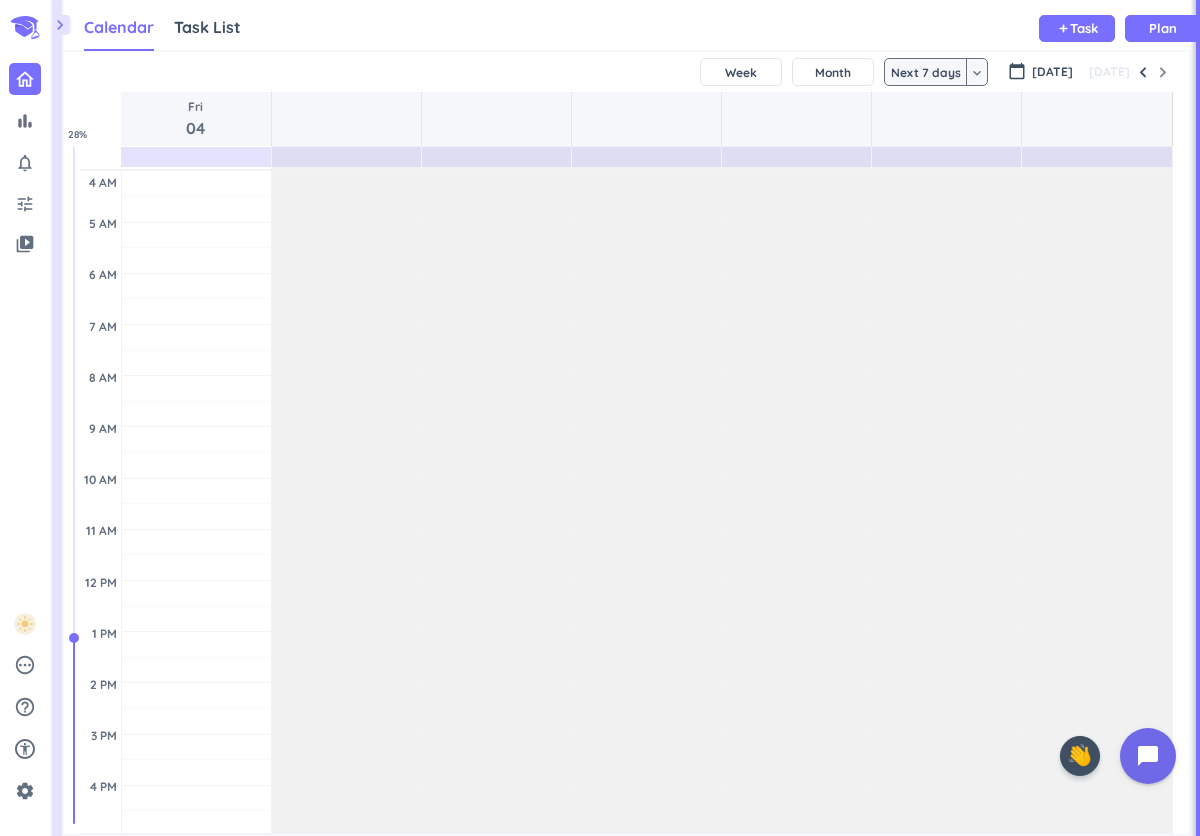 scroll, scrollTop: 0, scrollLeft: 0, axis: both 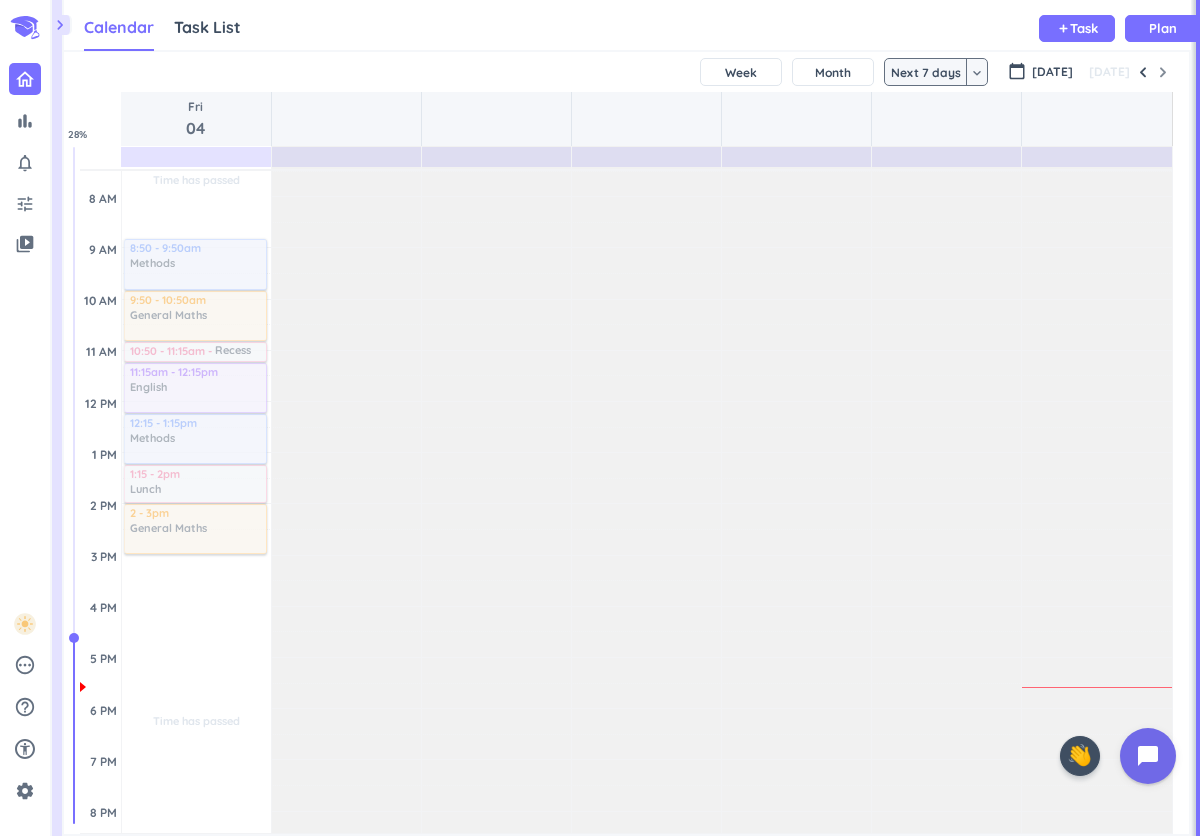 click on "Next 7 days" at bounding box center (926, 72) 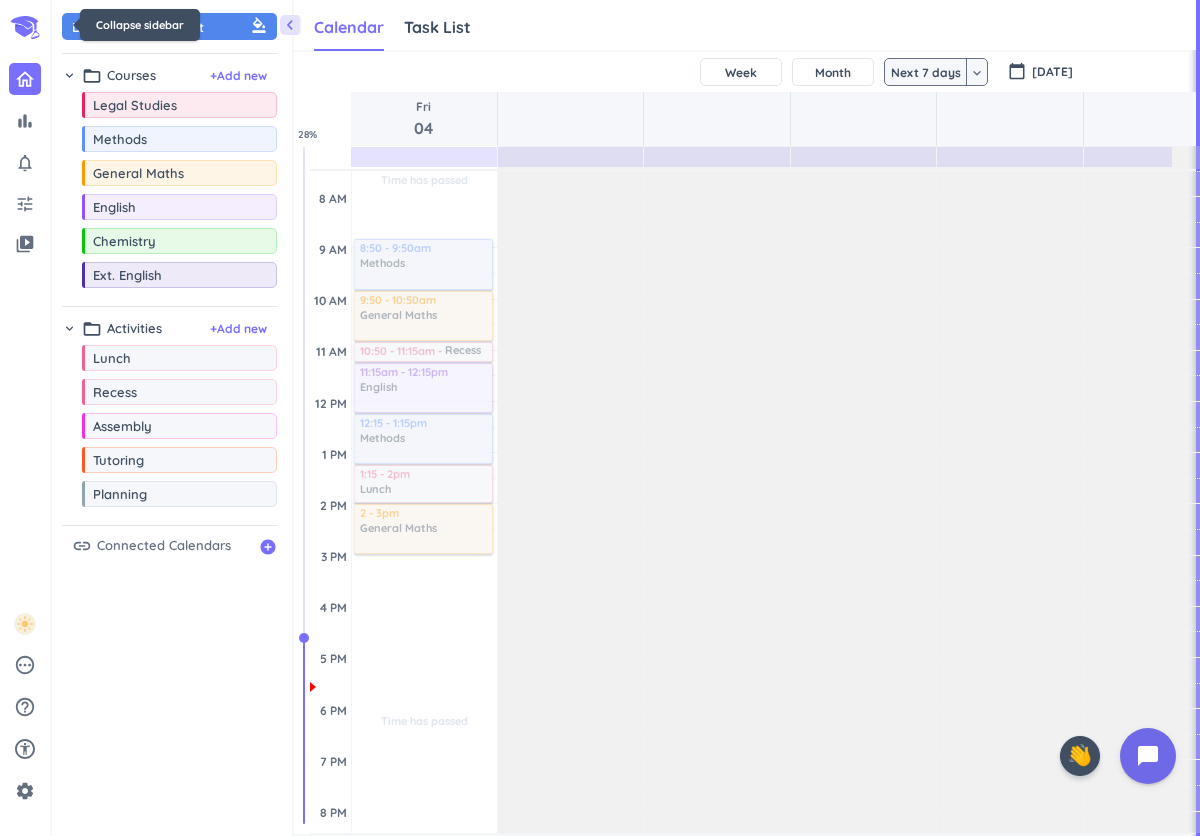 scroll, scrollTop: 50, scrollLeft: 908, axis: both 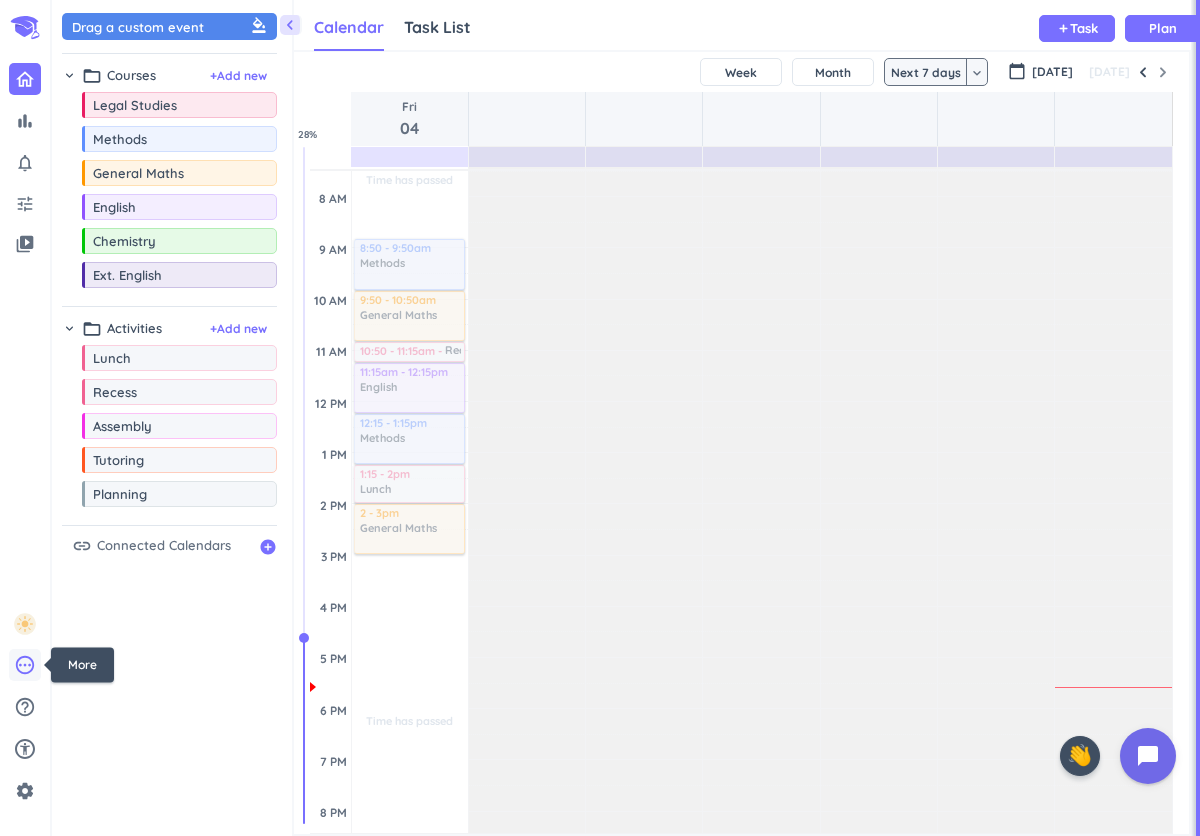 click on "pending" at bounding box center (25, 665) 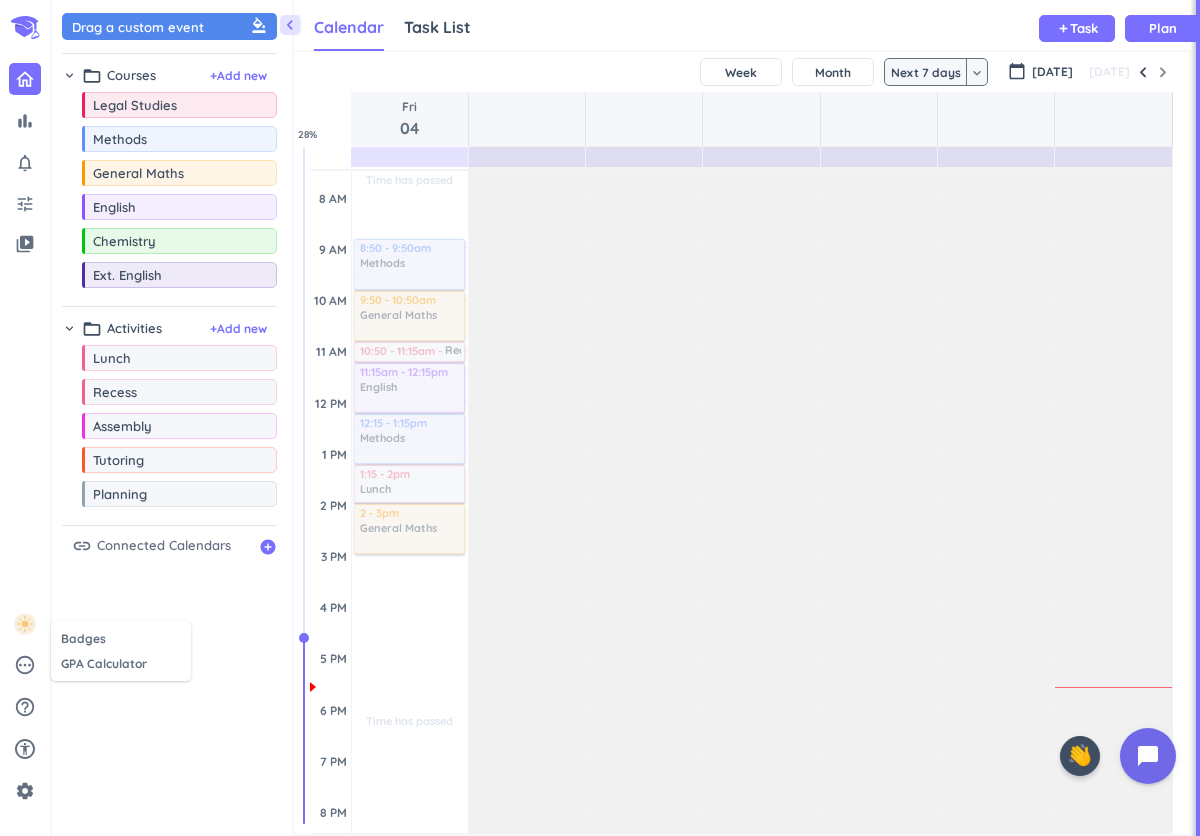 click at bounding box center [600, 418] 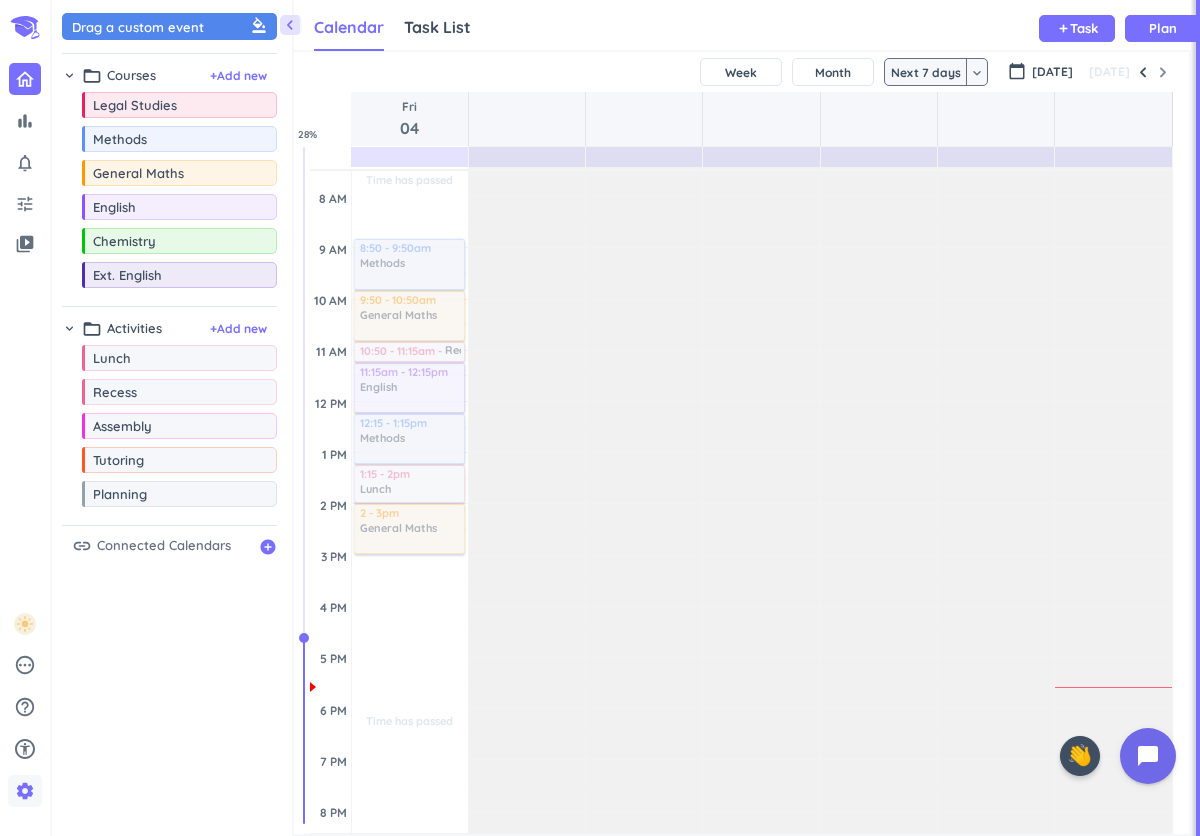 click on "settings" at bounding box center (25, 791) 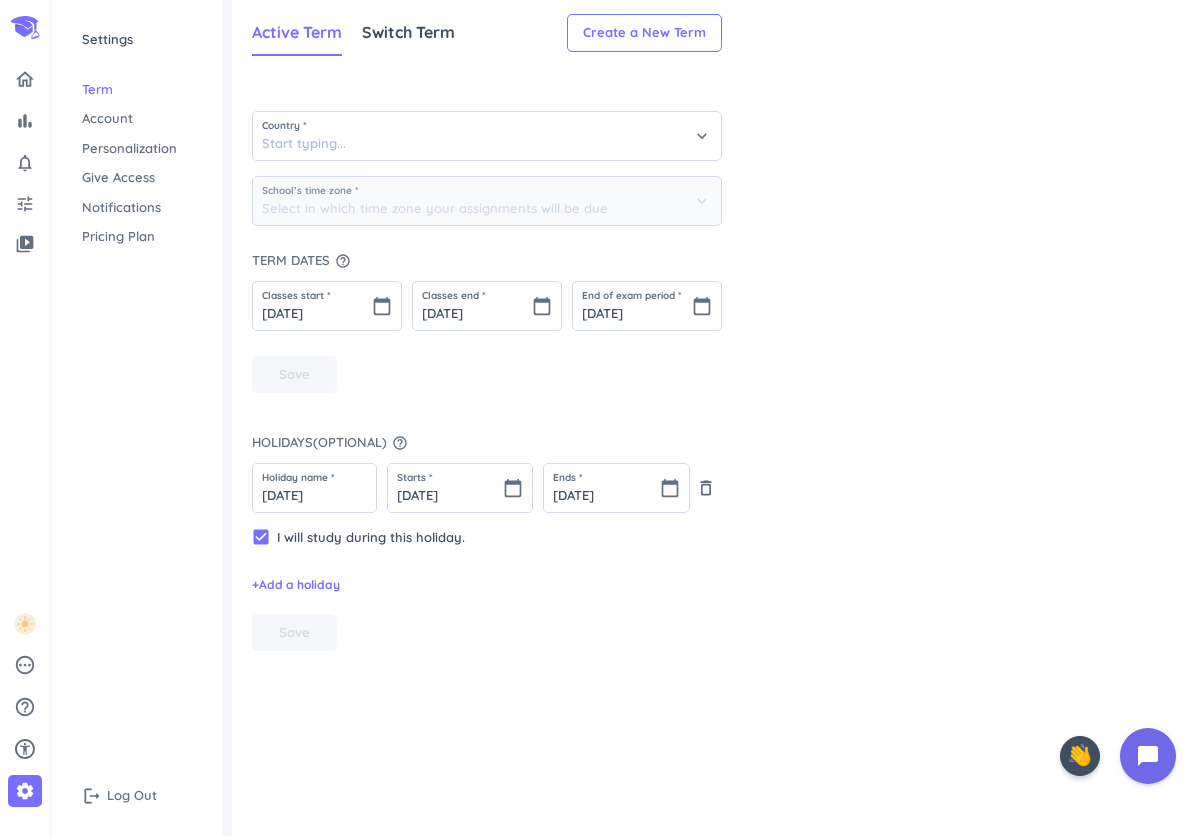 type on "[GEOGRAPHIC_DATA]" 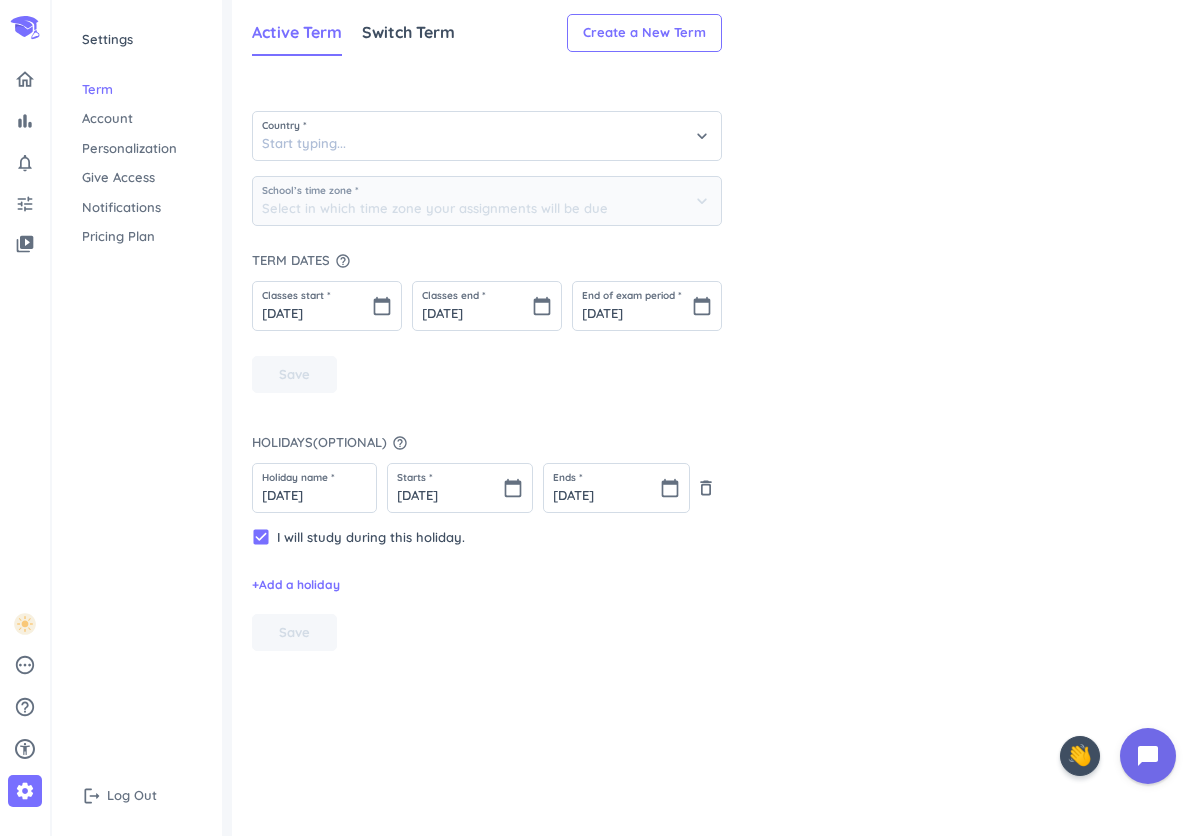 type on "(GMT+10:00) Eastern Time - [GEOGRAPHIC_DATA], [GEOGRAPHIC_DATA]" 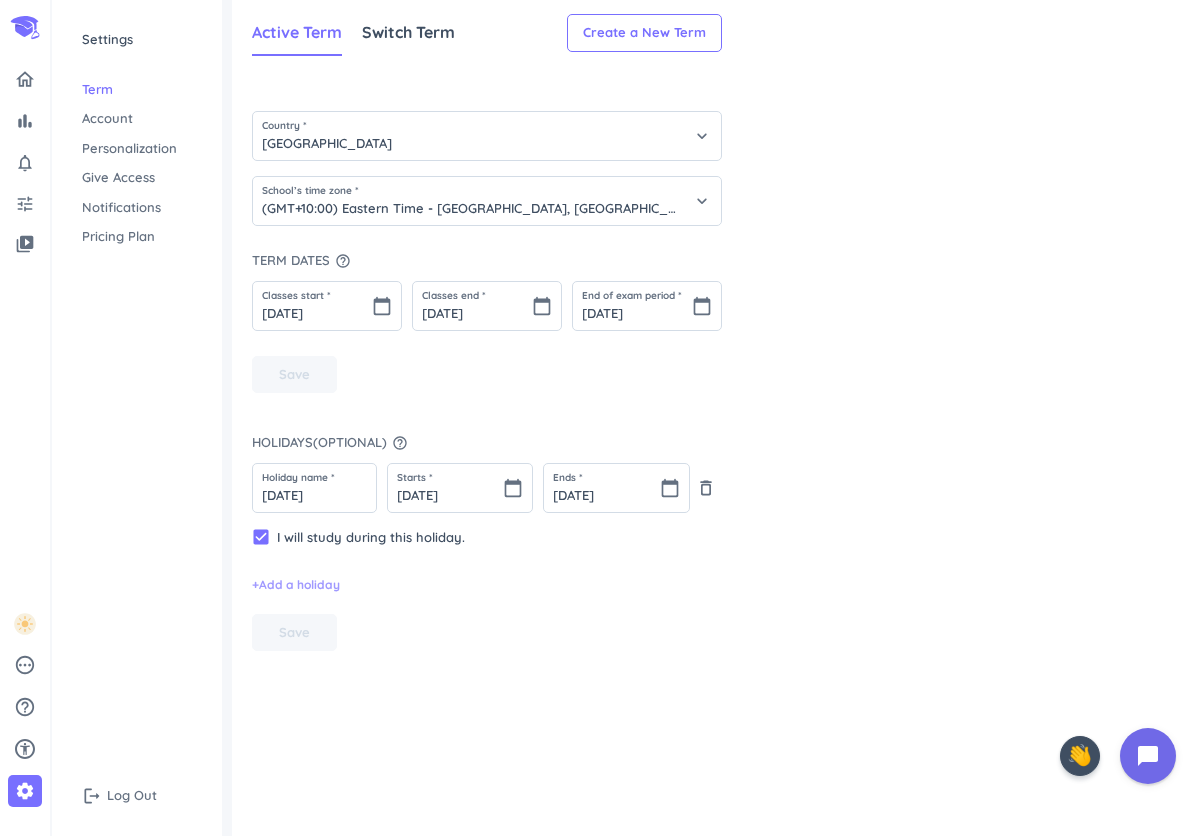 click on "+  Add a holiday" at bounding box center (296, 585) 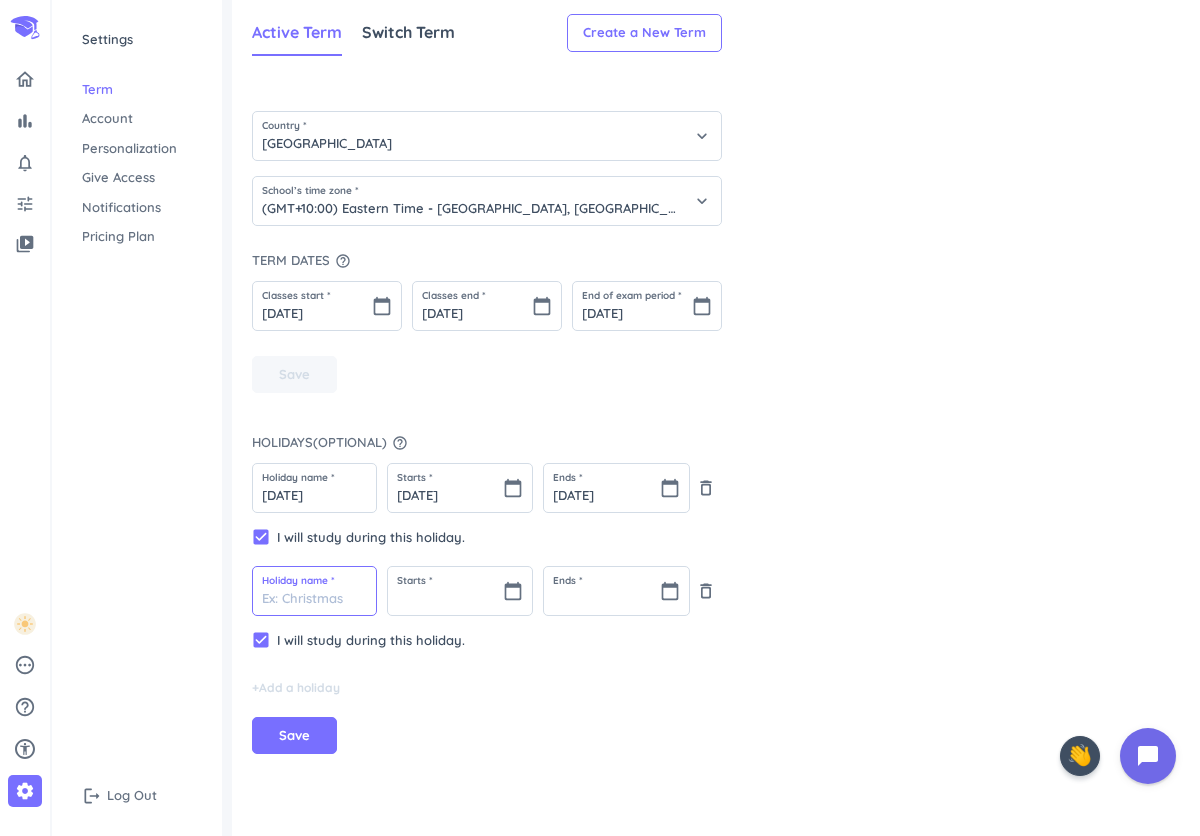 click at bounding box center (314, 591) 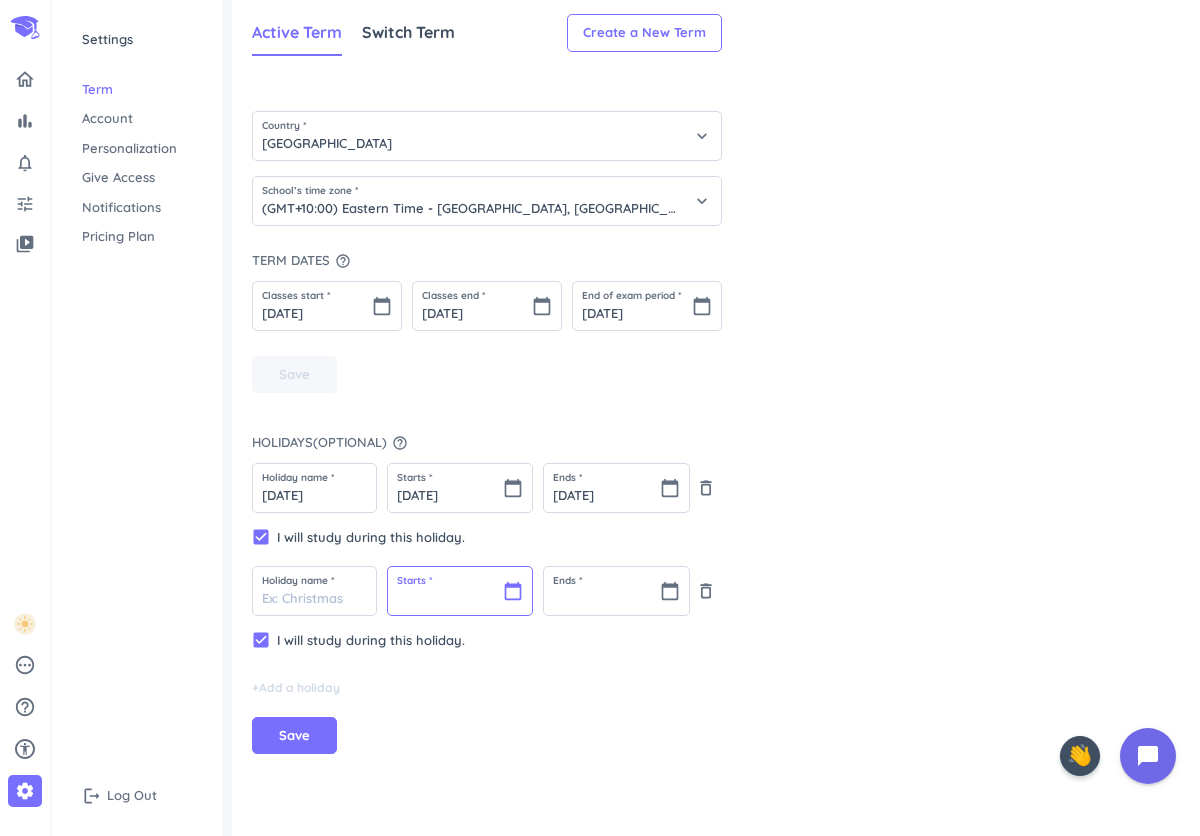 click at bounding box center [460, 591] 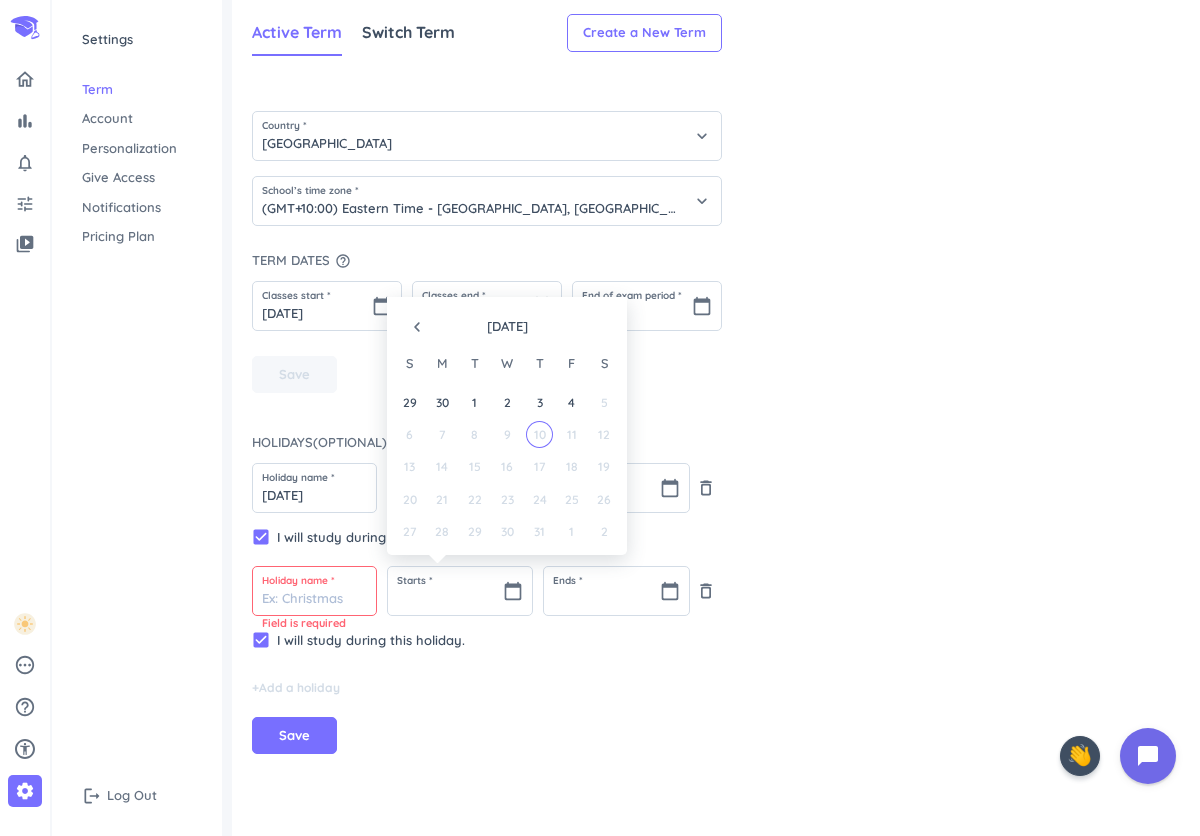 click on "13 14 15 16 17 18 19" at bounding box center (506, 467) 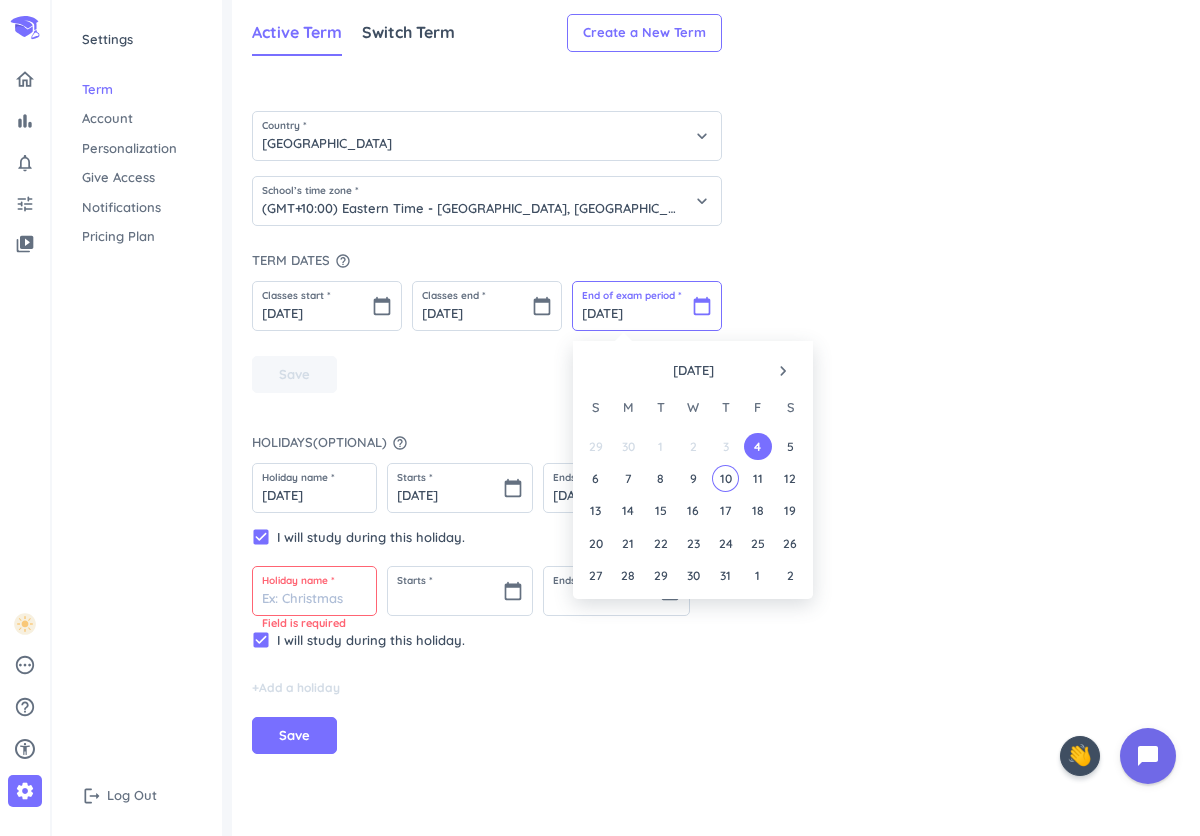 click on "[DATE]" at bounding box center [647, 306] 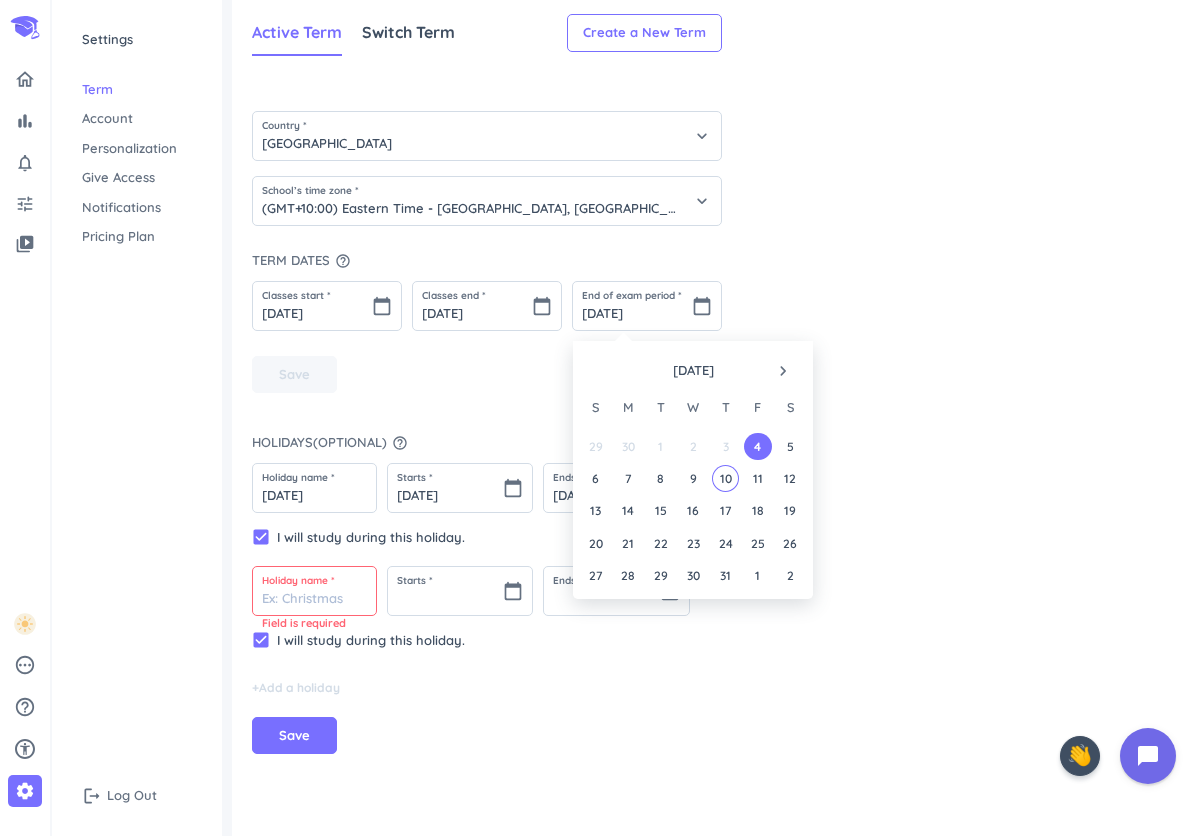 click on "navigate_next" at bounding box center [783, 371] 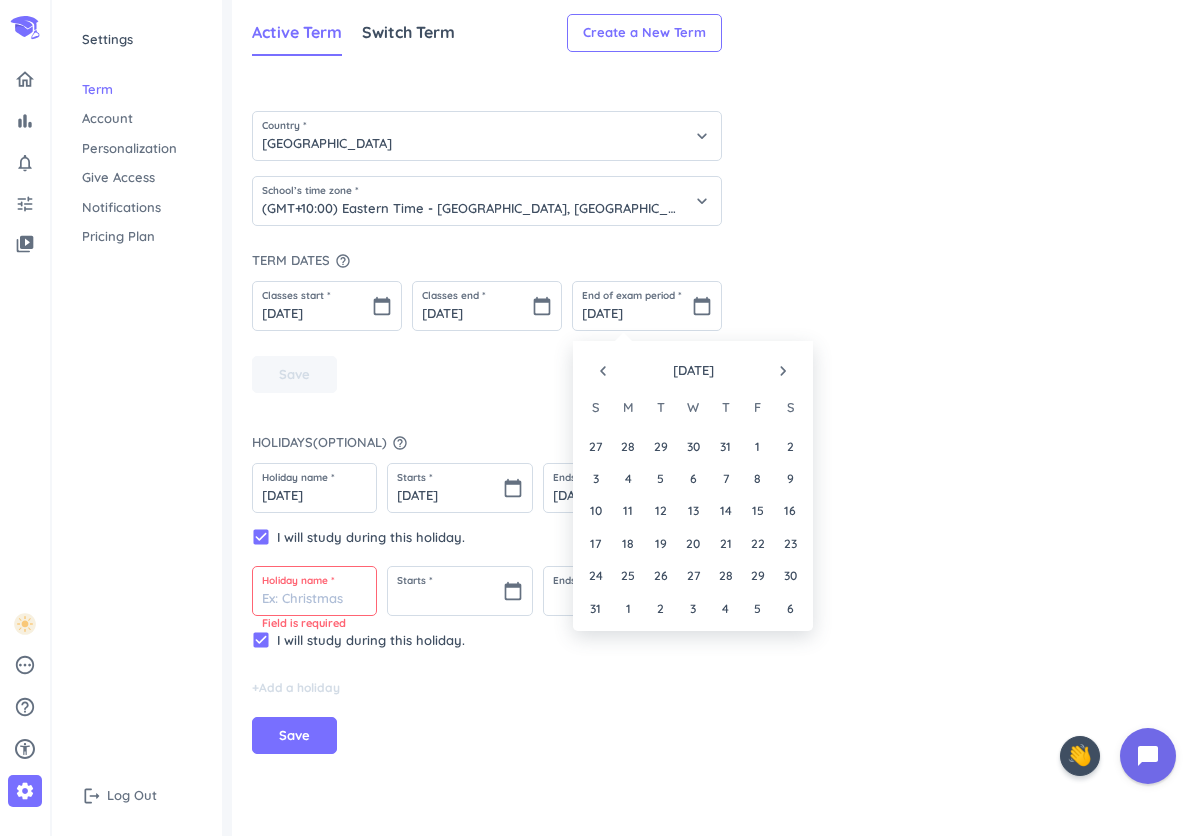 click on "navigate_next" at bounding box center [783, 371] 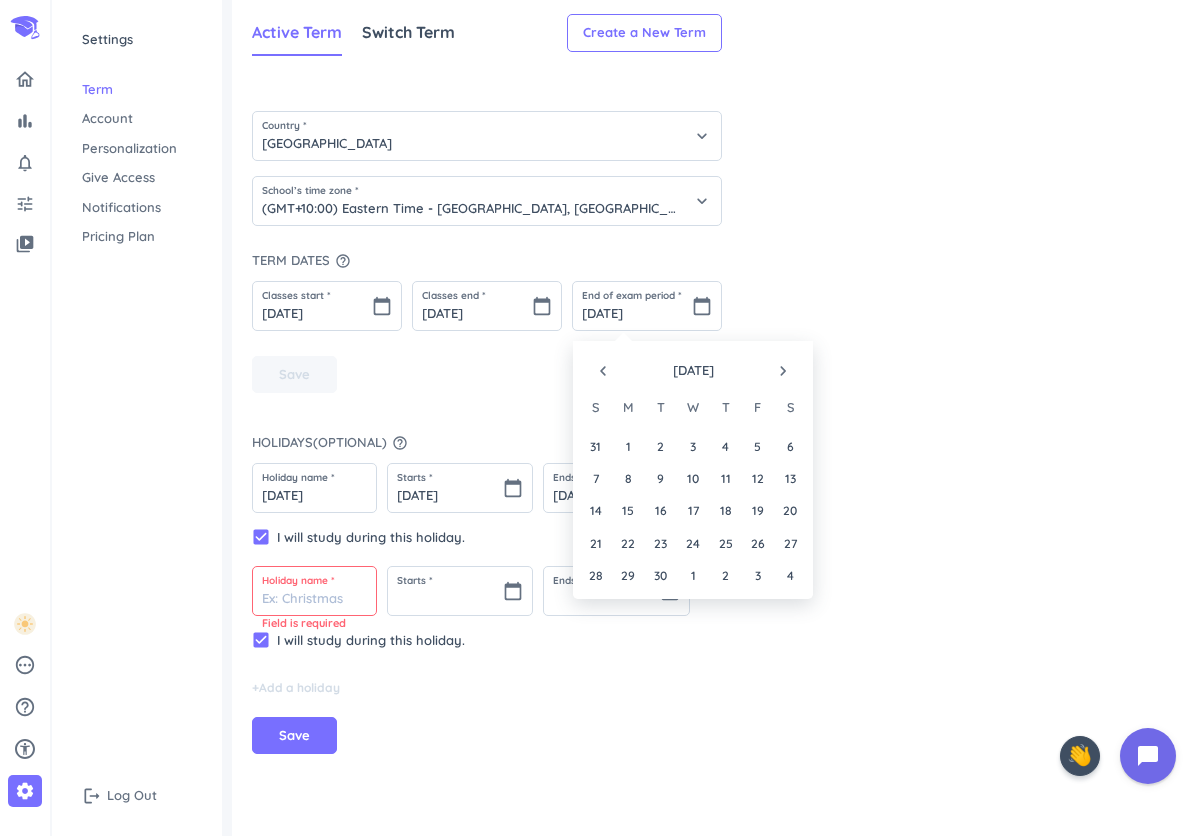 click on "navigate_next" at bounding box center (783, 371) 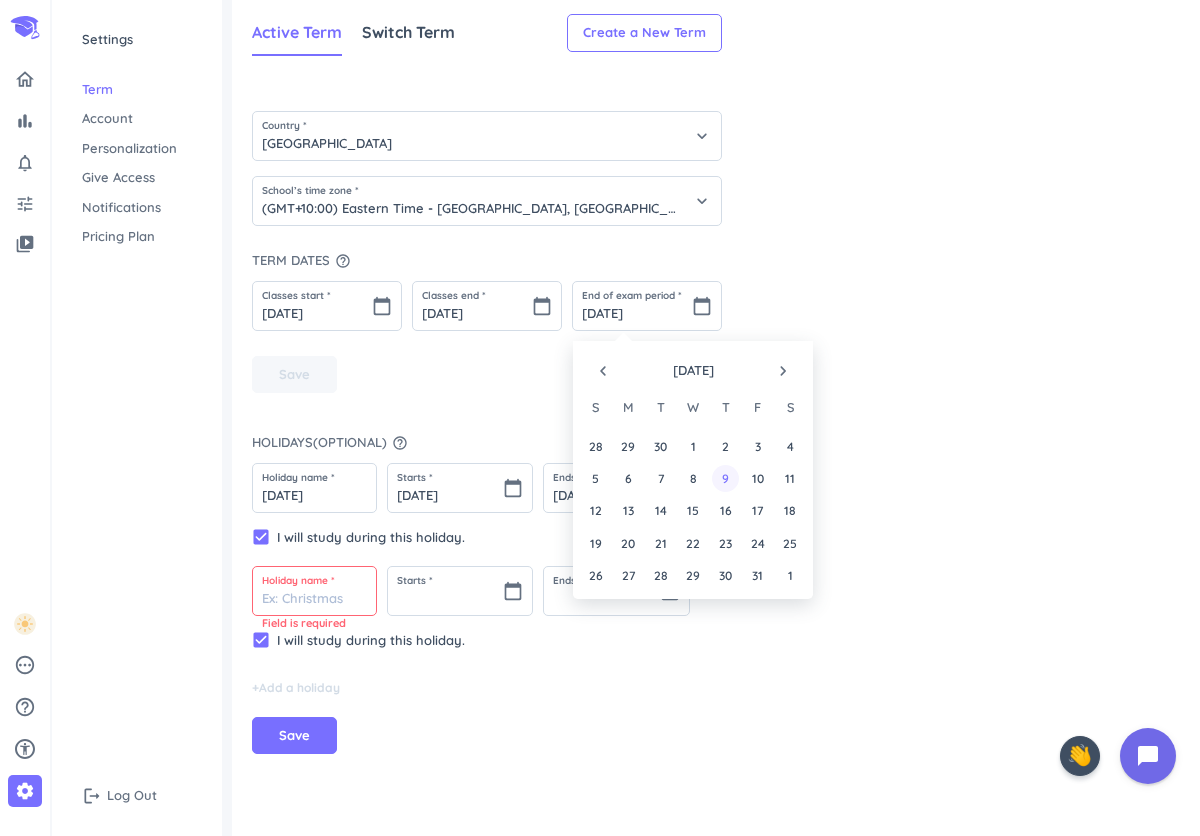 click on "9" at bounding box center [725, 478] 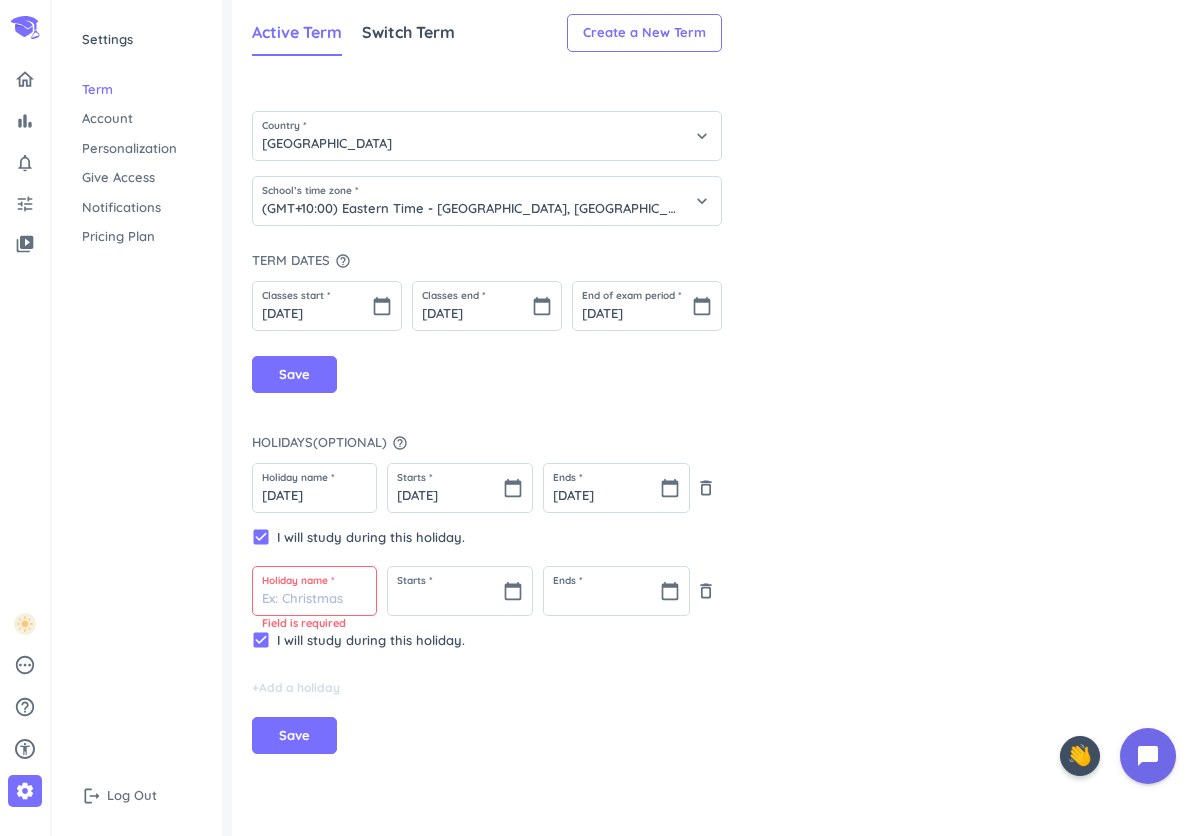 click on "Country * [GEOGRAPHIC_DATA] keyboard_arrow_down School’s time zone * (GMT+10:00) Eastern Time - [GEOGRAPHIC_DATA], [GEOGRAPHIC_DATA] keyboard_arrow_down Term dates help_outline Classes start * [DATE] calendar_today Classes end * [DATE] calendar_today End of exam period * [DATE] calendar_today Save Holidays  ( optional ) help_outline Holiday name * [DATE] Starts * [DATE] calendar_today Ends * [DATE] calendar_today delete_outline check_box I will study during this holiday. Holiday name * Field is required Starts * calendar_today Ends * calendar_today delete_outline check_box I will study during this holiday. +  Add a holiday Save" at bounding box center [487, 417] 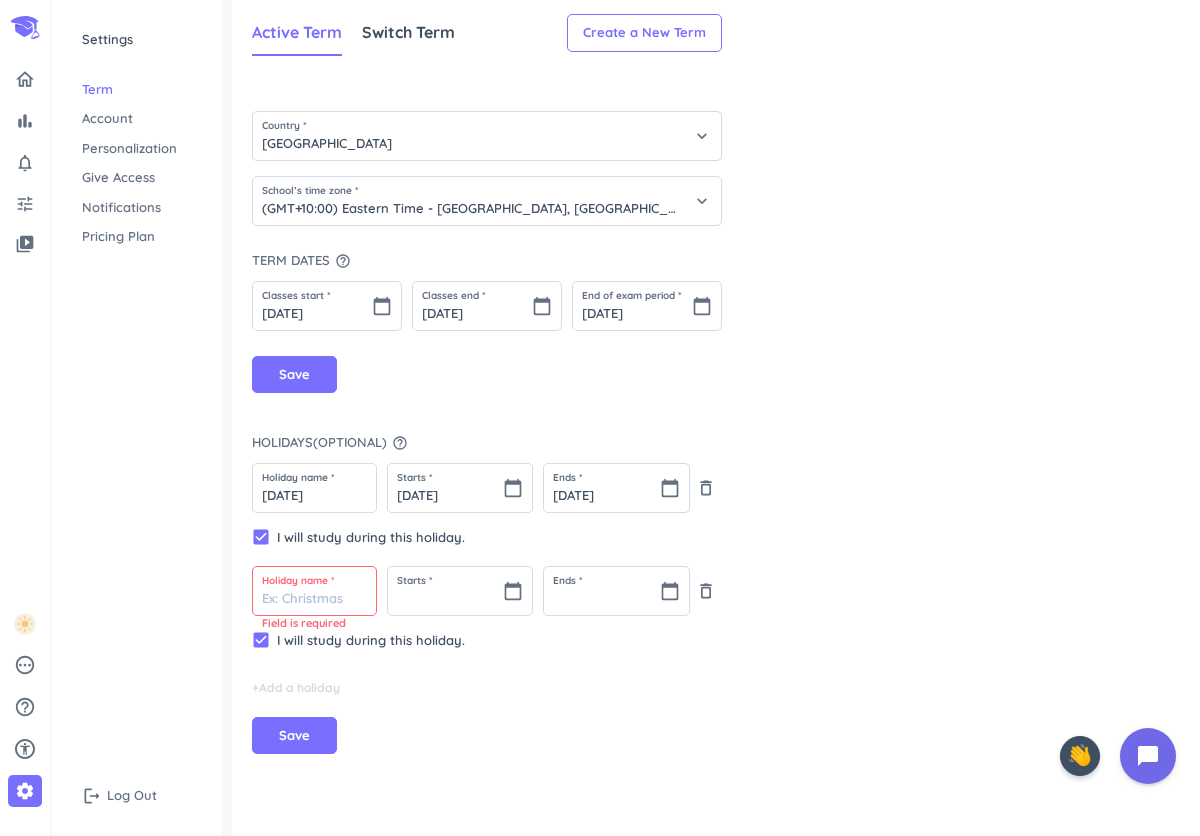 click at bounding box center [314, 591] 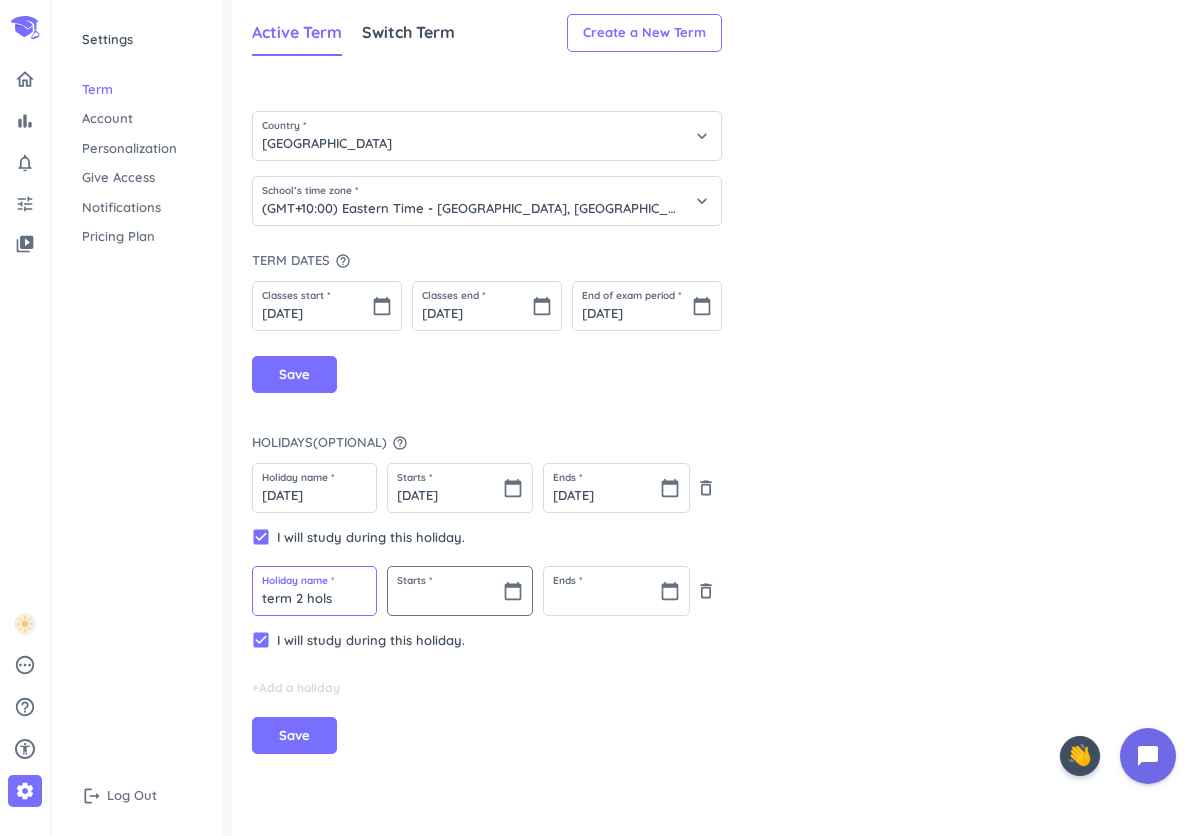type on "term 2 hols" 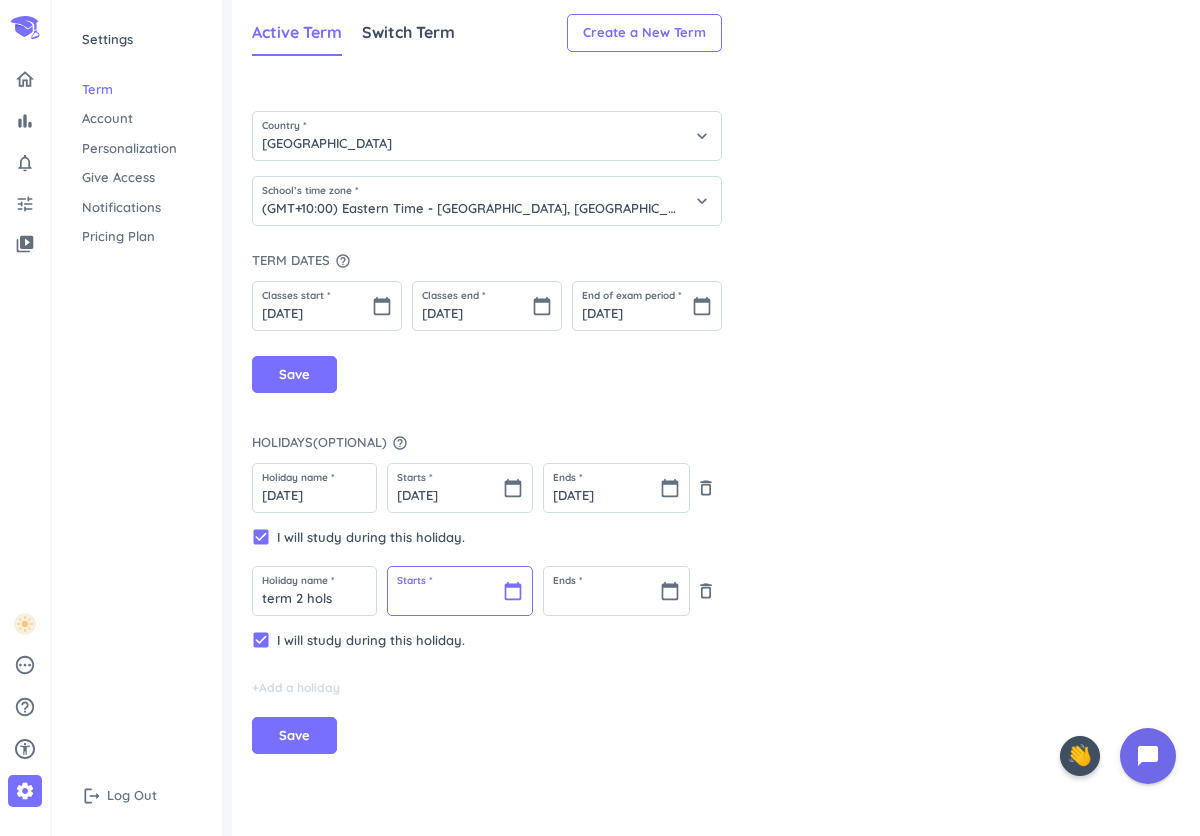 click at bounding box center [460, 591] 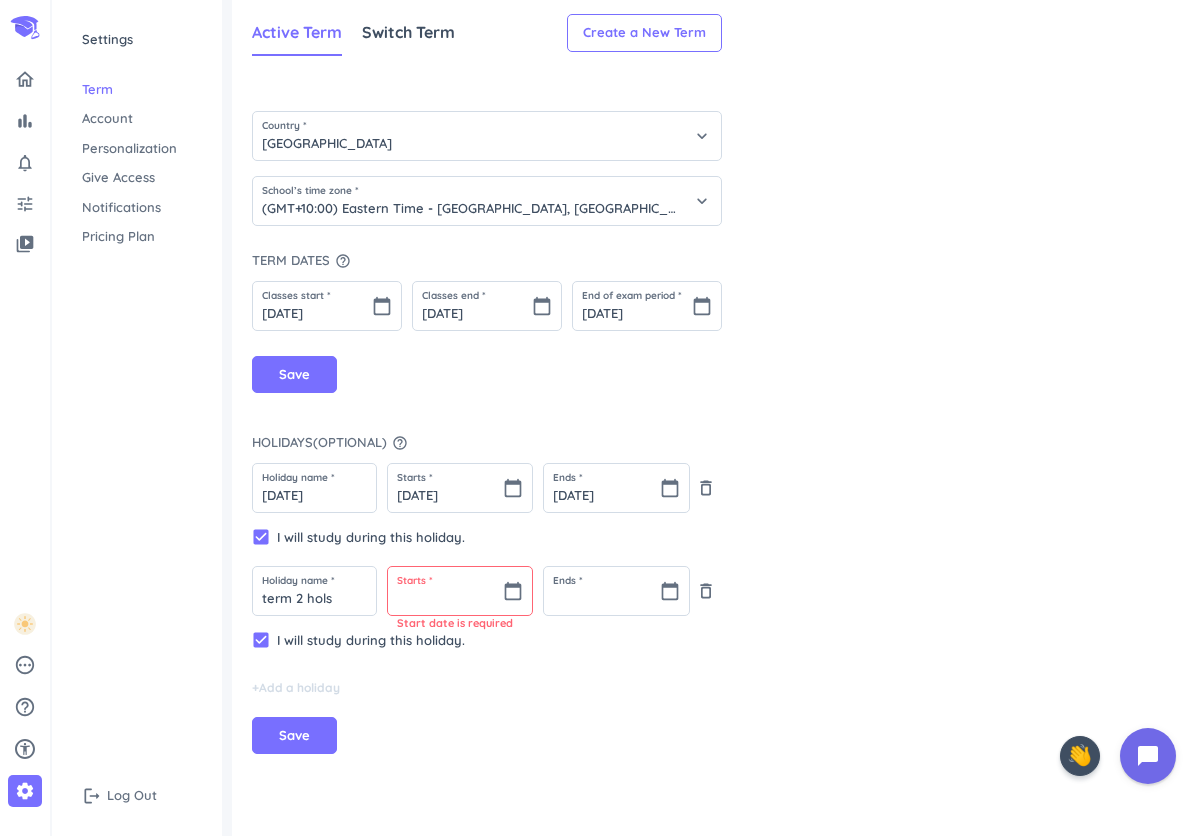 click on "Country * [GEOGRAPHIC_DATA] keyboard_arrow_down School’s time zone * (GMT+10:00) Eastern Time - [GEOGRAPHIC_DATA], [GEOGRAPHIC_DATA] keyboard_arrow_down Term dates help_outline Classes start * [DATE] calendar_today Classes end * [DATE] calendar_today End of exam period * [DATE] calendar_today Save" at bounding box center (487, 237) 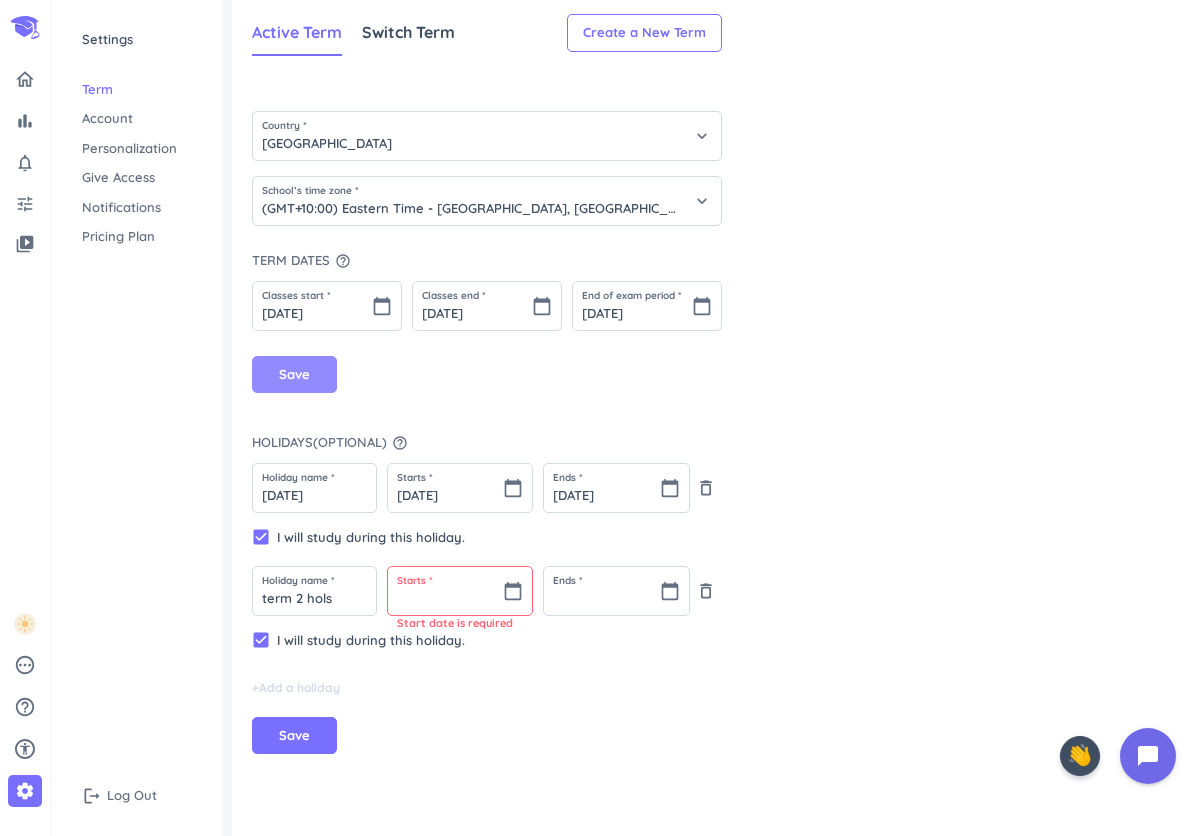 click on "Save" at bounding box center [294, 375] 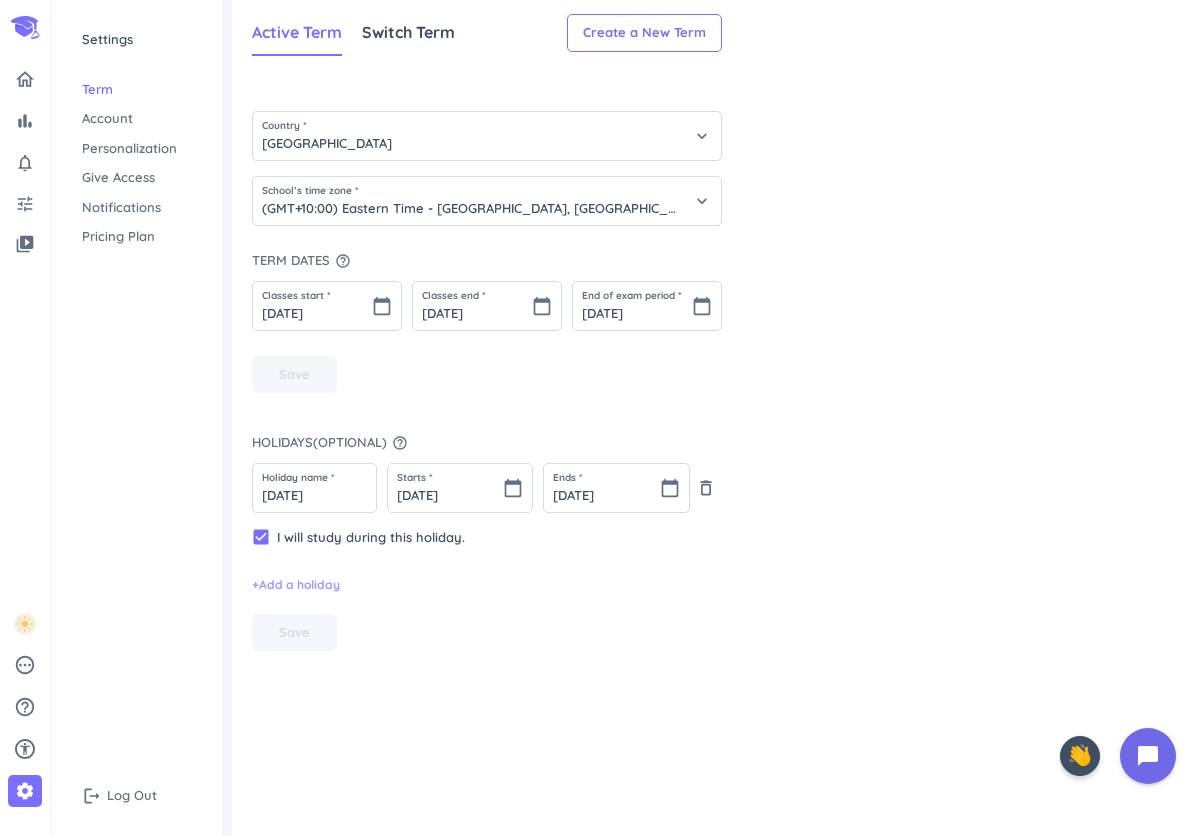 click on "+  Add a holiday" at bounding box center [296, 585] 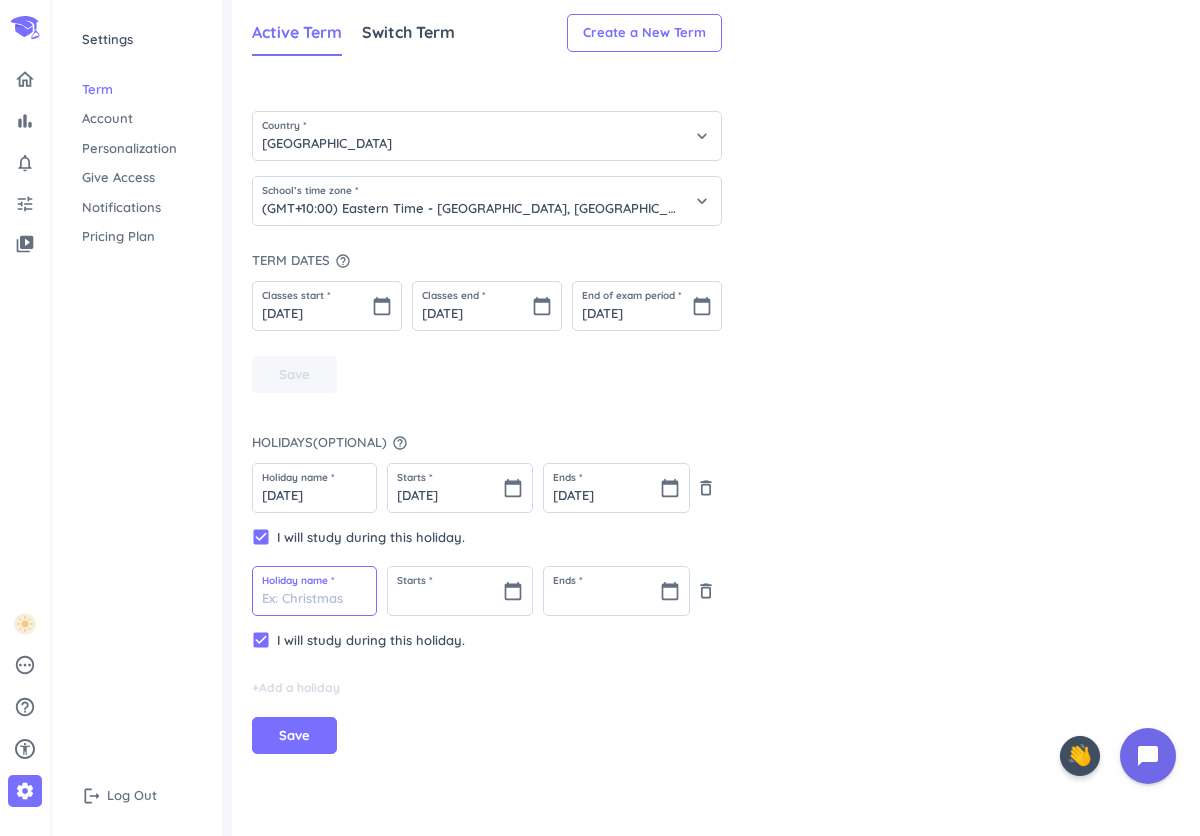 click at bounding box center (314, 591) 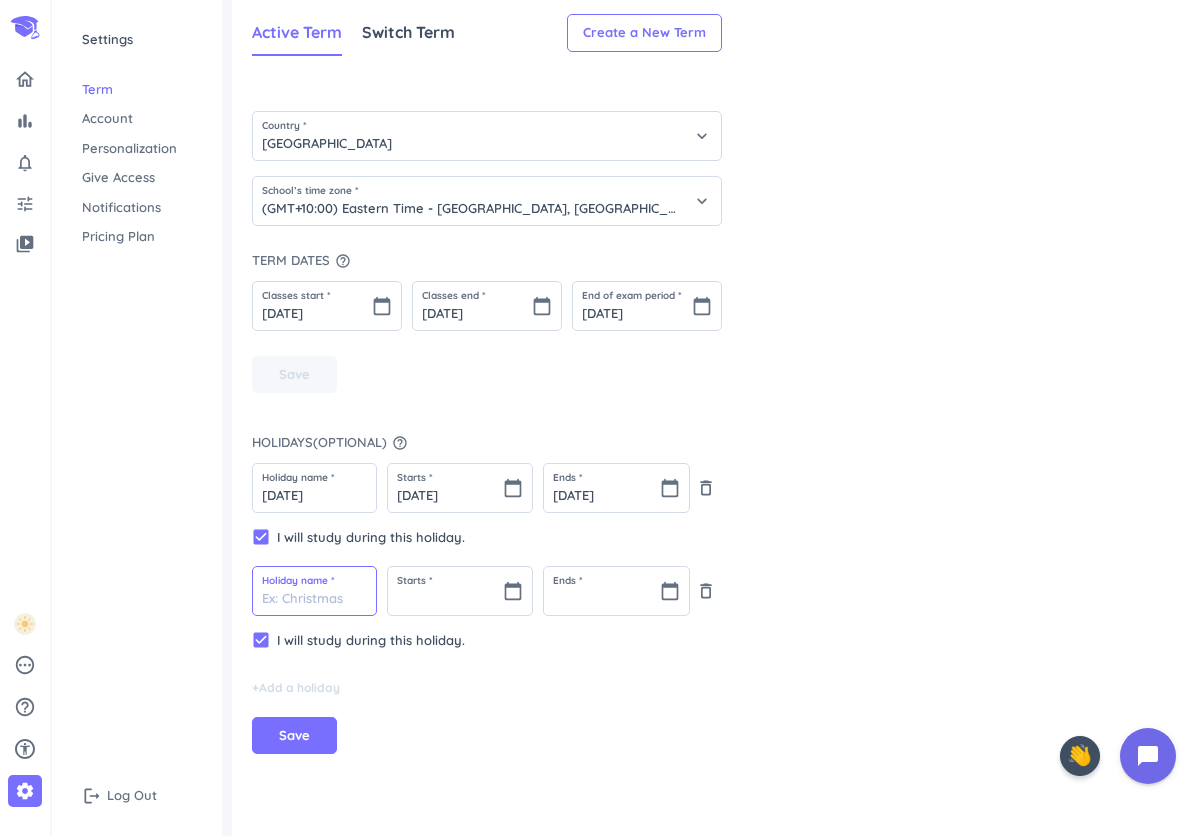 type on "term 2 hols" 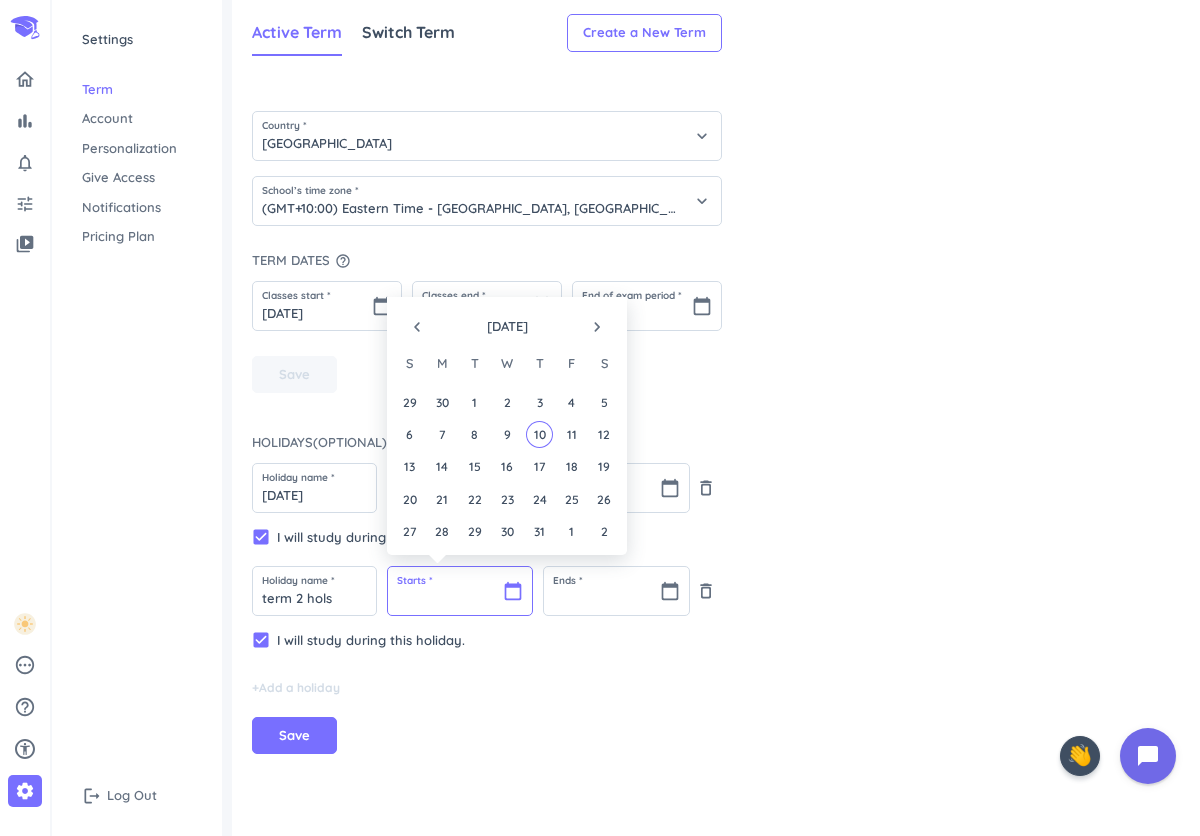 click at bounding box center (460, 591) 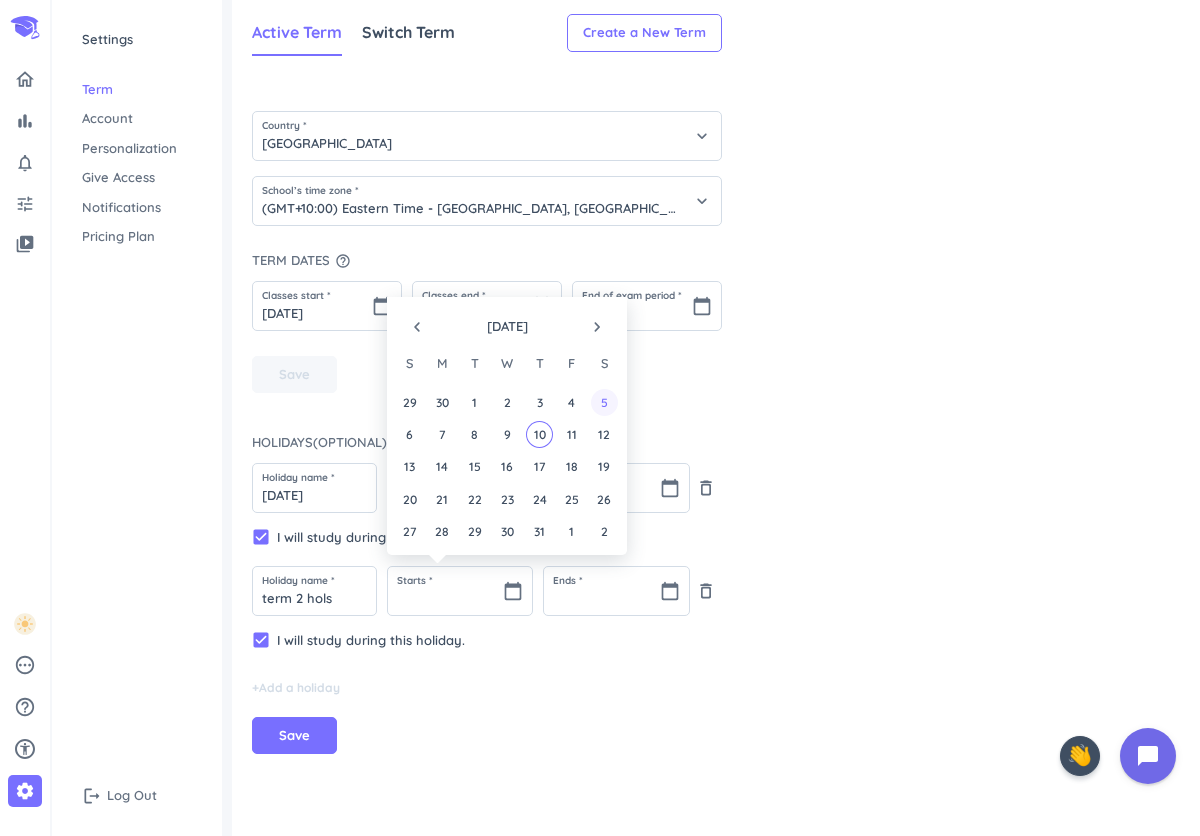click on "5" at bounding box center [604, 402] 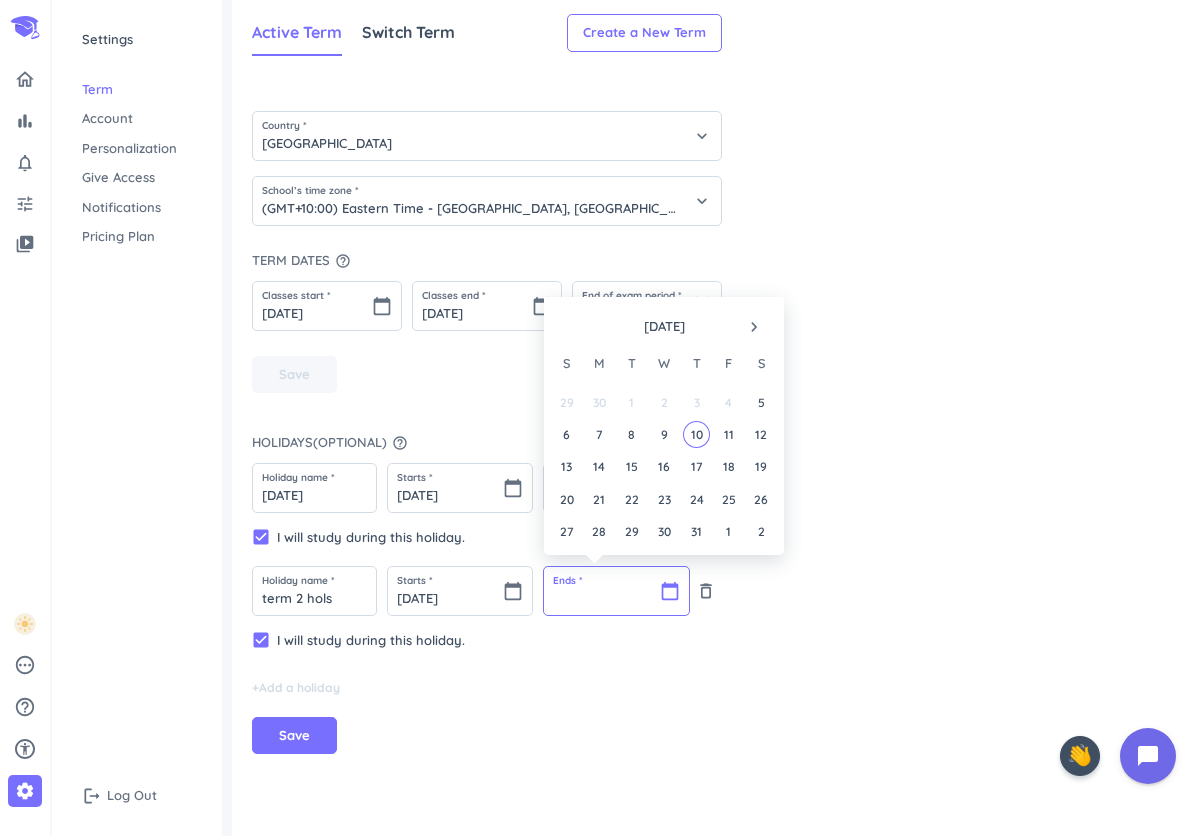 click at bounding box center (616, 591) 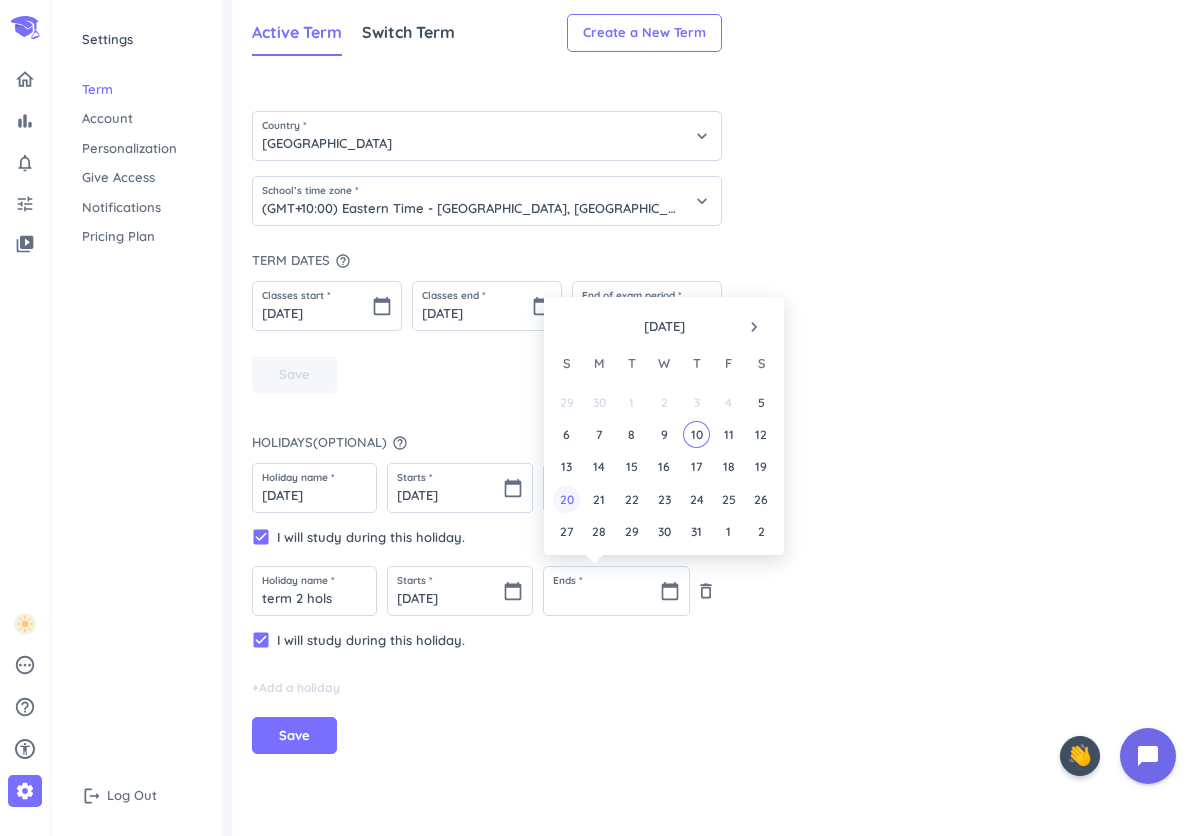 click on "20" at bounding box center (566, 499) 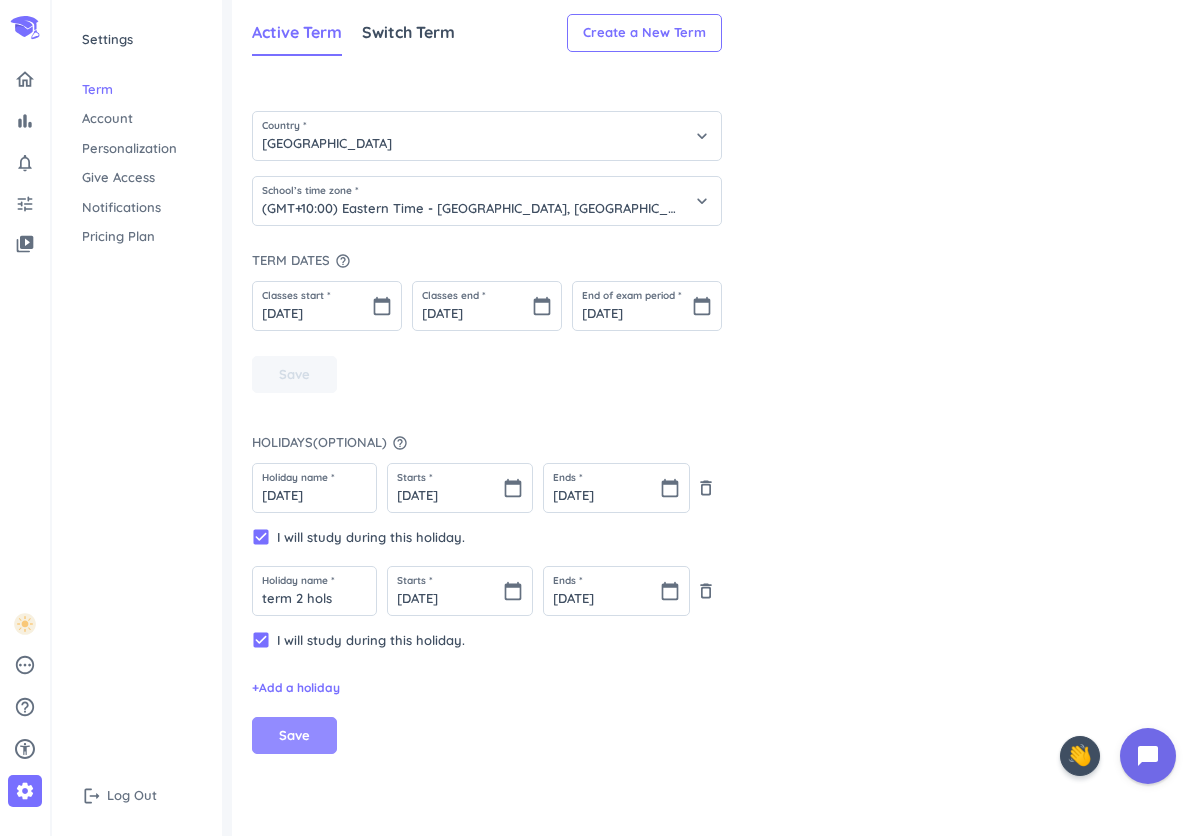click on "Save" at bounding box center (294, 736) 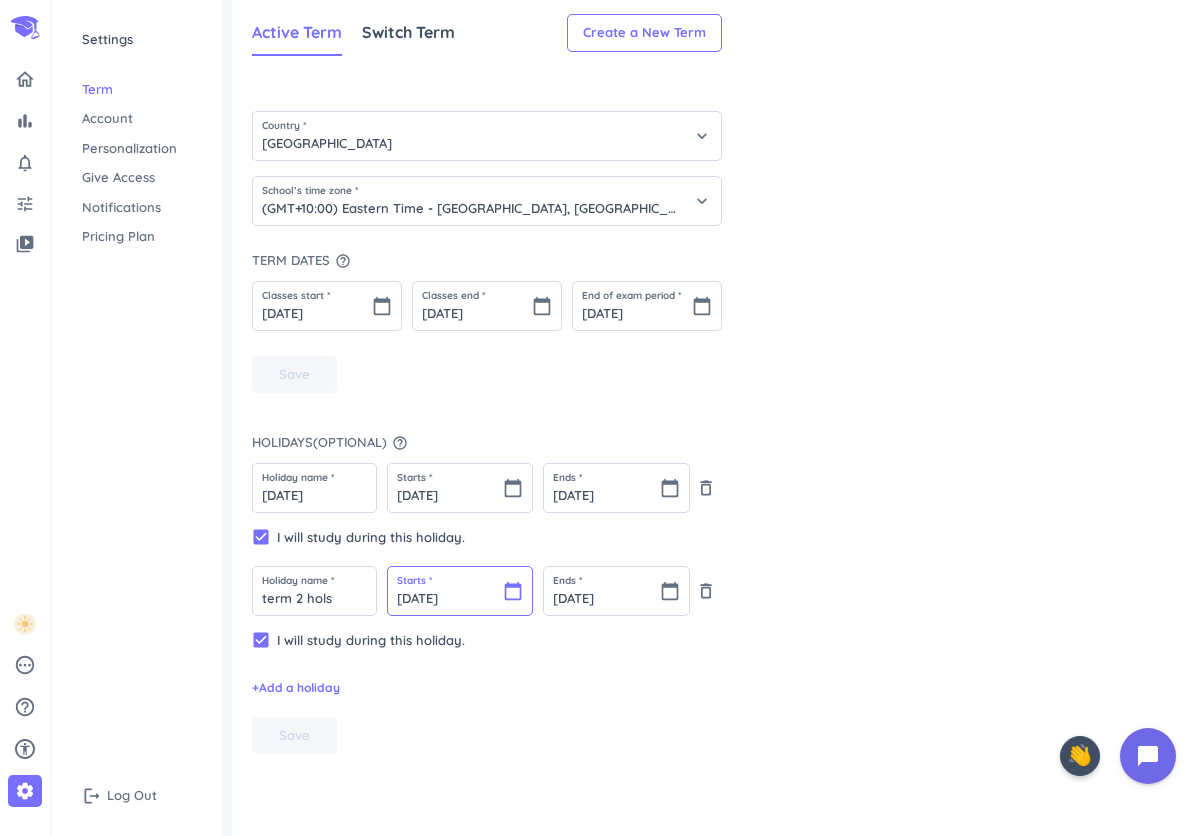 click on "[DATE]" at bounding box center (460, 591) 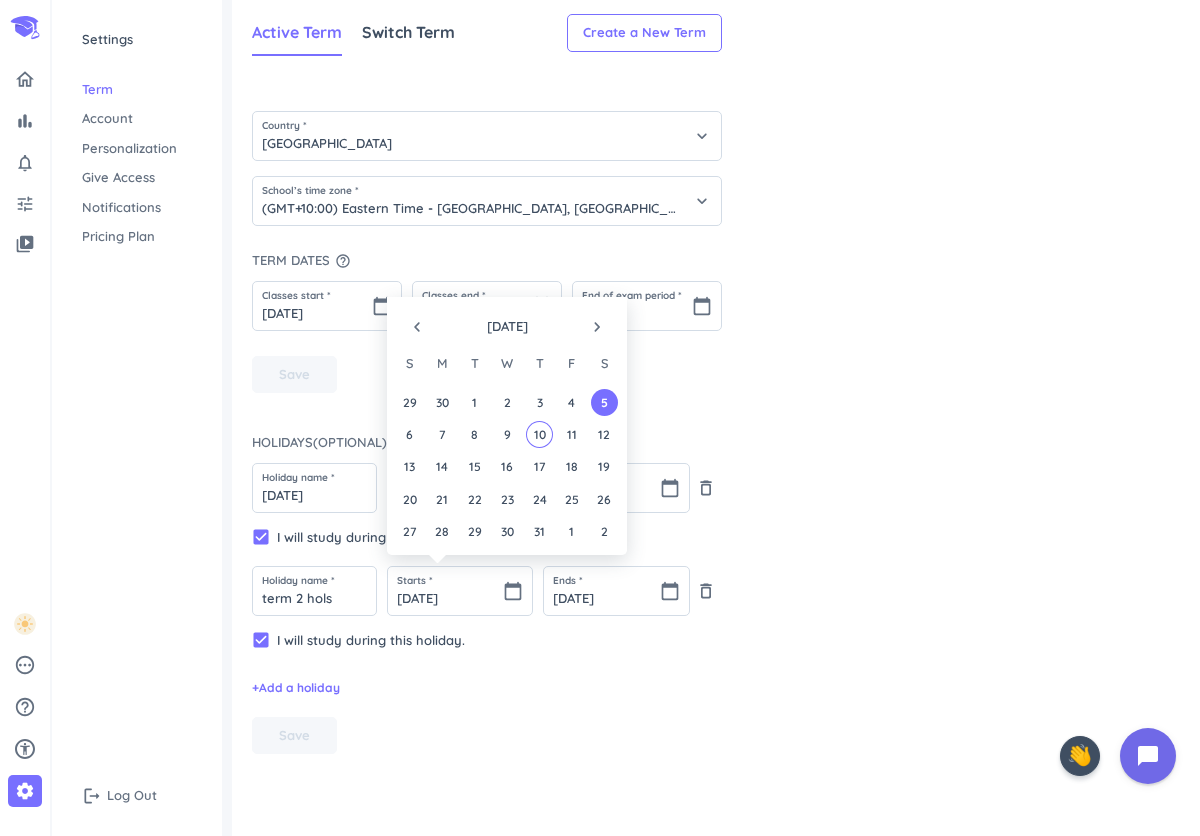 click on "Holidays  ( optional ) help_outline Holiday name * [DATE] Starts * [DATE] calendar_today Ends * [DATE] calendar_today delete_outline check_box I will study during this holiday. Holiday name * term 2 hols Starts * [DATE] calendar_today Ends * [DATE] calendar_today delete_outline check_box I will study during this holiday. +  Add a holiday Save" at bounding box center (487, 588) 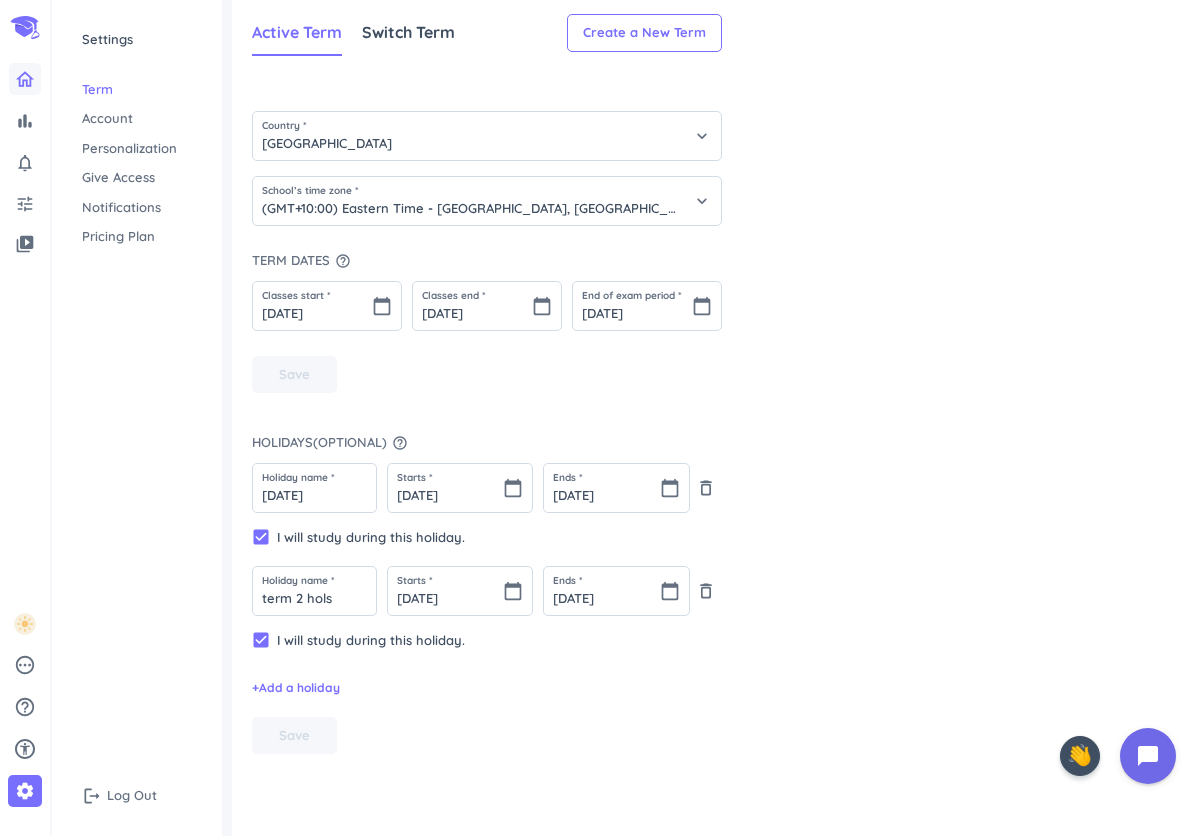 click 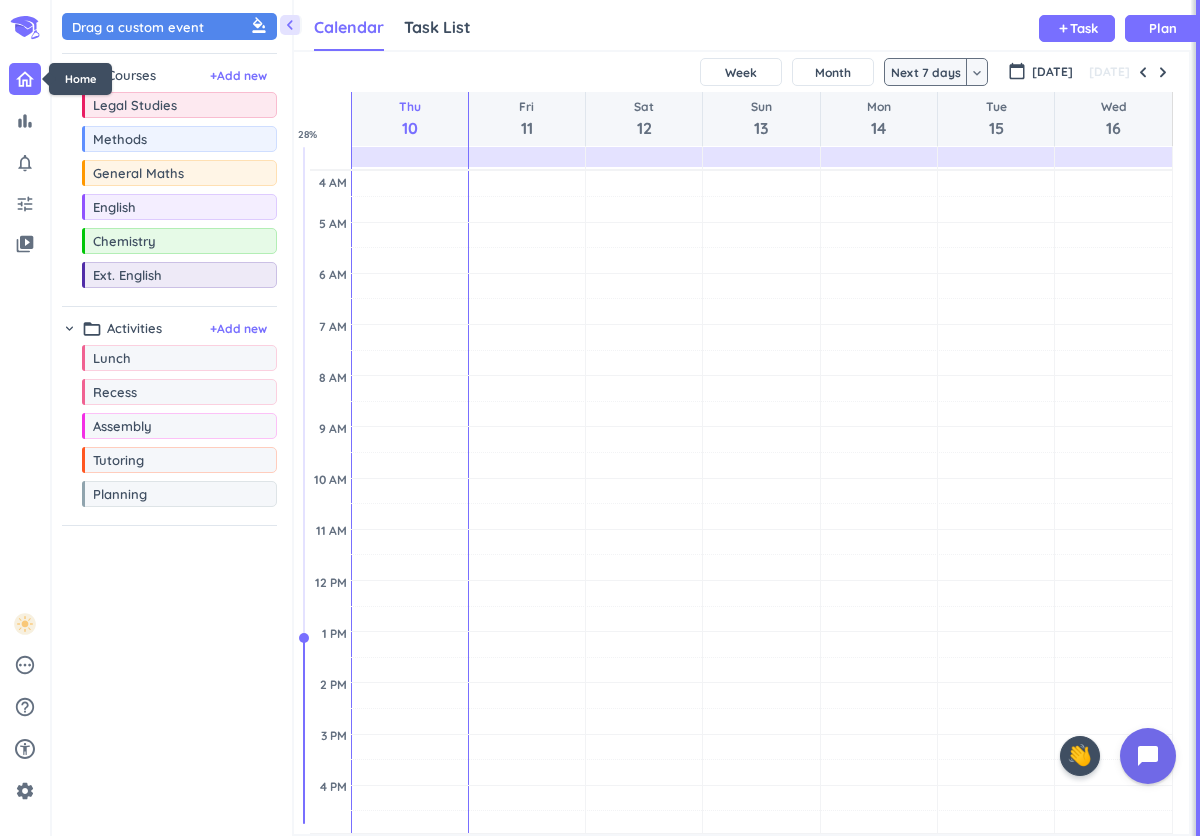 scroll, scrollTop: 1, scrollLeft: 1, axis: both 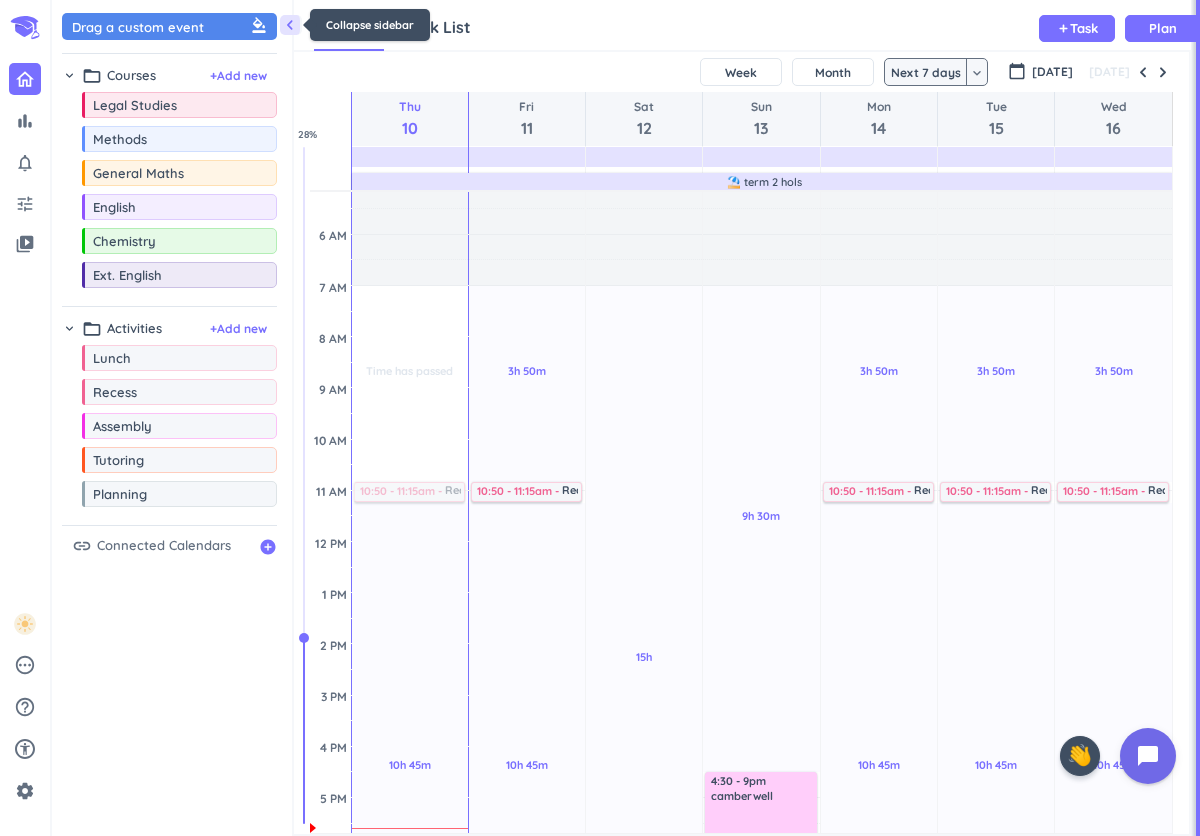 click on "chevron_left" at bounding box center [290, 25] 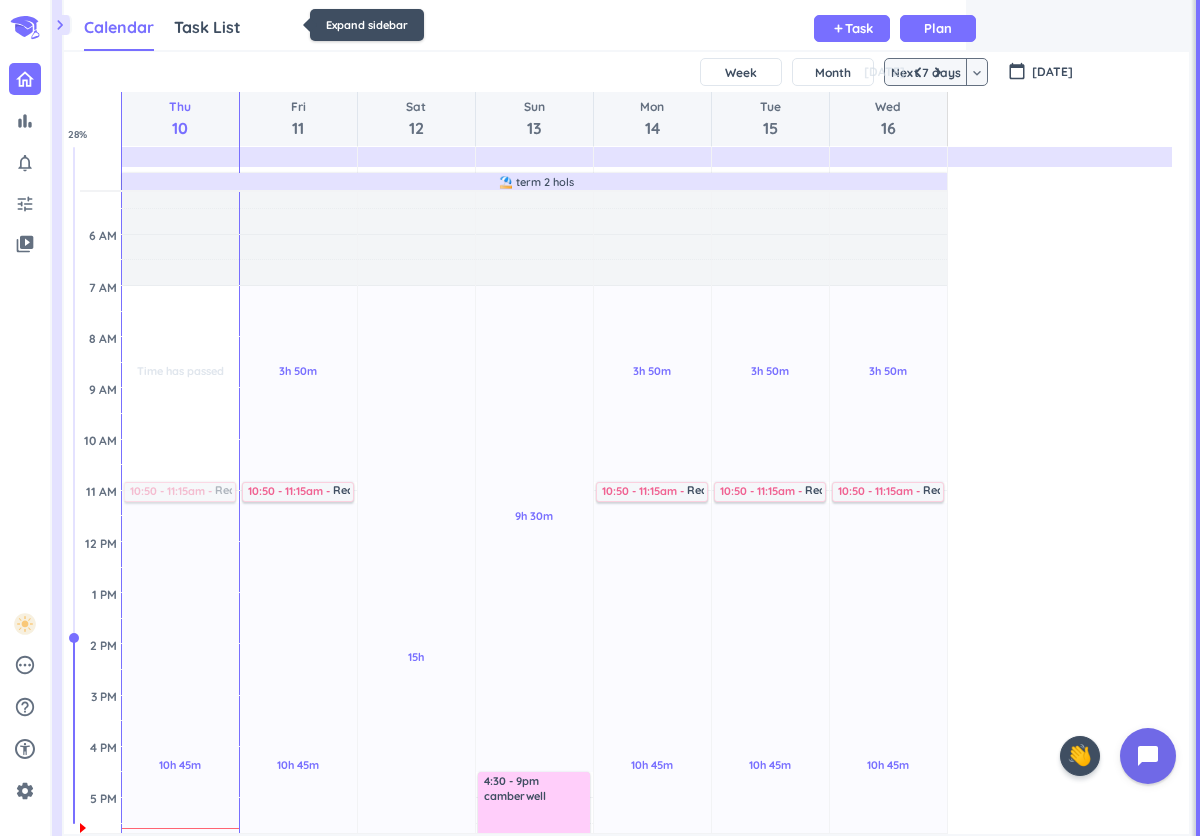 scroll, scrollTop: 1, scrollLeft: 0, axis: vertical 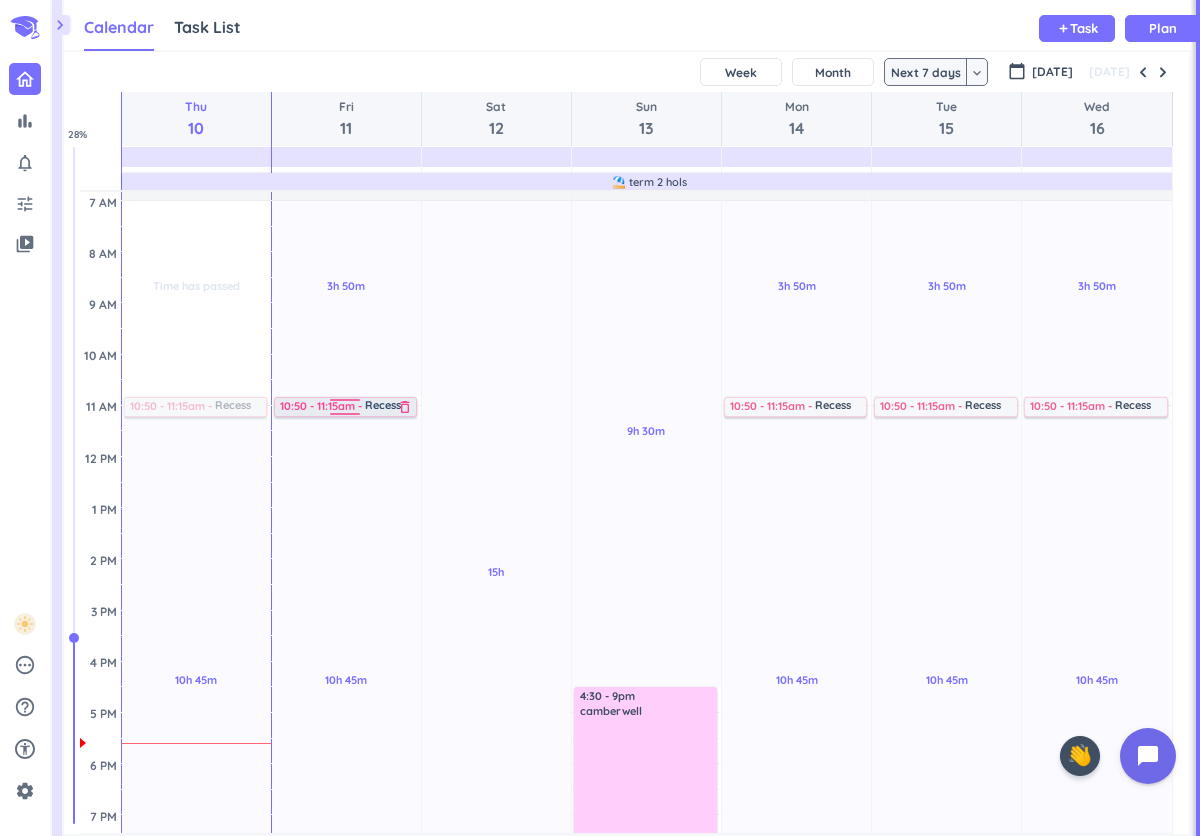 click on "10:50 - 11:15am" at bounding box center [322, 405] 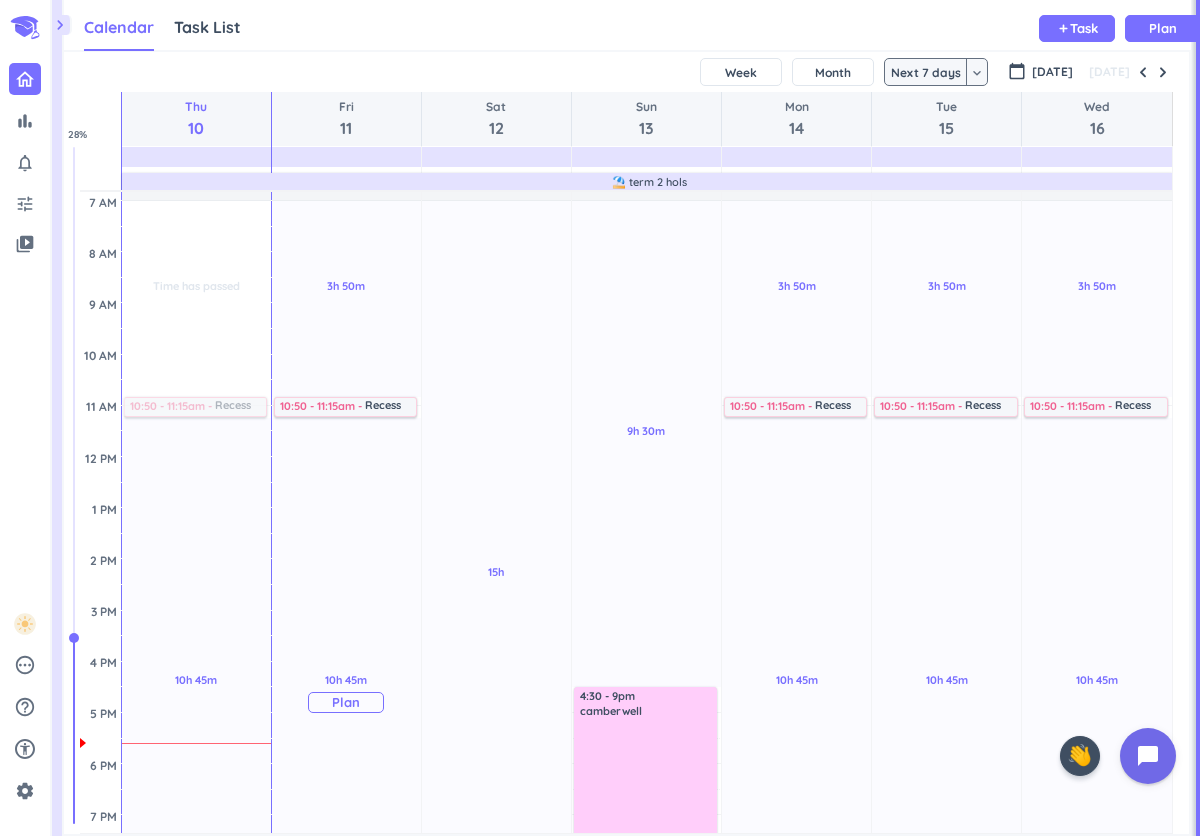 click on "10h 45m Past due Plan" at bounding box center (346, 693) 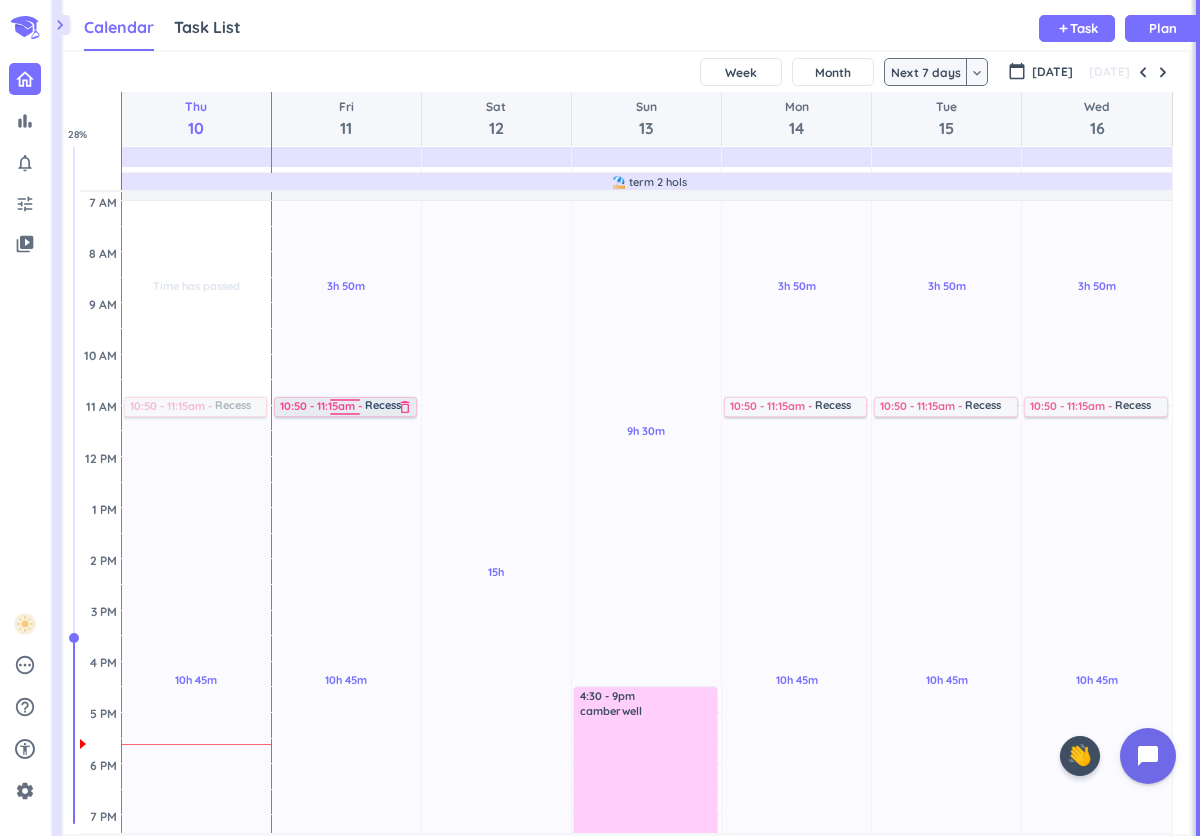 click on "delete_outline" at bounding box center [405, 407] 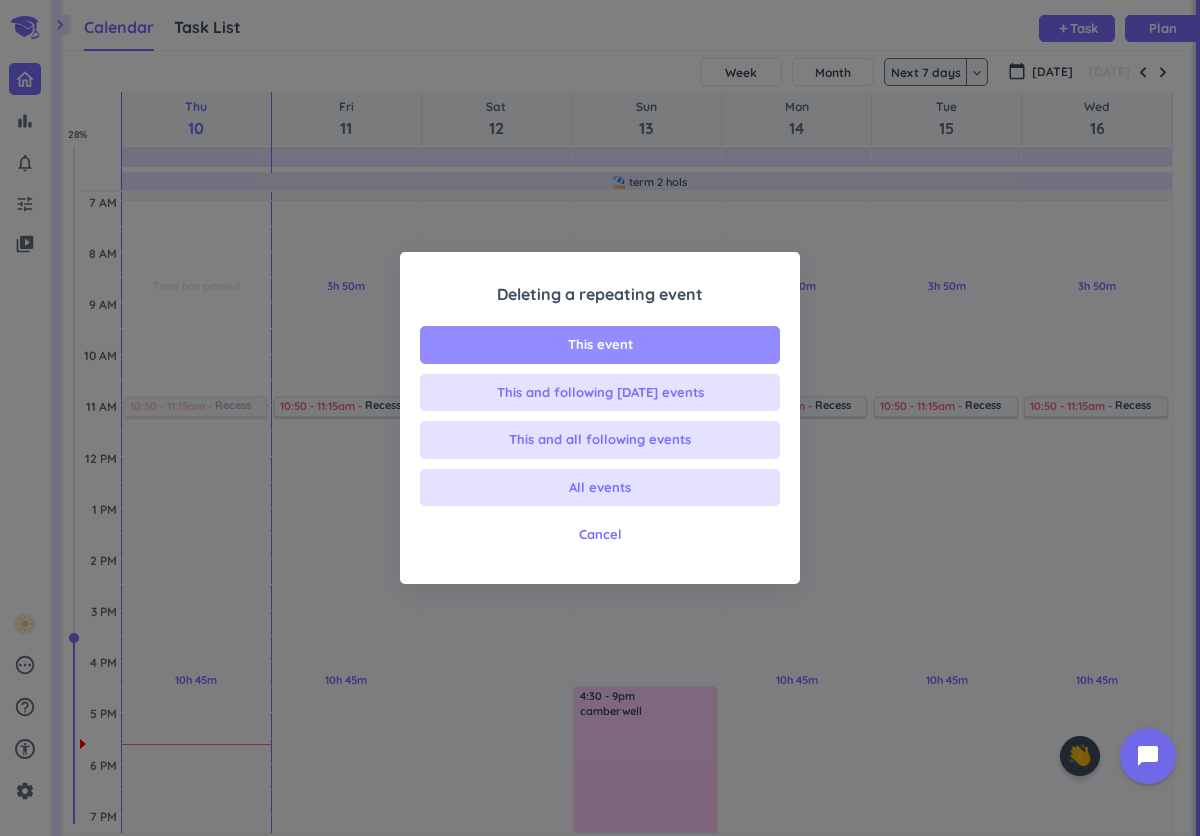 click on "This event" at bounding box center [600, 345] 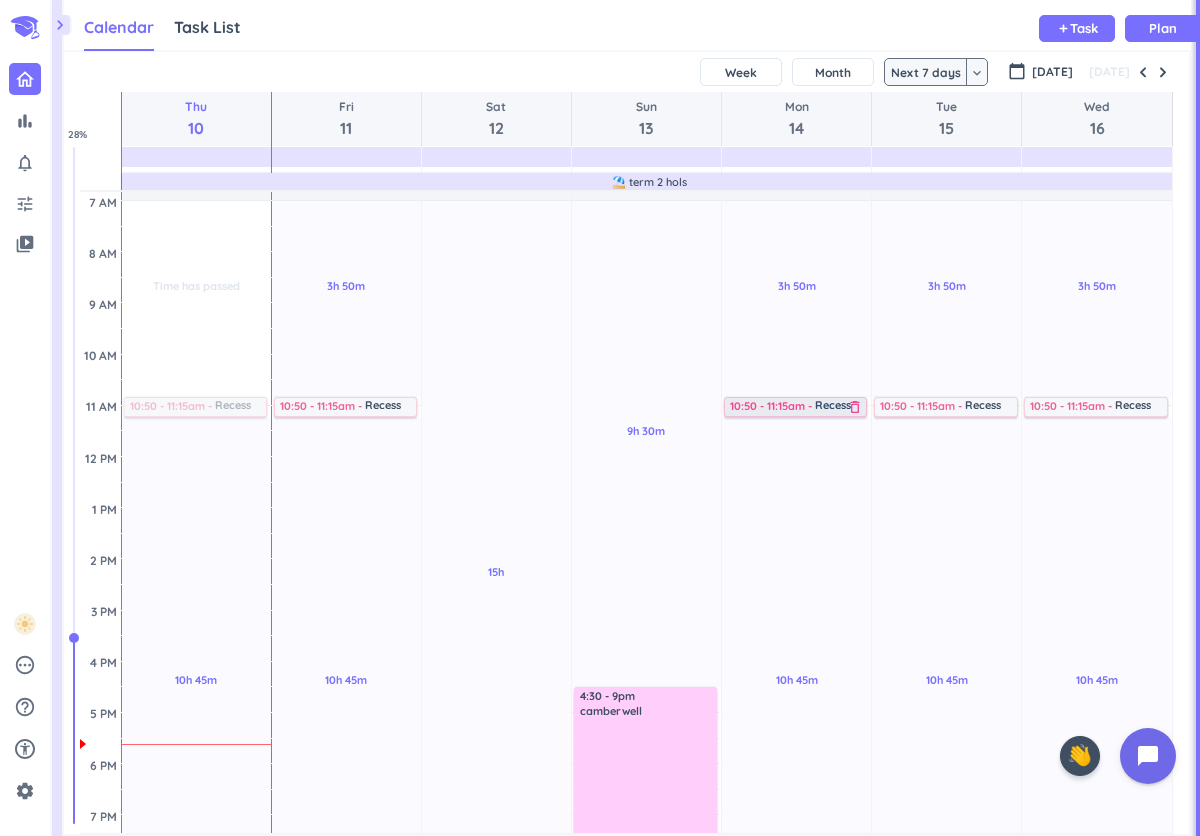 click on "delete_outline" at bounding box center (855, 407) 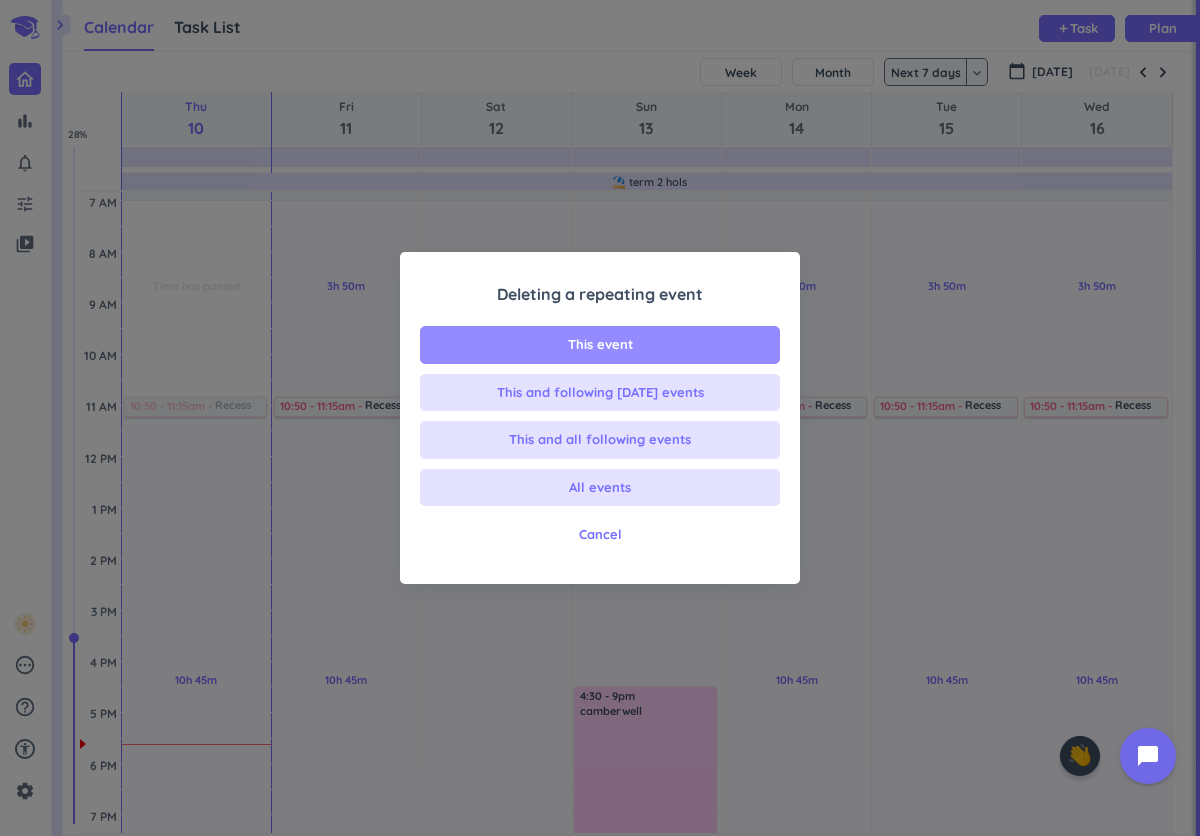 click on "This event" at bounding box center [600, 345] 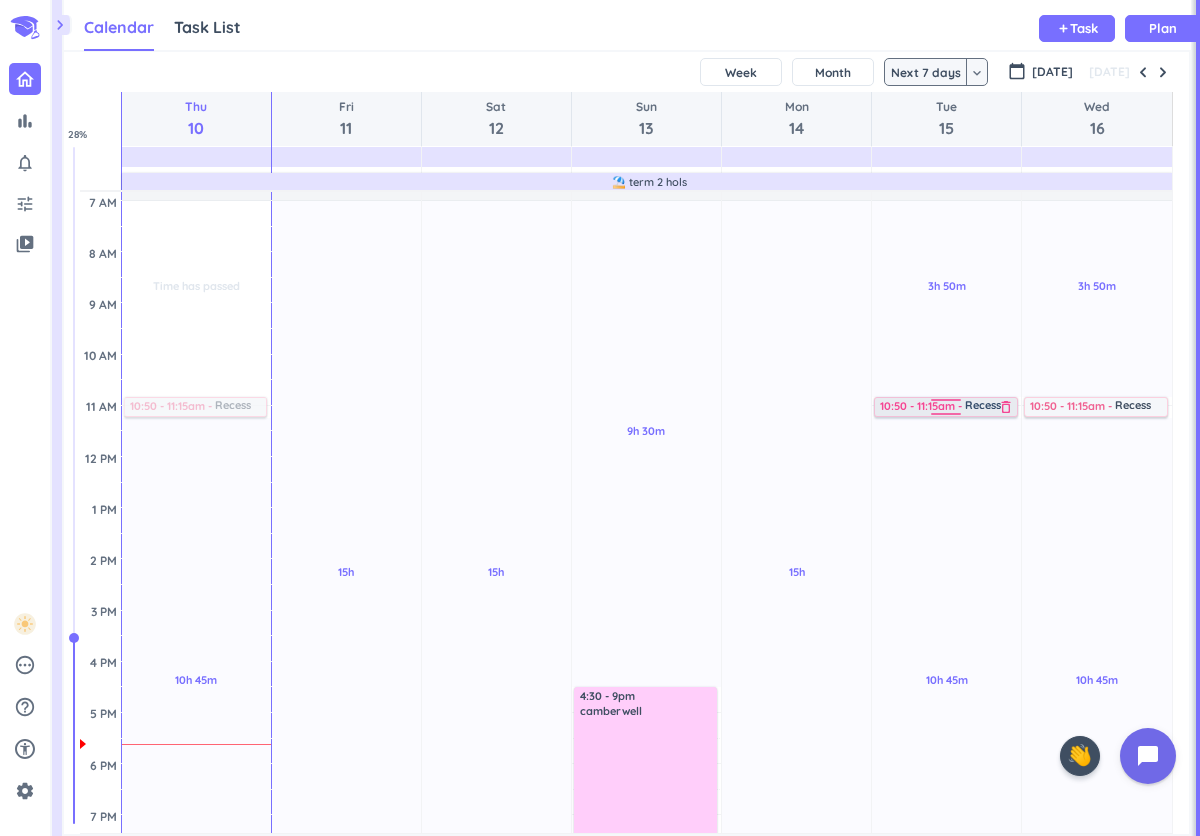click at bounding box center [945, 403] 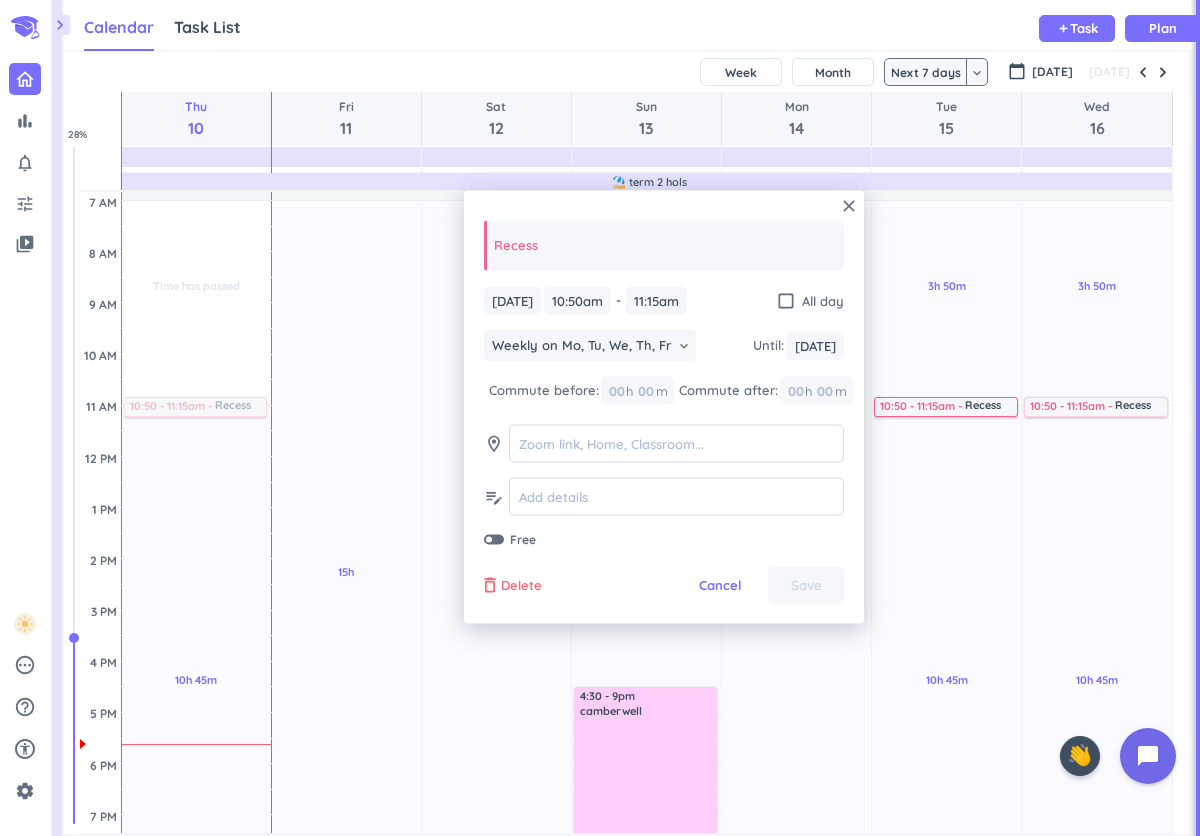 click on "Delete" at bounding box center [521, 586] 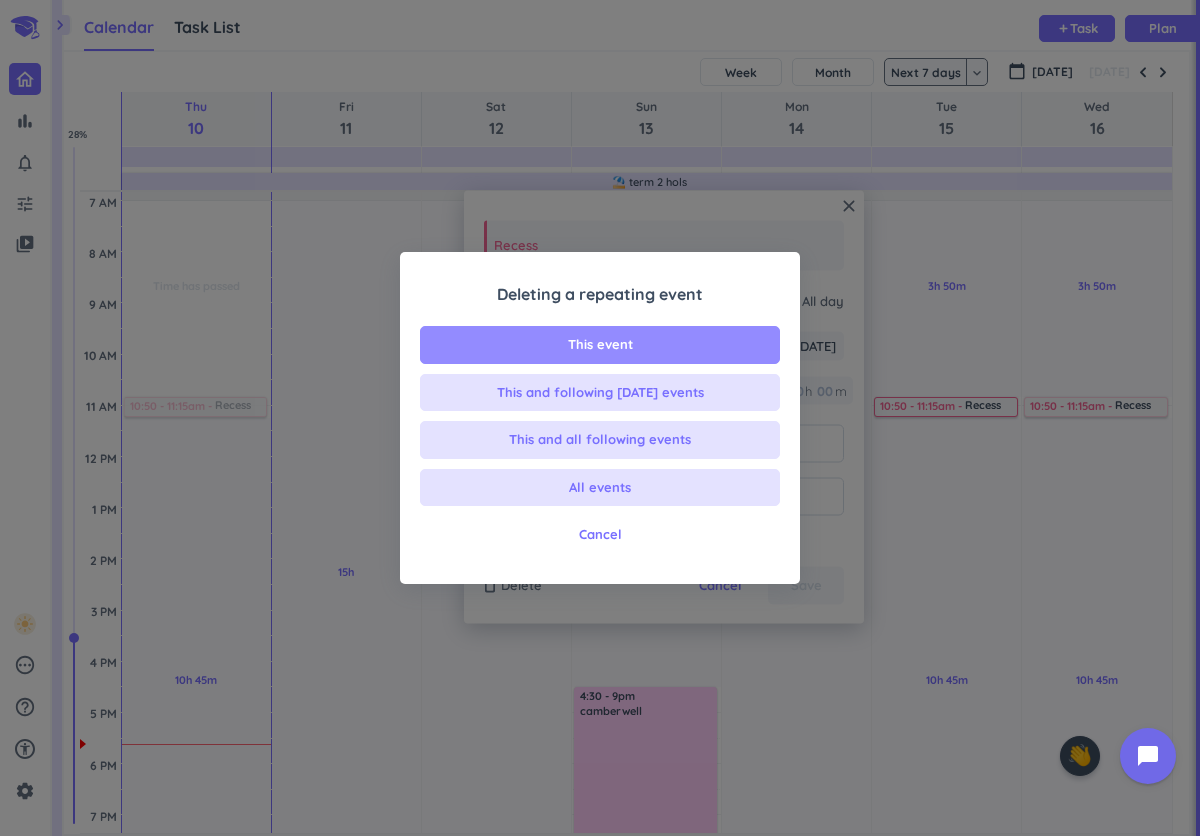 click on "This event" at bounding box center (600, 345) 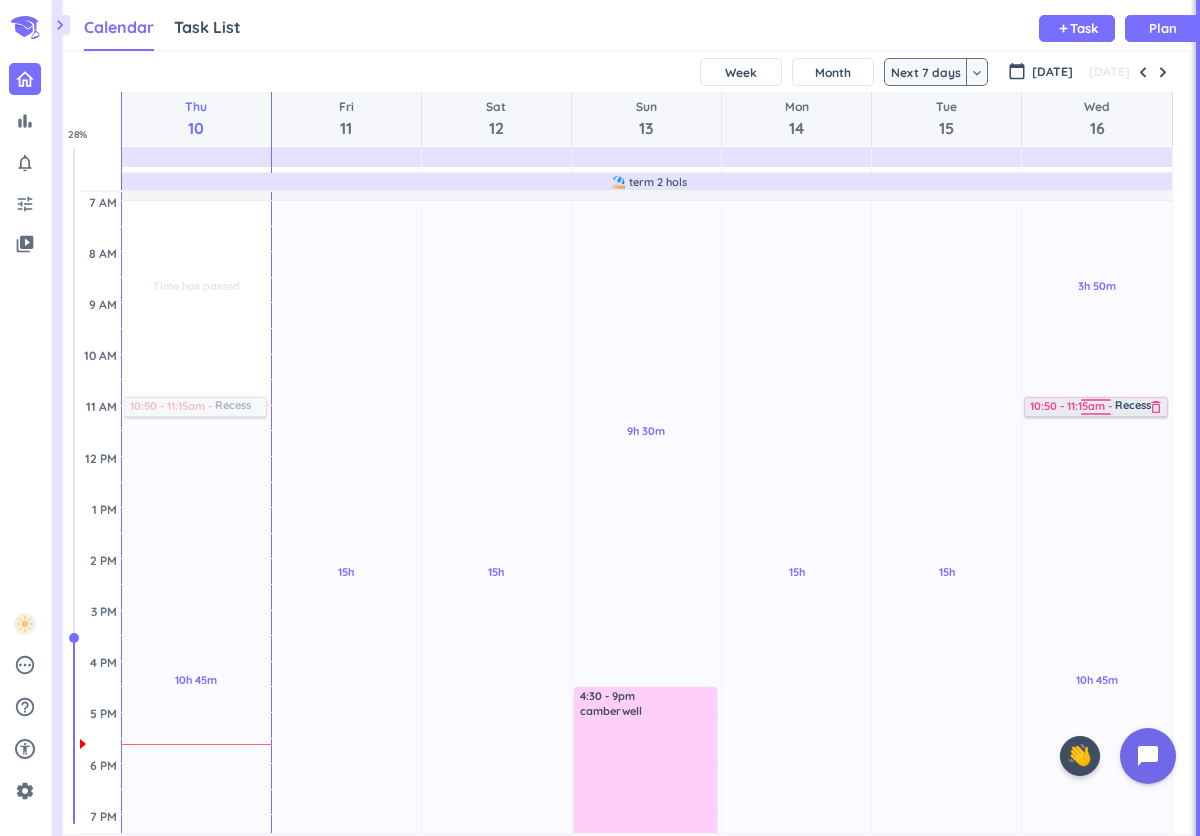click on "delete_outline" at bounding box center (1156, 407) 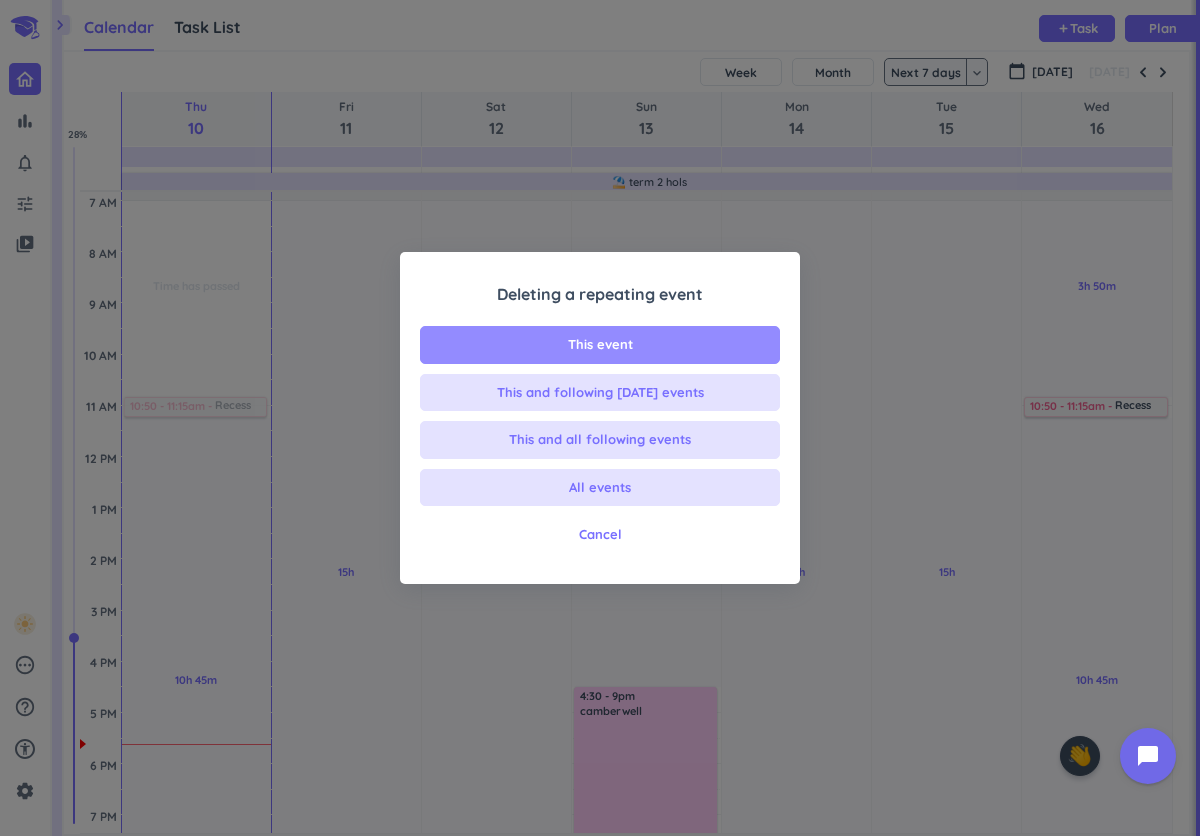 click on "This event" at bounding box center [600, 345] 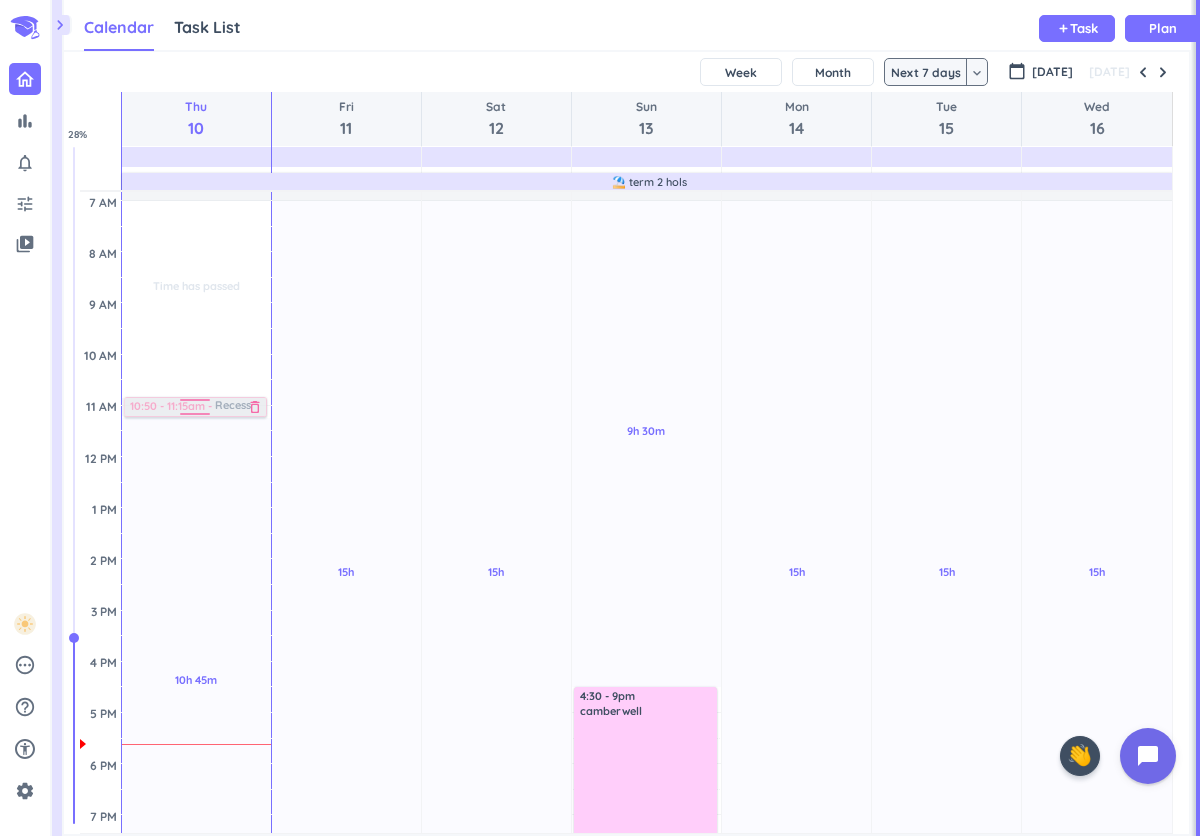 click on "delete_outline" at bounding box center [255, 407] 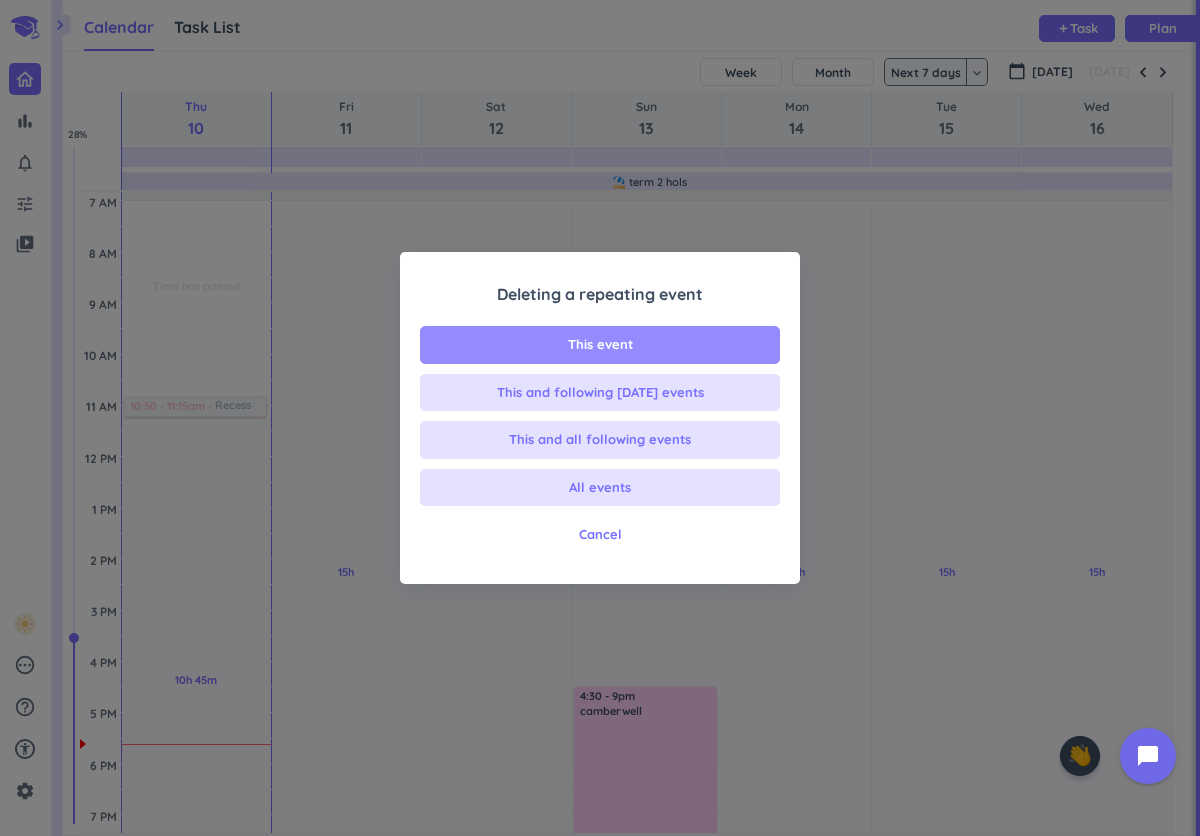 click on "This event" at bounding box center (600, 345) 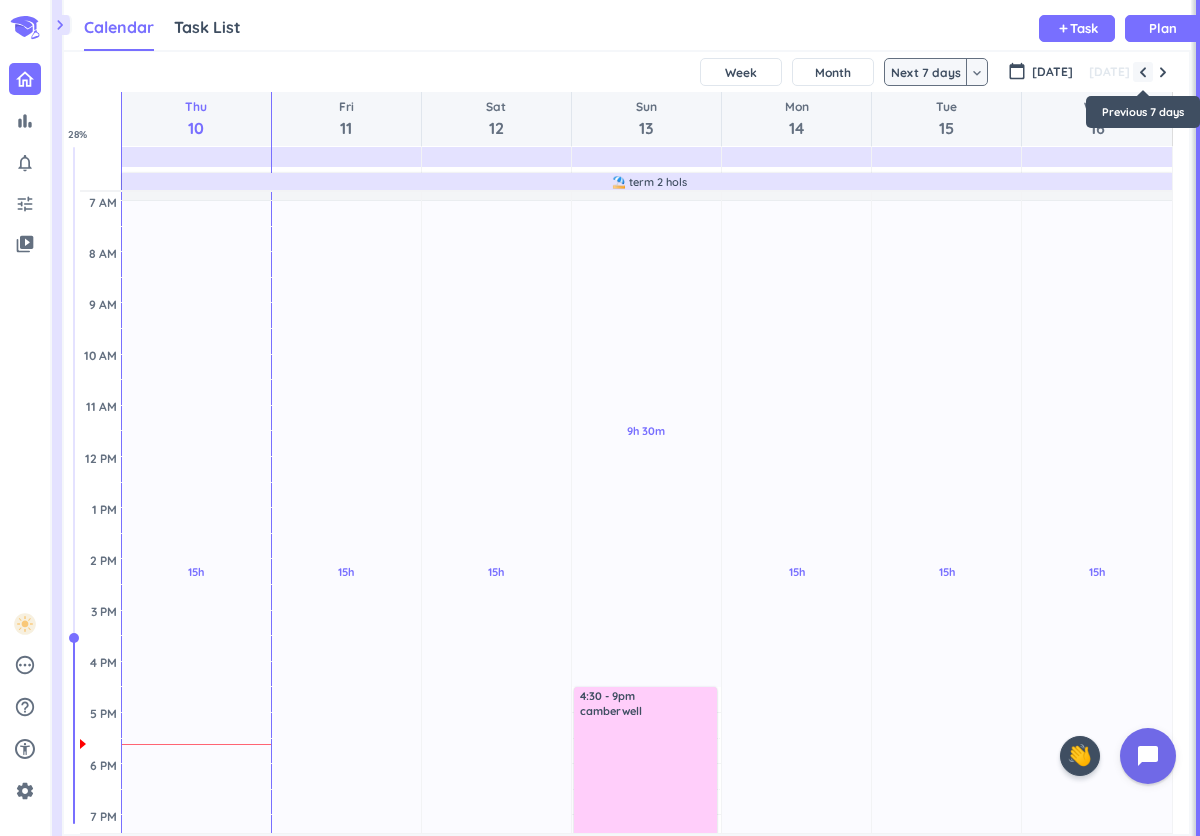 click at bounding box center [1143, 72] 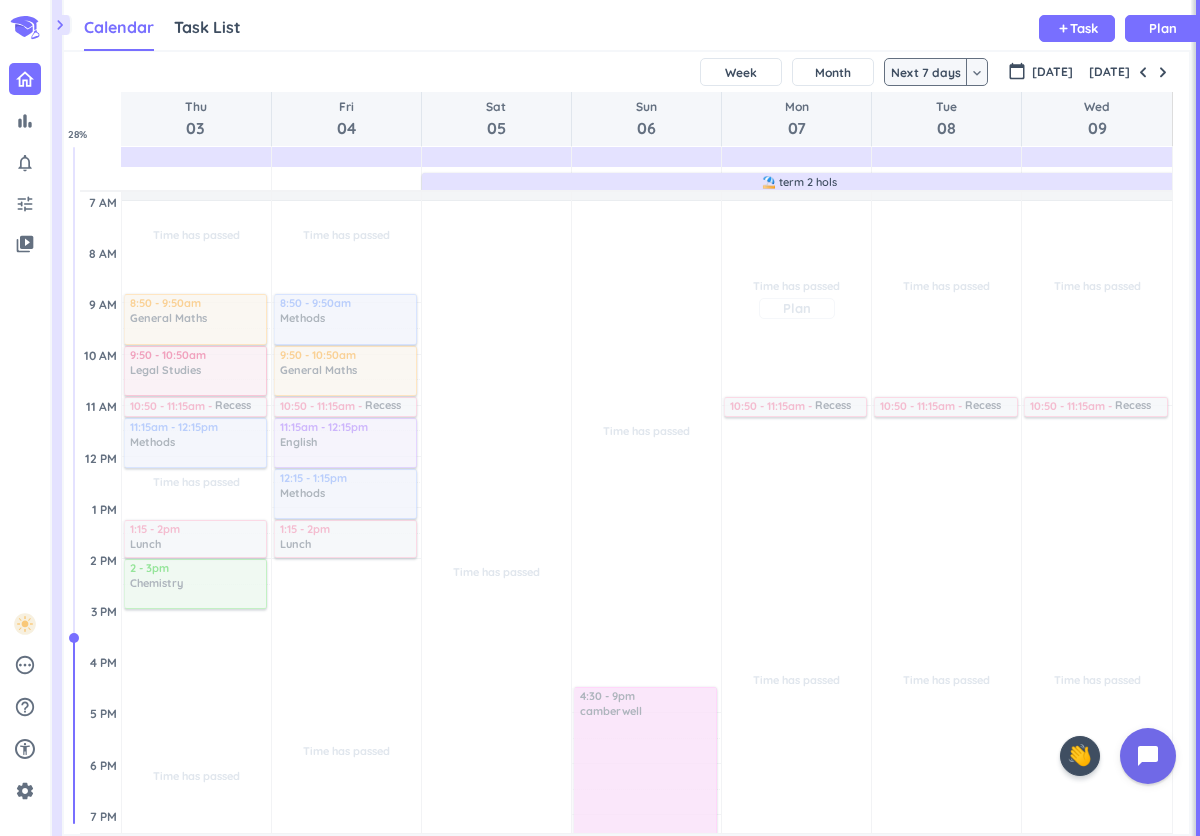 scroll, scrollTop: 104, scrollLeft: 0, axis: vertical 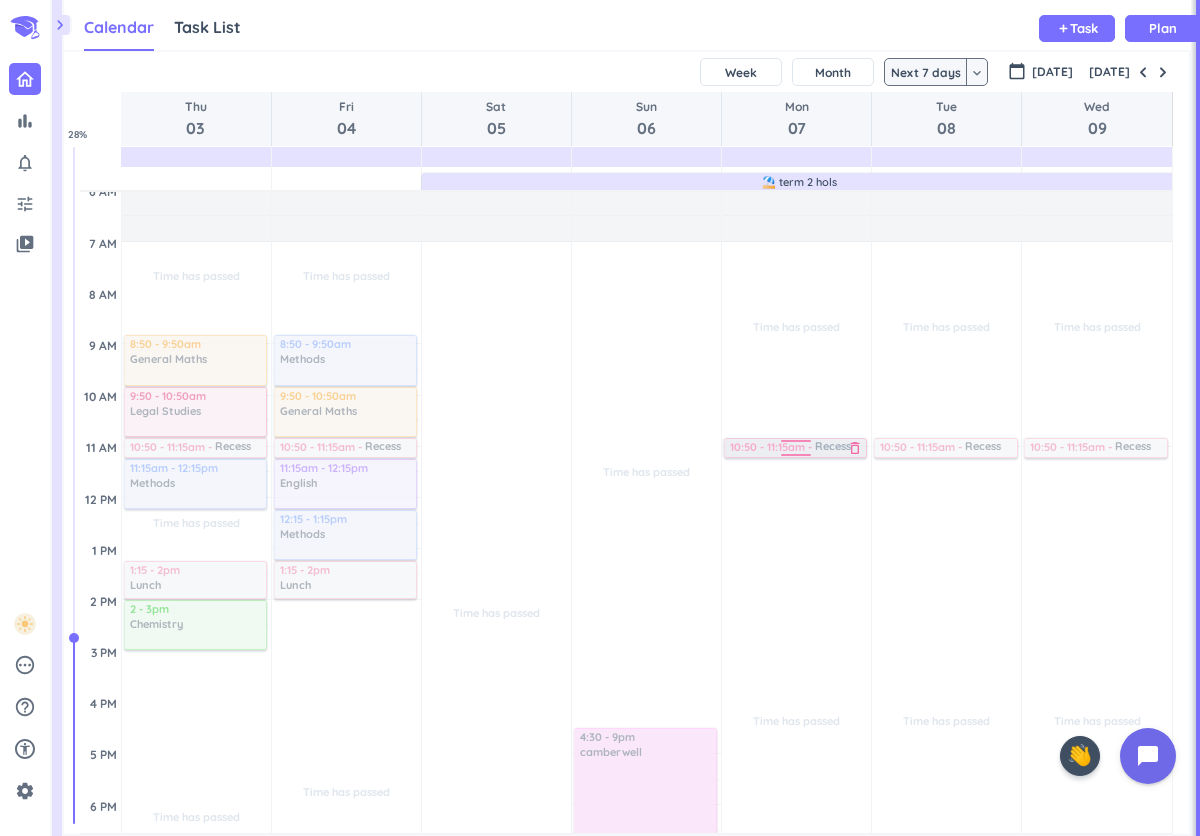 click on "delete_outline" at bounding box center [855, 448] 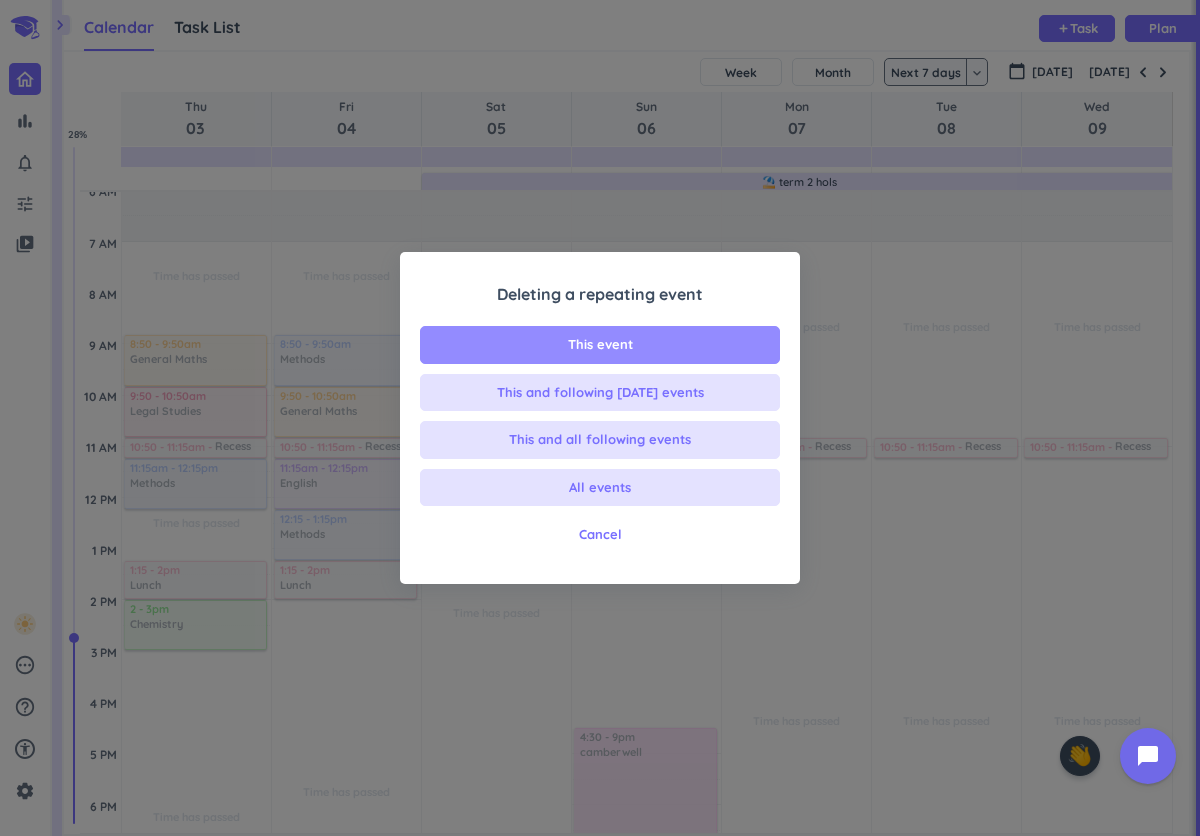 click on "This event" at bounding box center (600, 345) 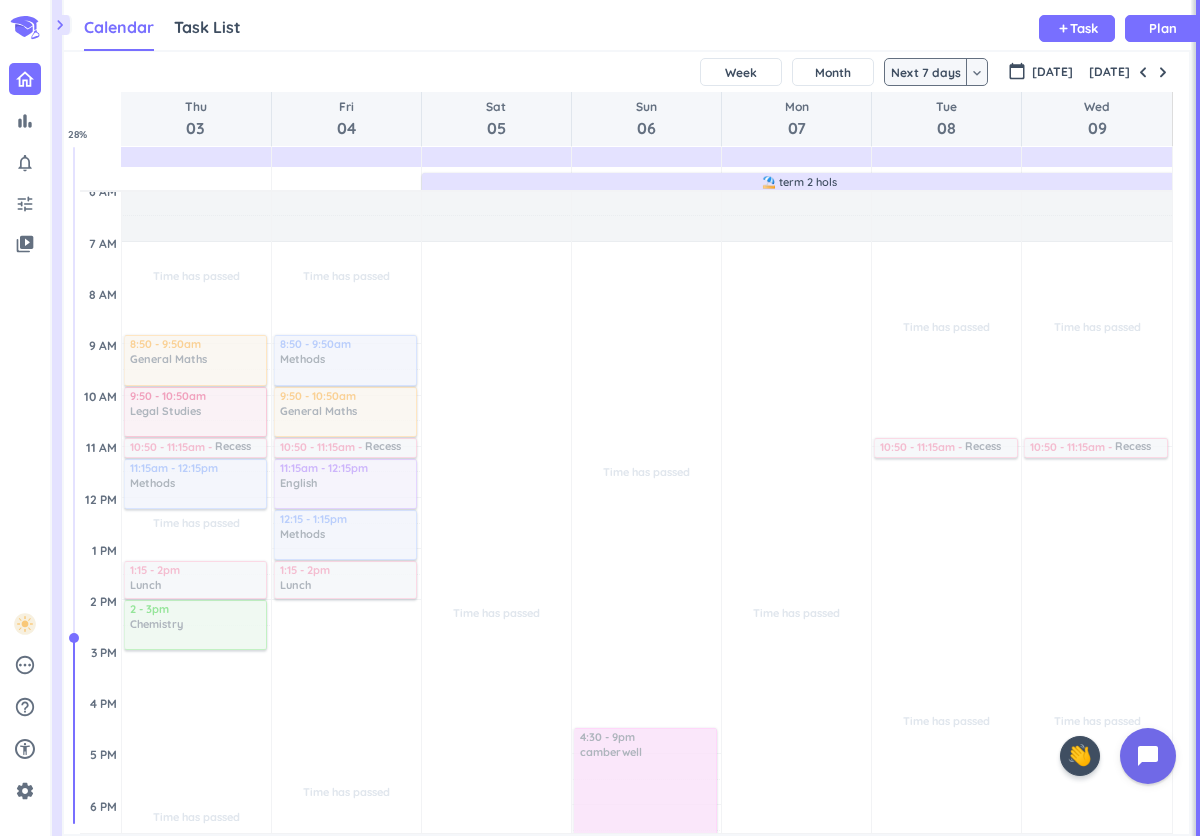 click at bounding box center (0, 0) 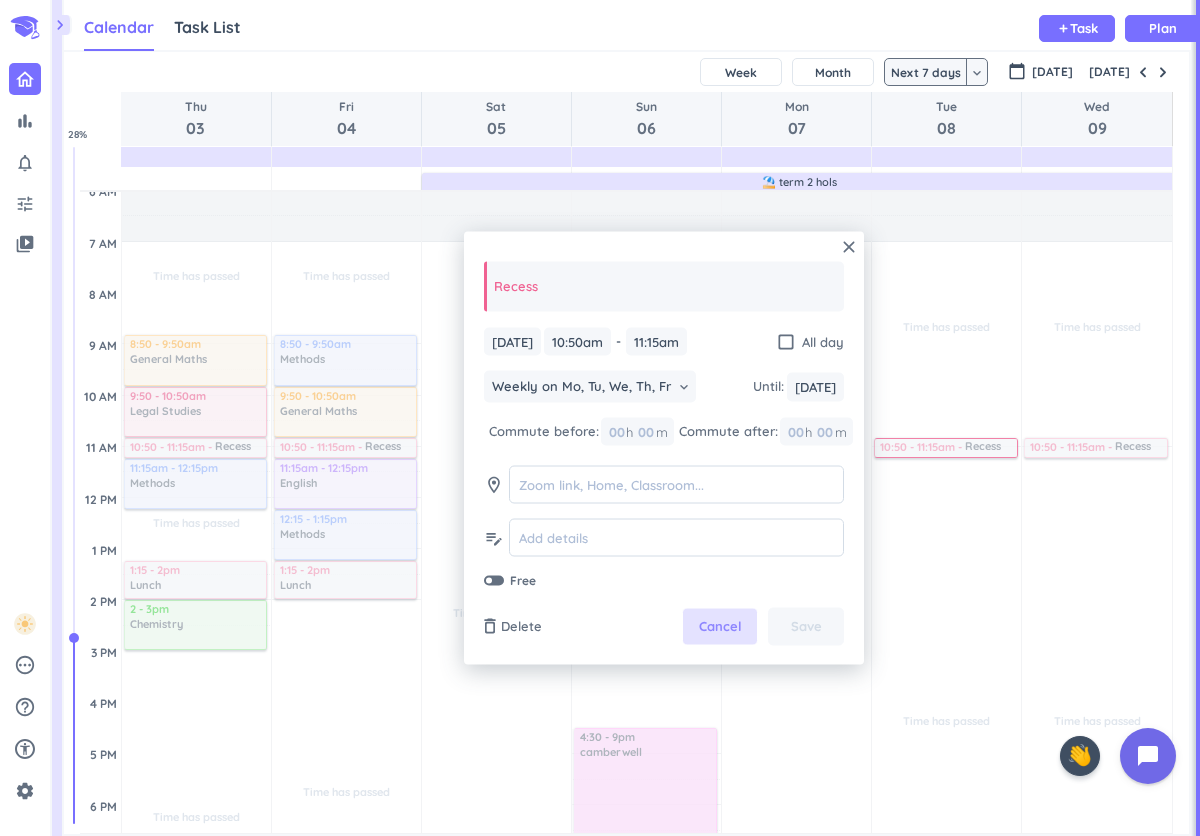 click on "Cancel" at bounding box center [720, 627] 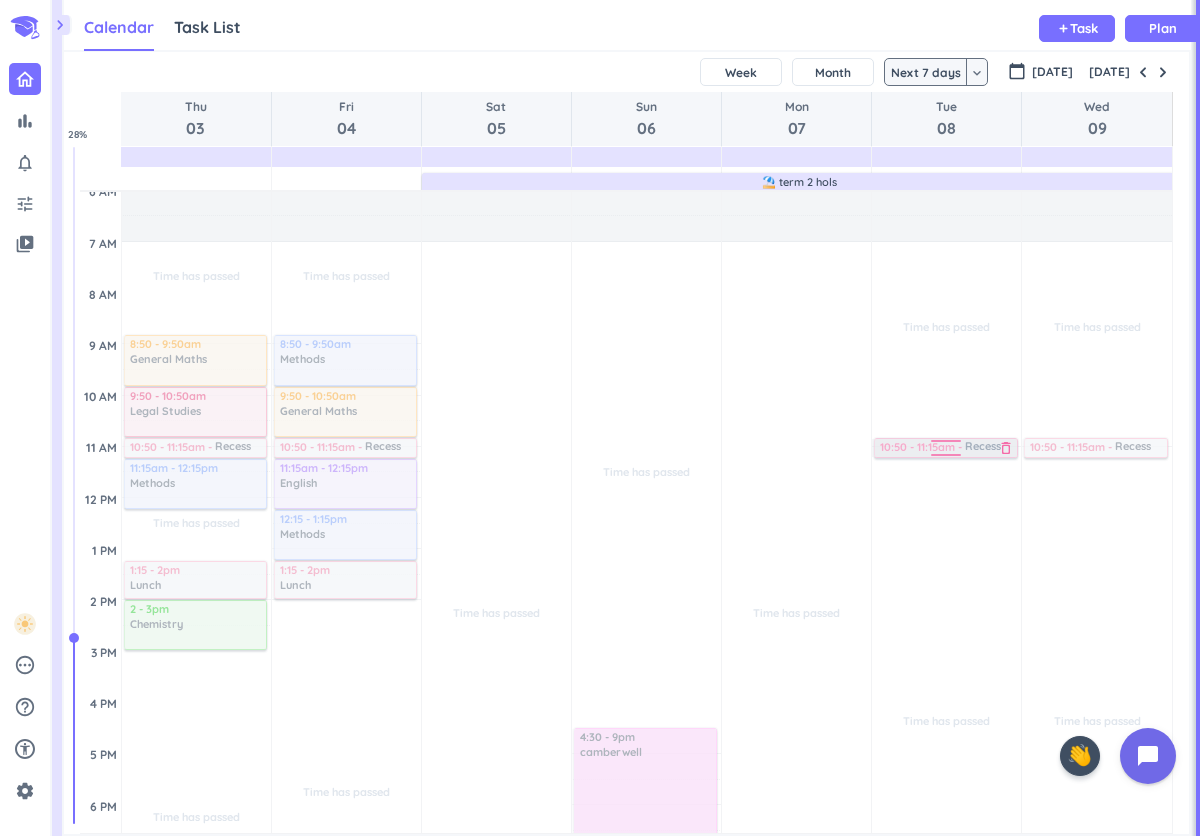 click on "delete_outline" at bounding box center [1006, 448] 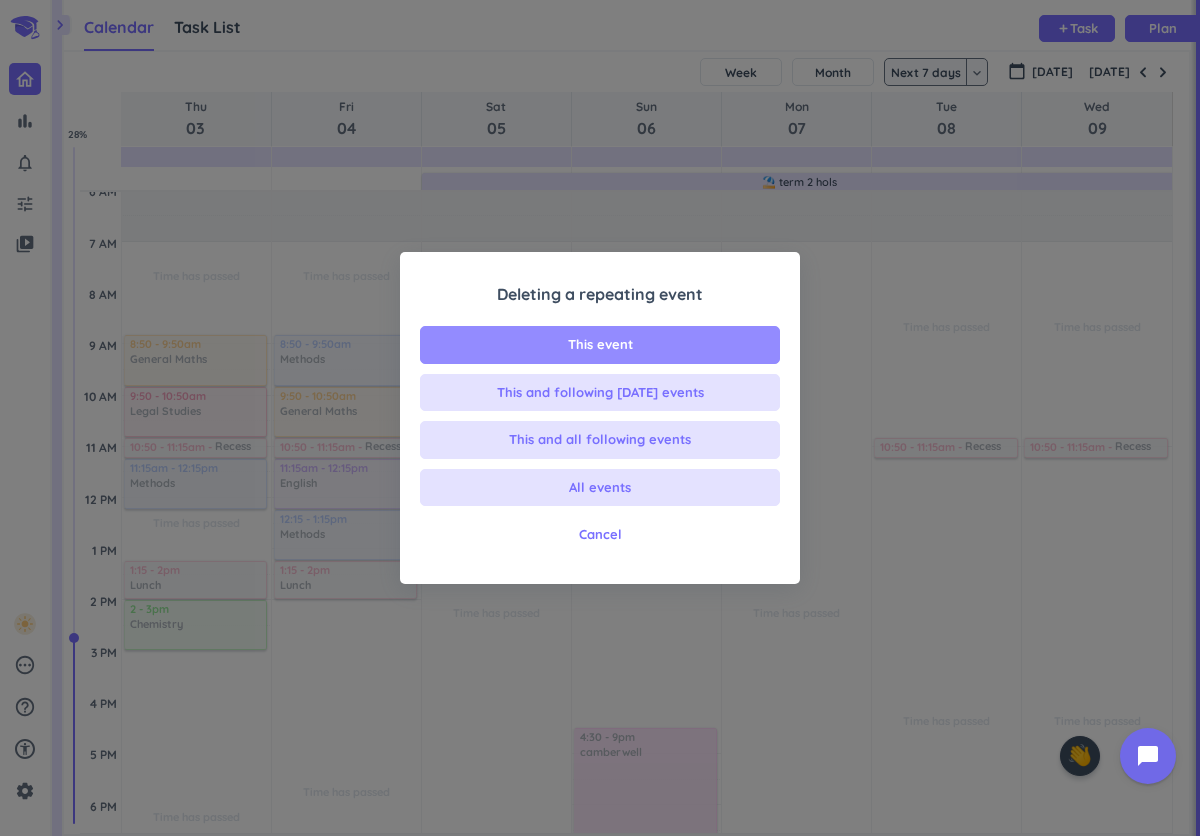 click on "This event" at bounding box center (600, 345) 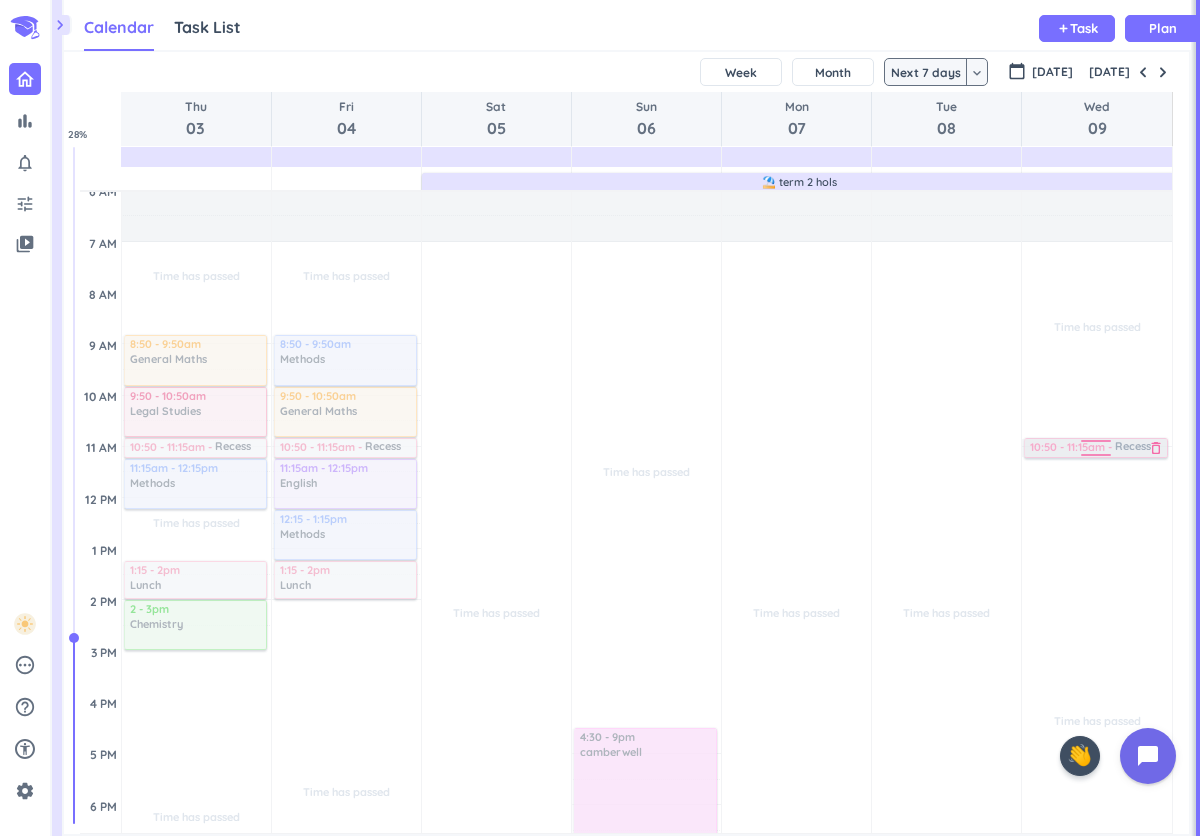 click on "delete_outline" at bounding box center [1156, 448] 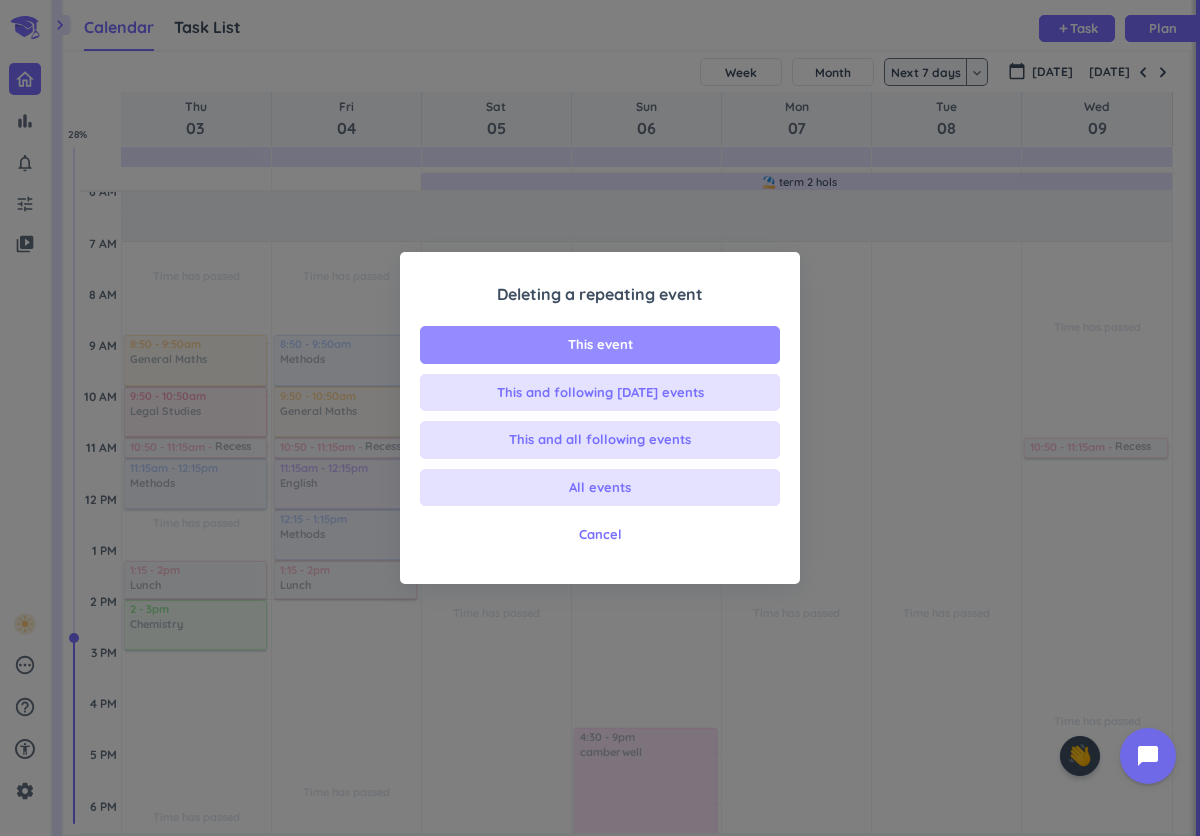 click on "This event" at bounding box center [600, 345] 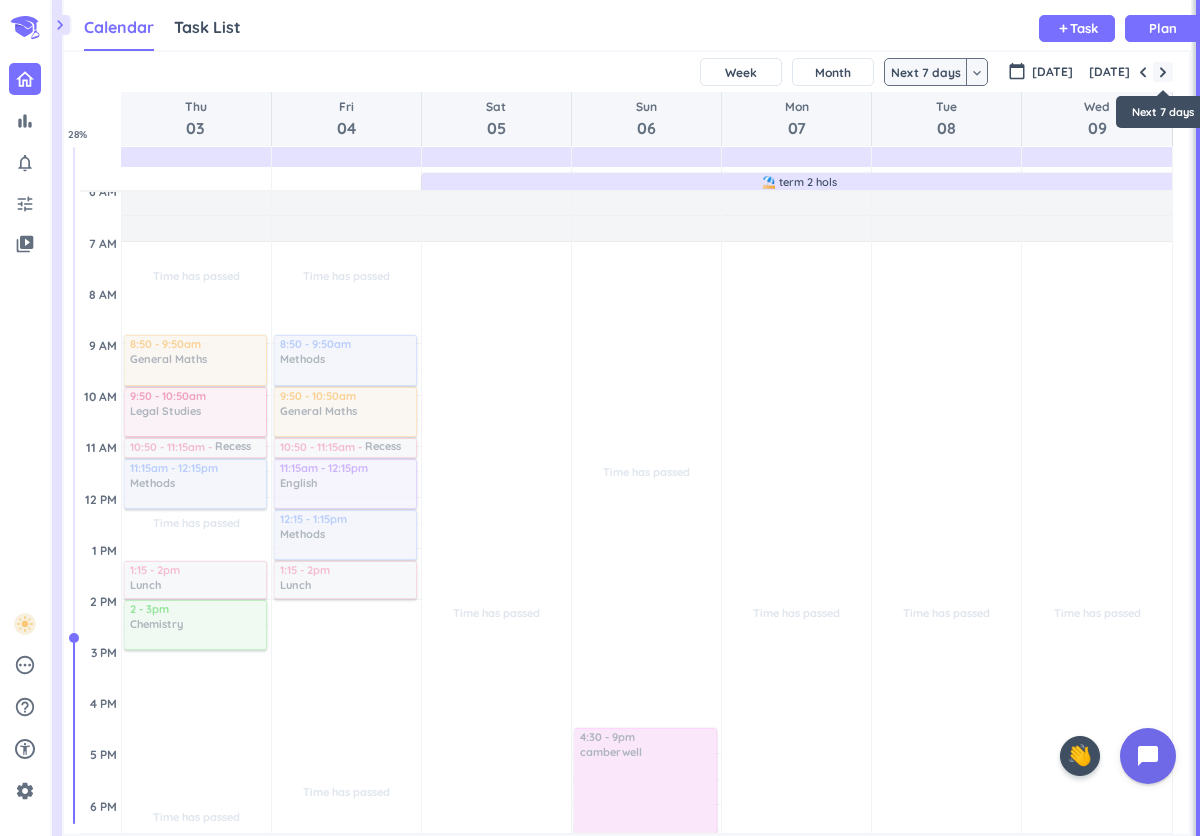 click at bounding box center (1163, 72) 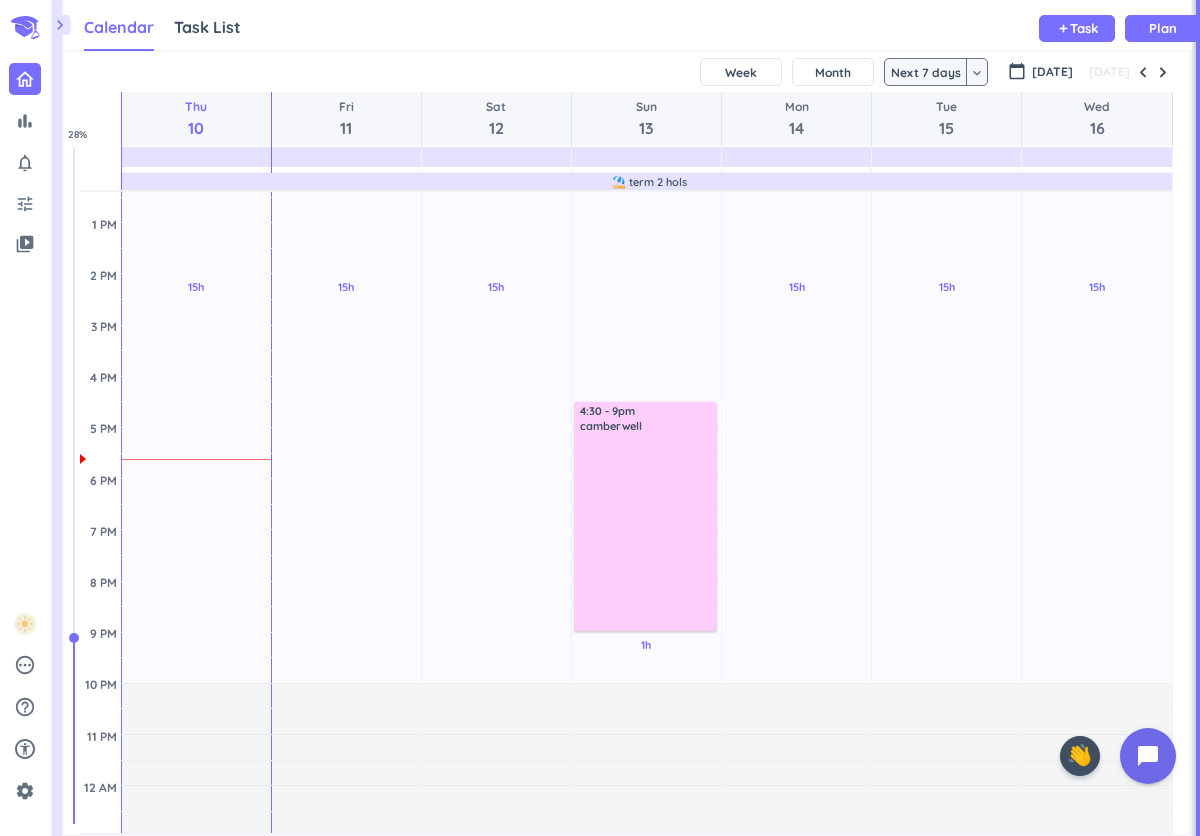 scroll, scrollTop: 431, scrollLeft: 0, axis: vertical 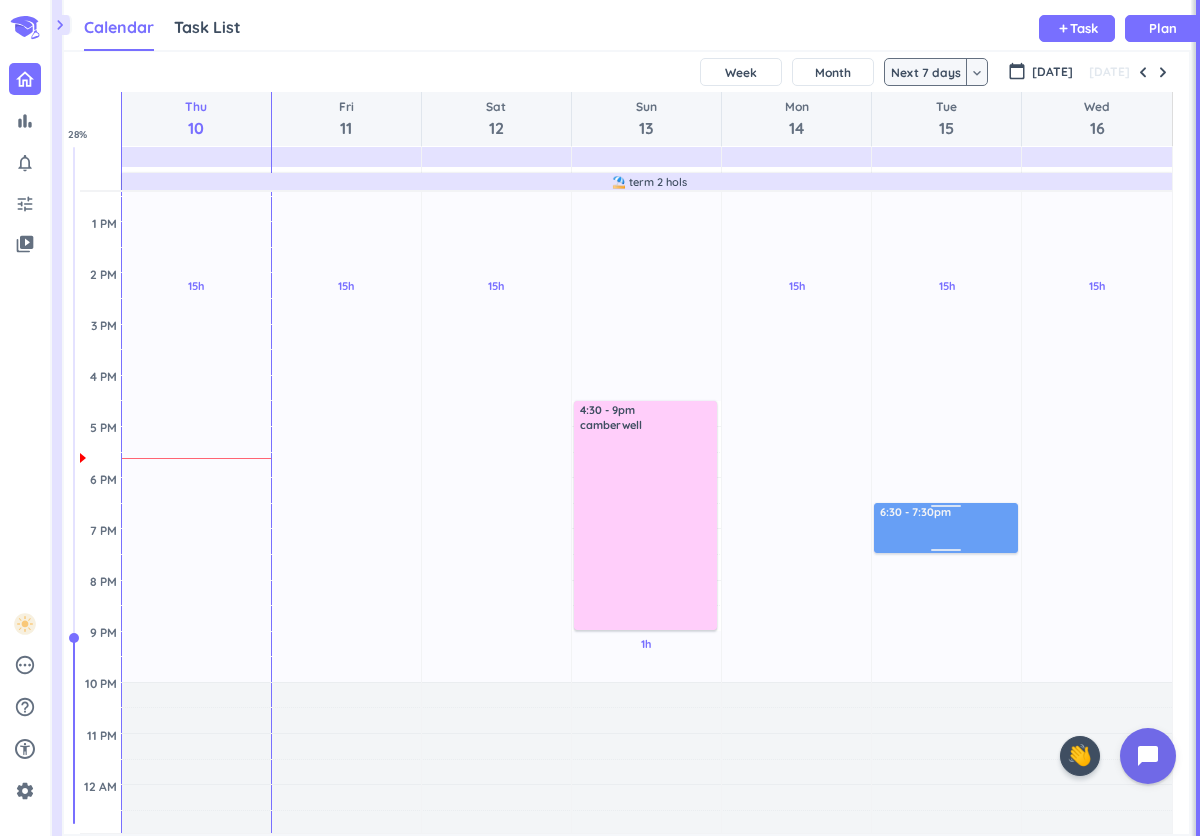 click on "15h  Past due Plan Adjust Awake Time Adjust Awake Time 6:20 - 7:20pm 6:30 - 7:30pm" at bounding box center [946, 375] 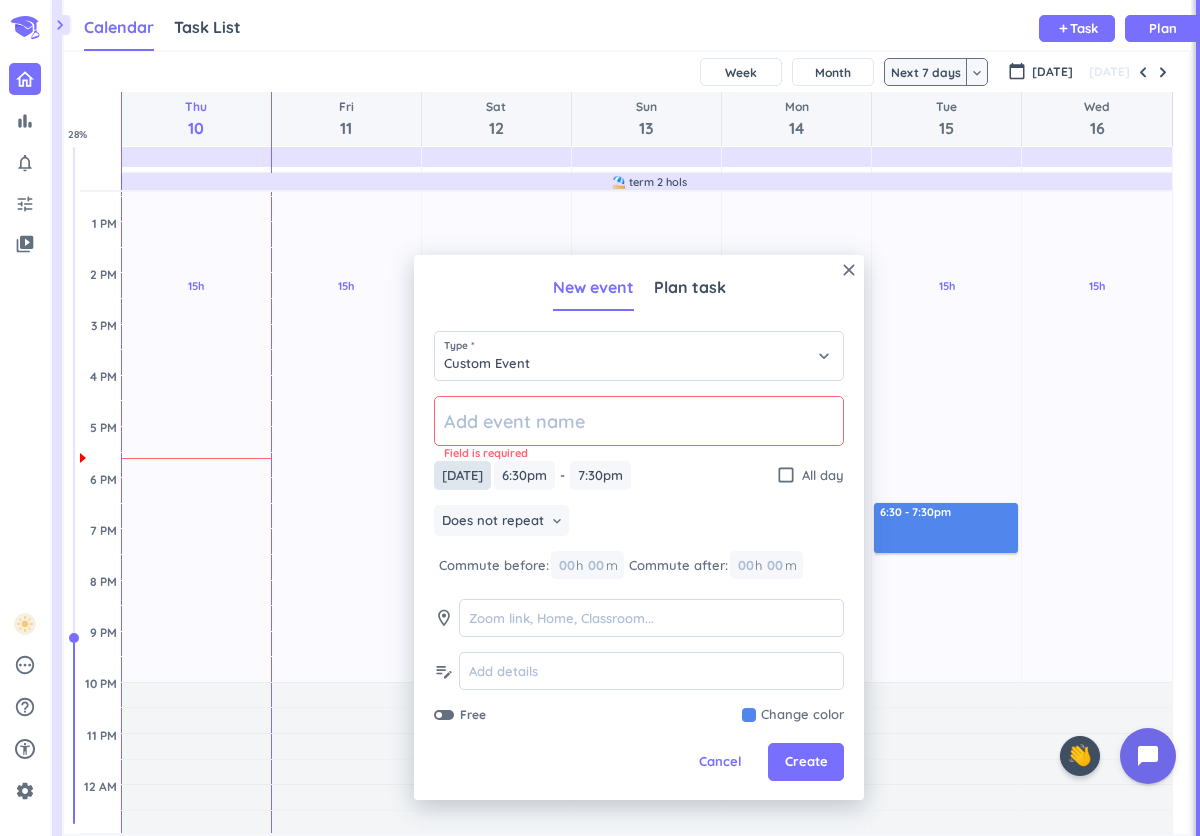 click on "[DATE]" at bounding box center [462, 475] 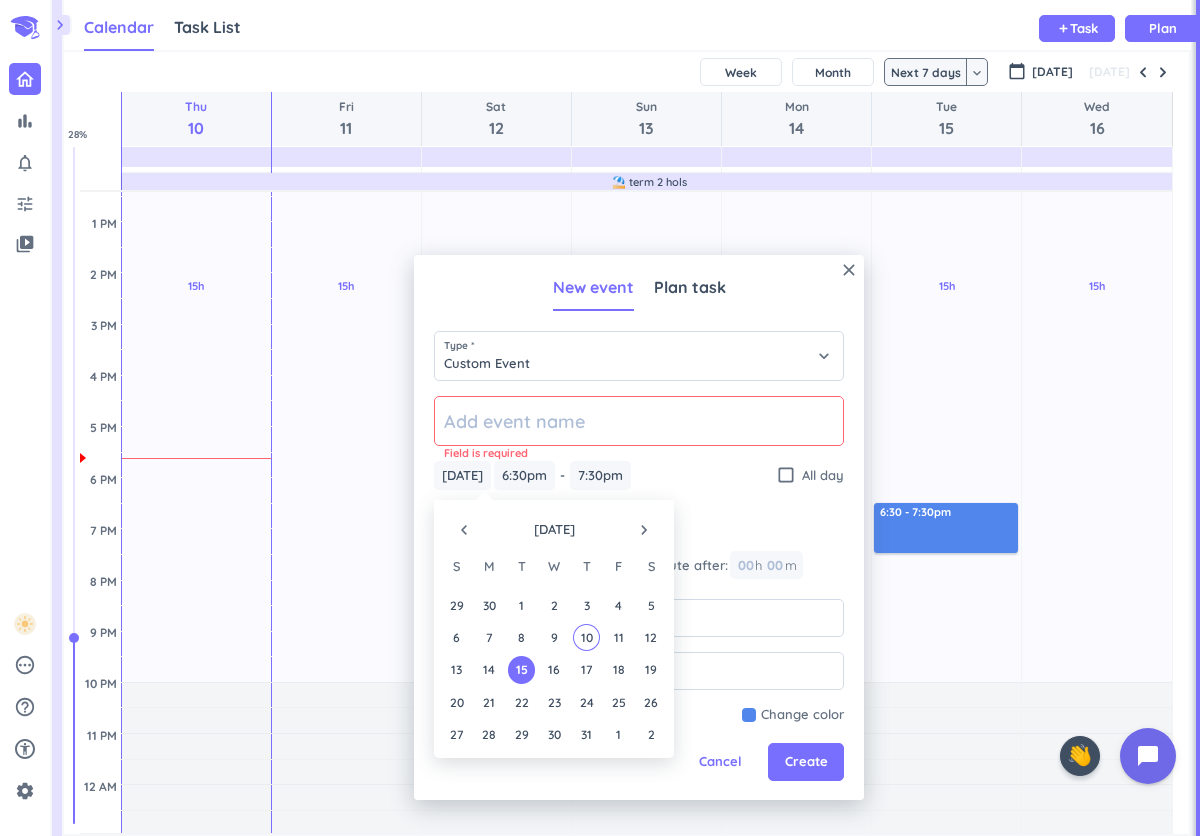 click on "Does not repeat keyboard_arrow_down" at bounding box center [639, 523] 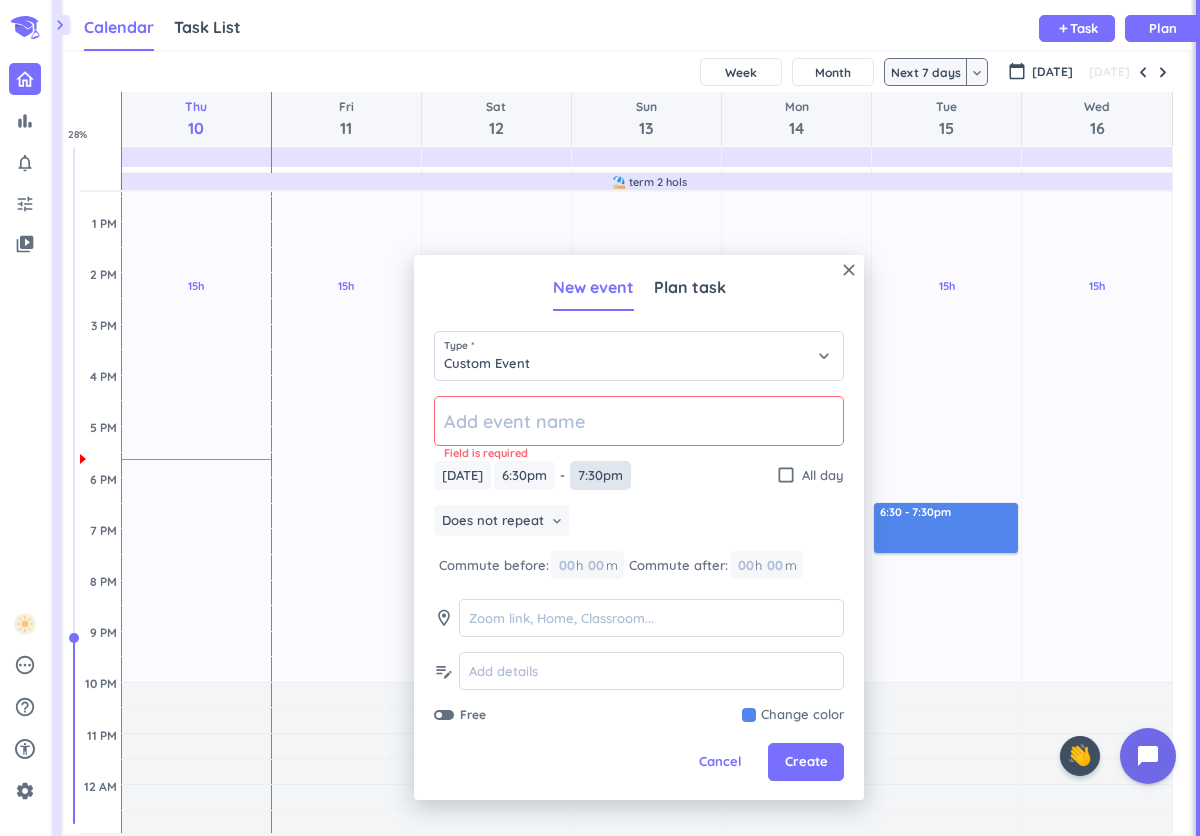 click on "7:30pm" at bounding box center [600, 475] 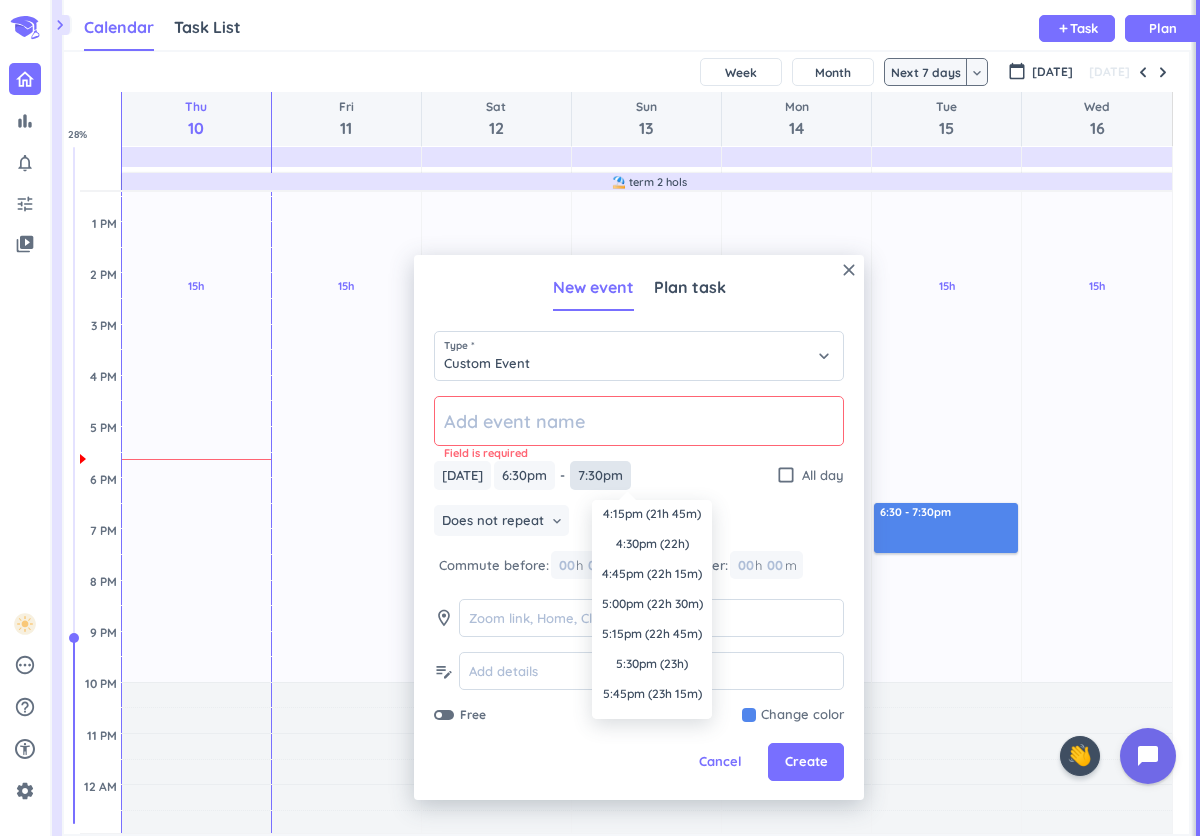 scroll, scrollTop: 2671, scrollLeft: 0, axis: vertical 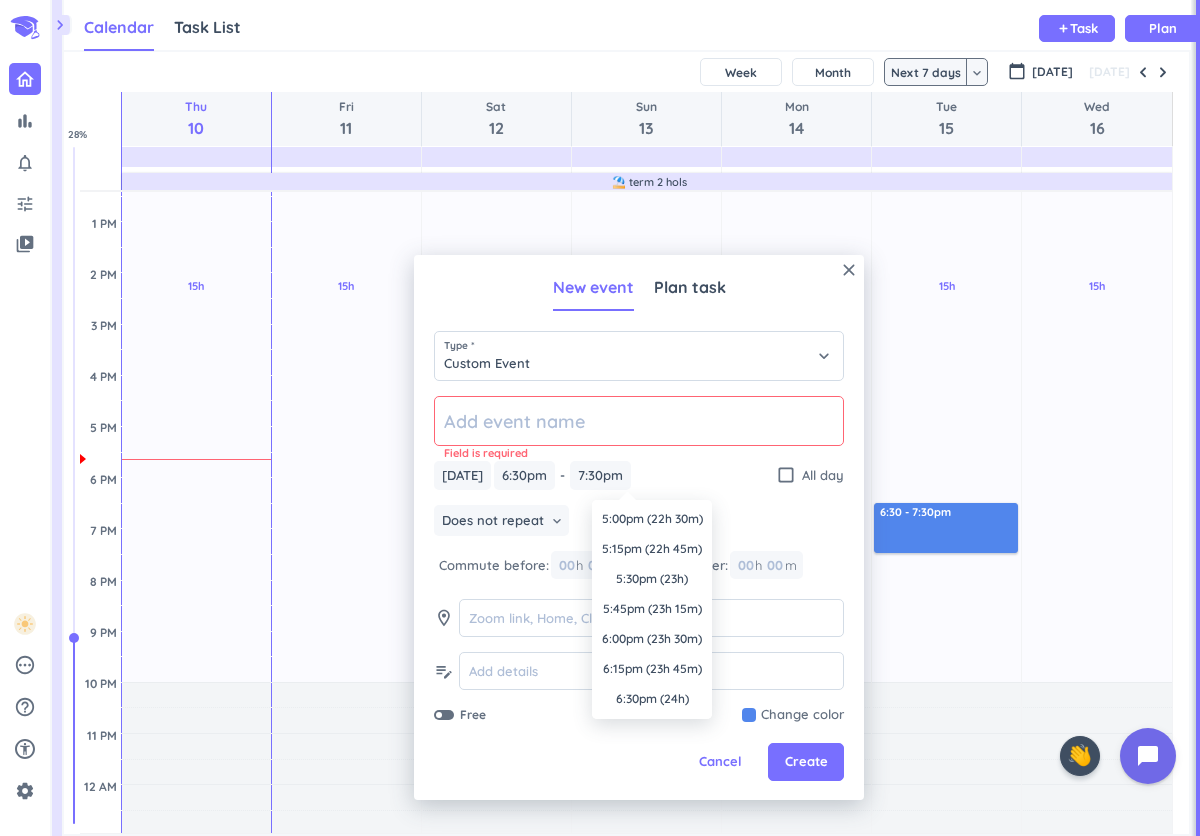 click on "6:30pm (24h)" at bounding box center (652, 699) 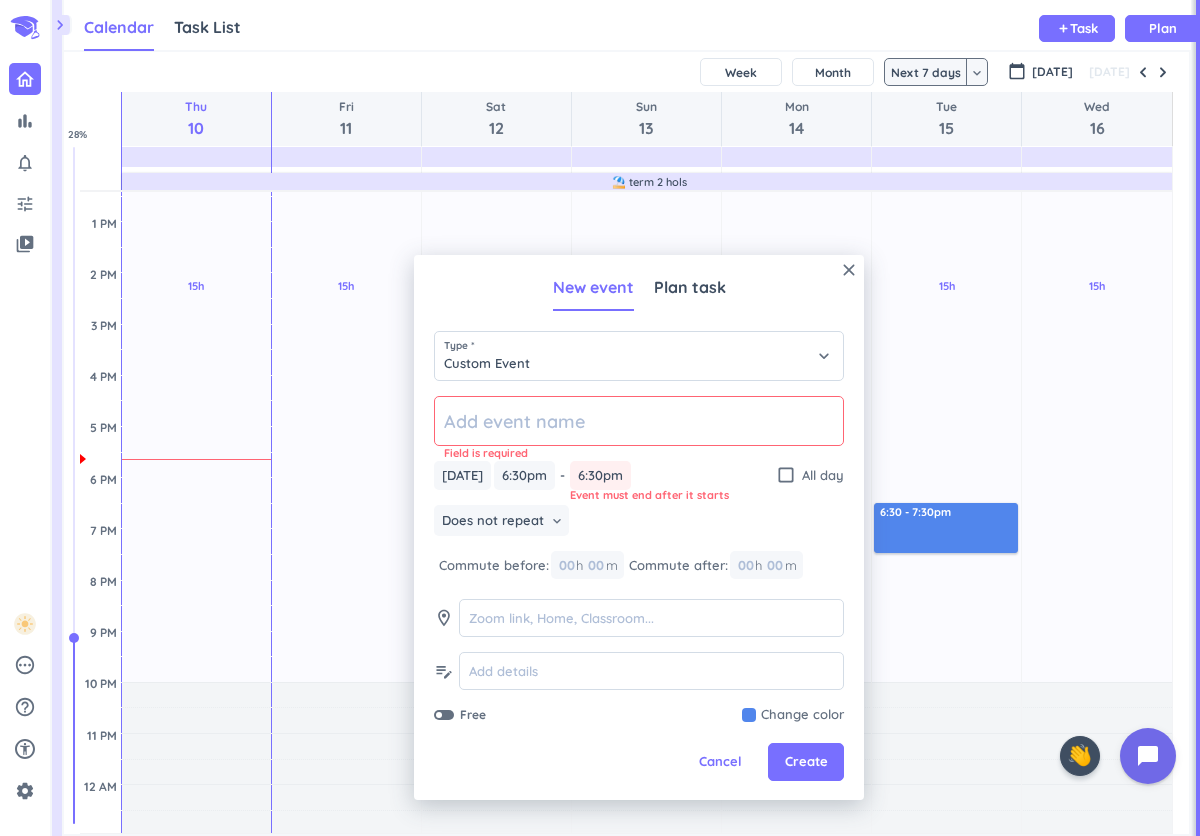click on "6:30pm" at bounding box center (600, 475) 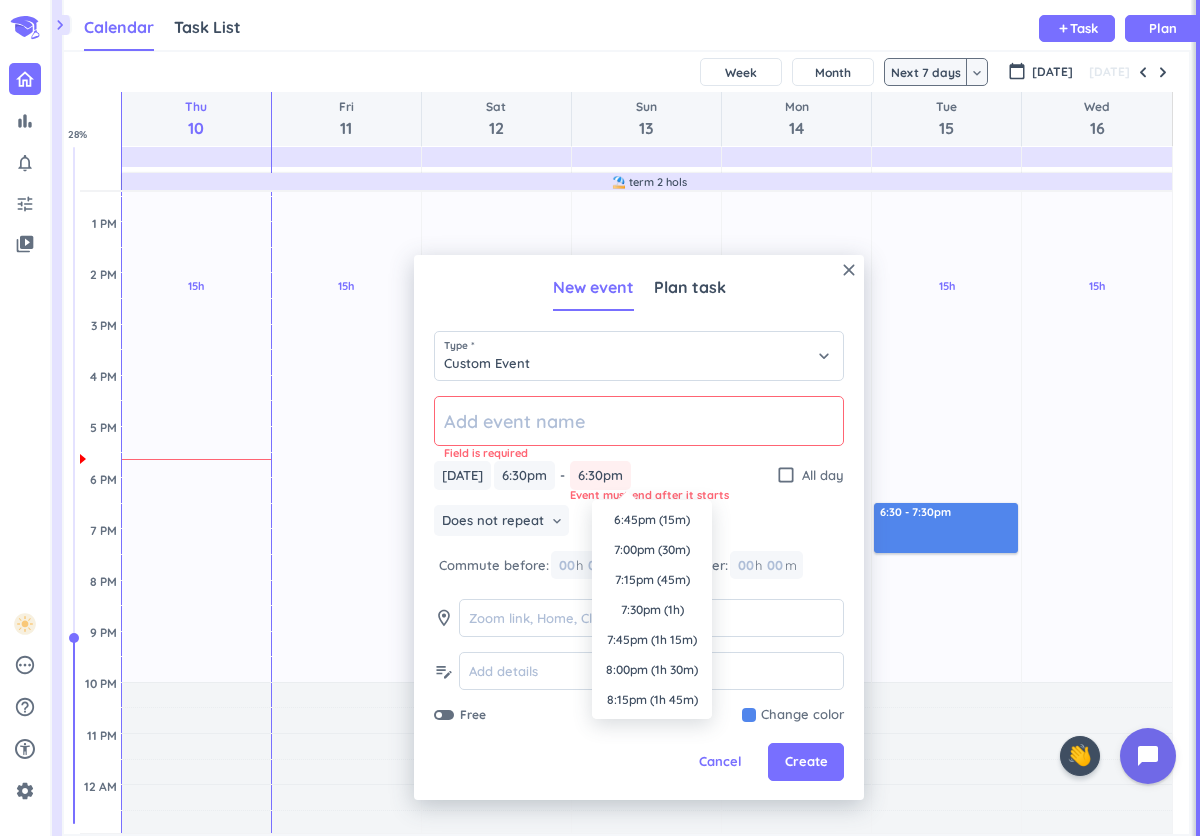 scroll, scrollTop: 2671, scrollLeft: 0, axis: vertical 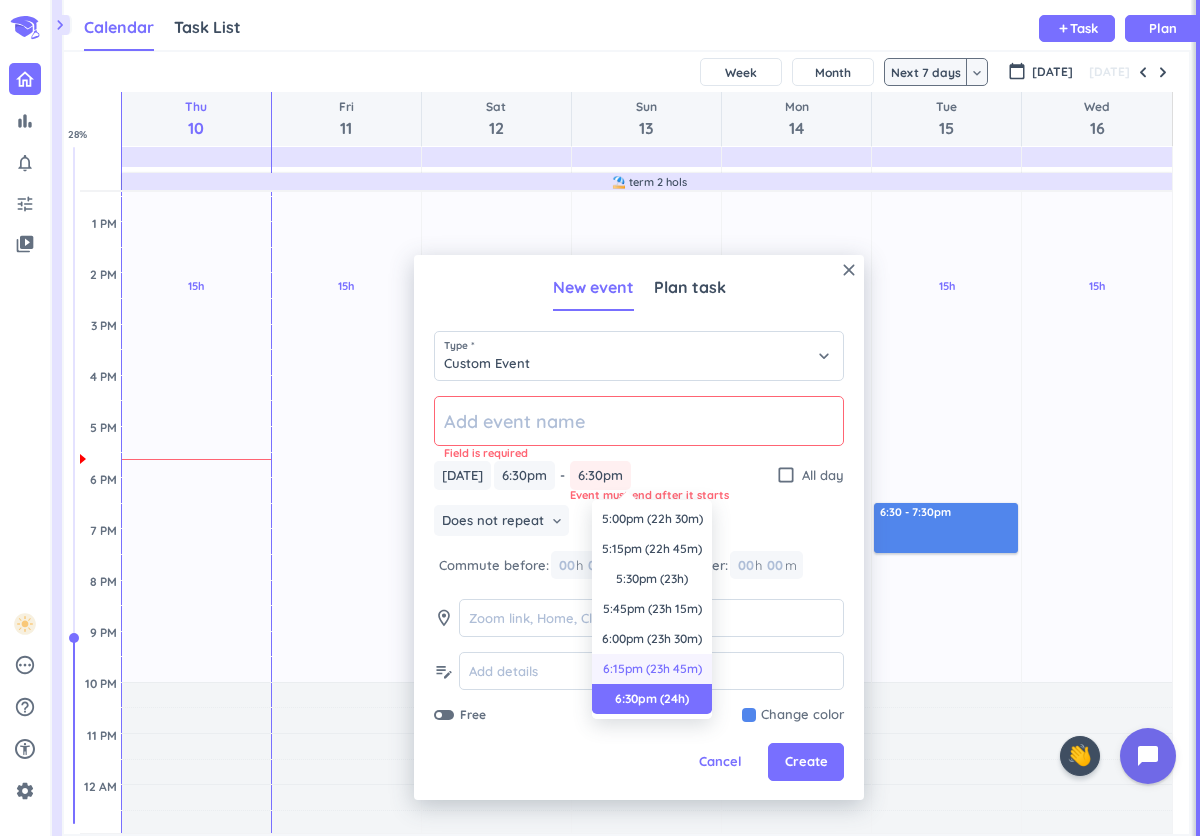 click on "6:15pm (23h 45m)" at bounding box center [652, 669] 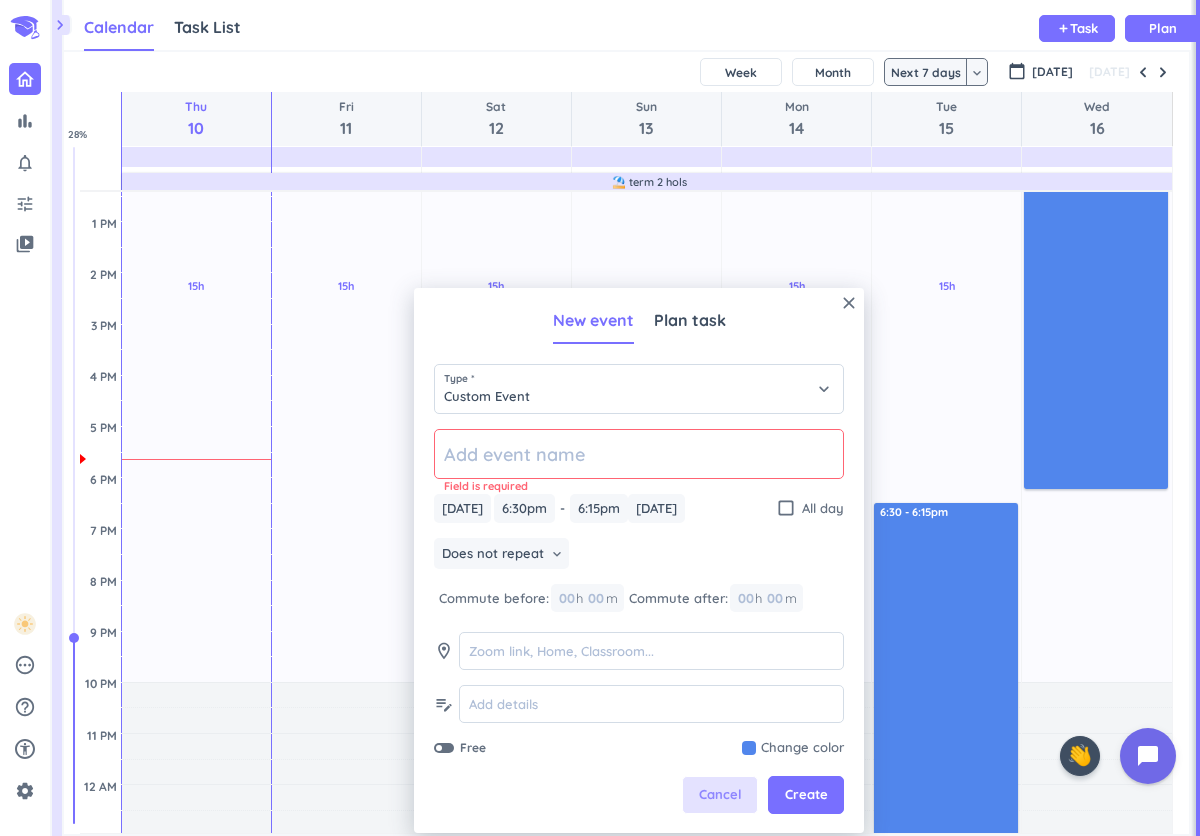 click on "Cancel" at bounding box center (720, 795) 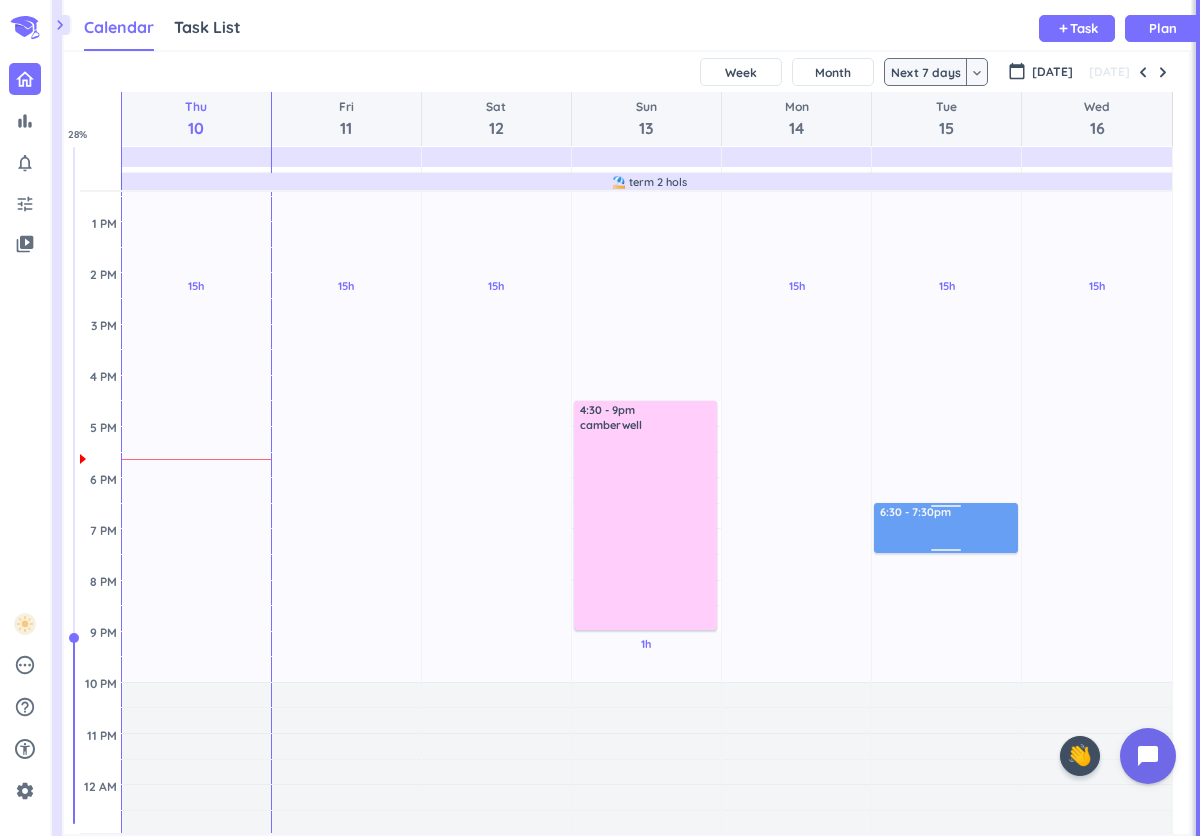 drag, startPoint x: 921, startPoint y: 588, endPoint x: 915, endPoint y: 512, distance: 76.23647 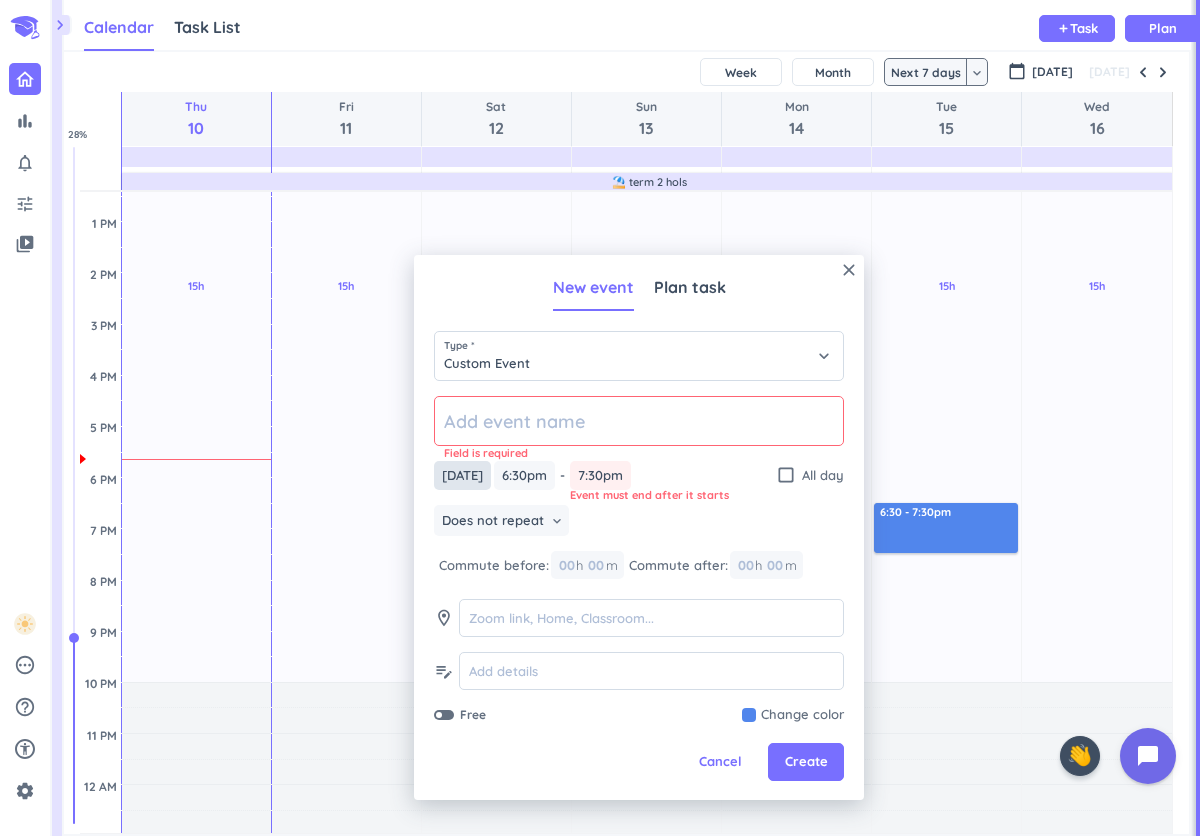 click on "[DATE]" at bounding box center (462, 475) 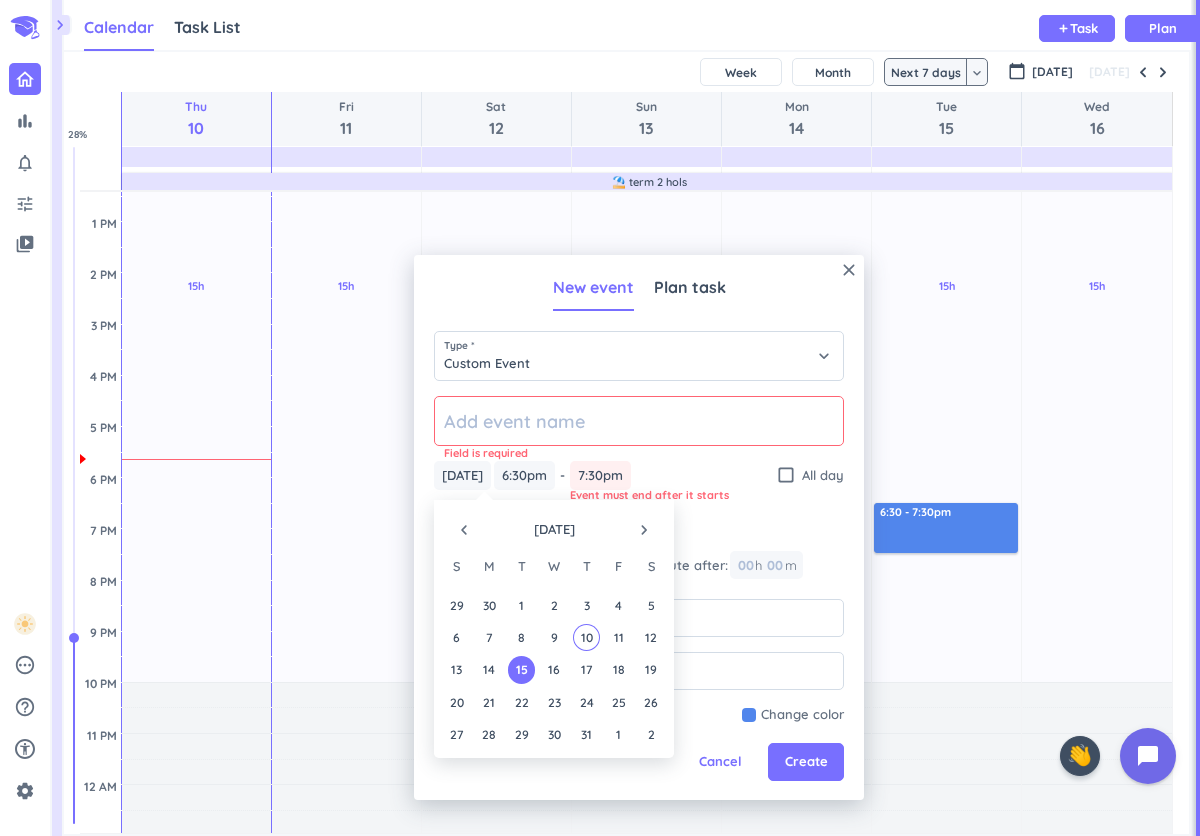 click 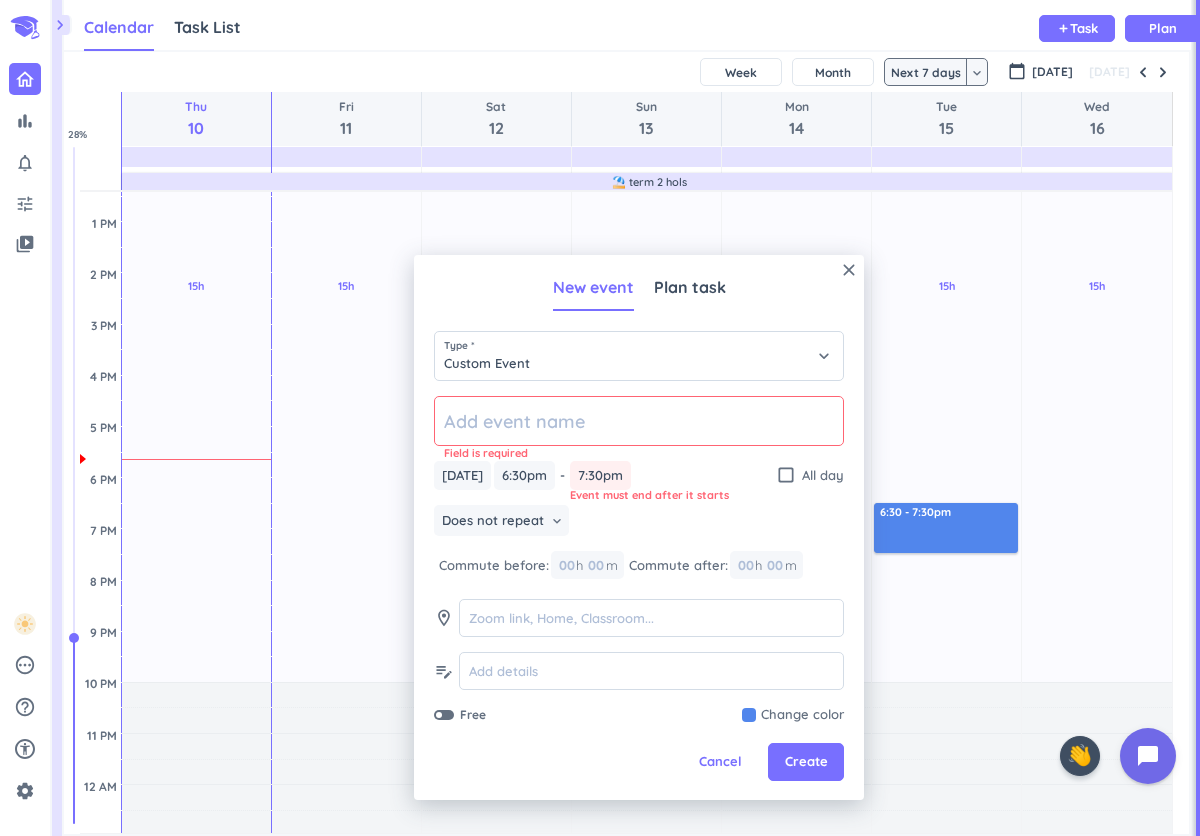 click on "[DATE] [DATE]   6:30pm 6:30pm - 7:30pm 7:30pm Event must end after it starts check_box_outline_blank All day" at bounding box center (639, 475) 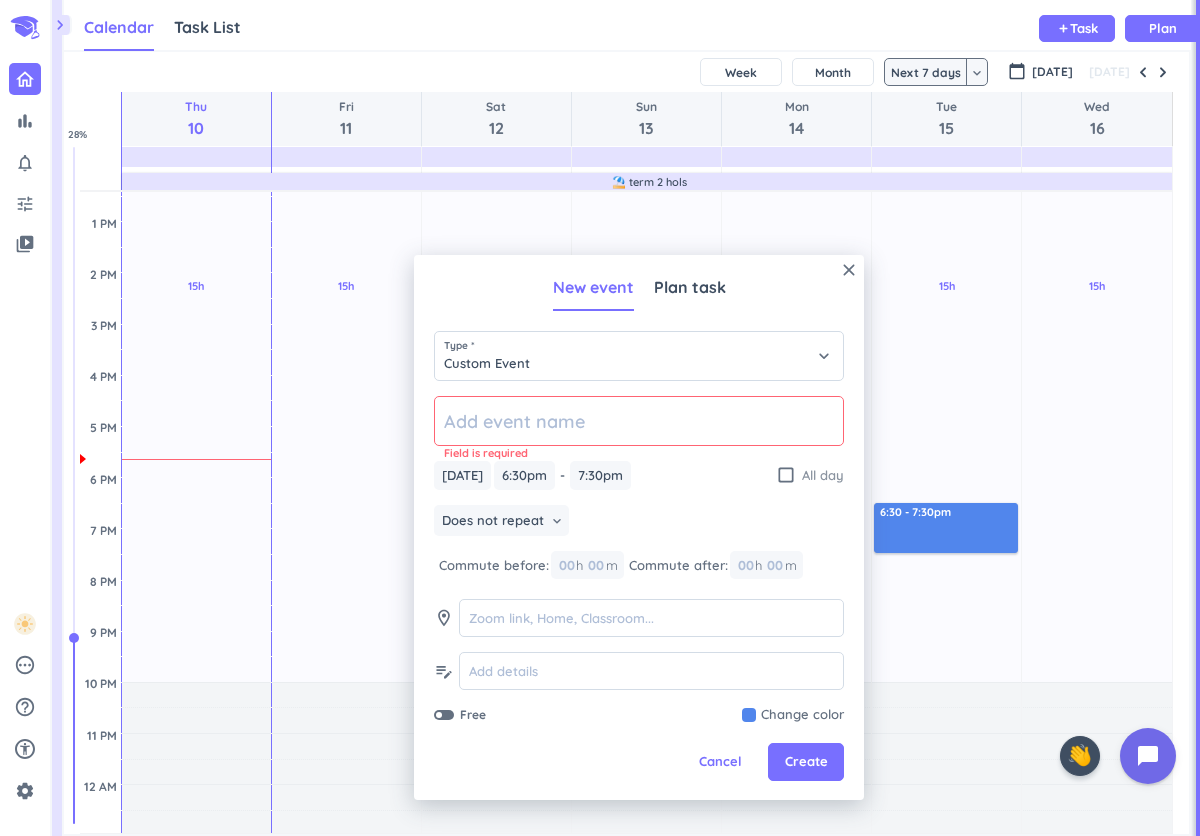 click on "check_box_outline_blank" at bounding box center [786, 475] 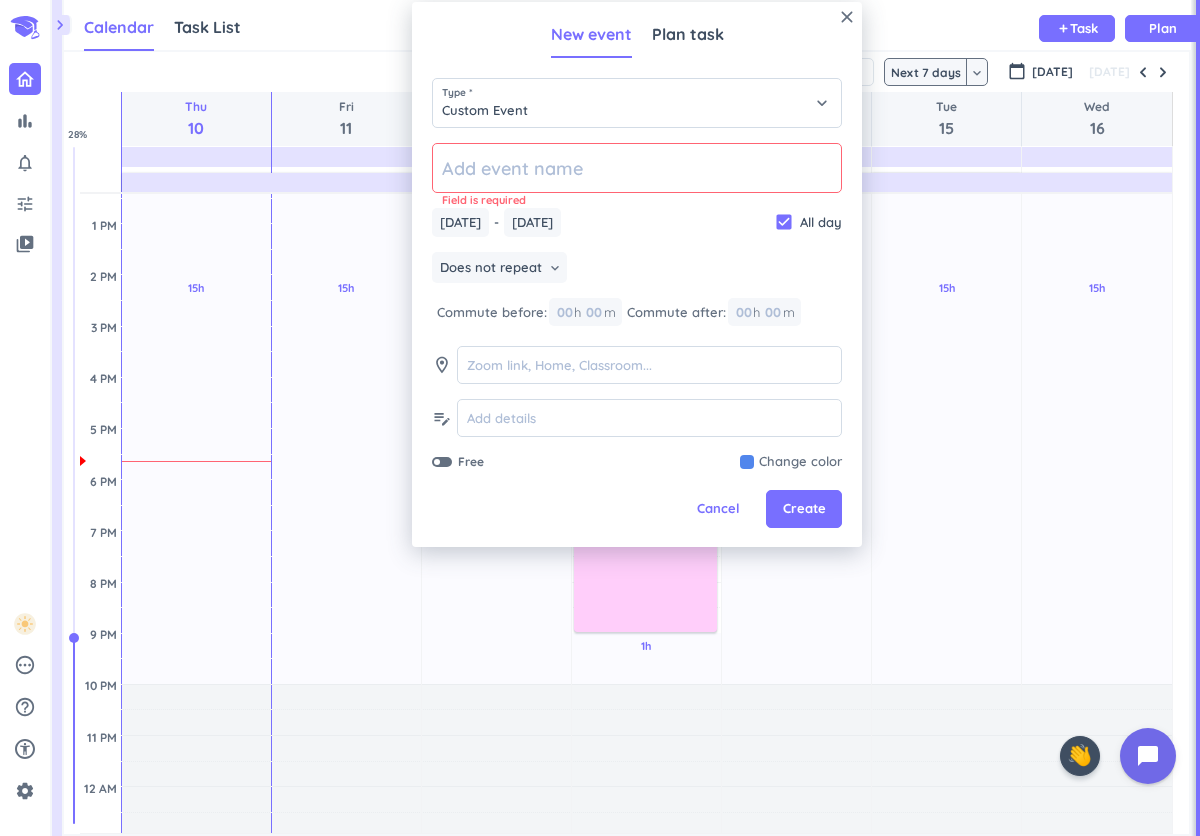 click 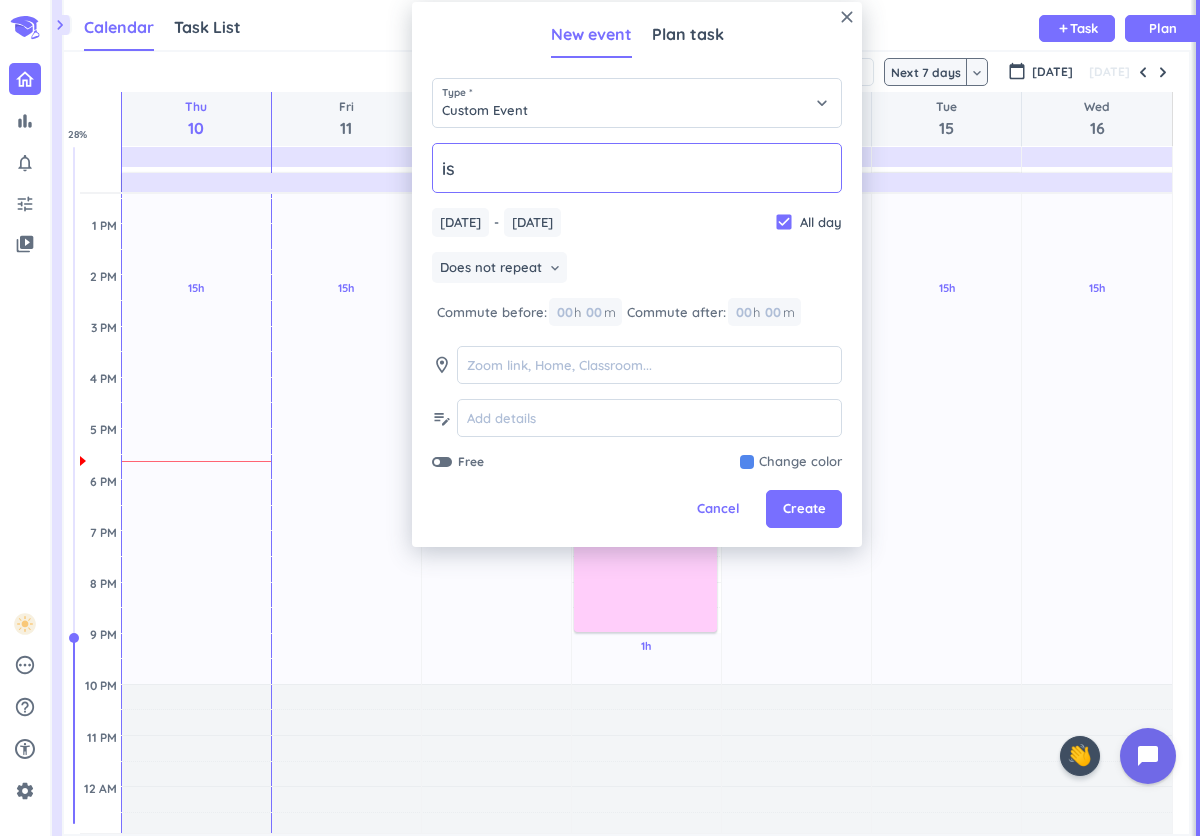 type on "i" 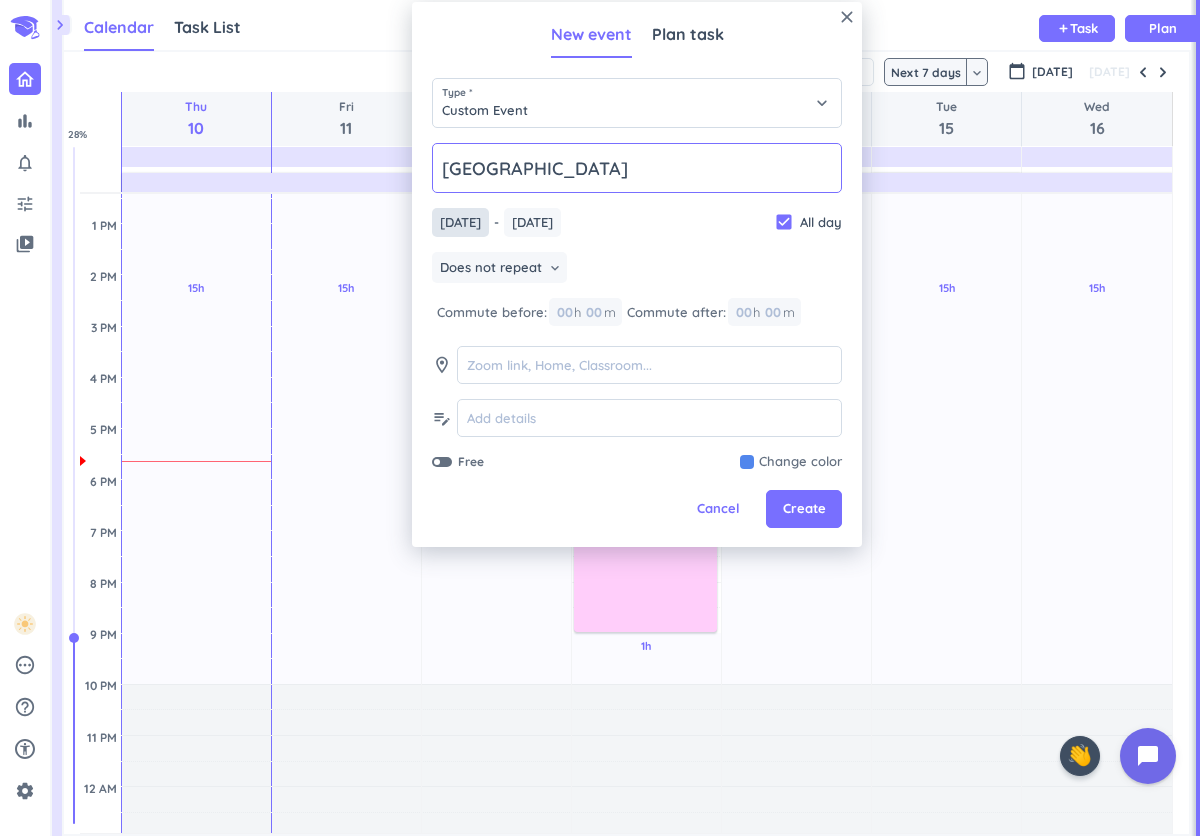 type on "[GEOGRAPHIC_DATA]" 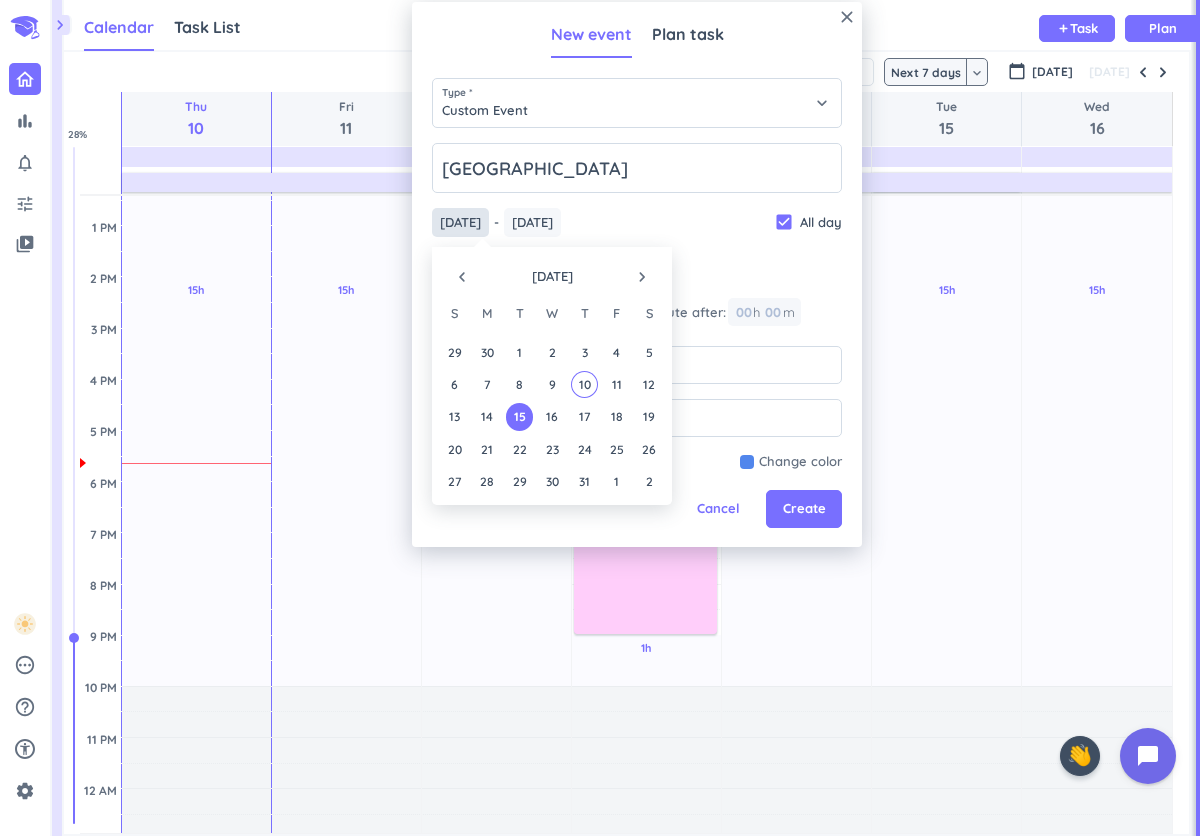 click on "[DATE]" at bounding box center (460, 222) 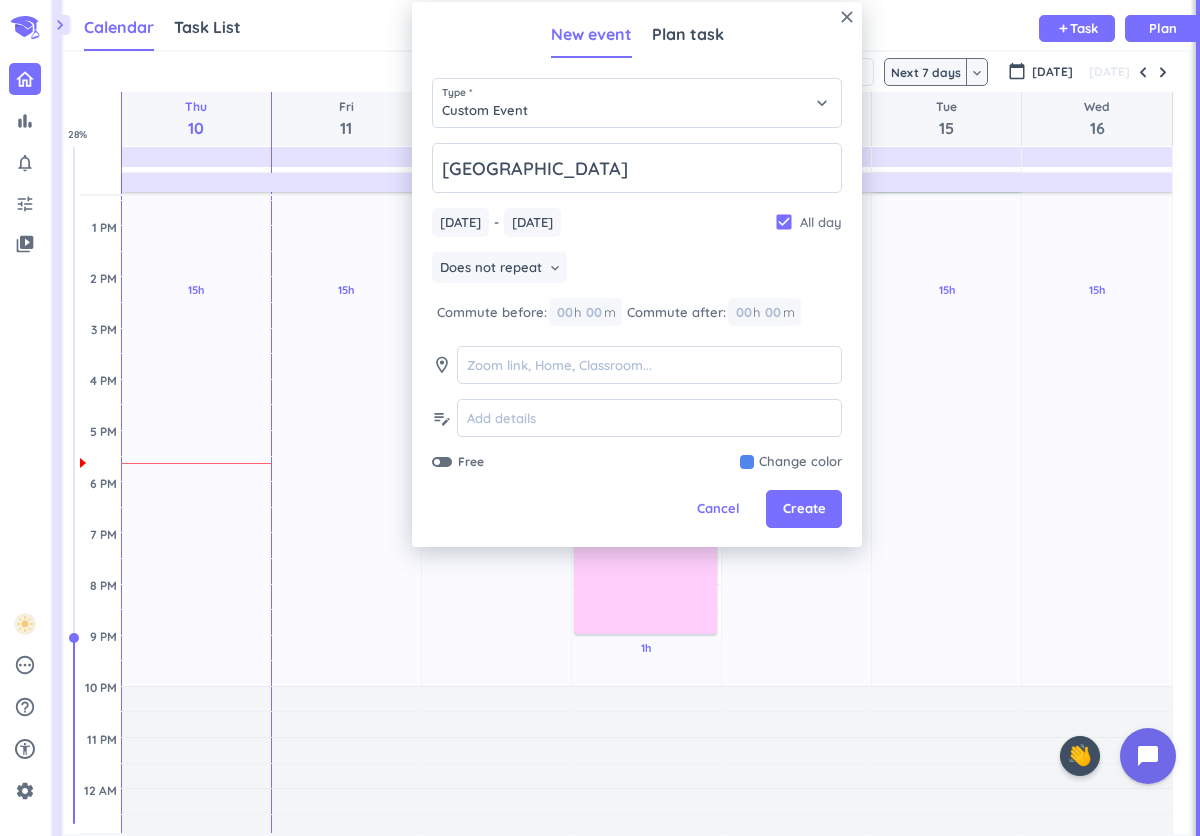 click on "check_box All day" at bounding box center [808, 222] 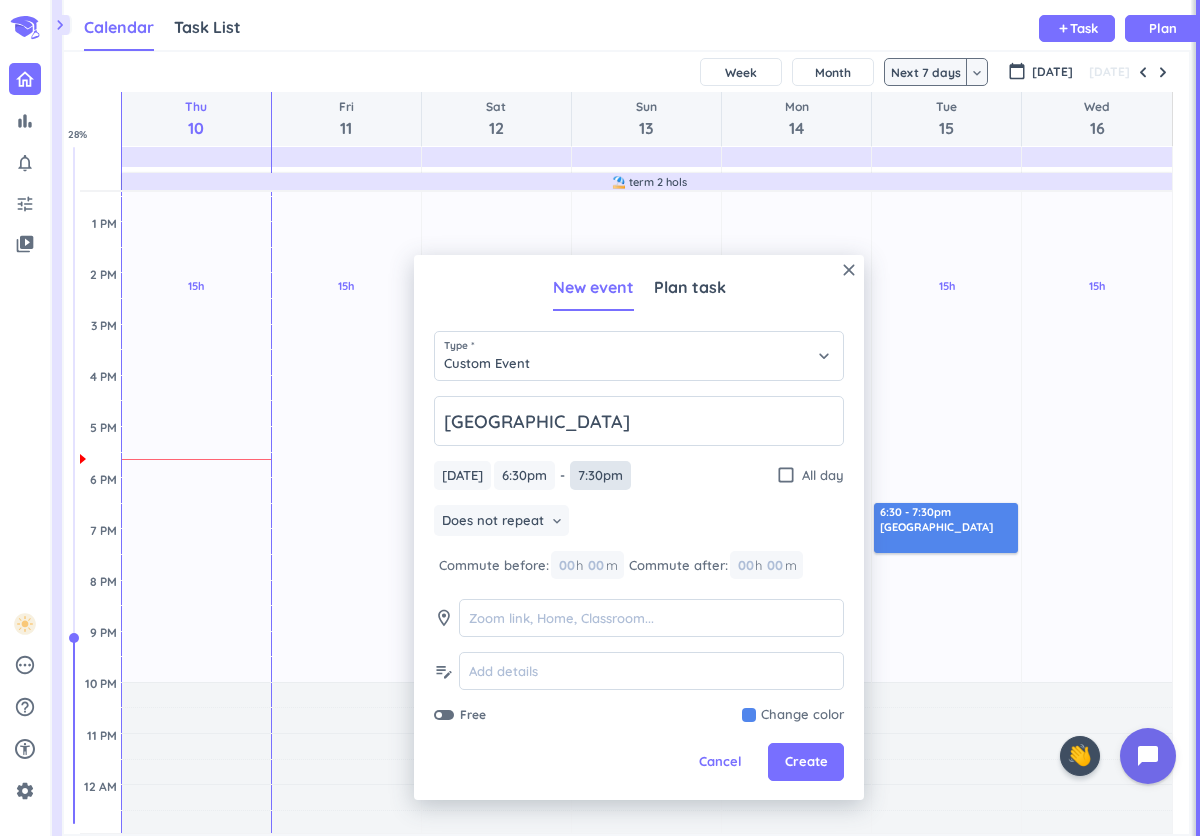 click on "7:30pm" at bounding box center (600, 475) 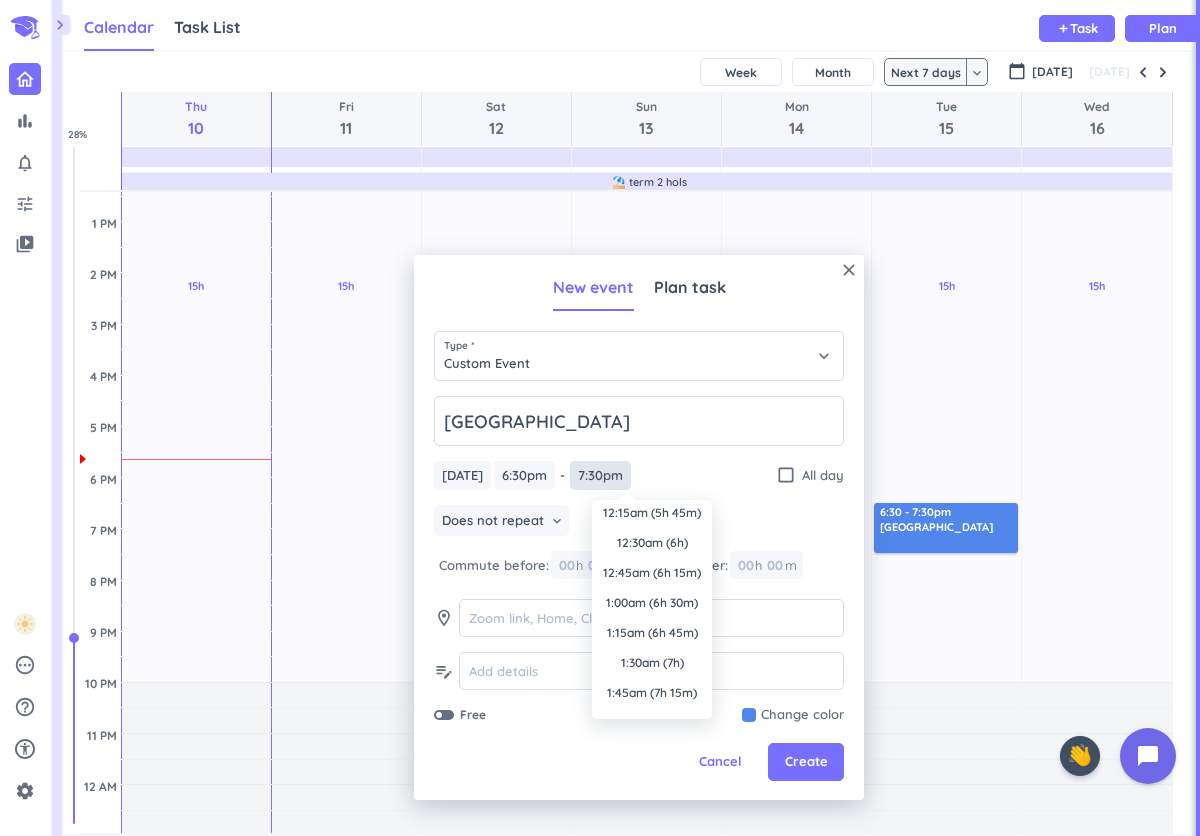 scroll, scrollTop: 609, scrollLeft: 0, axis: vertical 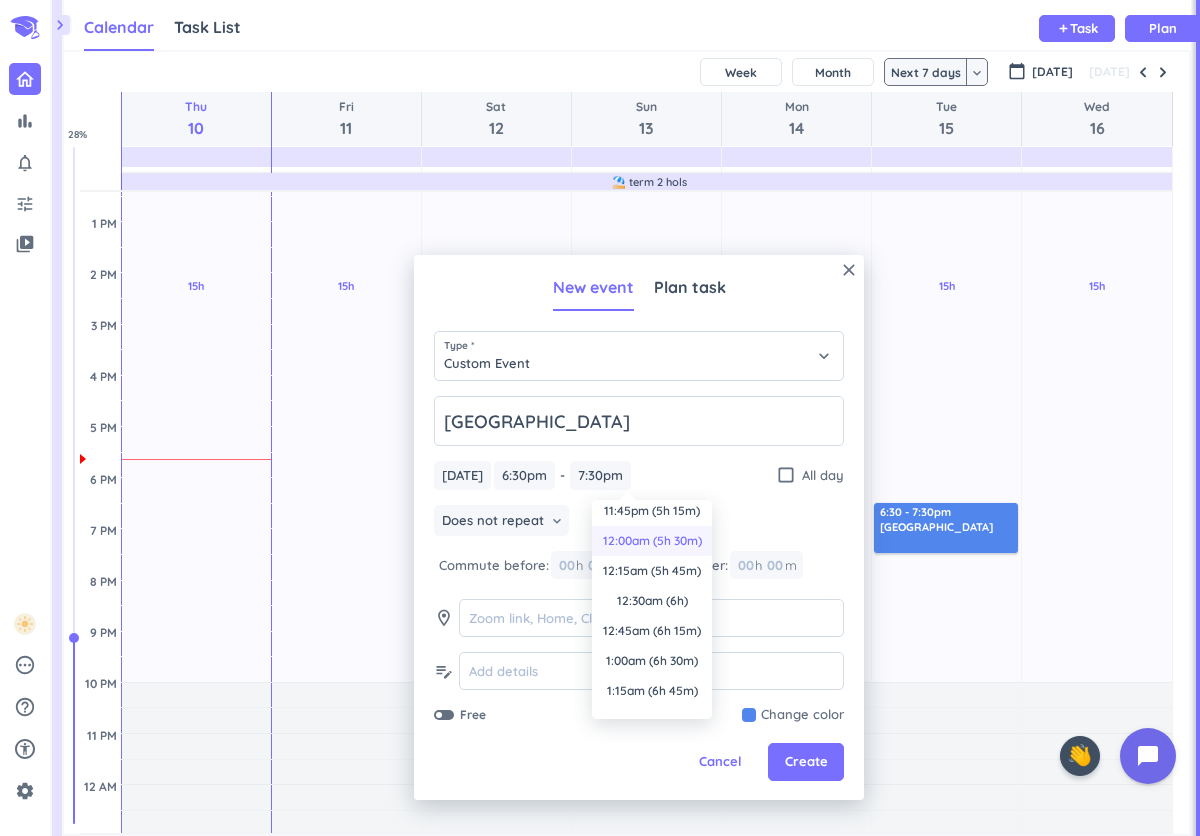click on "12:00am (5h 30m)" at bounding box center [652, 541] 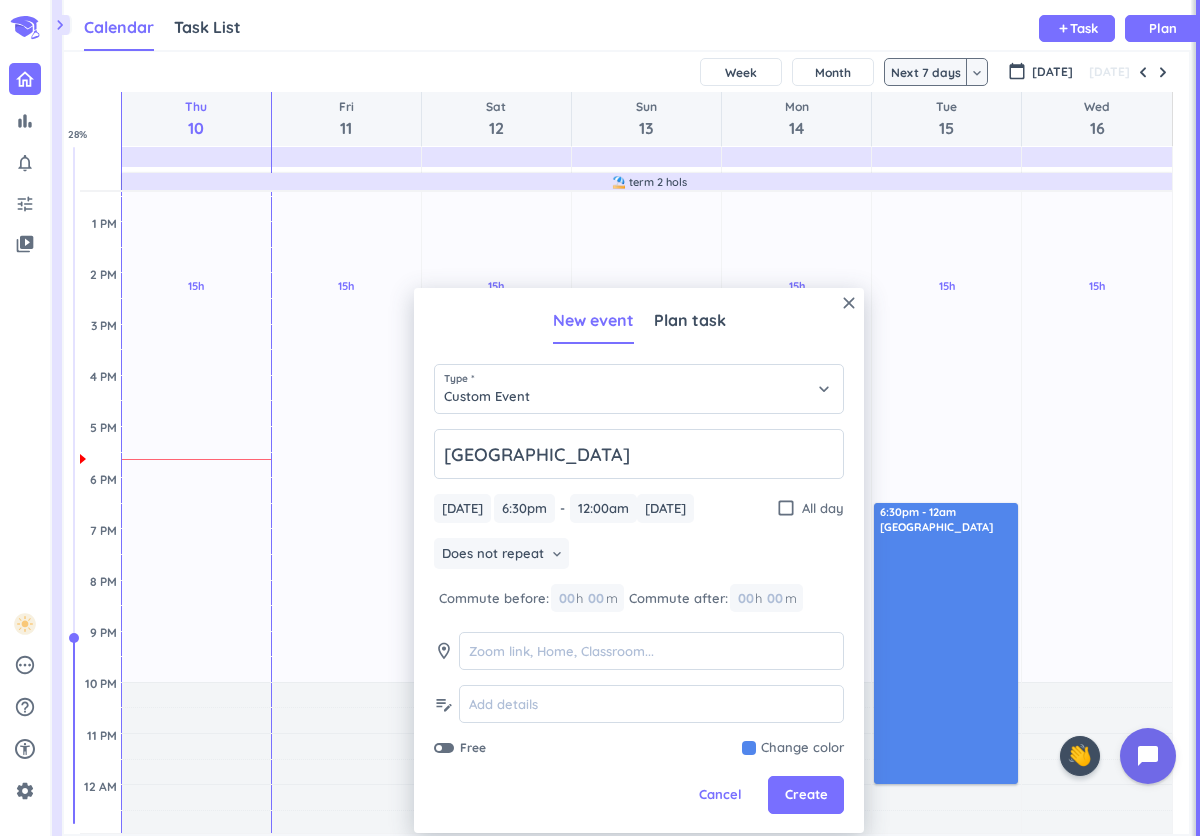 click at bounding box center (793, 748) 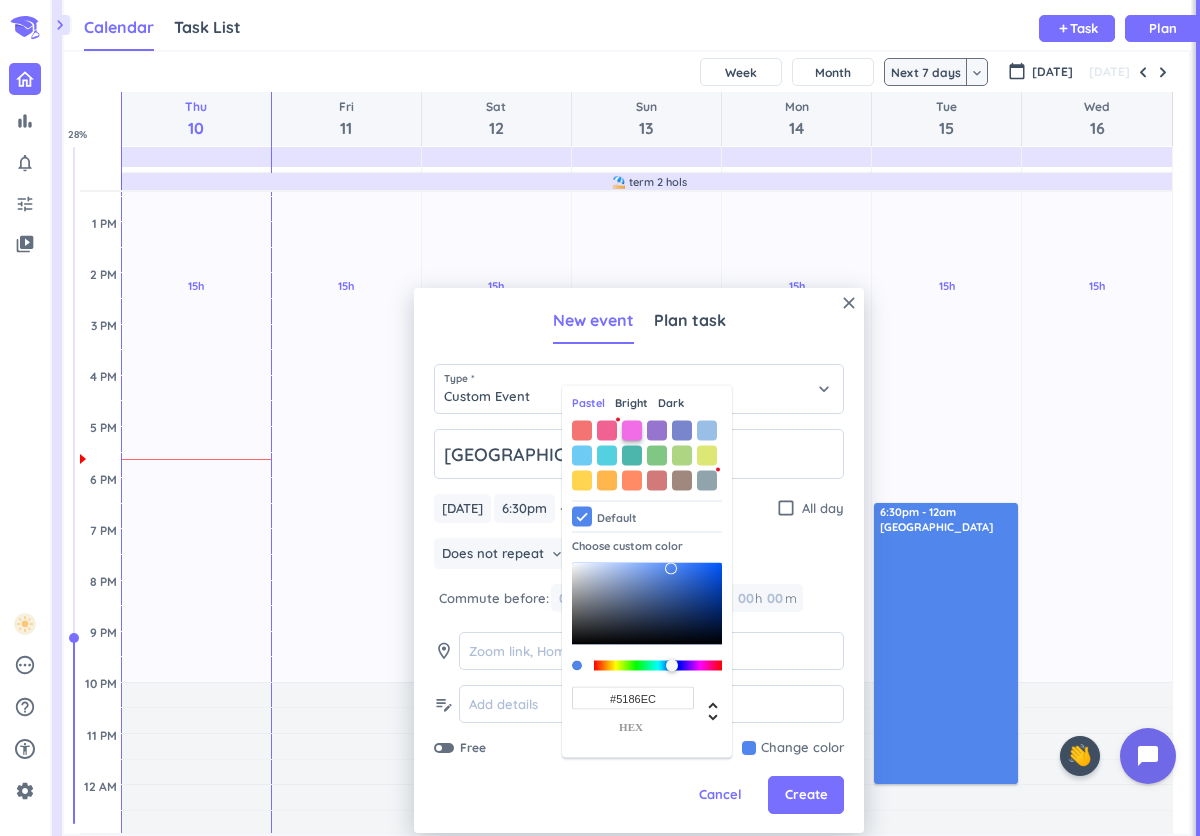 click at bounding box center [632, 430] 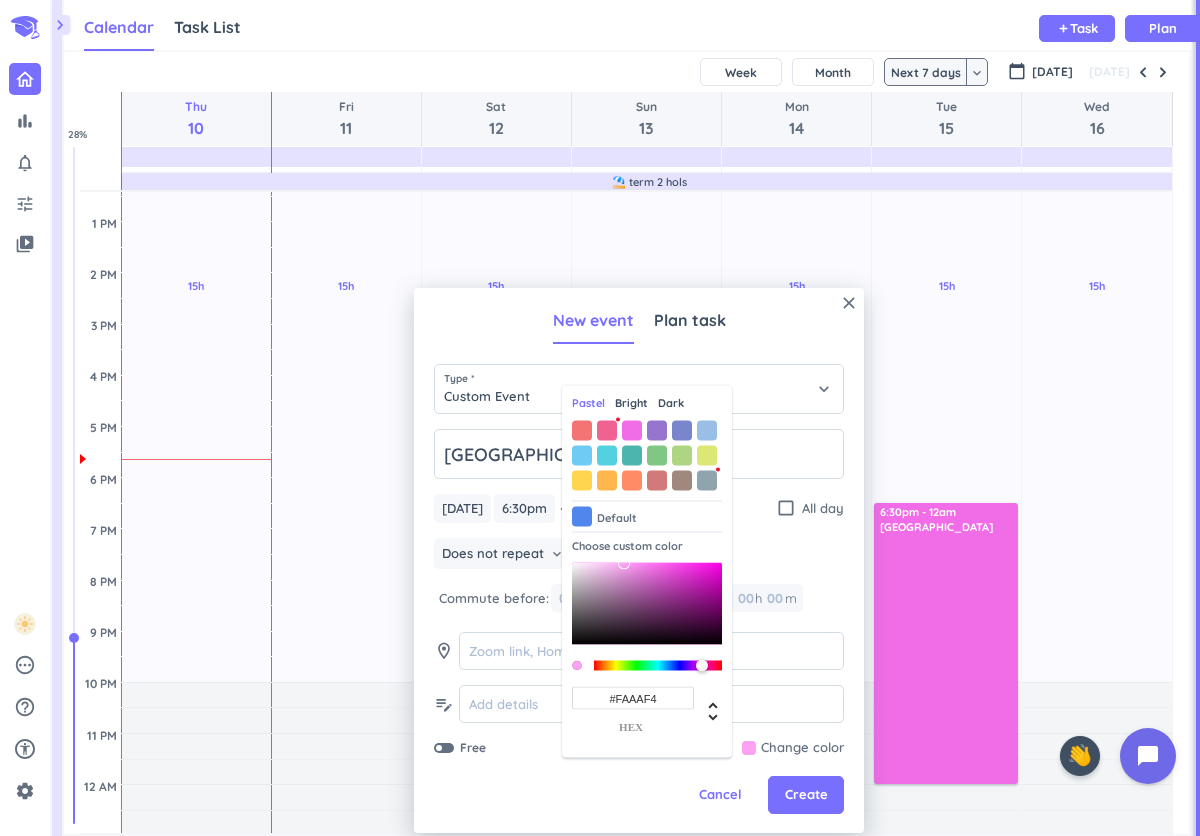 type on "#FDAEF7" 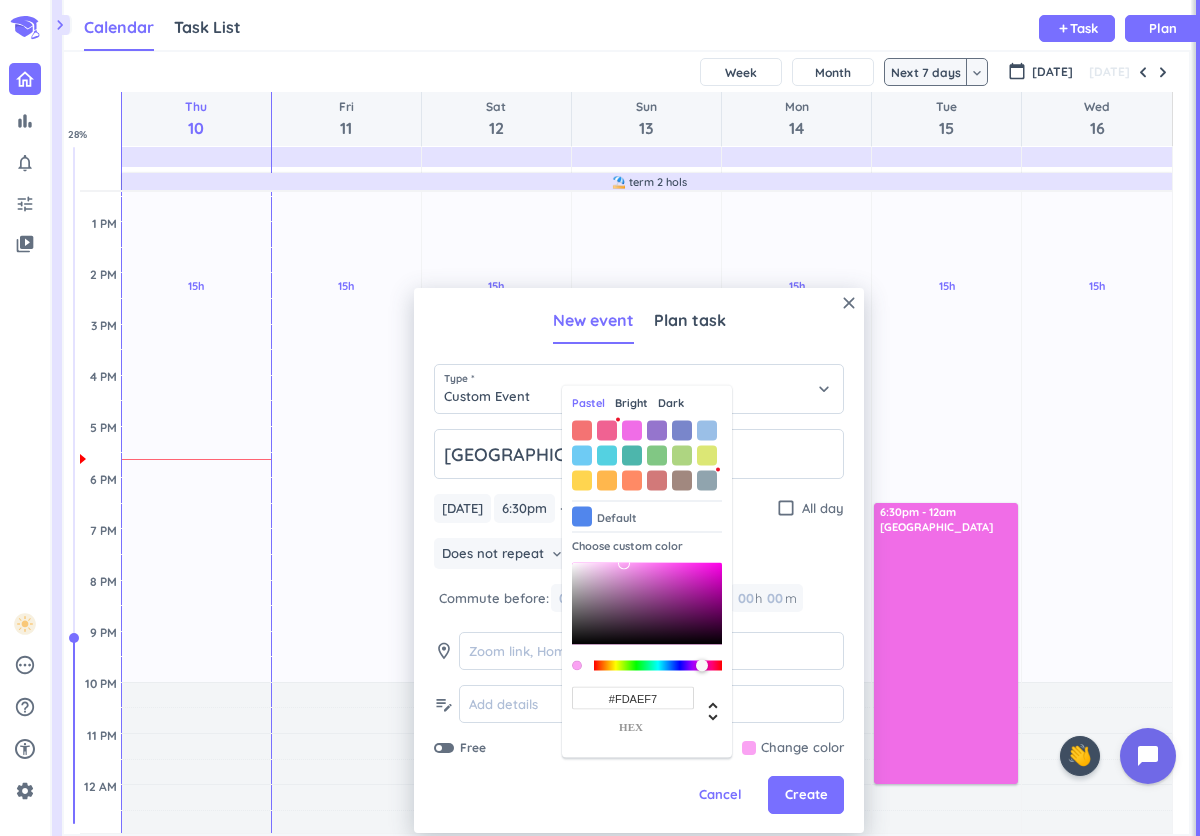 drag, startPoint x: 655, startPoint y: 569, endPoint x: 620, endPoint y: 564, distance: 35.35534 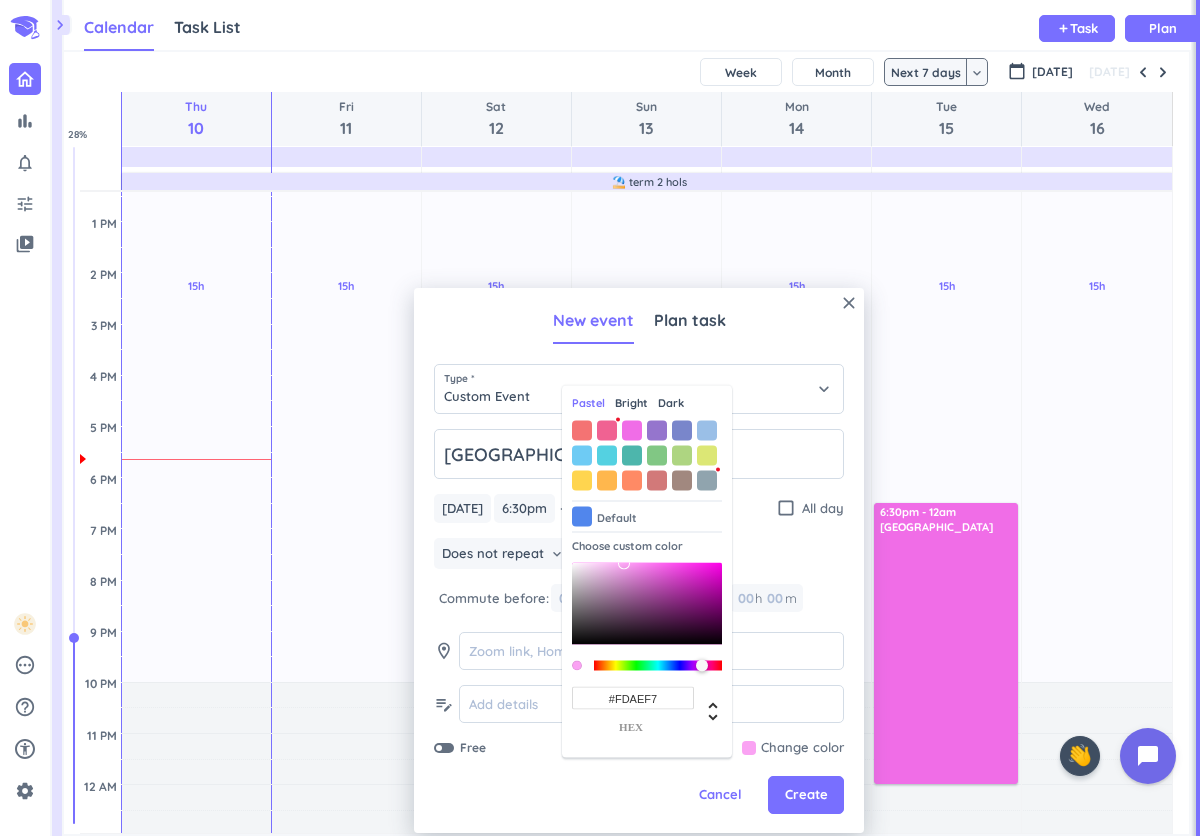 click at bounding box center [624, 564] 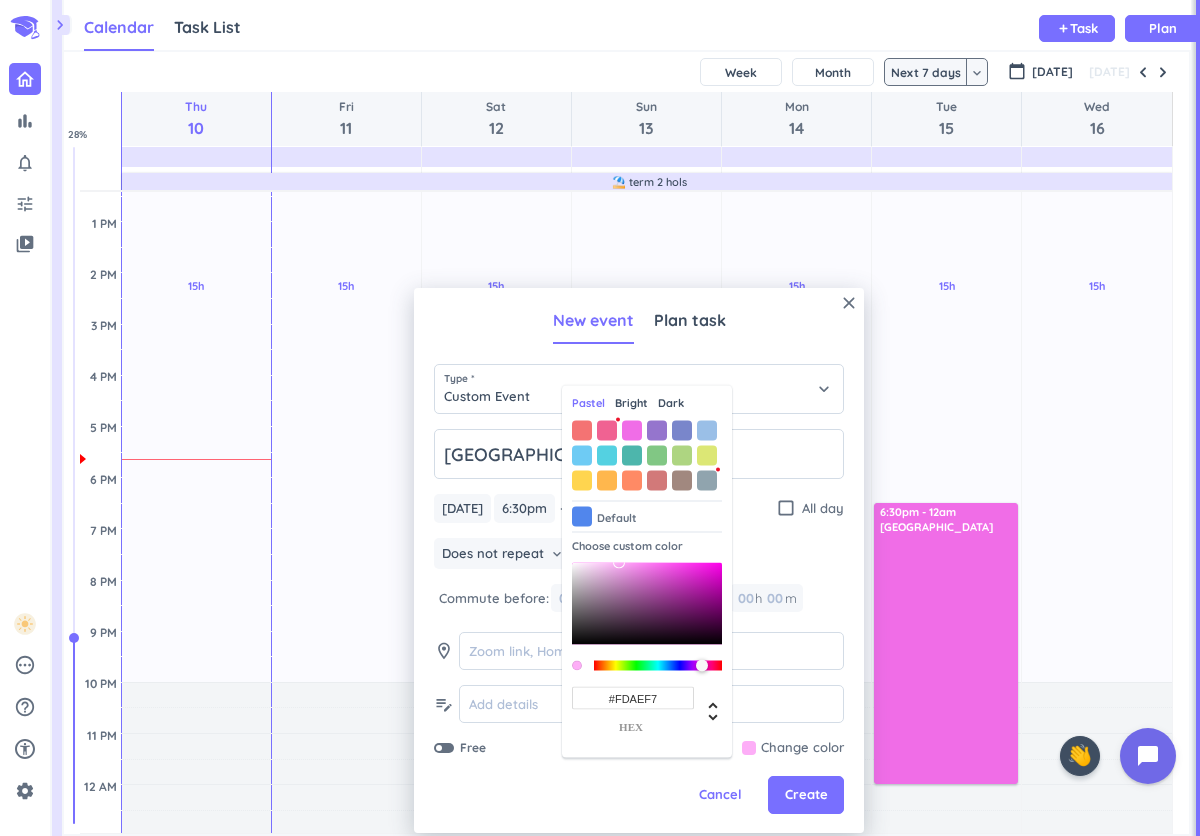 click at bounding box center (793, 748) 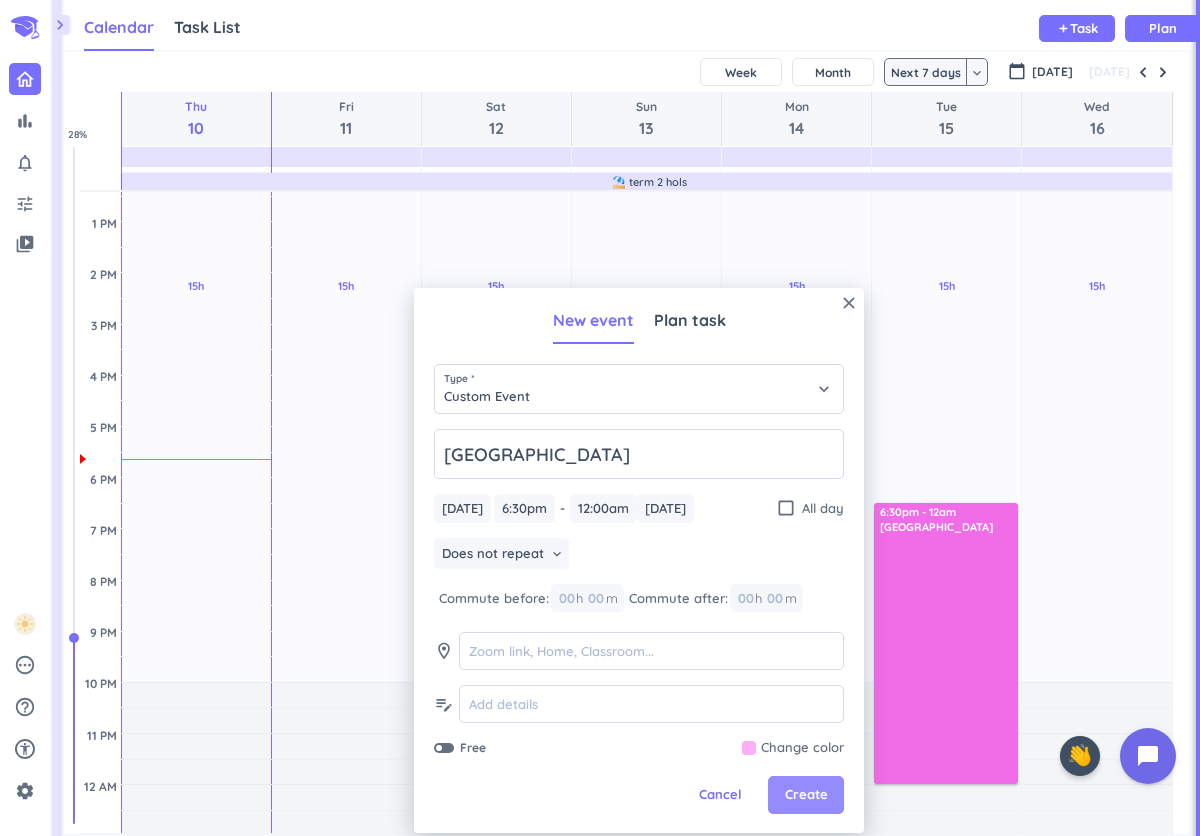 click on "Create" at bounding box center [806, 795] 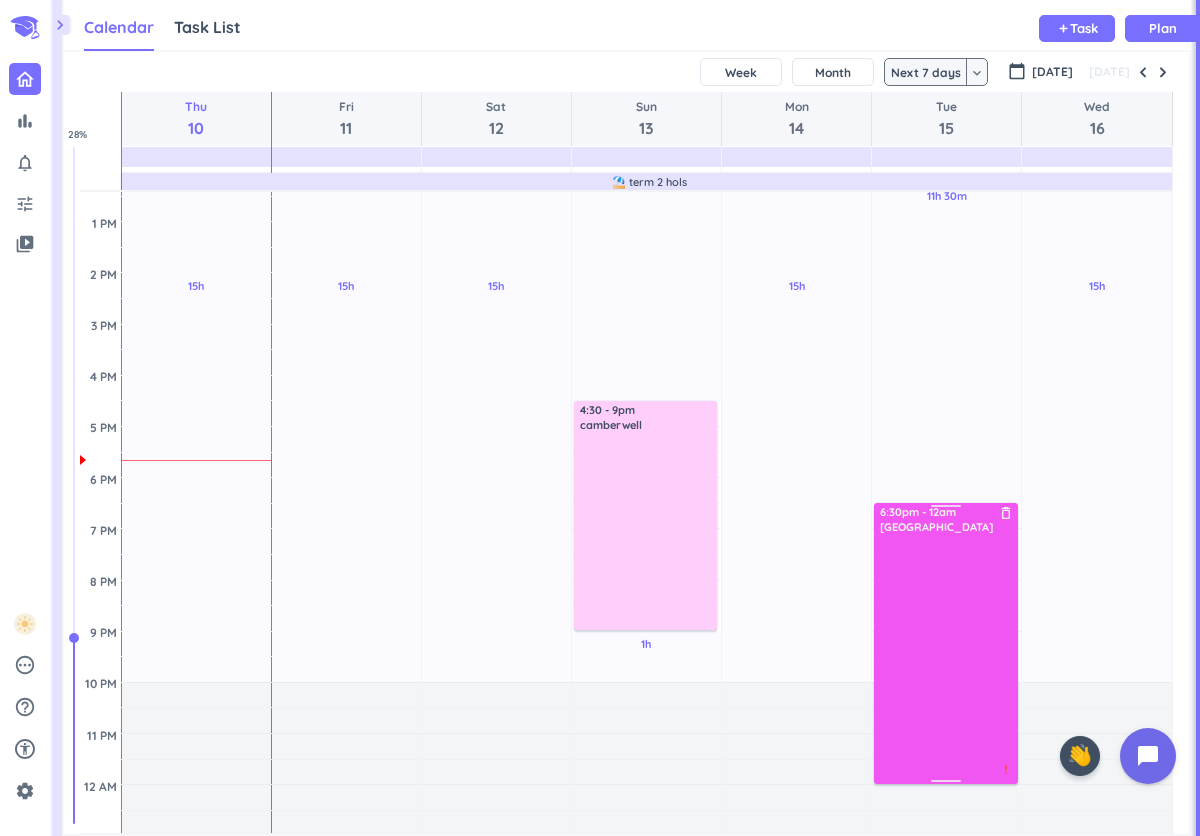 click at bounding box center [946, 658] 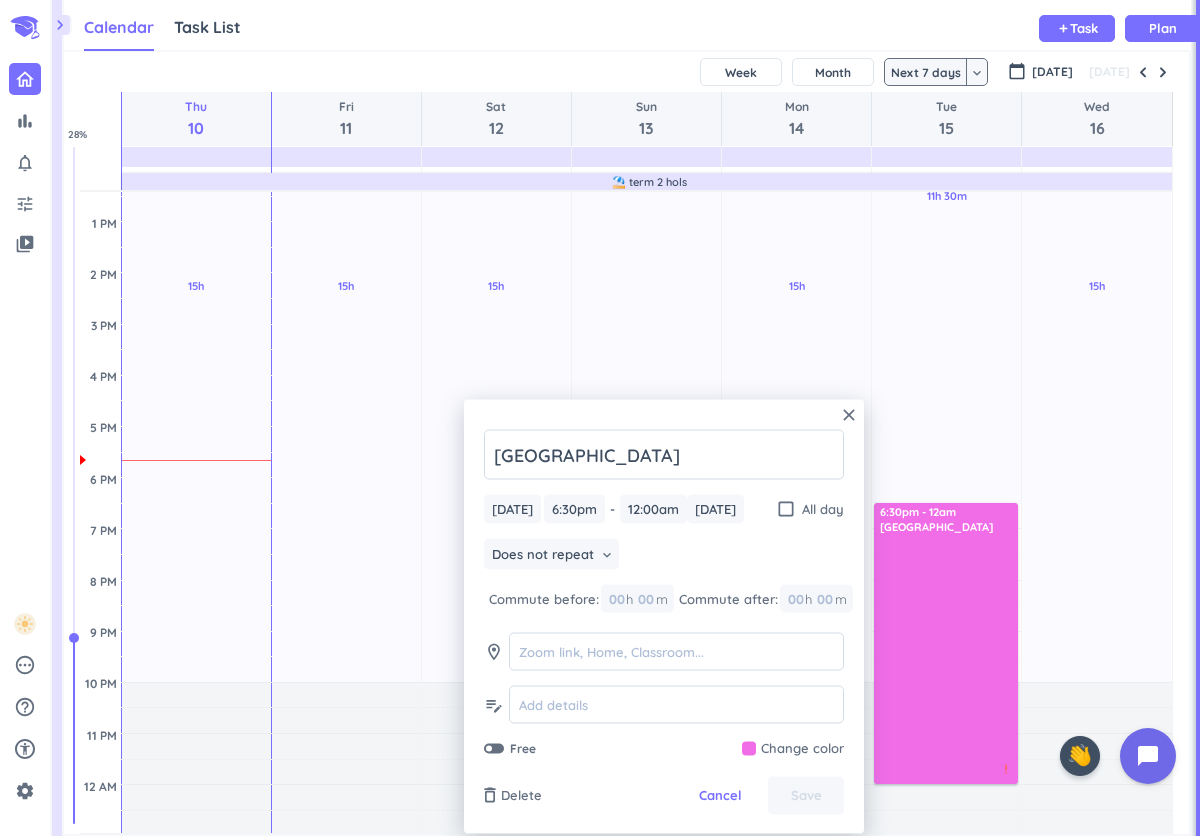 click at bounding box center [793, 749] 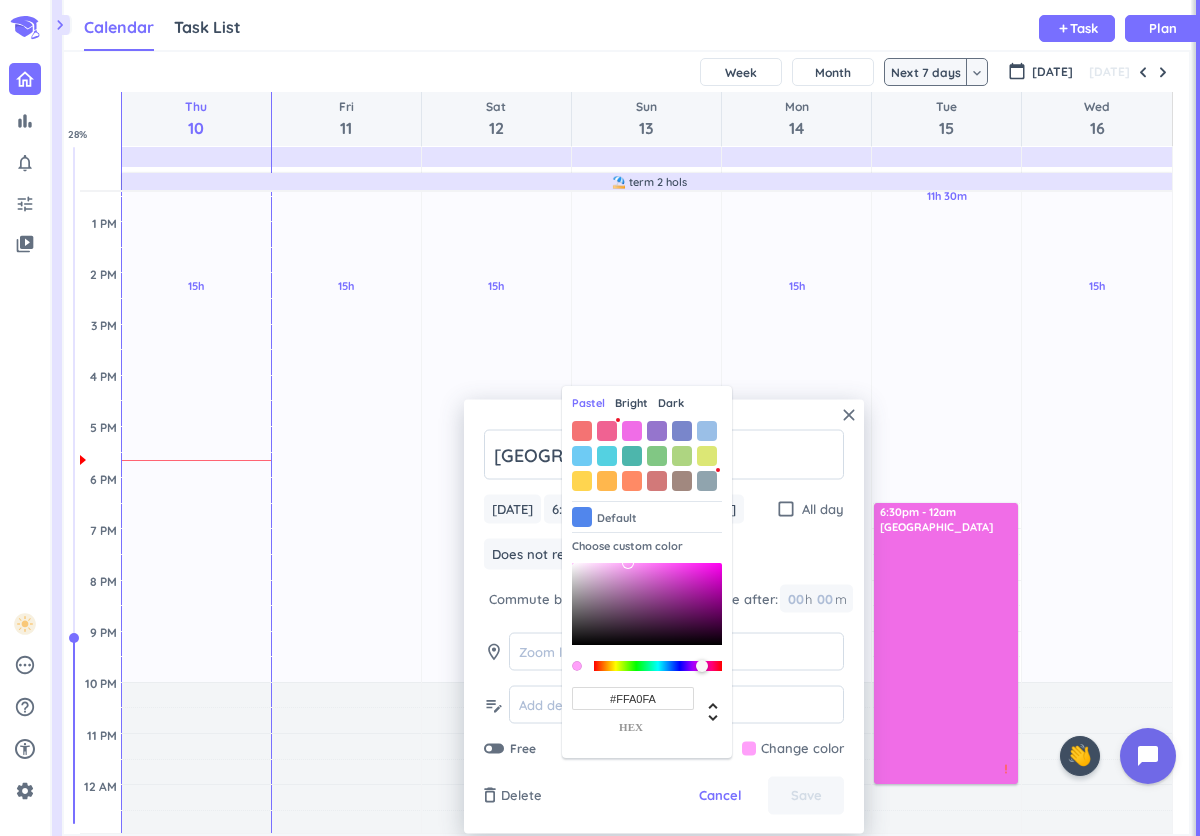 drag, startPoint x: 651, startPoint y: 571, endPoint x: 626, endPoint y: 561, distance: 26.925823 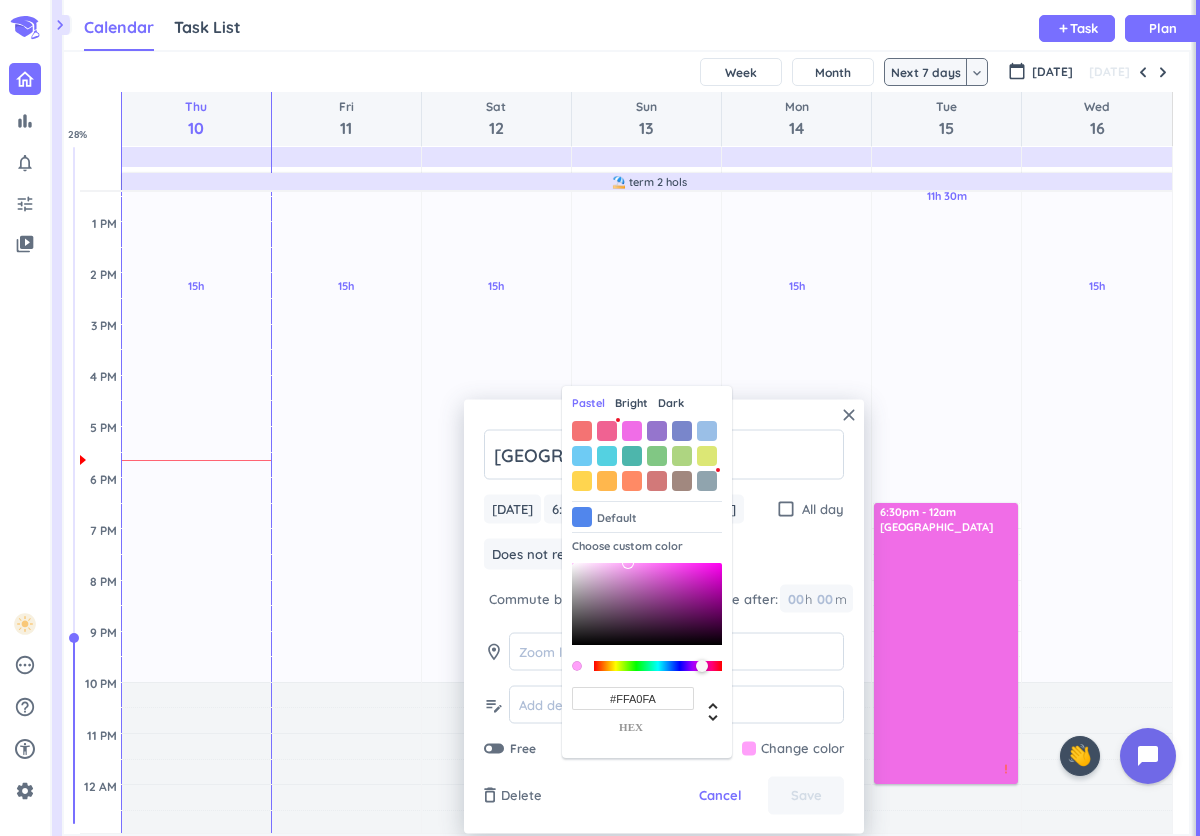click on "Choose custom color #FFA0FA hex" at bounding box center [647, 640] 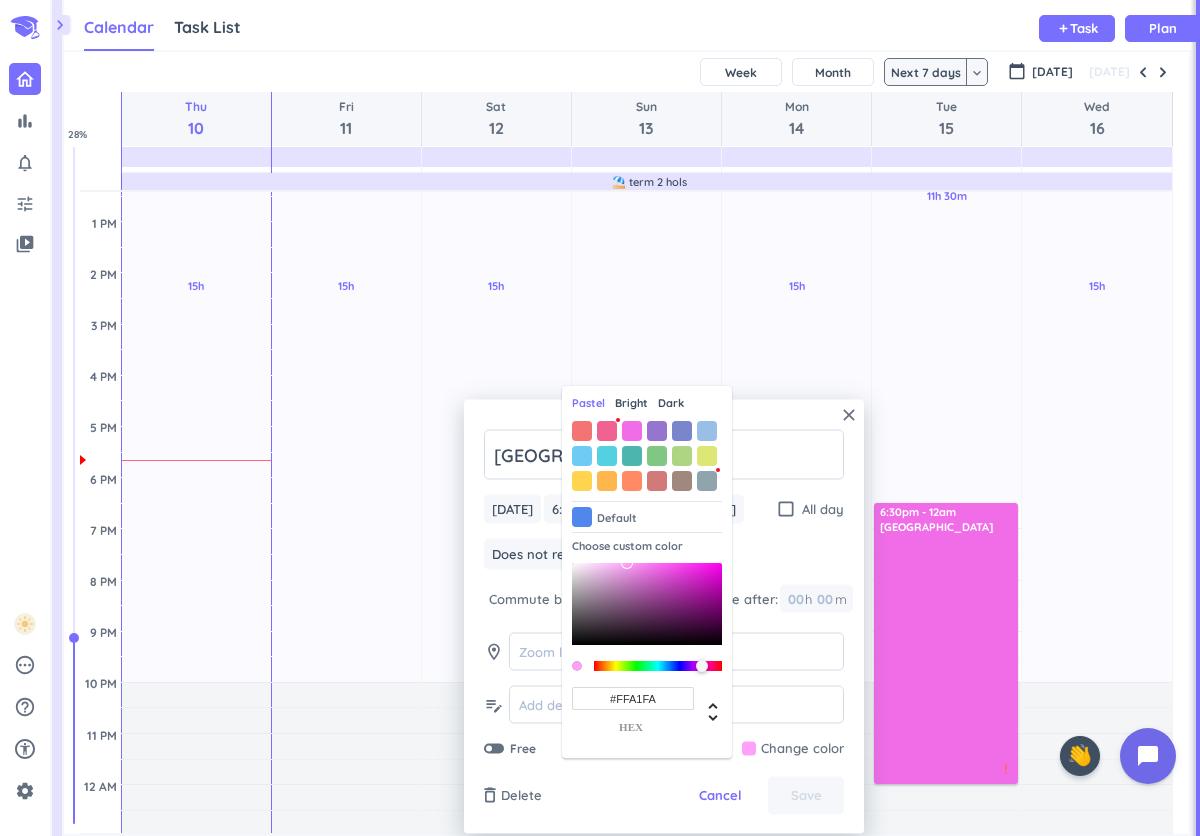 click on "[GEOGRAPHIC_DATA][DATE] [DATE]   6:30pm 6:30pm - 12:00am 12:00am [DATE] [DATE] check_box_outline_blank All day Does not repeat keyboard_arrow_down Commute before: 00 h 00 m Commute after: 00 h 00 m room edit_note Free Change color Pastel Bright Dark Default Choose custom color #FFA1FA hex" at bounding box center [664, 594] 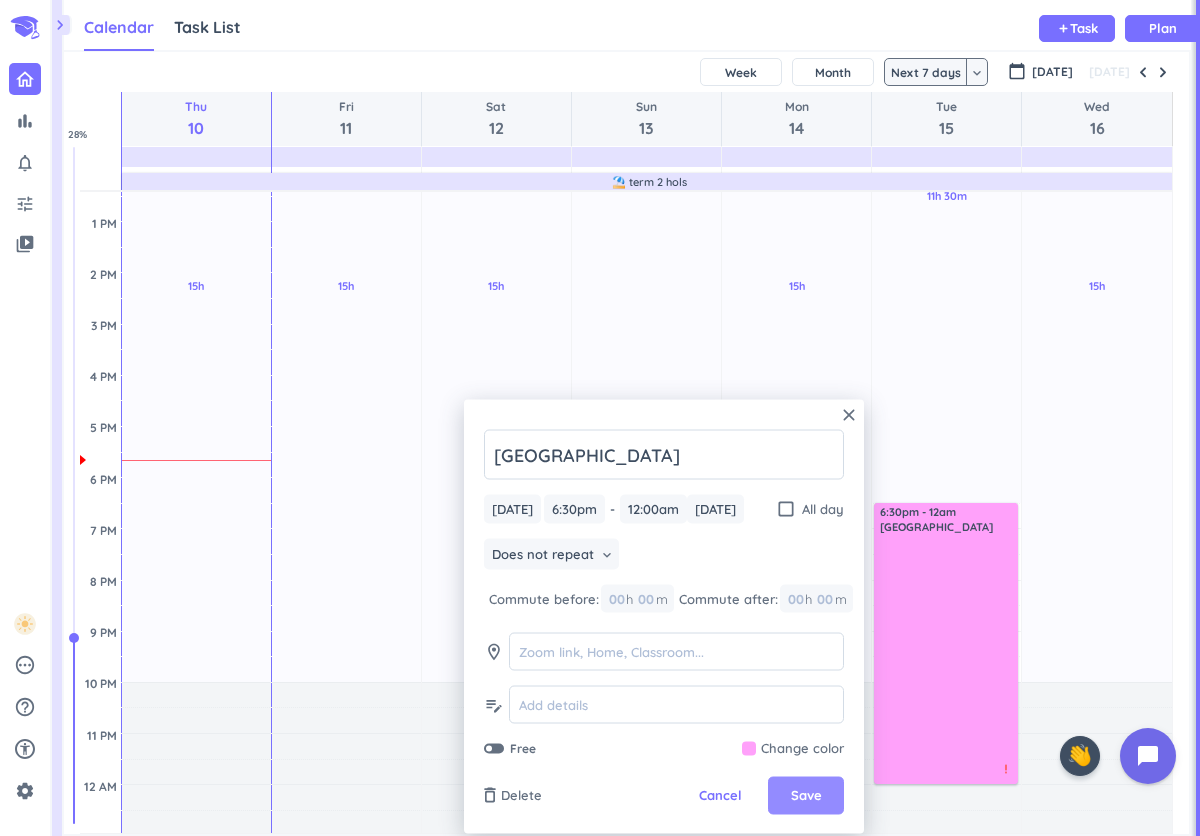 click on "Save" at bounding box center [806, 796] 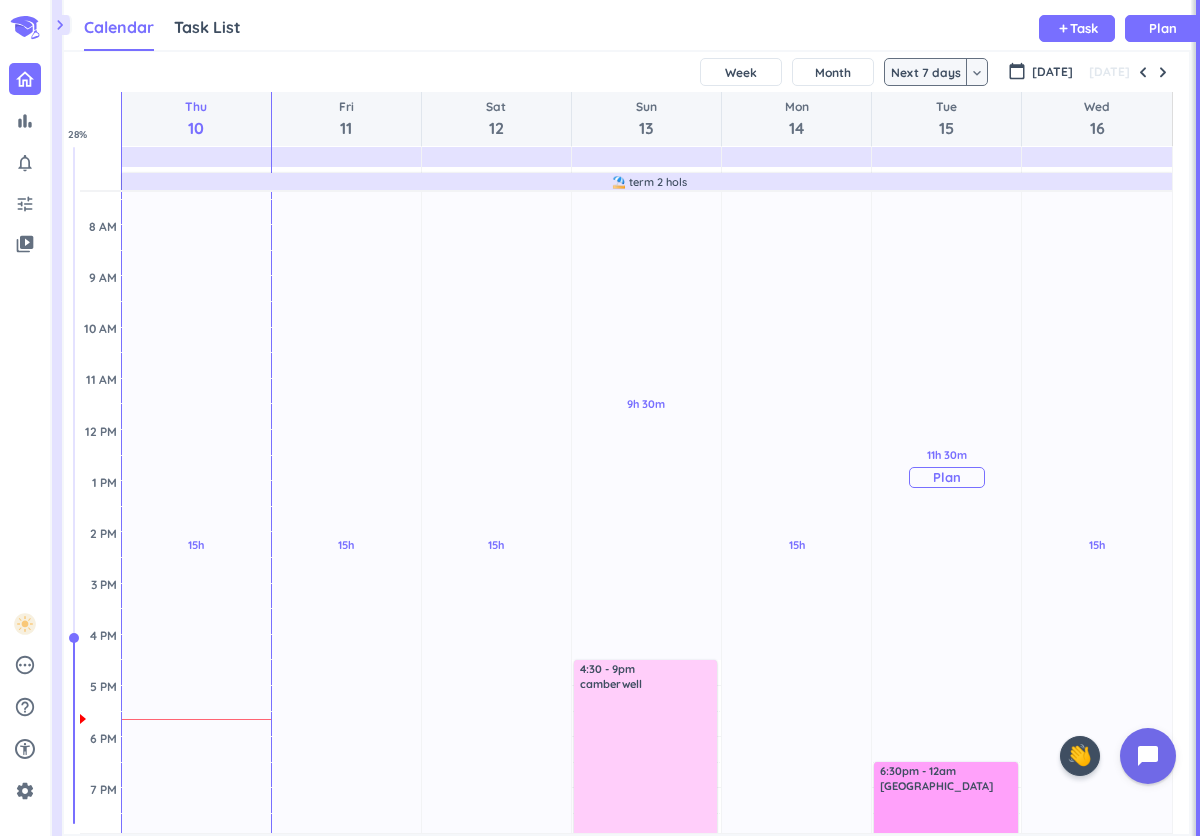 scroll, scrollTop: 197, scrollLeft: 0, axis: vertical 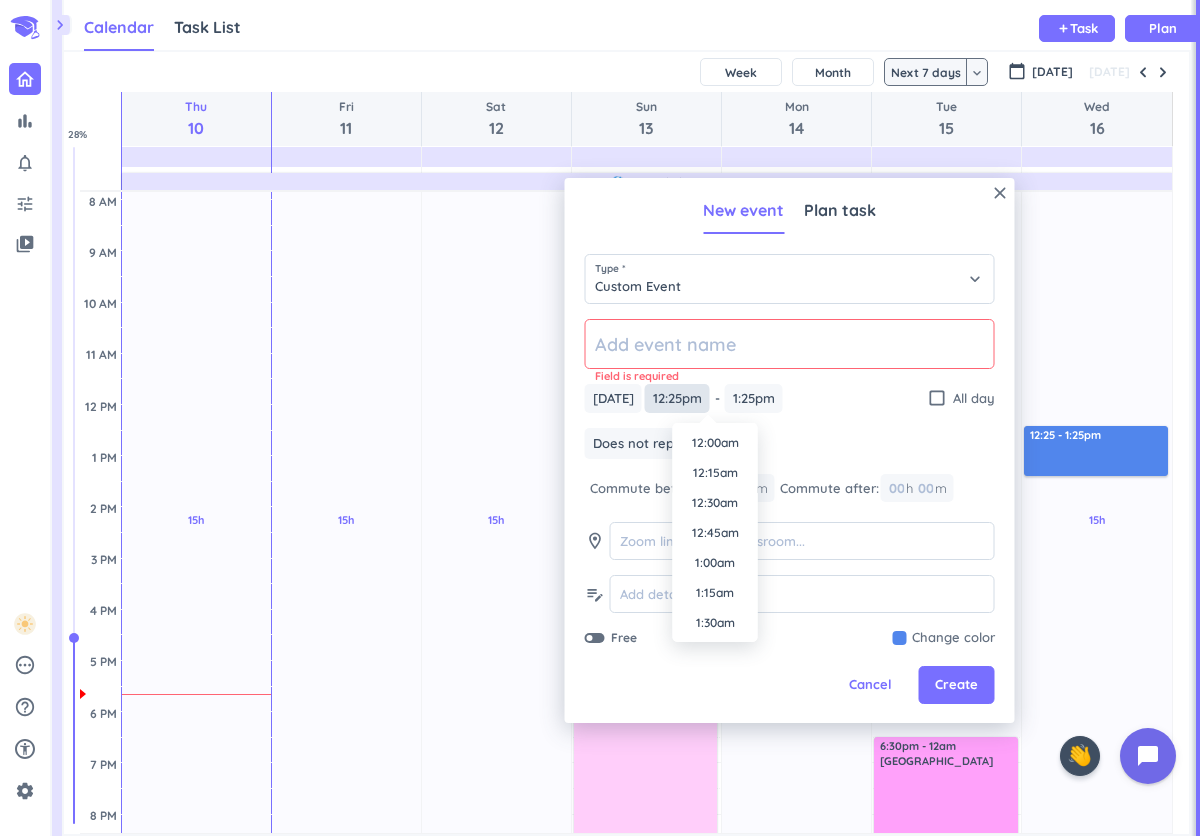 click on "12:25pm" at bounding box center (677, 398) 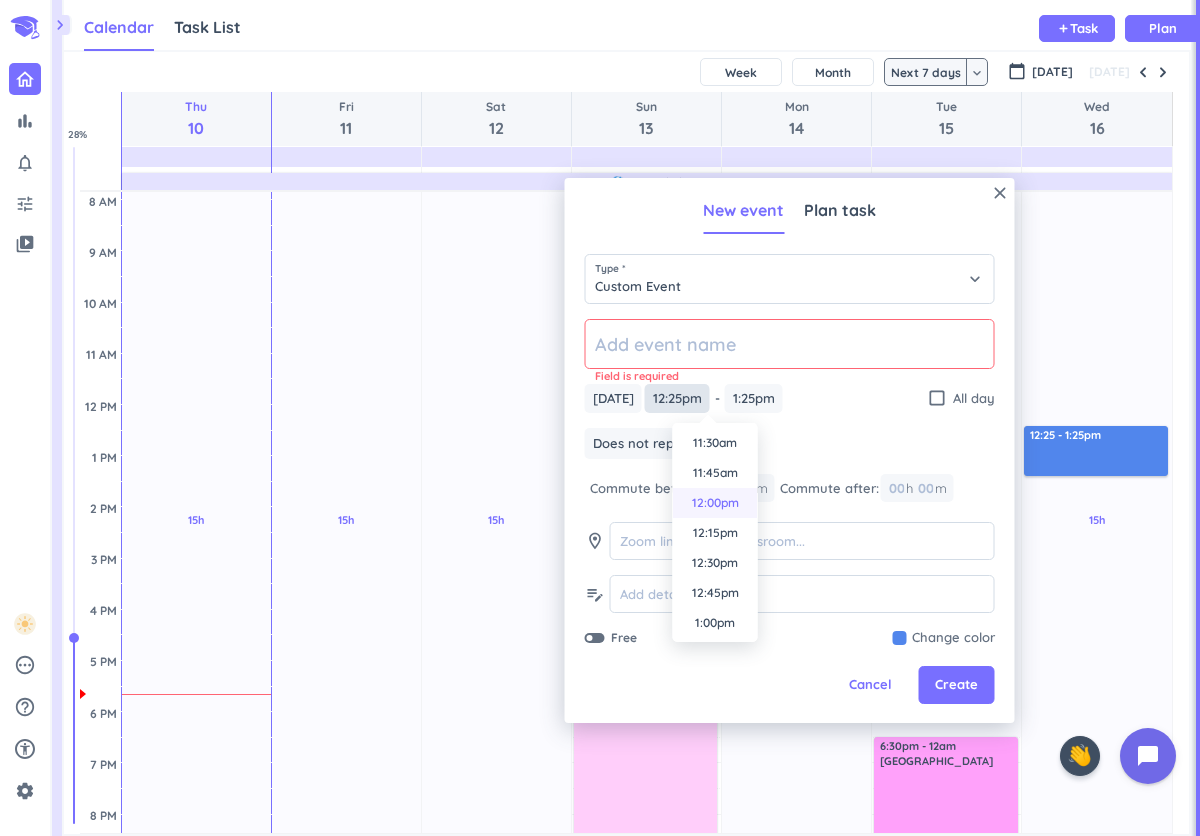 scroll, scrollTop: 0, scrollLeft: 0, axis: both 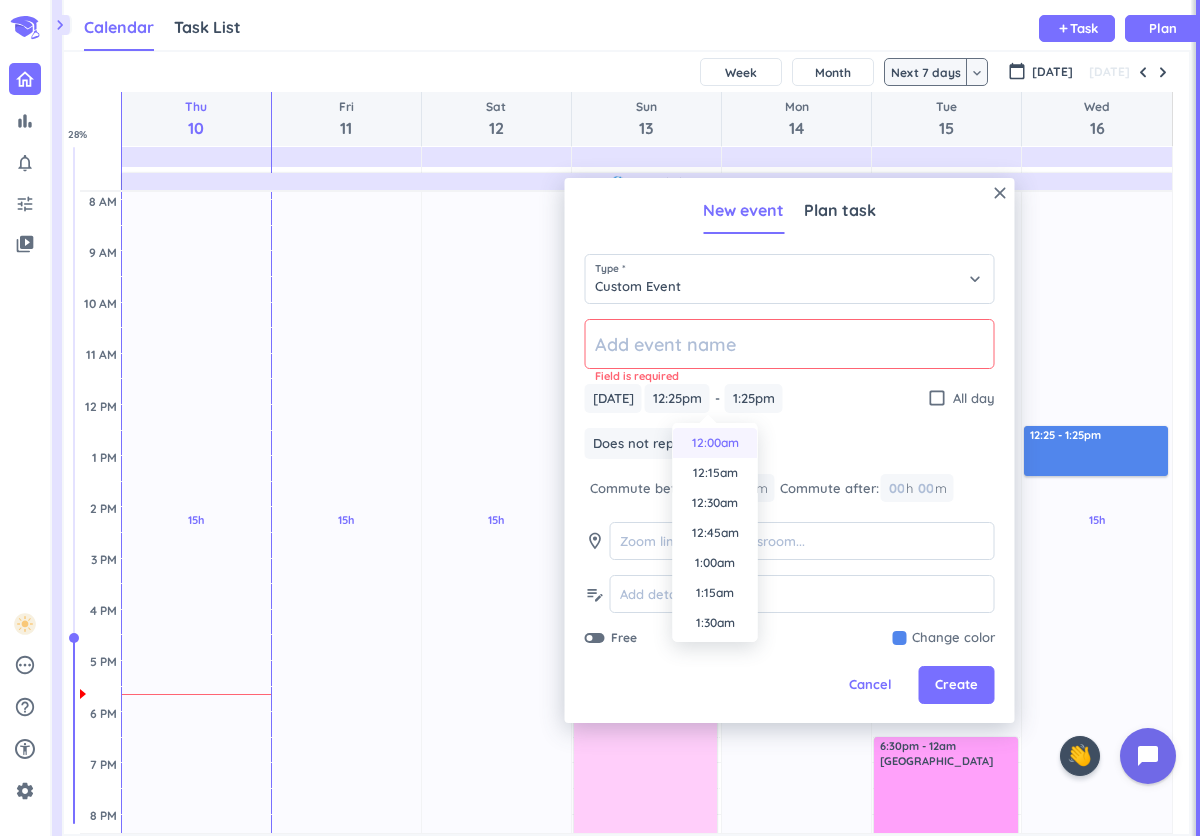 click on "12:00am" at bounding box center [715, 443] 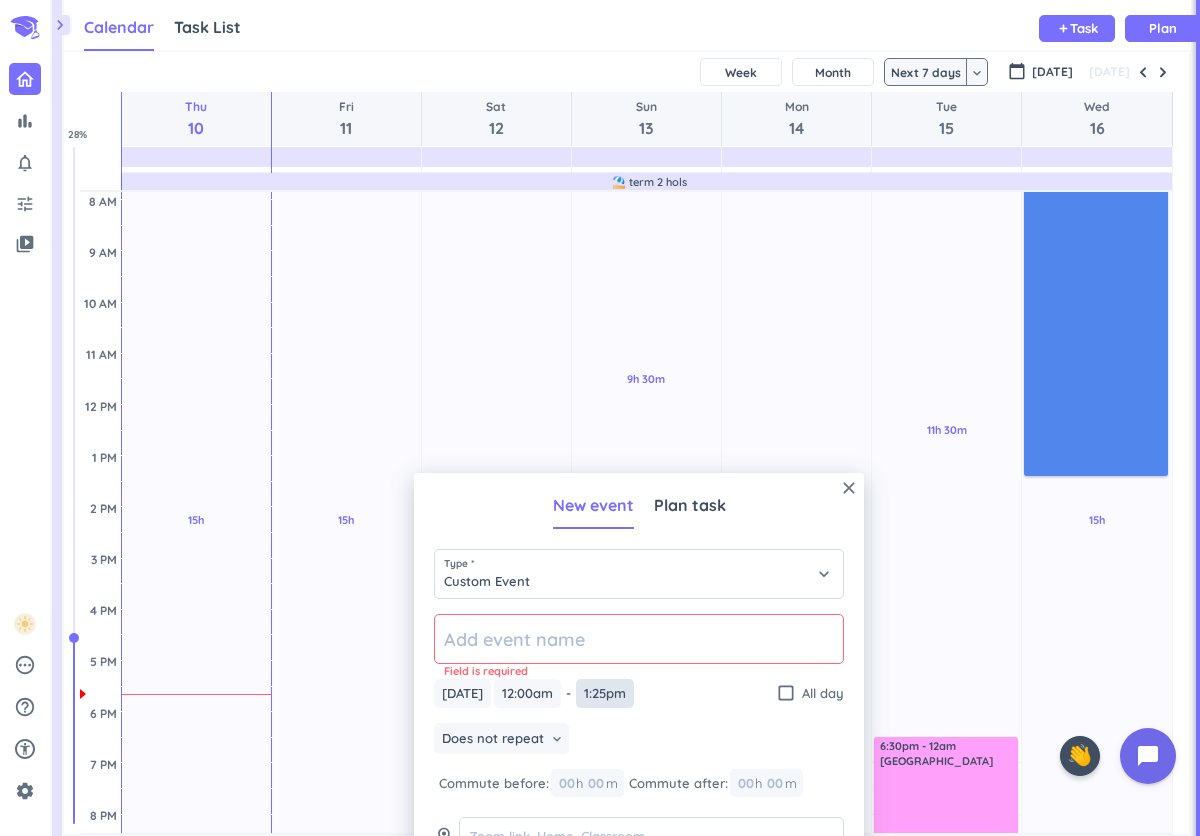 click on "1:25pm" at bounding box center (605, 693) 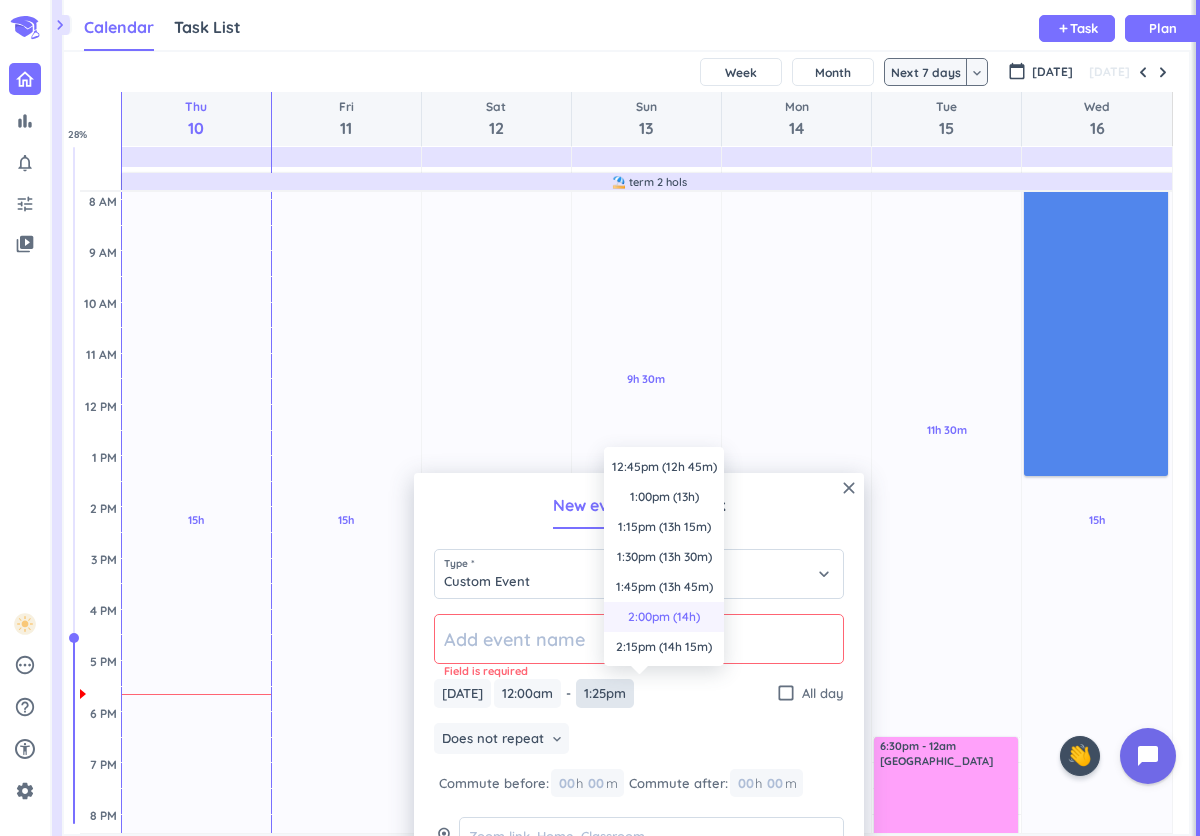 scroll, scrollTop: 2671, scrollLeft: 0, axis: vertical 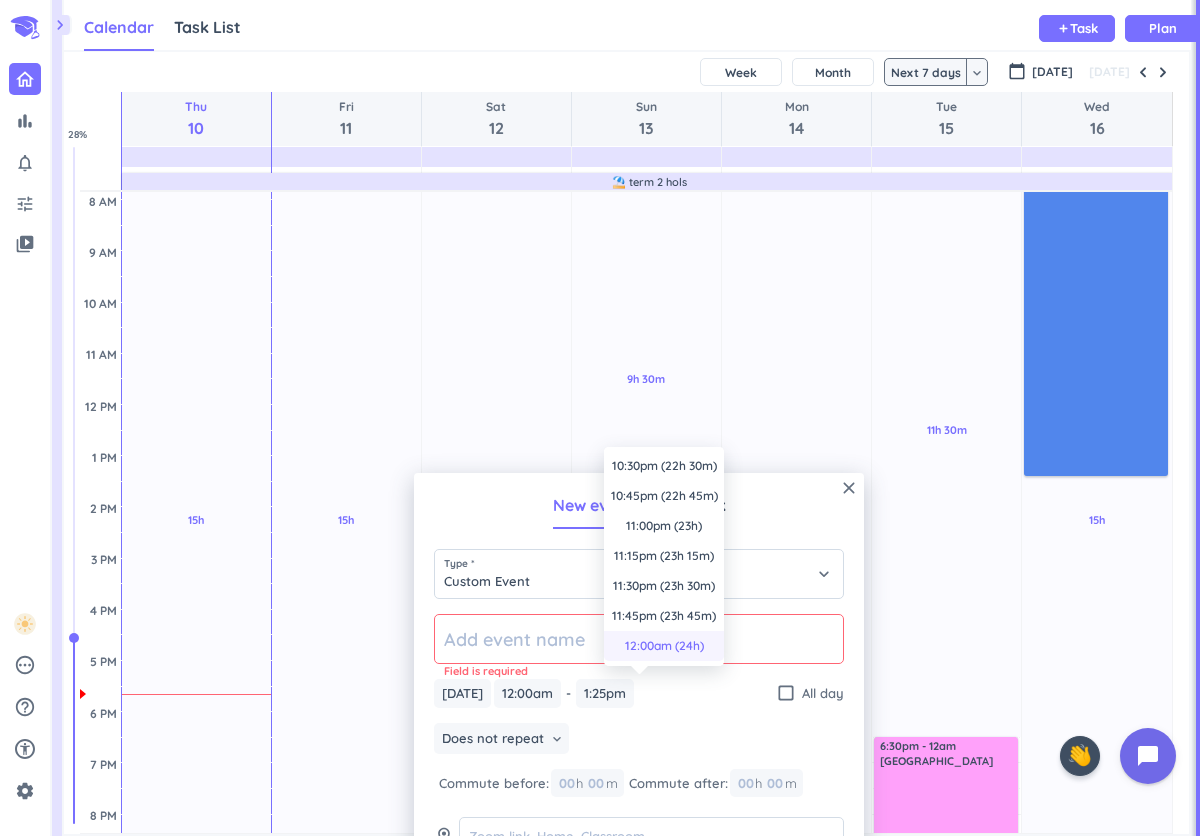 click on "12:00am (24h)" at bounding box center (664, 646) 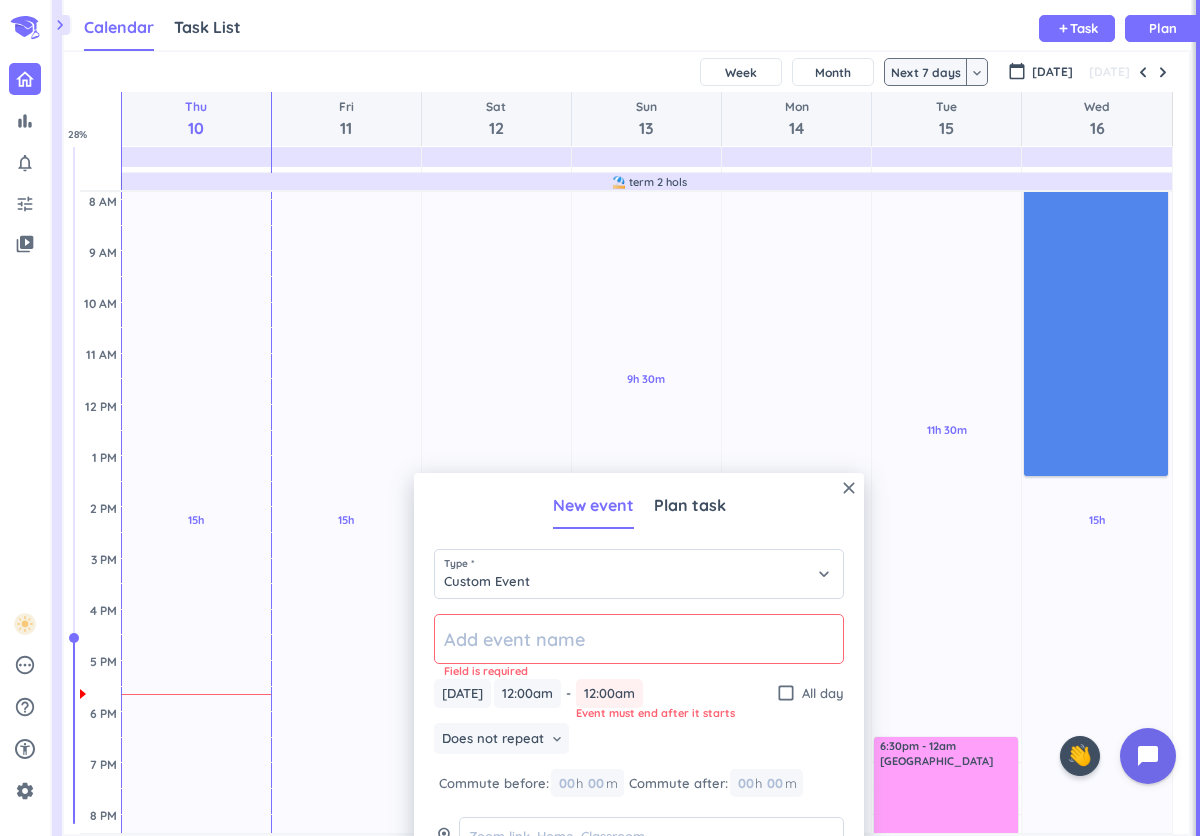 scroll, scrollTop: 183, scrollLeft: 0, axis: vertical 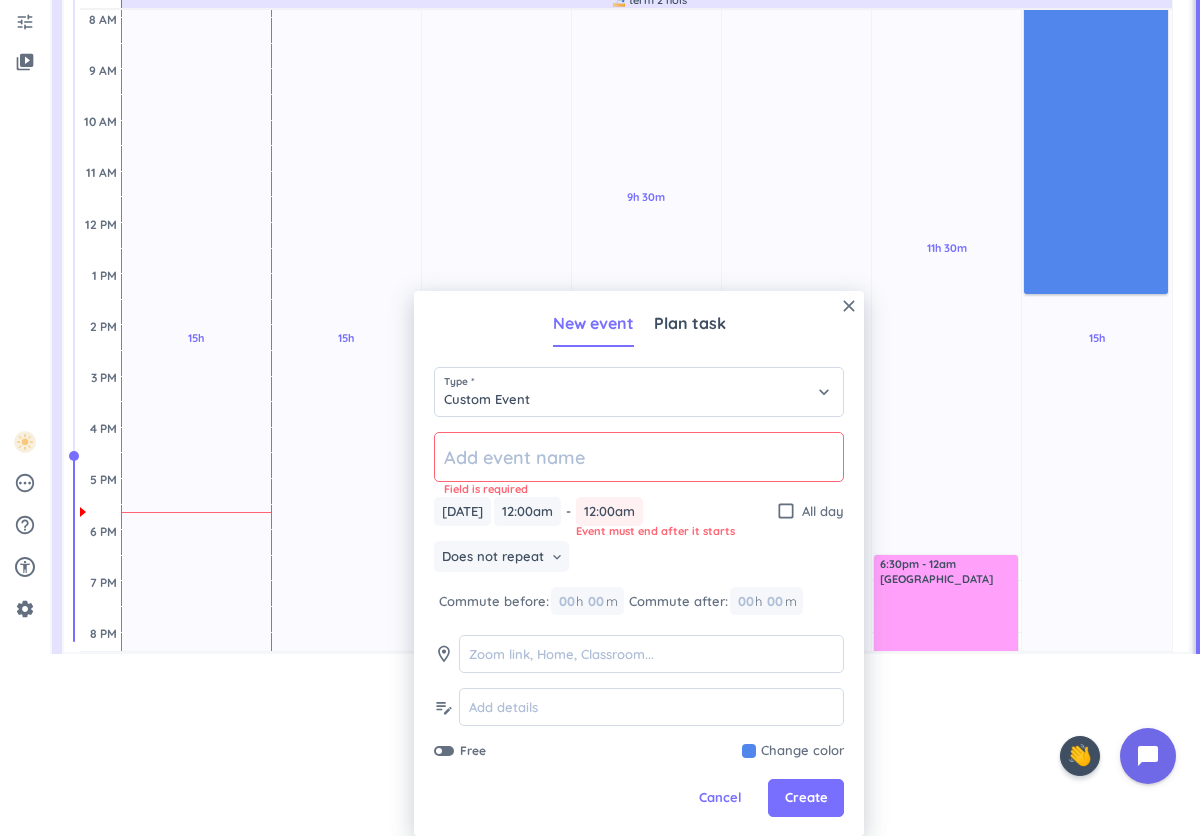 click on "close New event Plan task Type * Custom Event keyboard_arrow_down Field is required [DATE] [DATE]   12:00am 12:00am - 12:00am 12:00am Event must end after it starts check_box_outline_blank All day Does not repeat keyboard_arrow_down Commute before: 00 h 00 m Commute after: 00 h 00 m room edit_note Free Change color Cancel Create" at bounding box center (639, 563) 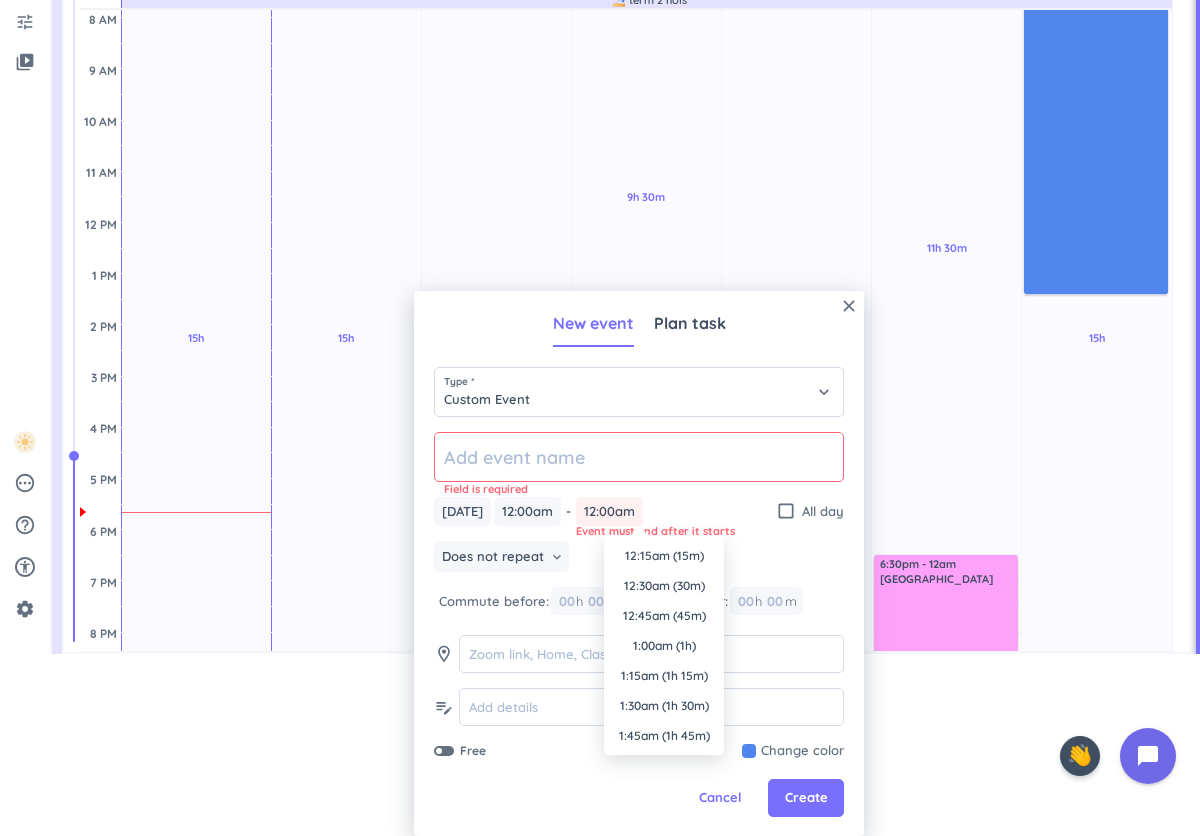 scroll, scrollTop: 2671, scrollLeft: 0, axis: vertical 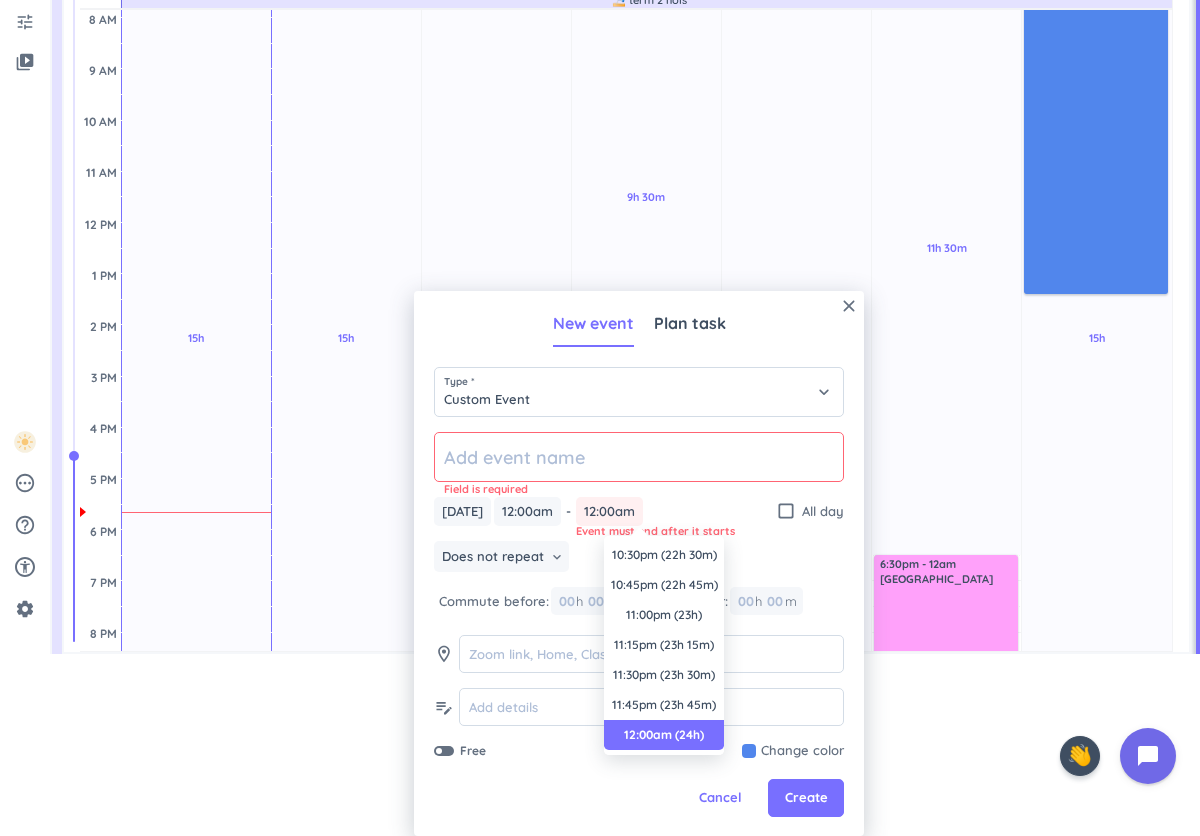 click on "12:00am" at bounding box center (609, 511) 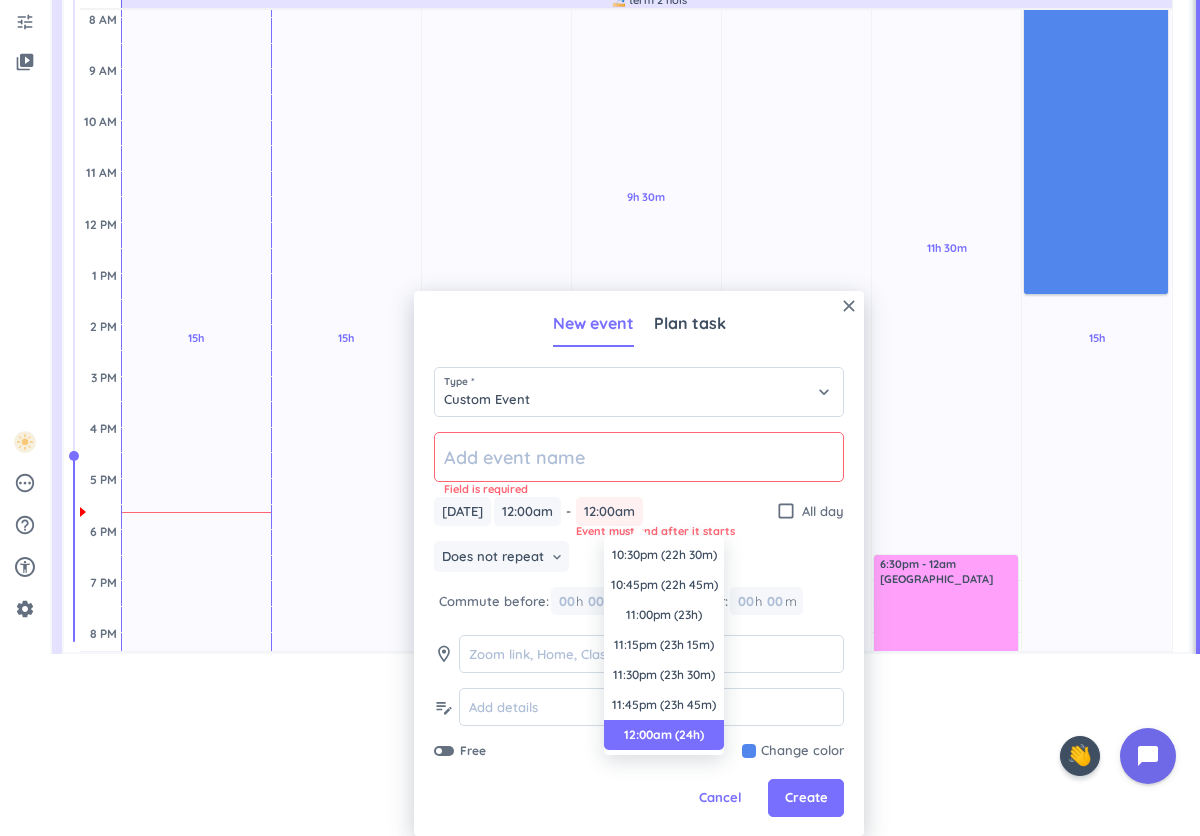 click on "12:00am" at bounding box center (609, 511) 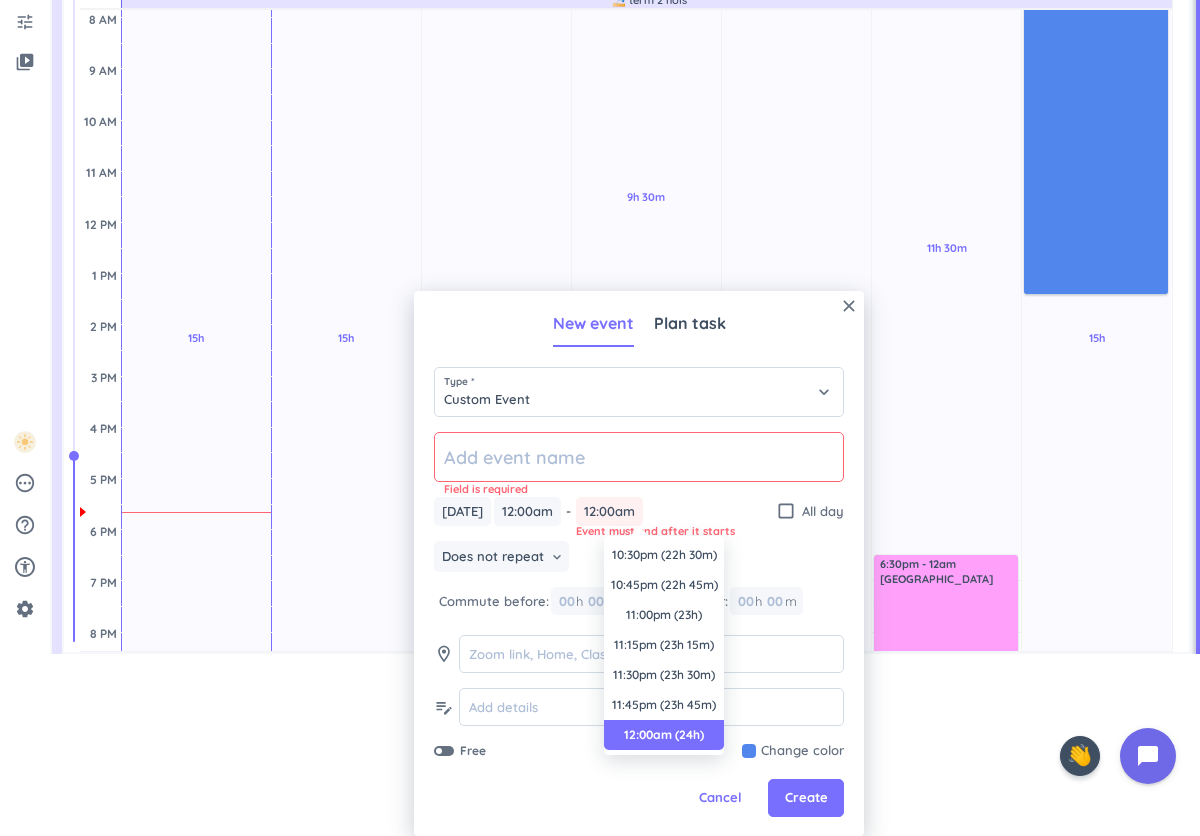 click on "12:00am" at bounding box center [609, 511] 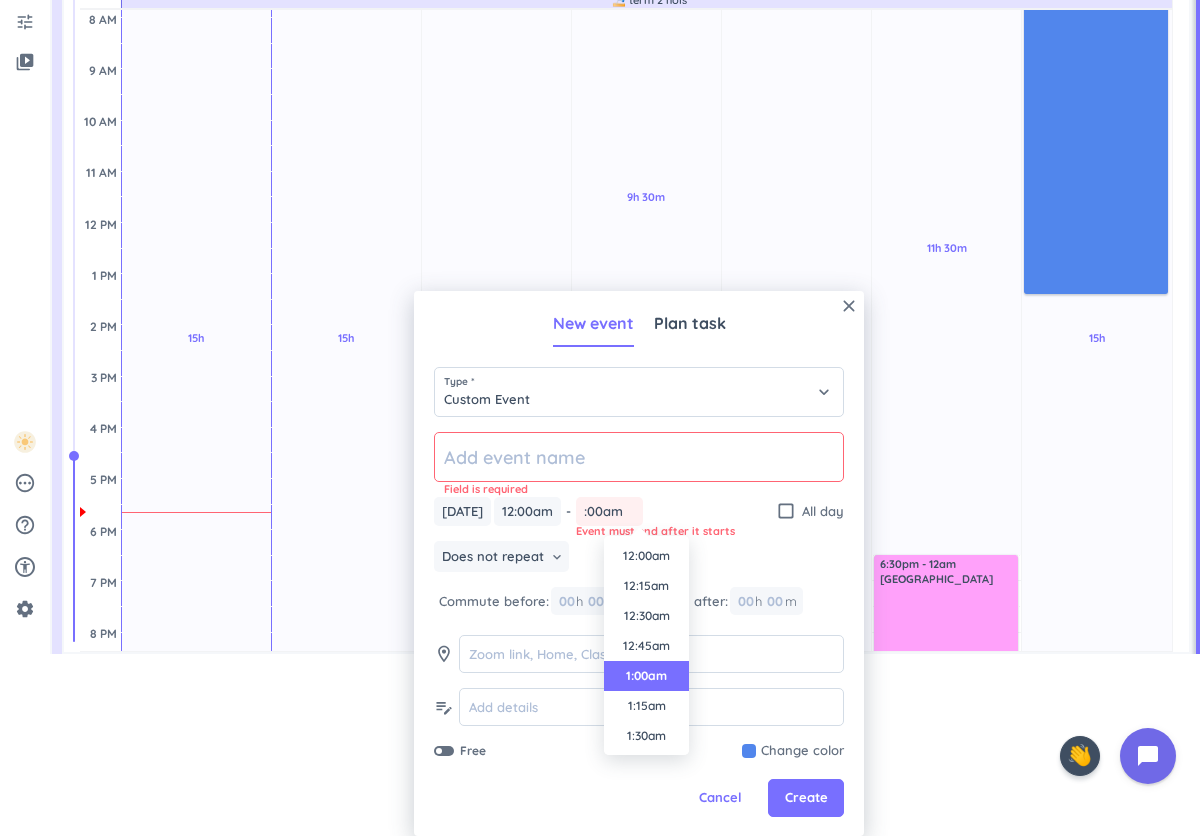 scroll, scrollTop: 30, scrollLeft: 0, axis: vertical 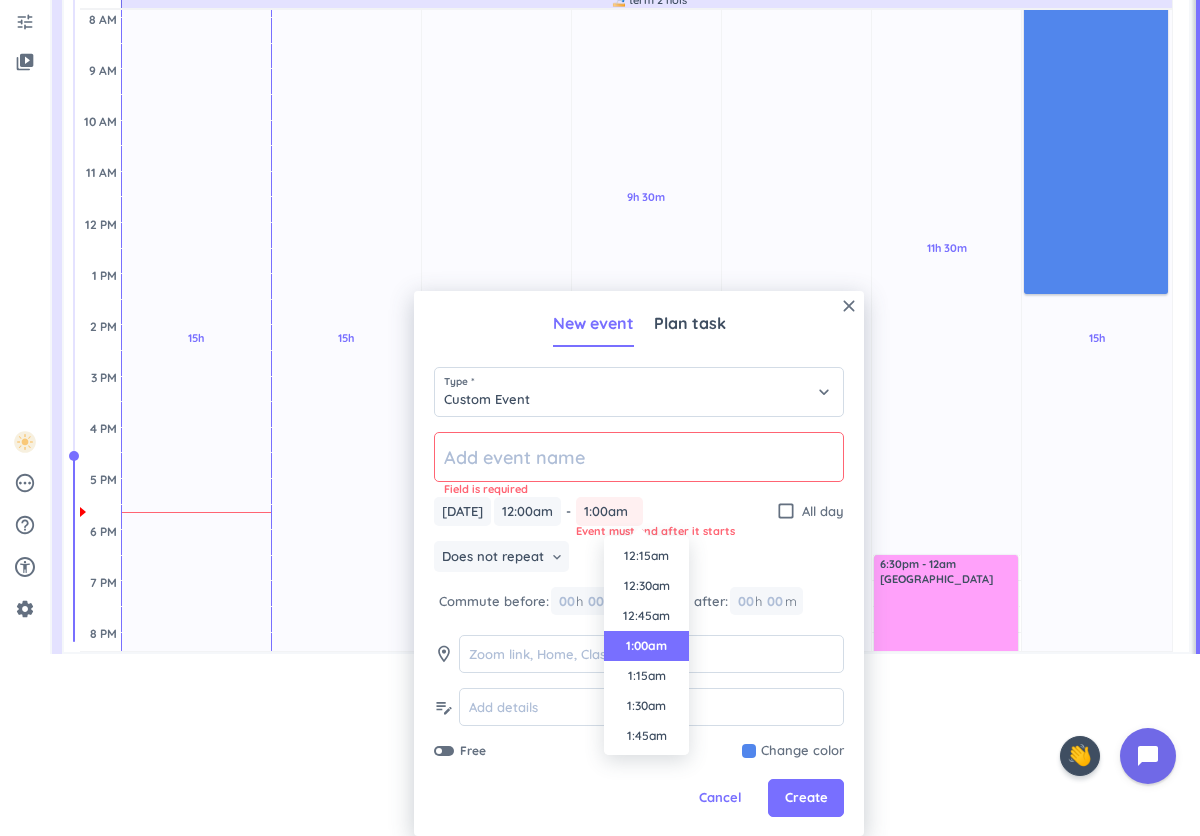 type on "11:00am" 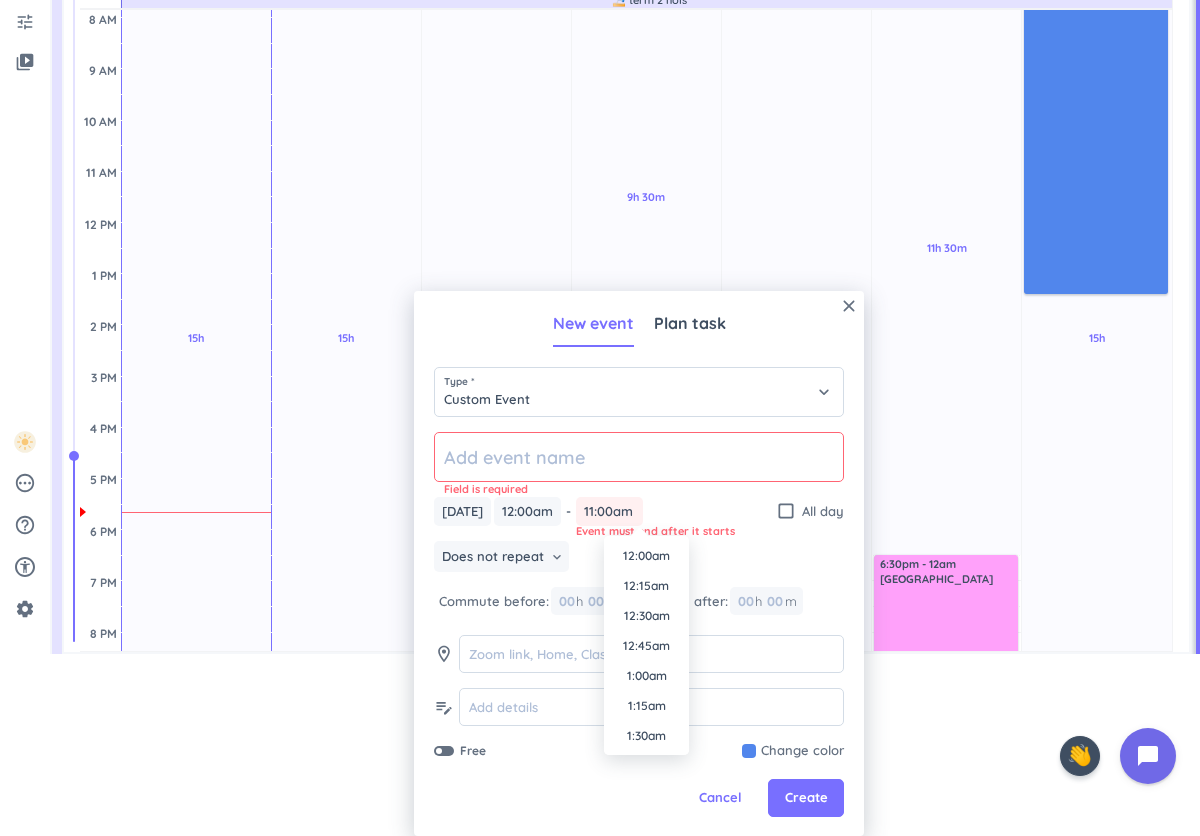 scroll, scrollTop: 1230, scrollLeft: 0, axis: vertical 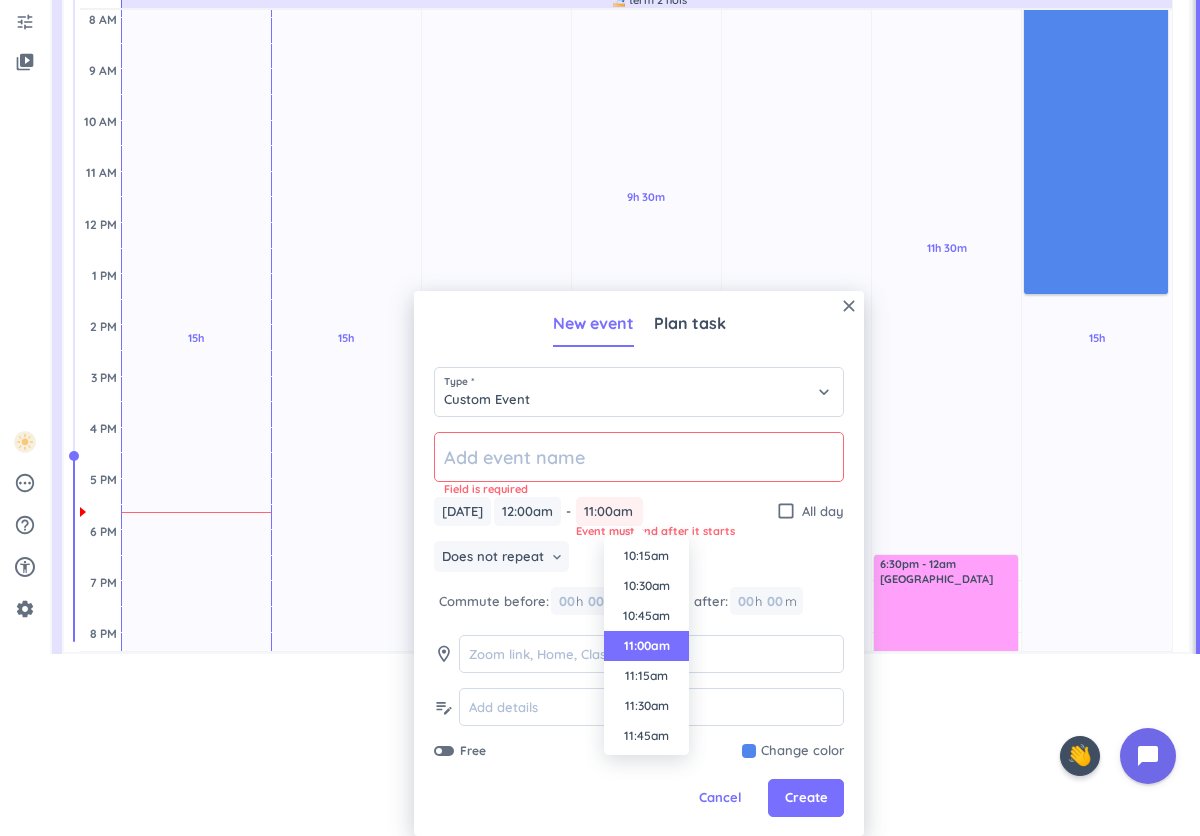 click on "11:00am" at bounding box center [609, 511] 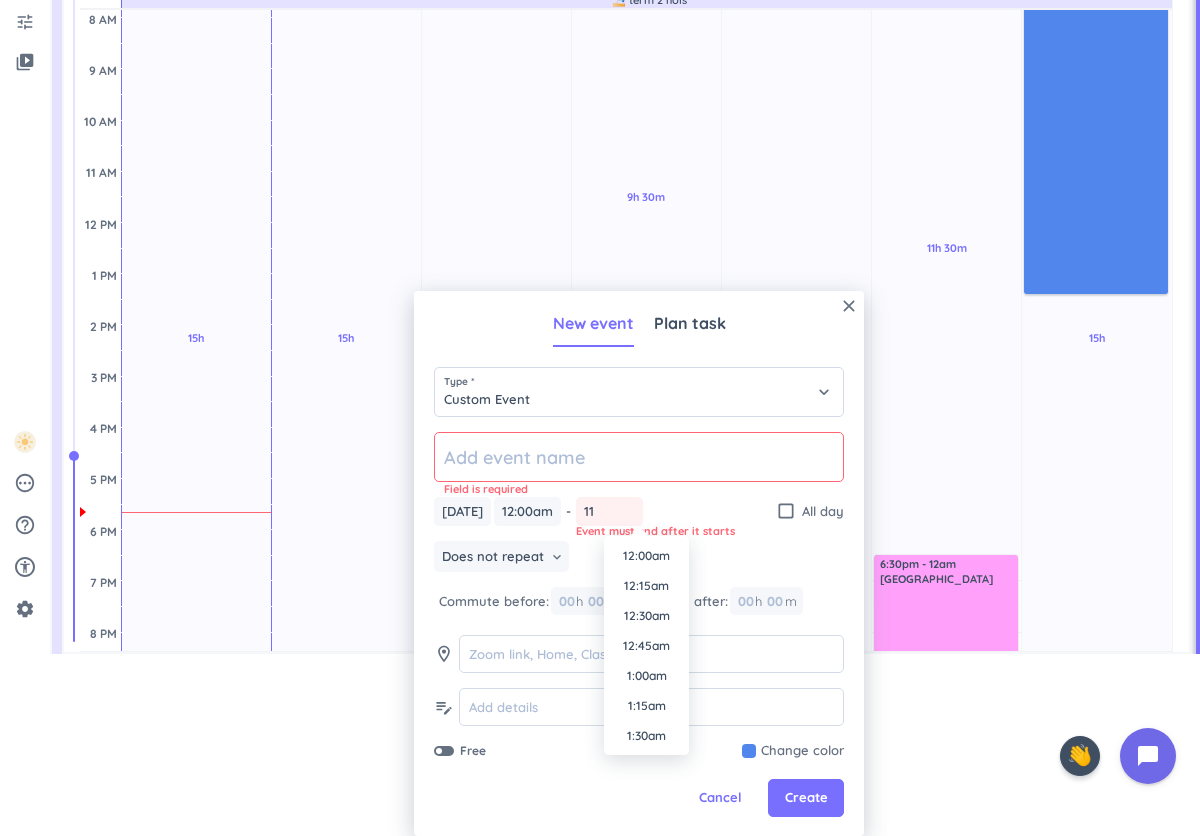 scroll, scrollTop: 0, scrollLeft: 0, axis: both 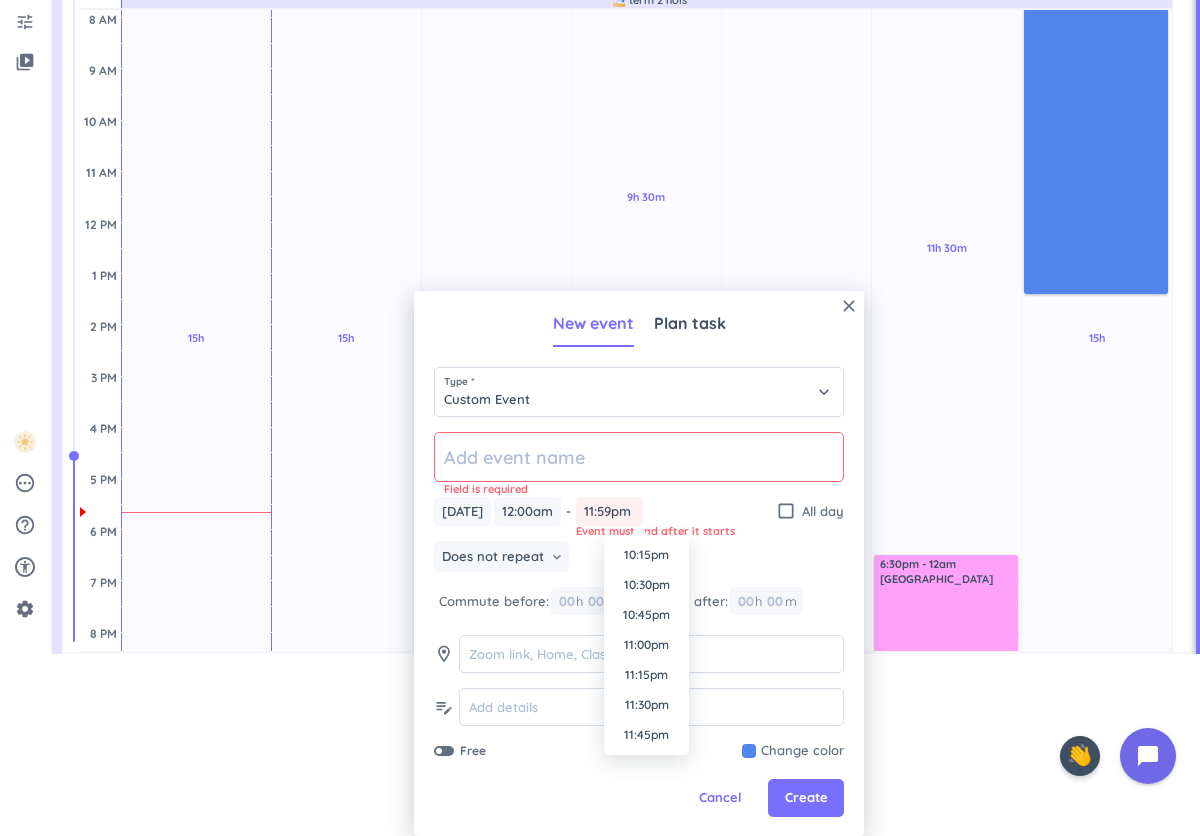 type on "11:59pm" 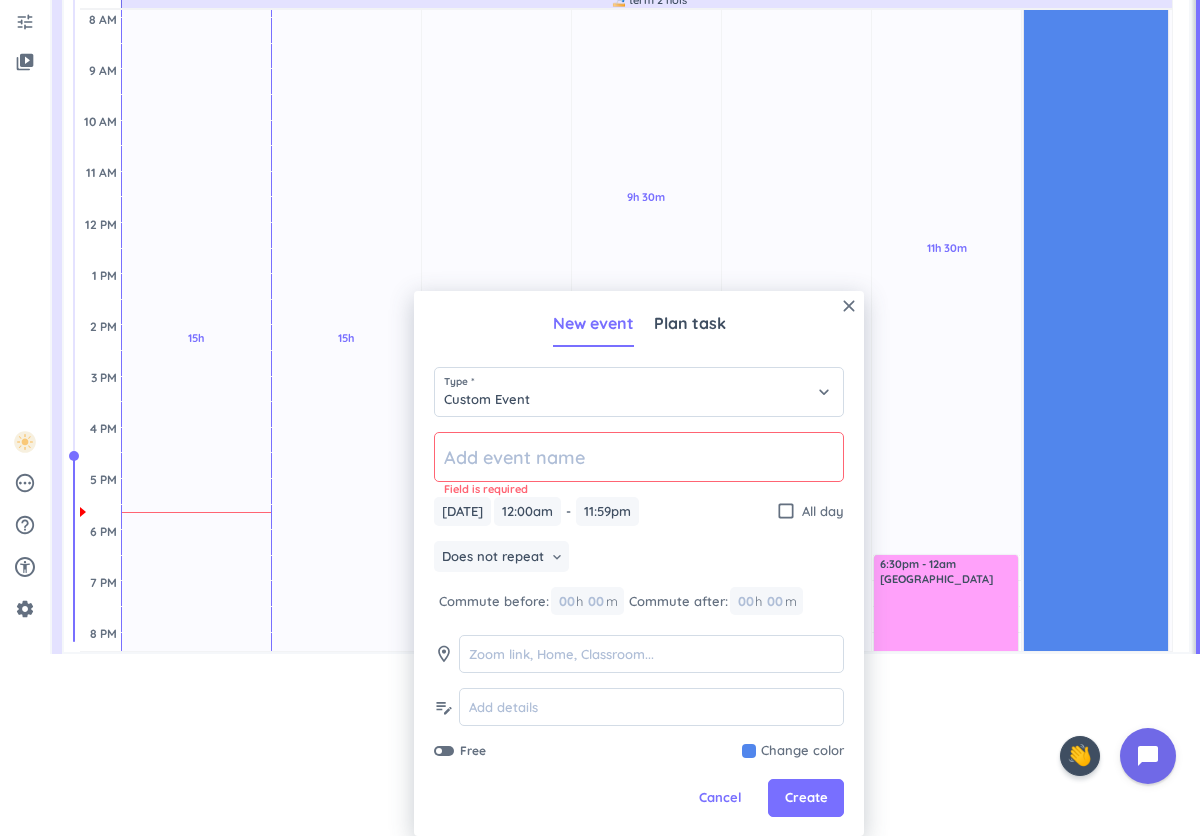 click on "[DATE] [DATE]   12:00am 12:00am - 11:59pm 11:59pm check_box_outline_blank All day" at bounding box center (639, 511) 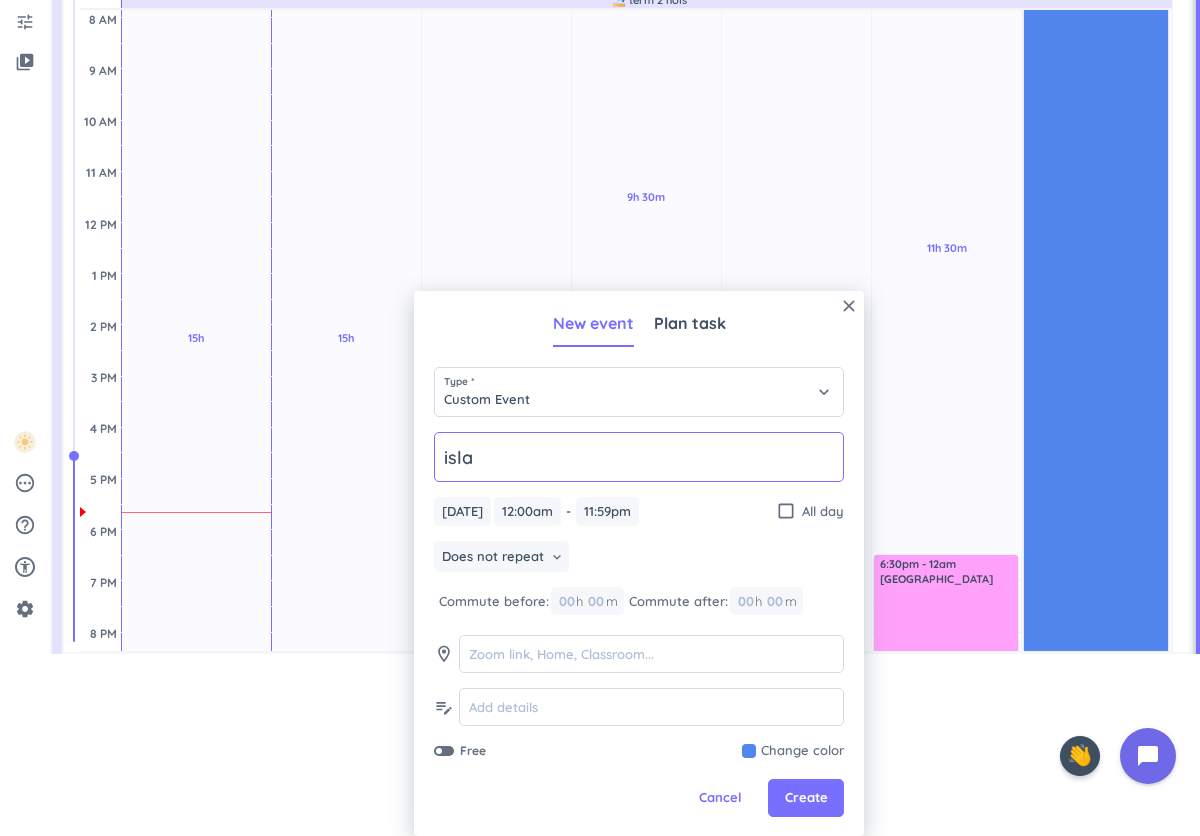 type on "[GEOGRAPHIC_DATA]" 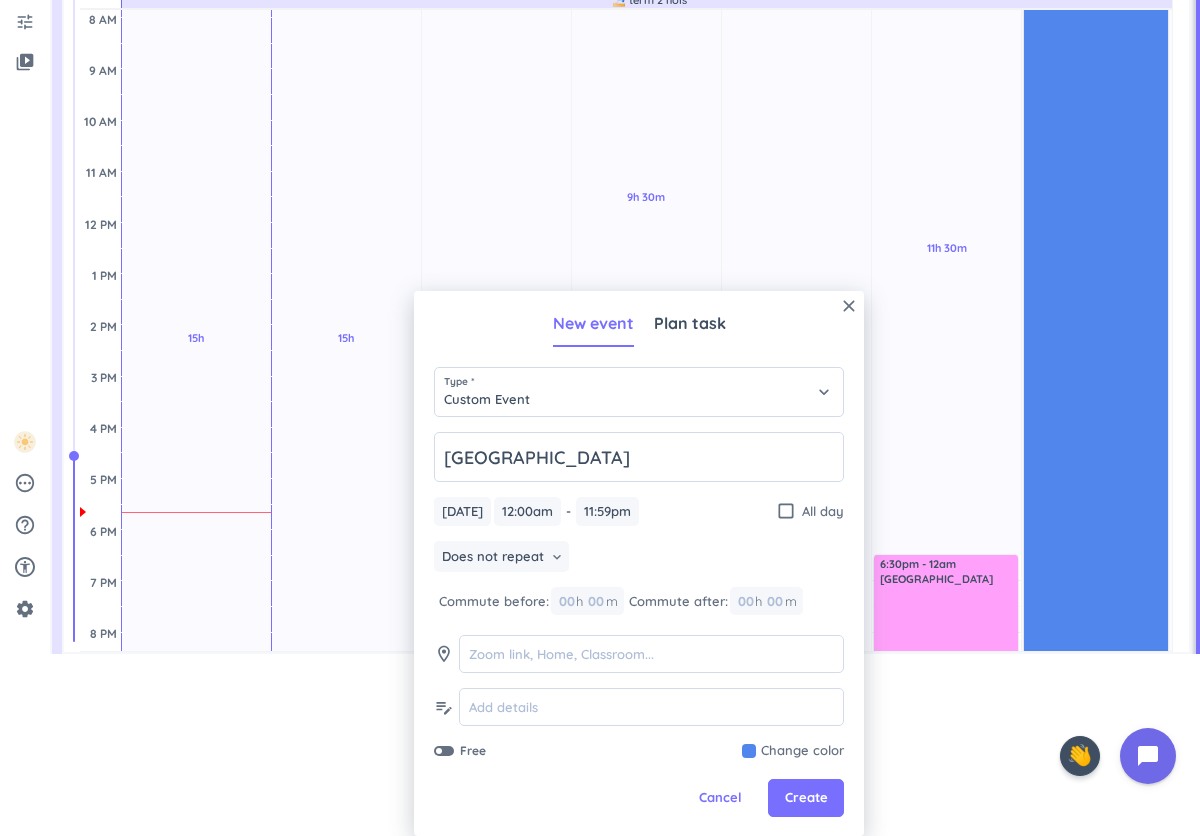 click at bounding box center (793, 751) 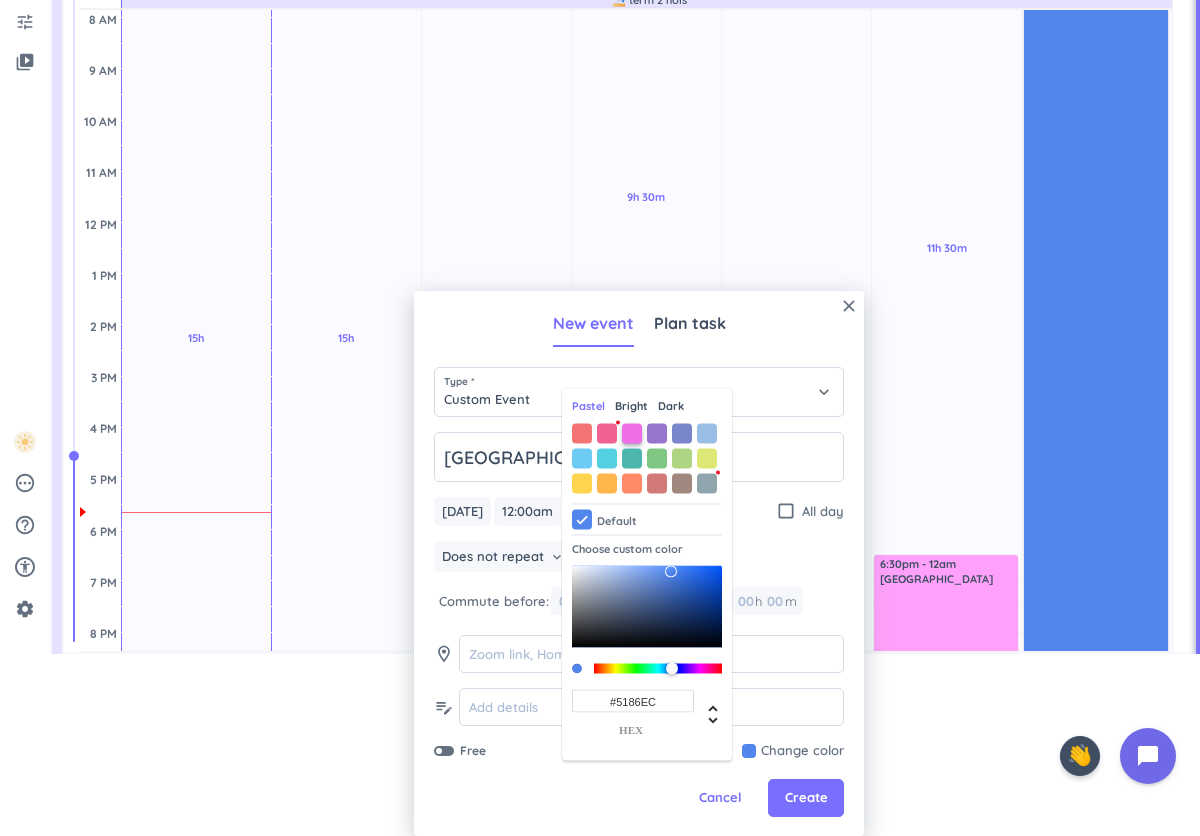 click at bounding box center [632, 433] 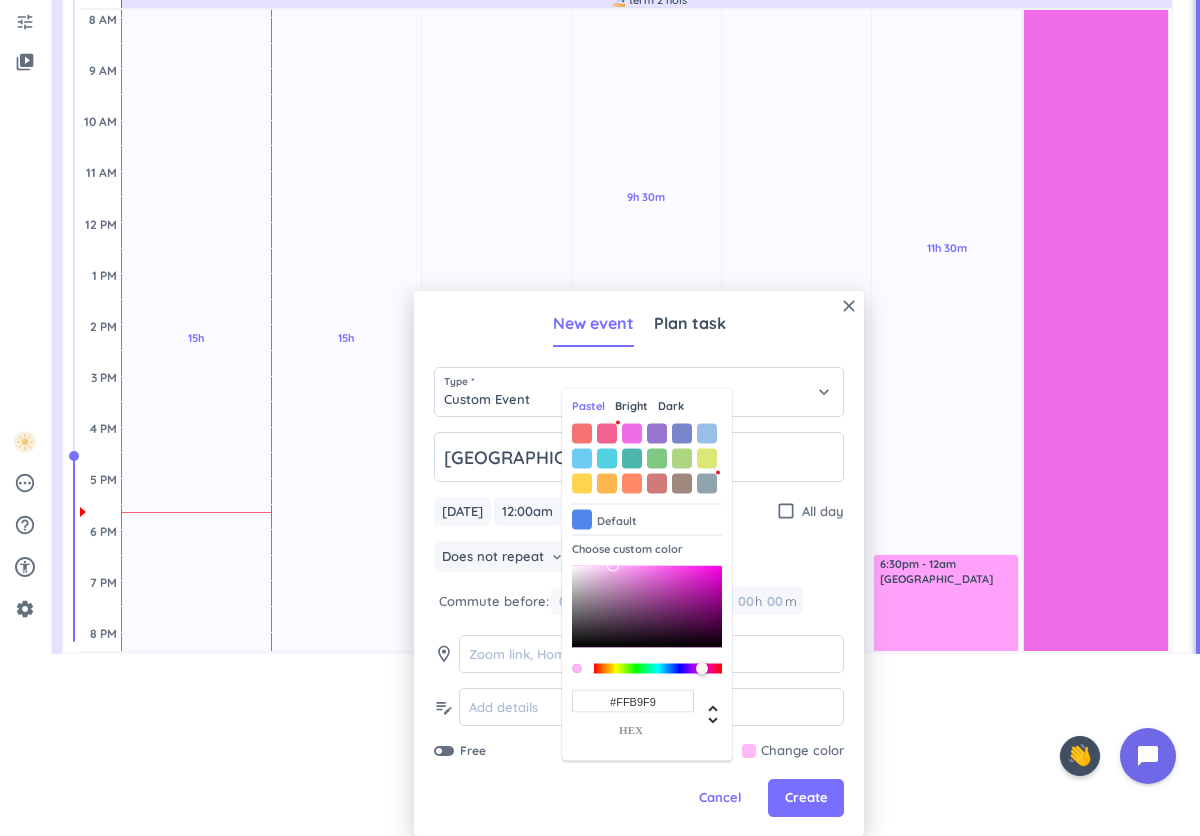 drag, startPoint x: 654, startPoint y: 566, endPoint x: 612, endPoint y: 563, distance: 42.107006 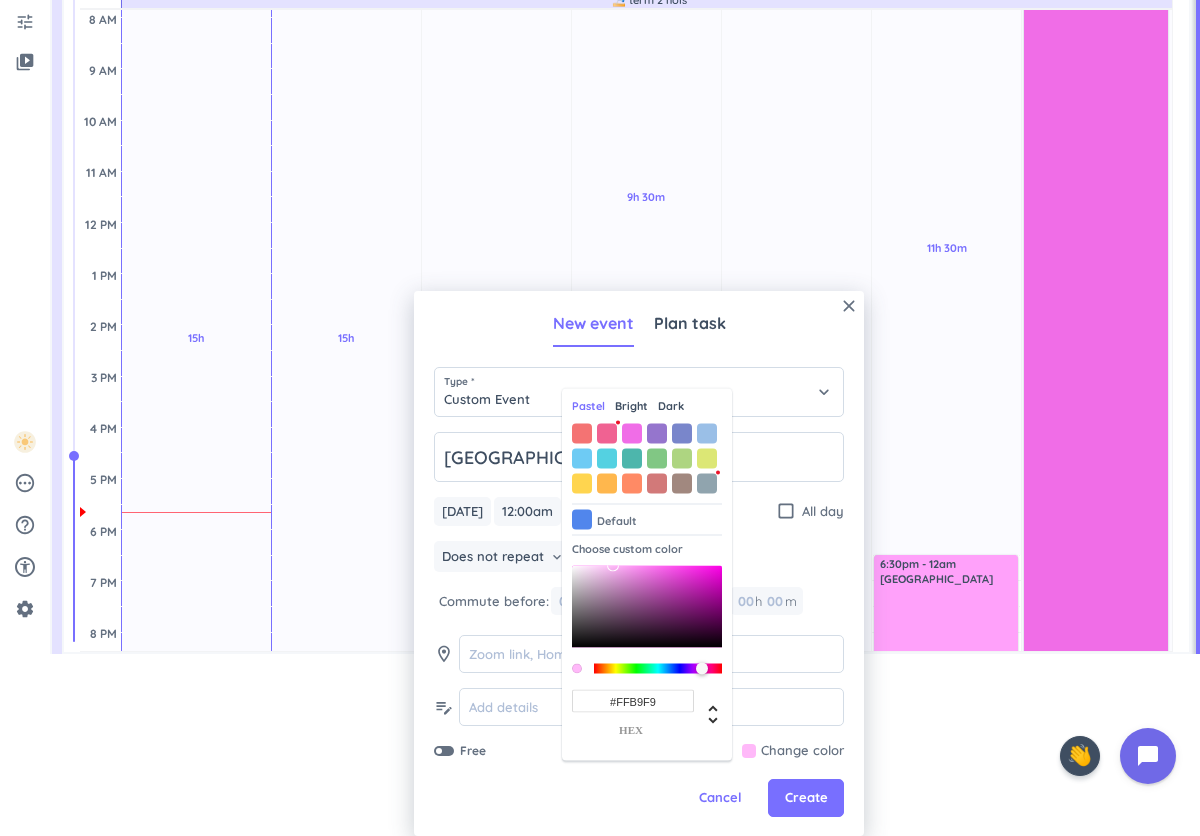 click on "Choose custom color #FFB9F9 hex" at bounding box center (647, 642) 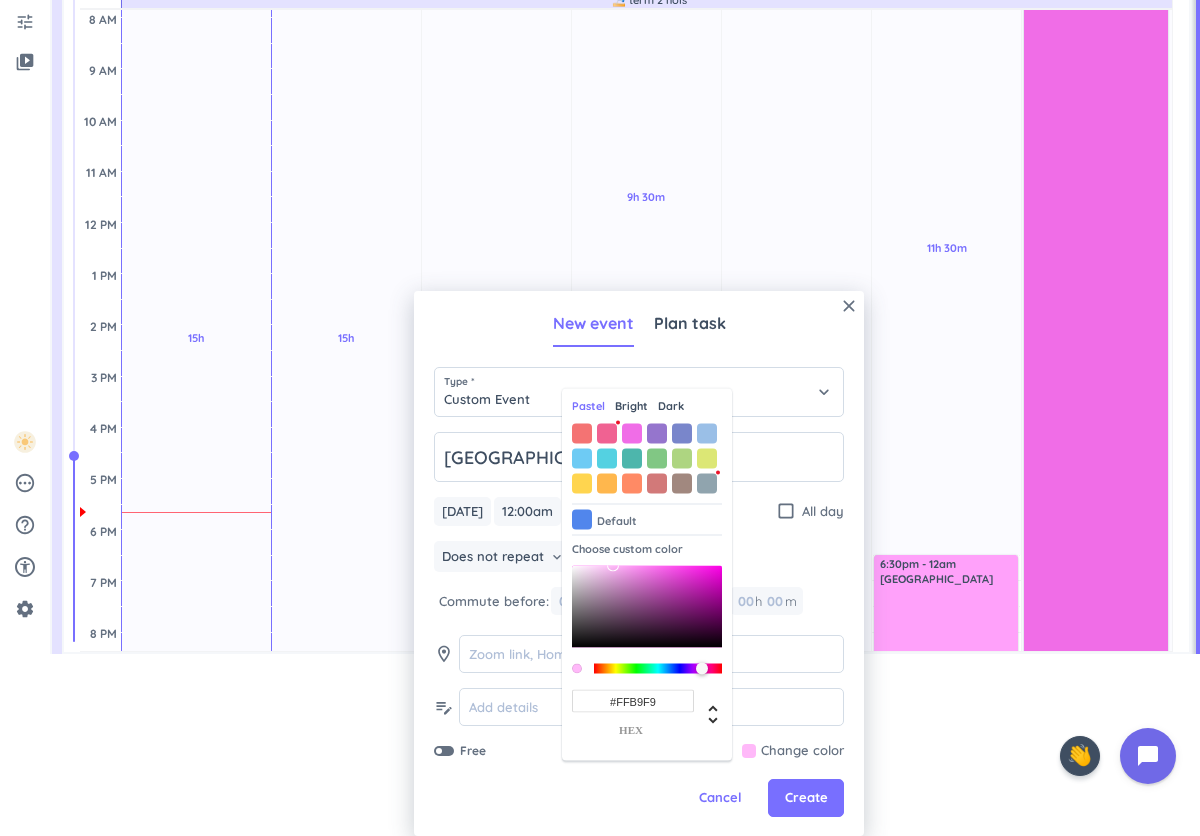 type on "#FFBBF9" 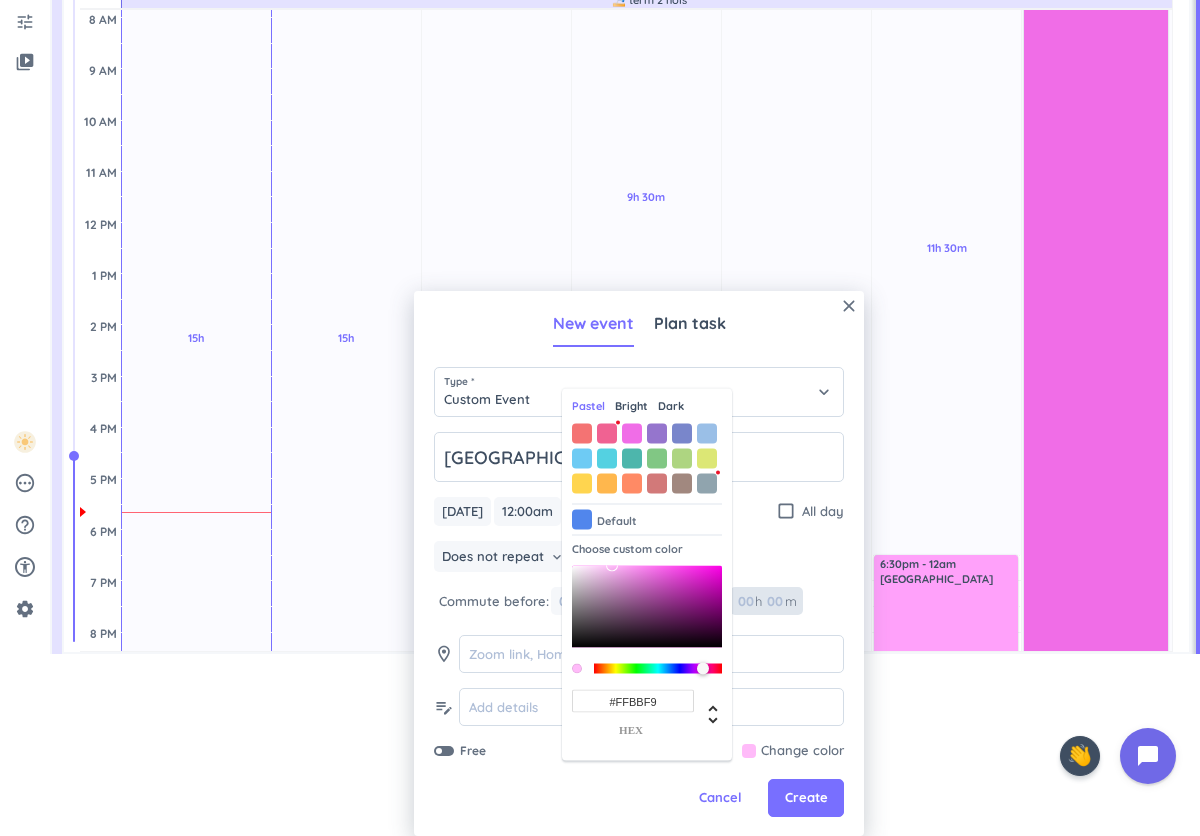 click at bounding box center [774, 601] 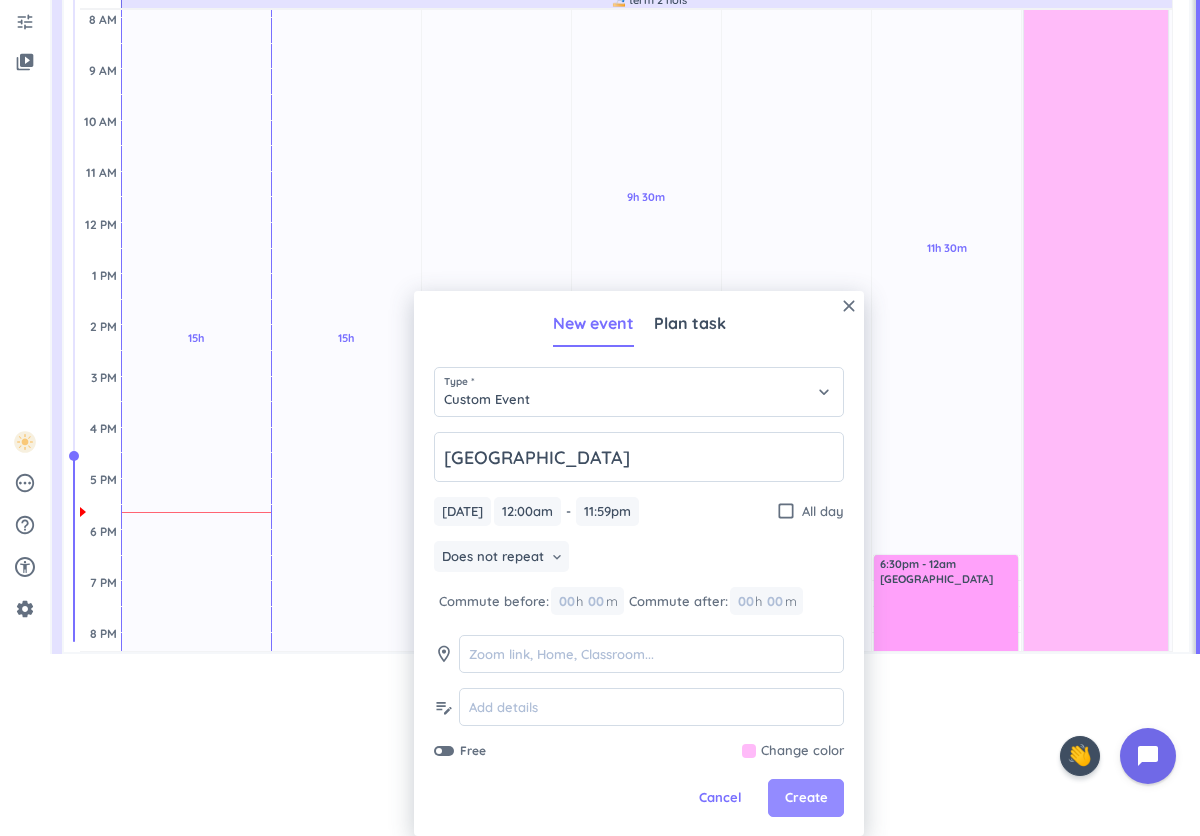 click on "Create" at bounding box center (806, 798) 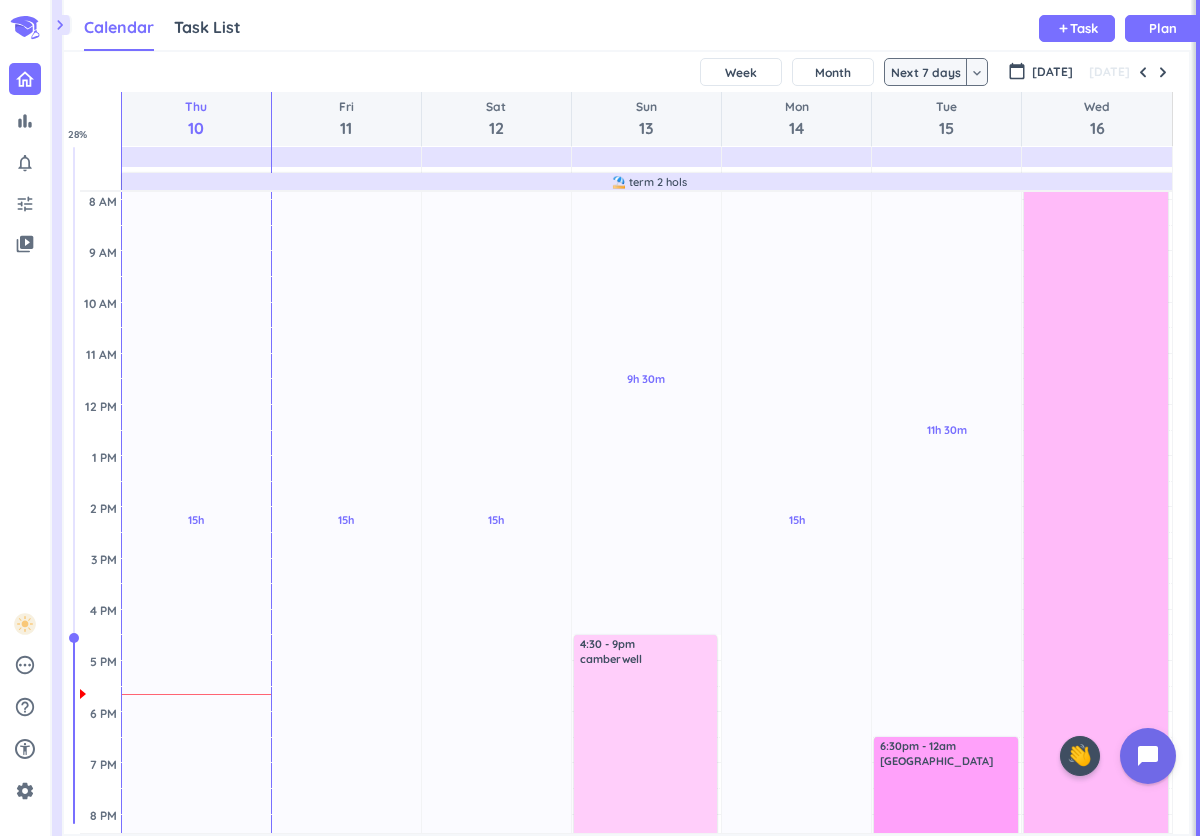 scroll, scrollTop: 0, scrollLeft: 0, axis: both 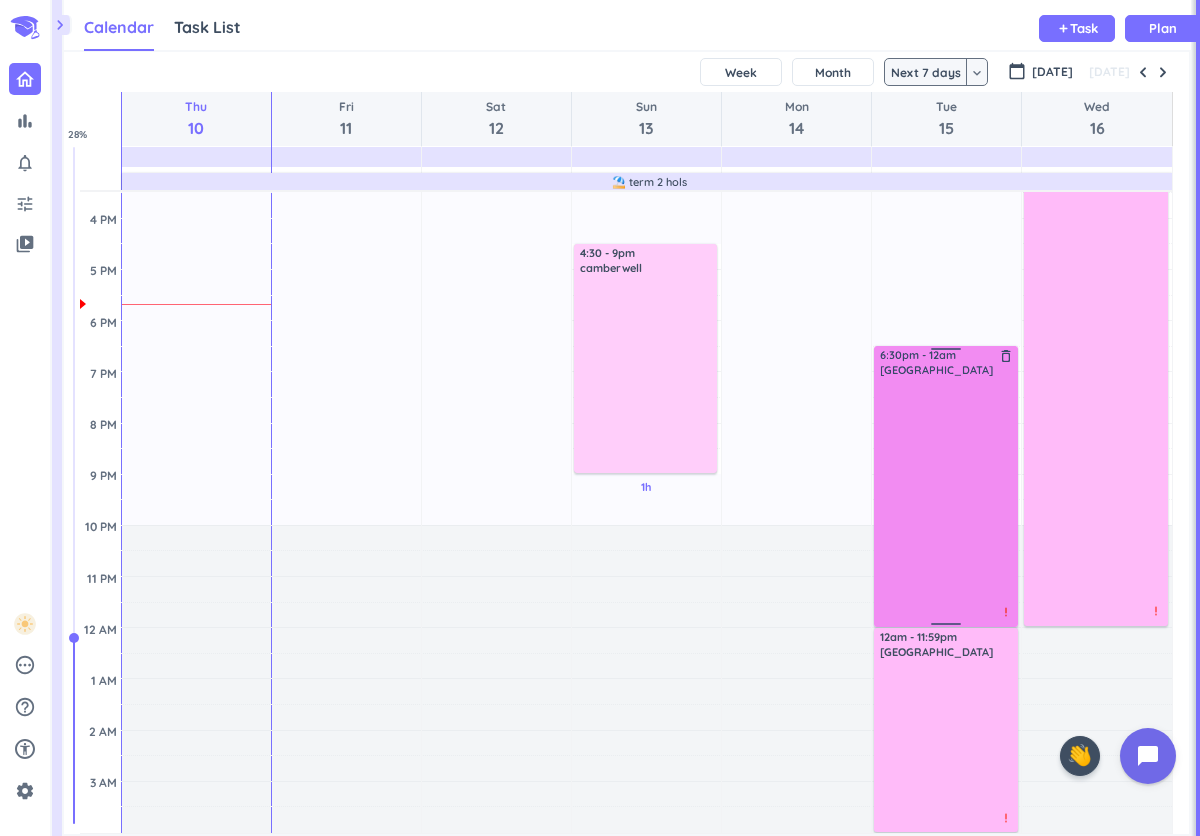 click at bounding box center [946, 501] 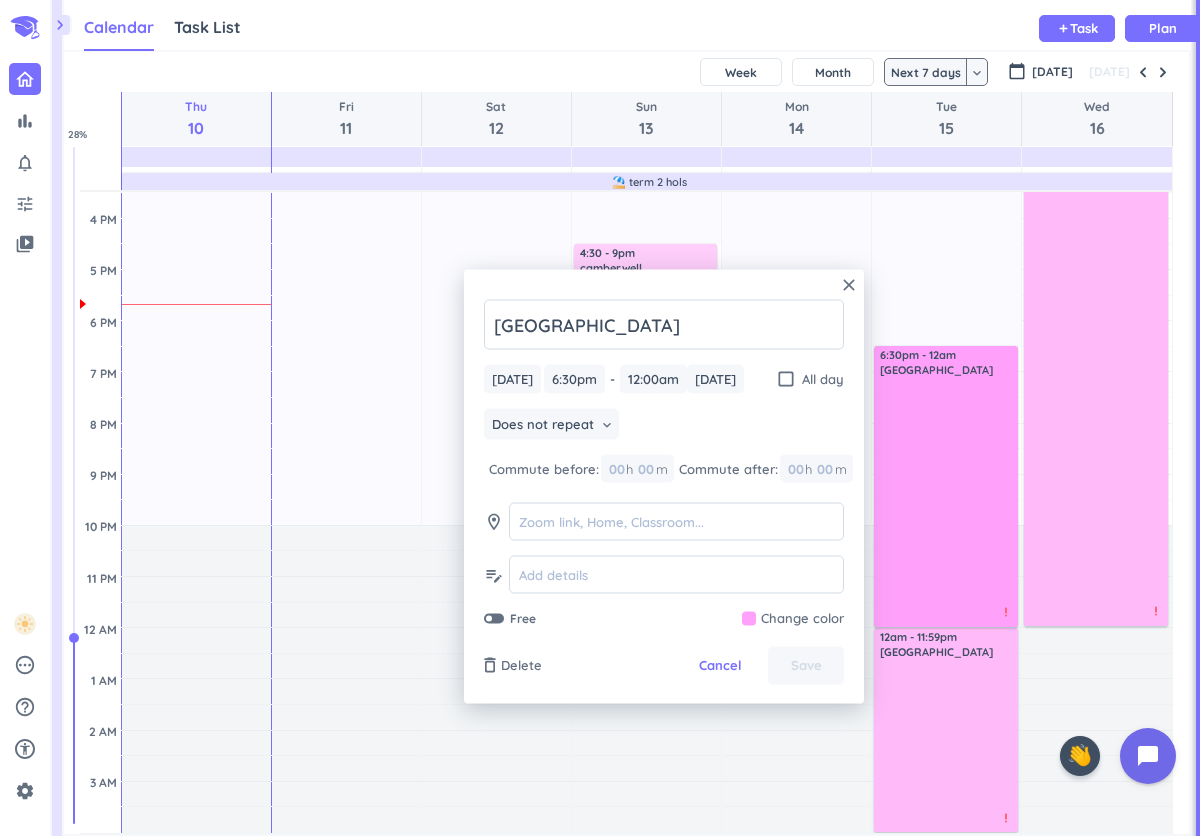 click at bounding box center (793, 619) 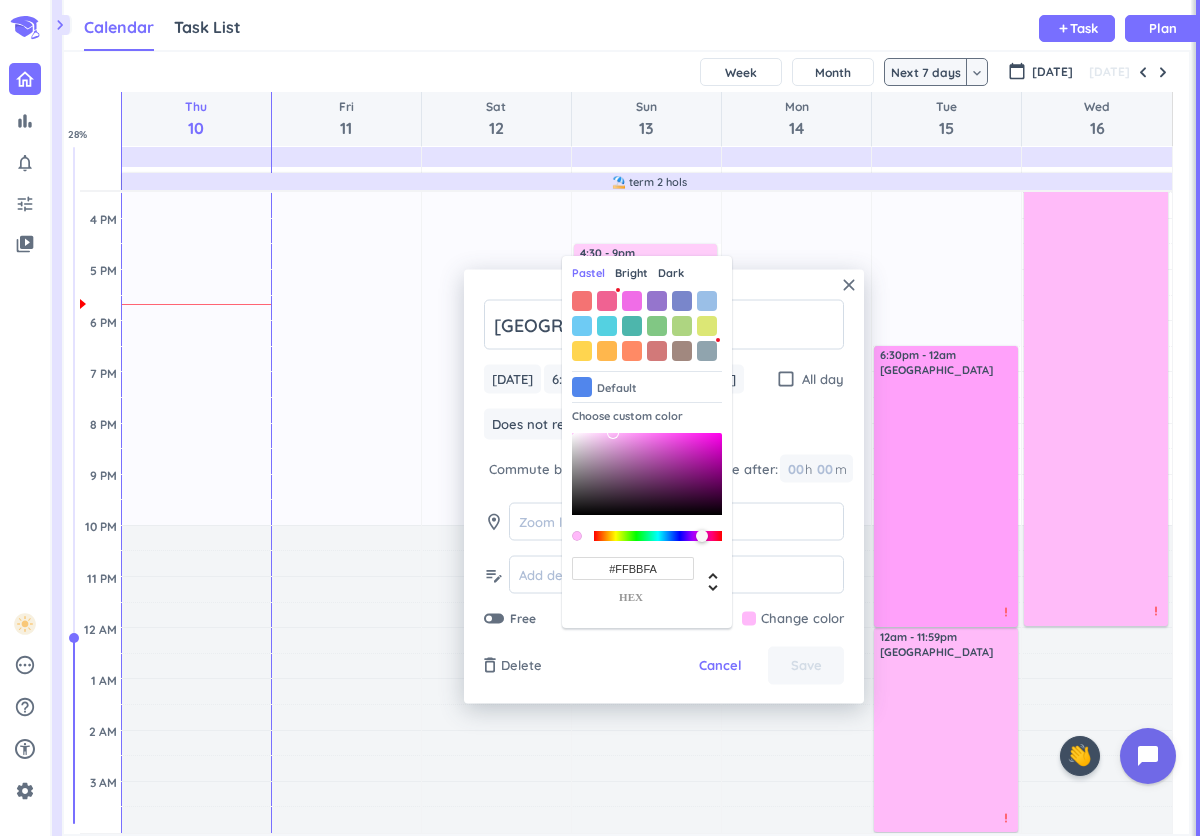 type on "#FFBDFA" 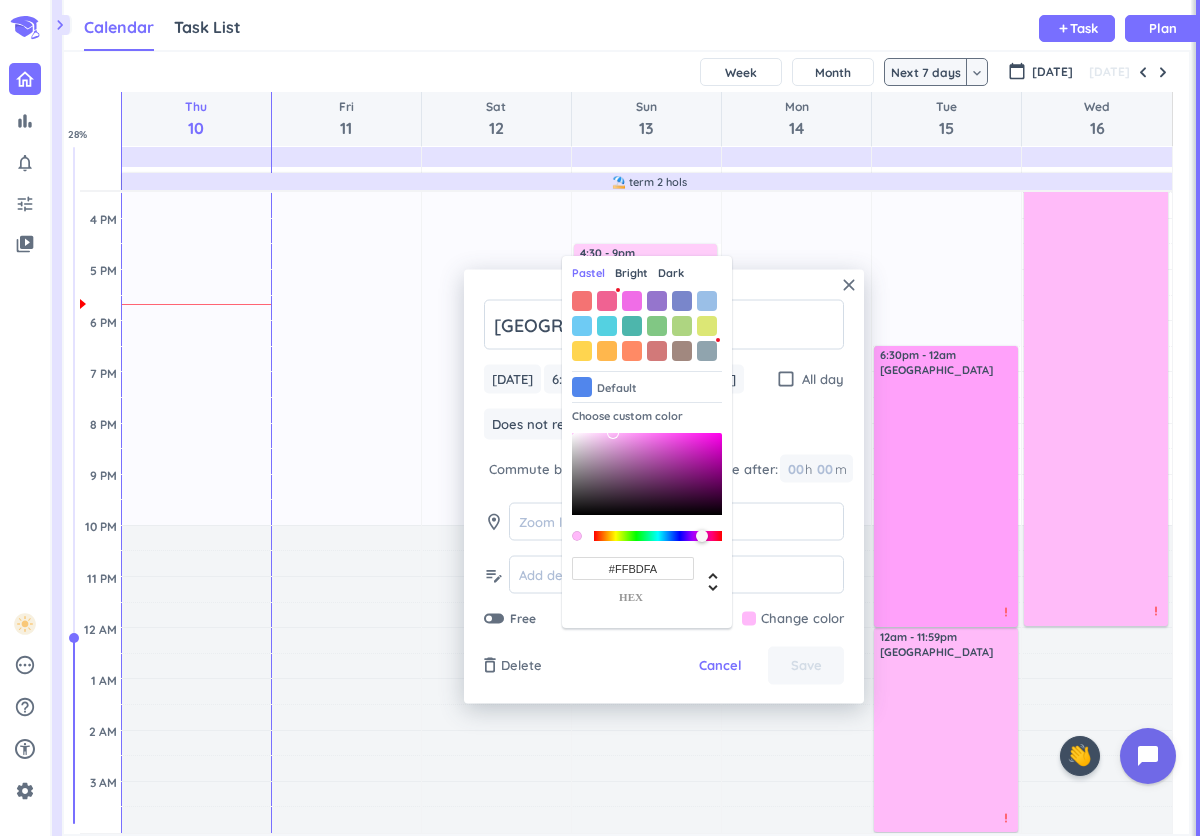 drag, startPoint x: 629, startPoint y: 440, endPoint x: 612, endPoint y: 433, distance: 18.384777 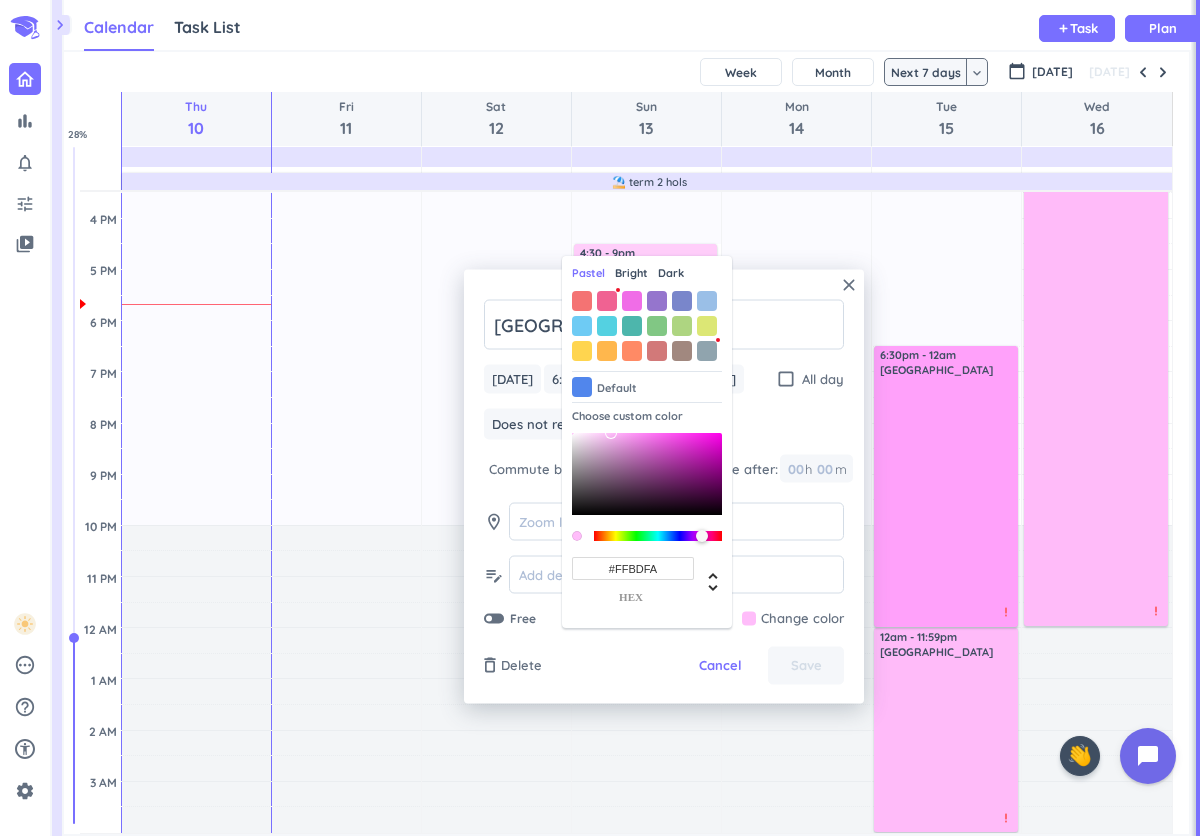 click on "[GEOGRAPHIC_DATA][DATE] [DATE]   6:30pm 6:30pm - 12:00am 12:00am [DATE] [DATE] check_box_outline_blank All day Does not repeat keyboard_arrow_down Commute before: 00 h 00 m Commute after: 00 h 00 m room edit_note Free Change color Pastel Bright Dark Default Choose custom color #FFBDFA hex" at bounding box center (664, 464) 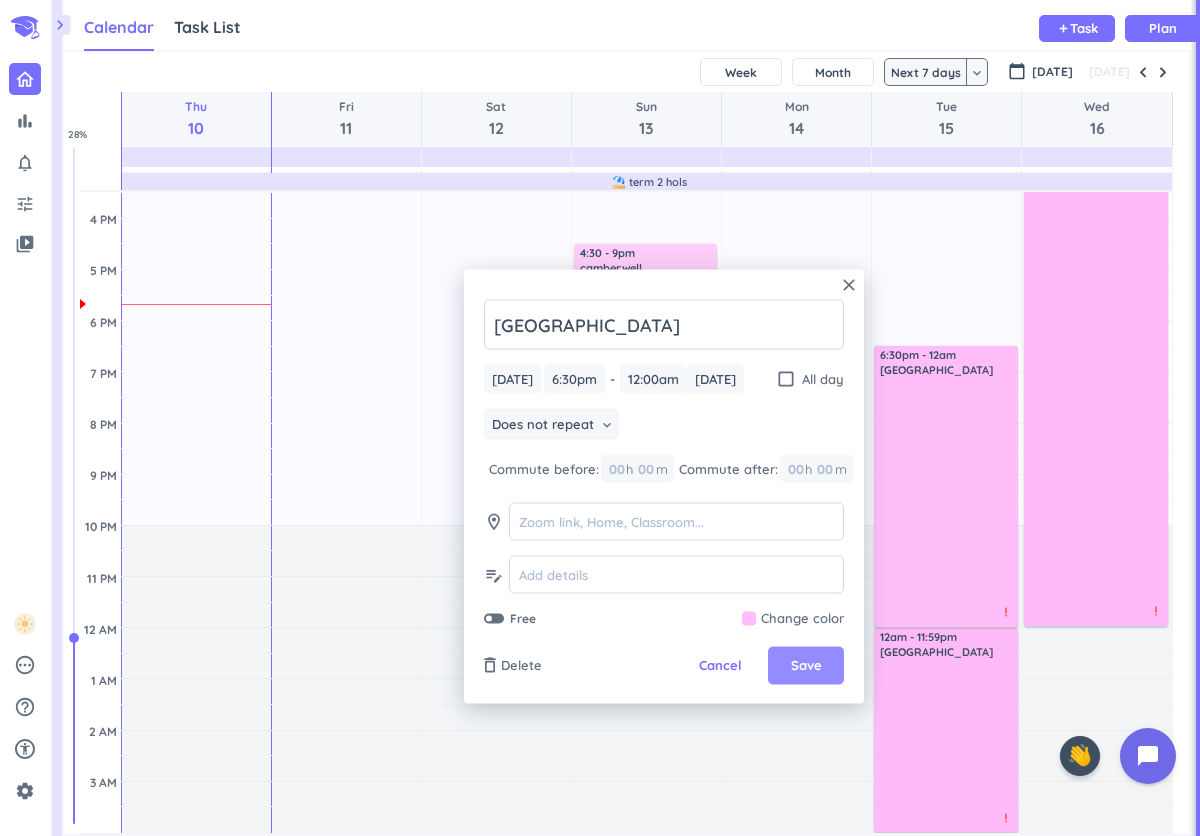 click on "Save" at bounding box center [806, 666] 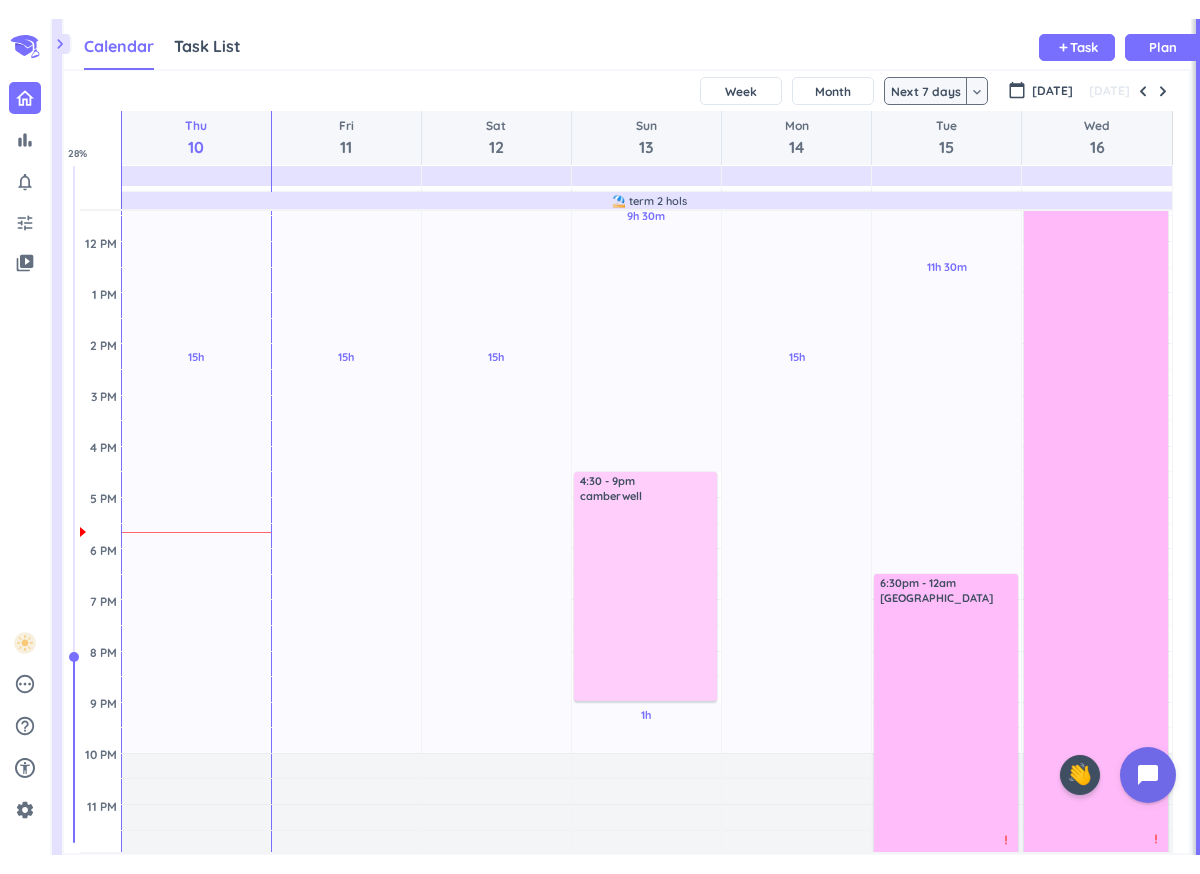 scroll, scrollTop: 390, scrollLeft: 0, axis: vertical 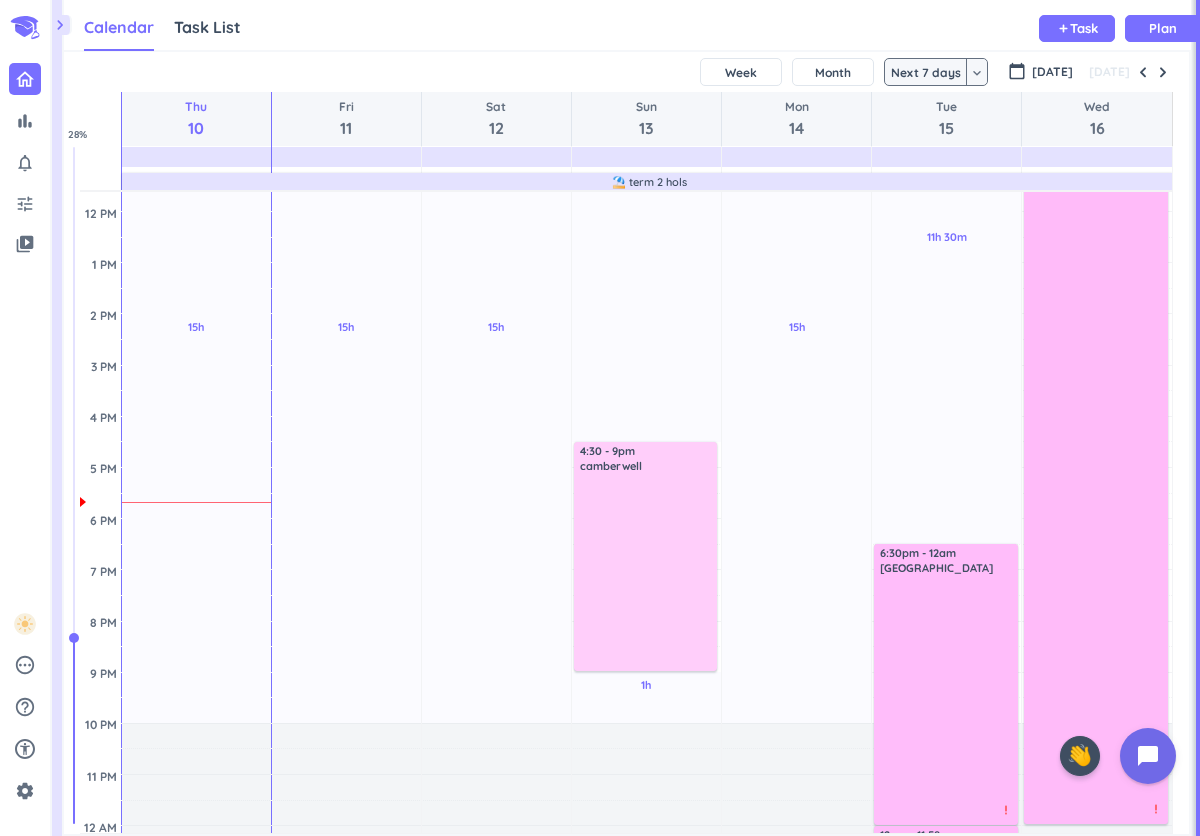 click on "keyboard_arrow_down" at bounding box center (977, 73) 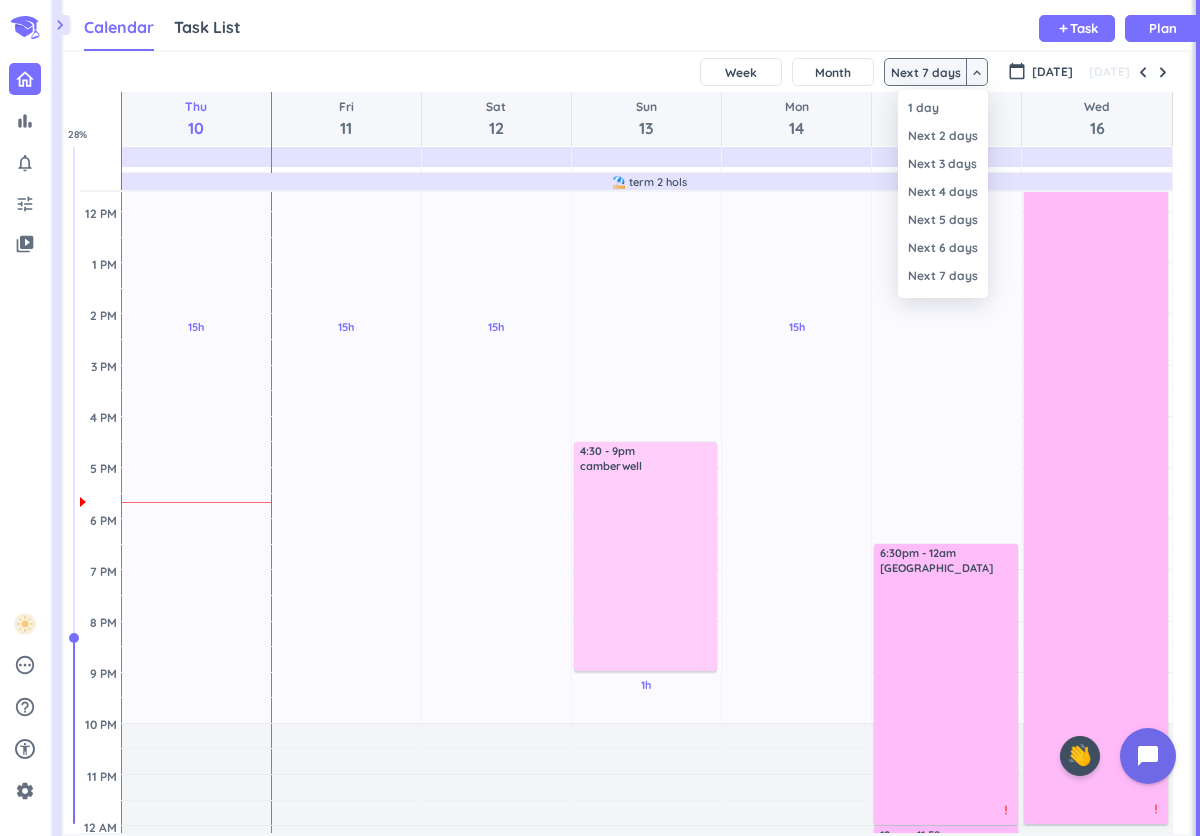click at bounding box center [600, 418] 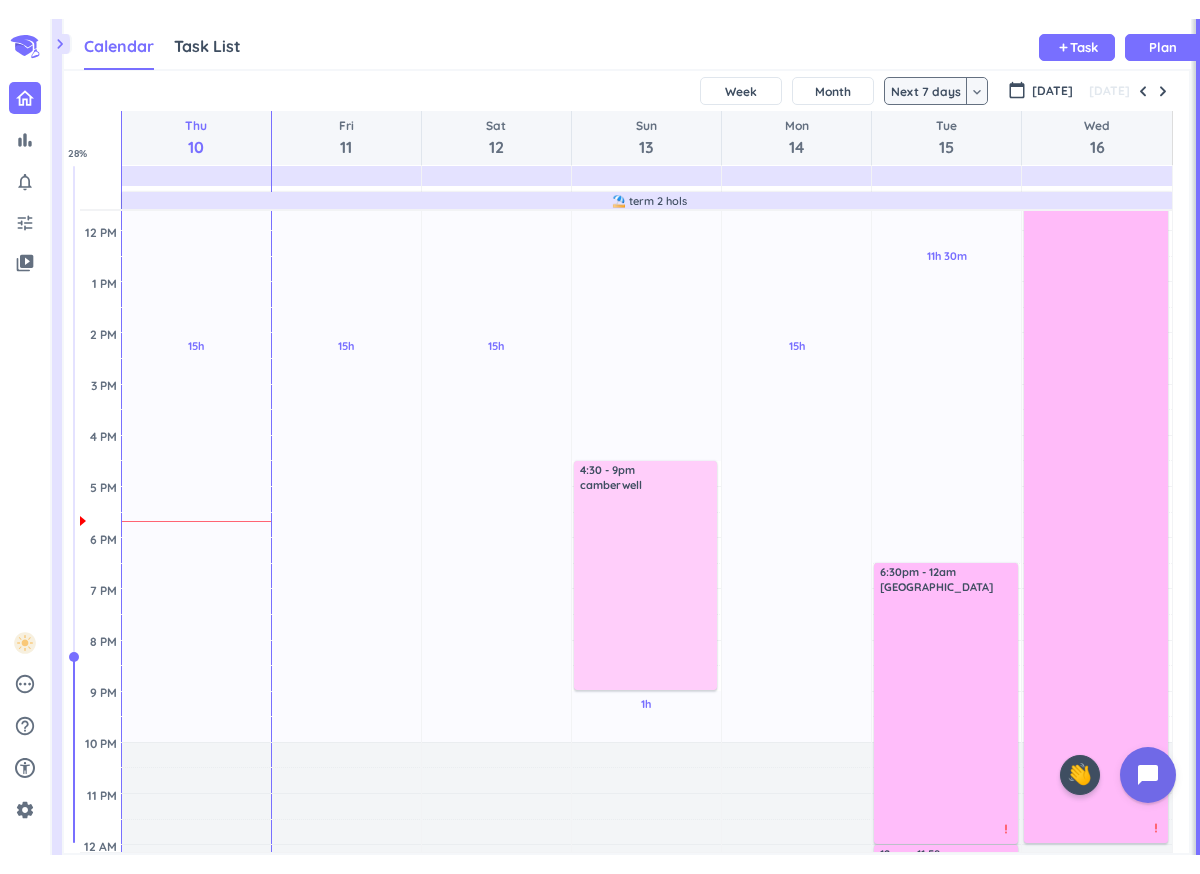 scroll, scrollTop: 1, scrollLeft: 1, axis: both 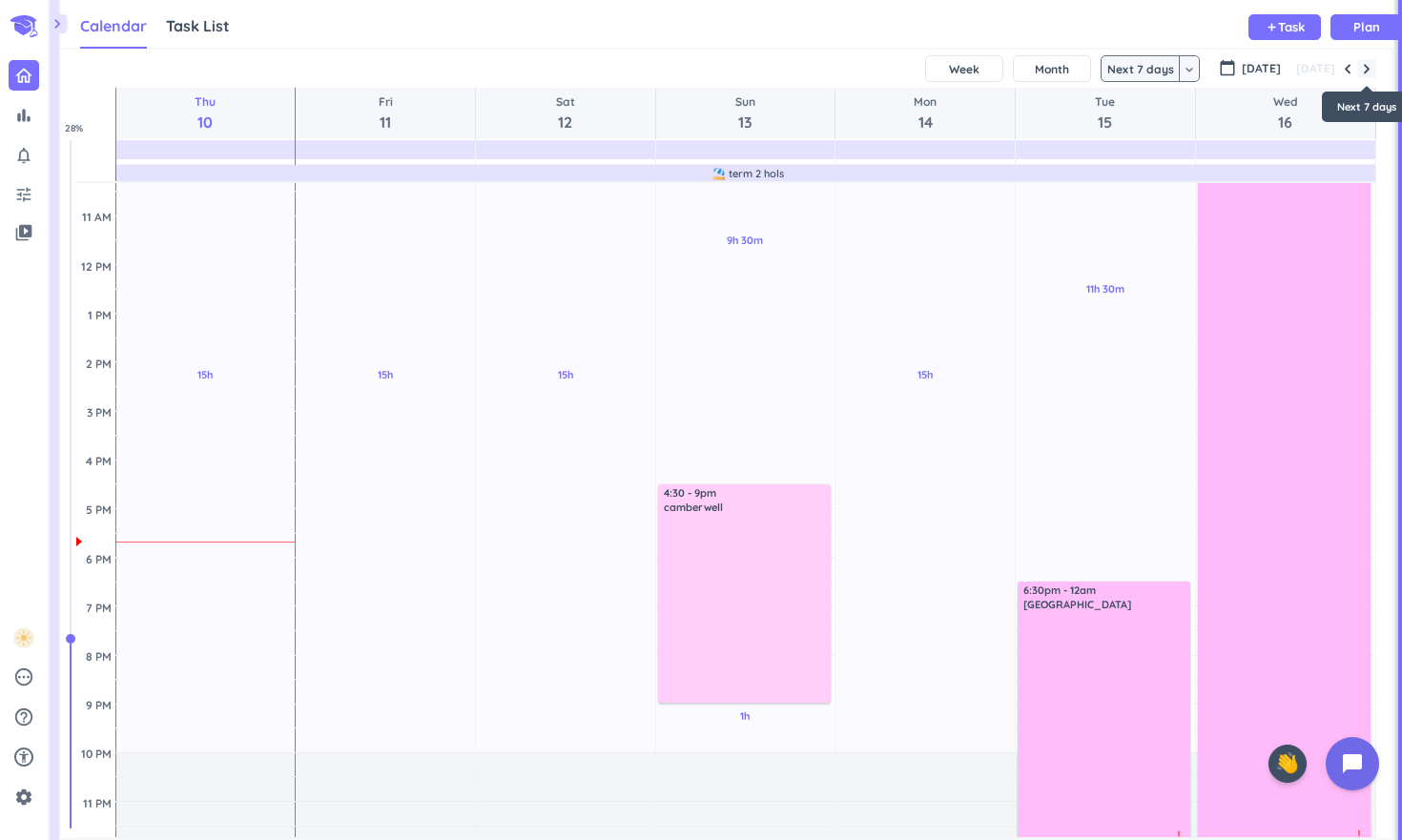 click at bounding box center [1367, 69] 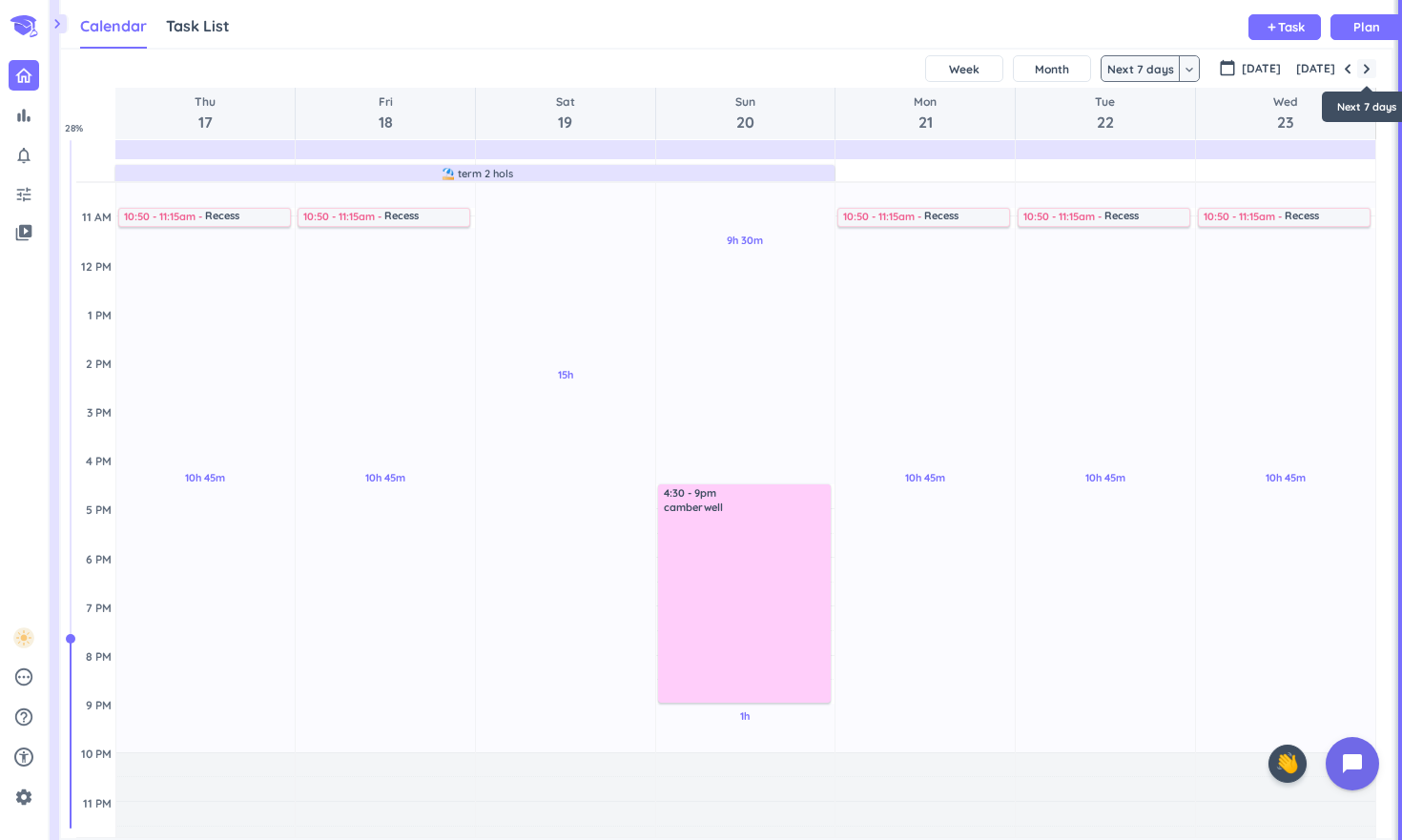 scroll, scrollTop: 99, scrollLeft: 0, axis: vertical 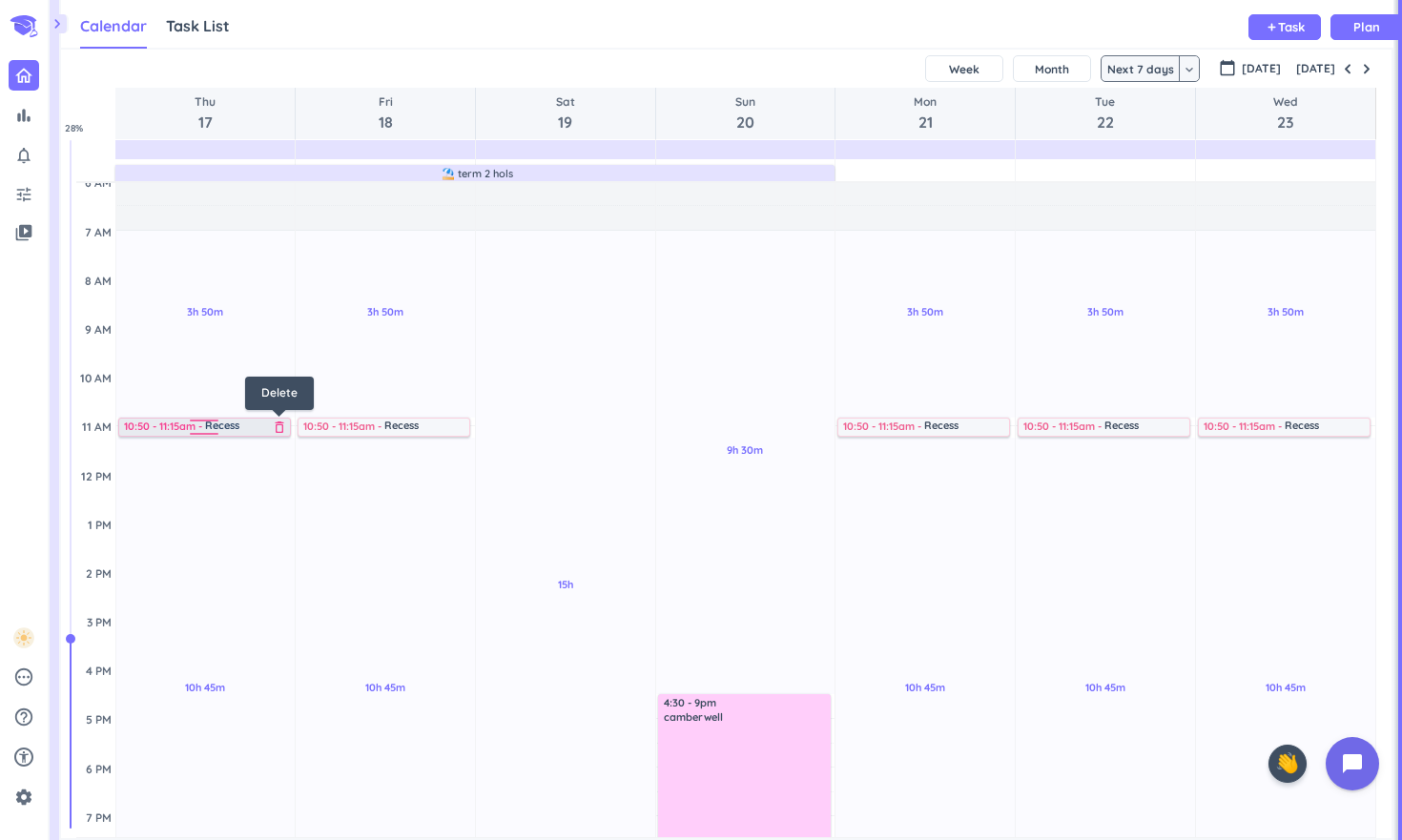 click on "delete_outline" at bounding box center [279, 427] 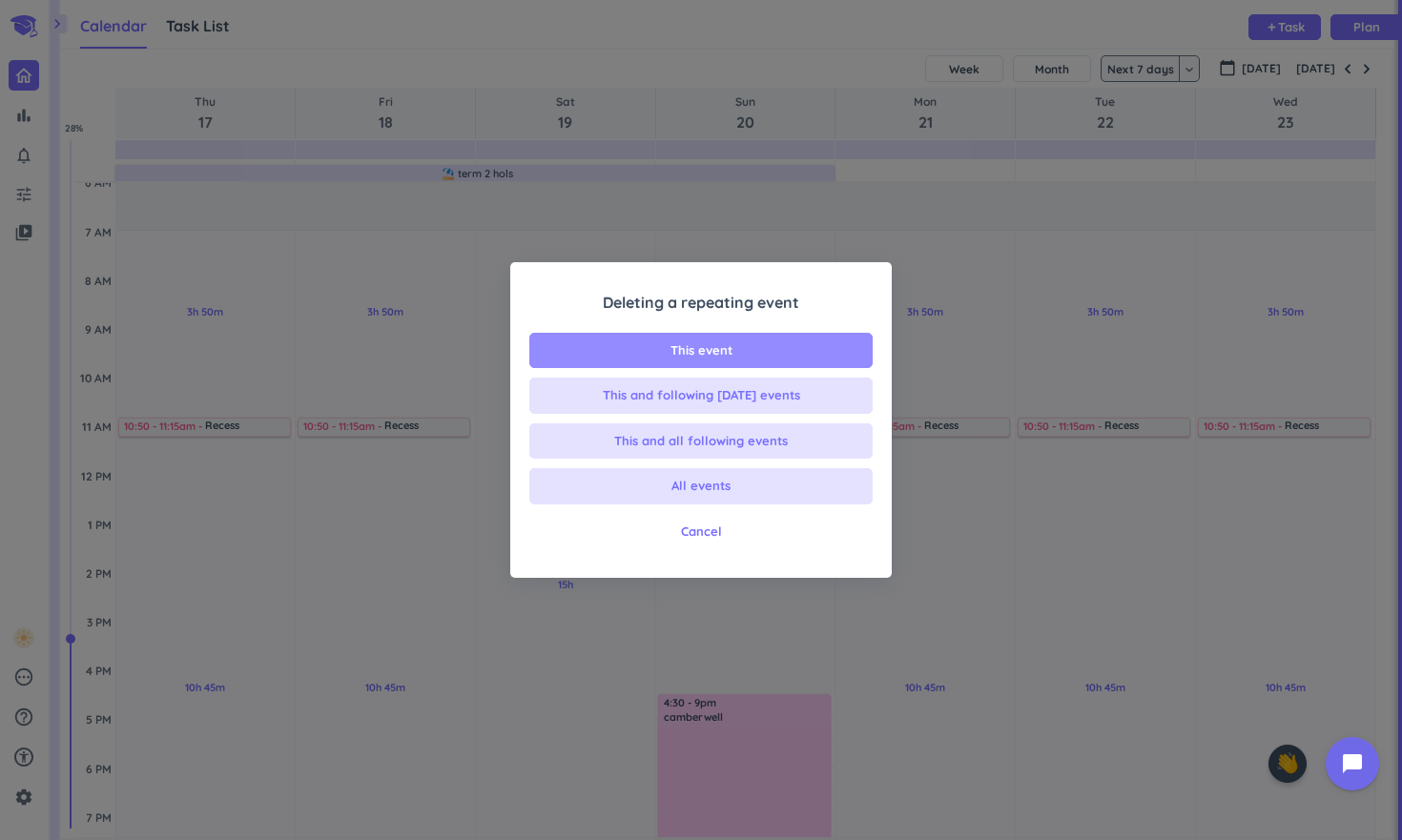 click on "This event" at bounding box center (701, 351) 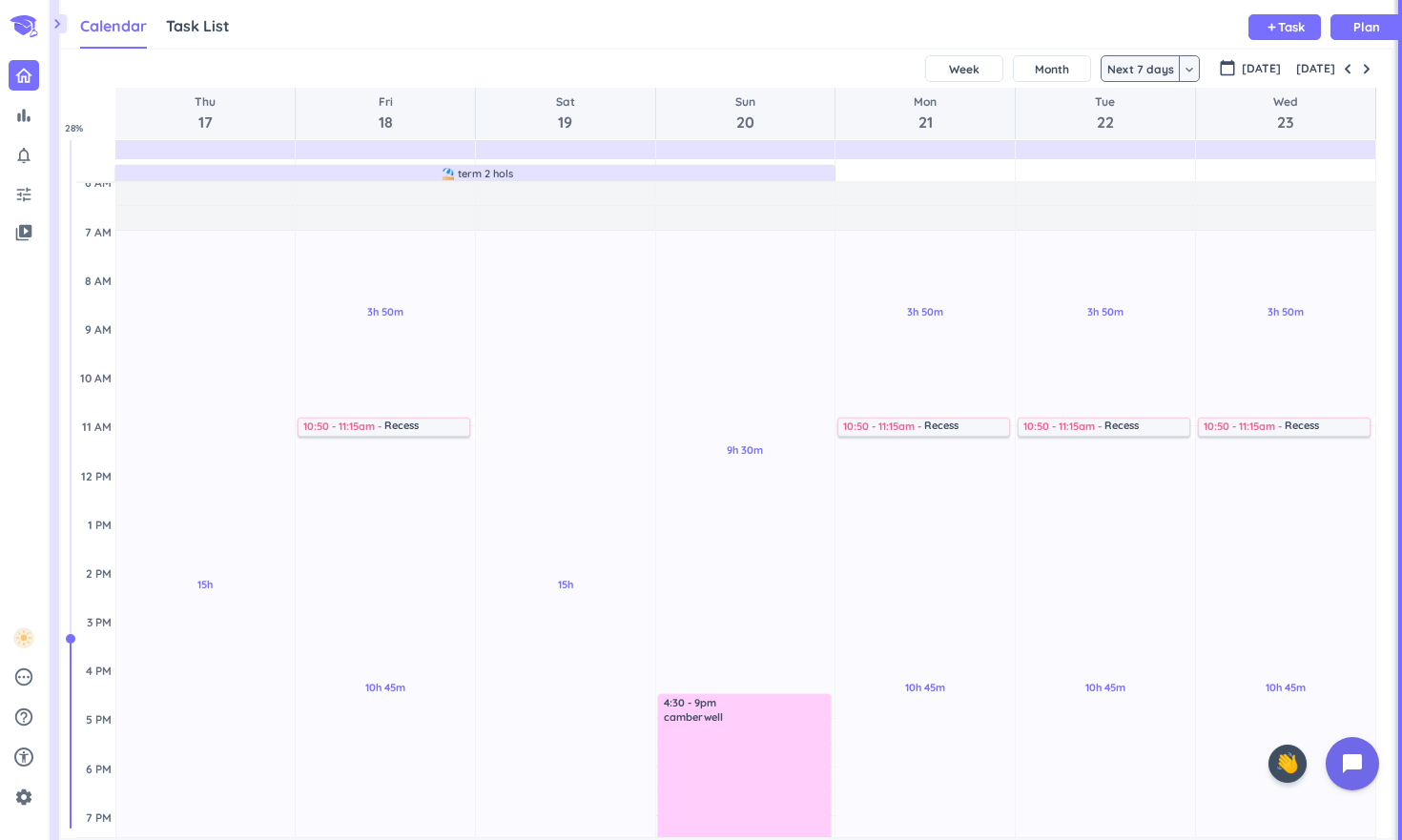click at bounding box center (0, 0) 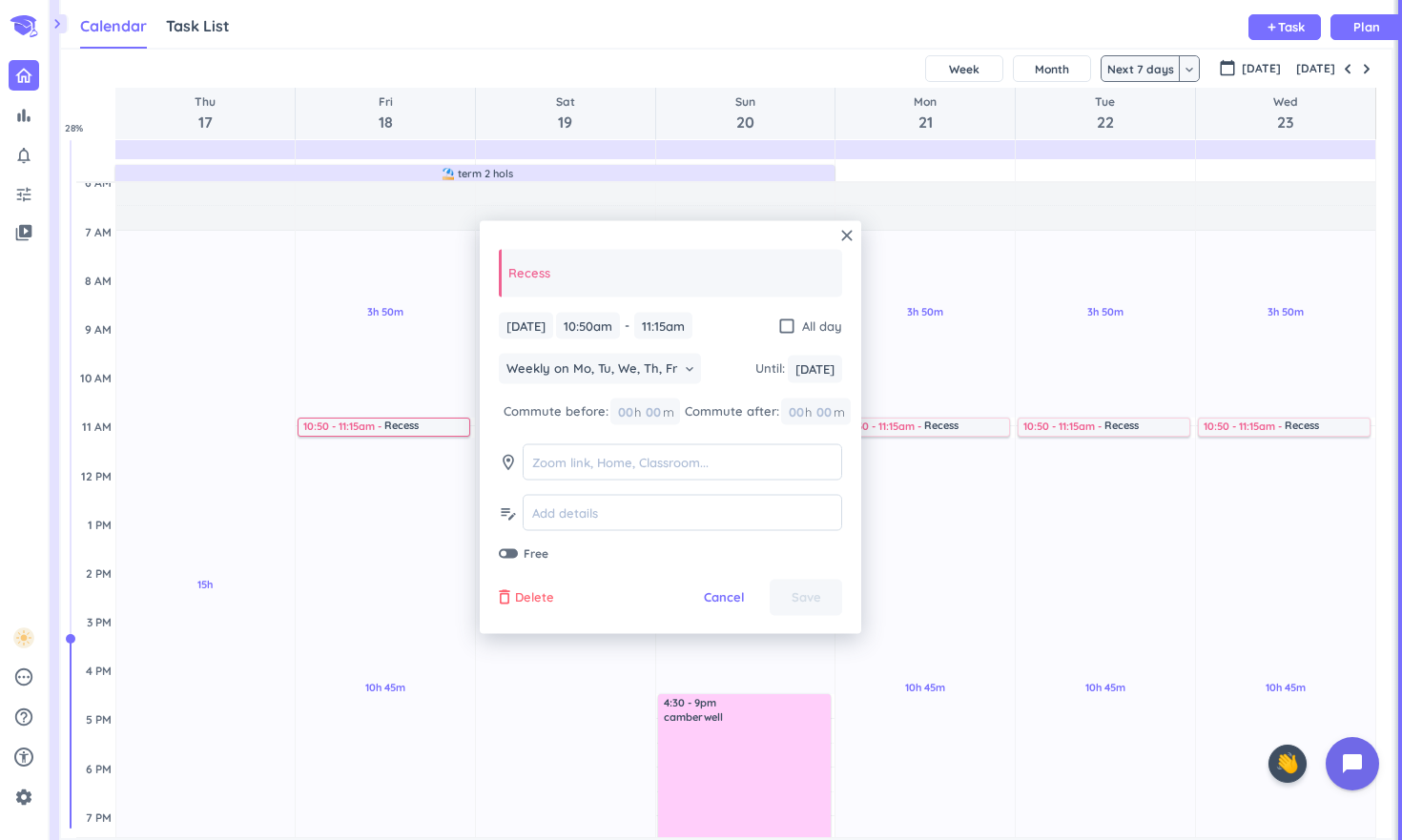 click on "Delete" at bounding box center (534, 598) 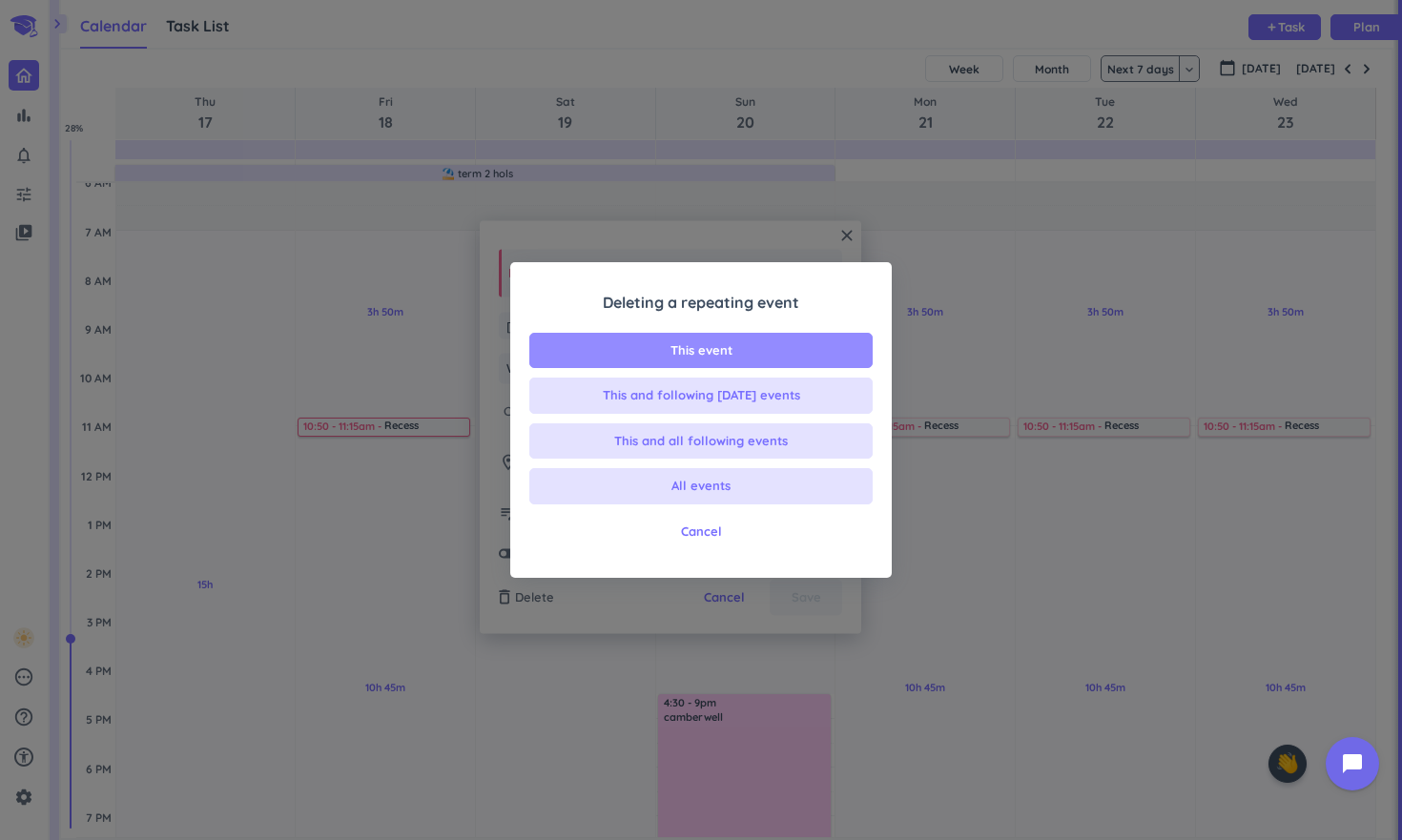 click on "This event" at bounding box center [701, 351] 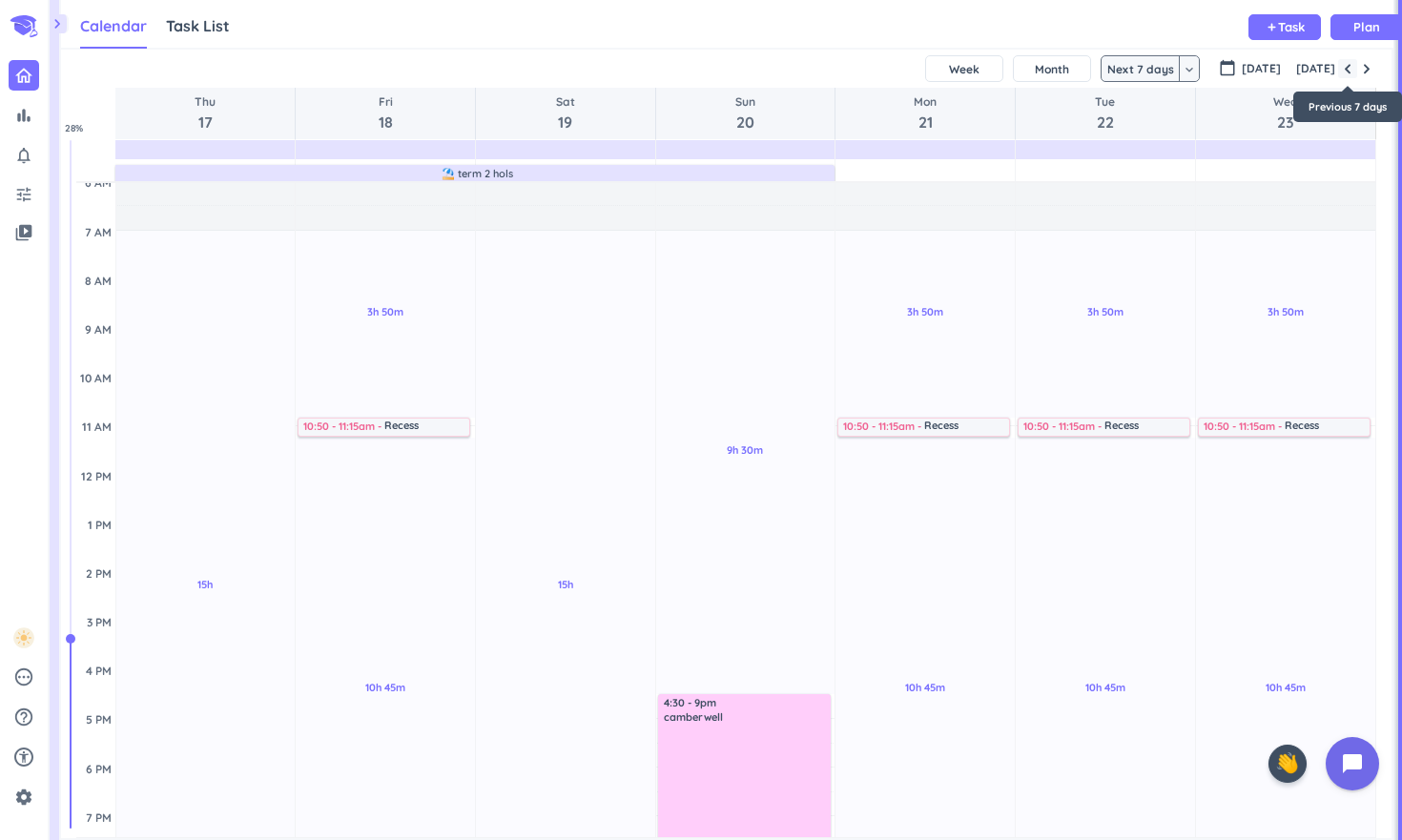 click at bounding box center (1348, 69) 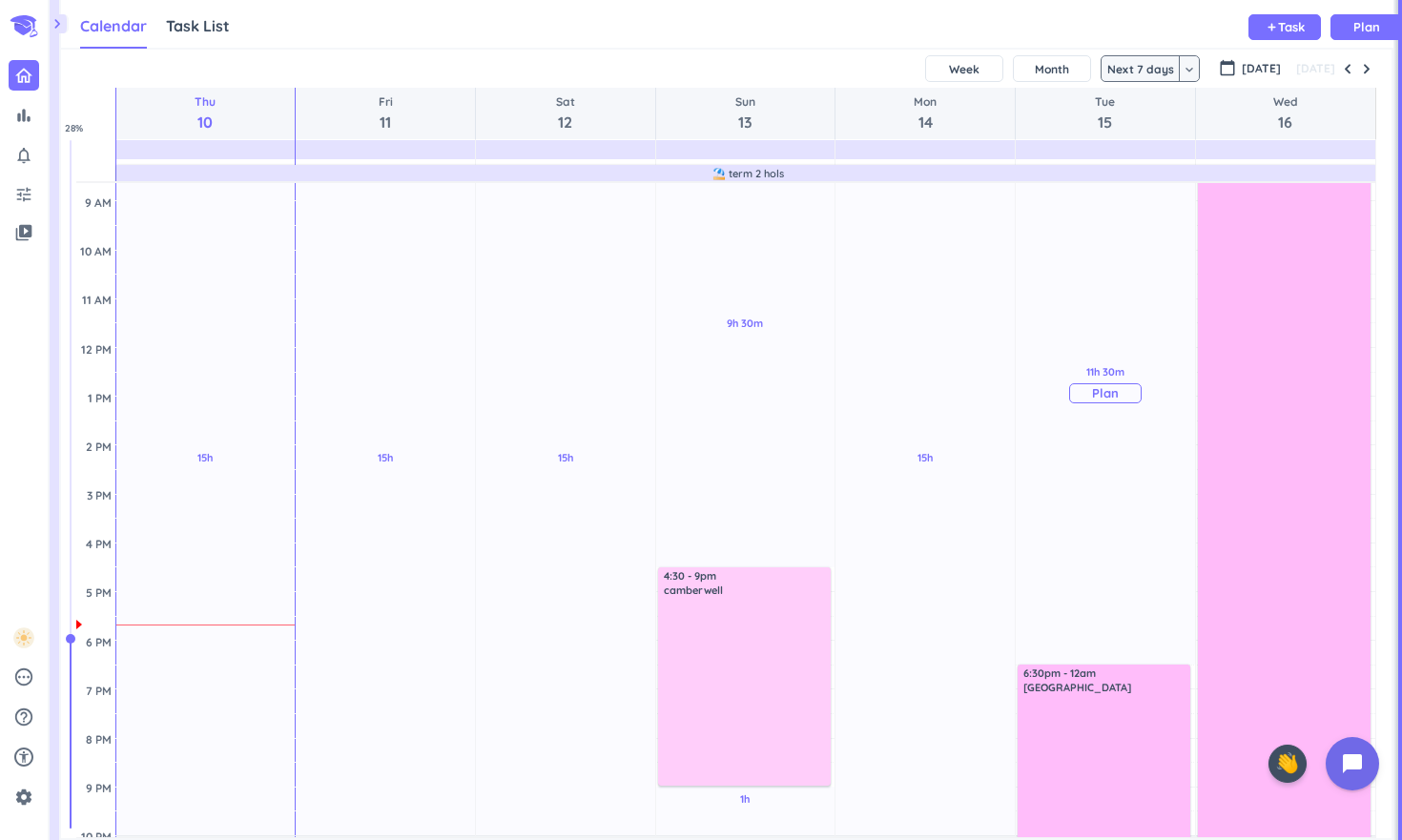 scroll, scrollTop: 235, scrollLeft: 0, axis: vertical 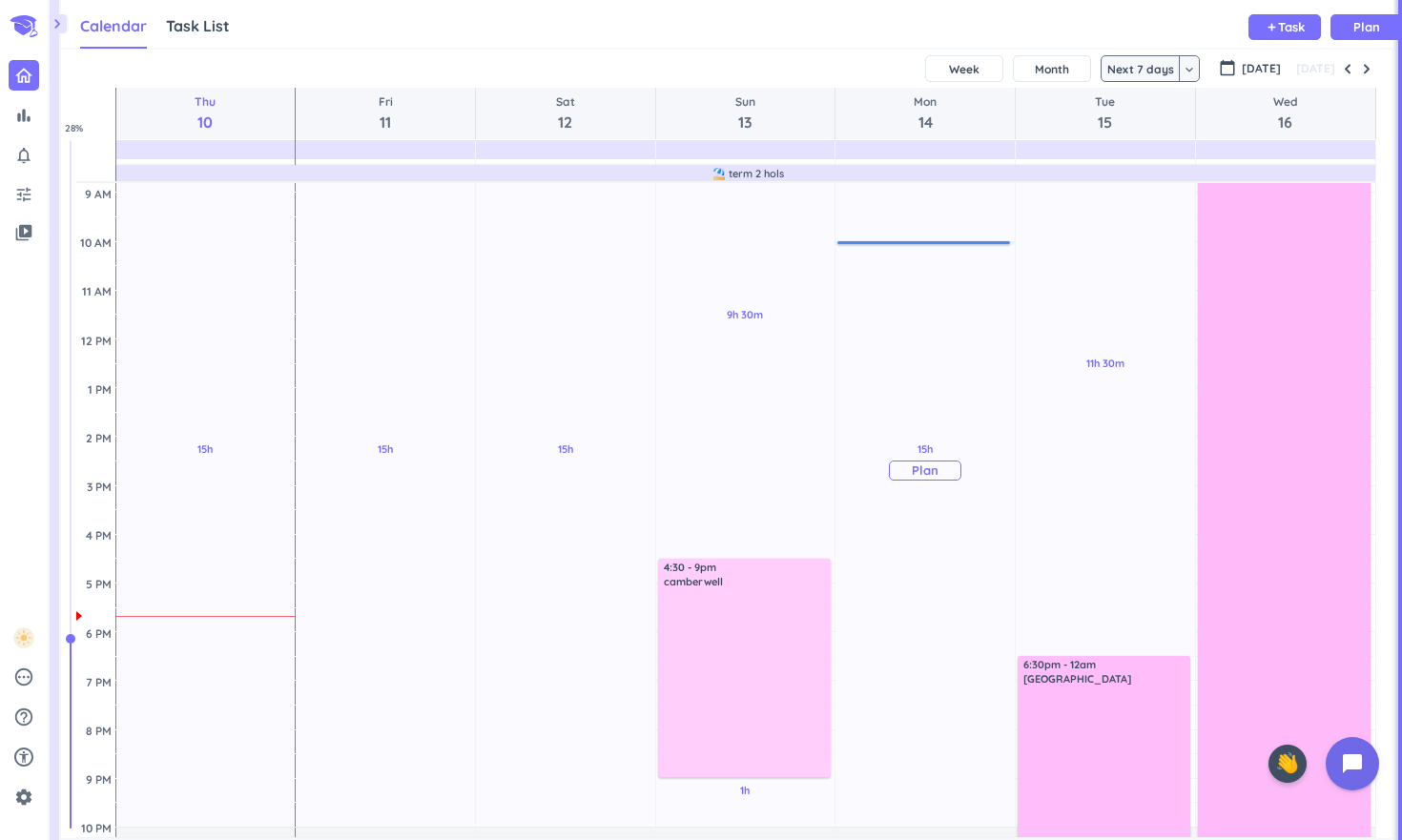 click on "15h  Past due Plan" at bounding box center [925, 461] 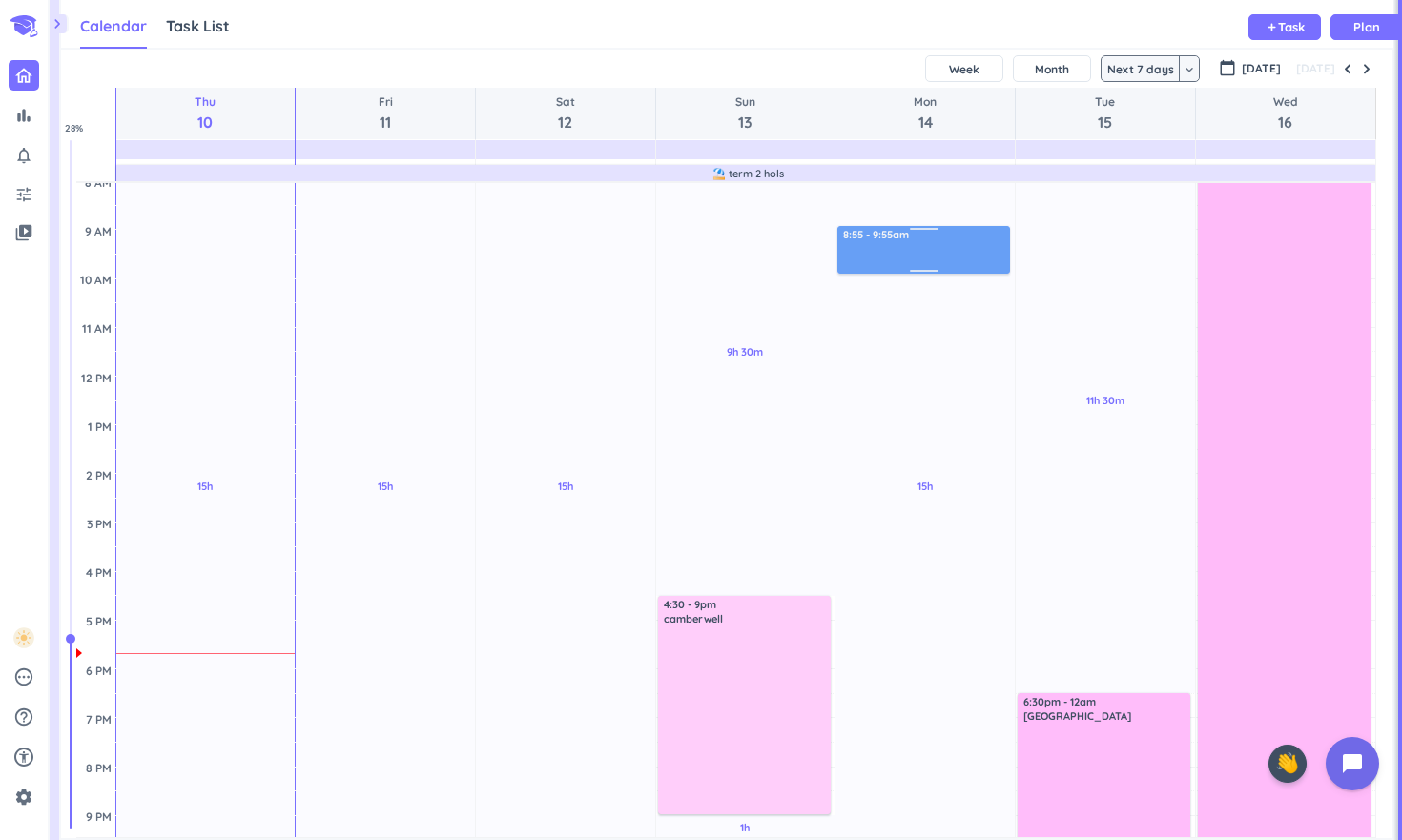 scroll, scrollTop: 196, scrollLeft: 0, axis: vertical 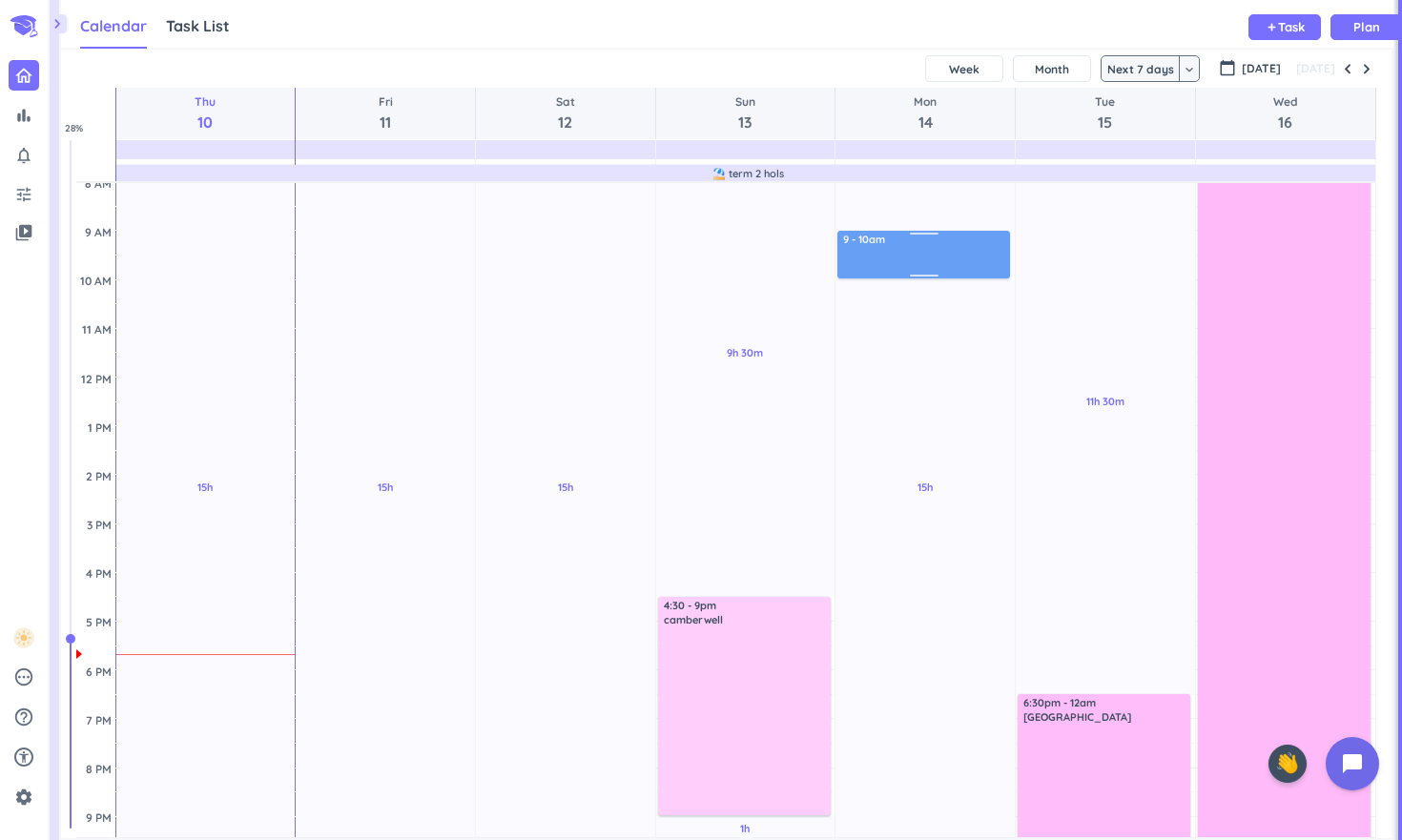 click on "15h  Past due Plan Adjust Awake Time Adjust Awake Time 10 - 11am 9 - 10am" at bounding box center (925, 572) 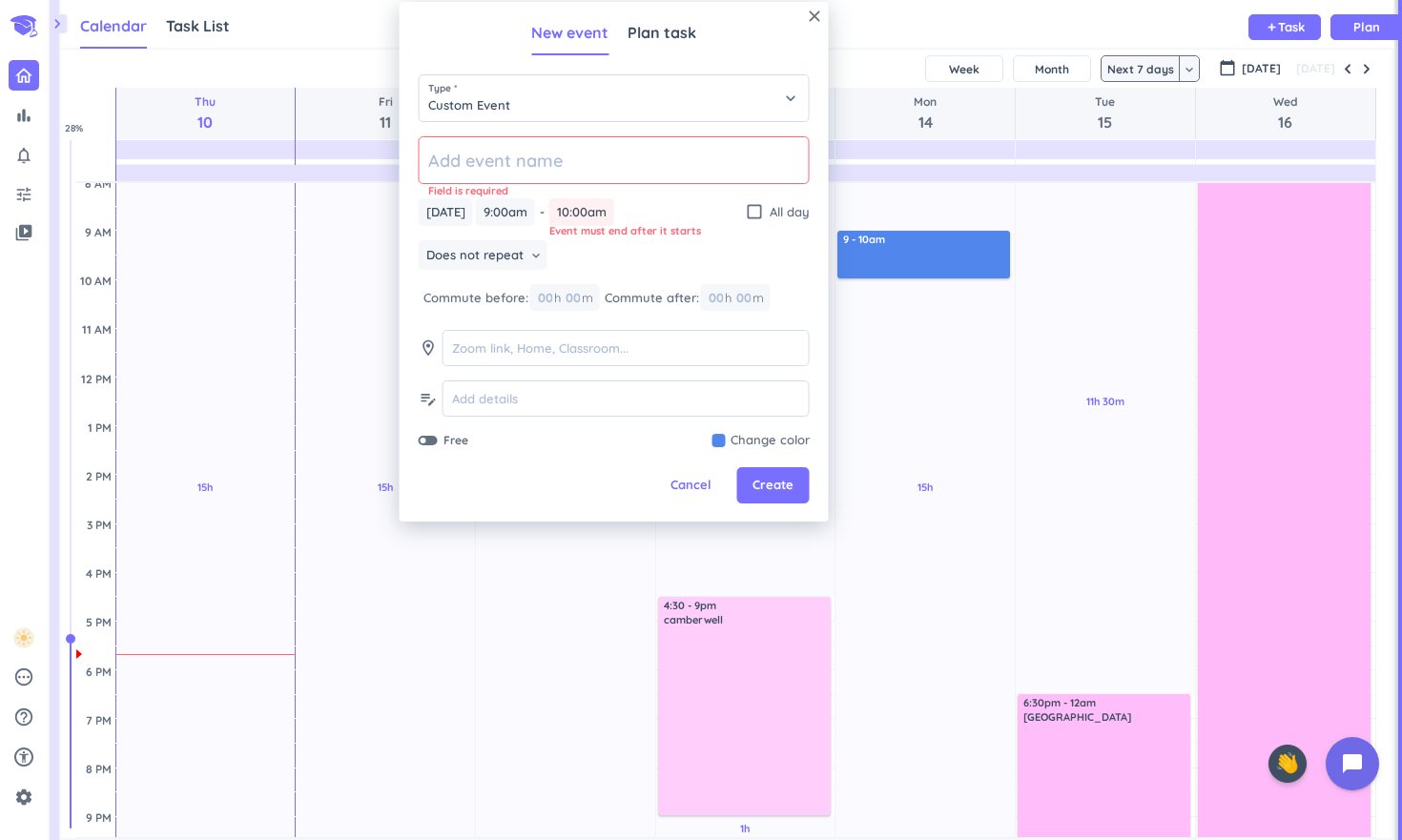 click 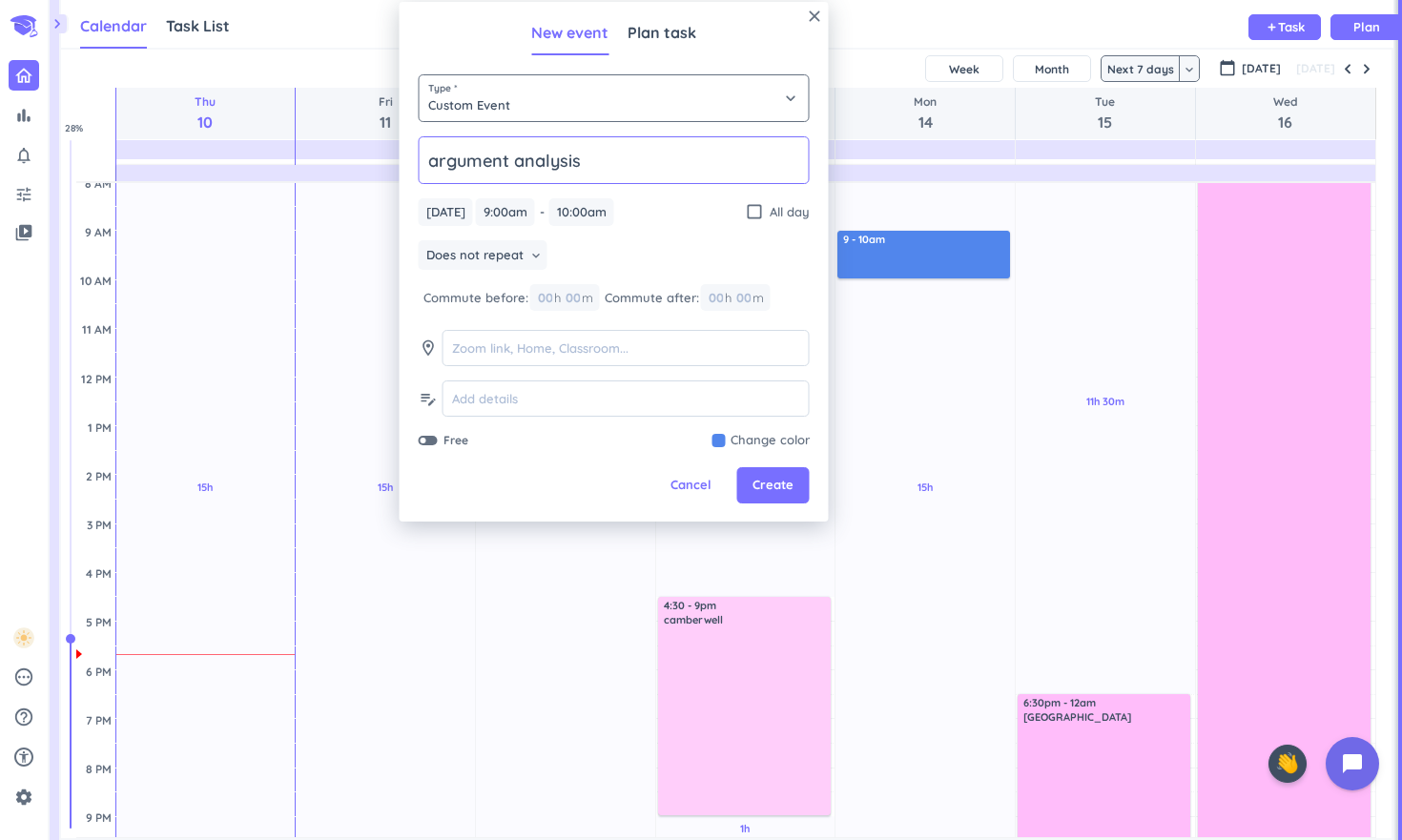 type on "argument analysis" 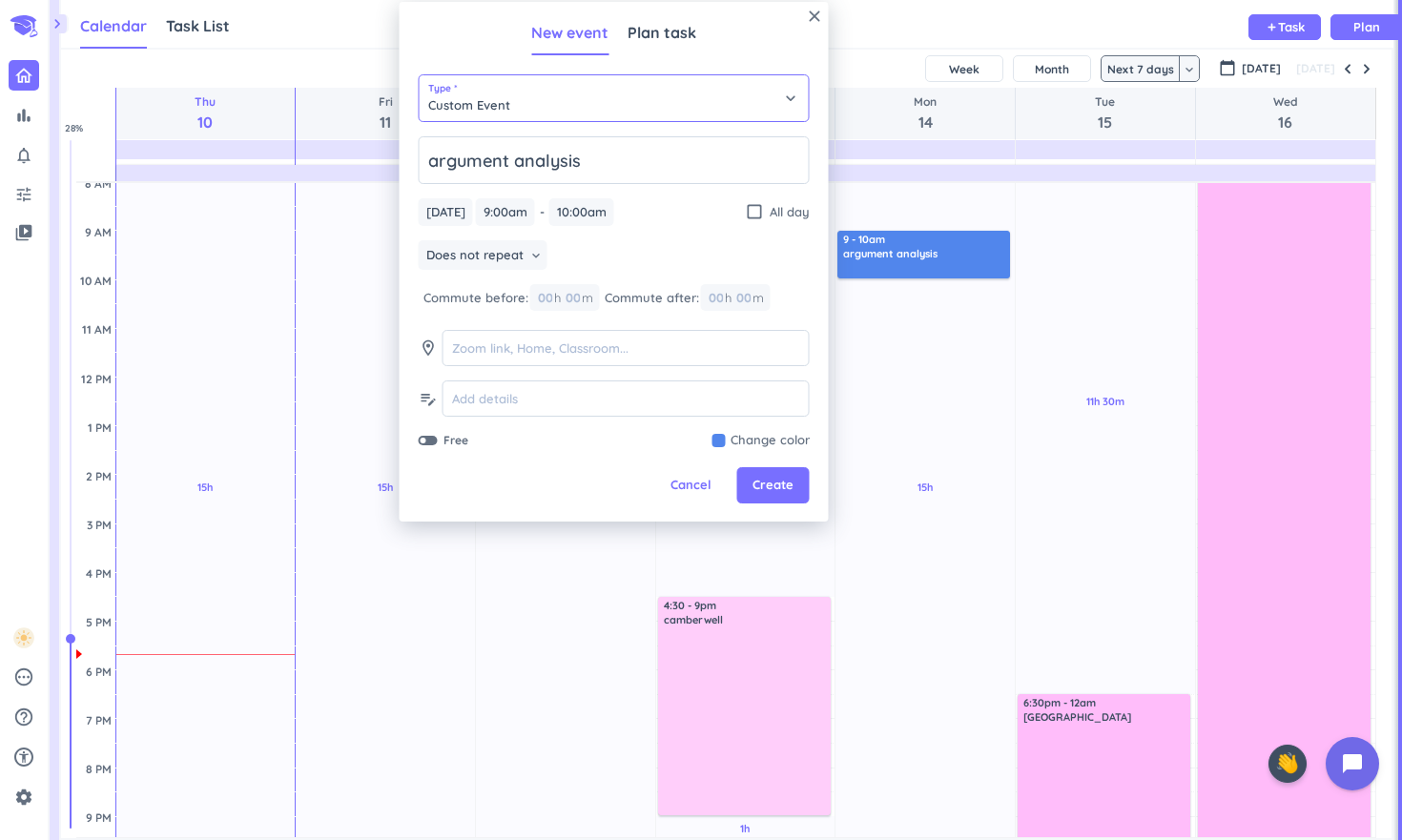 click on "Custom Event" at bounding box center [614, 98] 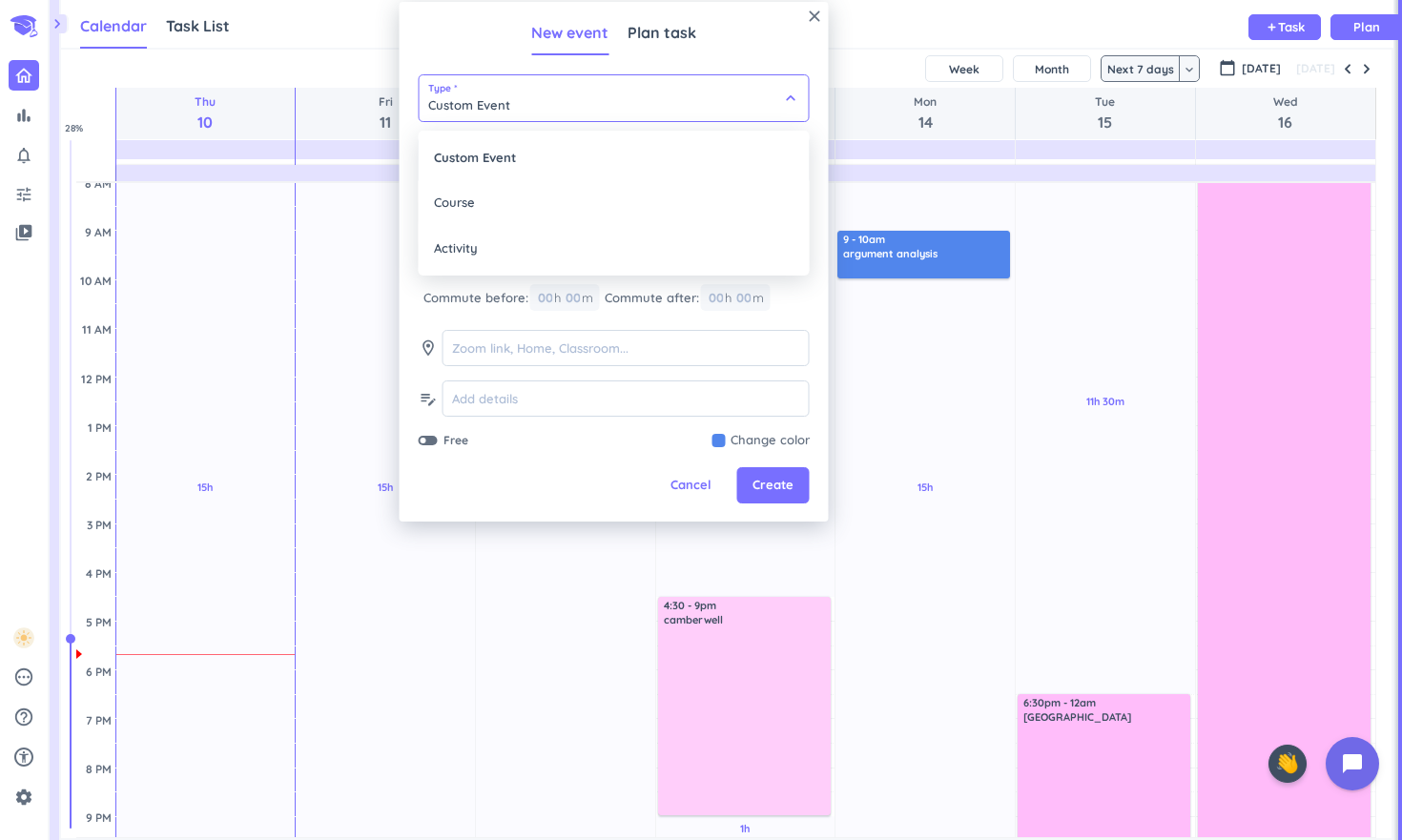 click at bounding box center [614, 261] 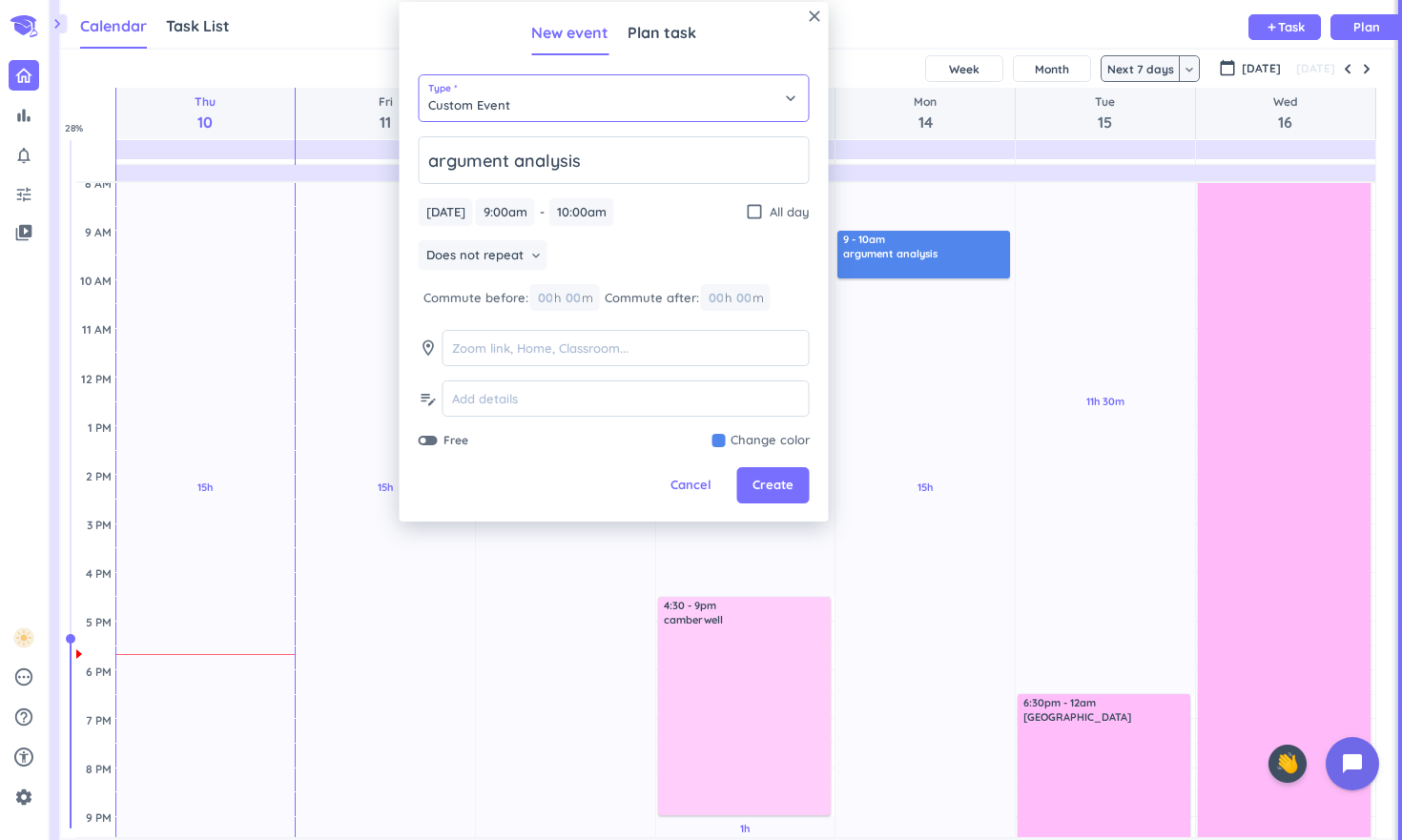 click on "Custom Event" at bounding box center (614, 98) 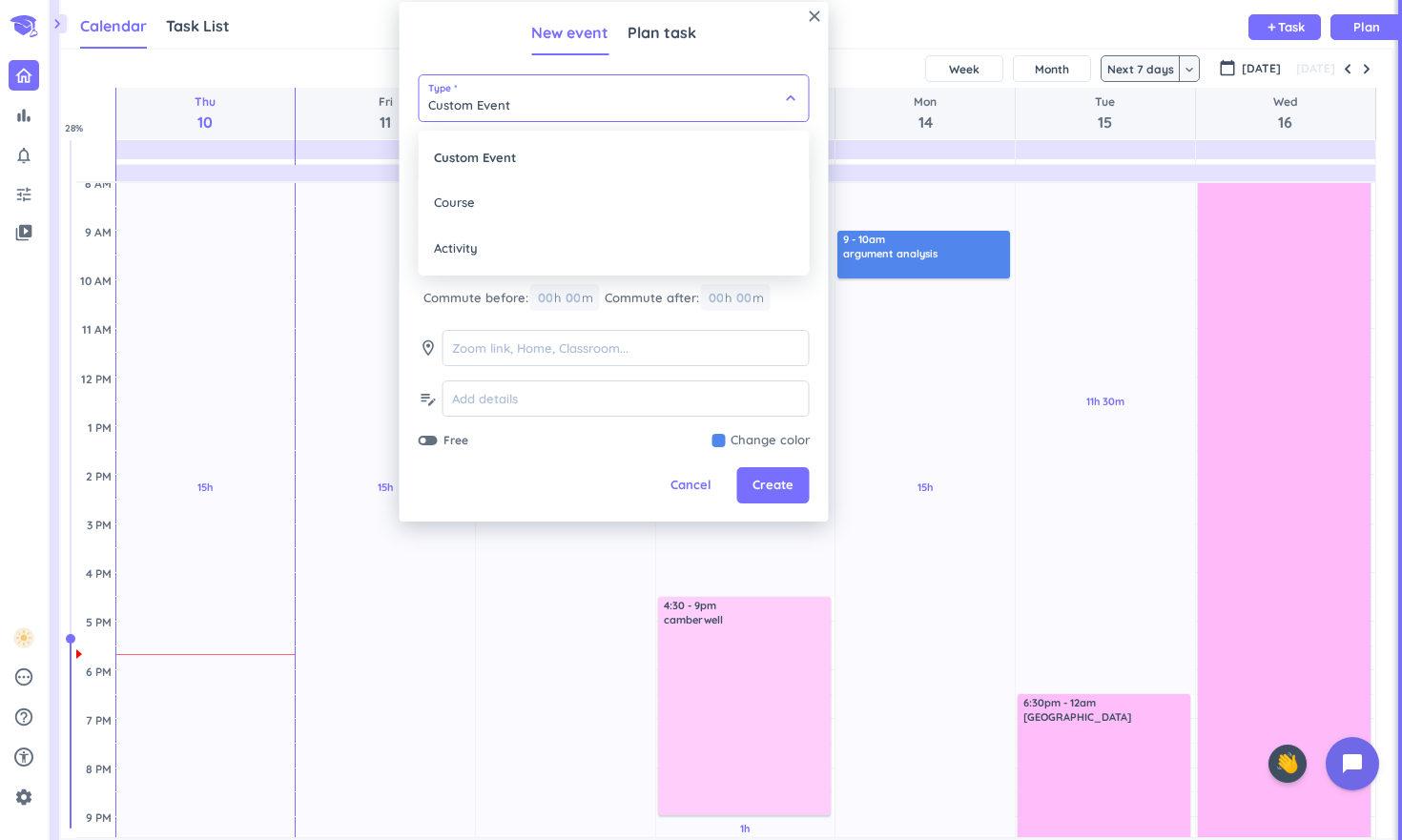 click at bounding box center [614, 261] 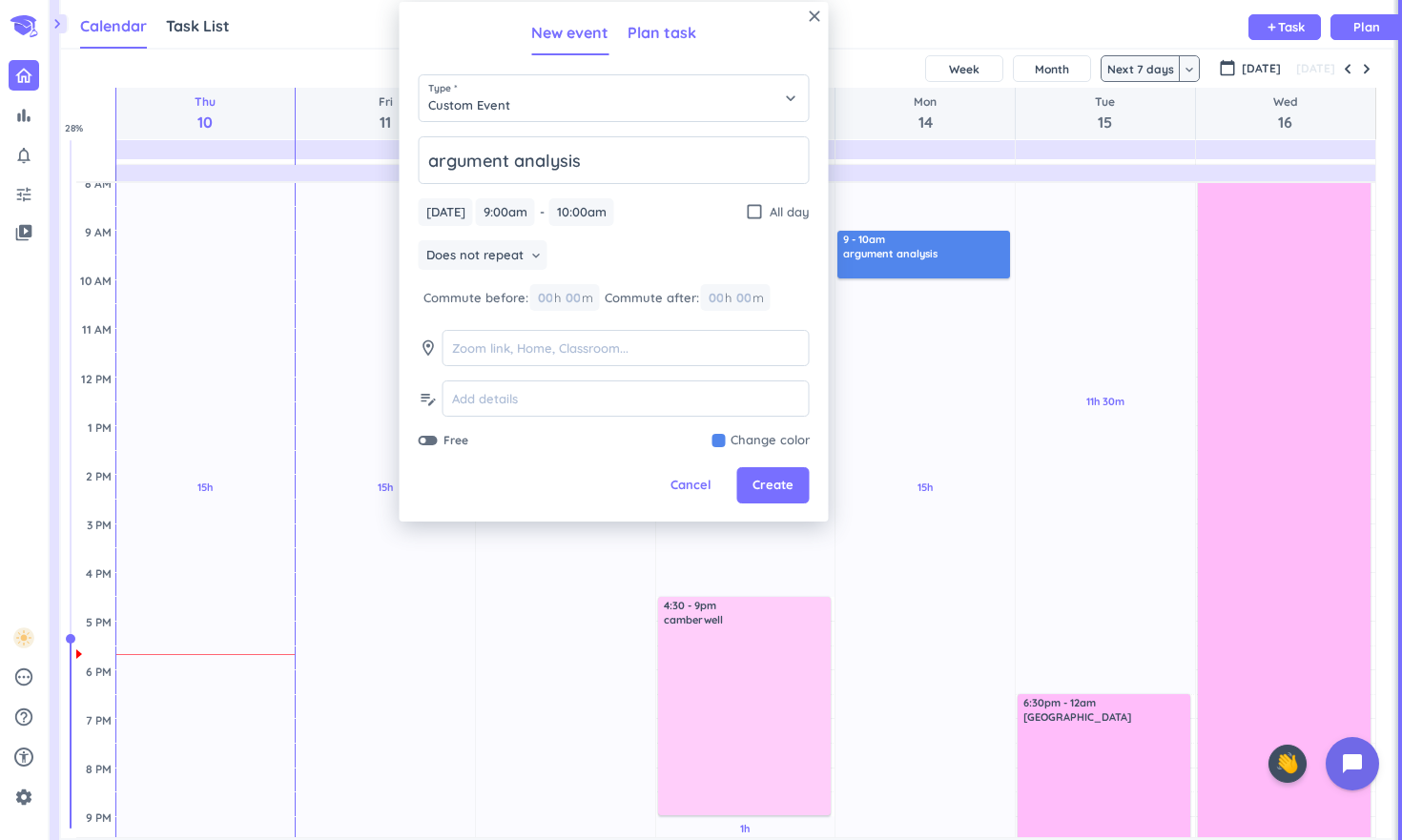 click on "Plan task" at bounding box center (662, 32) 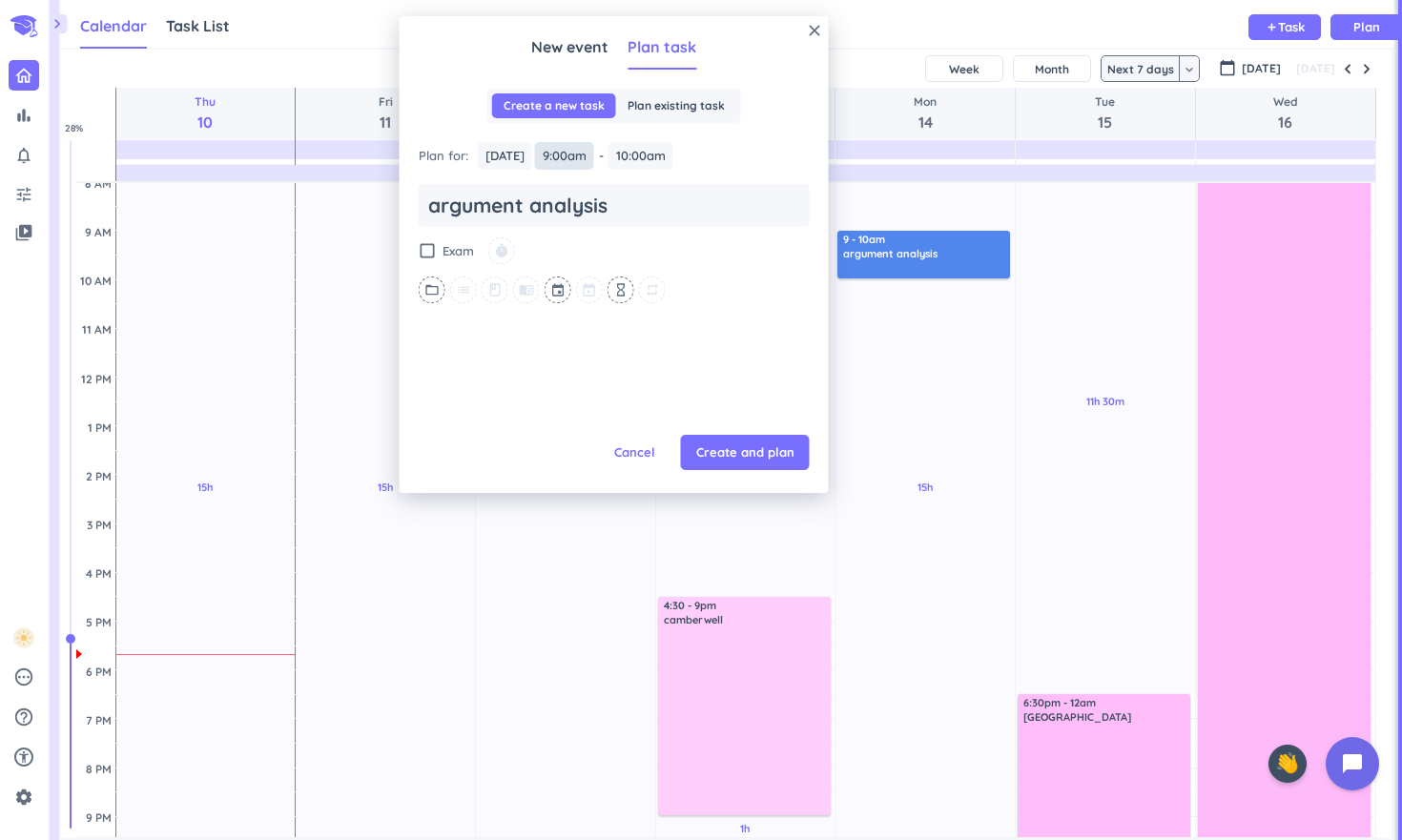 scroll, scrollTop: 0, scrollLeft: 0, axis: both 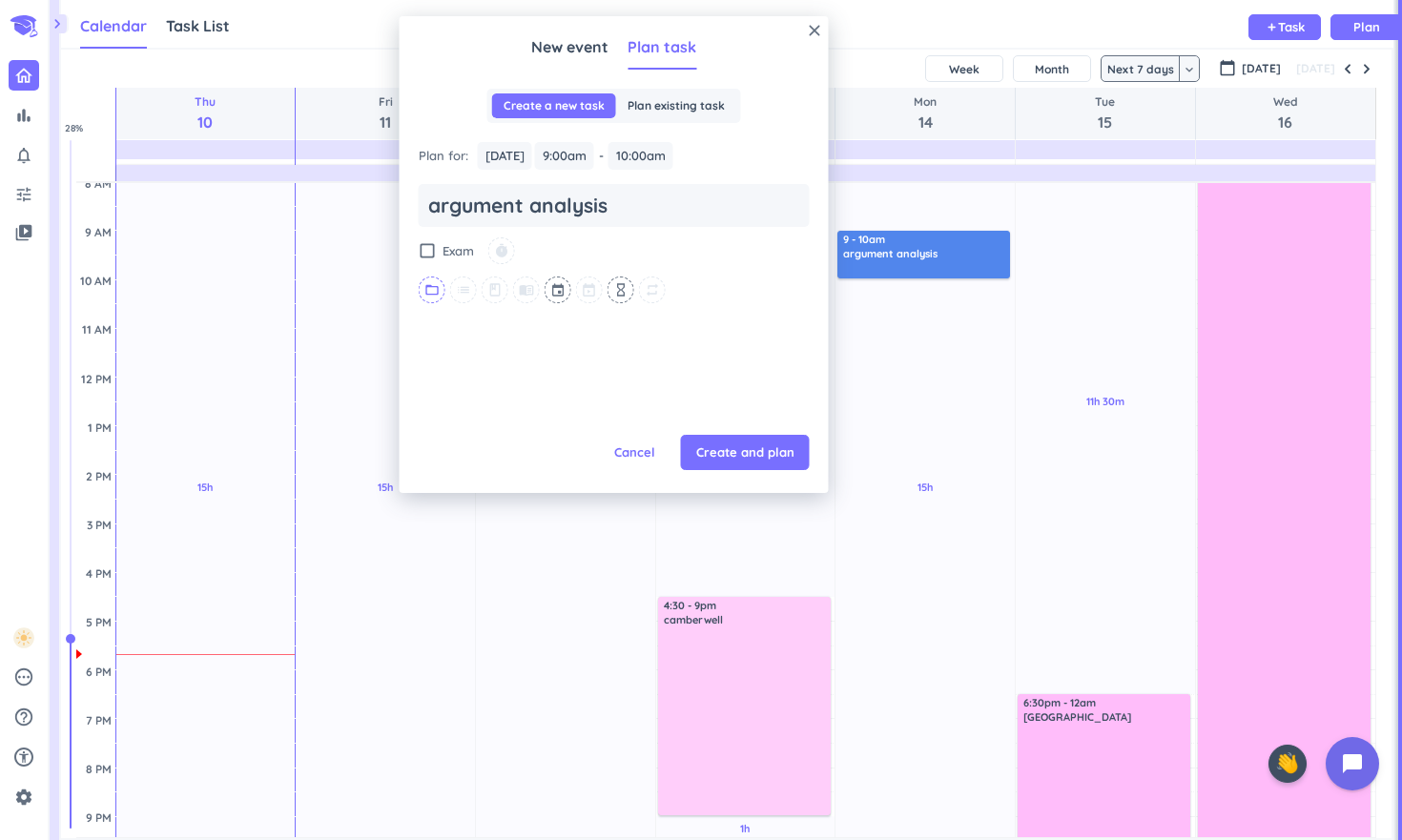 click on "folder_open" at bounding box center (432, 290) 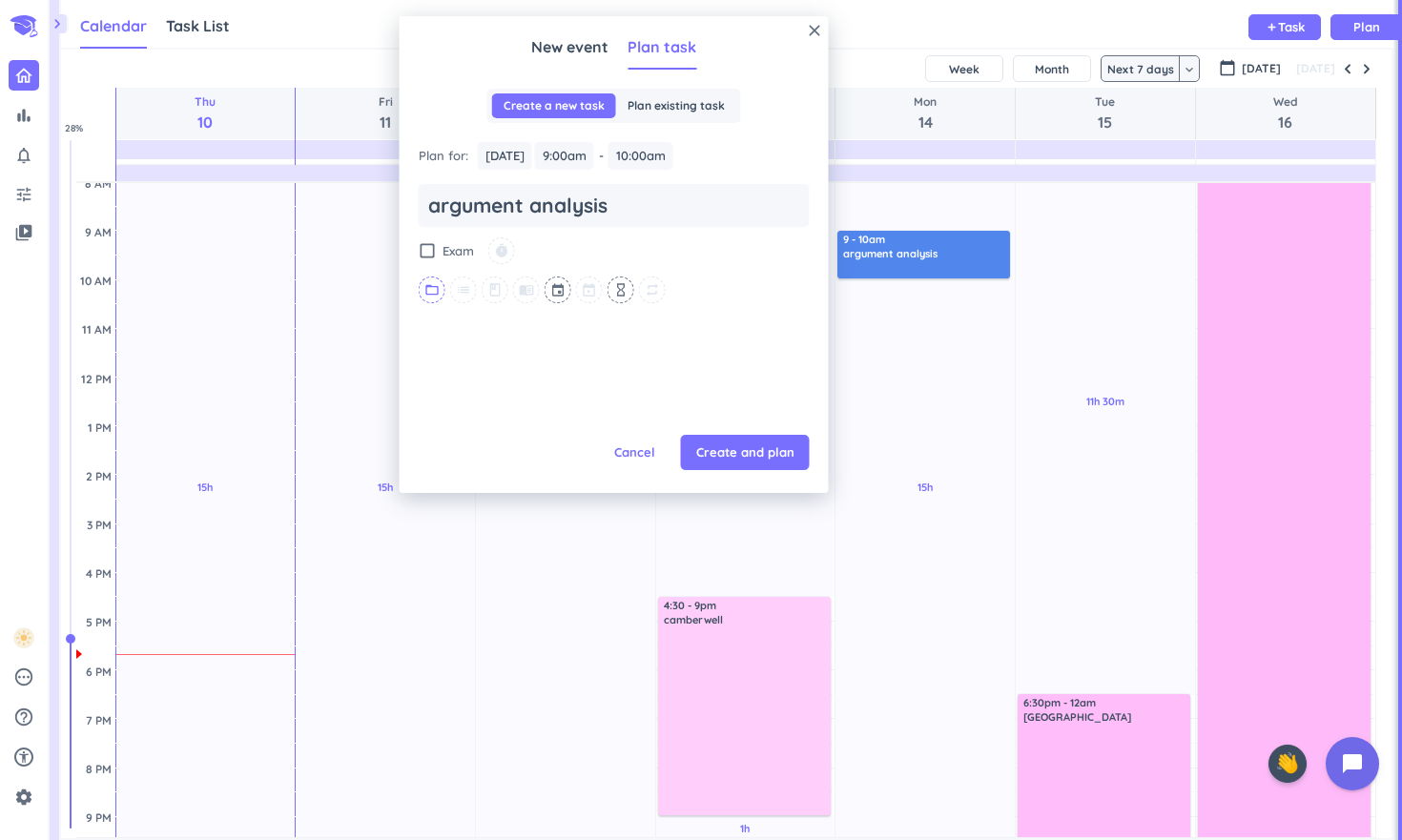 scroll, scrollTop: 0, scrollLeft: 0, axis: both 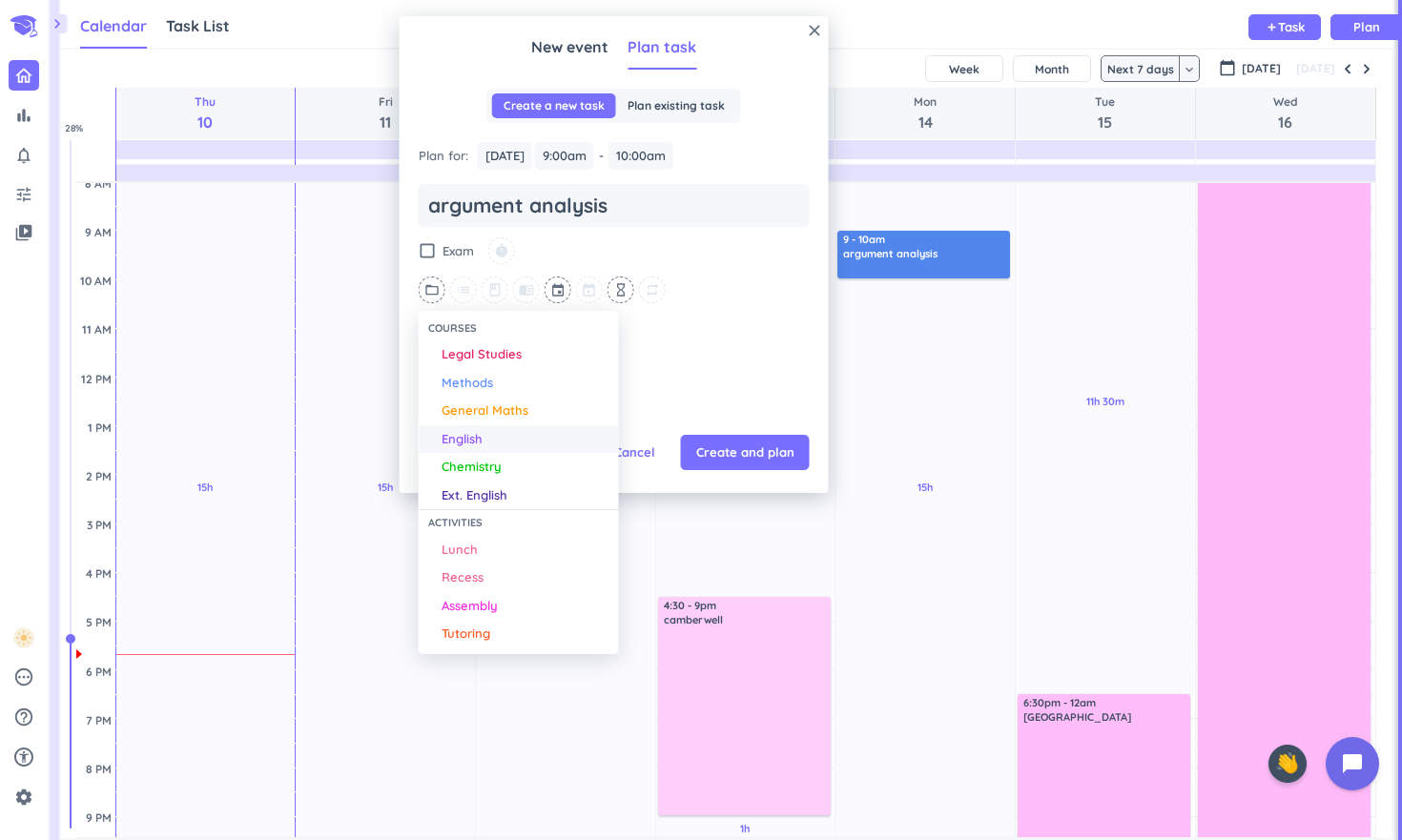 click on "English" at bounding box center [462, 440] 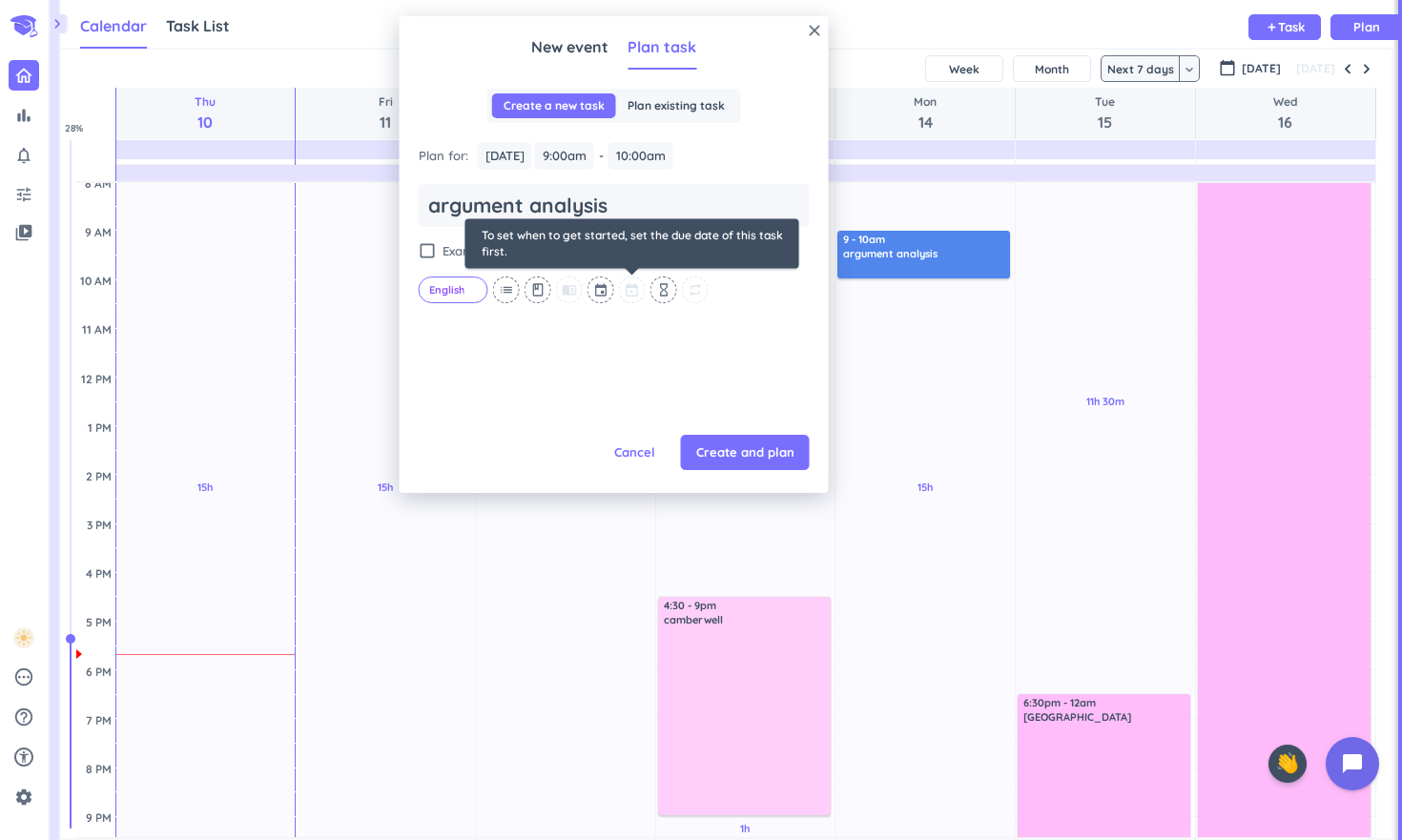 type on "x" 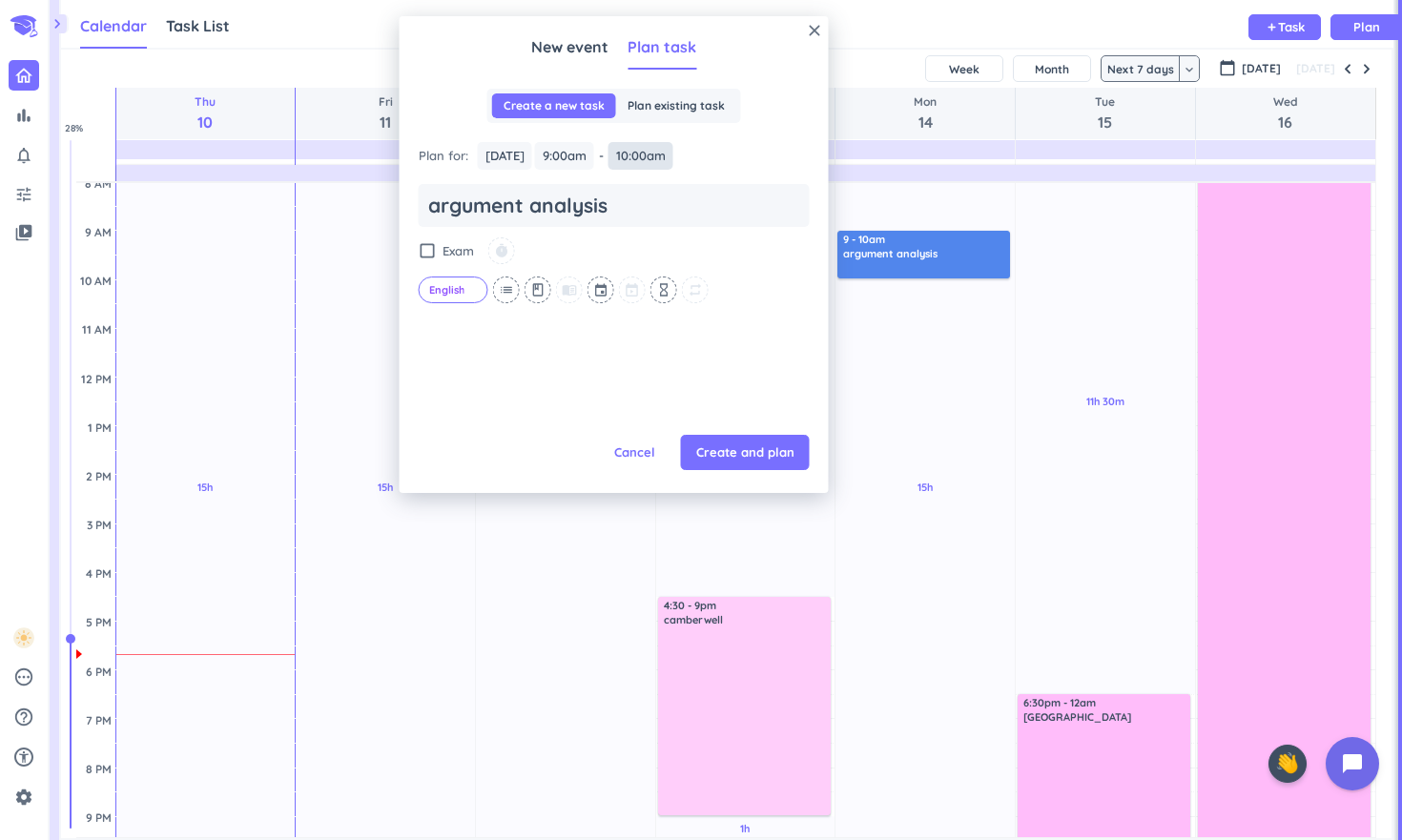 click on "10:00am" at bounding box center [641, 155] 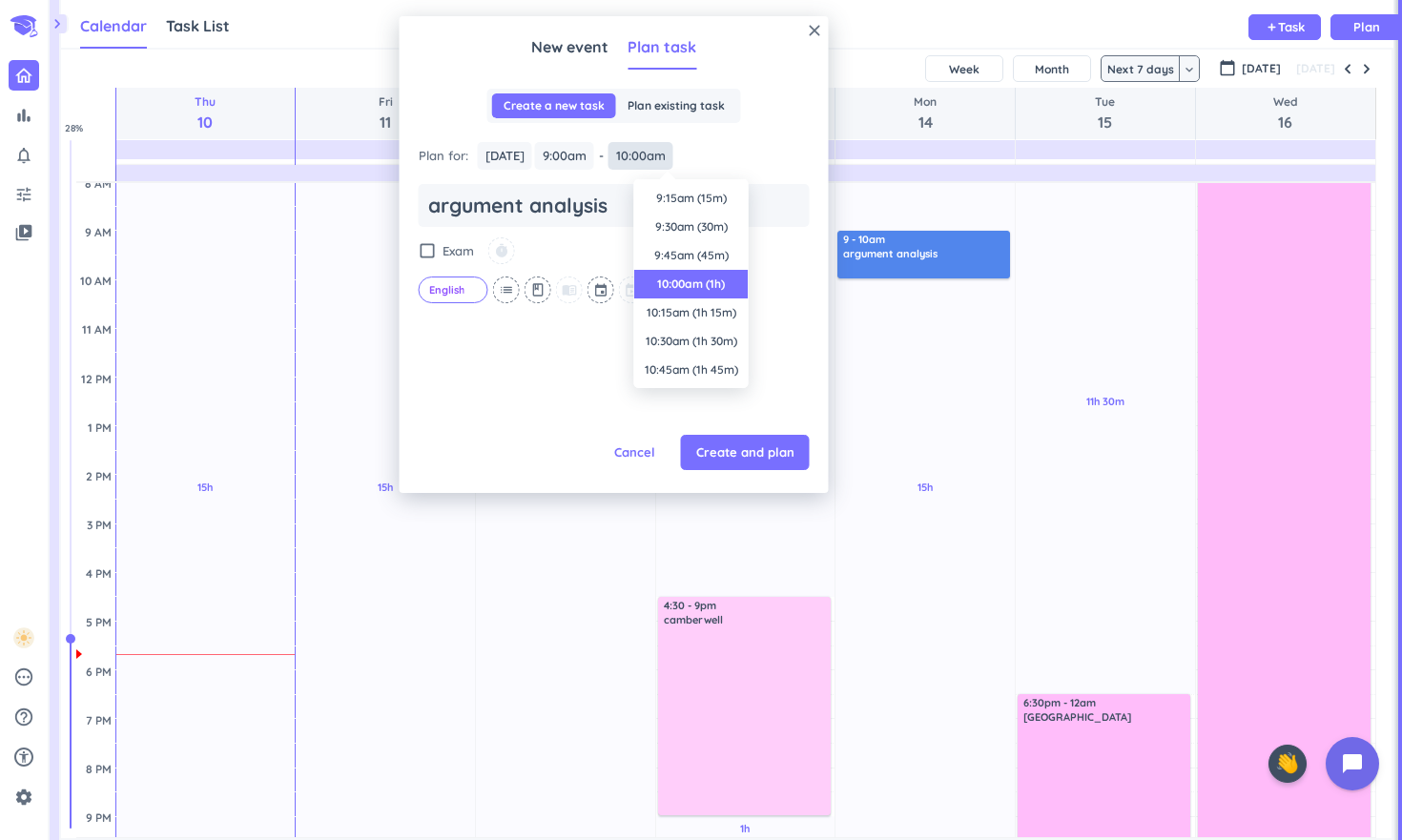 scroll, scrollTop: 86, scrollLeft: 0, axis: vertical 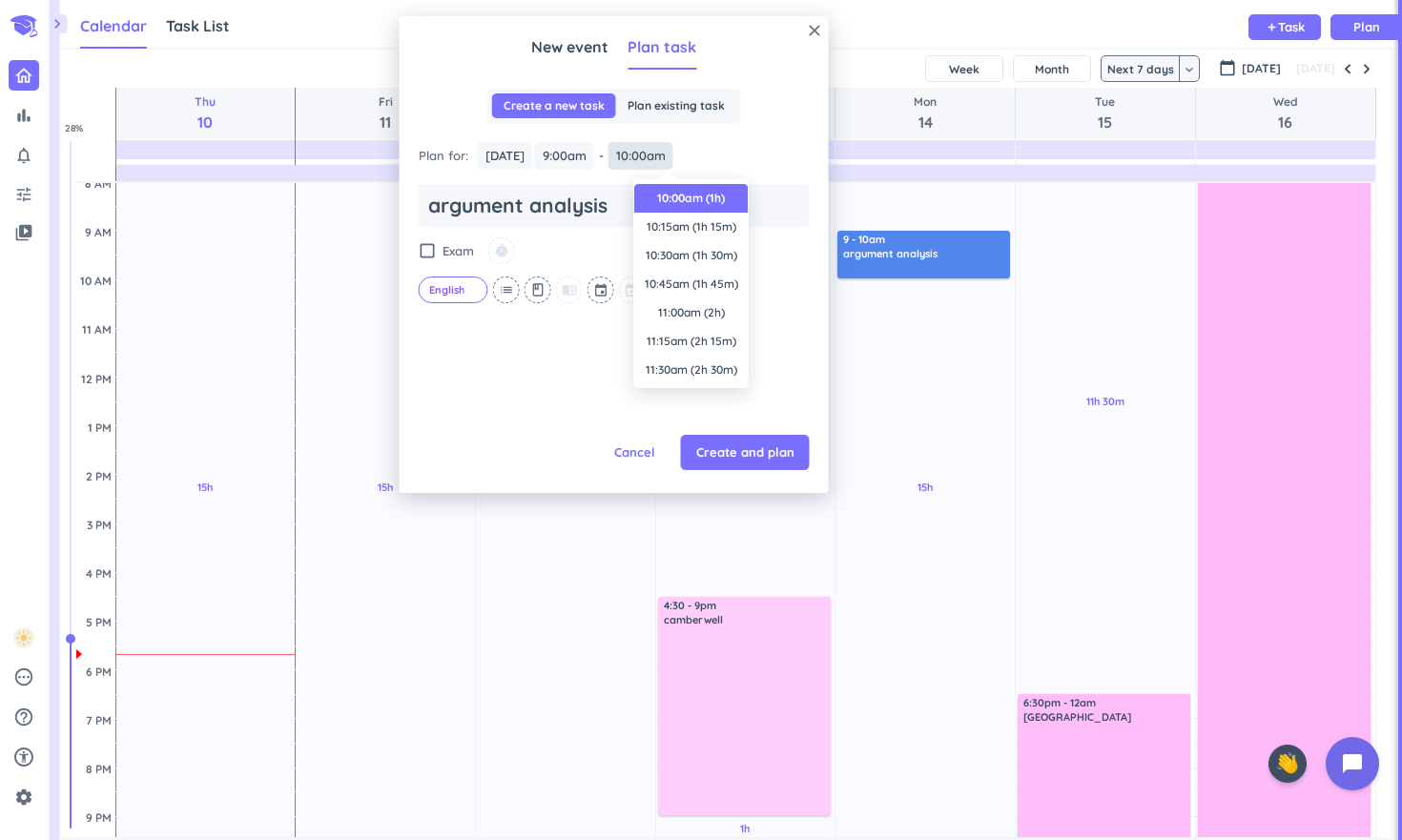 click on "10:00am" at bounding box center (641, 155) 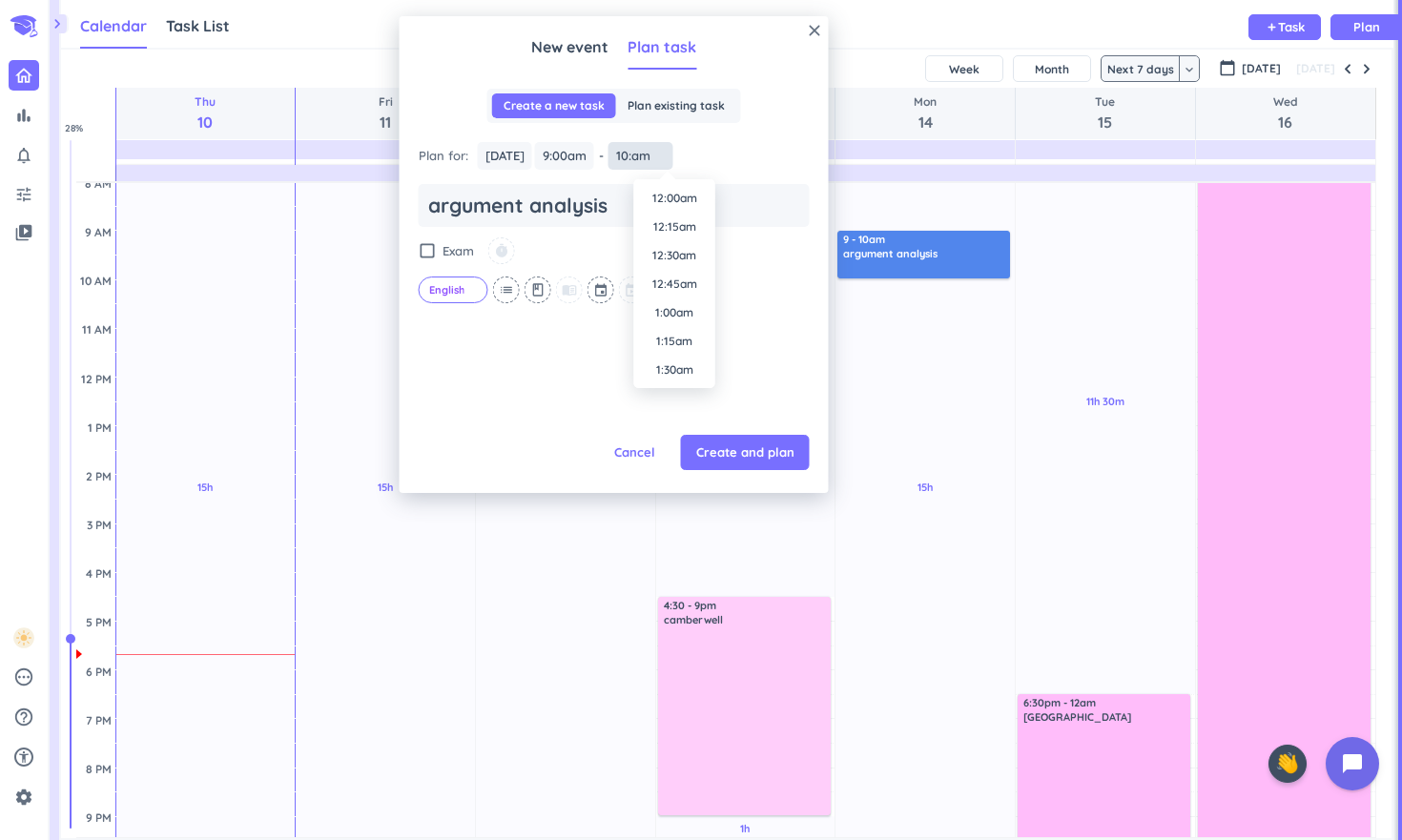 scroll, scrollTop: 1058, scrollLeft: 0, axis: vertical 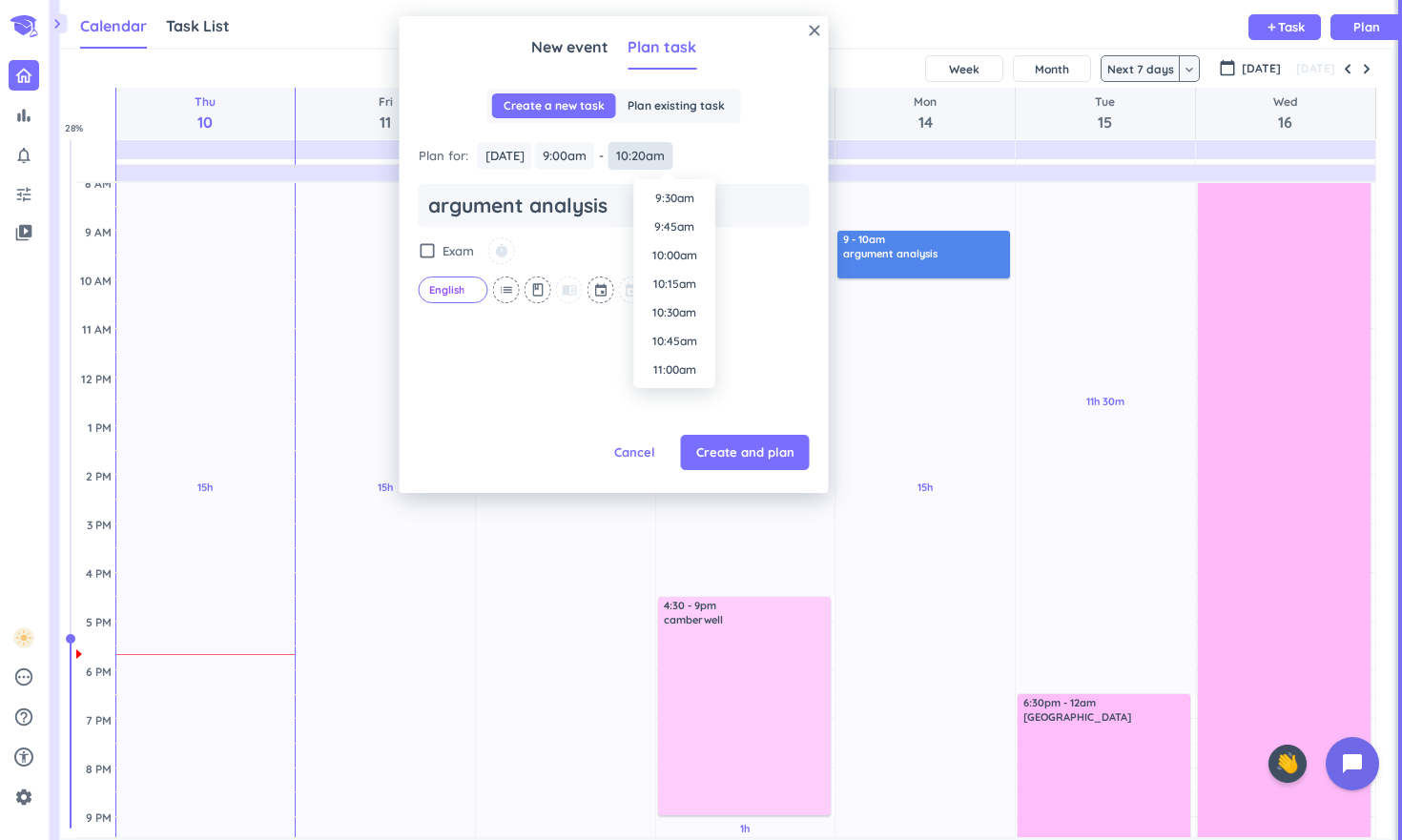 type on "10:20am" 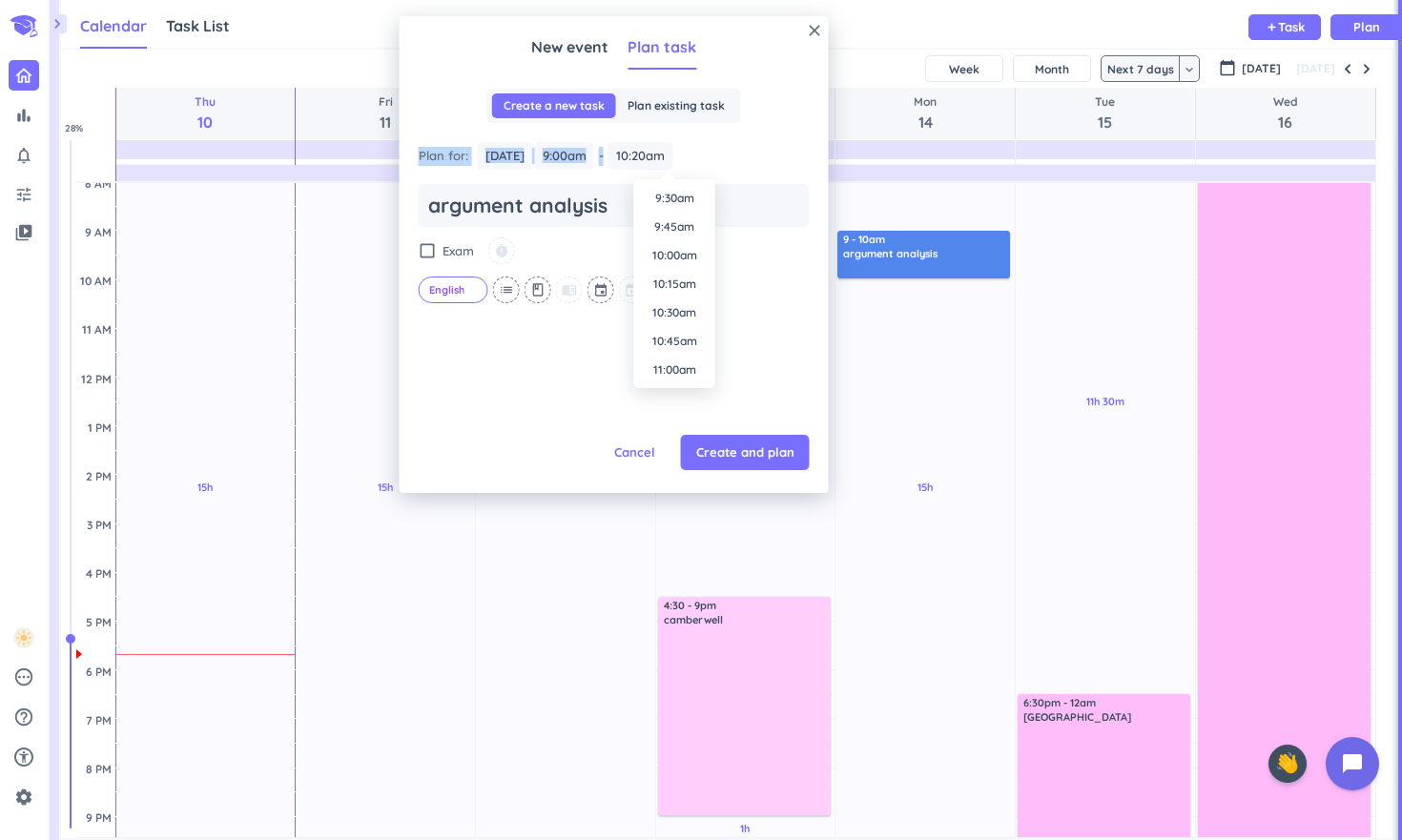 click on "close New event Plan task Create a new task Plan existing task Plan for : [DATE] [DATE]   9:00am 9:00am - 10:00am 10:20am argument analysis check_box_outline_blank Exam timer English cancel list class menu_book event hourglass_empty repeat Cancel Create and plan Time 12:00am 12:15am 12:30am 12:45am 1:00am 1:15am 1:30am 1:45am 2:00am 2:15am 2:30am 2:45am 3:00am 3:15am 3:30am 3:45am 4:00am 4:15am 4:30am 4:45am 5:00am 5:15am 5:30am 5:45am 6:00am 6:15am 6:30am 6:45am 7:00am 7:15am 7:30am 7:45am 8:00am 8:15am 8:30am 8:45am 9:00am 9:15am 9:30am 9:45am 10:00am 10:15am 10:30am 10:45am 11:00am 11:15am 11:30am 11:45am 12:00pm 12:15pm 12:30pm 12:45pm 1:00pm 1:15pm 1:30pm 1:45pm 2:00pm 2:15pm 2:30pm 2:45pm 3:00pm 3:15pm 3:30pm 3:45pm 4:00pm 4:15pm 4:30pm 4:45pm 5:00pm 5:15pm 5:30pm 5:45pm 6:00pm 6:15pm 6:30pm 6:45pm 7:00pm 7:15pm 7:30pm 7:45pm 8:00pm 8:15pm 8:30pm 8:45pm 9:00pm 9:15pm 9:30pm 9:45pm 10:00pm 10:15pm 10:30pm 10:45pm 11:00pm 11:15pm 11:30pm 11:45pm" at bounding box center [614, 255] 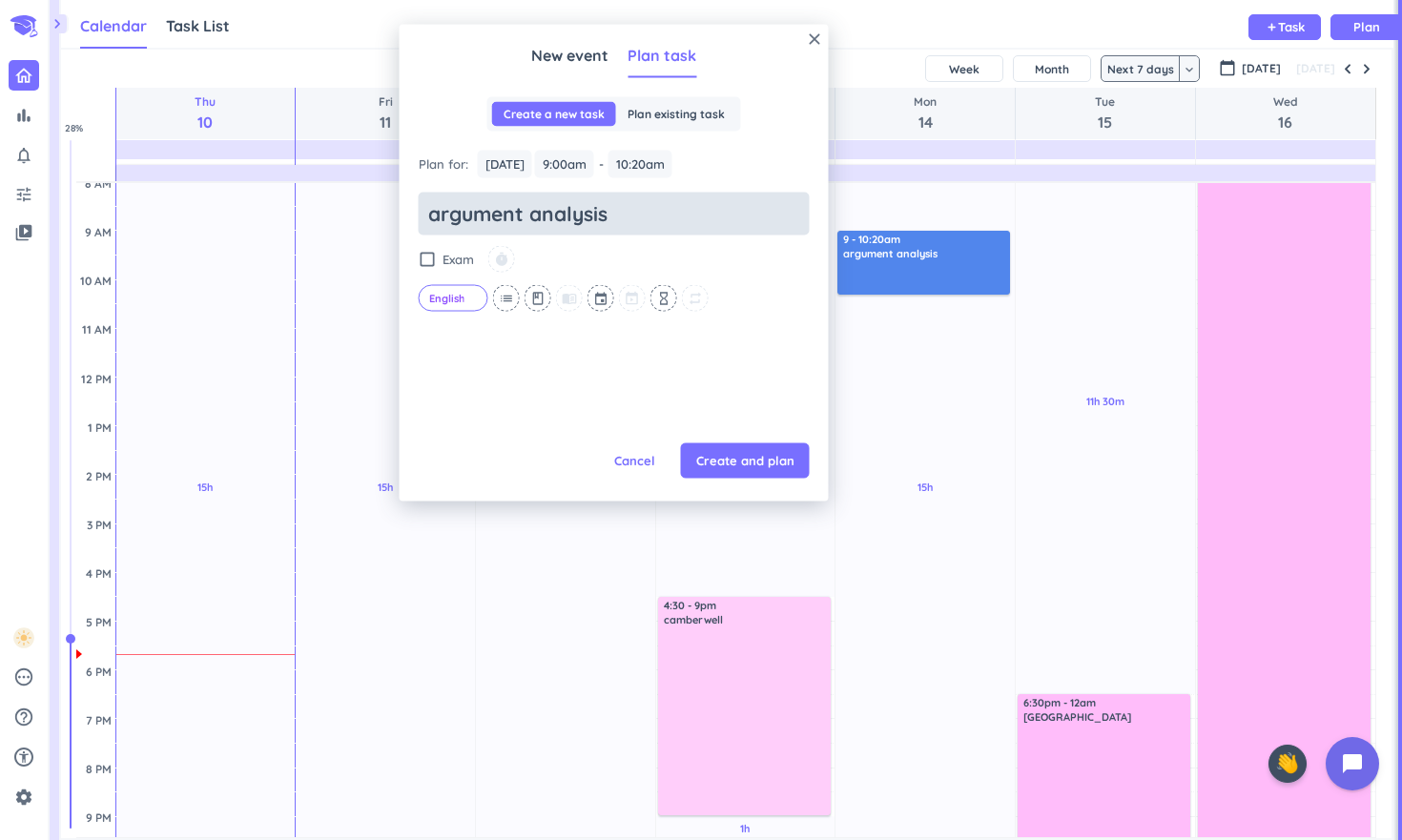 click on "Plan for : [DATE] [DATE]   9:00am 9:00am - 10:20am 10:20am argument analysis check_box_outline_blank Exam timer English cancel list class menu_book event hourglass_empty repeat Cancel Create and plan" at bounding box center [614, 288] 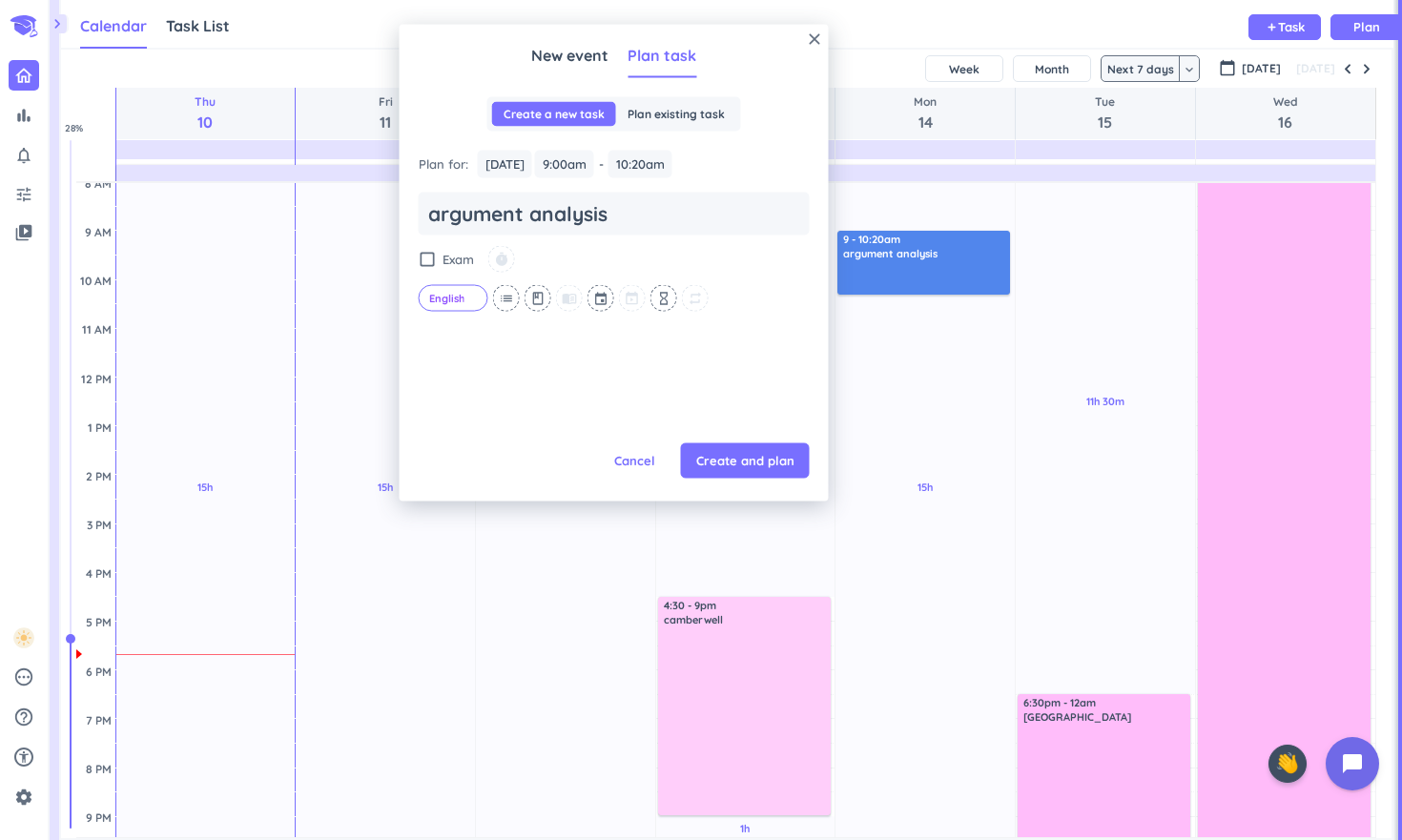 click on "Plan for : [DATE] [DATE]   9:00am 9:00am - 10:20am 10:20am" at bounding box center [614, 164] 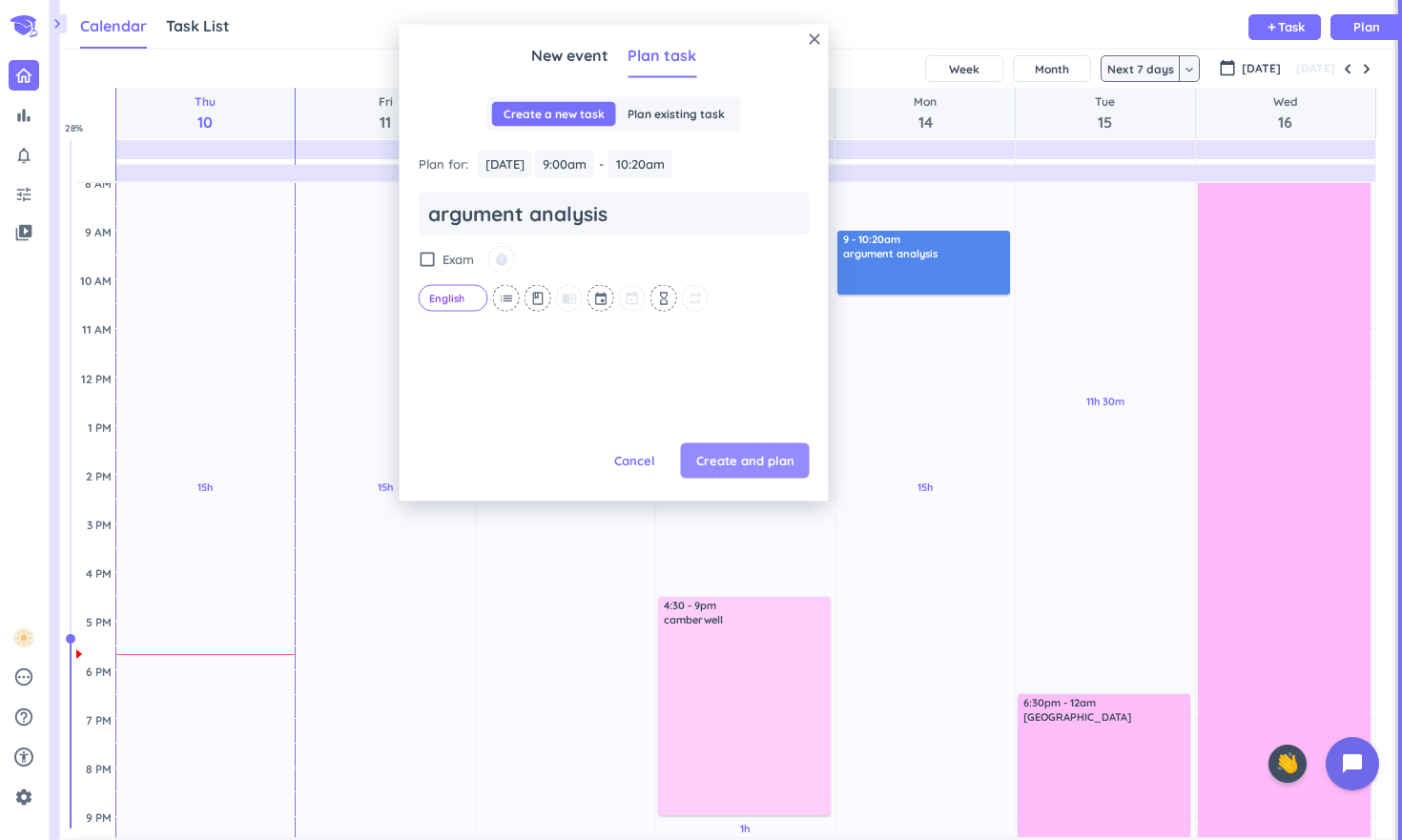 click on "Create and plan" at bounding box center [745, 461] 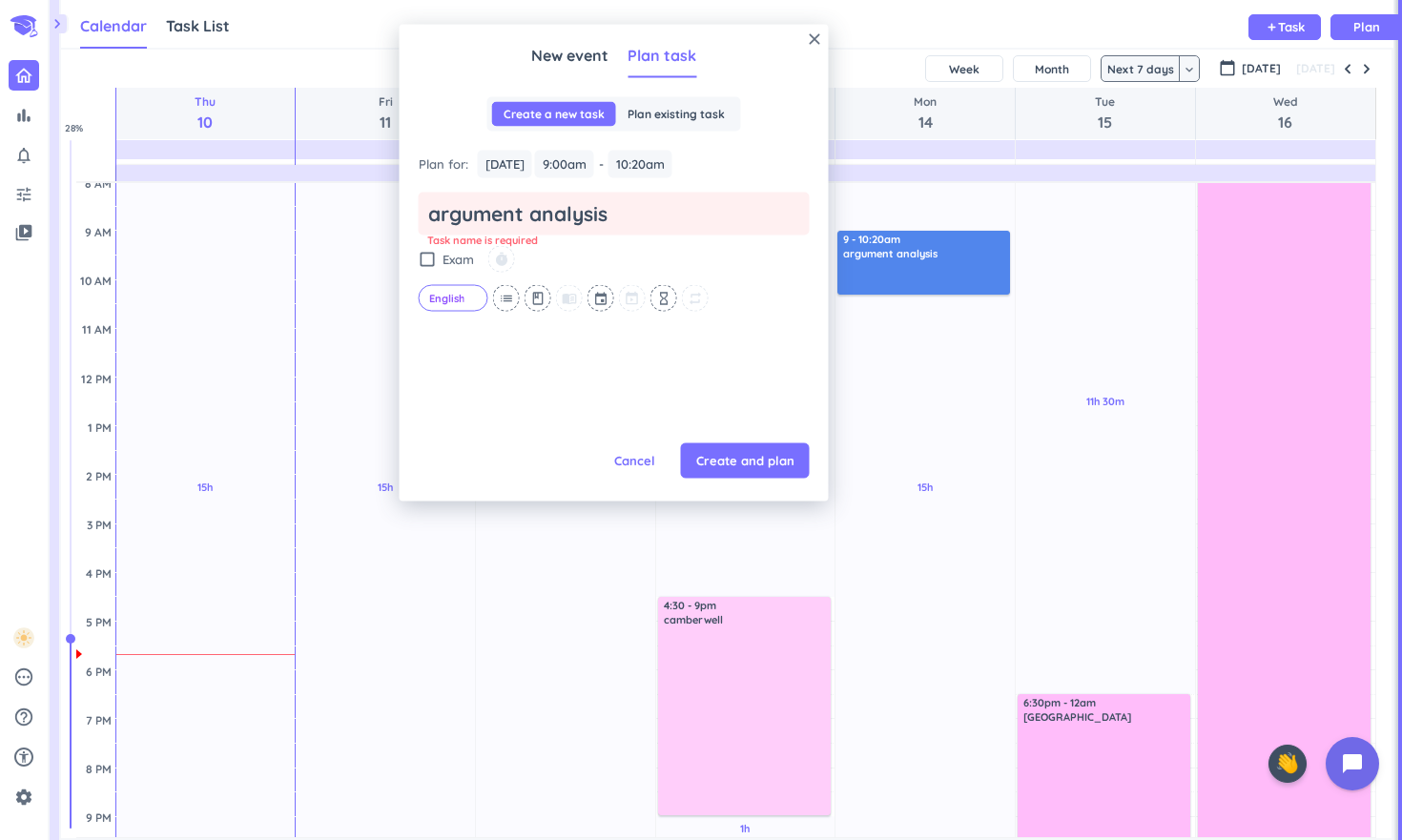 click on "argument analysis" at bounding box center [614, 213] 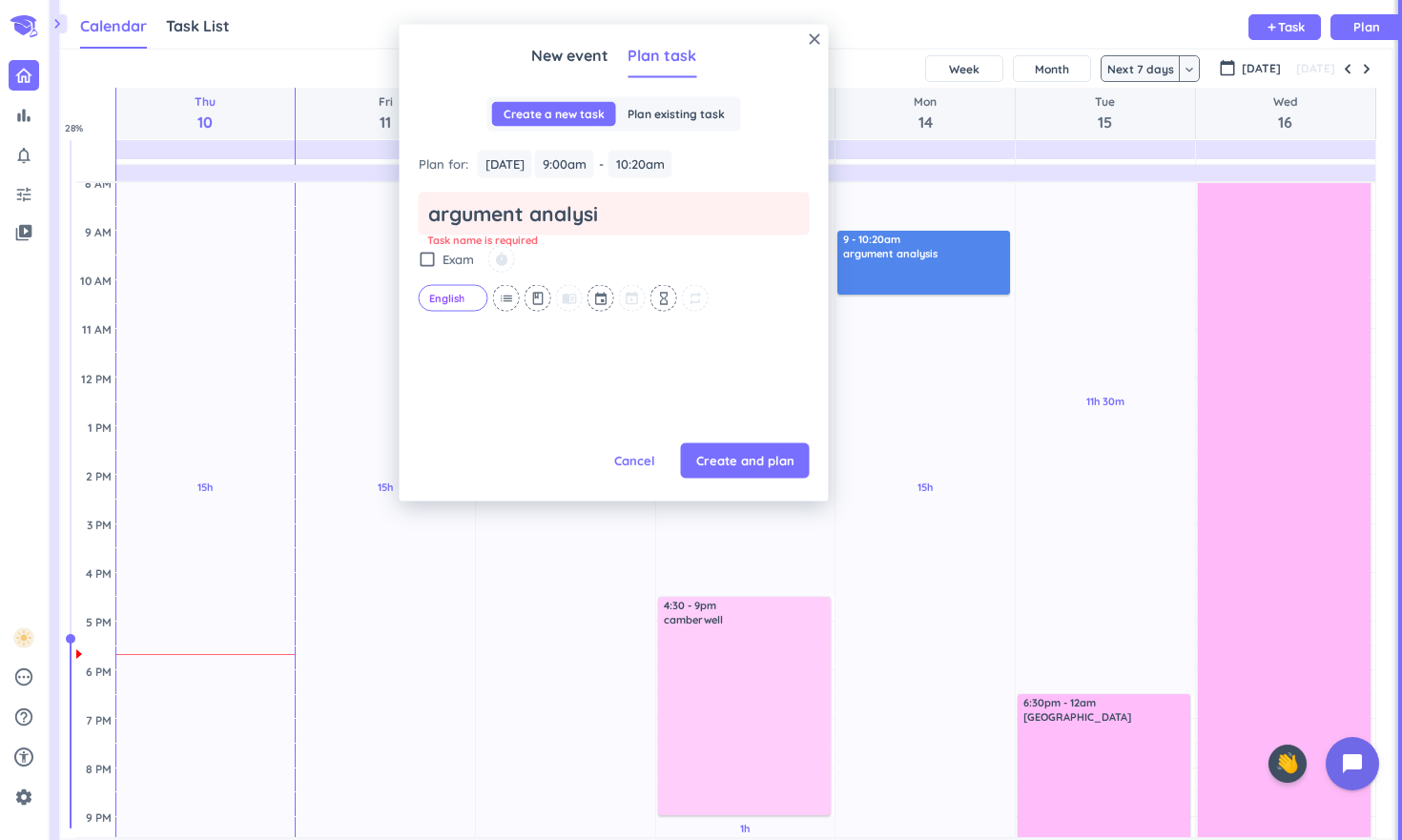 type on "x" 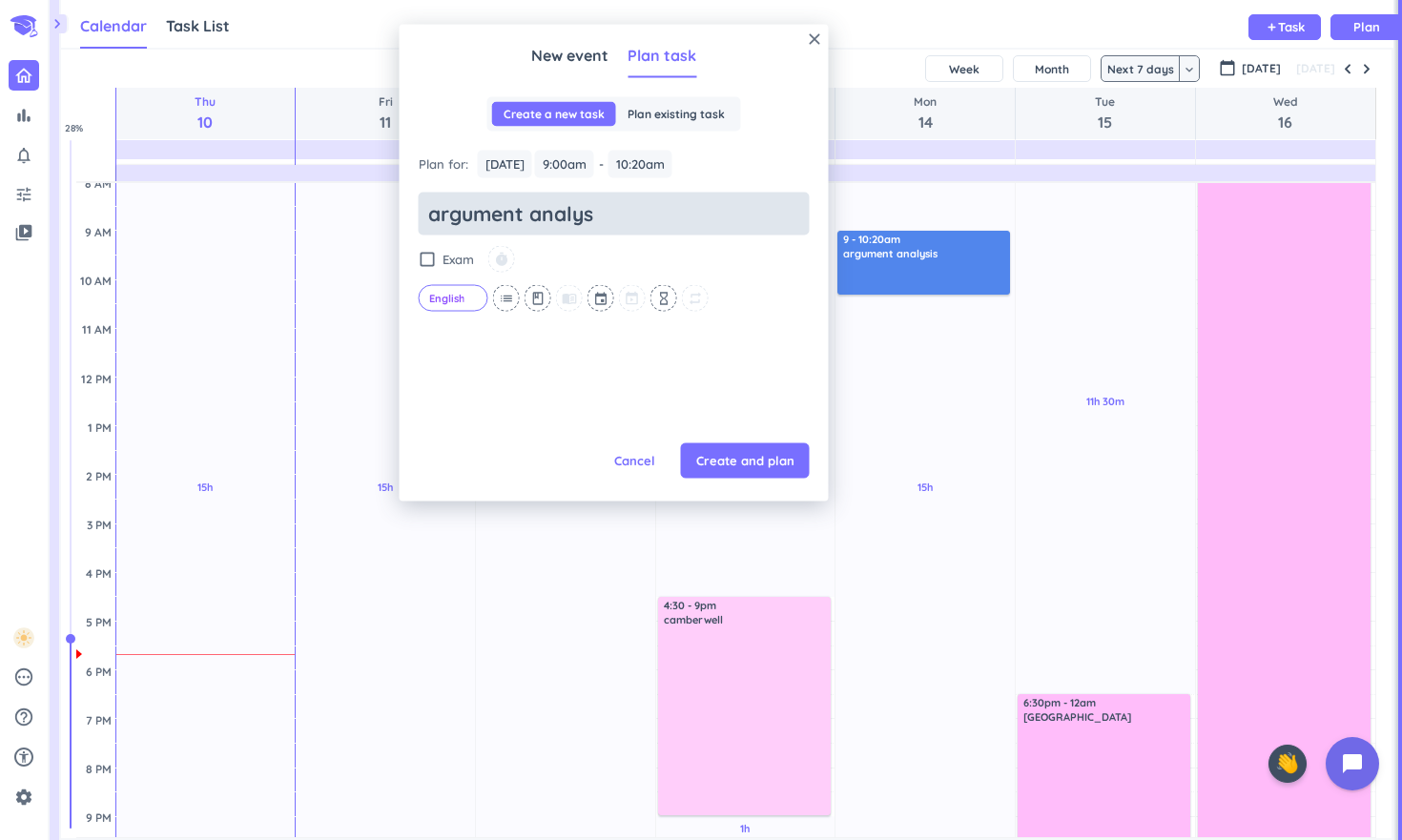 type on "x" 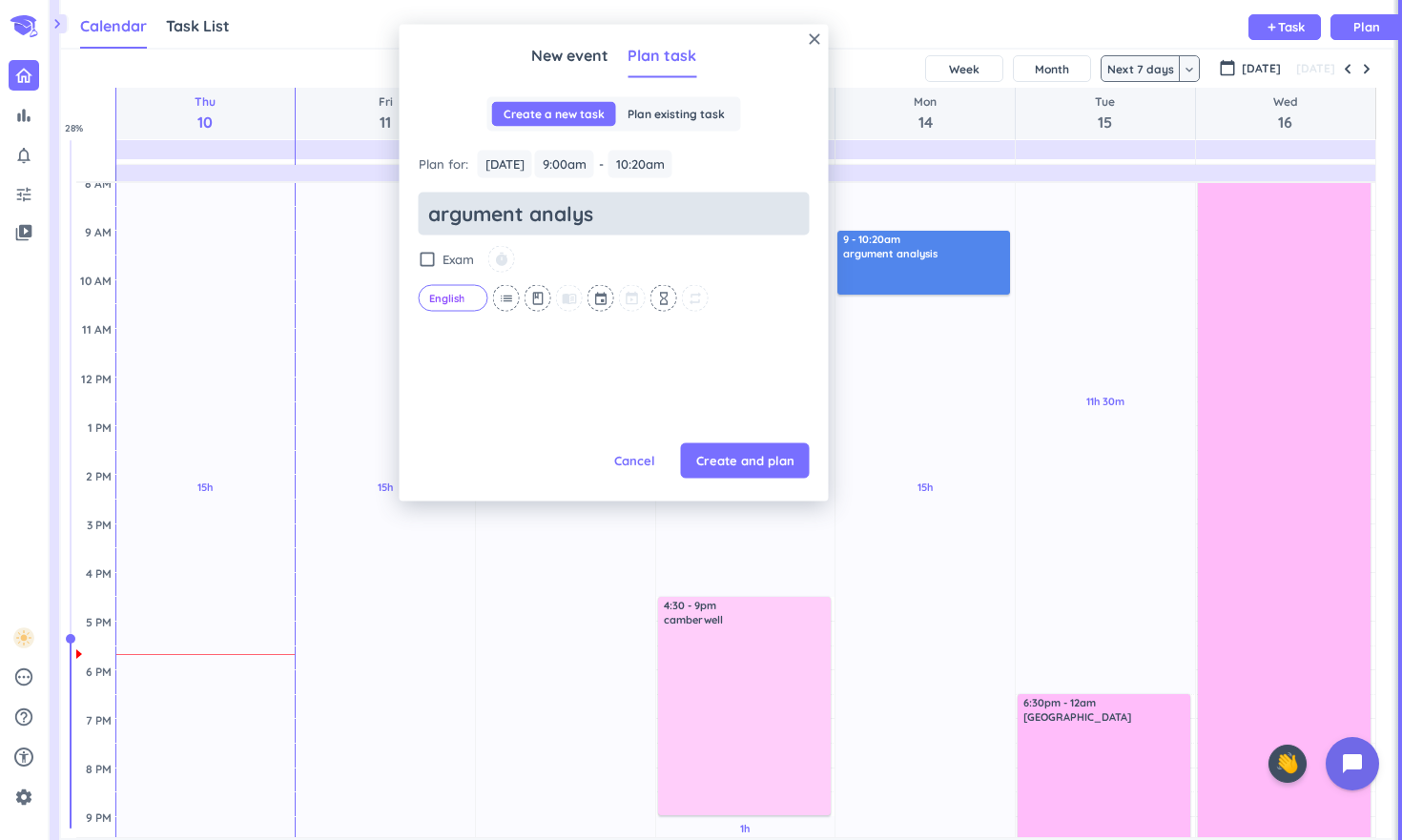 type on "argument analysi" 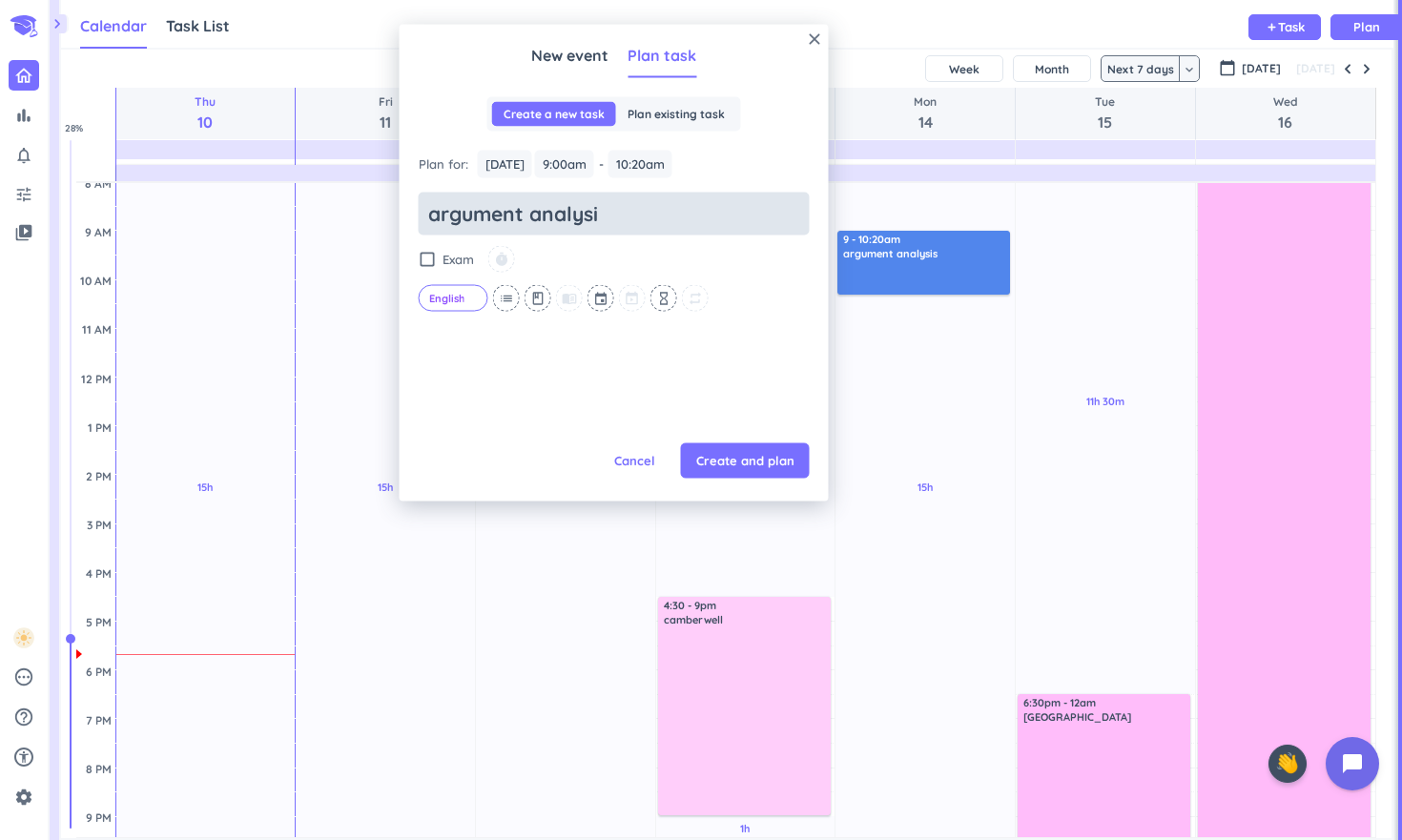type on "x" 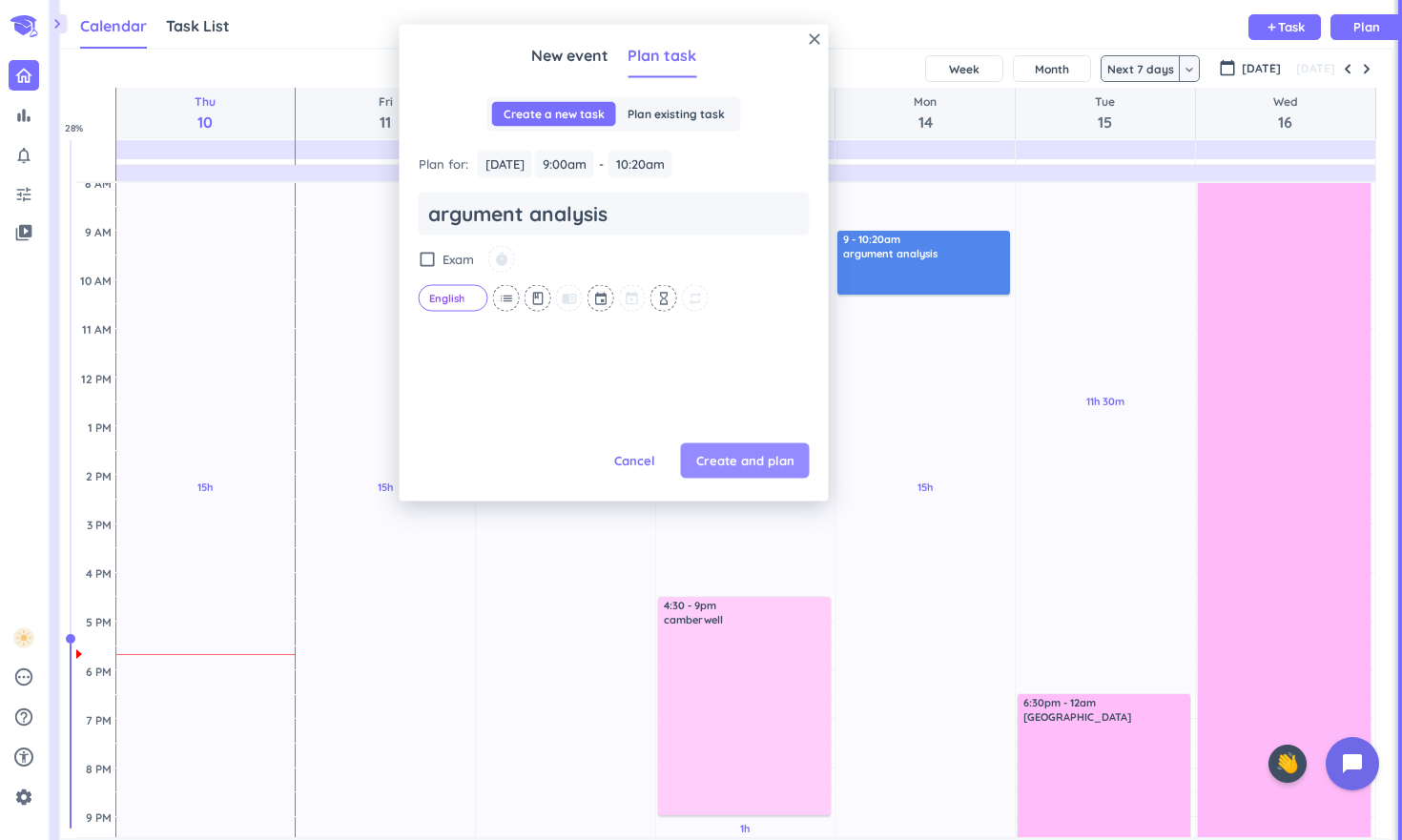 click on "Create and plan" at bounding box center (745, 461) 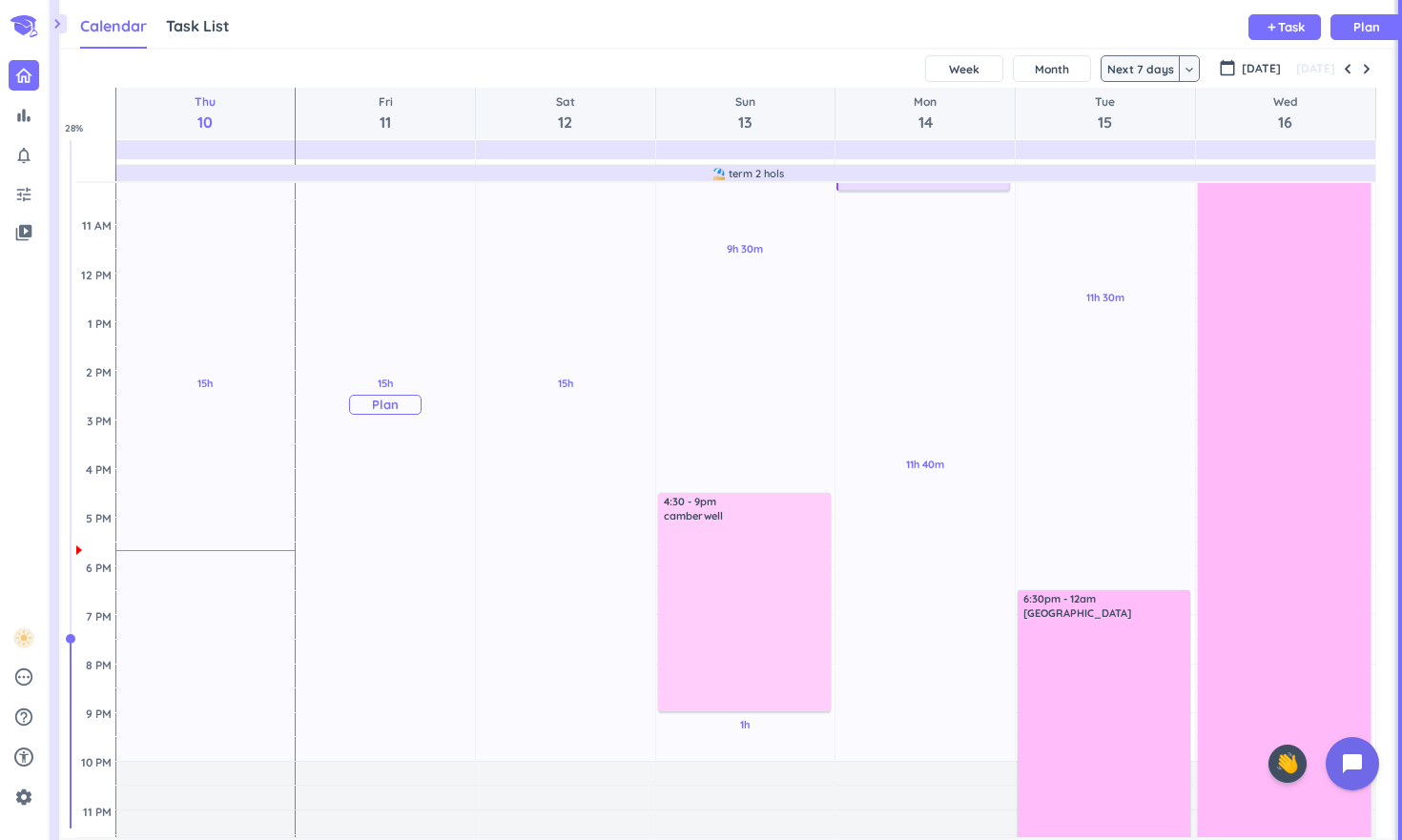 scroll, scrollTop: 301, scrollLeft: 0, axis: vertical 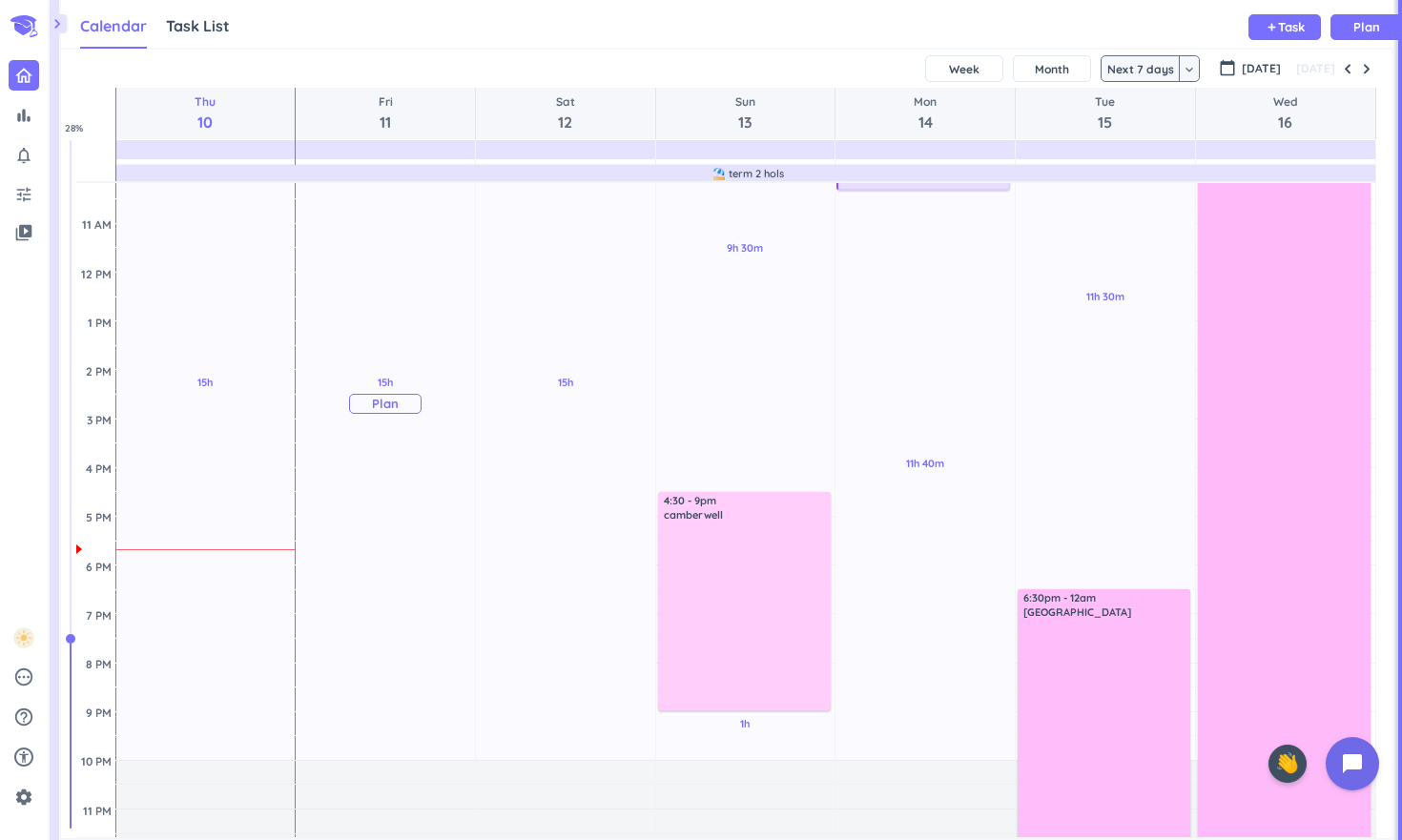click on "15h  Past due Plan" at bounding box center (385, 394) 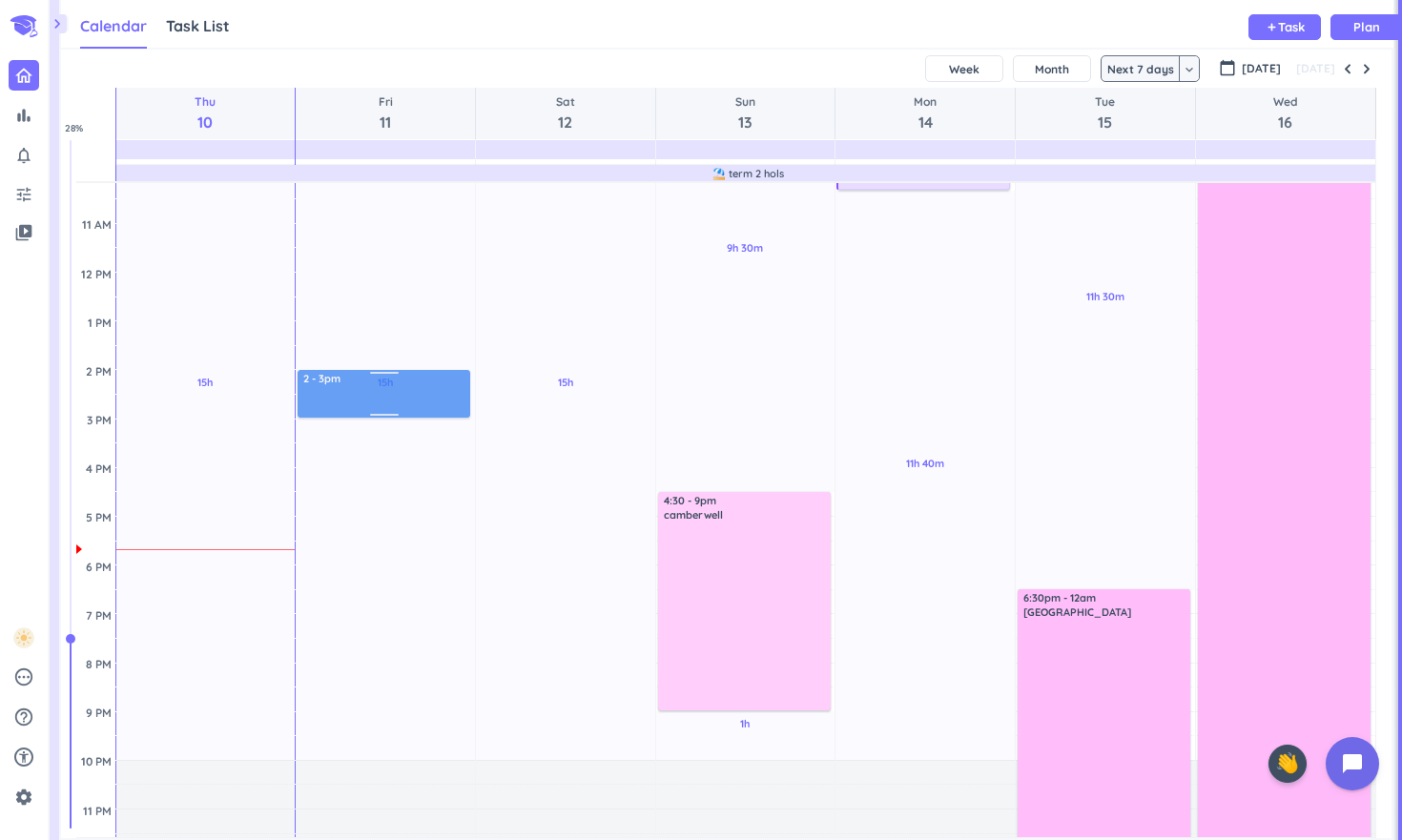 drag, startPoint x: 331, startPoint y: 327, endPoint x: 357, endPoint y: 379, distance: 58.137767 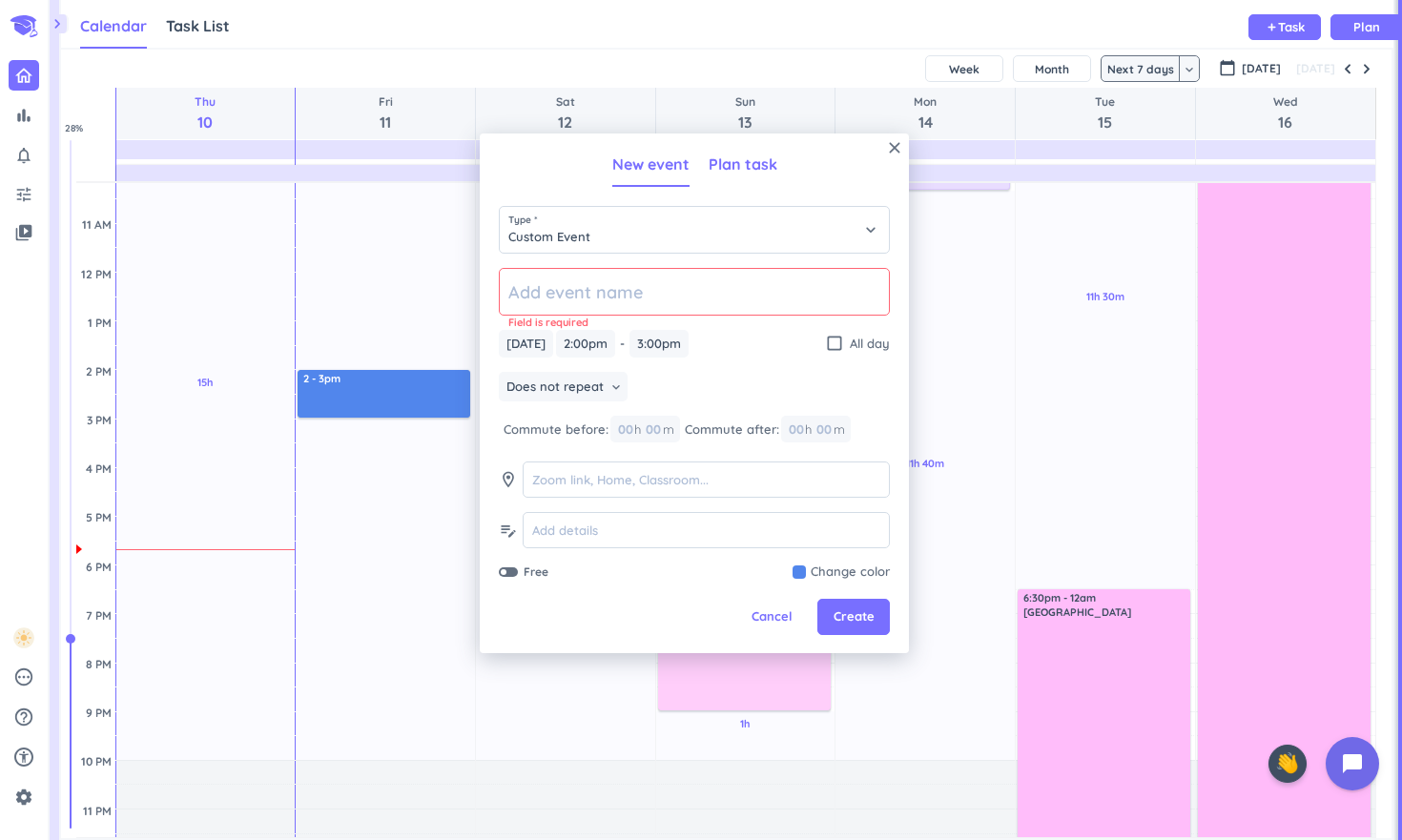 click on "Plan task" at bounding box center (743, 165) 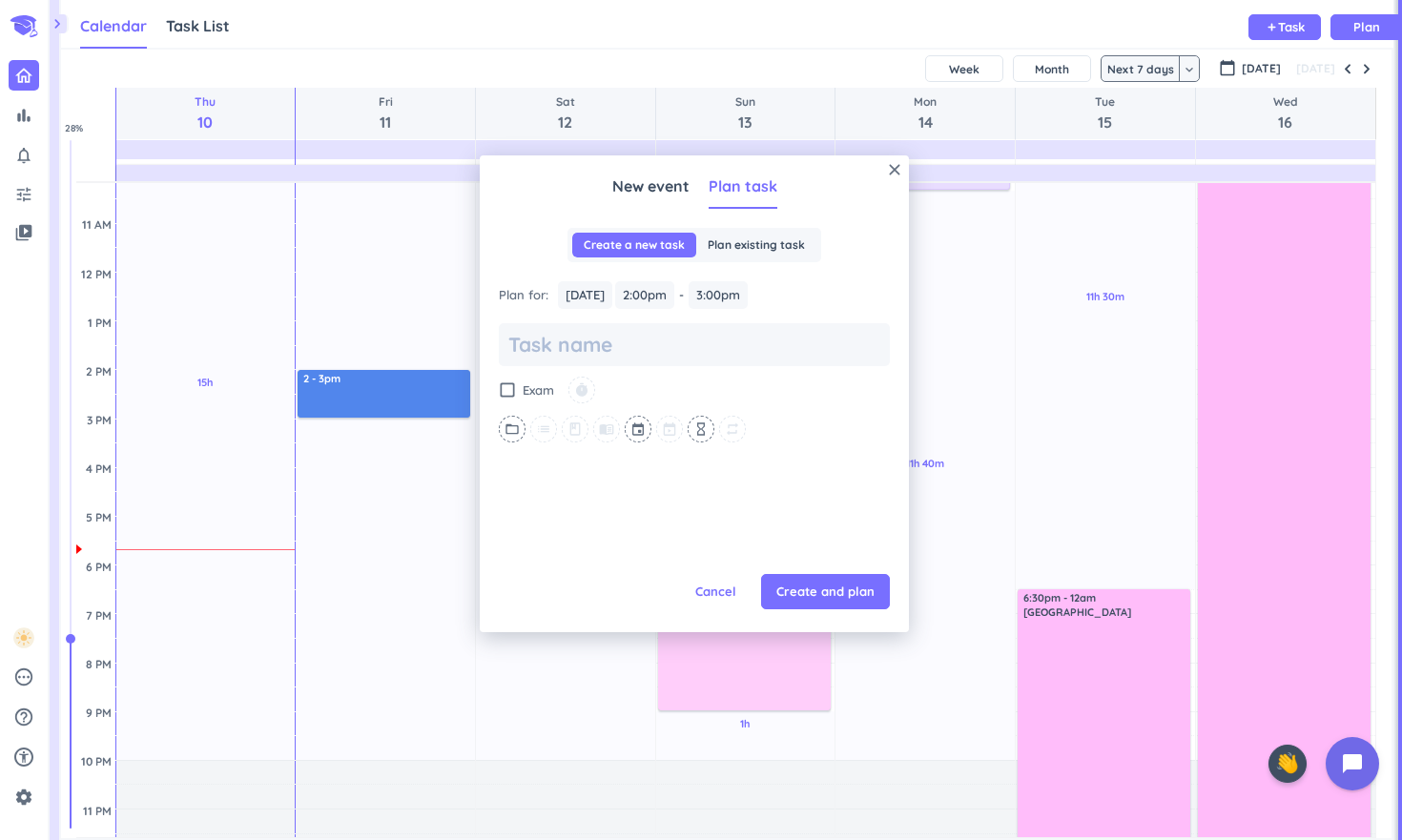 scroll, scrollTop: 0, scrollLeft: 0, axis: both 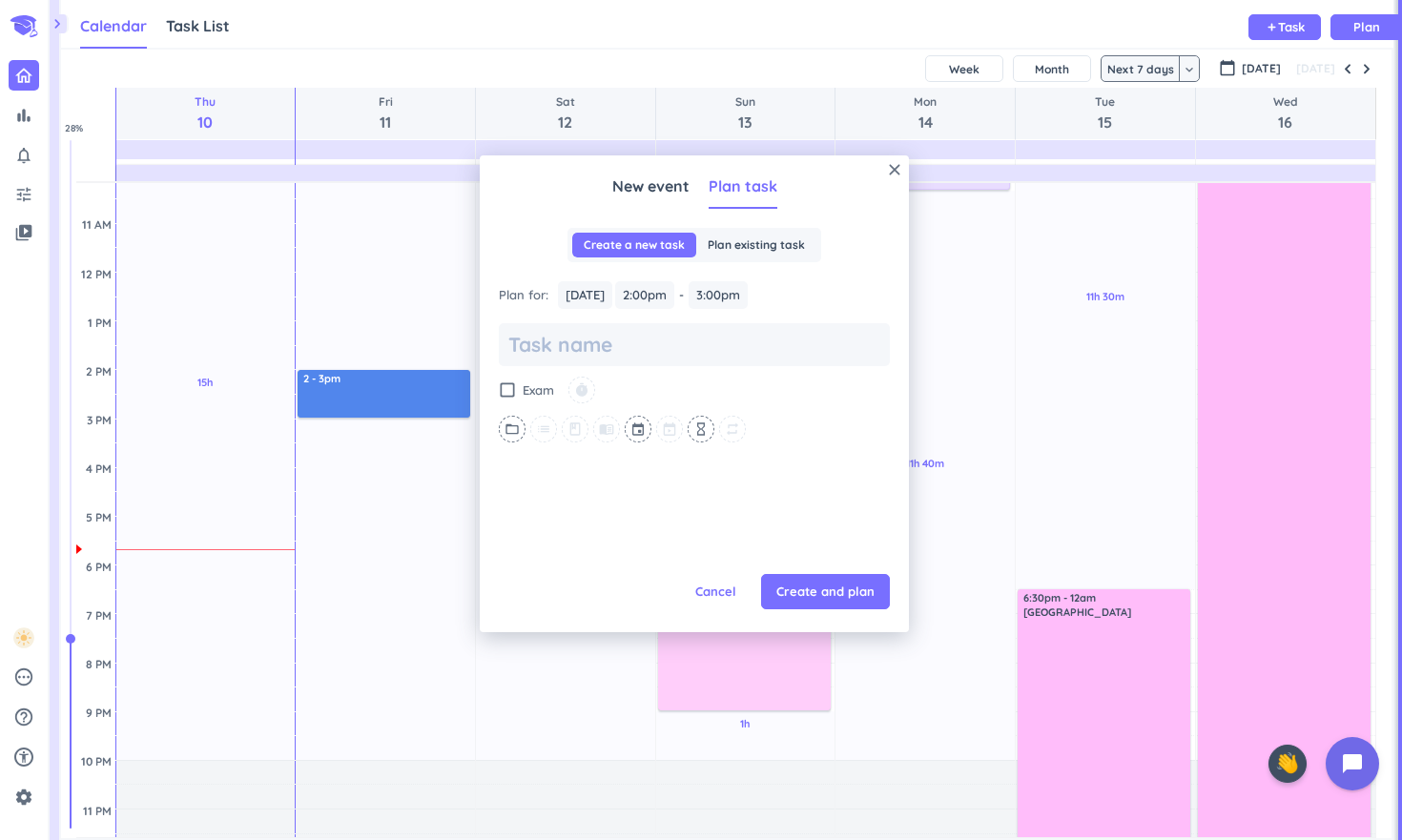 type on "x" 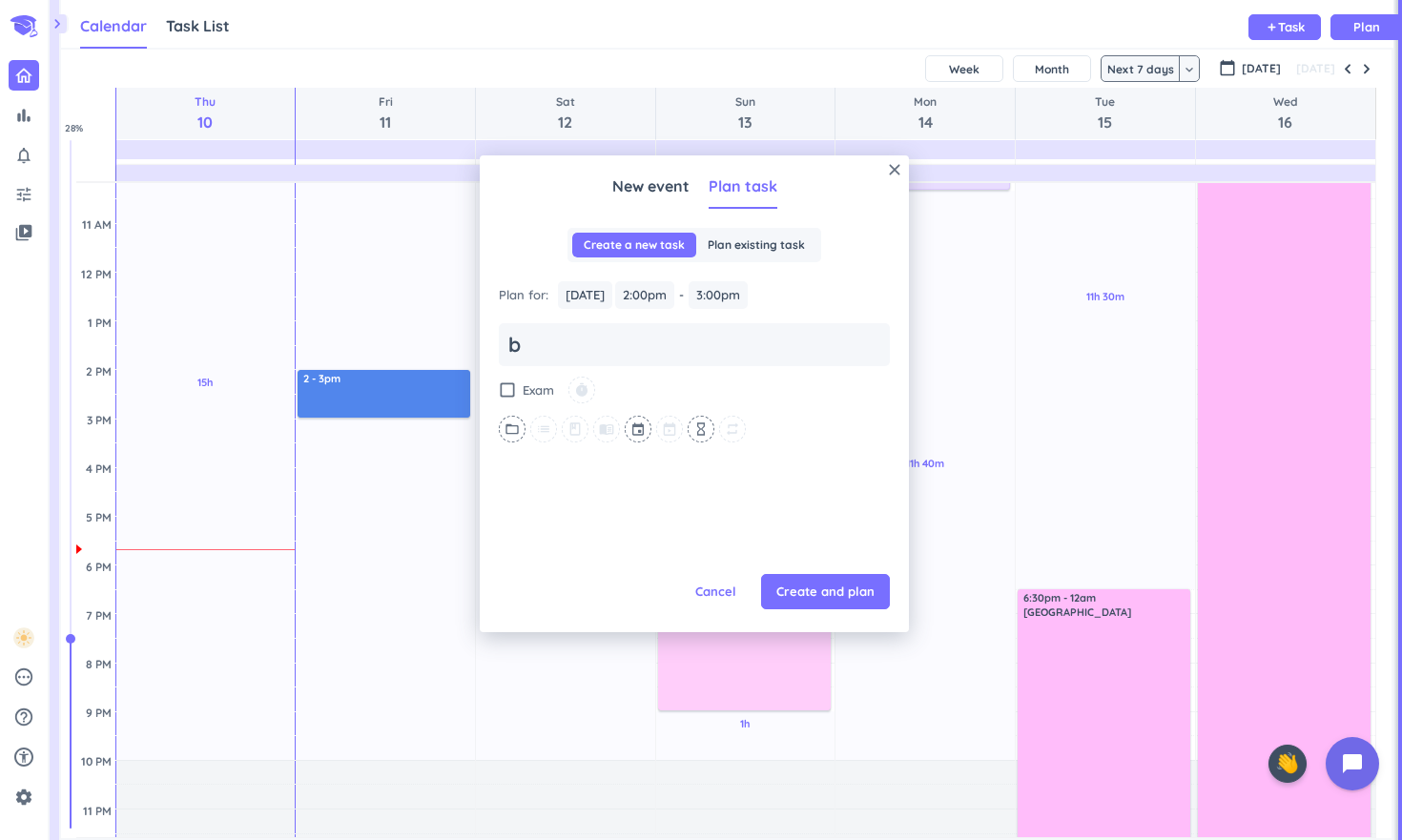 type on "x" 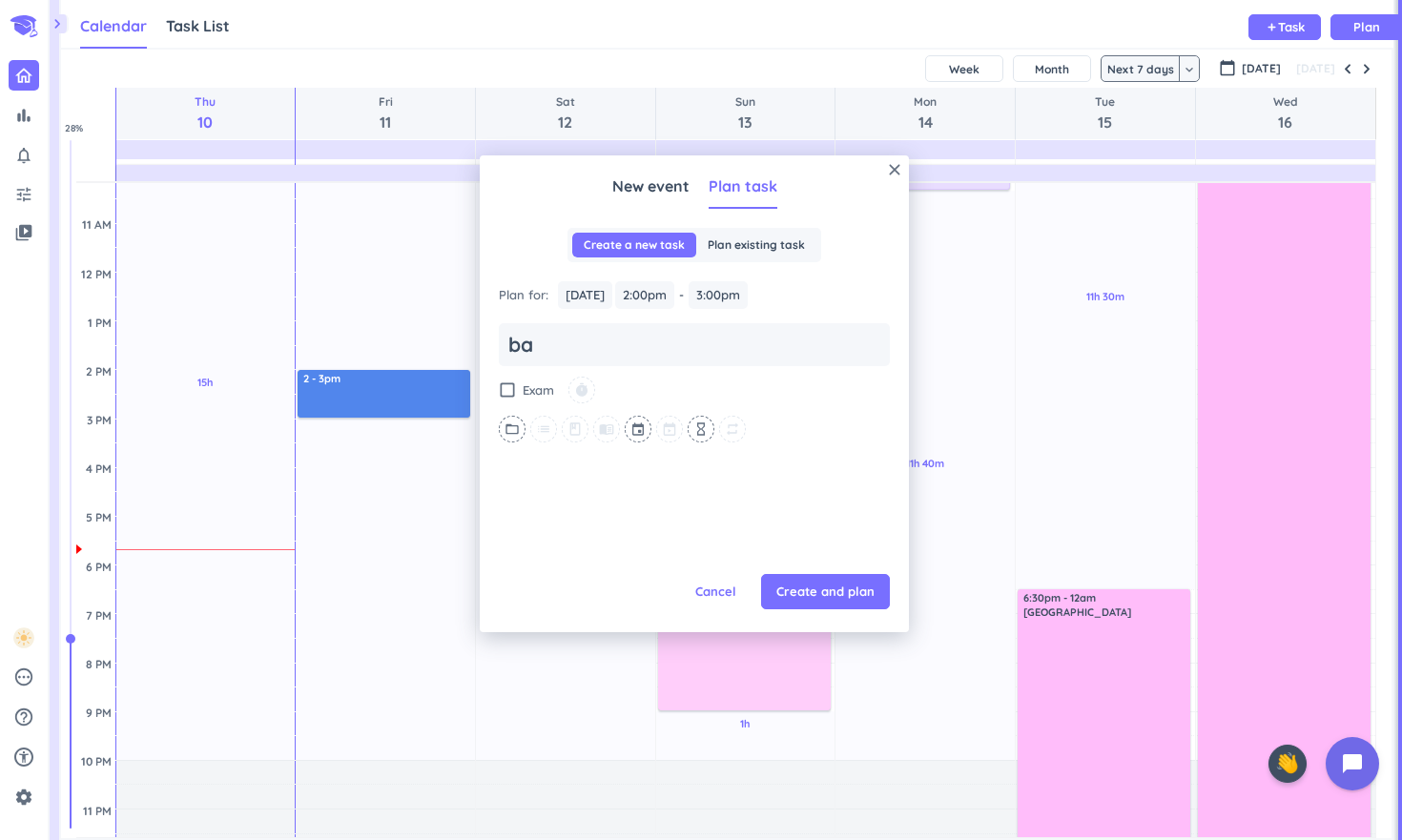 type on "x" 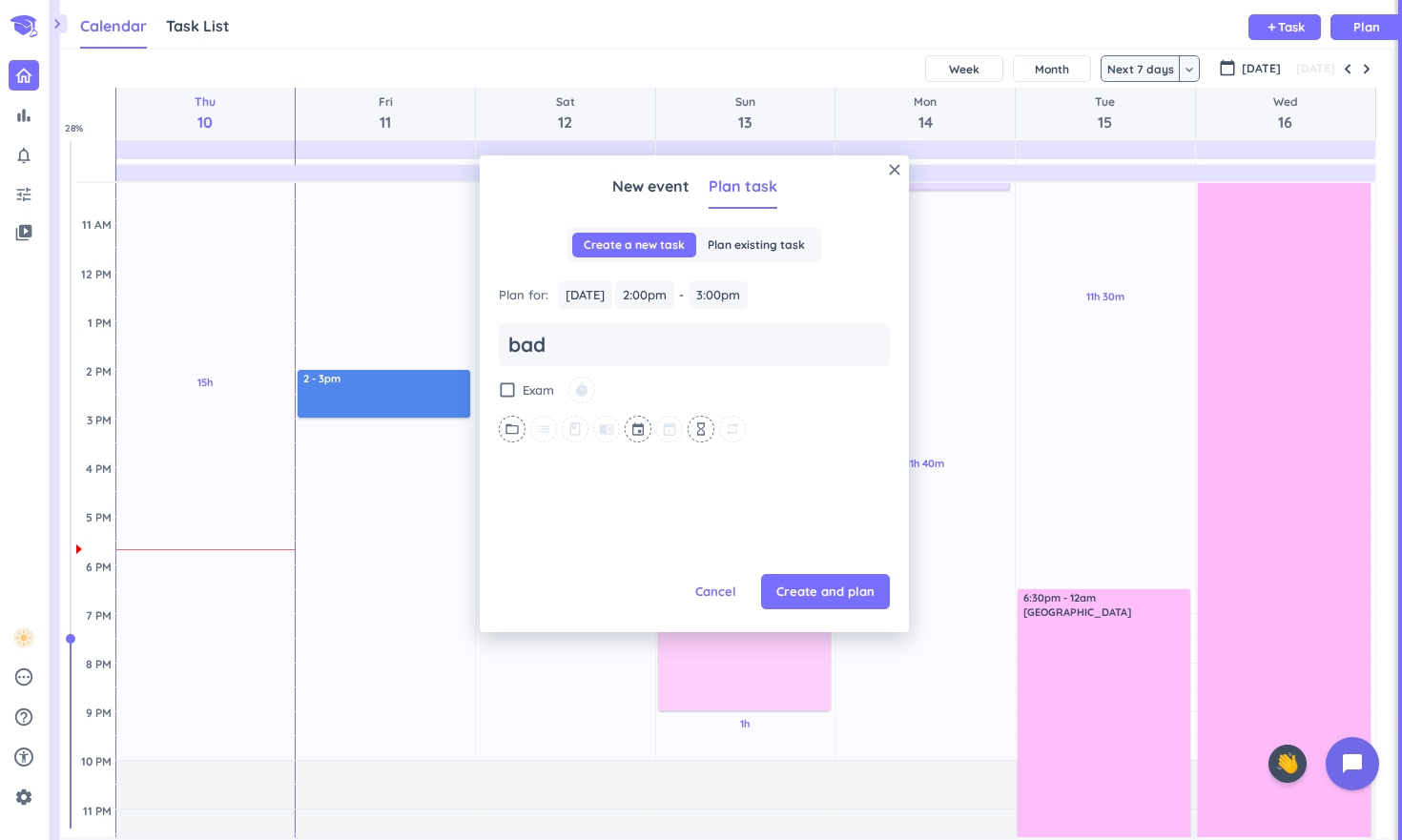 type on "x" 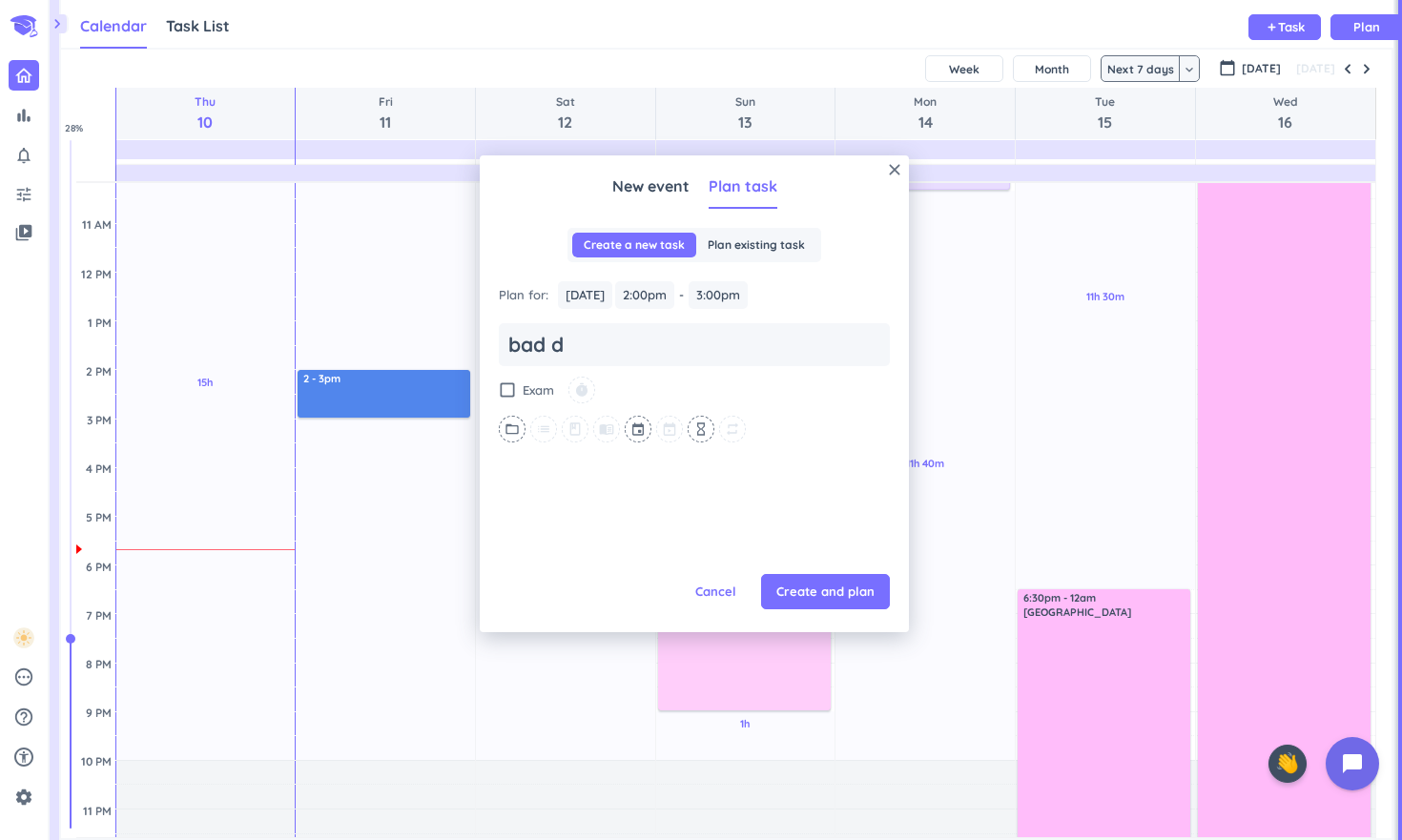 type on "x" 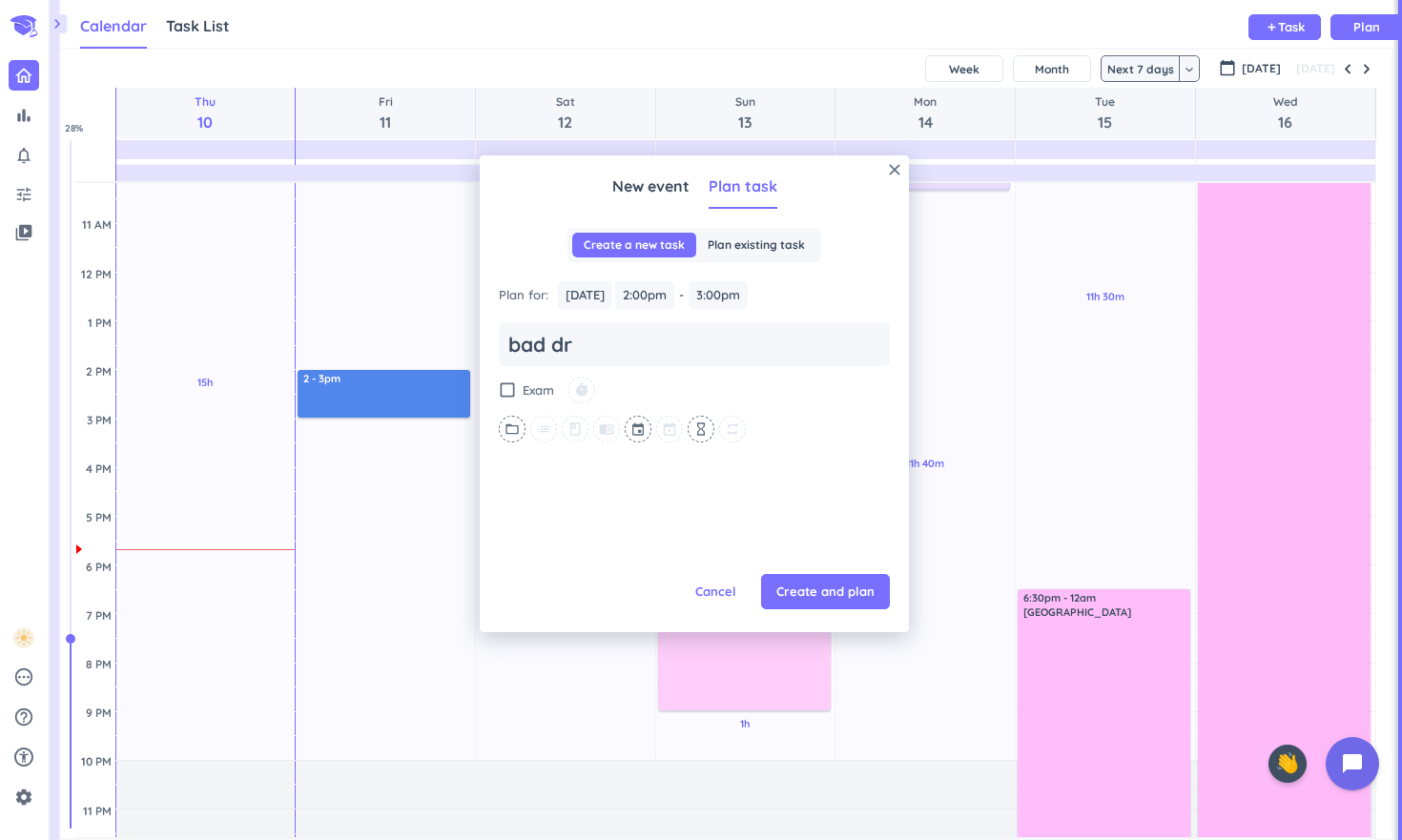 type on "x" 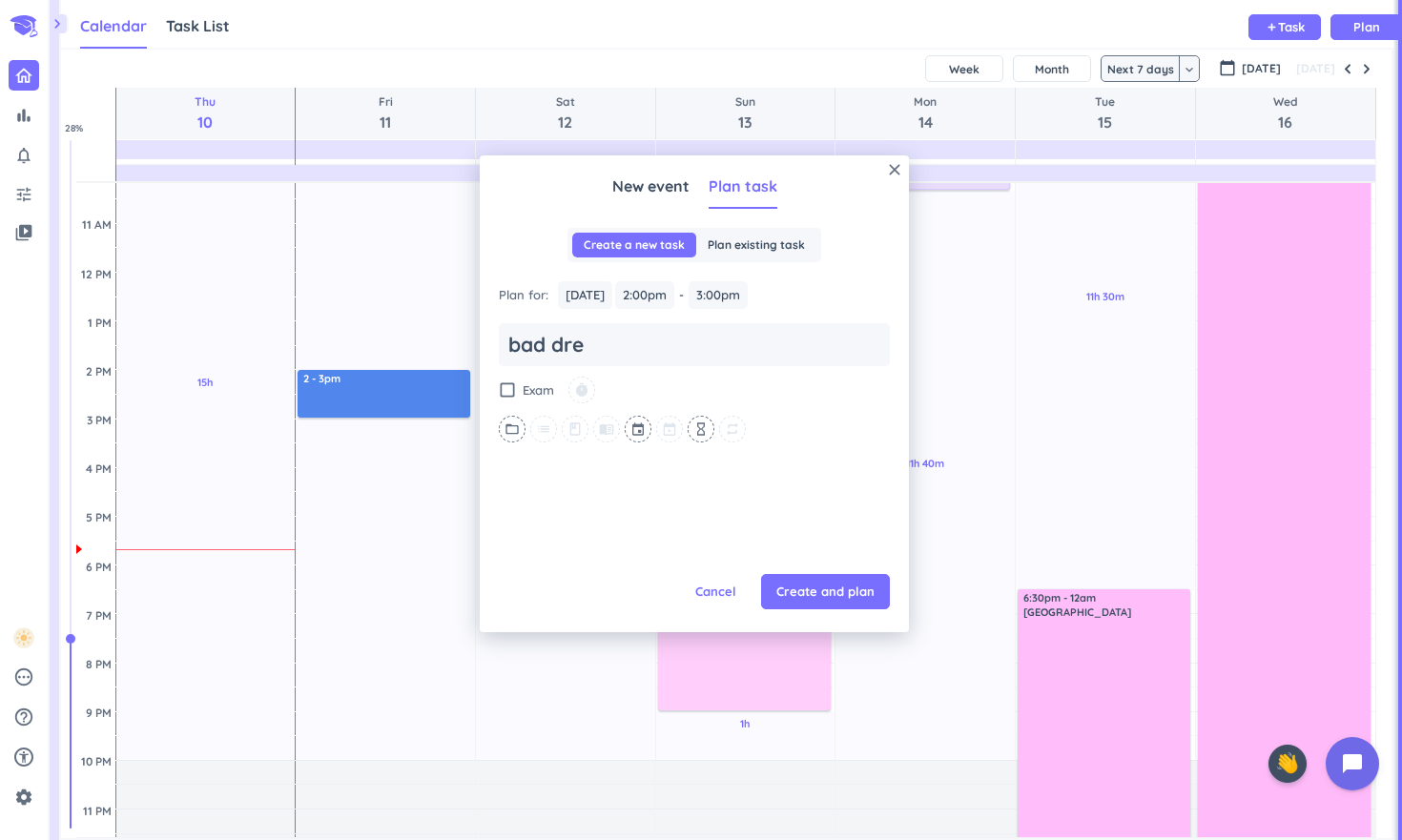 type on "x" 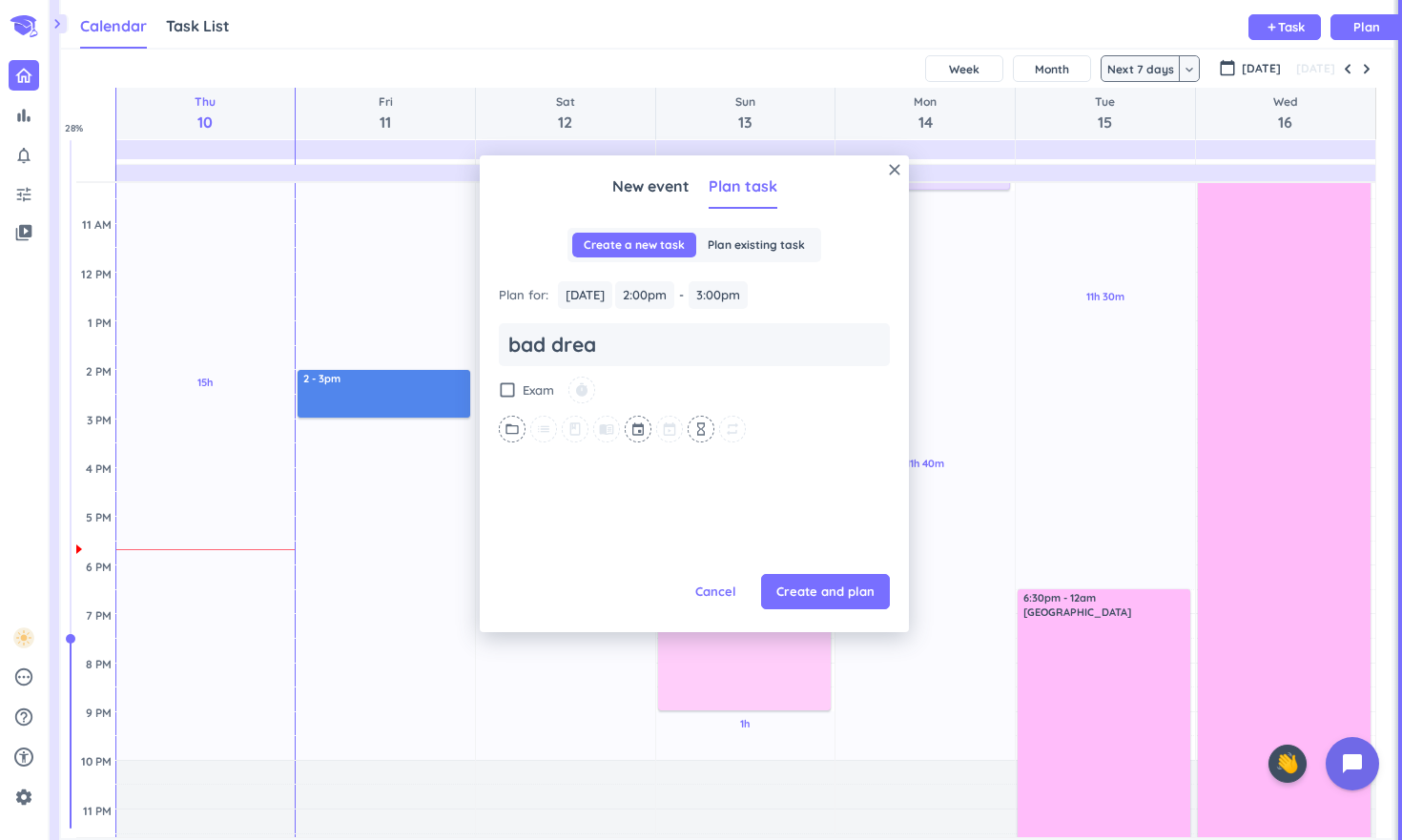 type on "x" 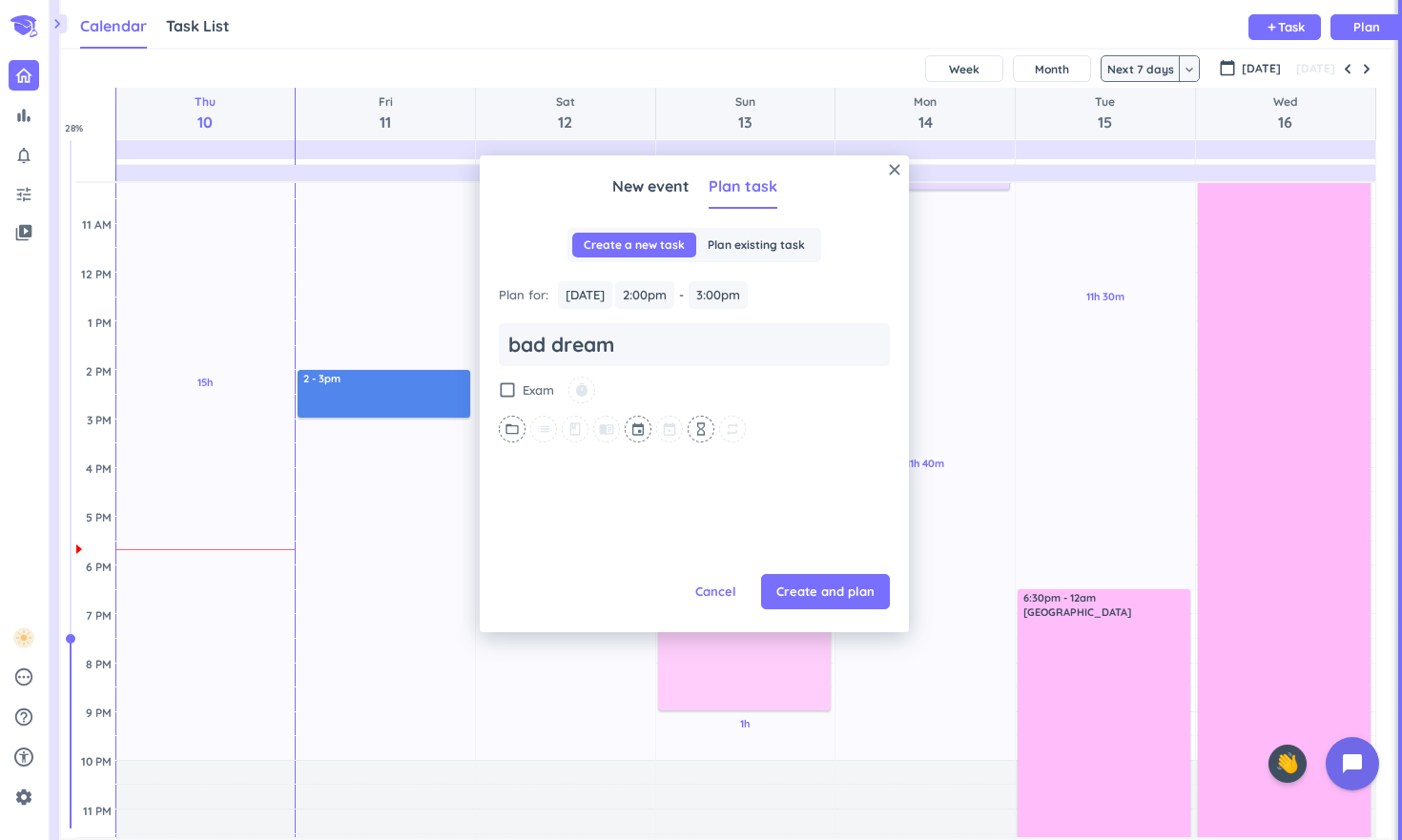 type on "x" 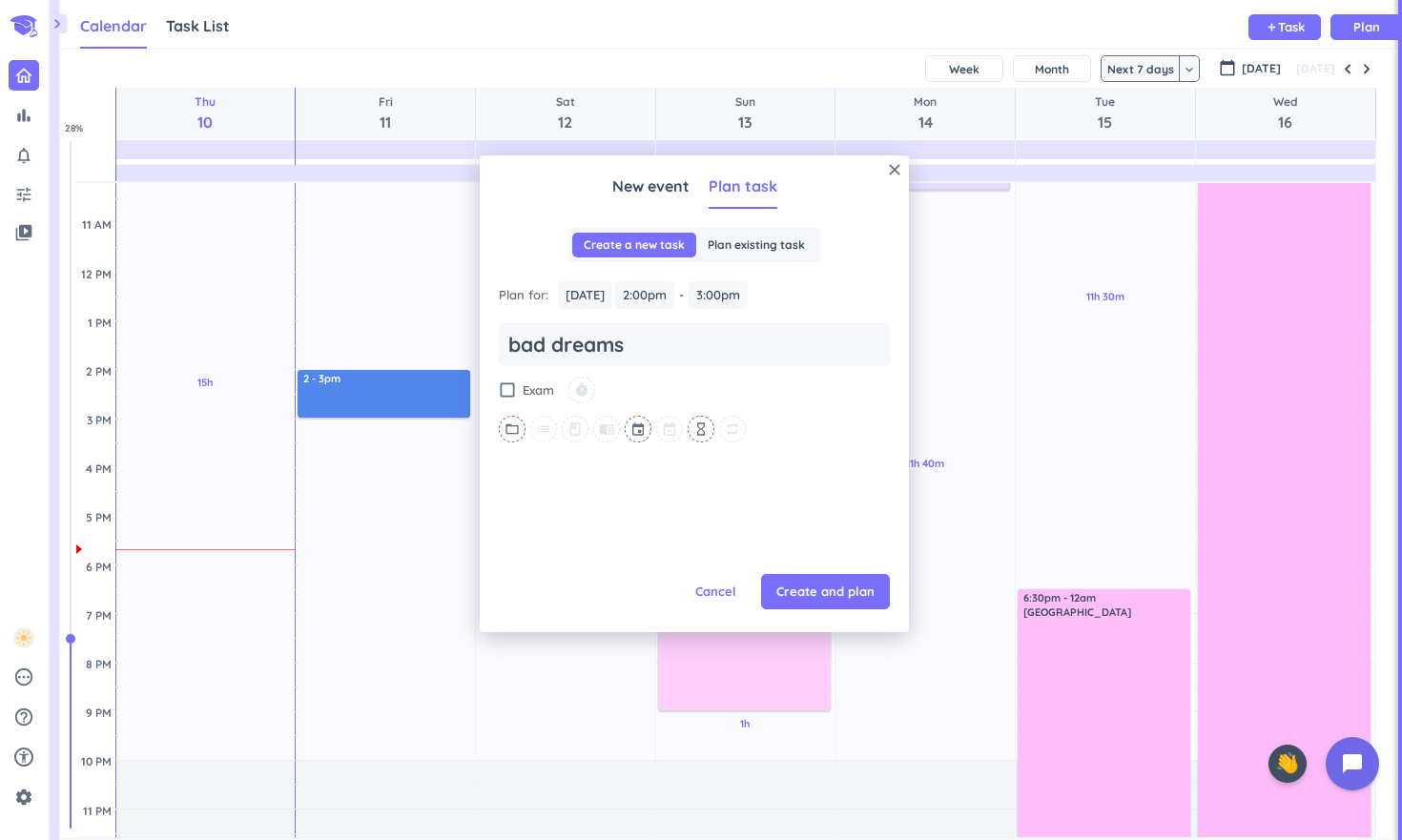 type on "x" 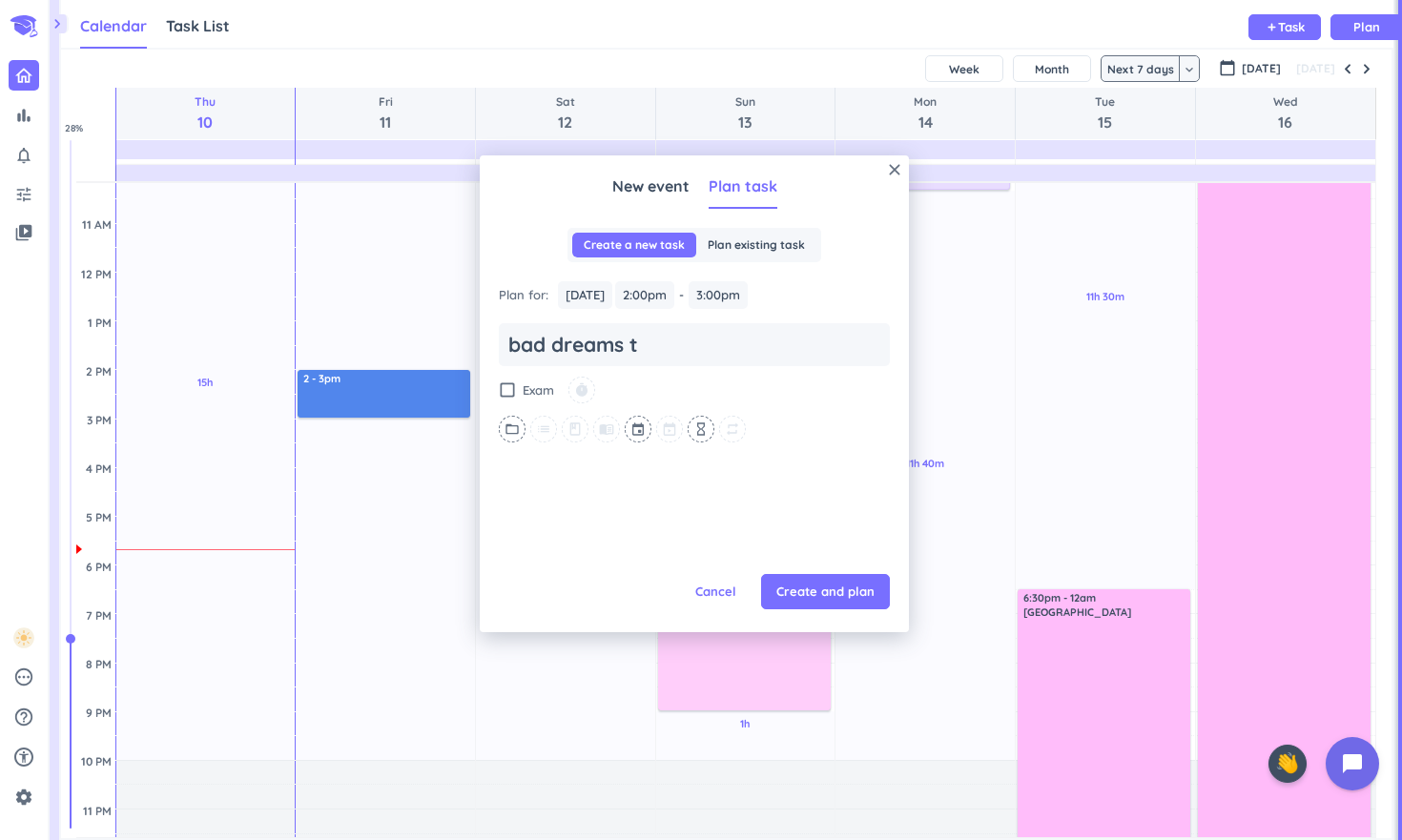 type on "x" 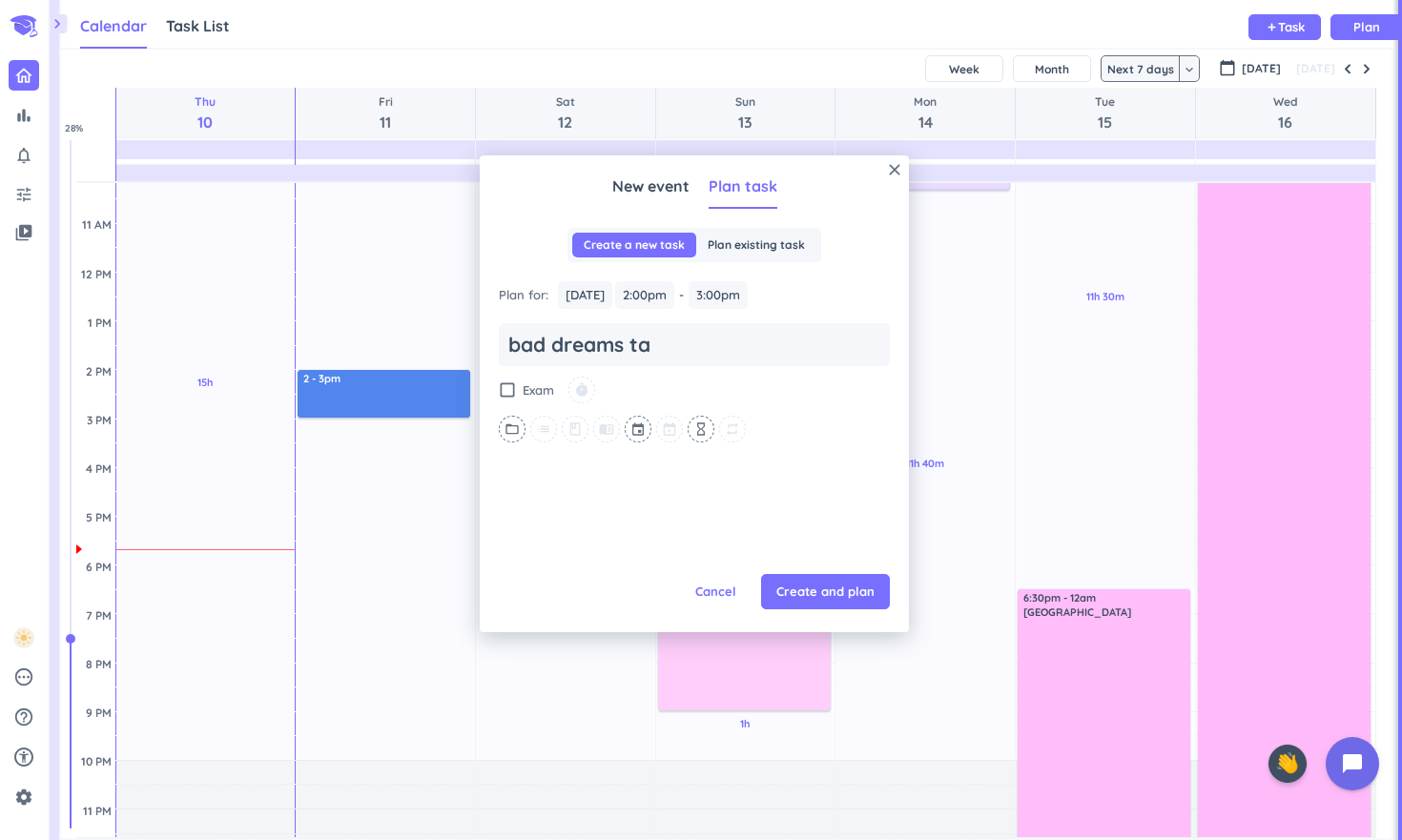 type on "x" 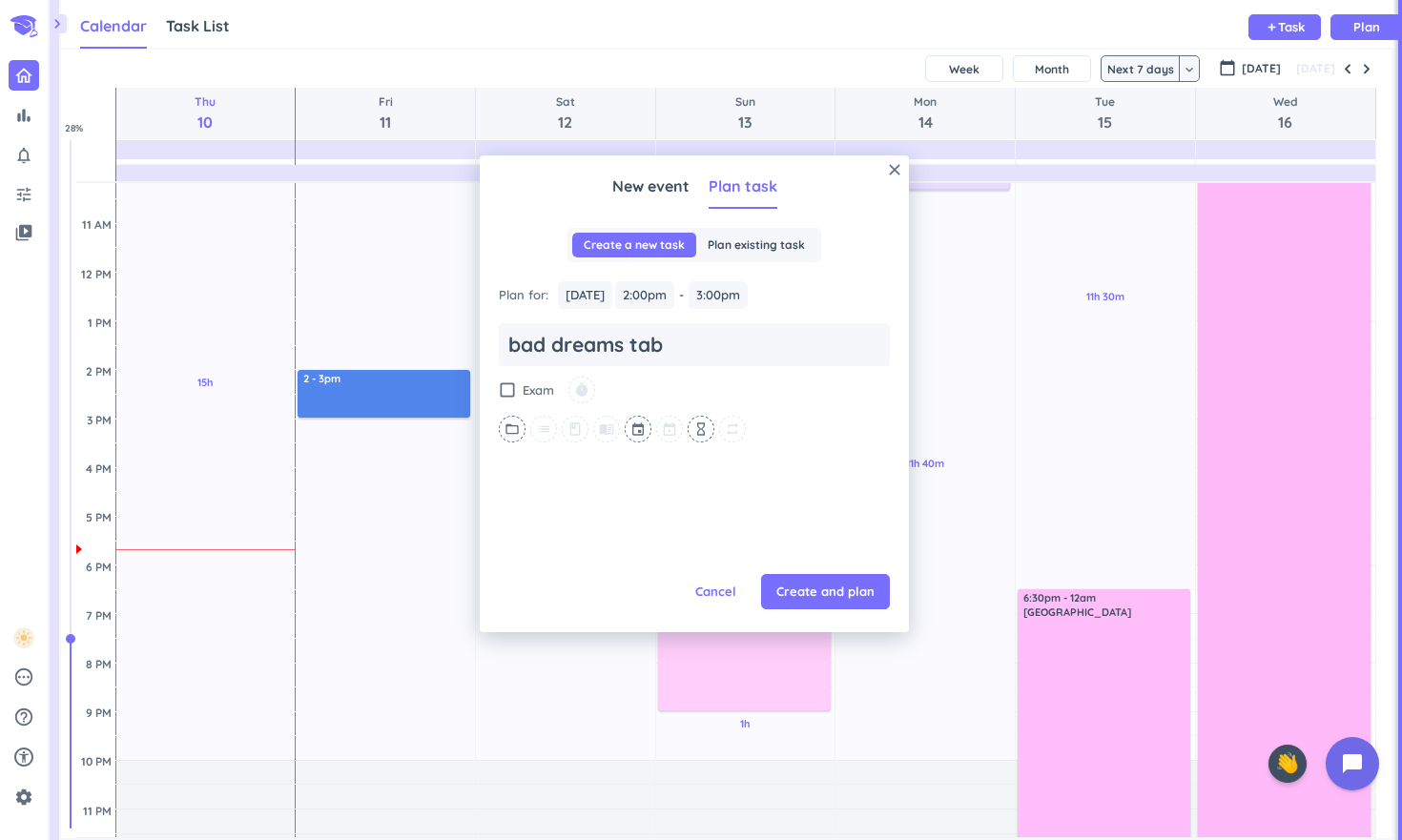 type on "x" 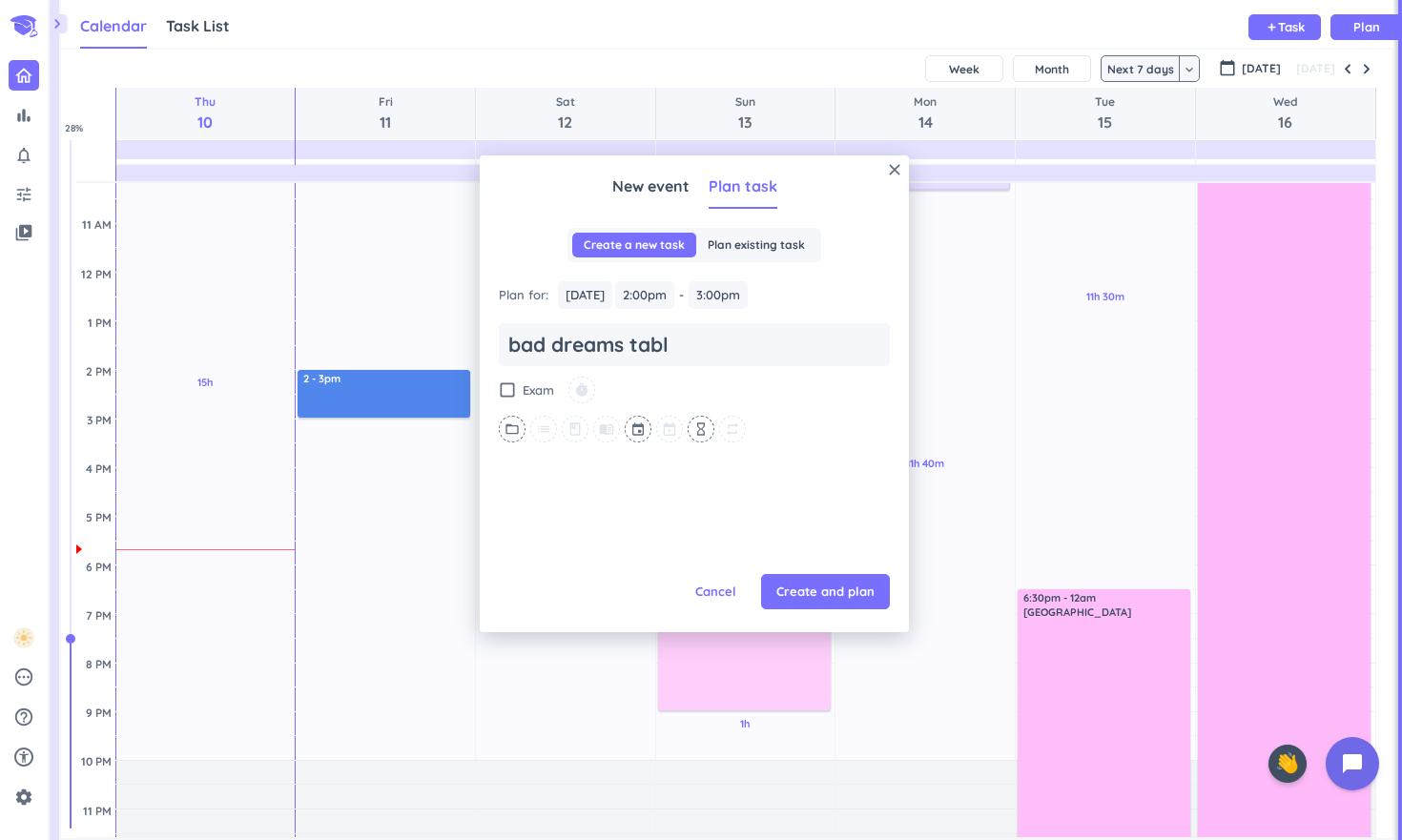 type on "x" 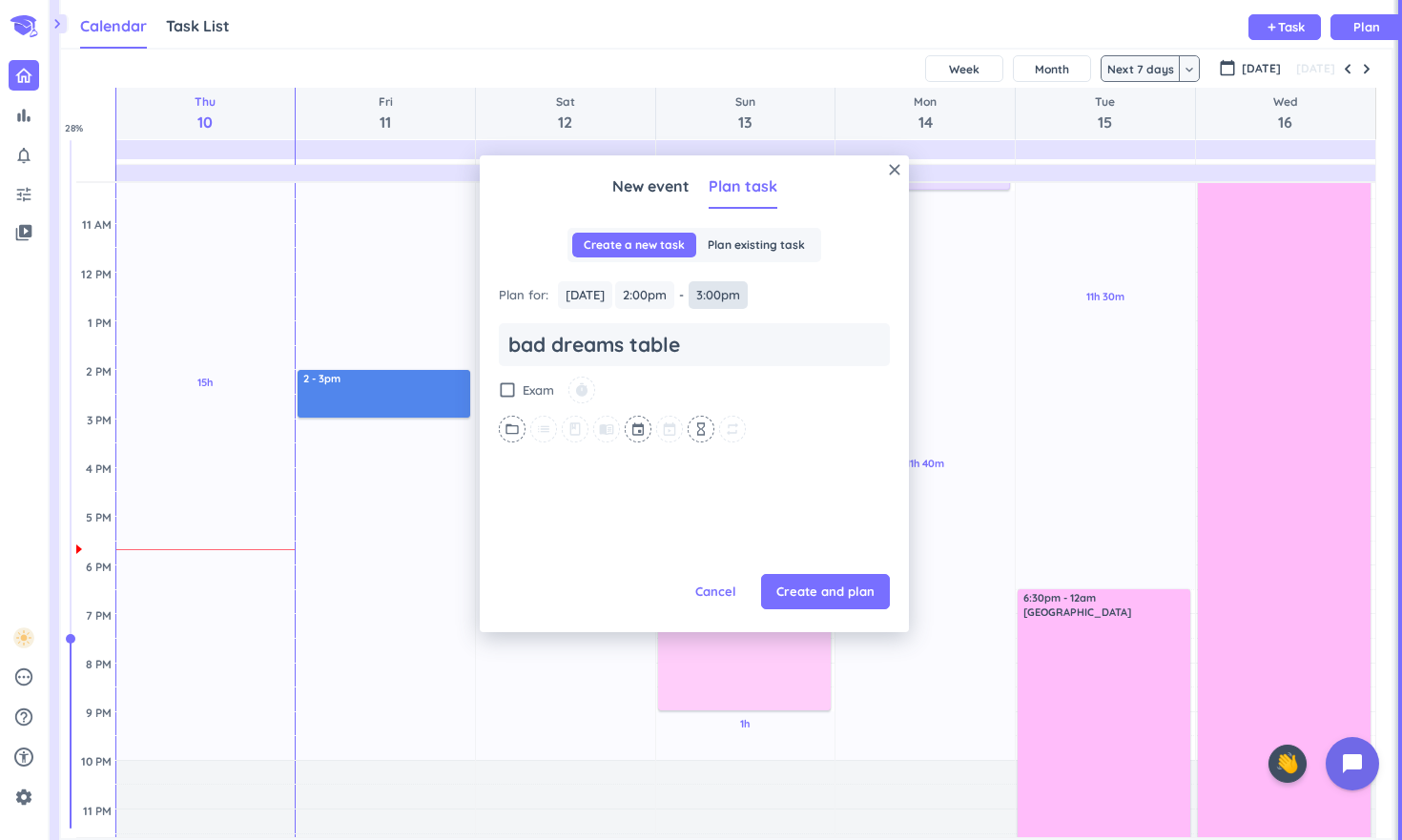 type on "bad dreams table" 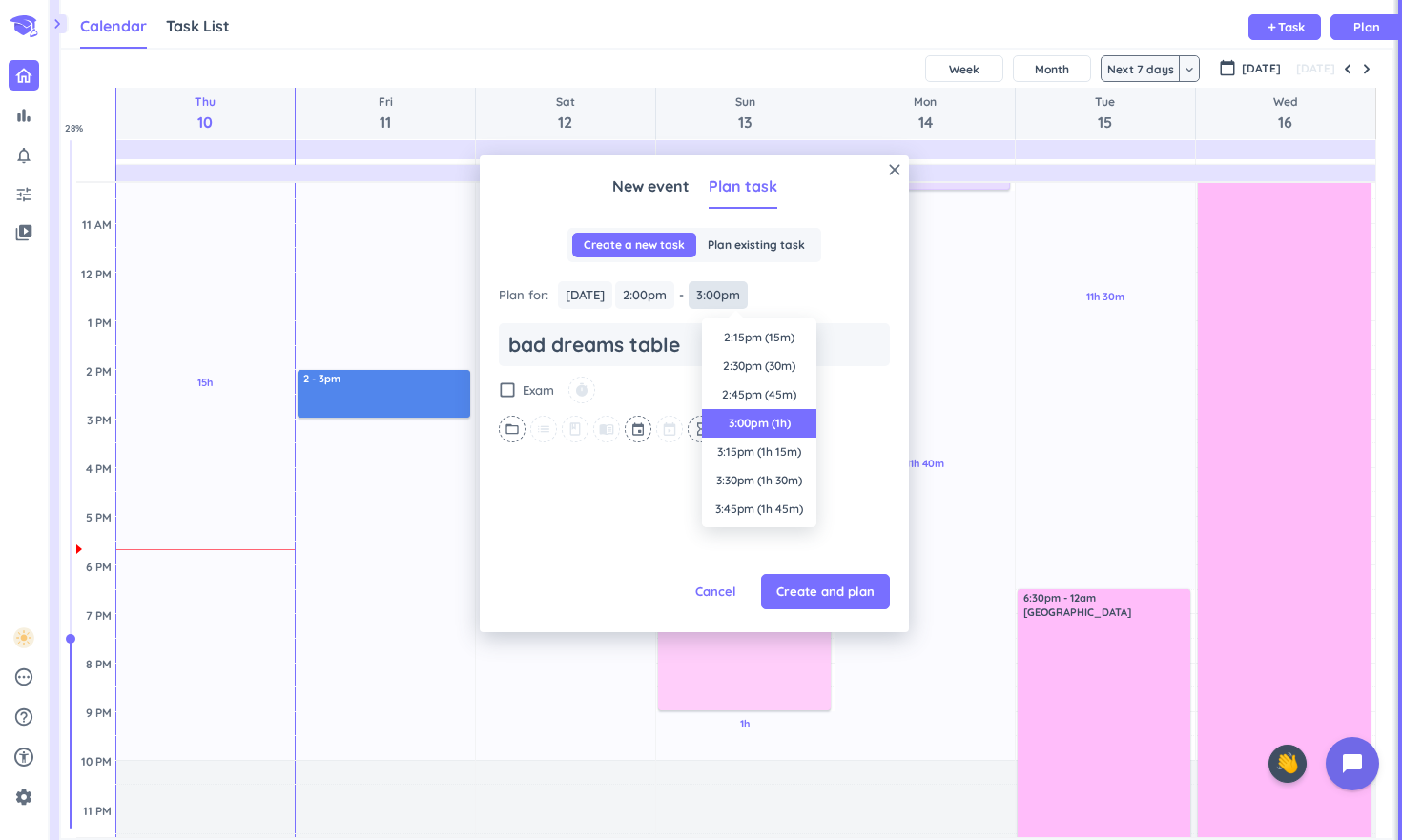 scroll, scrollTop: 0, scrollLeft: 0, axis: both 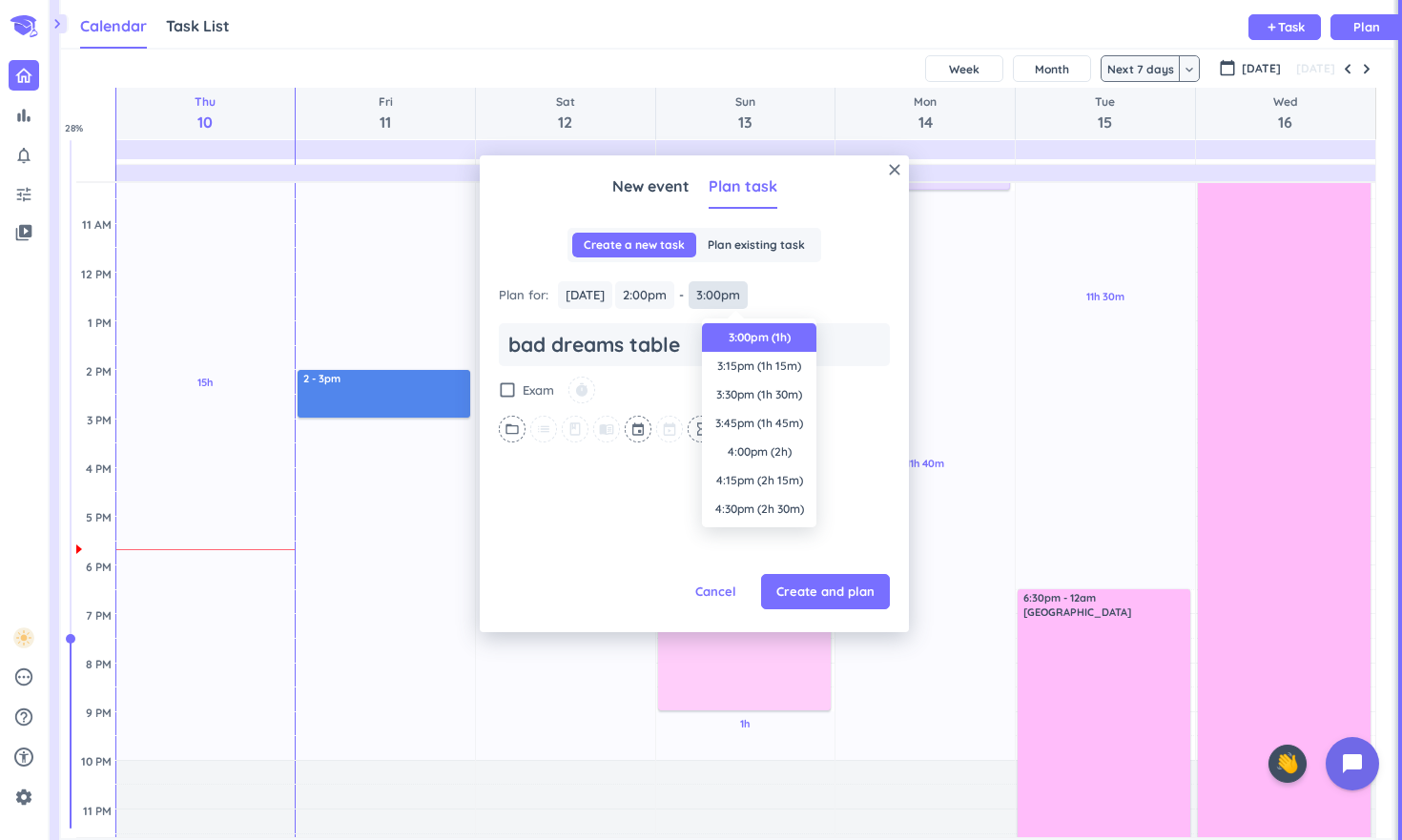 click on "3:00pm" at bounding box center [718, 295] 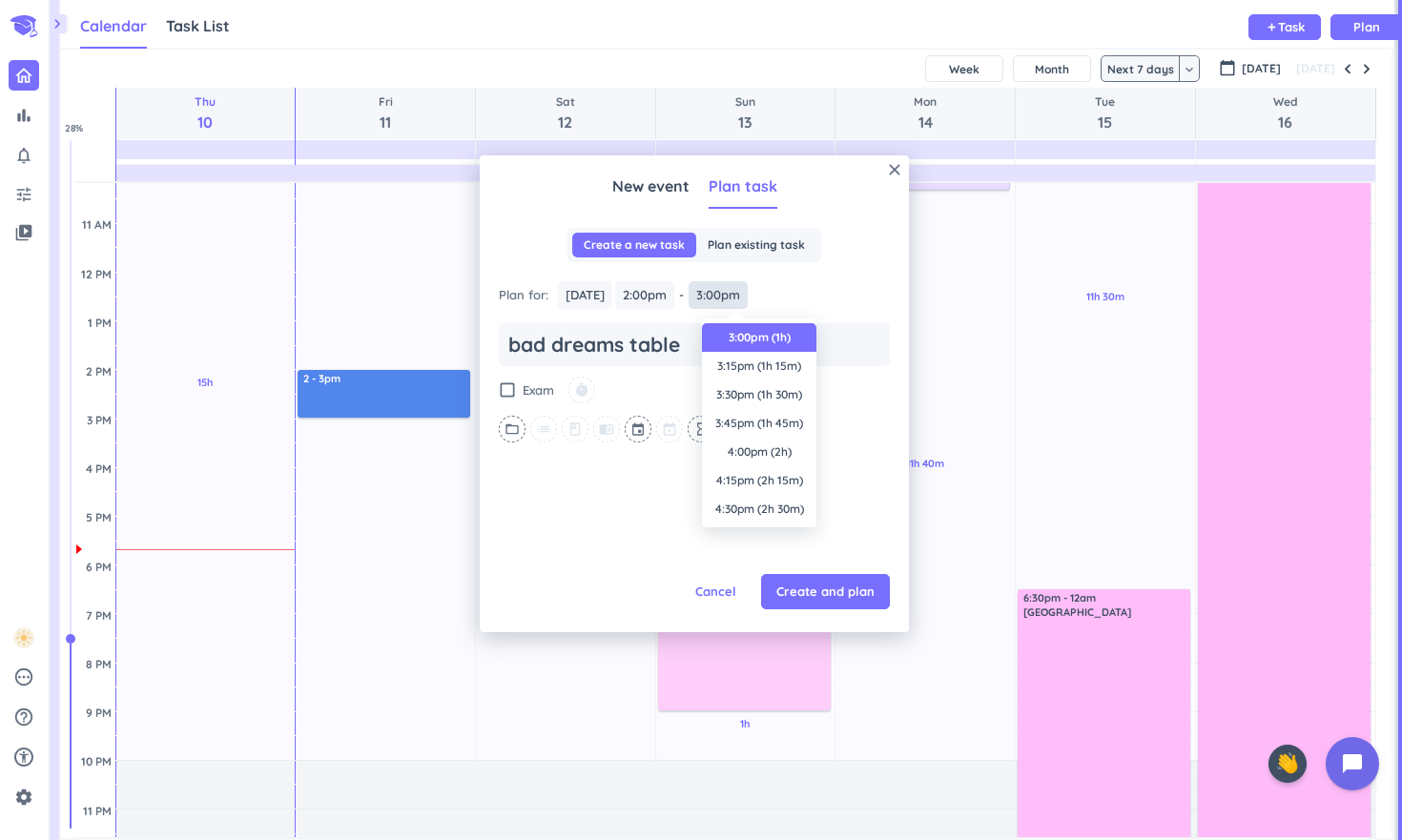 click on "3:00pm" at bounding box center [718, 295] 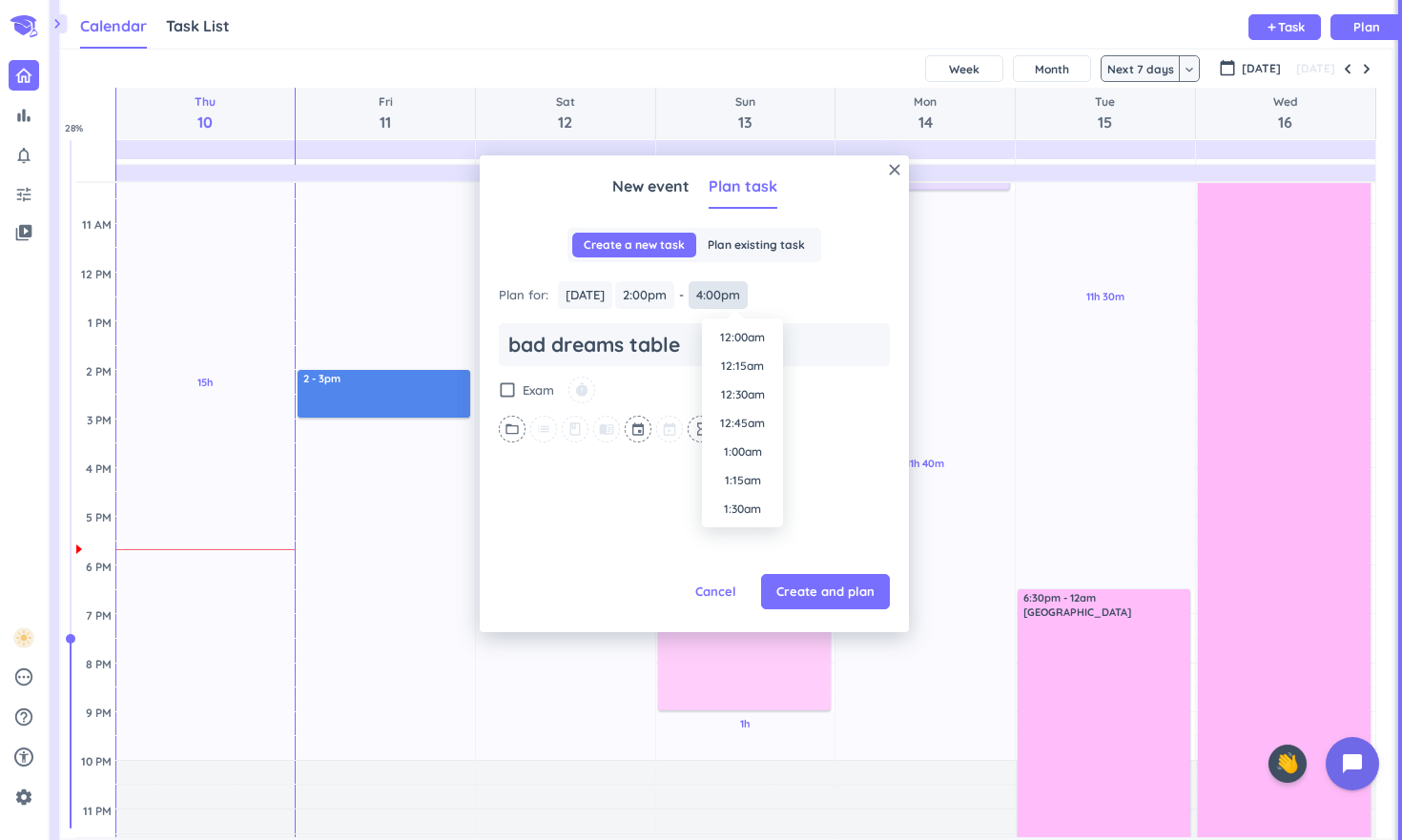 scroll, scrollTop: 1745, scrollLeft: 0, axis: vertical 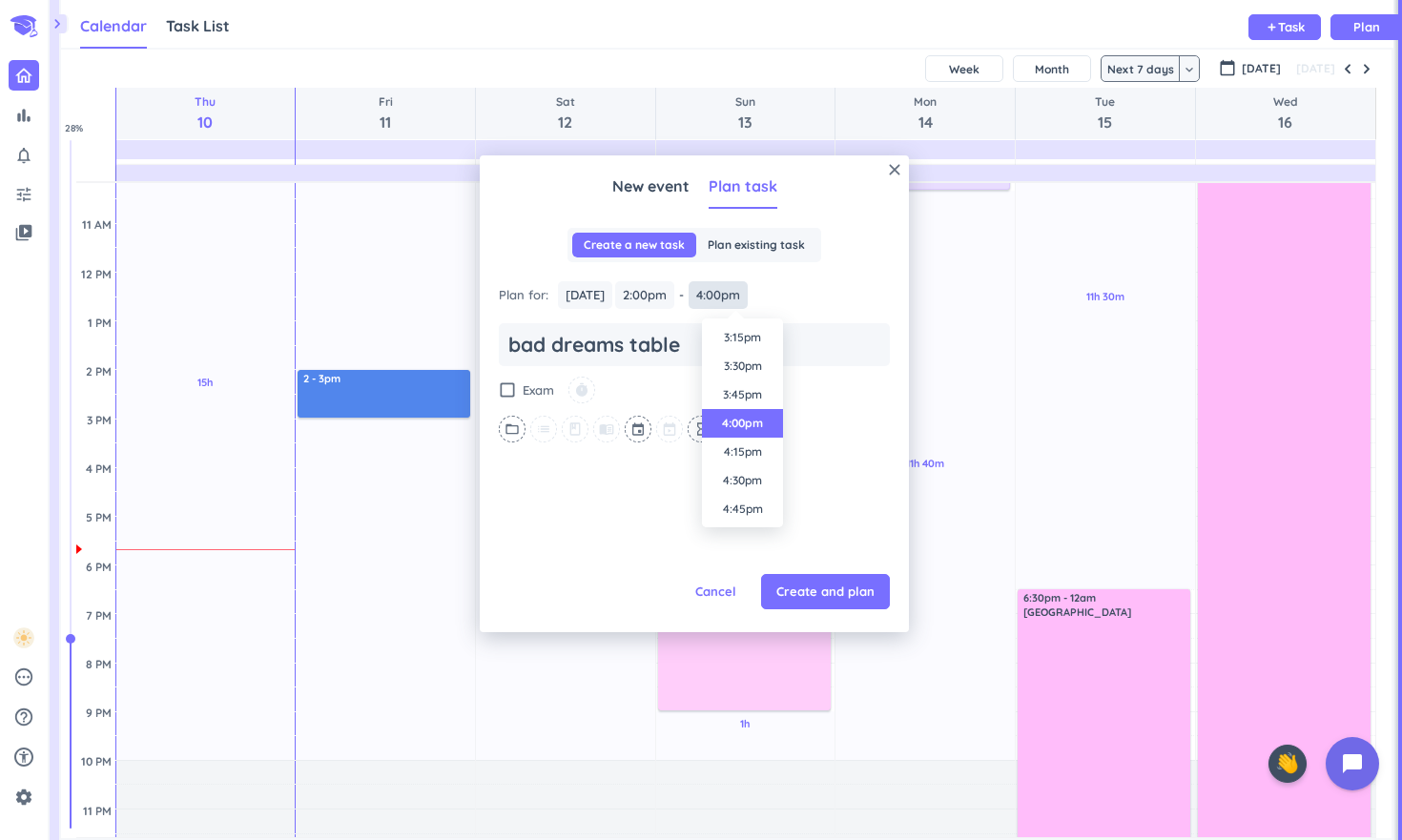 type on "4:00pm" 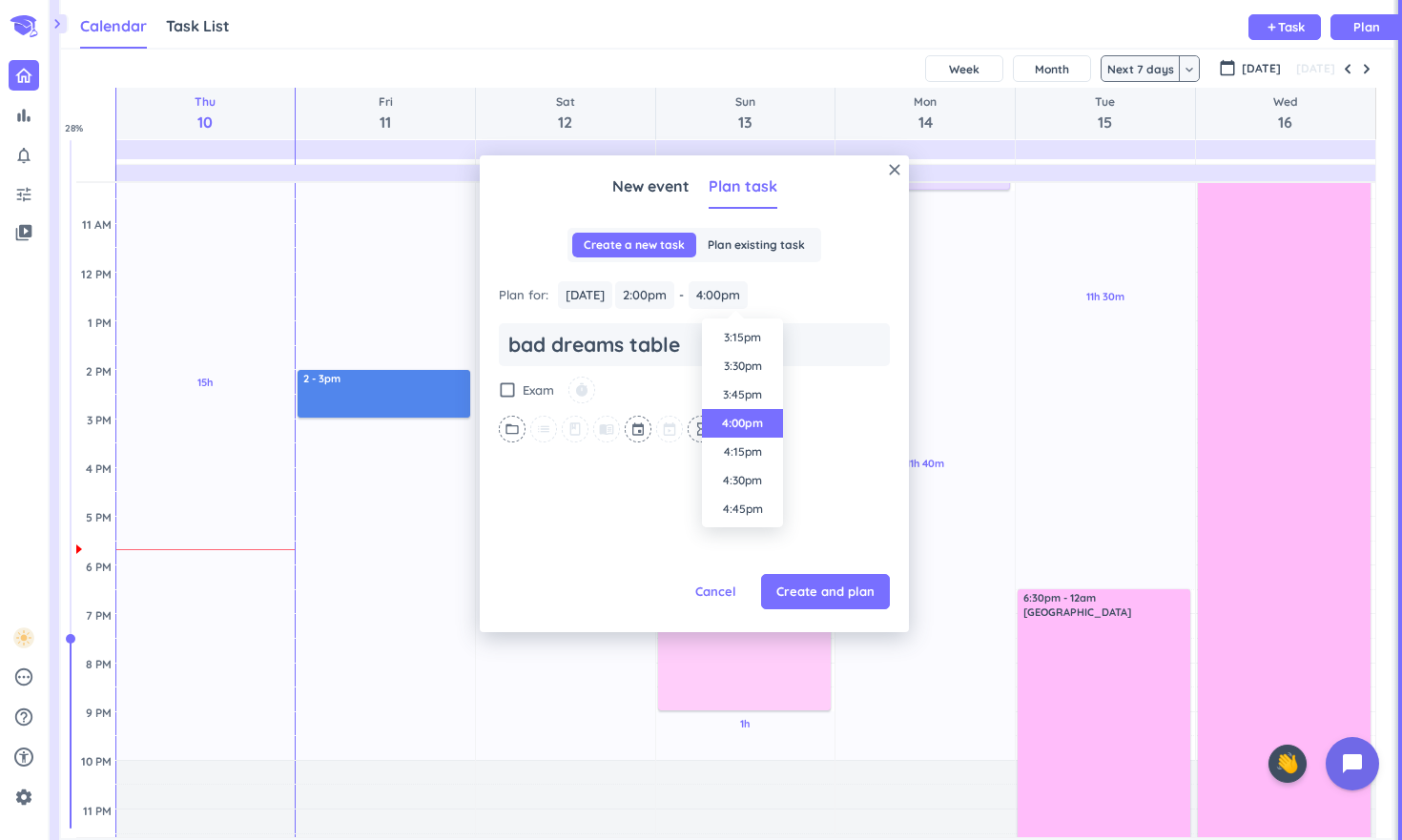 click on "Plan for : [DATE] [DATE]   2:00pm 2:00pm - 3:00pm 4:00pm" at bounding box center (694, 295) 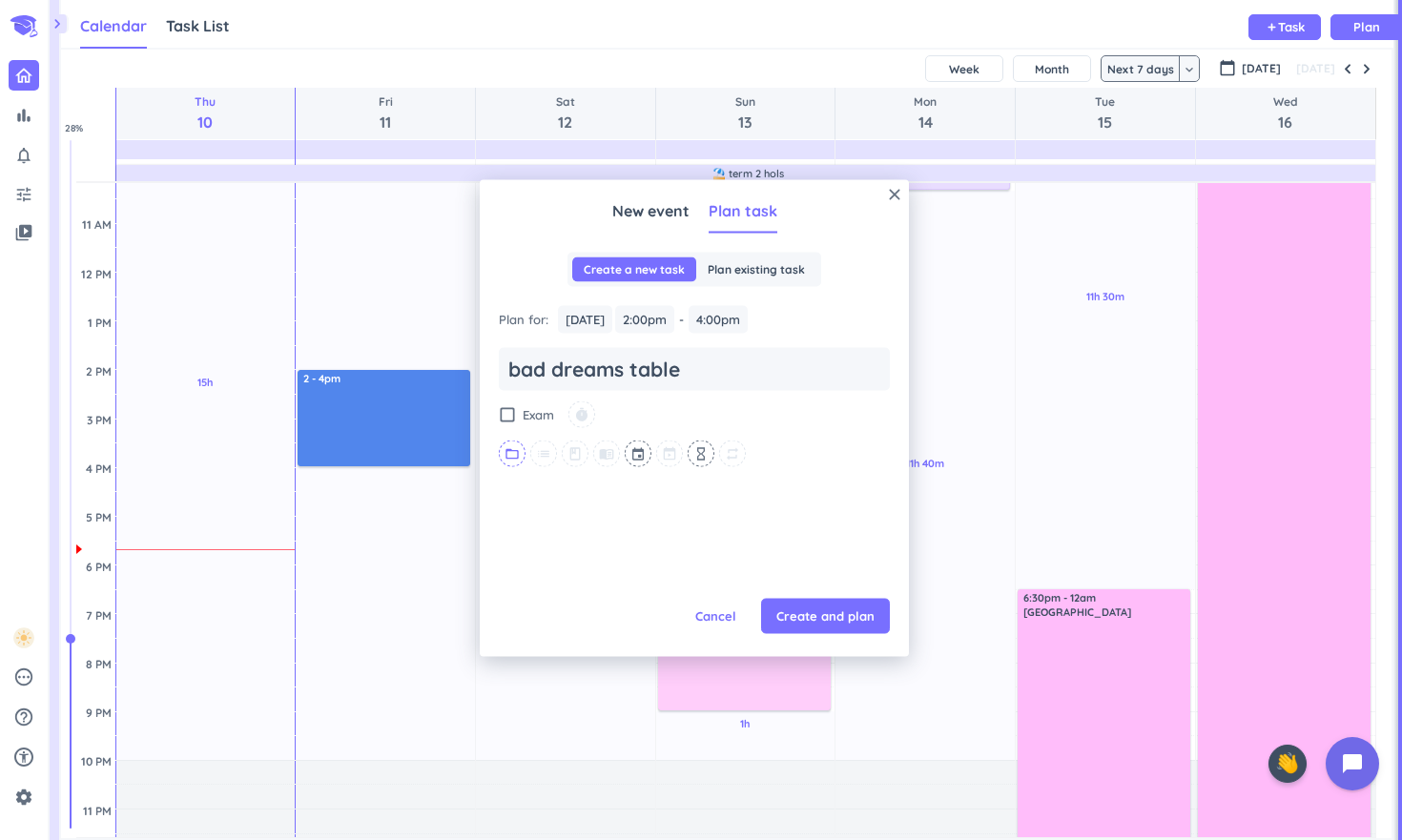 click on "folder_open" at bounding box center (512, 453) 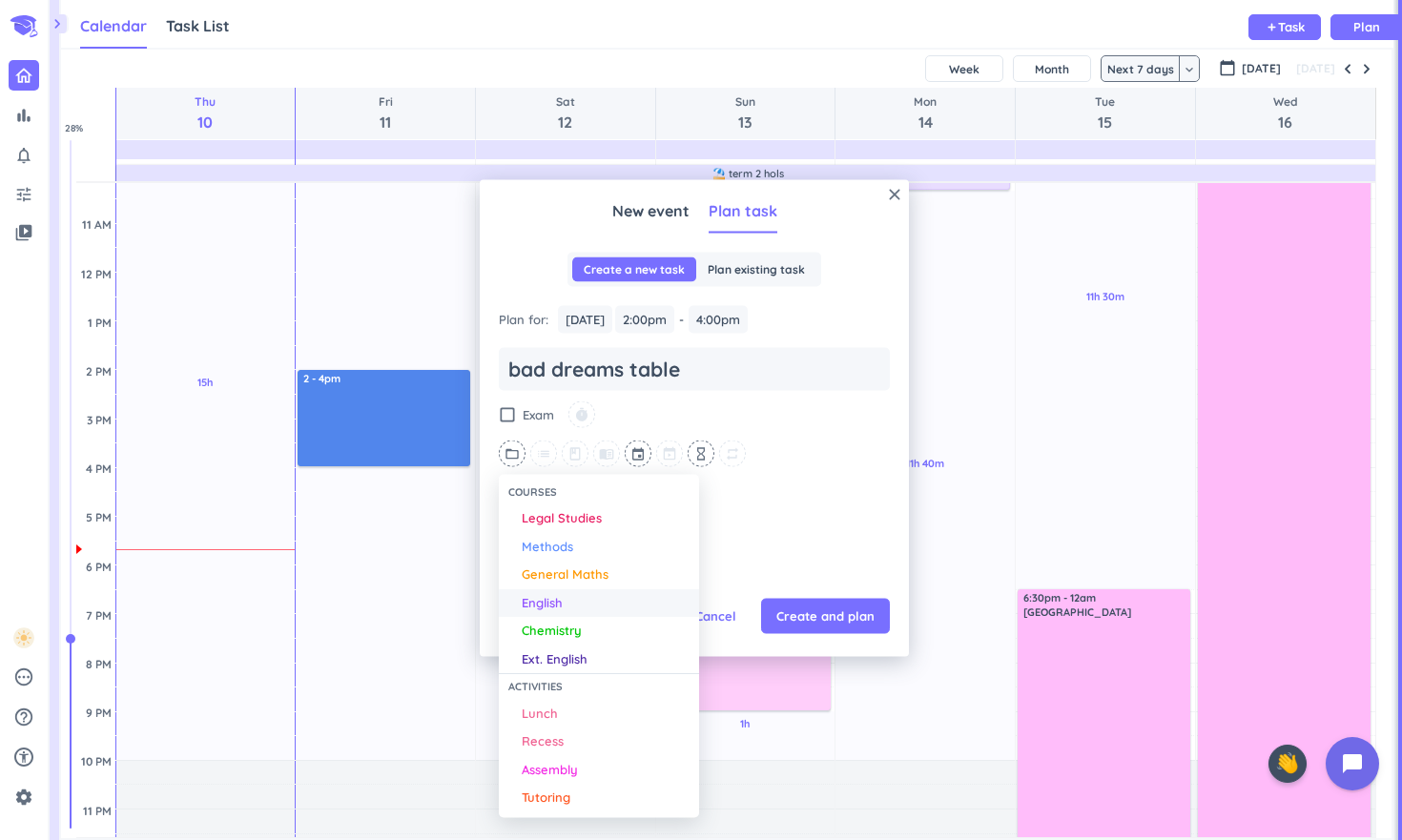 click on "English" at bounding box center (542, 603) 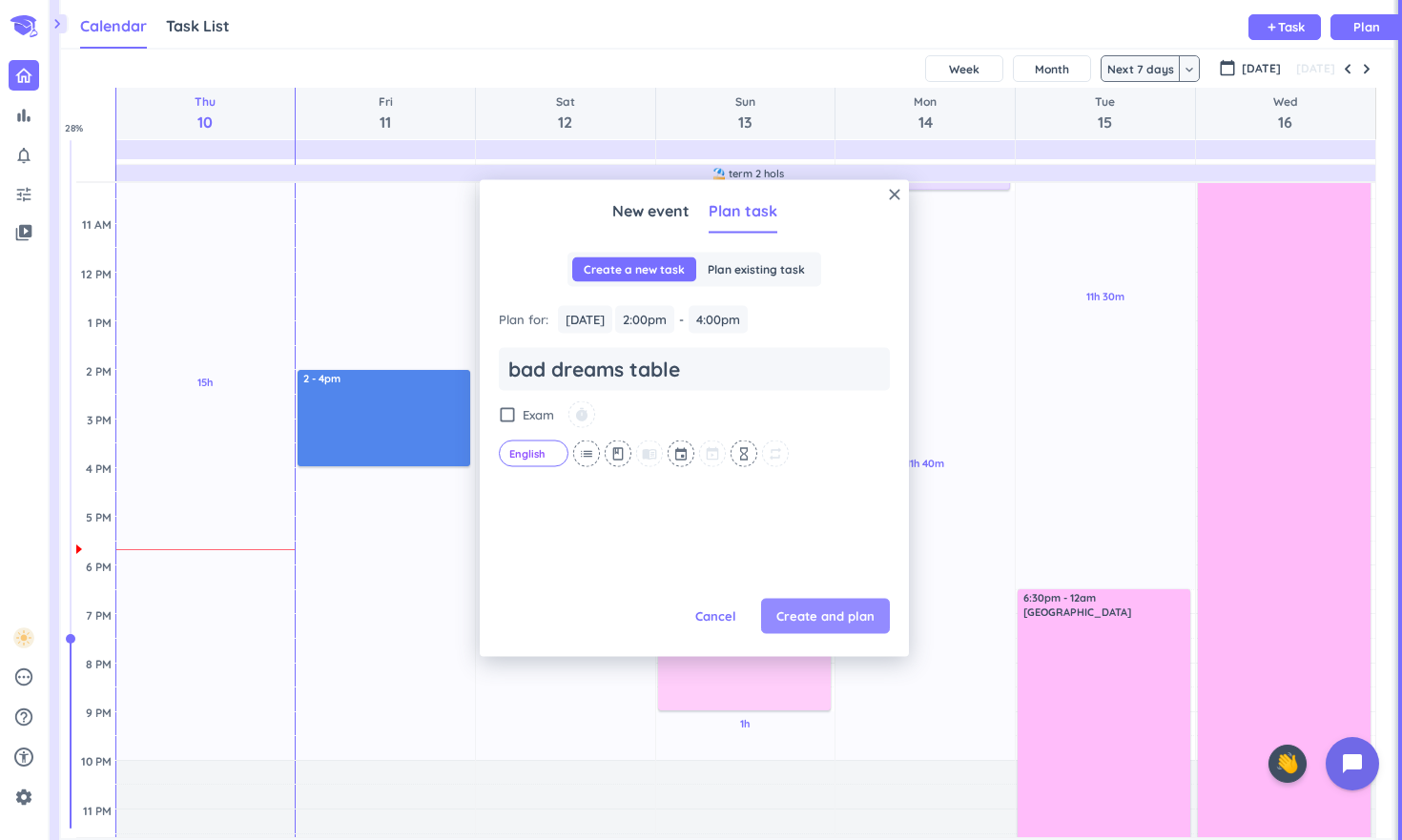 click on "Create and plan" at bounding box center [825, 616] 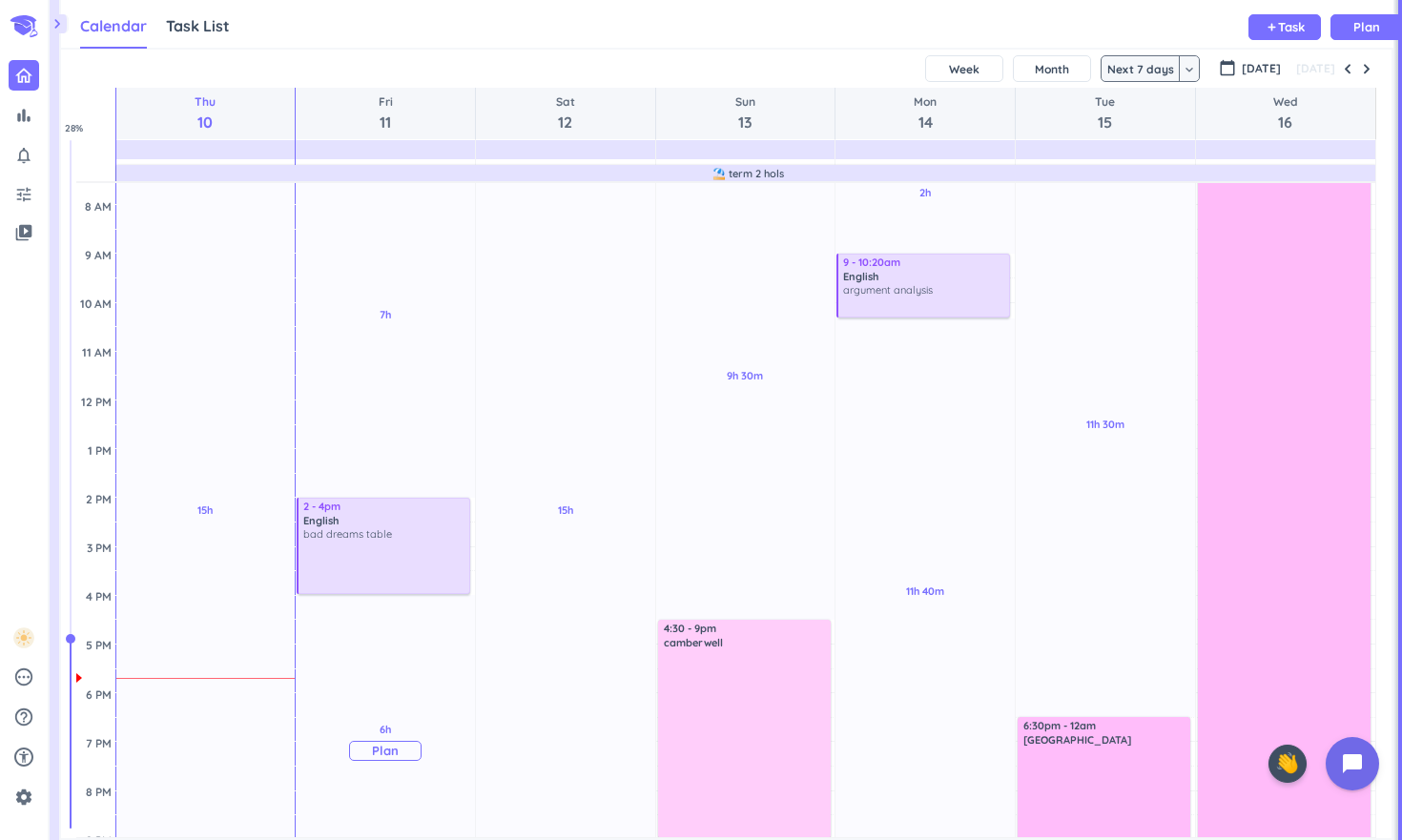 scroll, scrollTop: 208, scrollLeft: 0, axis: vertical 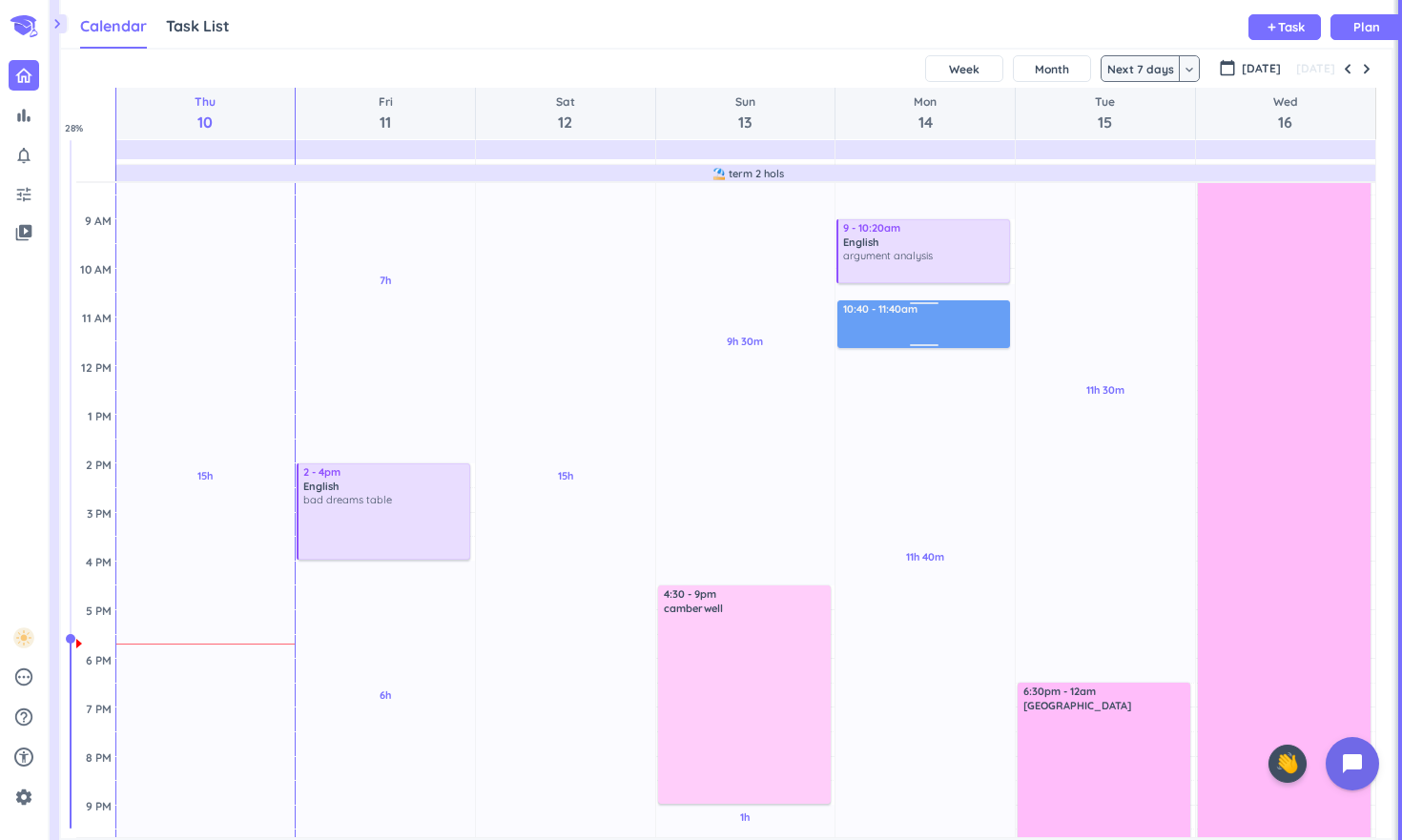 drag, startPoint x: 888, startPoint y: 338, endPoint x: 899, endPoint y: 331, distance: 13.038405 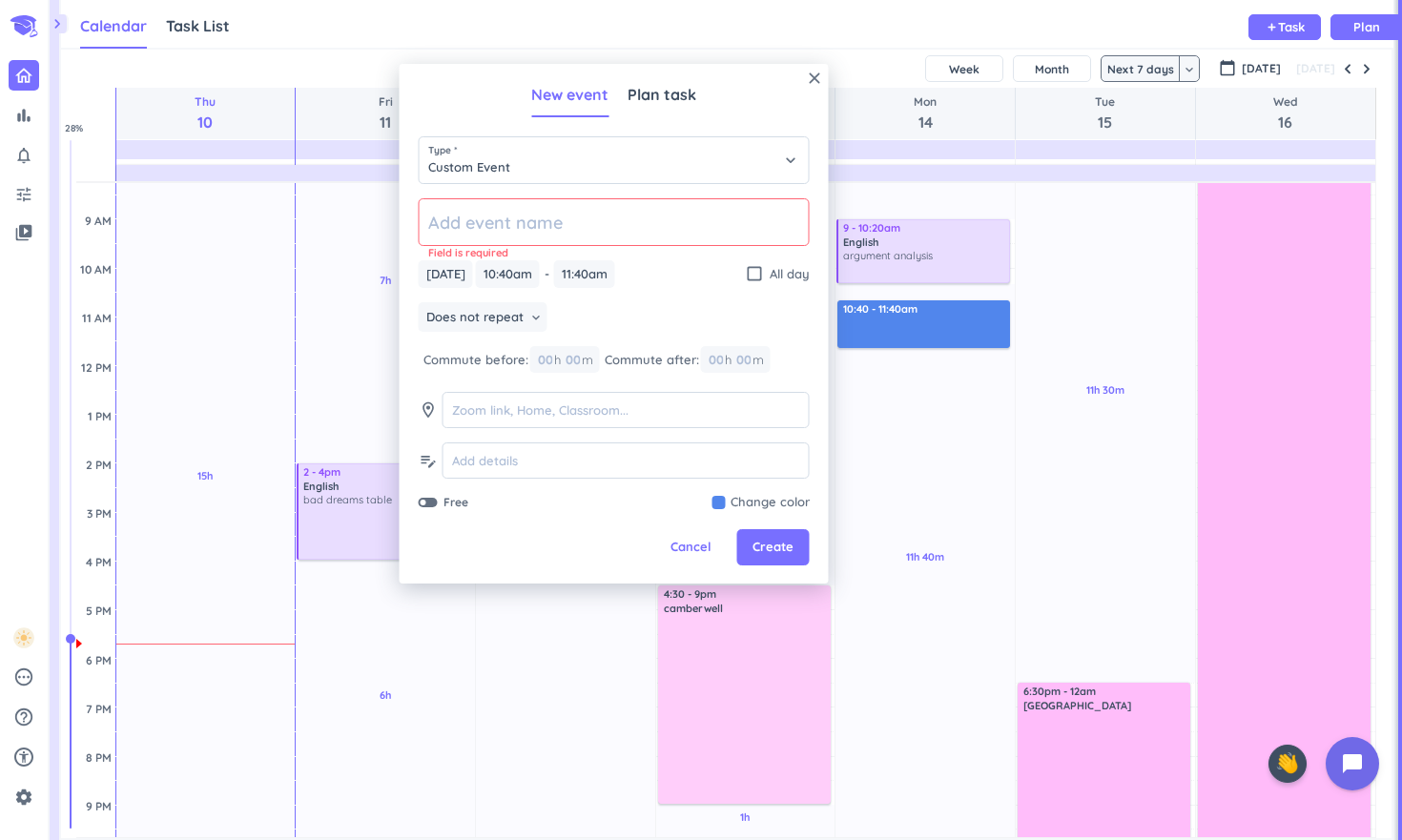 click 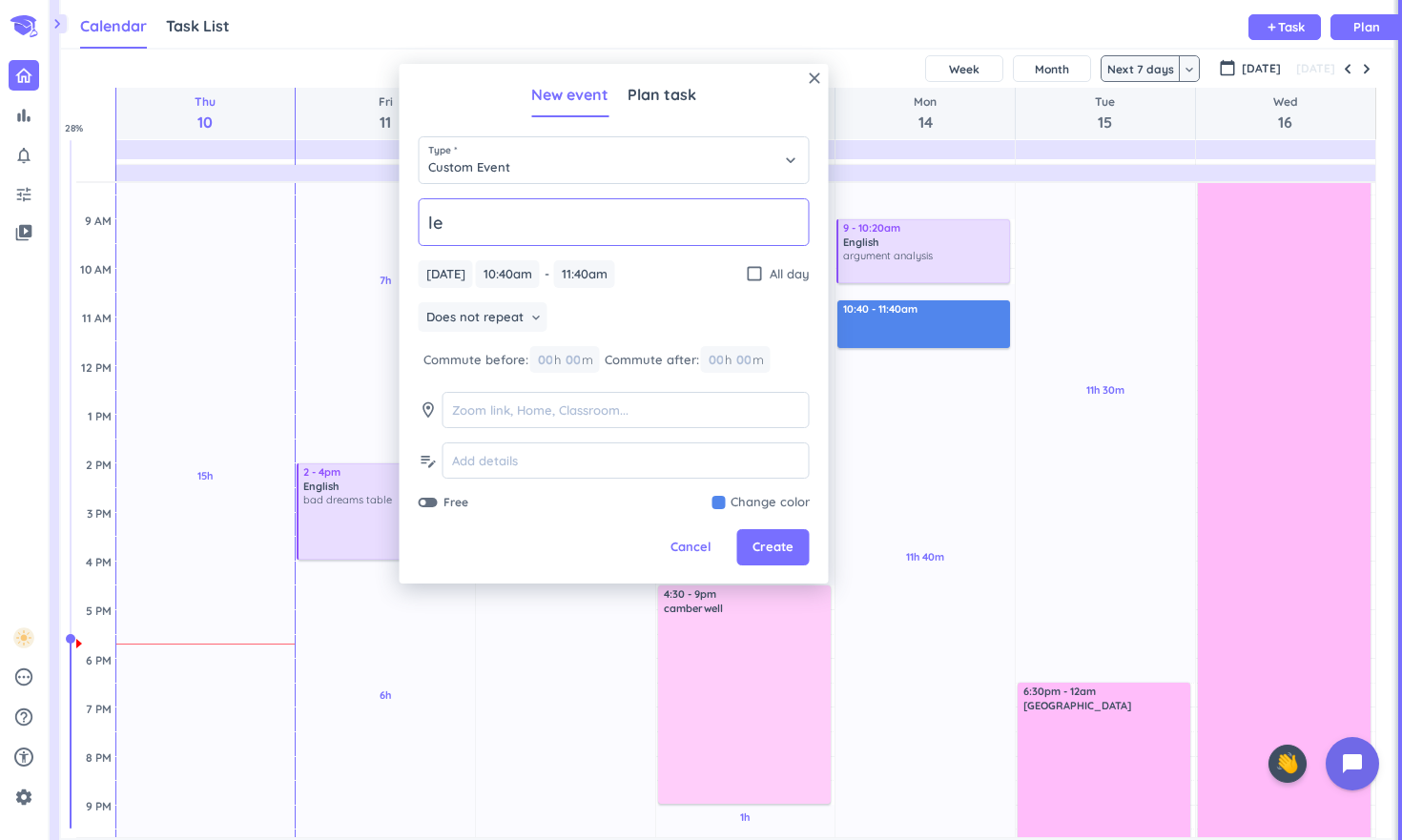 type on "l" 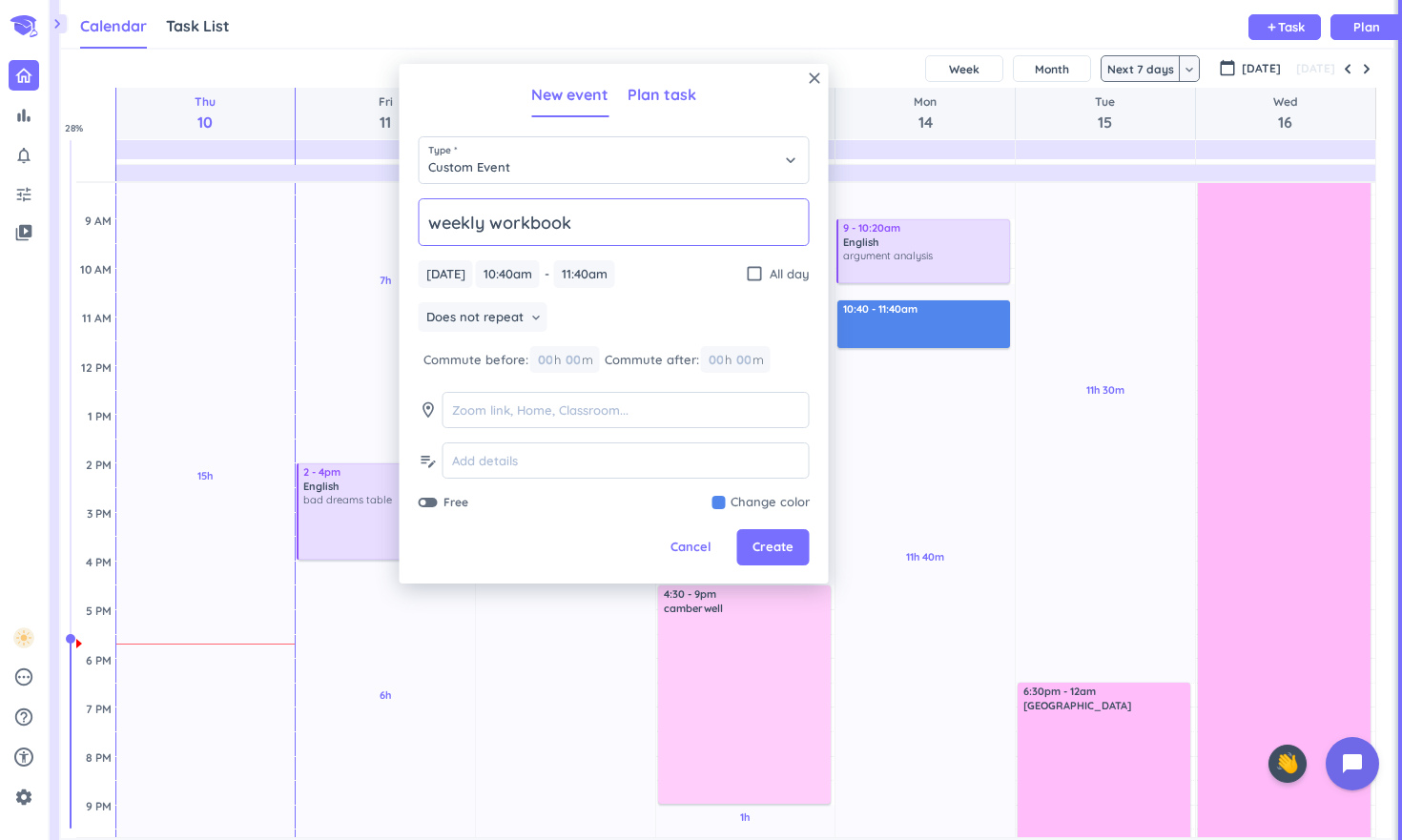 type on "weekly workbook" 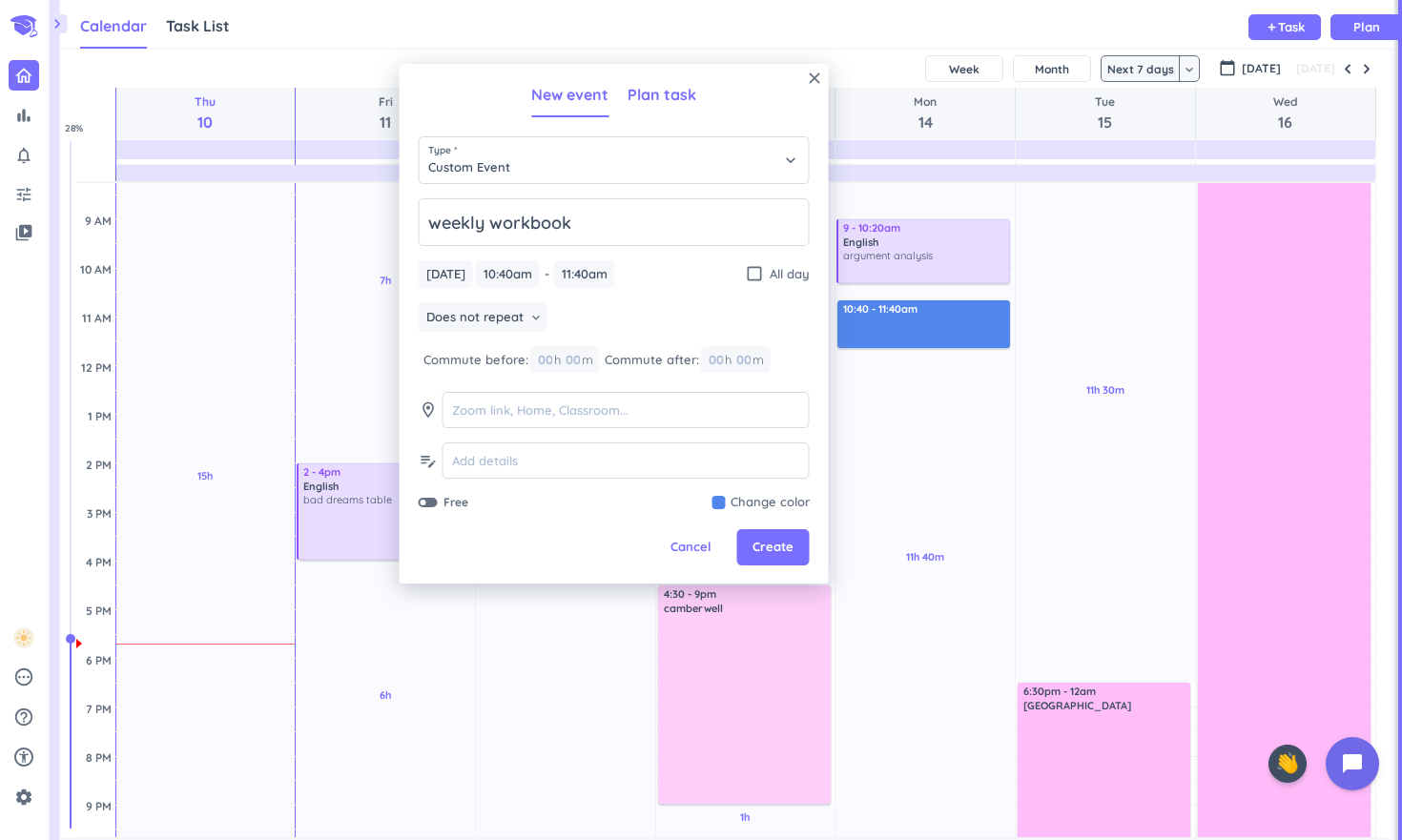 click on "Plan task" at bounding box center [662, 95] 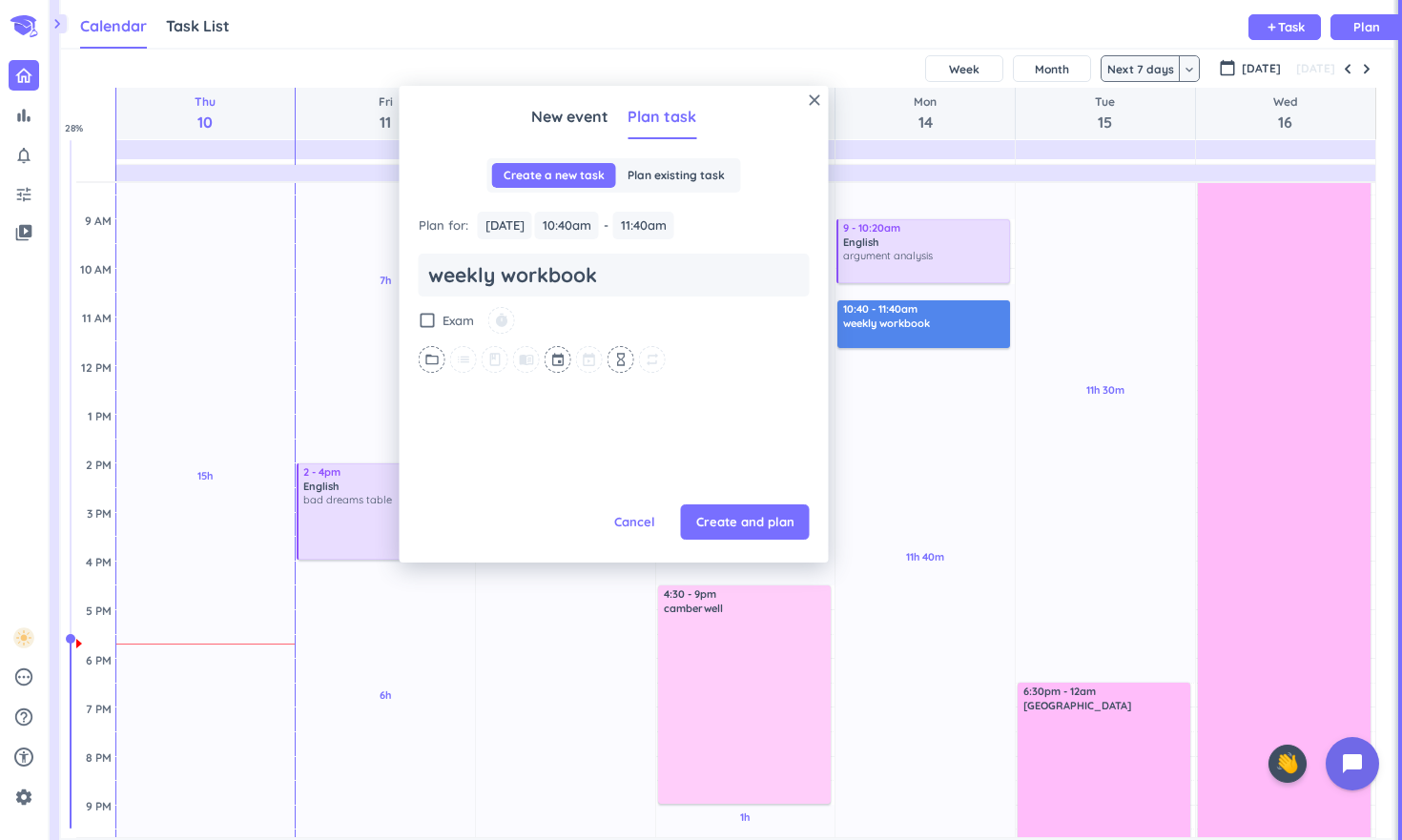 scroll, scrollTop: 0, scrollLeft: 0, axis: both 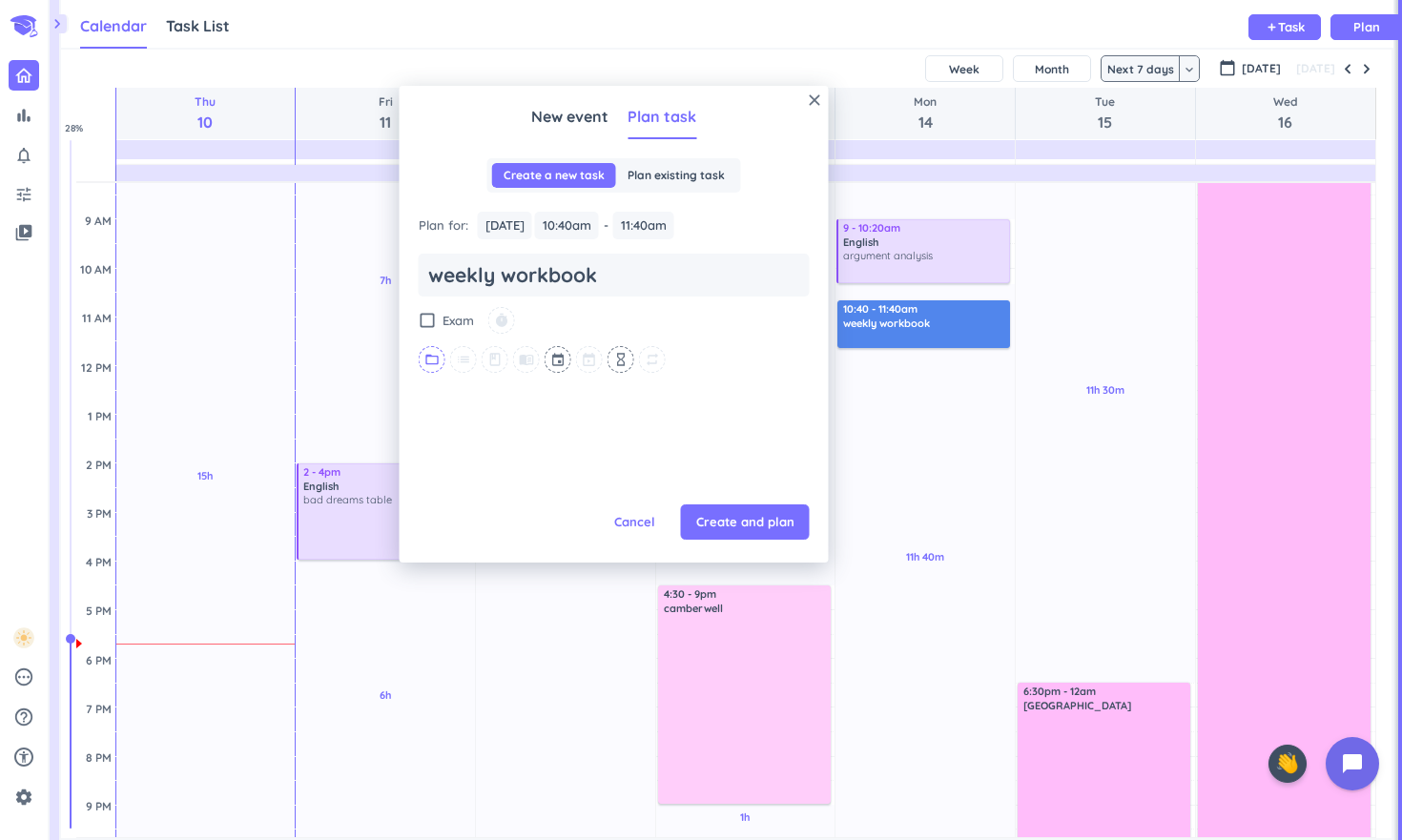 click on "folder_open" at bounding box center [432, 359] 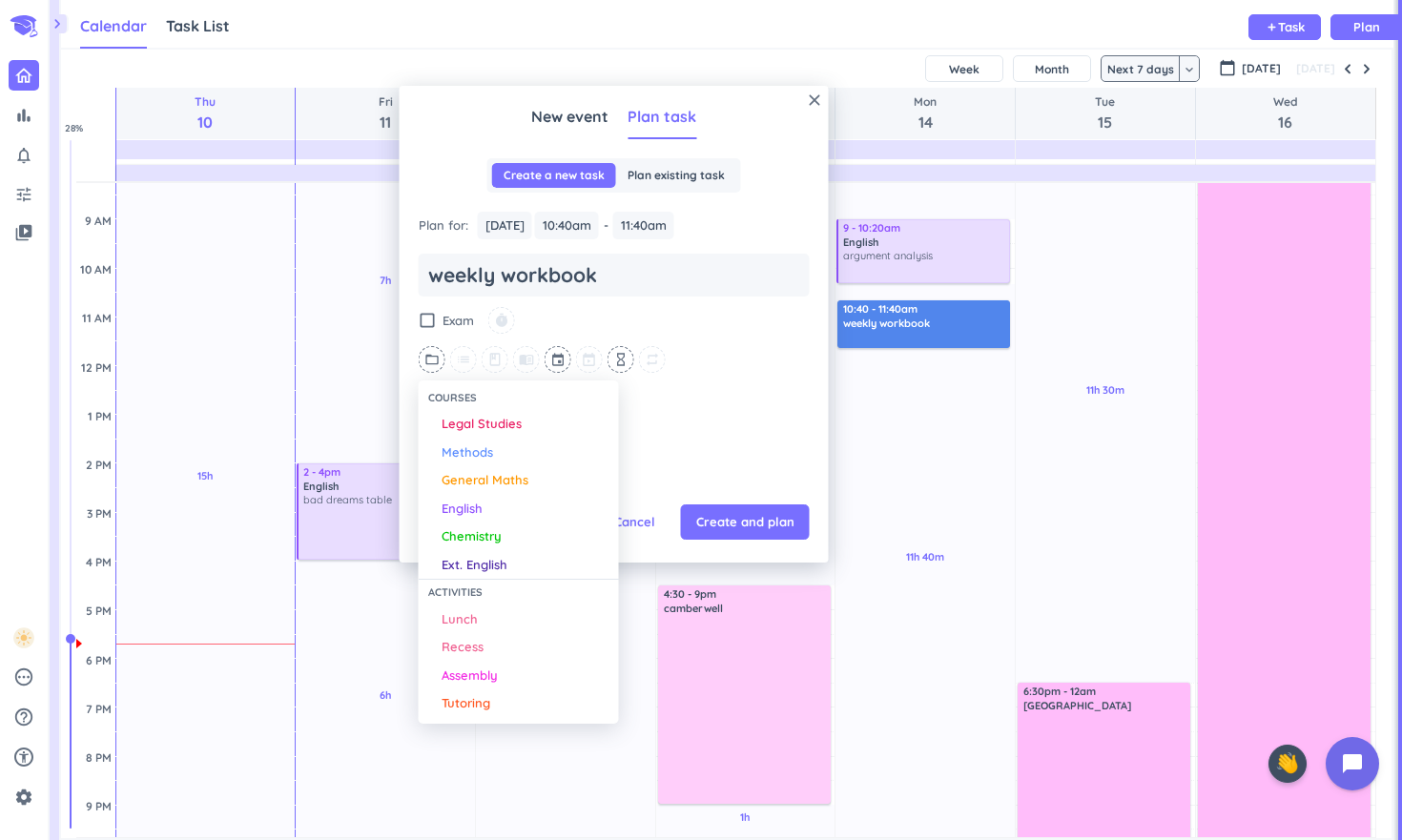 click on "Legal Studies" at bounding box center (519, 424) 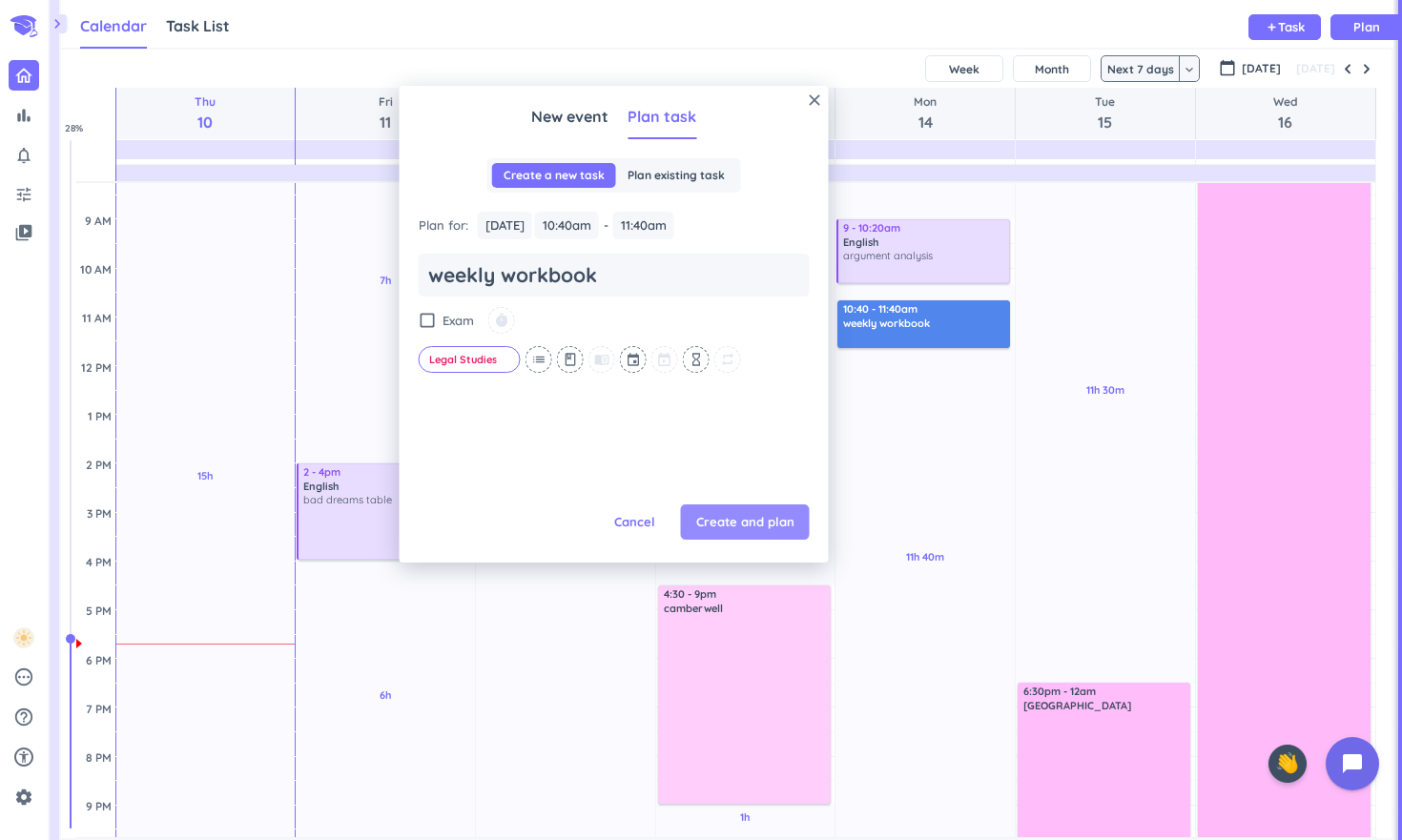 click on "Create and plan" at bounding box center (745, 522) 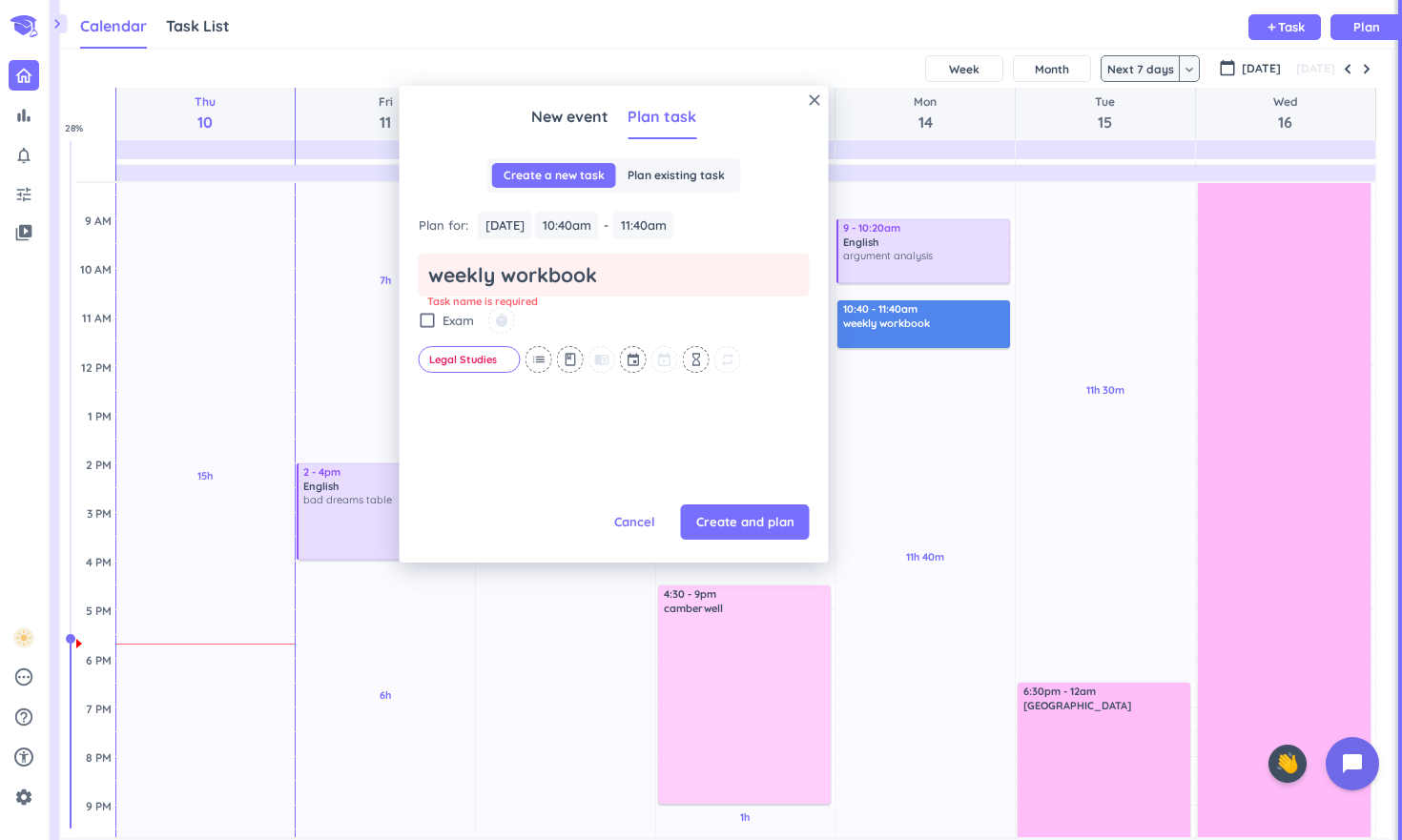click on "weekly workbook" at bounding box center [614, 275] 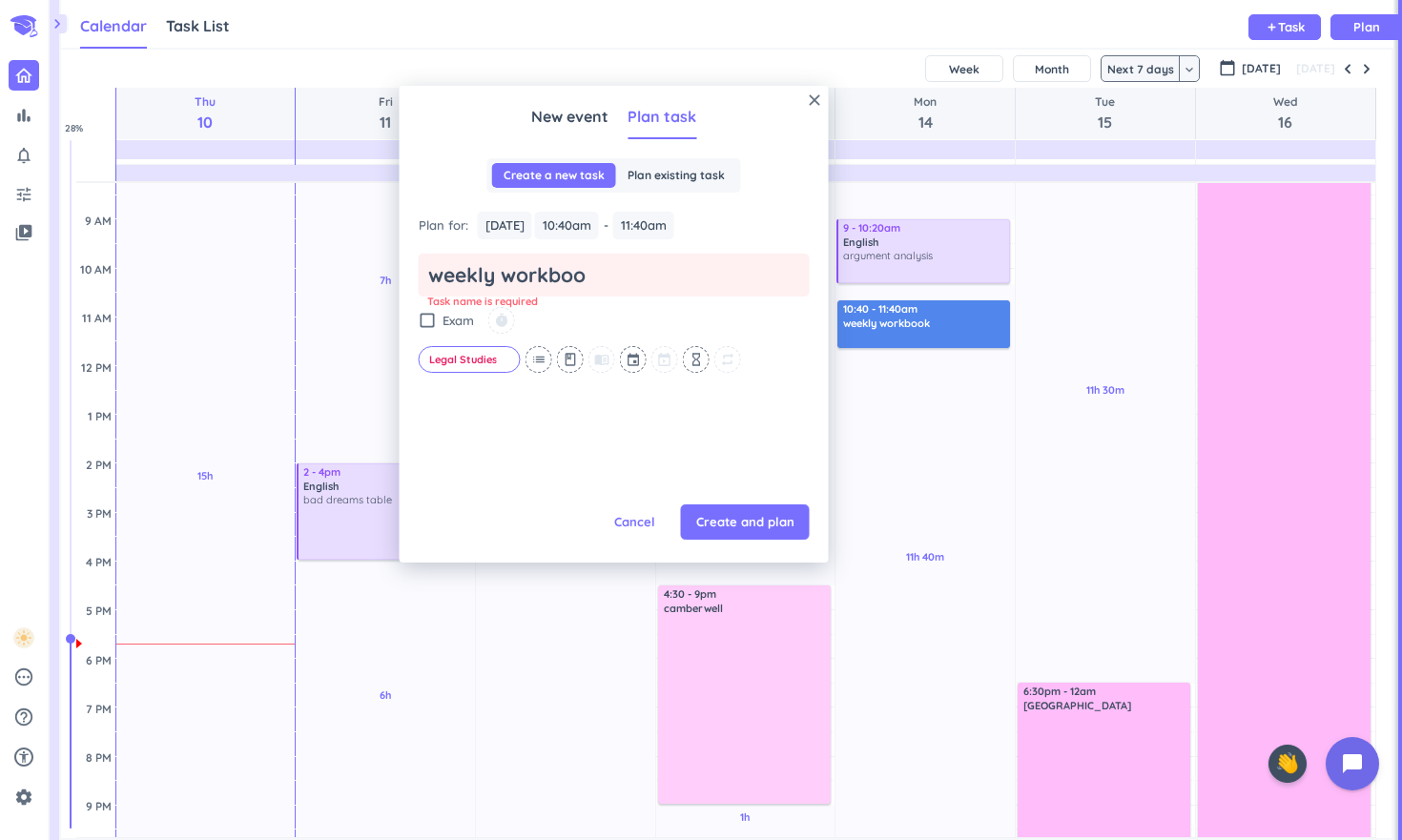 type on "x" 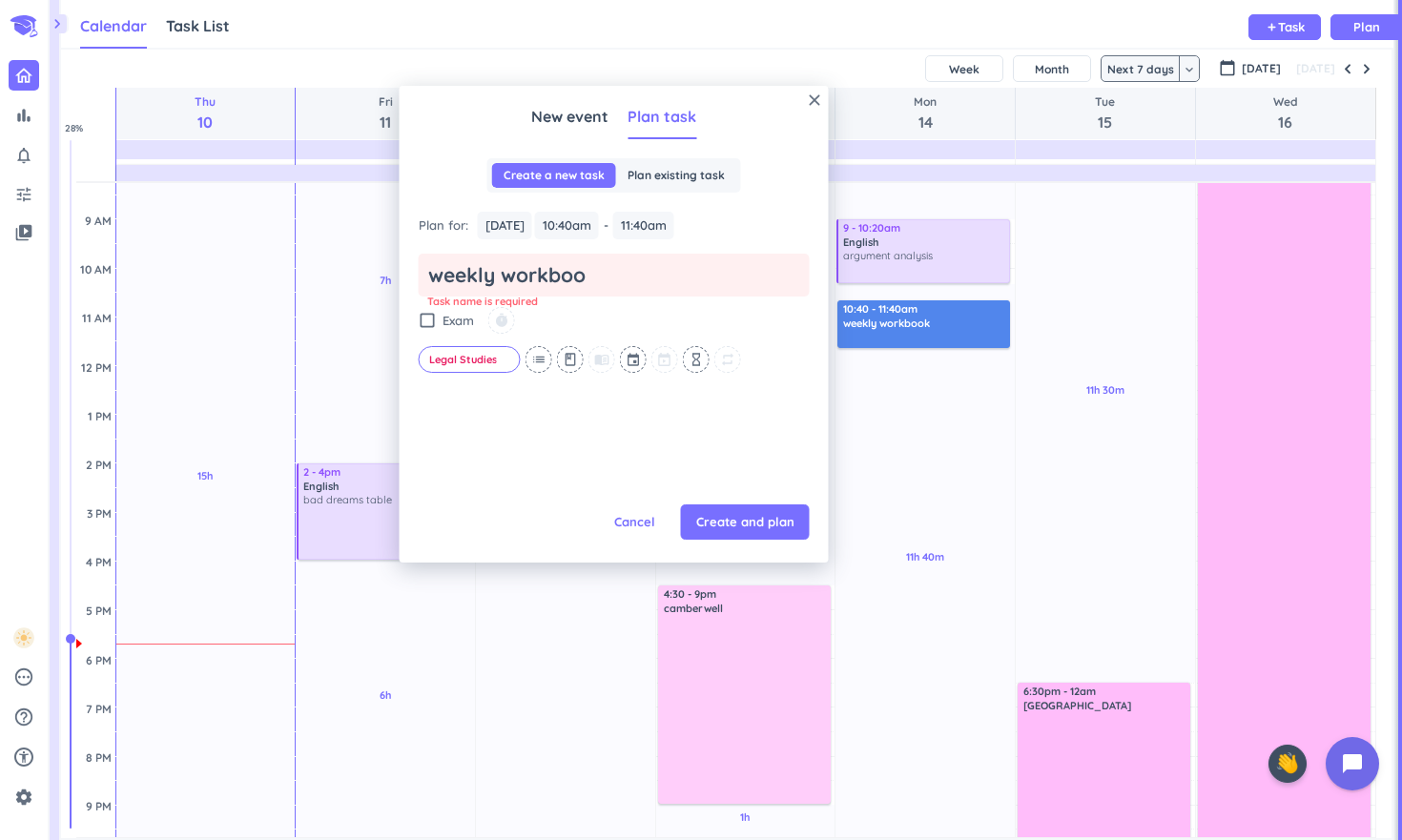 type on "weekly workbo" 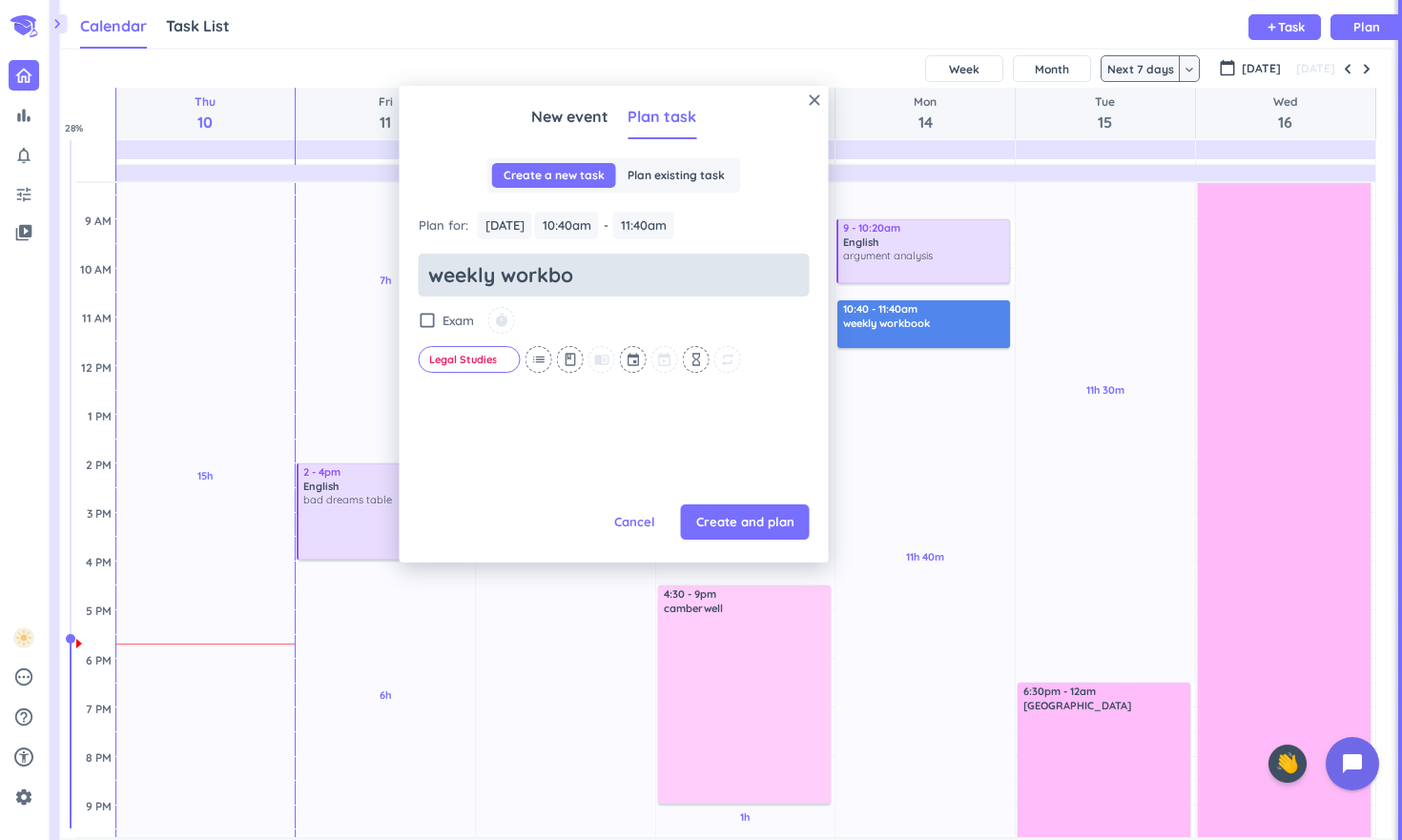 type on "x" 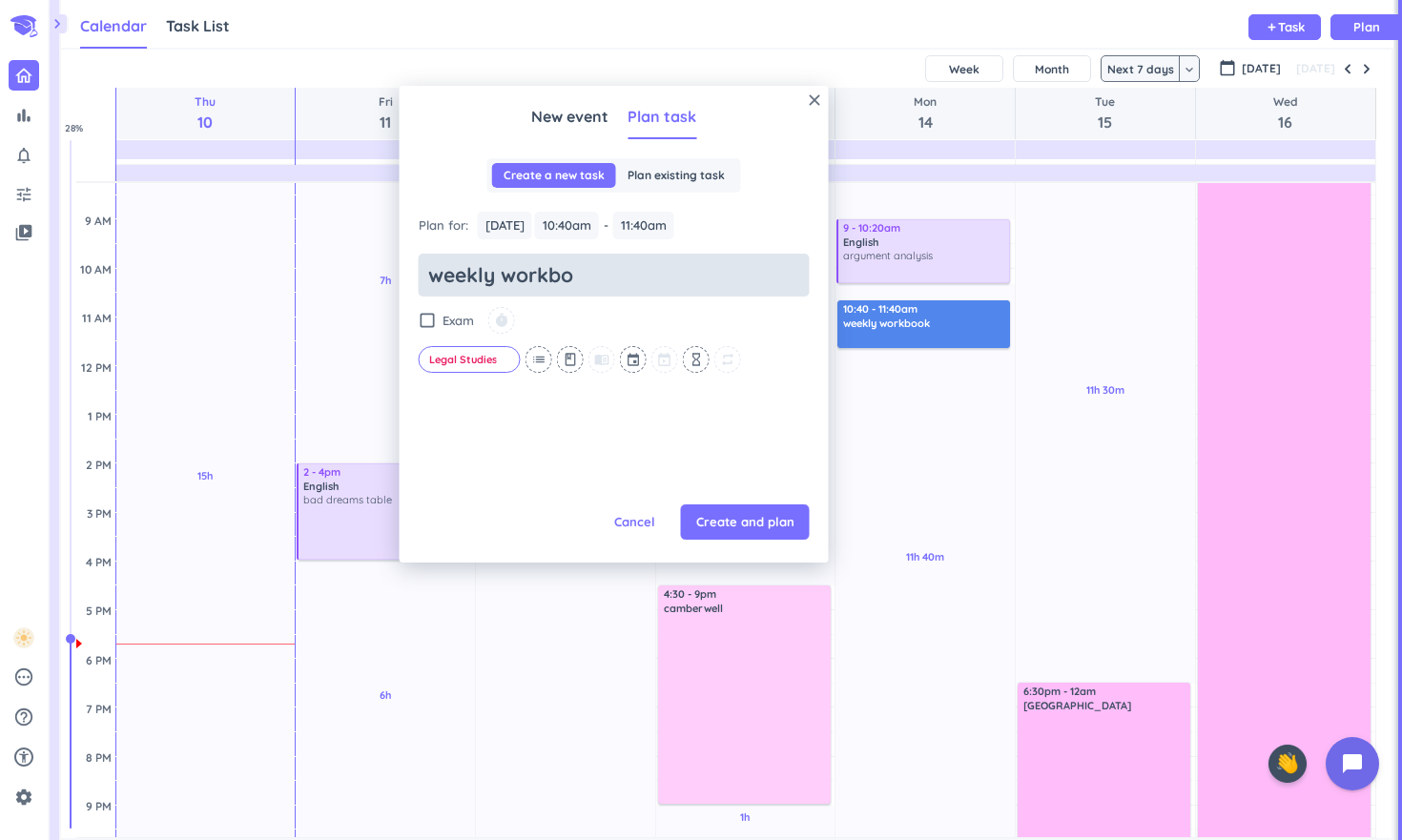 type on "weekly workboo" 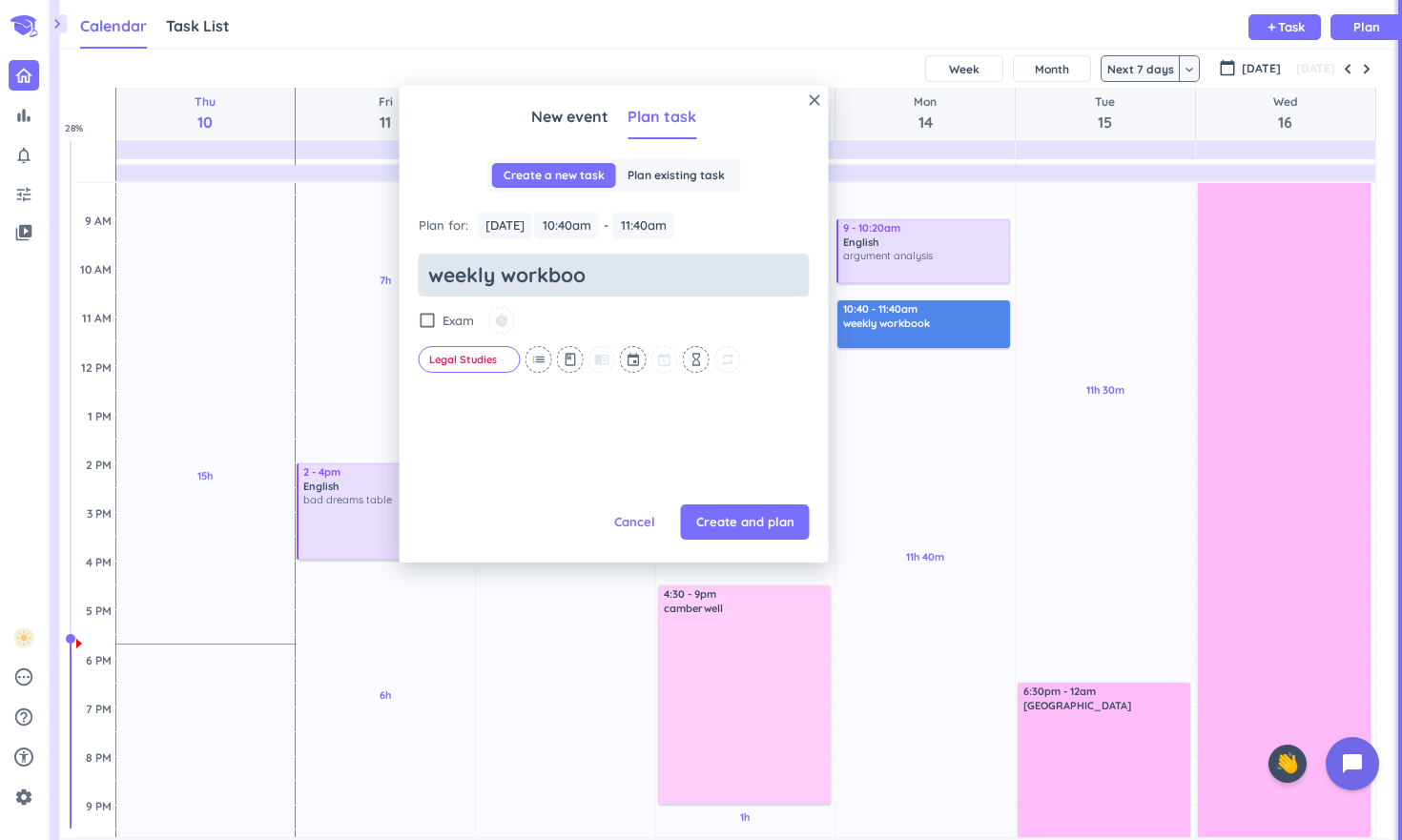 type on "x" 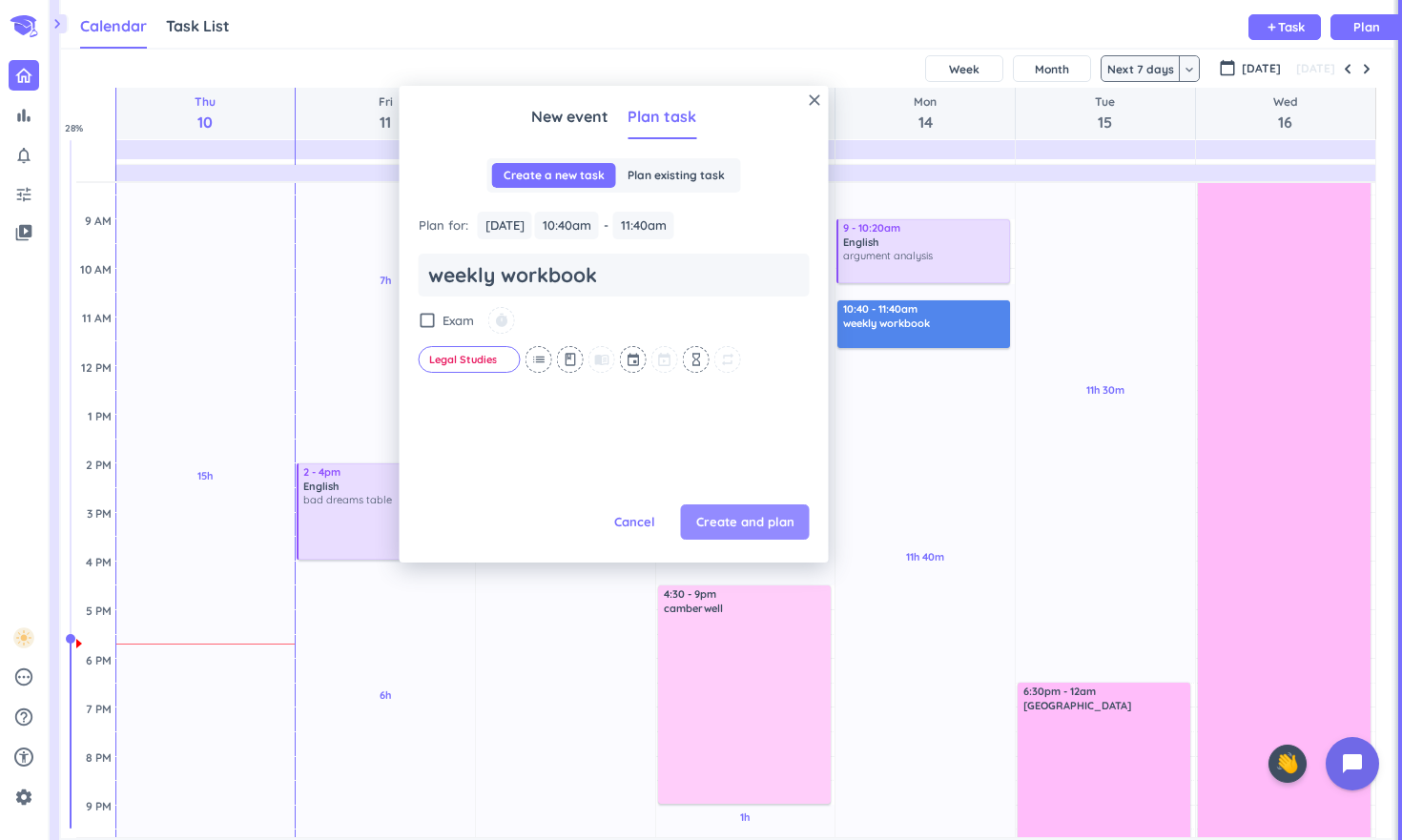click on "Create and plan" at bounding box center (745, 522) 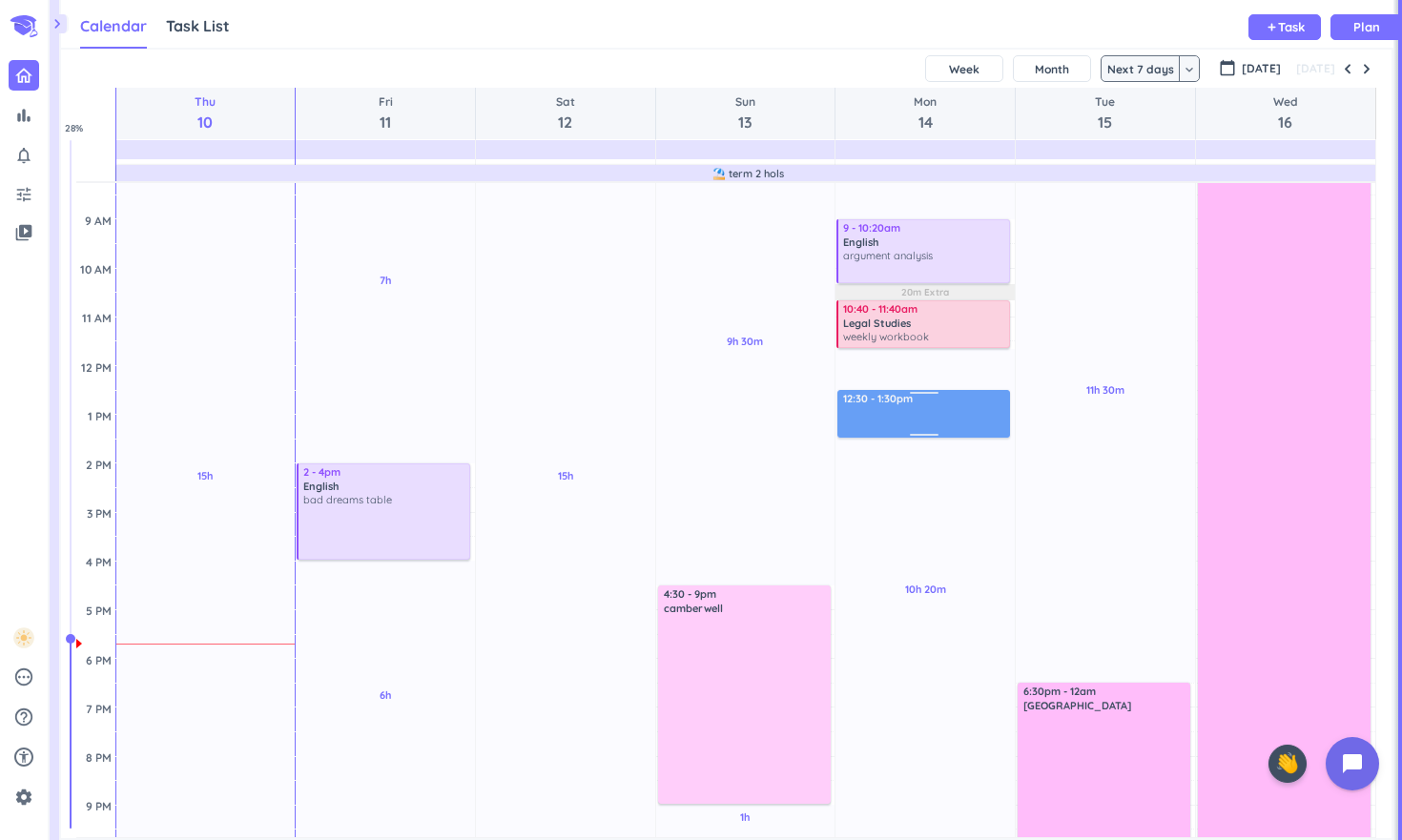 drag, startPoint x: 893, startPoint y: 479, endPoint x: 900, endPoint y: 420, distance: 59.413803 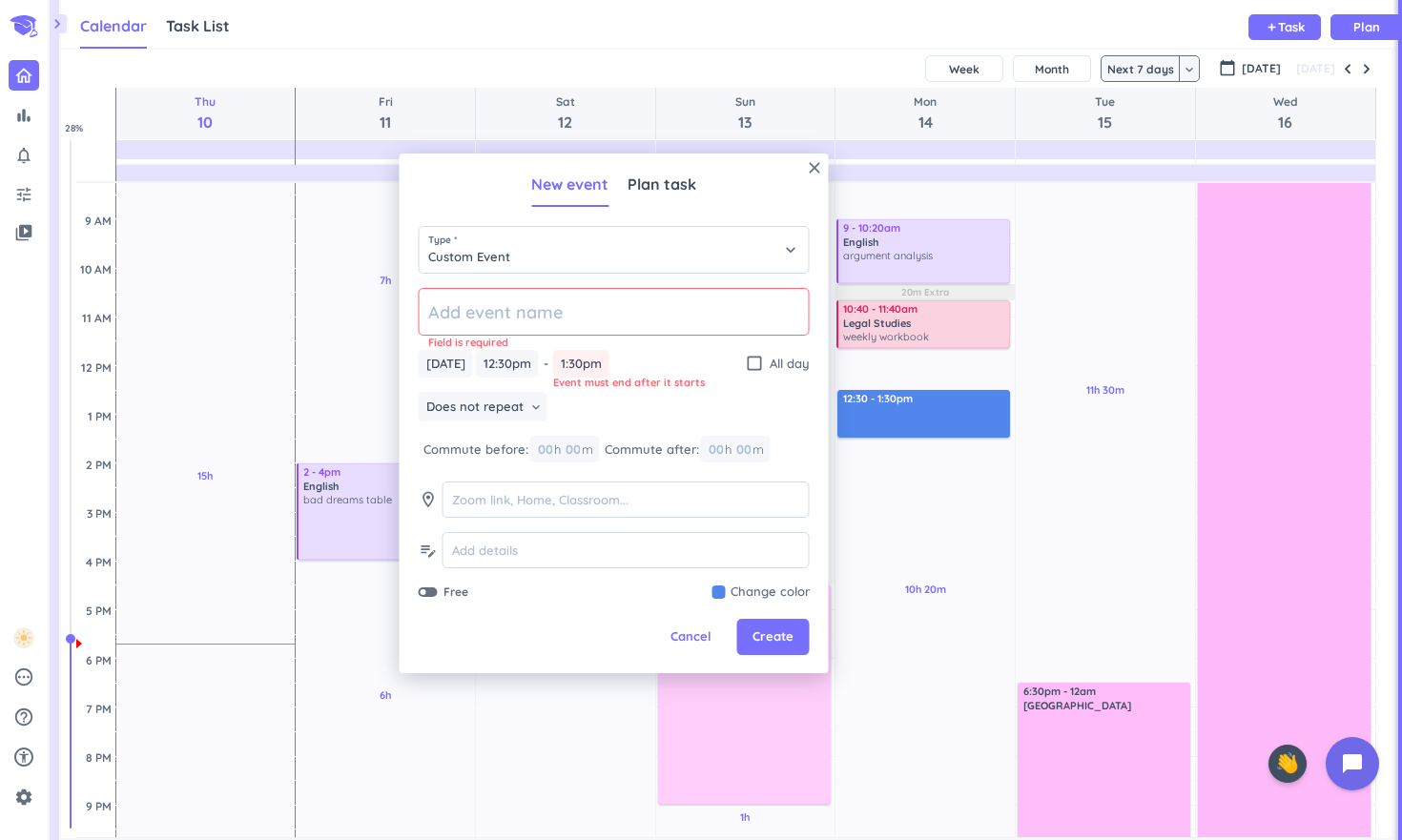 click 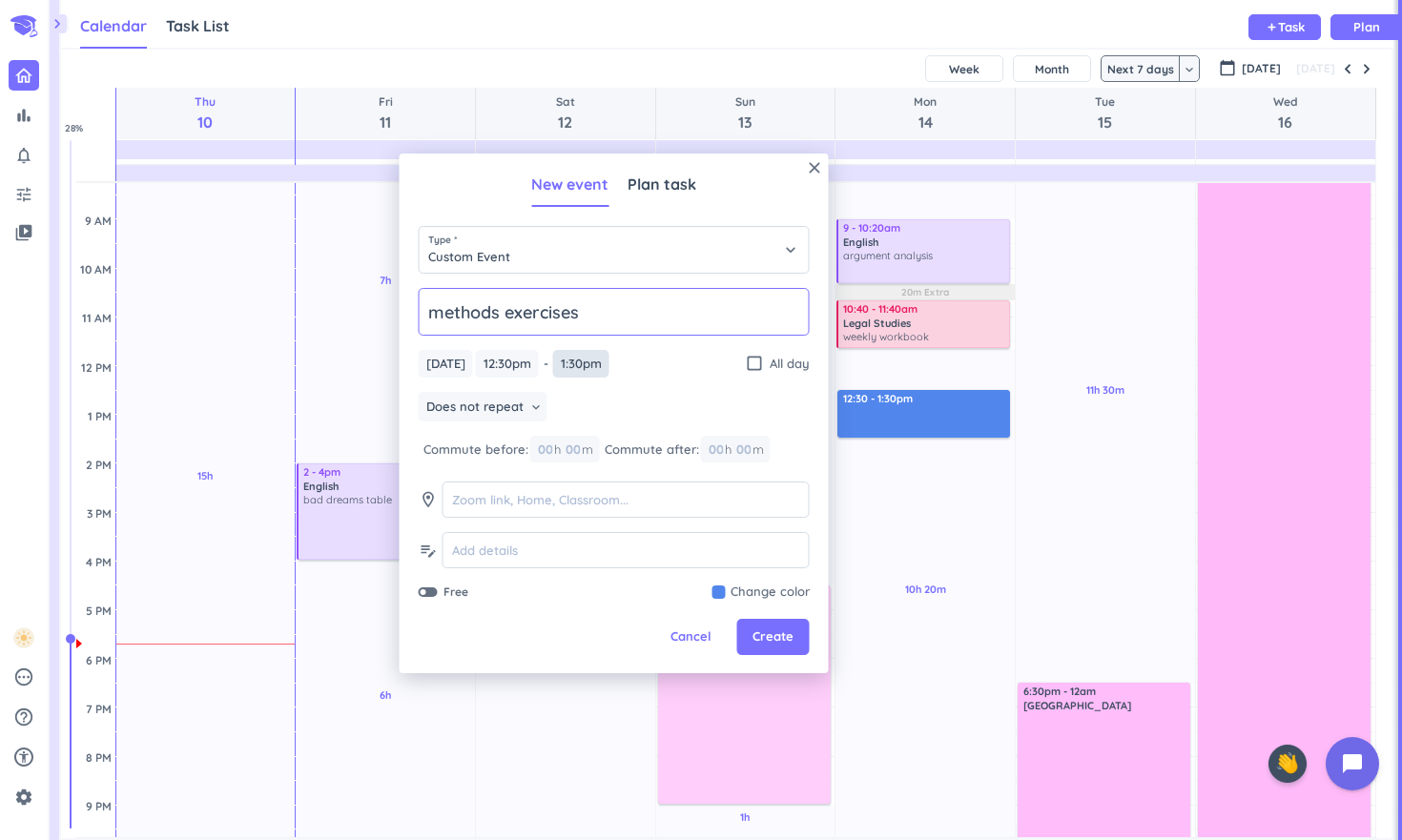 type on "methods exercises" 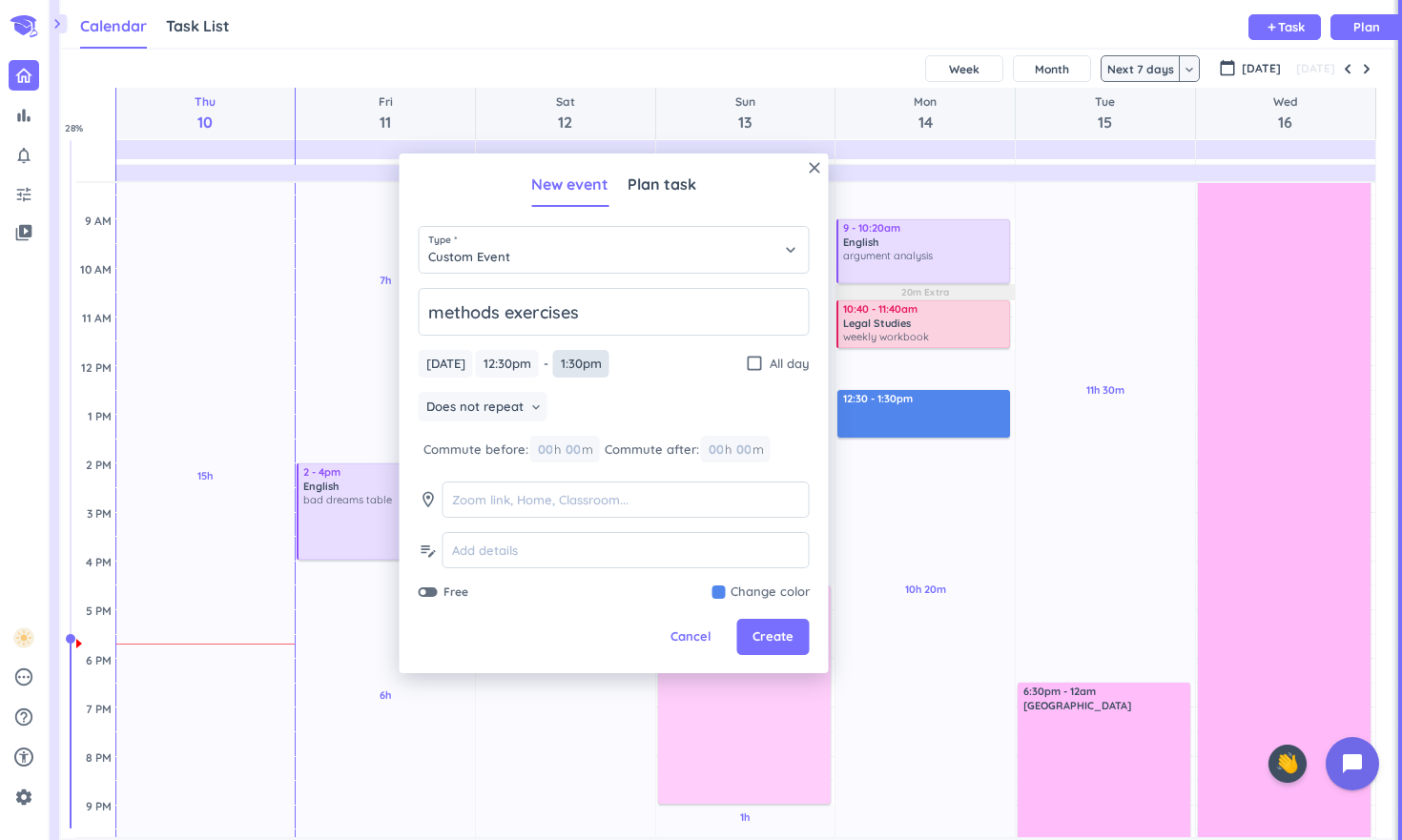 click on "1:30pm" at bounding box center (581, 363) 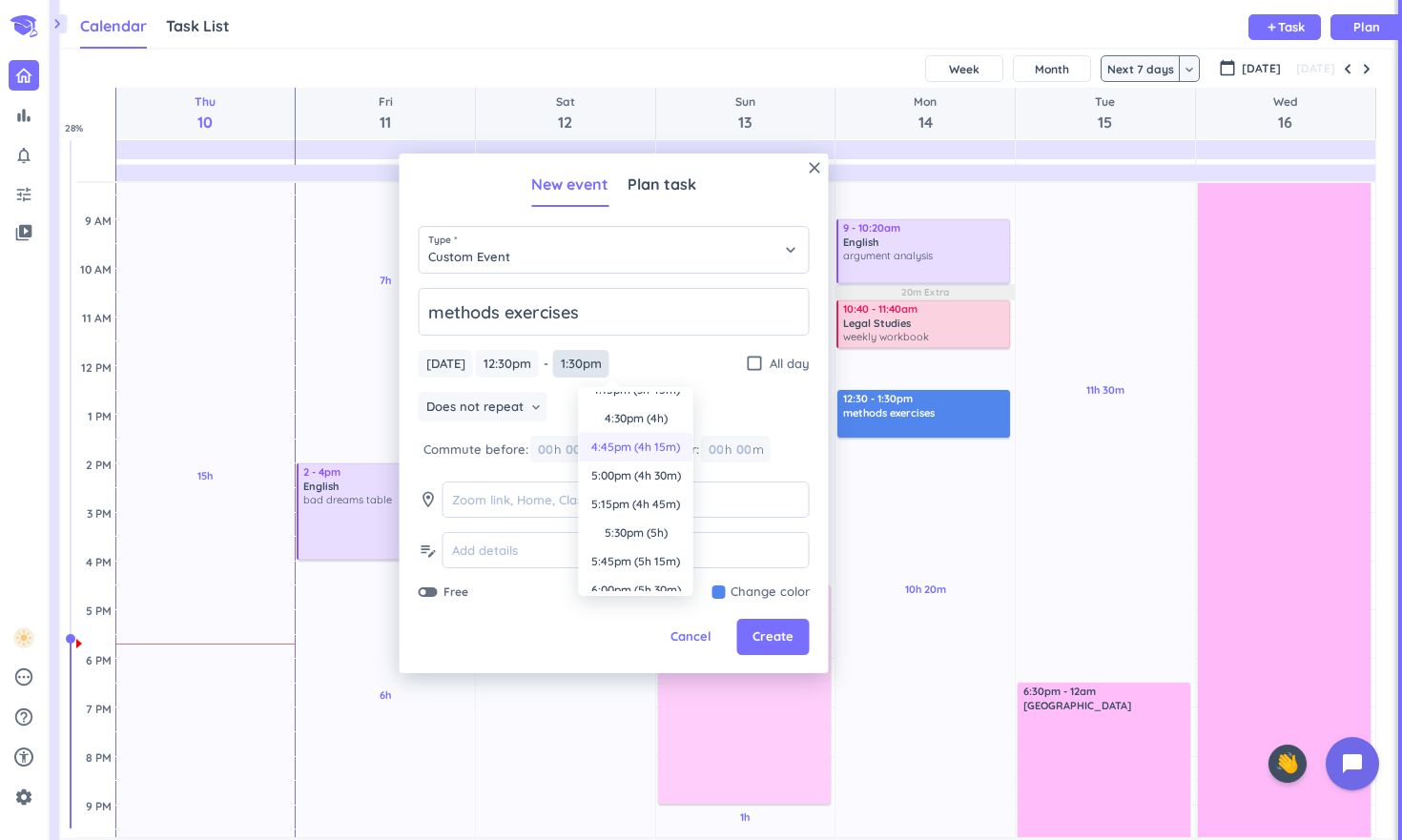scroll, scrollTop: 419, scrollLeft: 0, axis: vertical 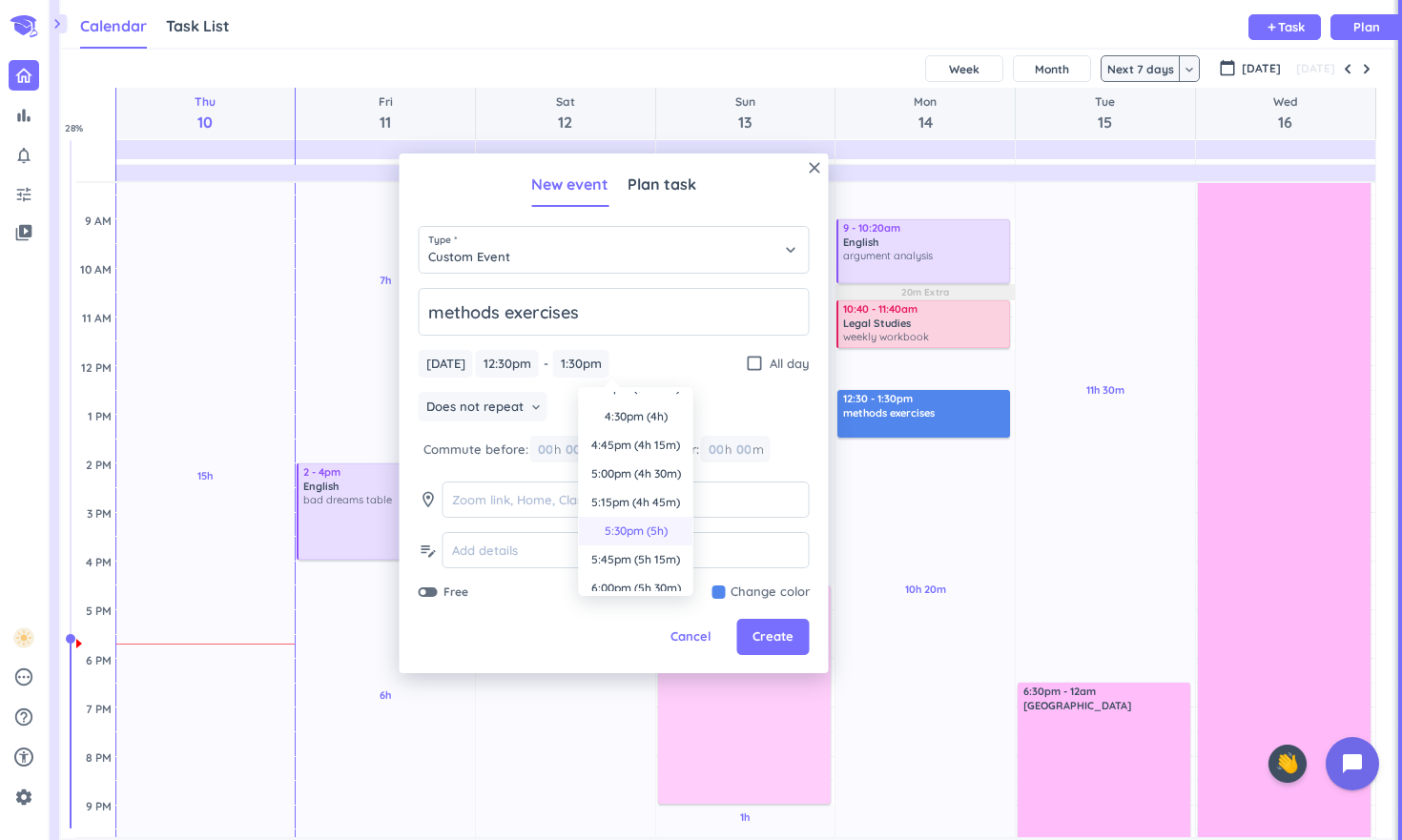 click on "5:30pm (5h)" at bounding box center (636, 531) 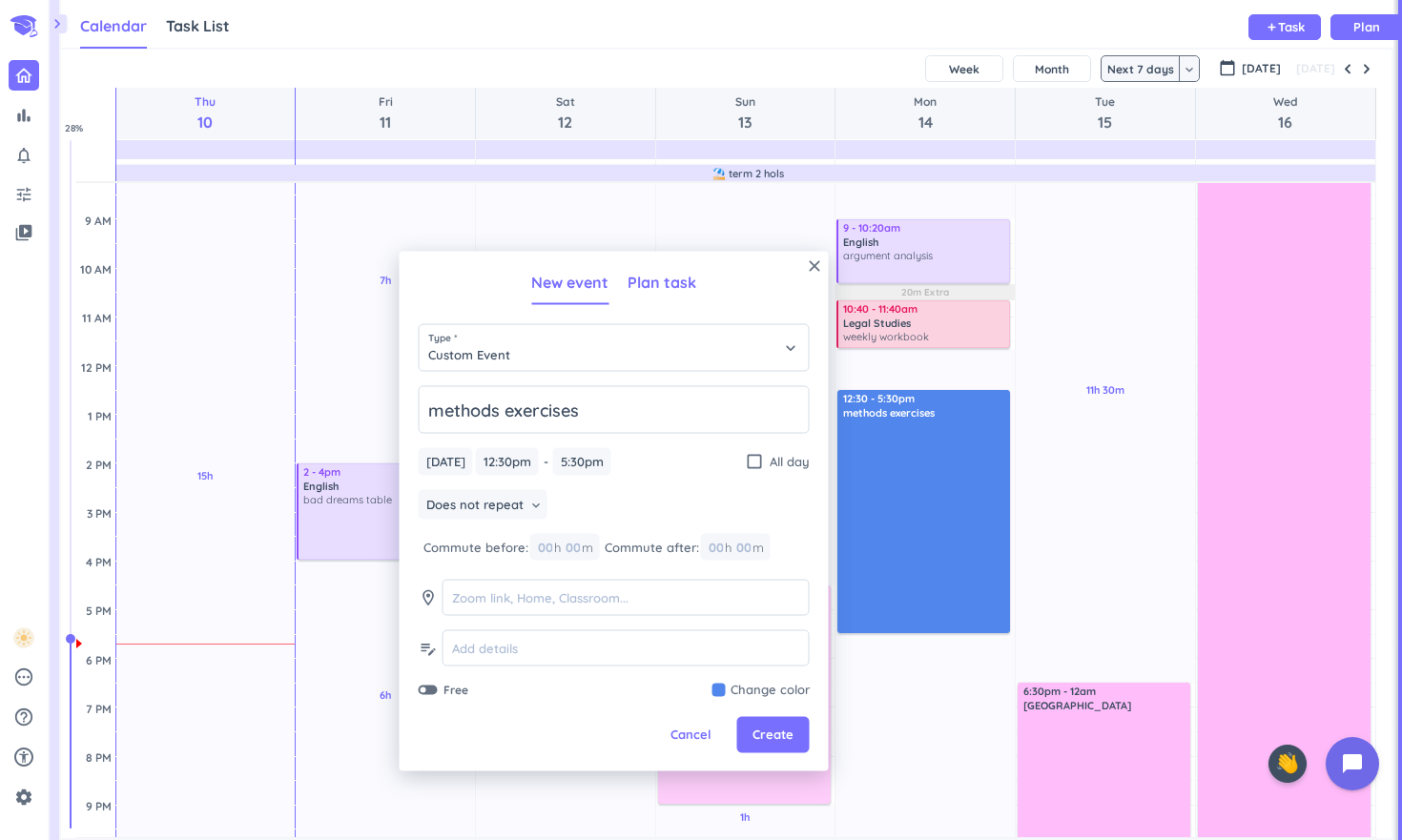 click on "Plan task" at bounding box center [662, 282] 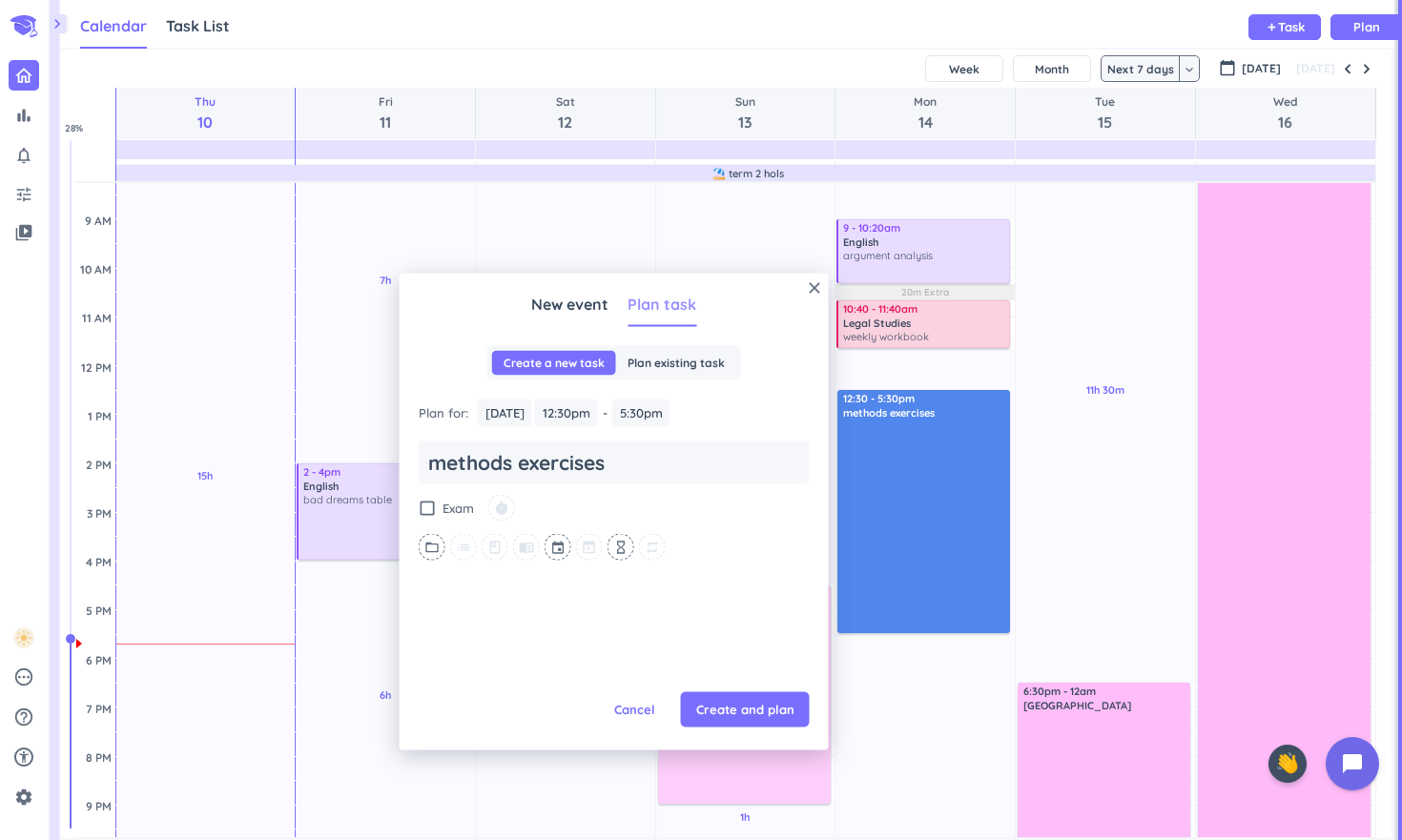 scroll, scrollTop: 0, scrollLeft: 0, axis: both 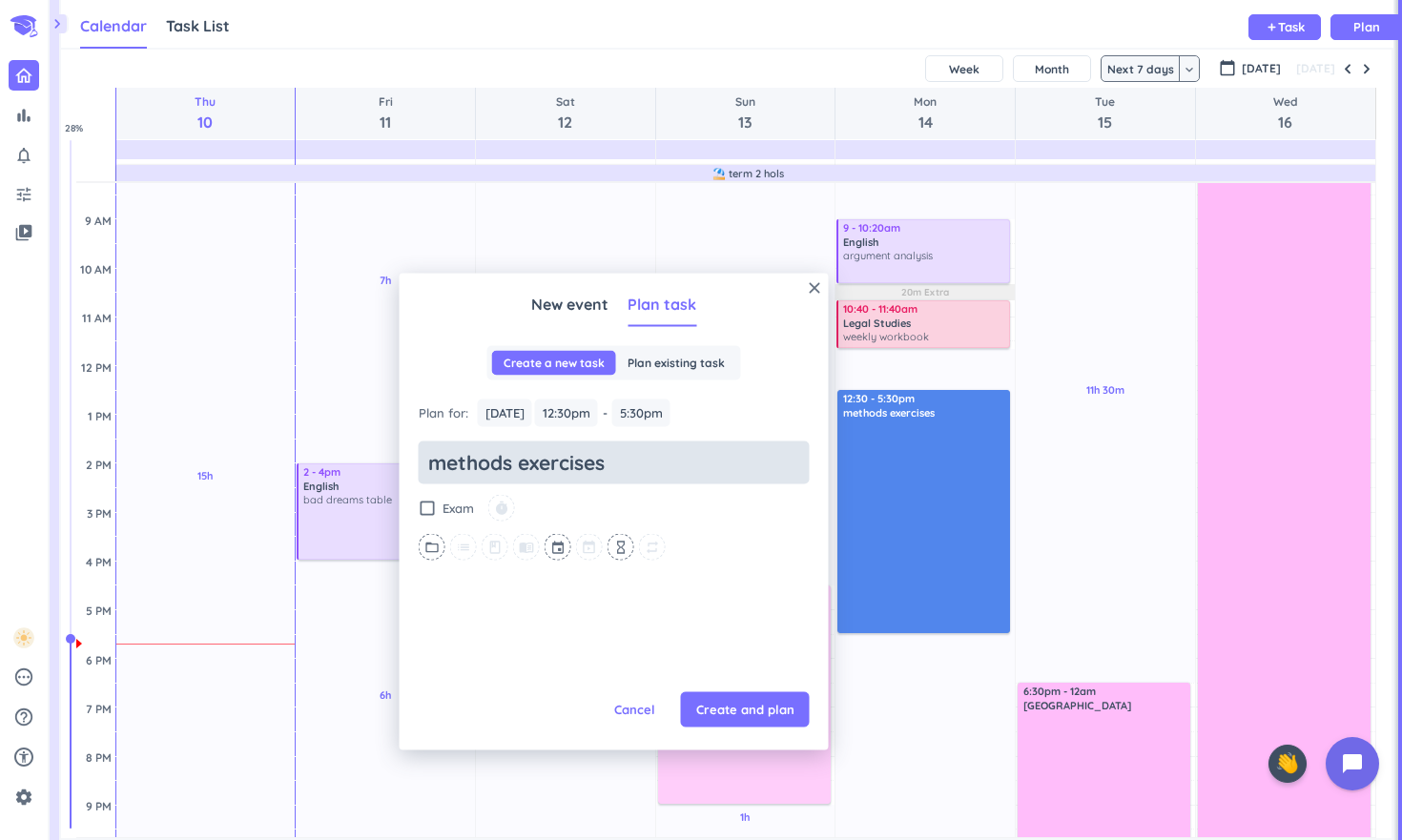 type on "x" 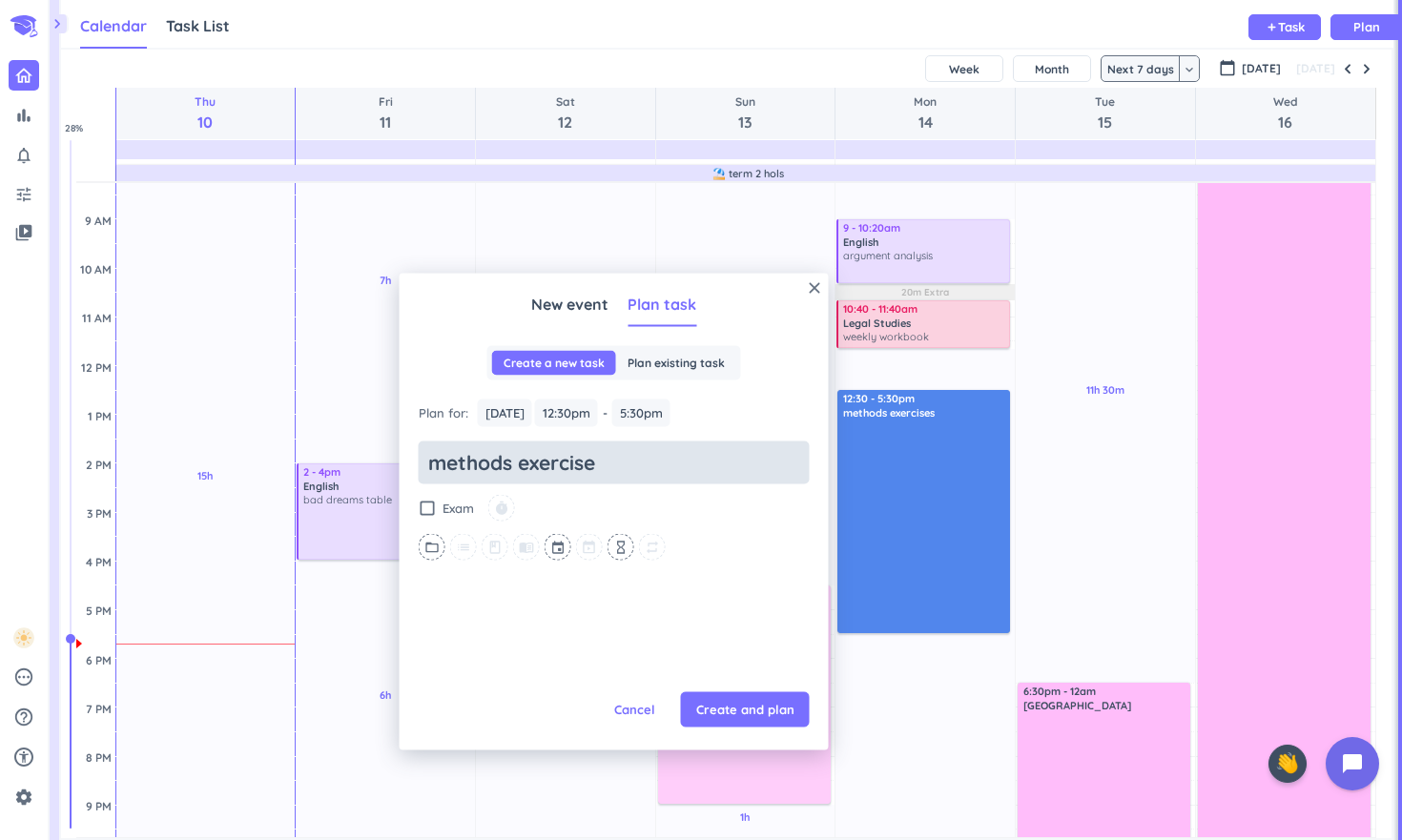 type on "x" 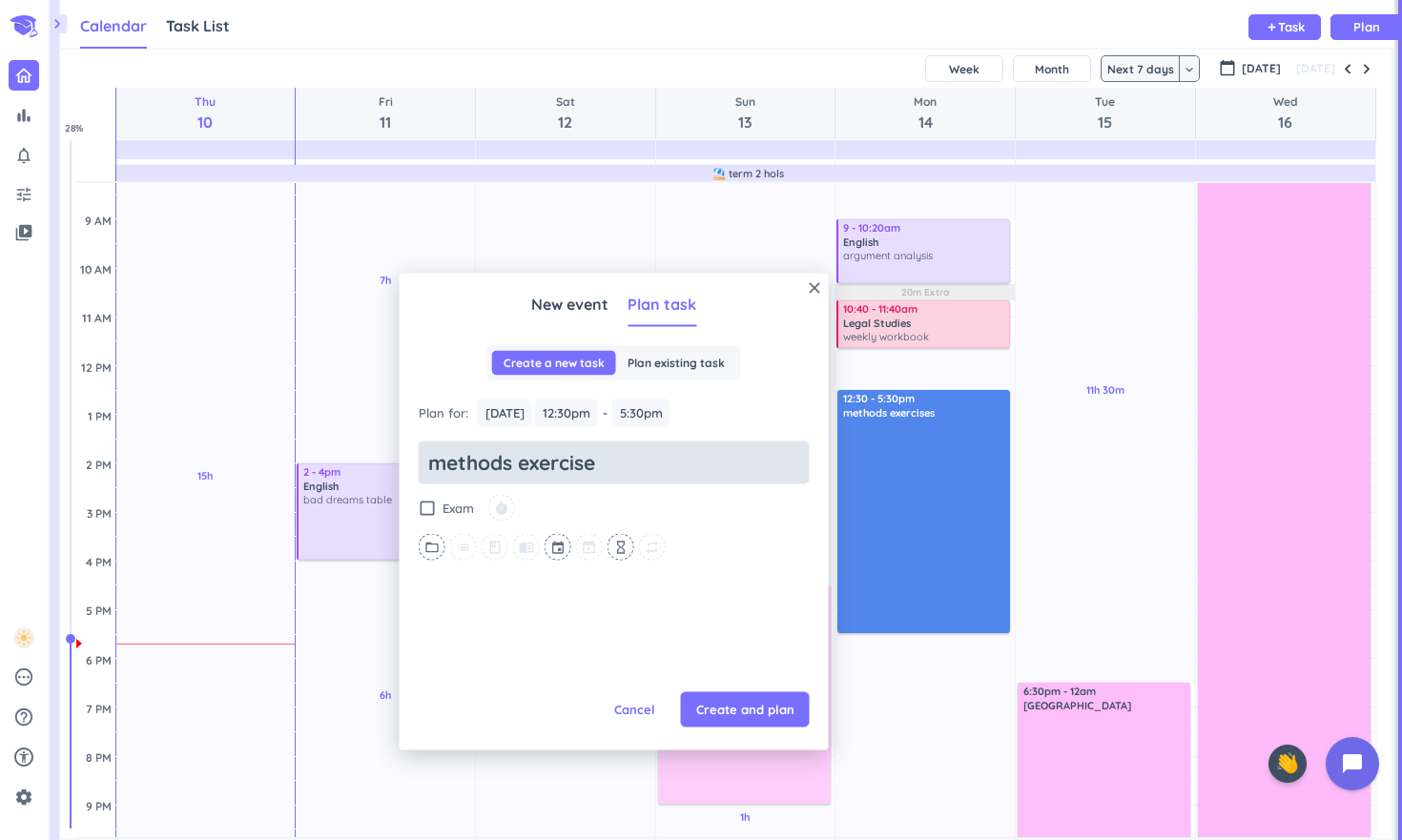 type on "methods exercises" 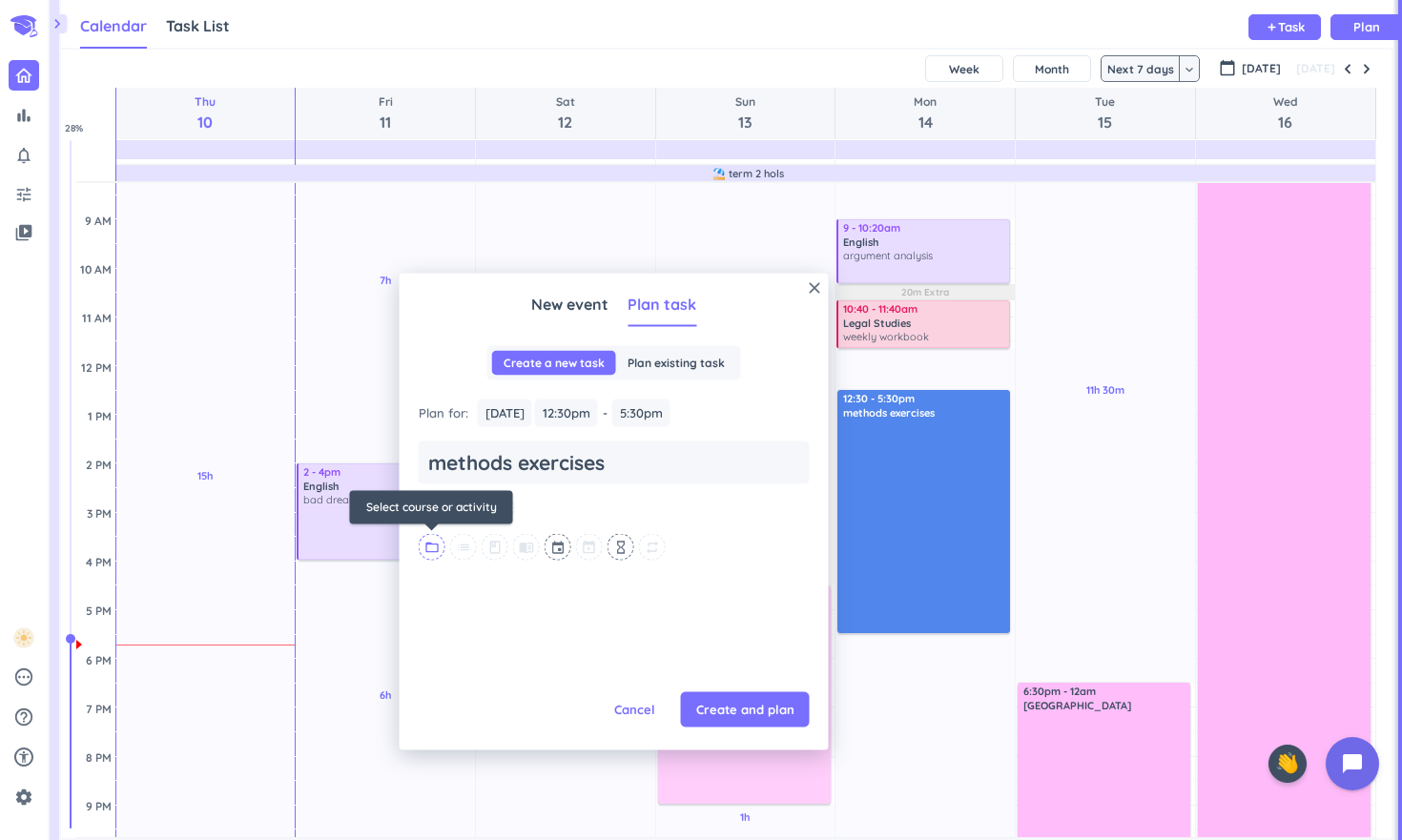 click on "folder_open" at bounding box center (432, 546) 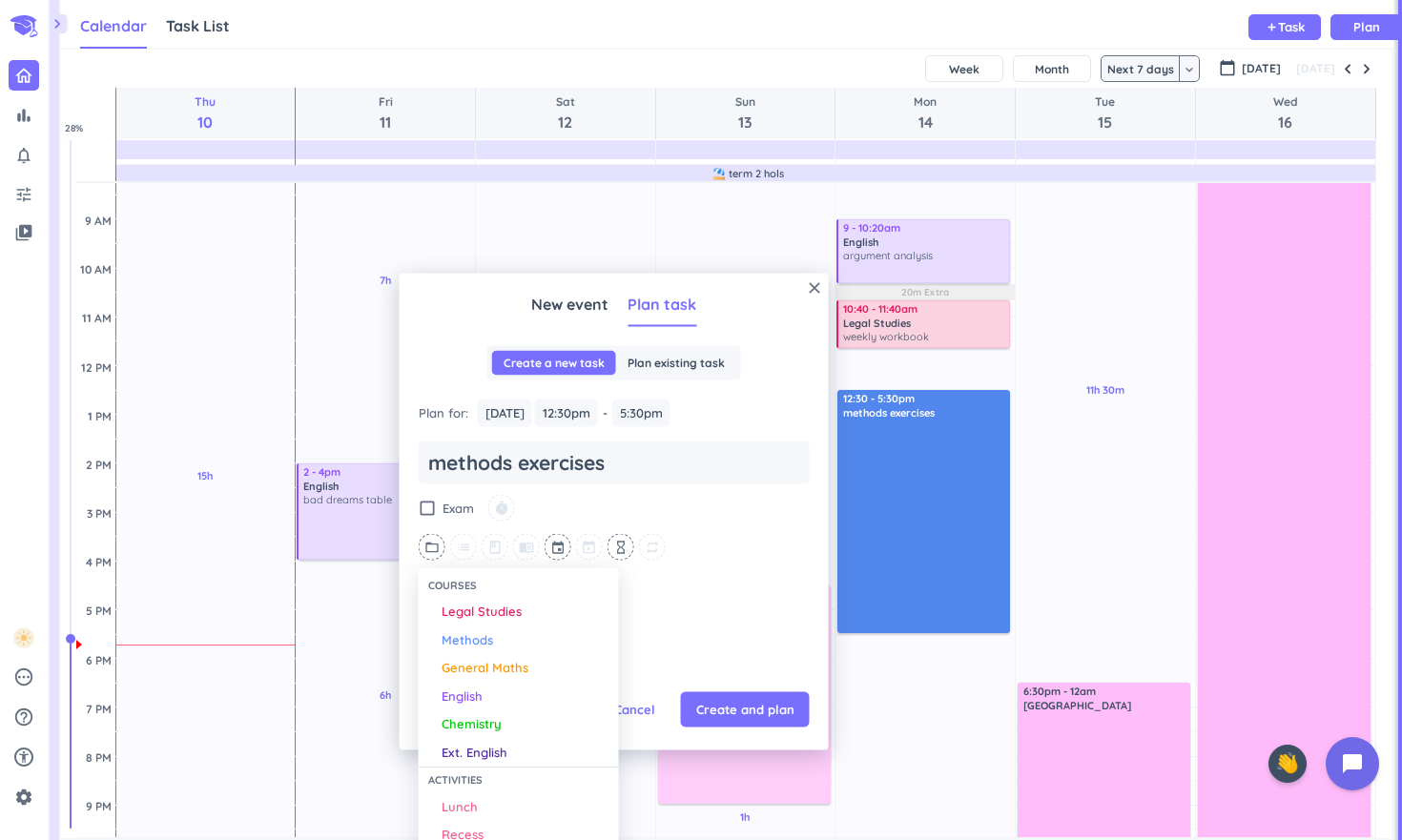 click on "Methods" at bounding box center (467, 640) 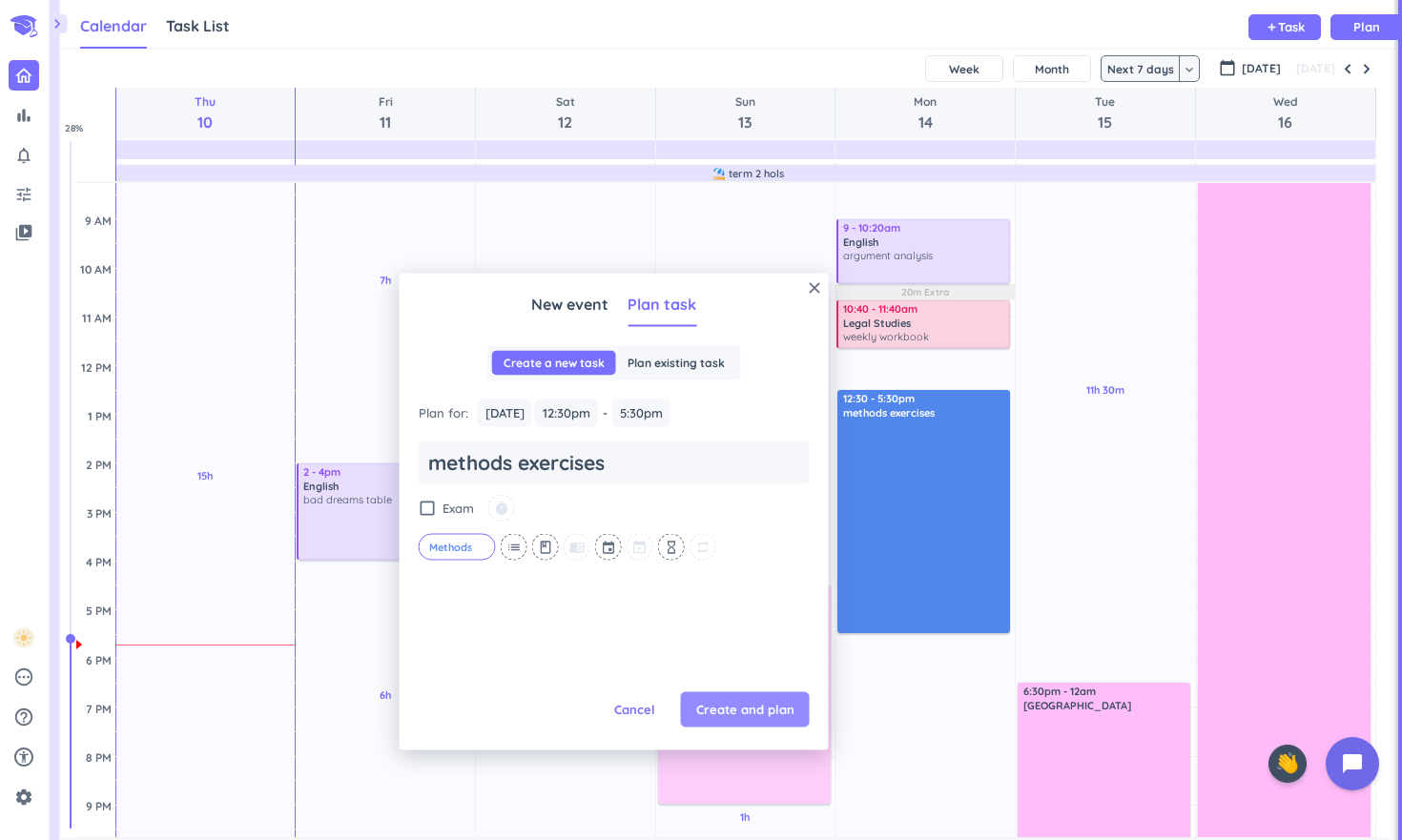 click on "Create and plan" at bounding box center (745, 709) 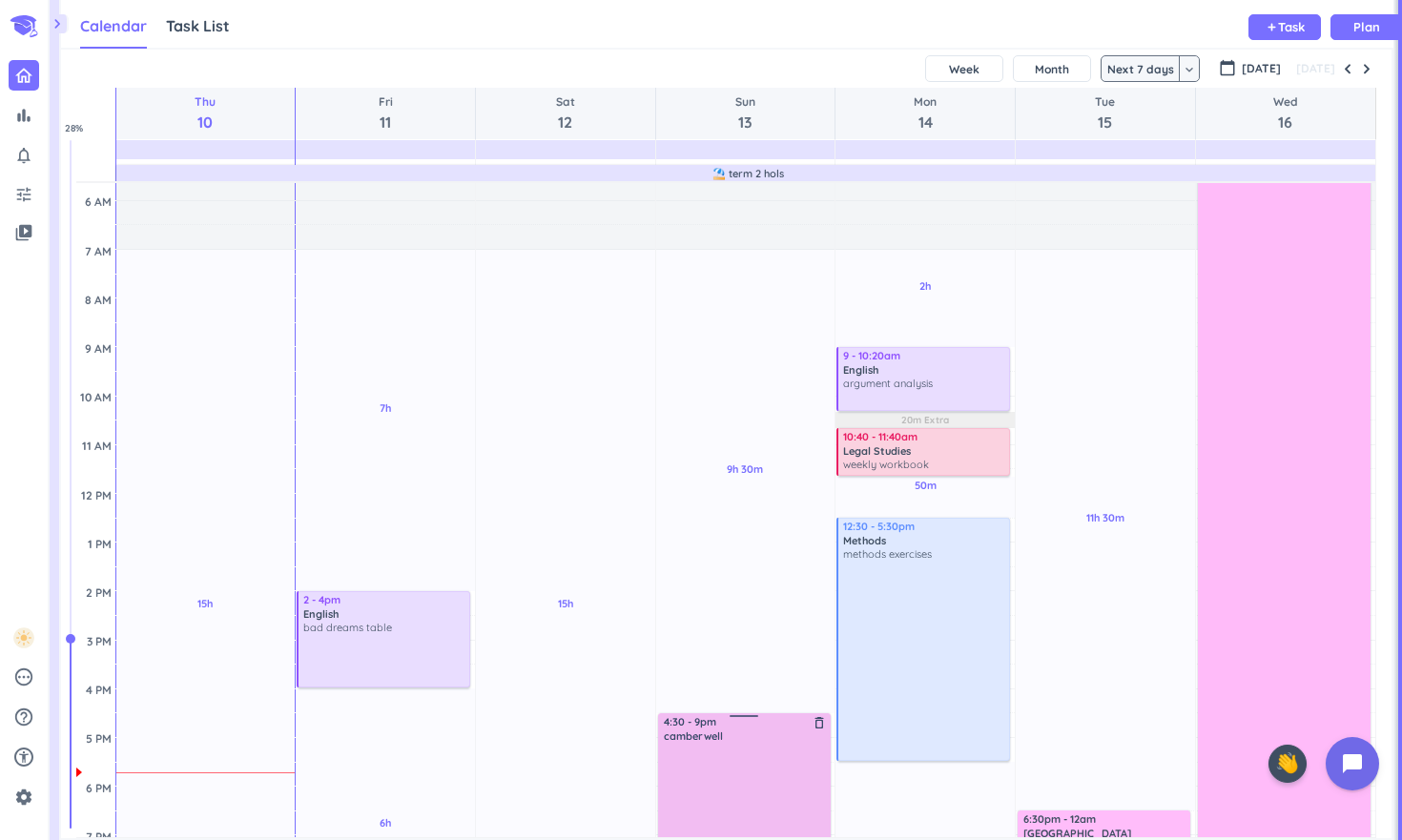 scroll, scrollTop: 82, scrollLeft: 0, axis: vertical 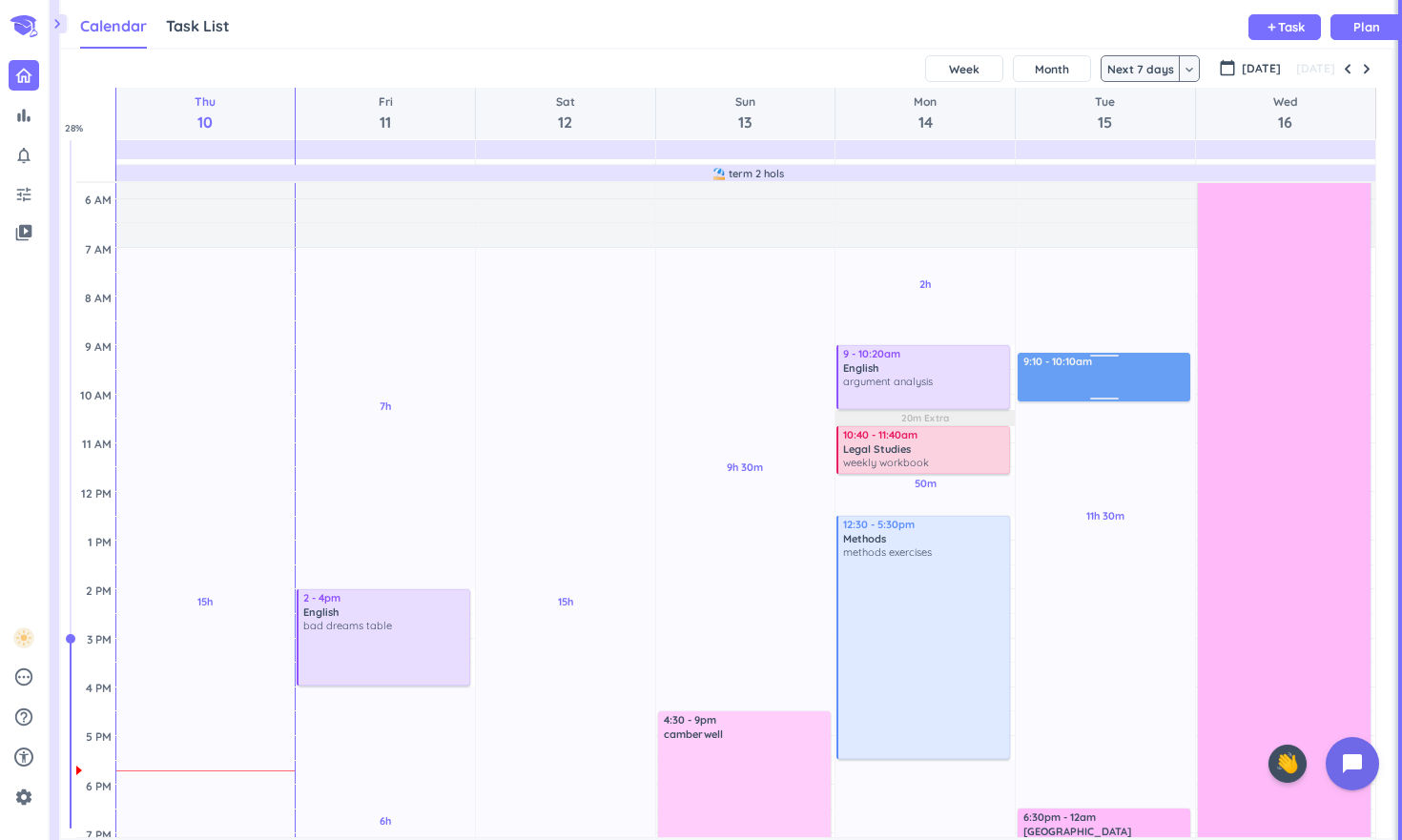 drag, startPoint x: 1065, startPoint y: 355, endPoint x: 1065, endPoint y: 365, distance: 10 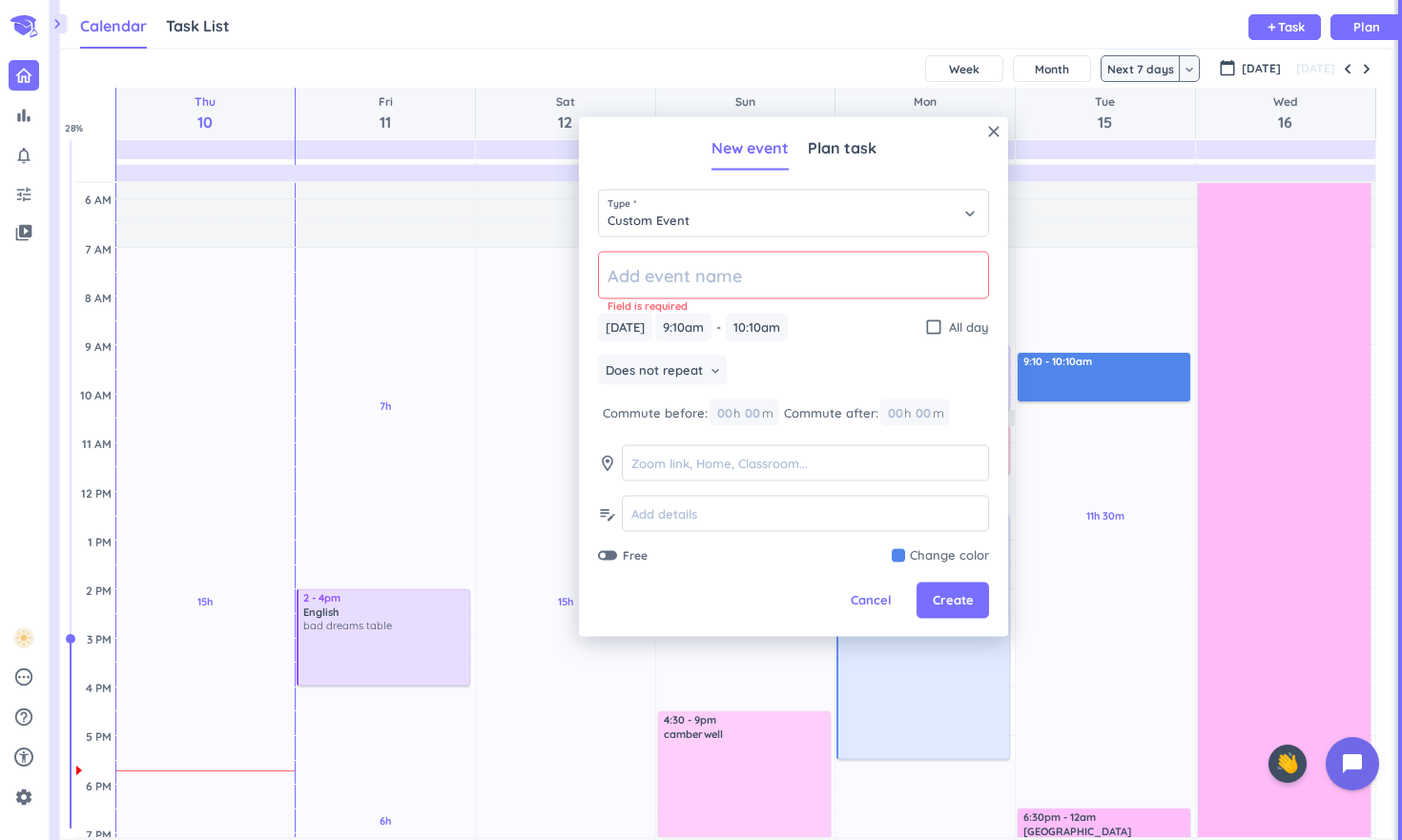 click 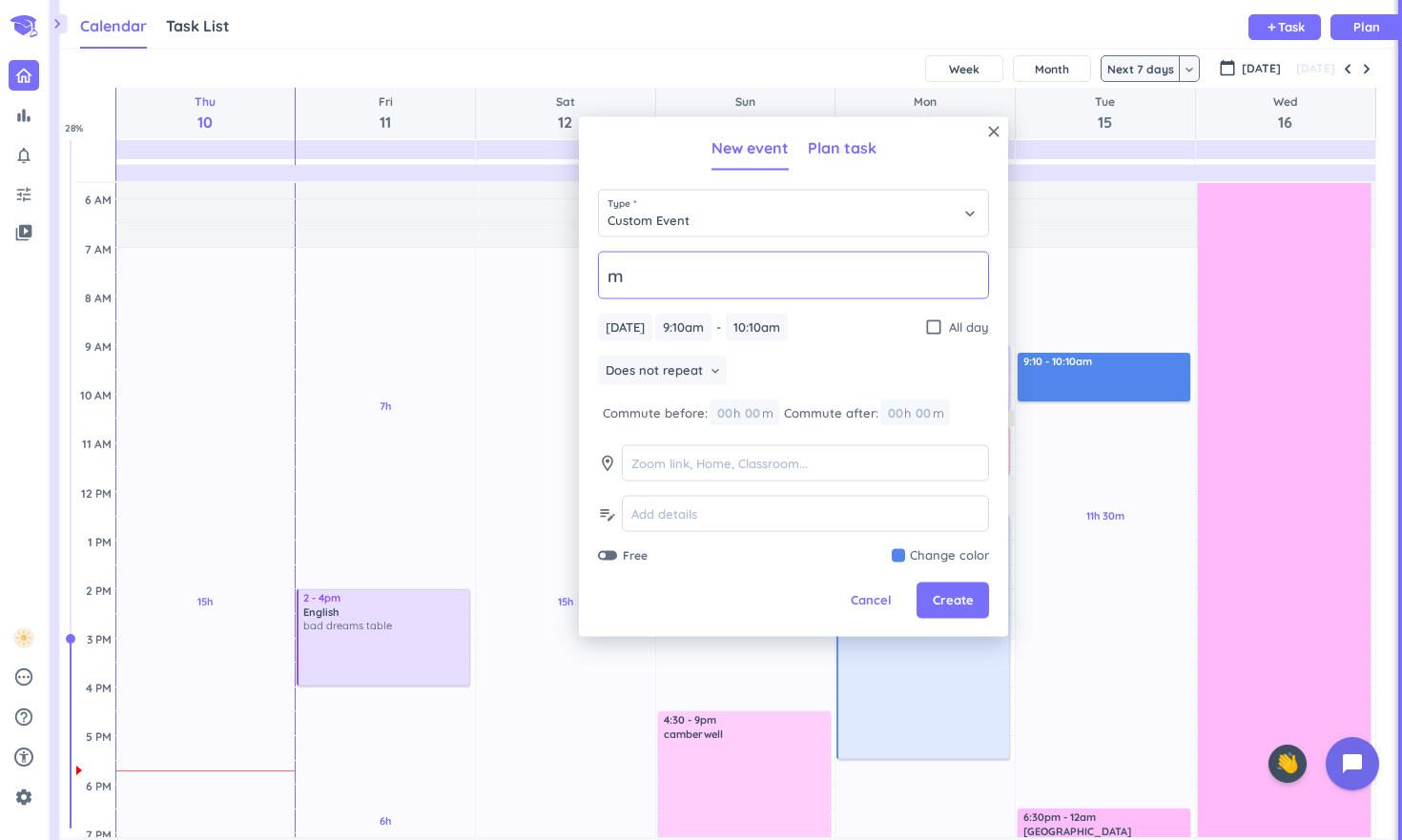 type on "m" 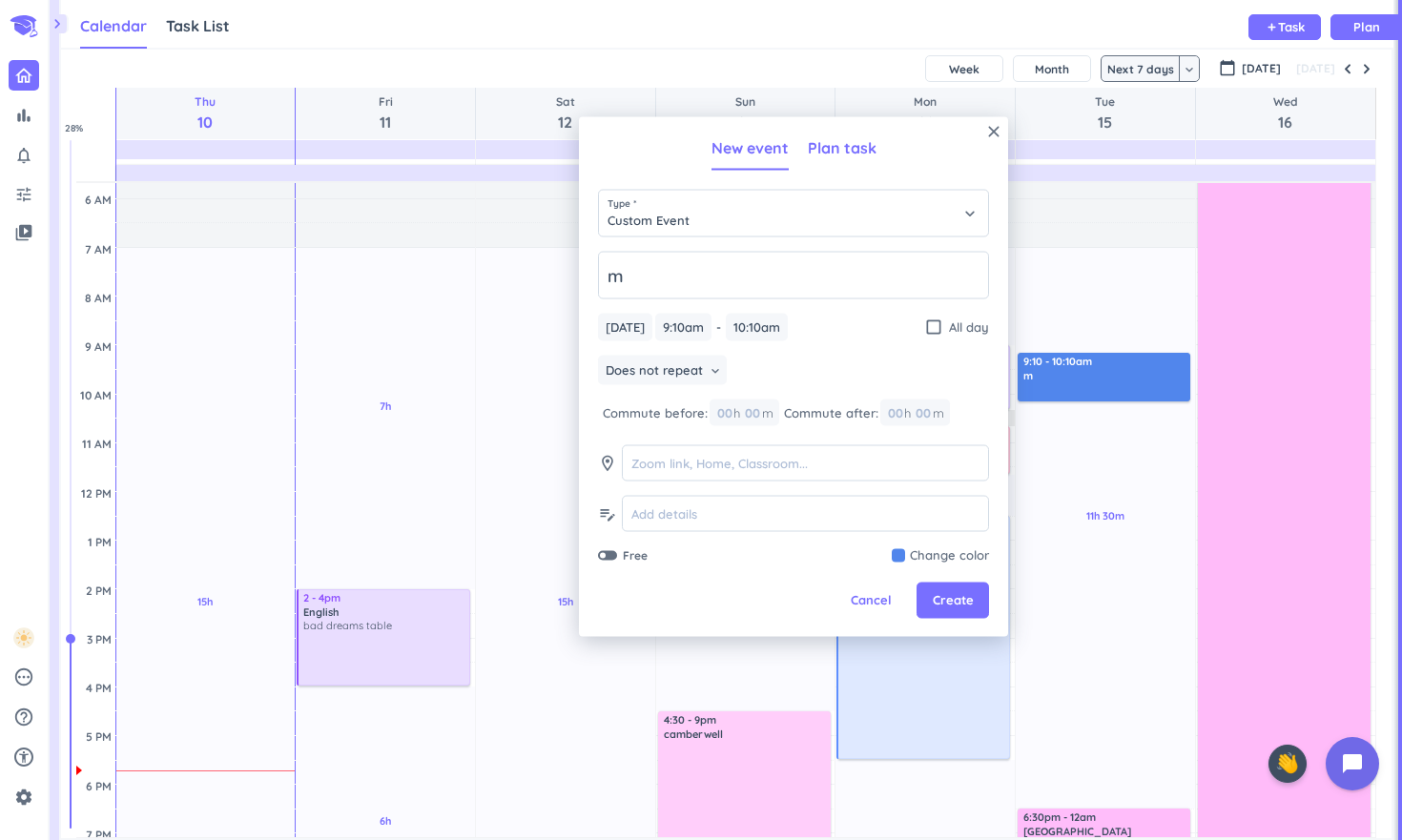 click on "Plan task" at bounding box center (842, 148) 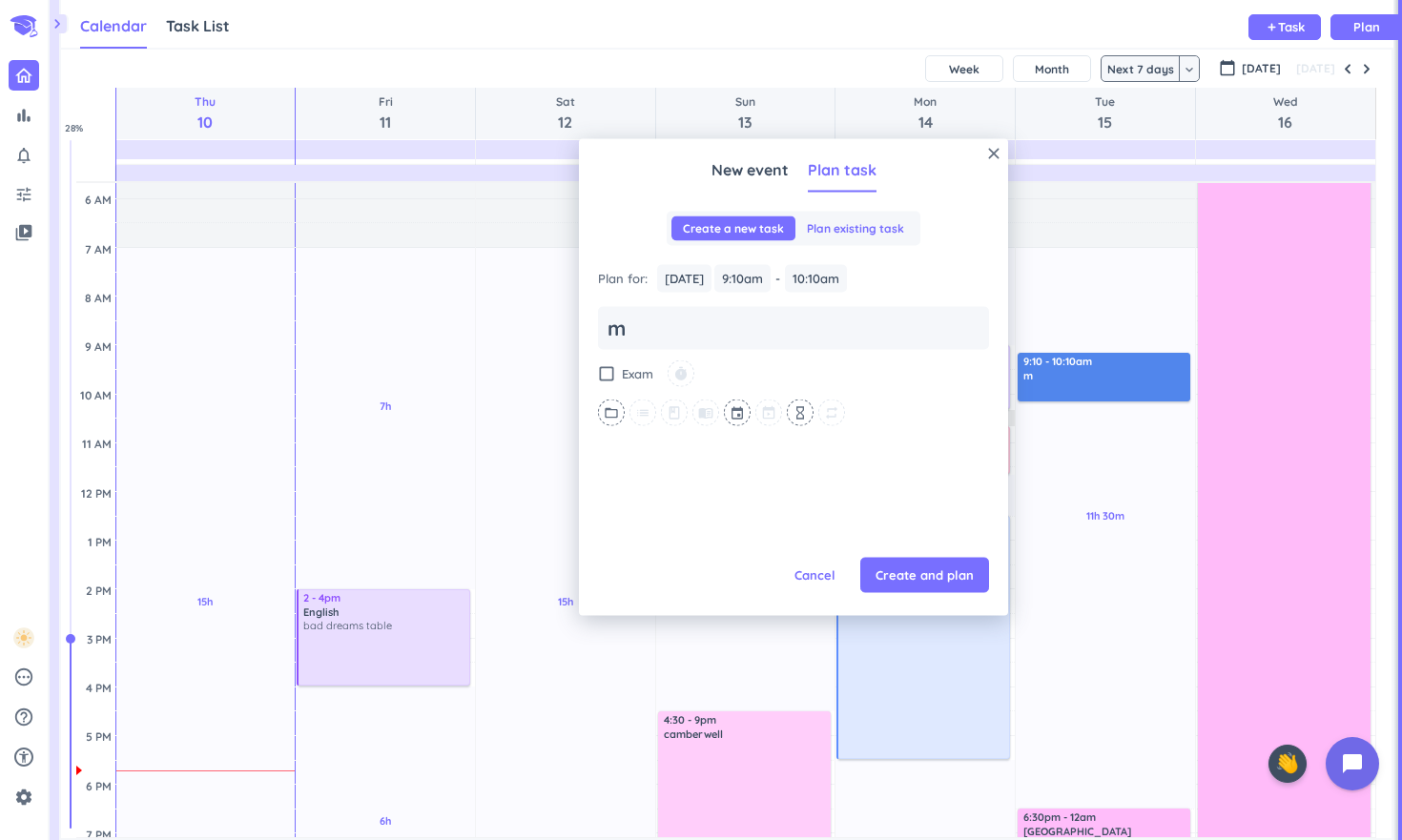 click on "Plan existing task" at bounding box center [856, 229] 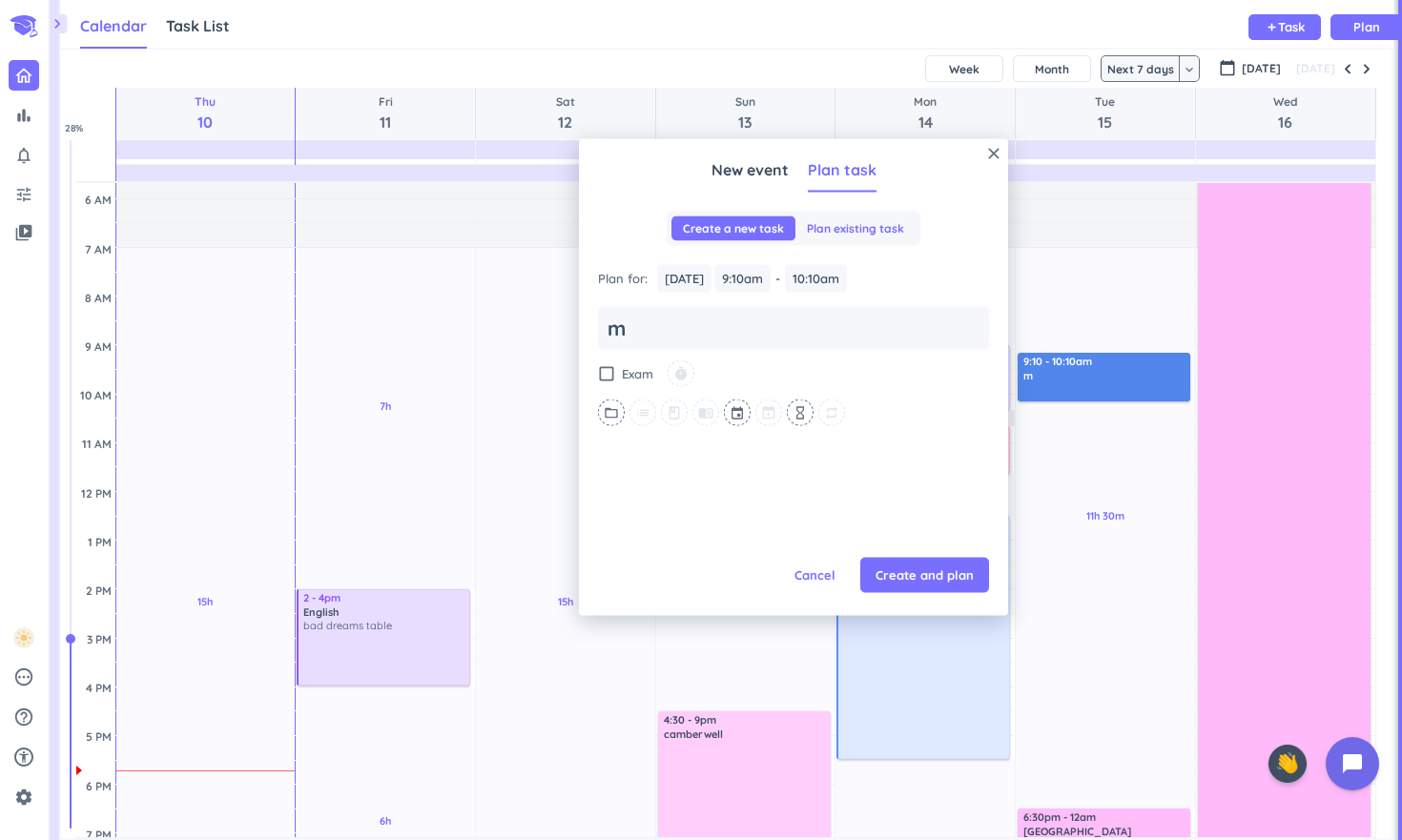 scroll, scrollTop: 0, scrollLeft: 0, axis: both 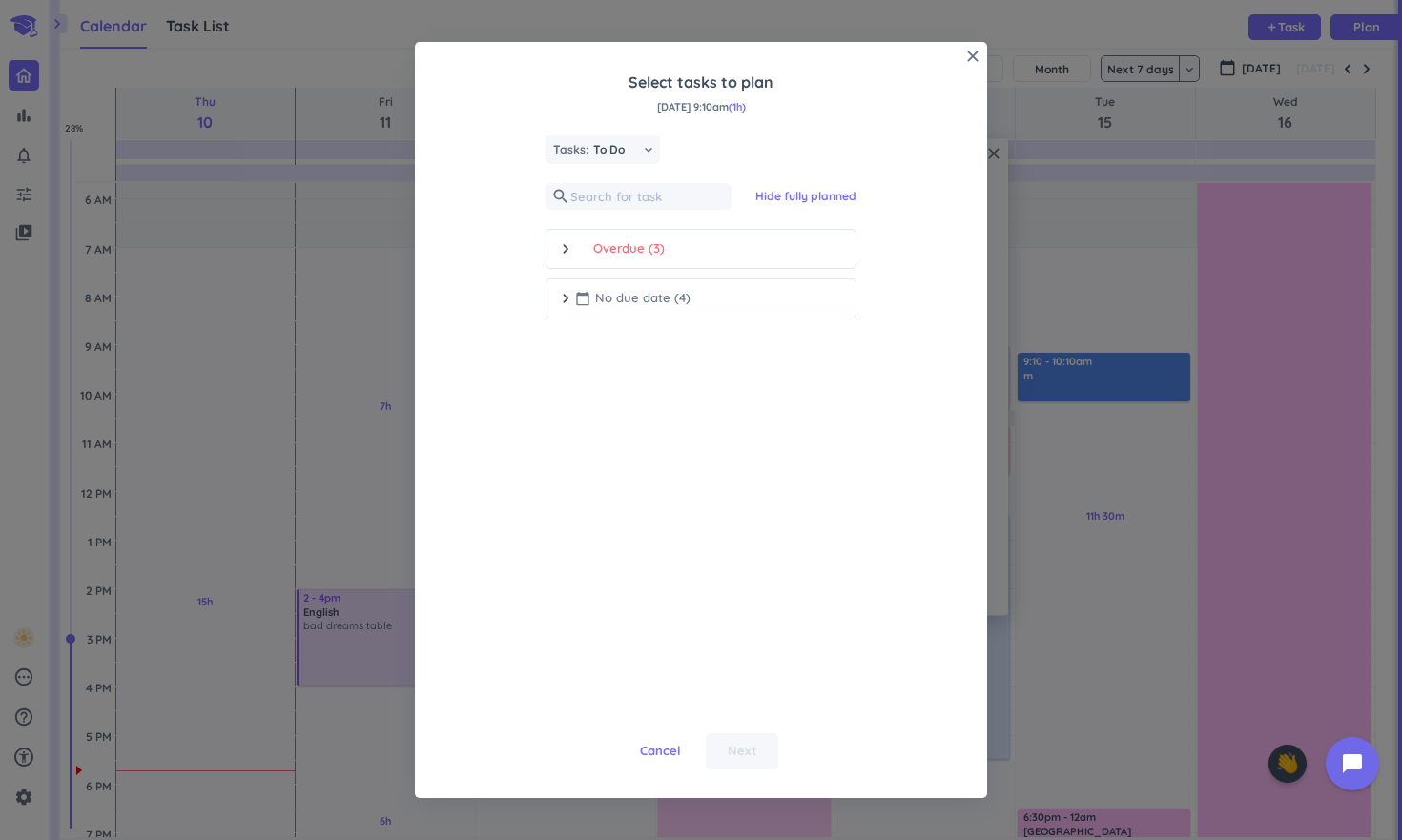 click on "chevron_right" at bounding box center (566, 298) 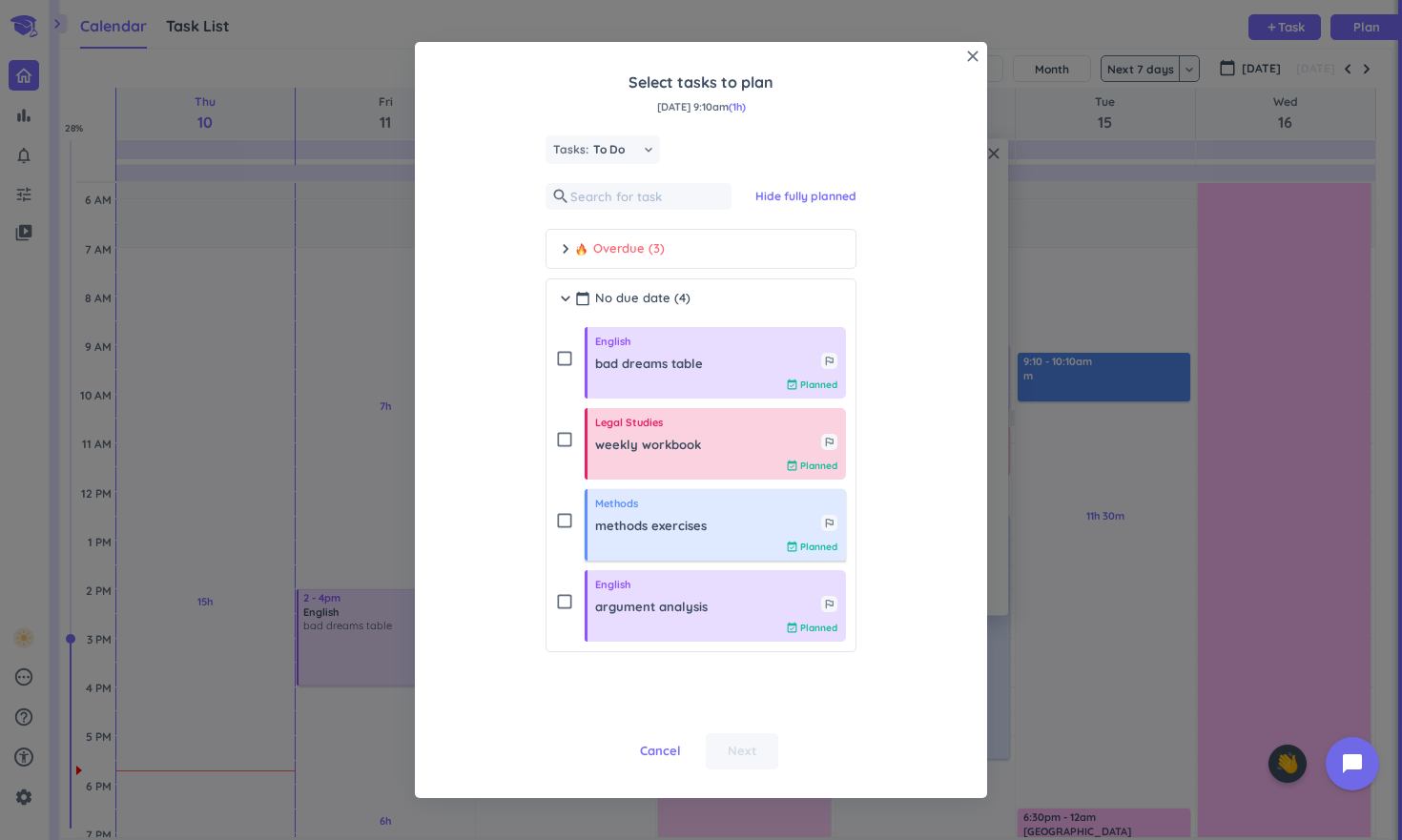 click on "methods exercises" at bounding box center [708, 526] 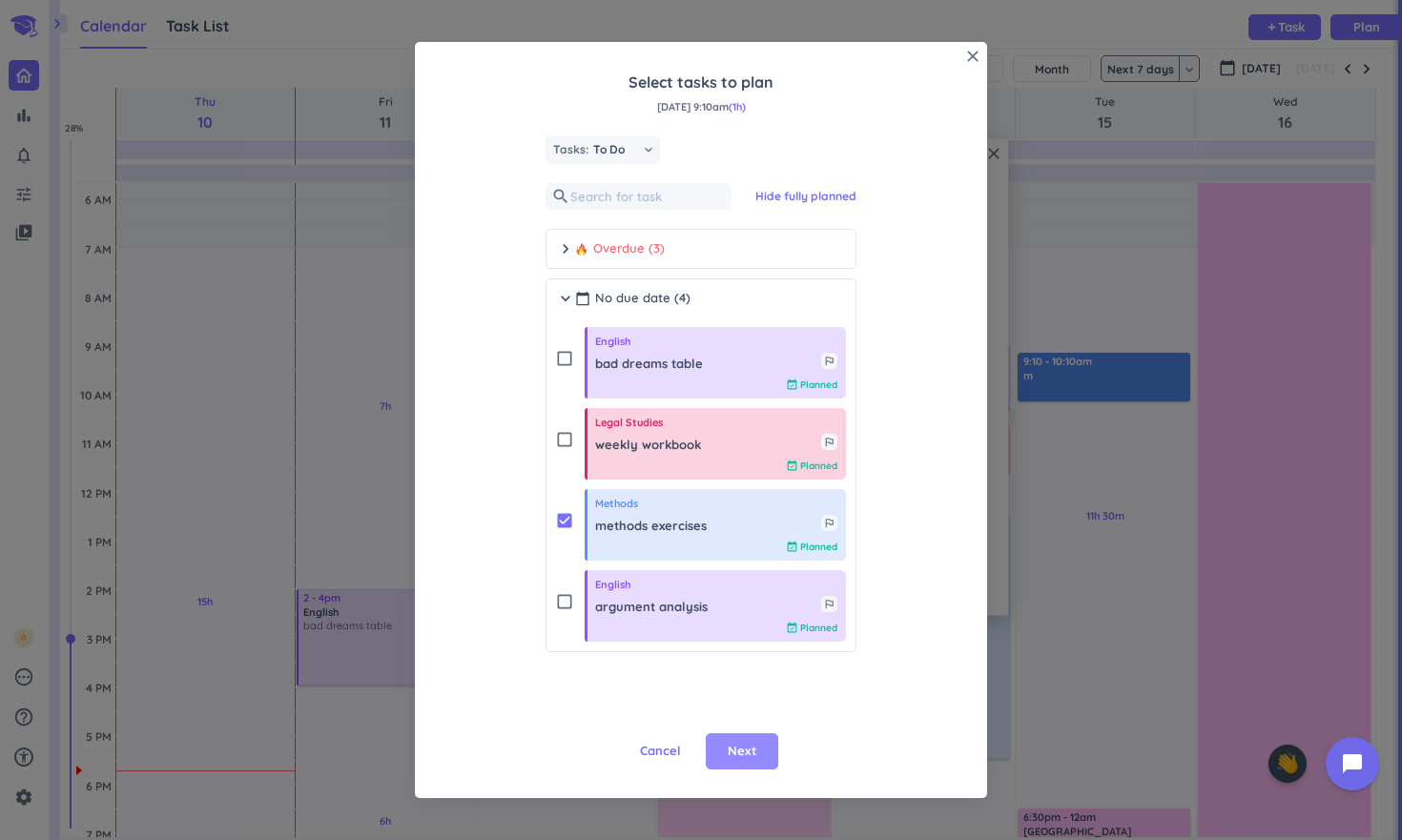 click on "Next" at bounding box center (742, 751) 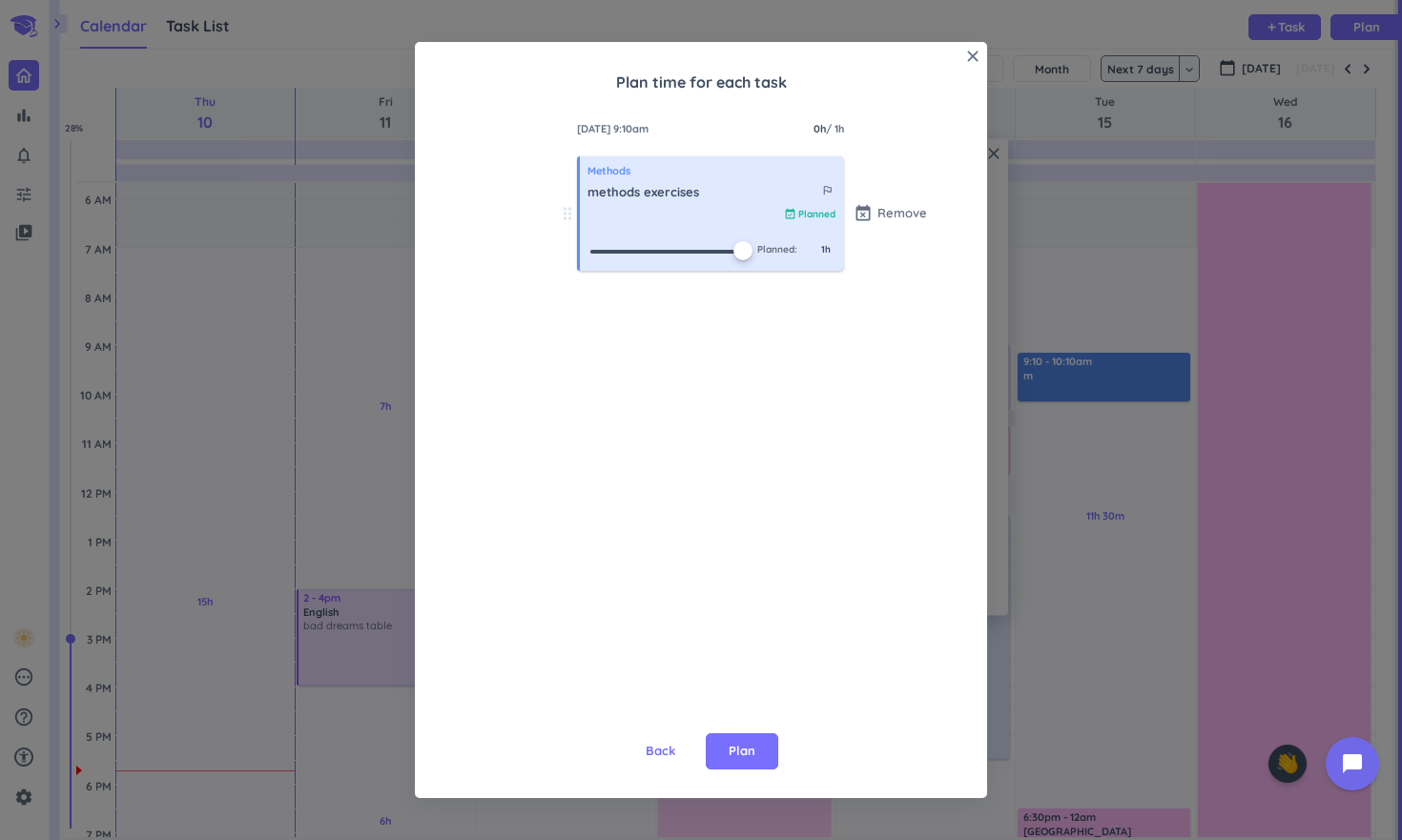 drag, startPoint x: 589, startPoint y: 250, endPoint x: 839, endPoint y: 251, distance: 250.002 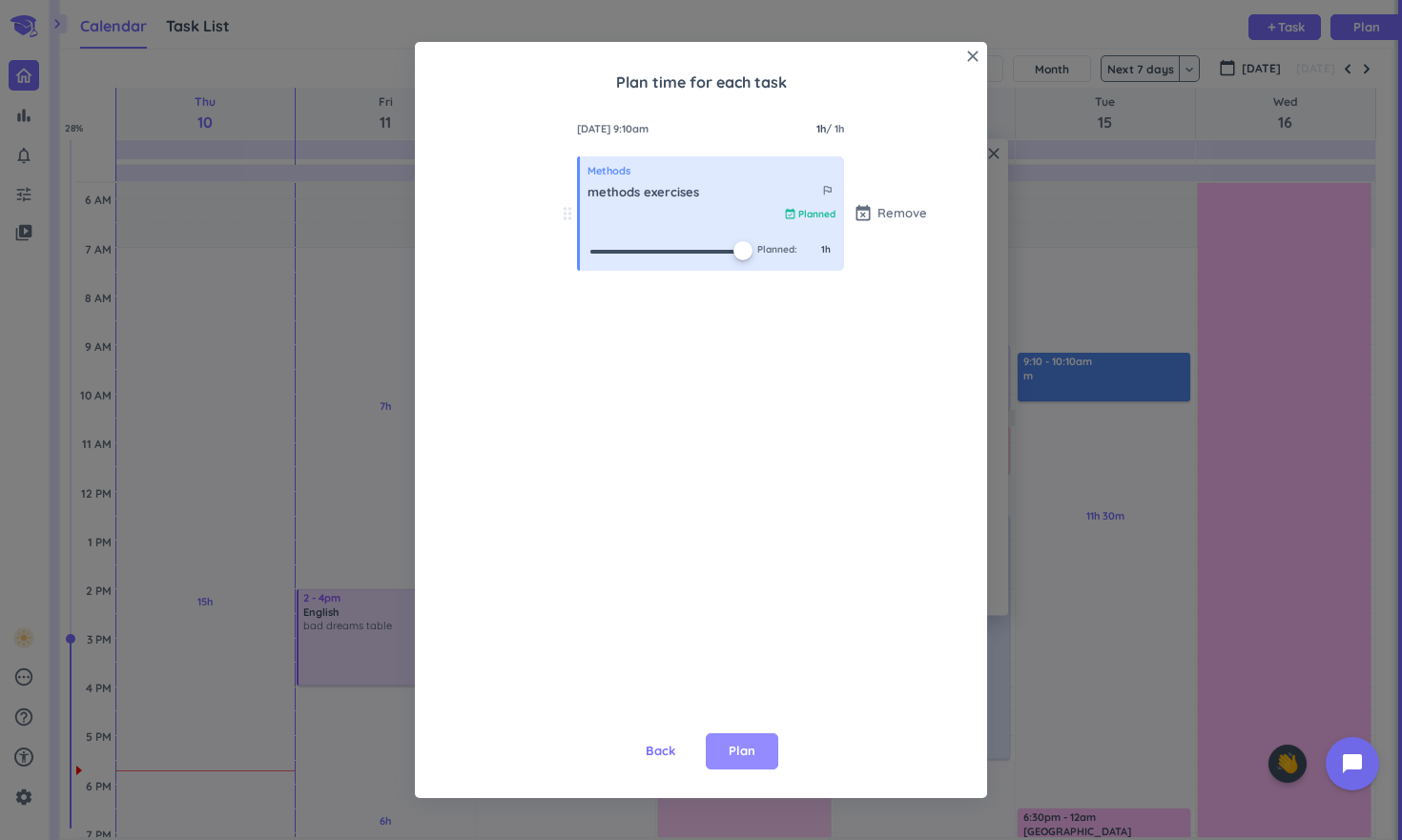 click on "Plan" at bounding box center (742, 751) 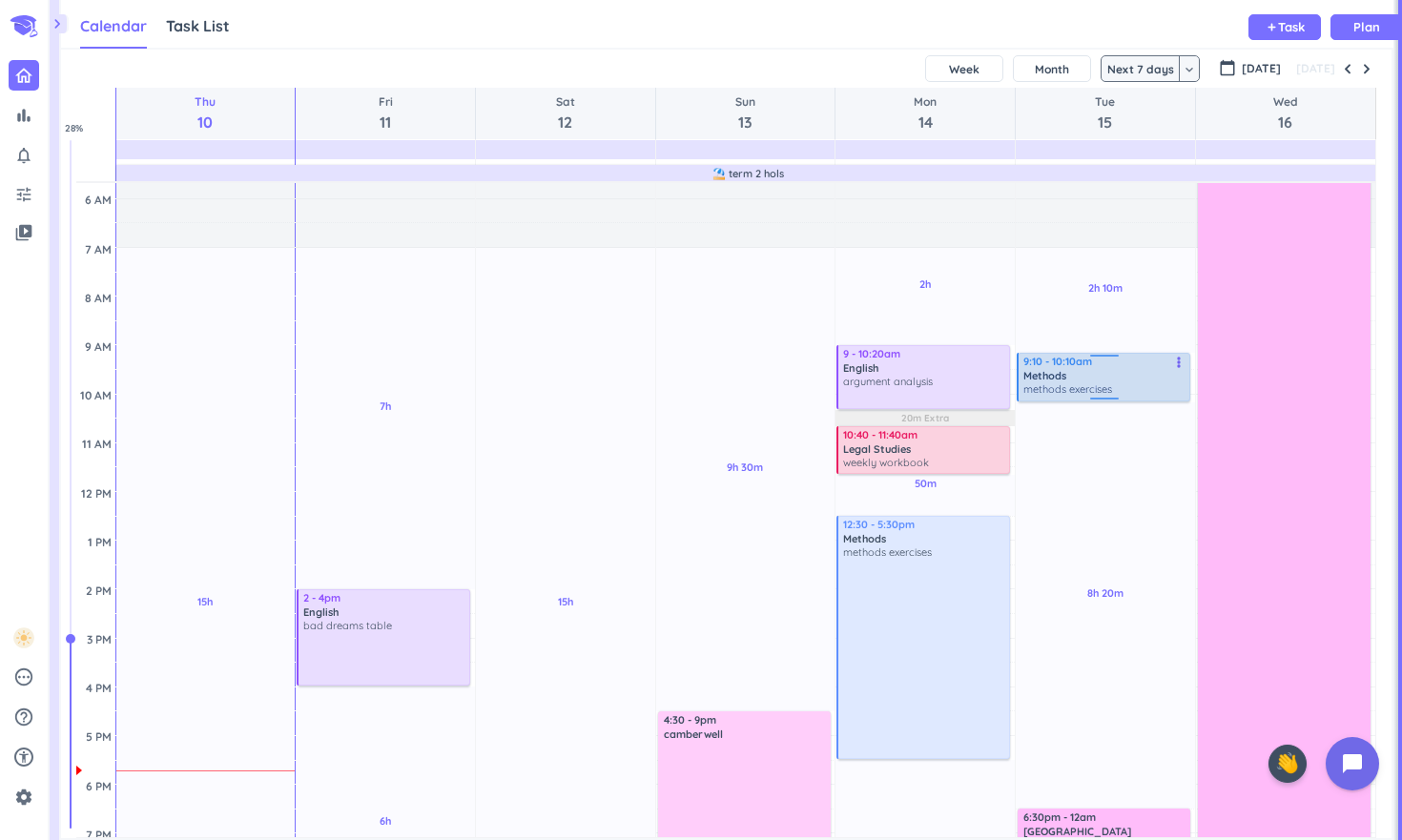 click on "methods exercises" at bounding box center [1067, 389] 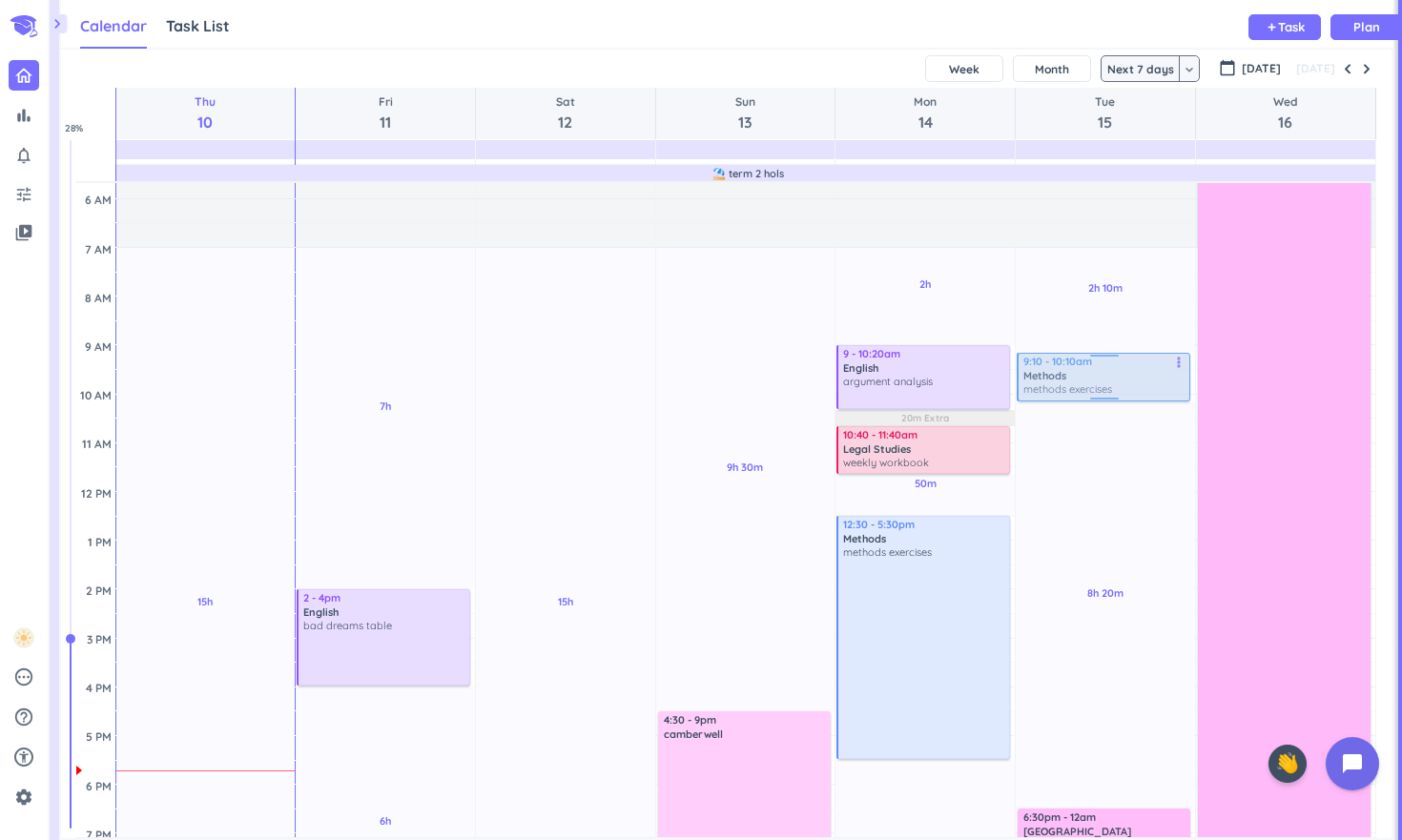 click on "2h 10m Past due Plan 8h 20m Past due Plan Adjust Awake Time Adjust Awake Time 9:10 - 10:10am Methods methods exercises more_vert 6:30pm - 12am [GEOGRAPHIC_DATA] delete_outline priority_high 12am - 11:59pm [GEOGRAPHIC_DATA] delete_outline priority_high 9:10 - 10:10am Methods methods exercises more_vert" at bounding box center [1105, 686] 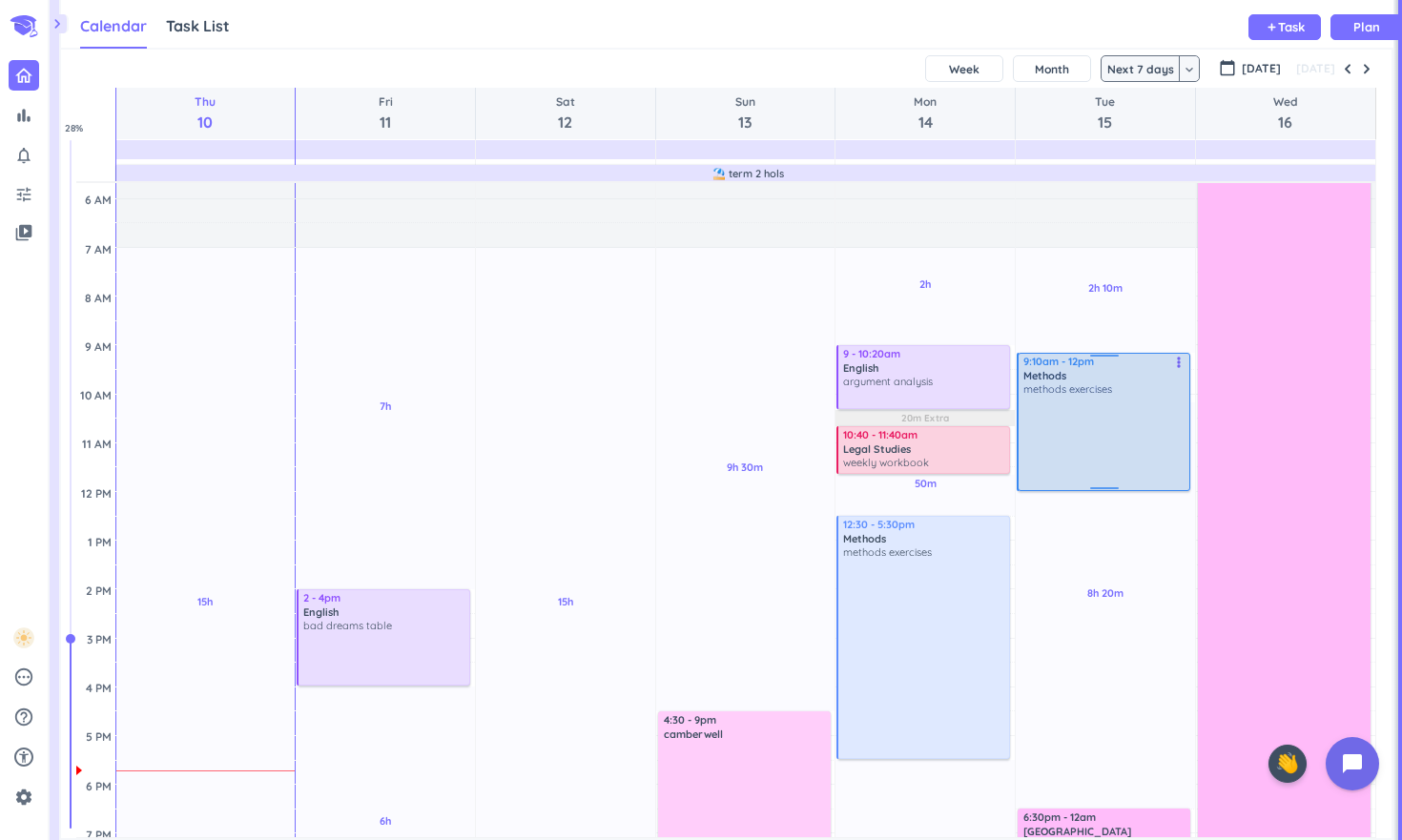 drag, startPoint x: 1104, startPoint y: 399, endPoint x: 1110, endPoint y: 488, distance: 89.20202 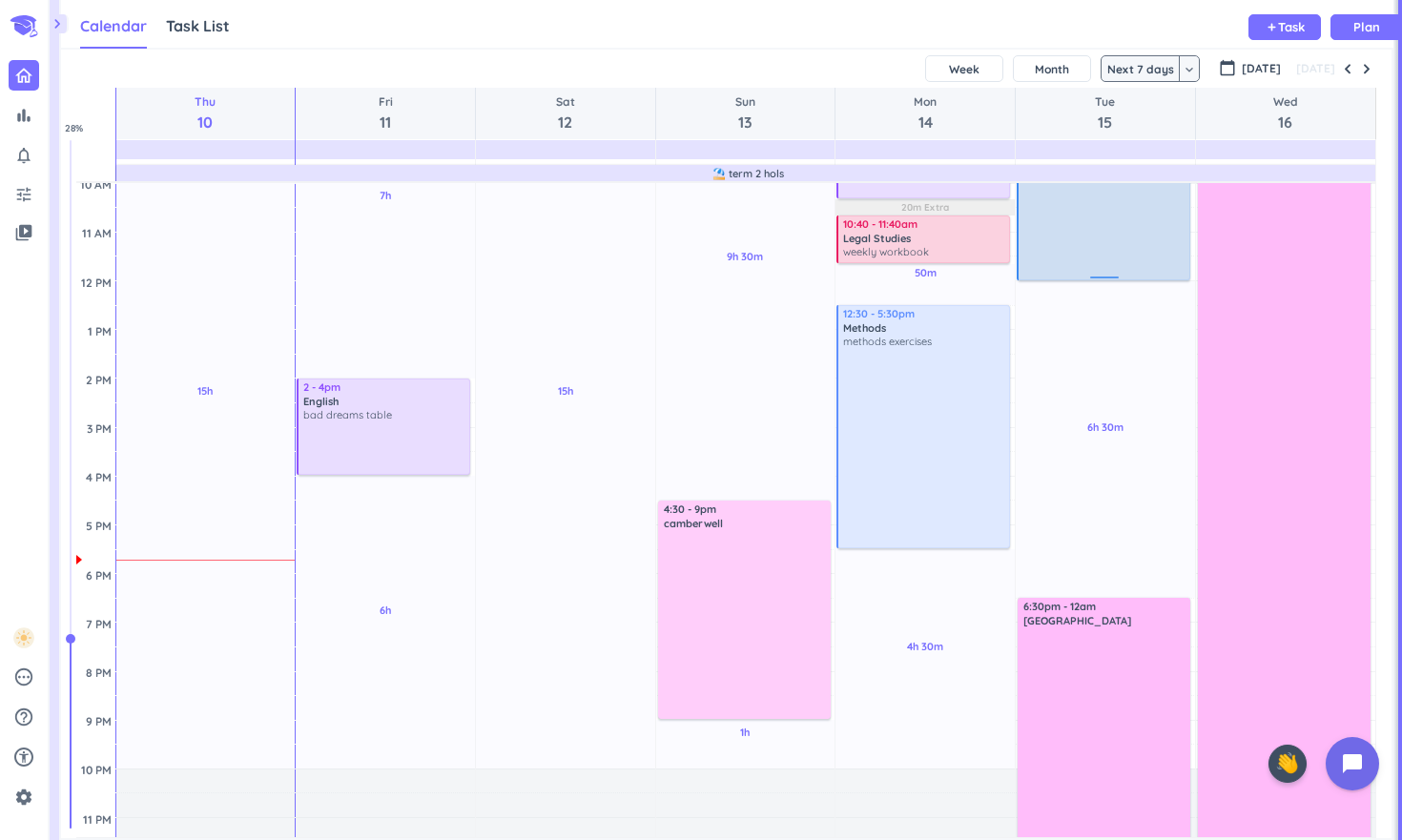 scroll, scrollTop: 298, scrollLeft: 0, axis: vertical 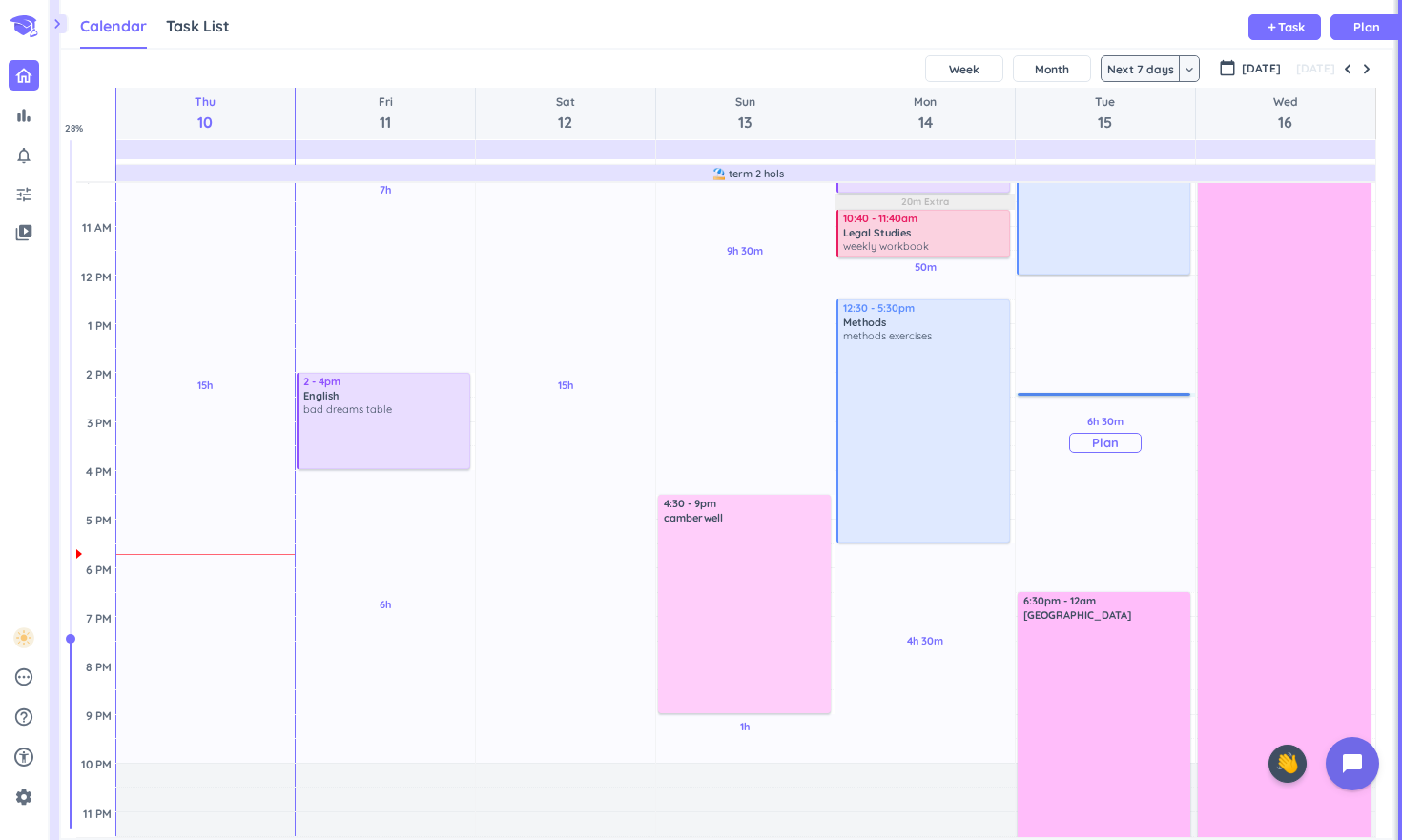 click on "6h 30m Past due Plan" at bounding box center (1105, 434) 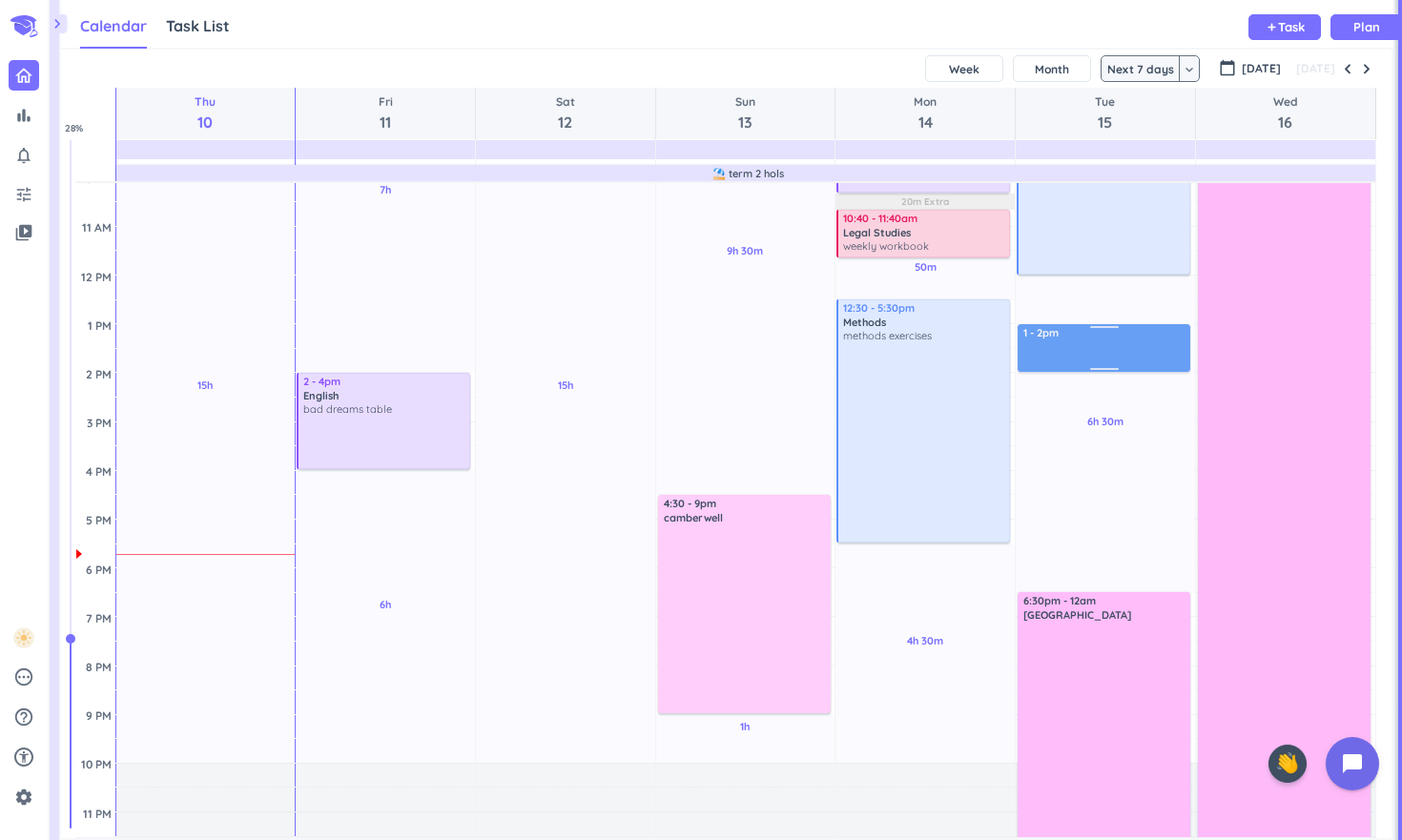 drag, startPoint x: 1061, startPoint y: 408, endPoint x: 1083, endPoint y: 334, distance: 77.201036 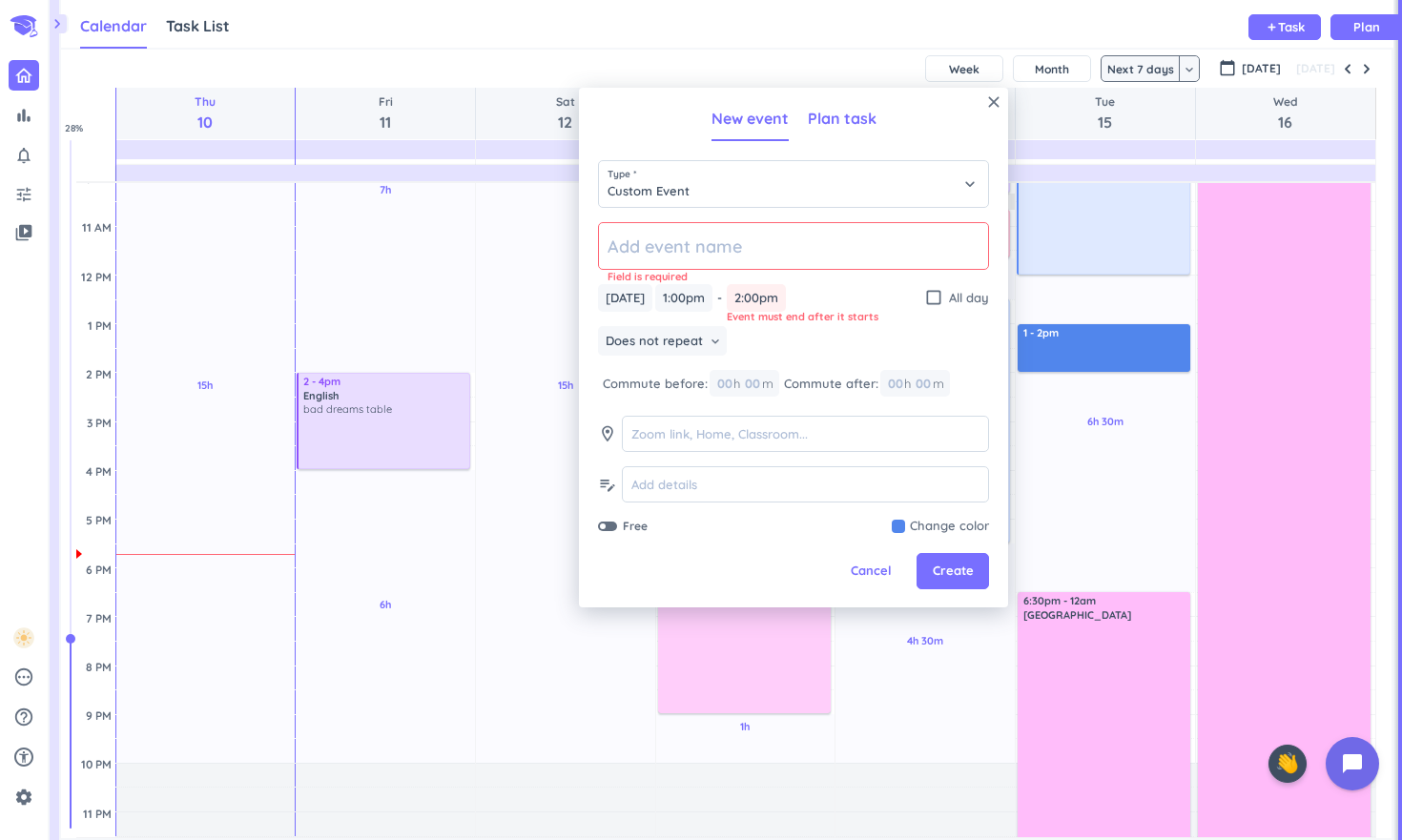 click on "Plan task" at bounding box center (842, 118) 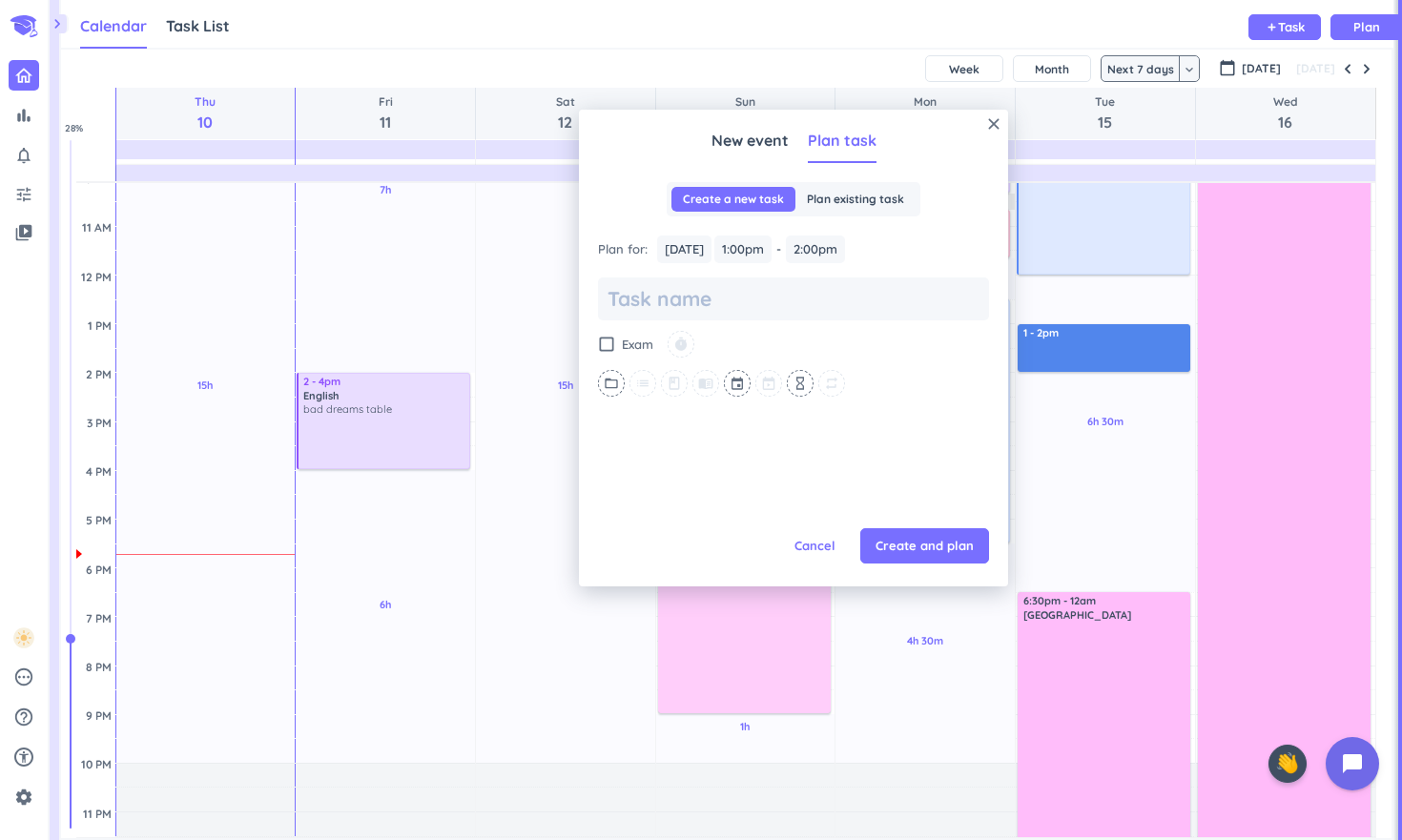 scroll, scrollTop: 0, scrollLeft: 0, axis: both 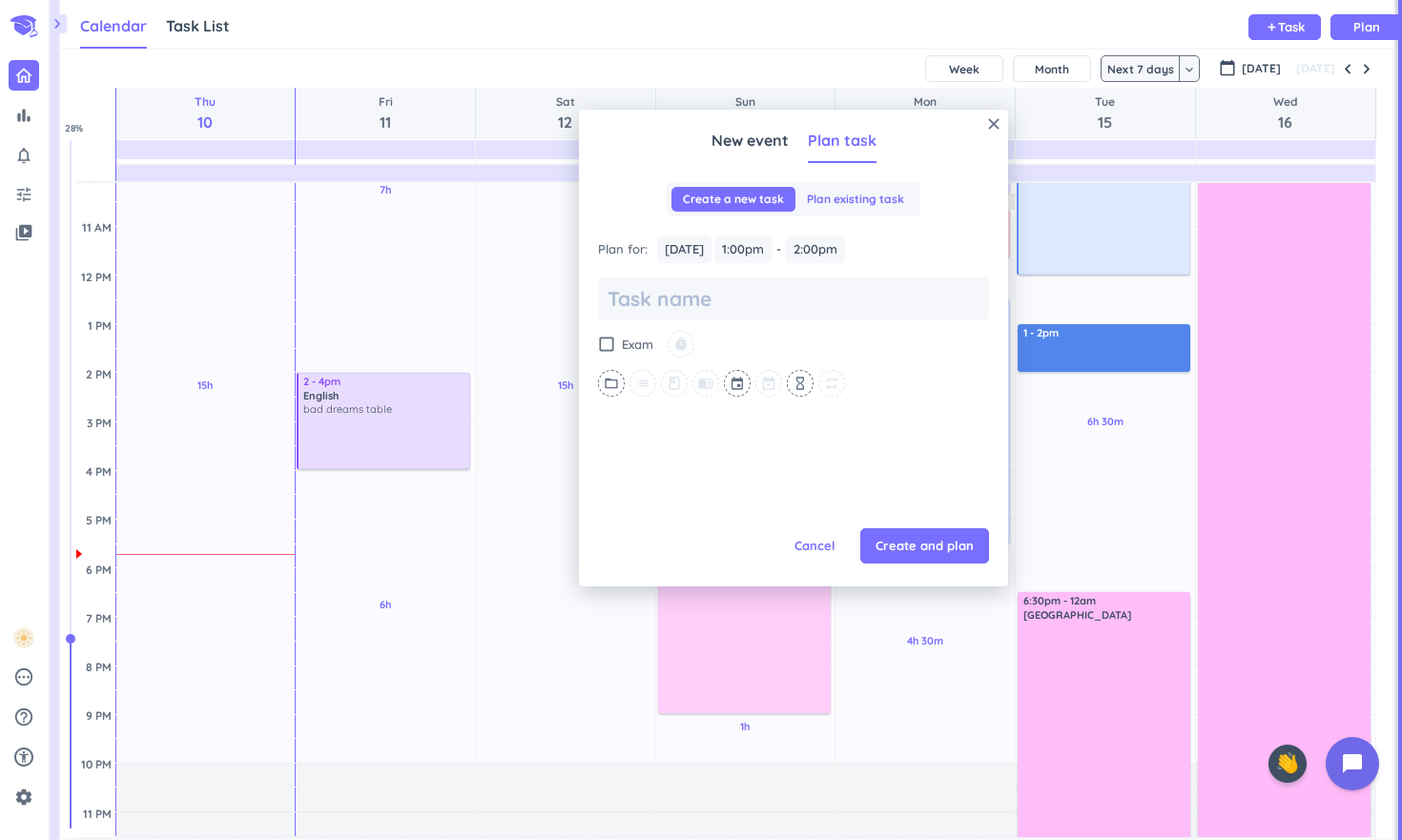 click on "Plan existing task" at bounding box center [856, 199] 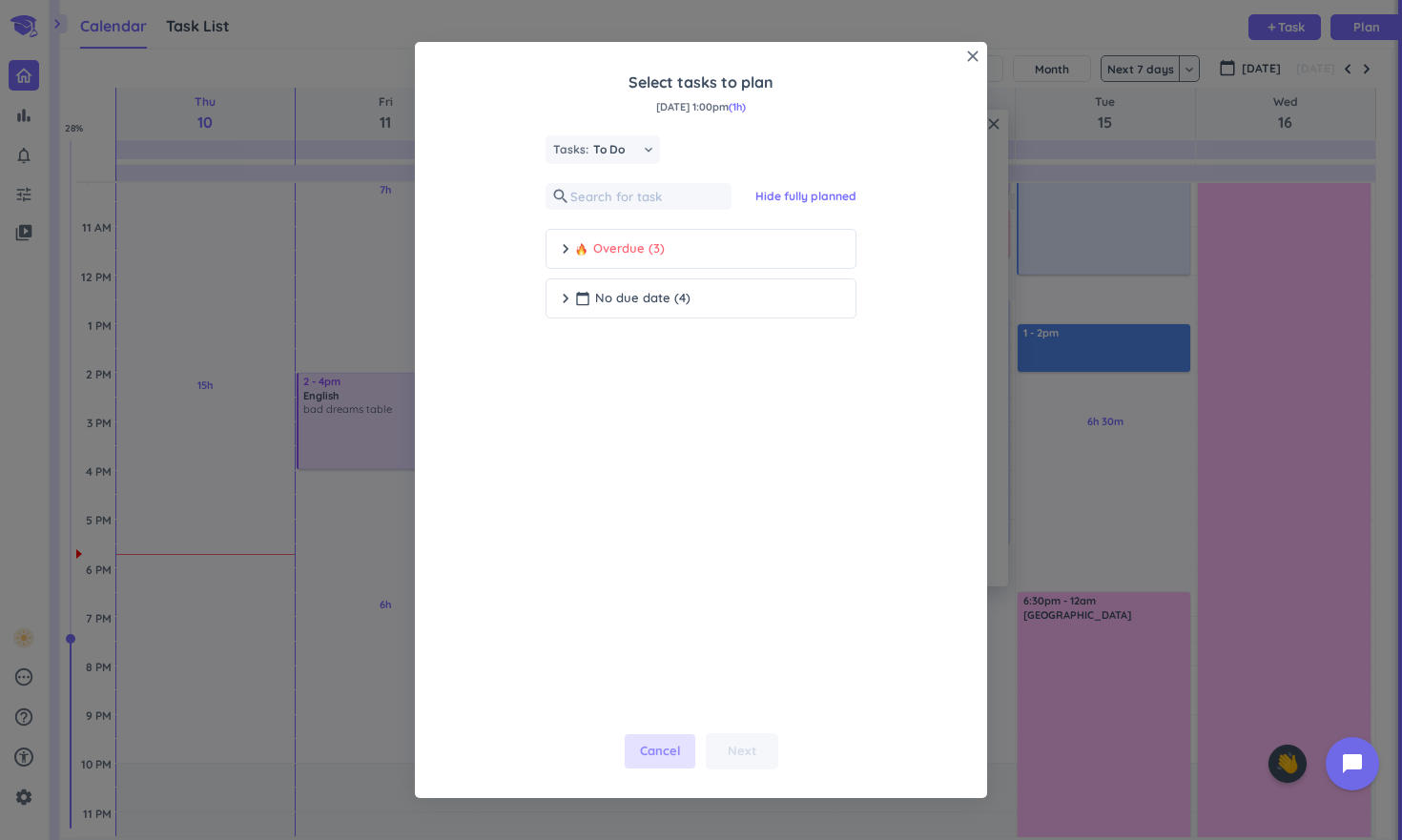click on "Cancel" at bounding box center [660, 751] 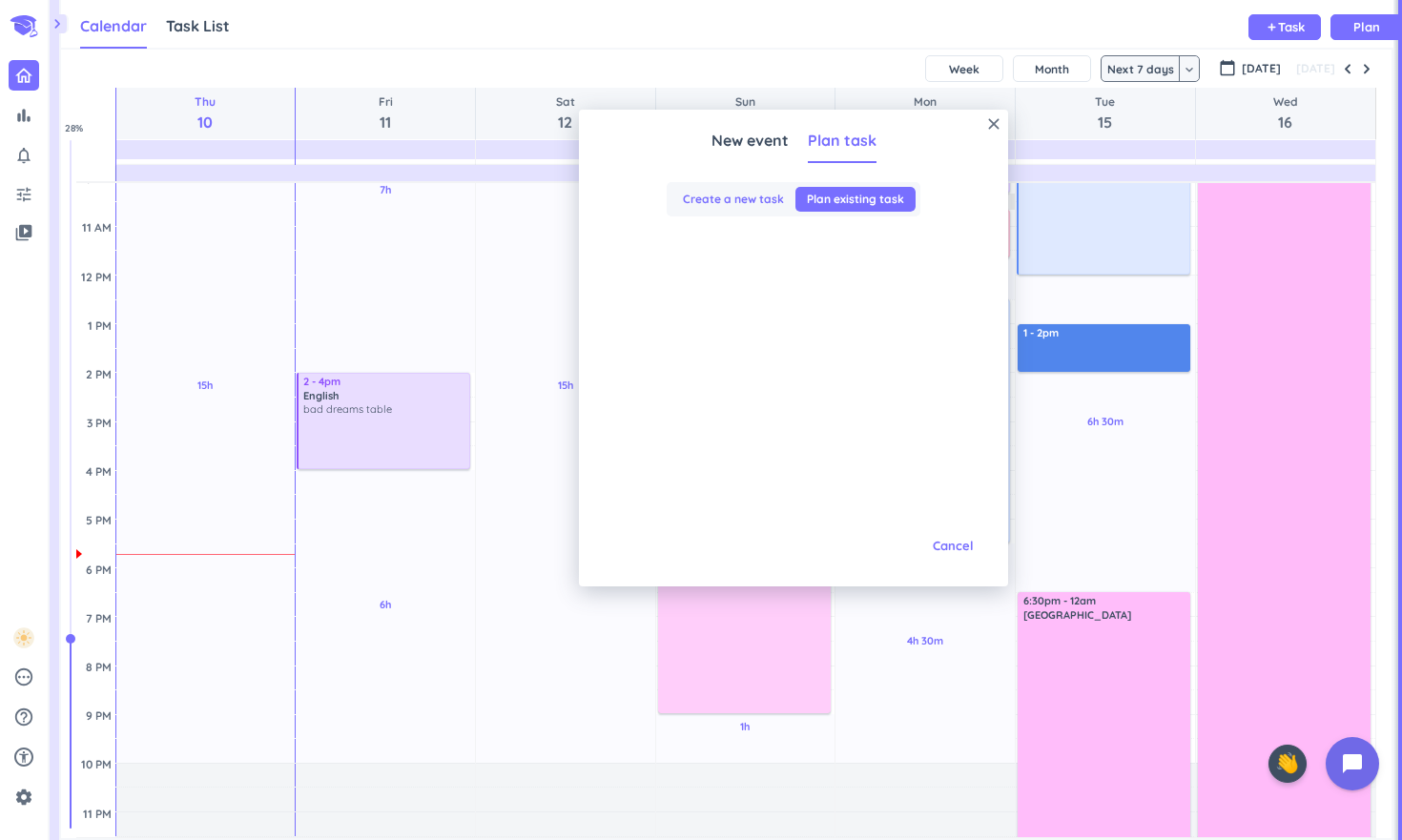 click on "Create a new task" at bounding box center (733, 199) 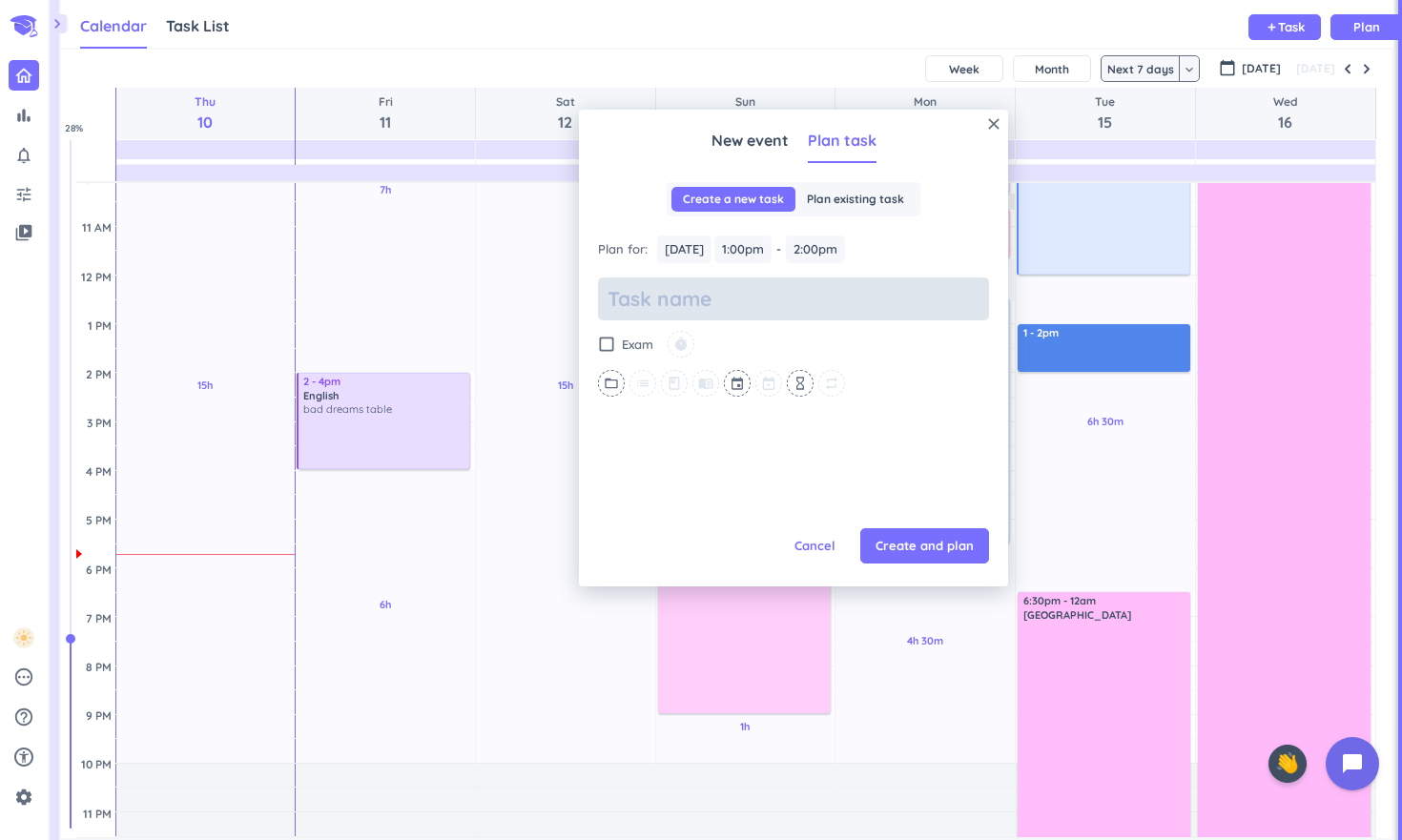 scroll, scrollTop: 0, scrollLeft: 0, axis: both 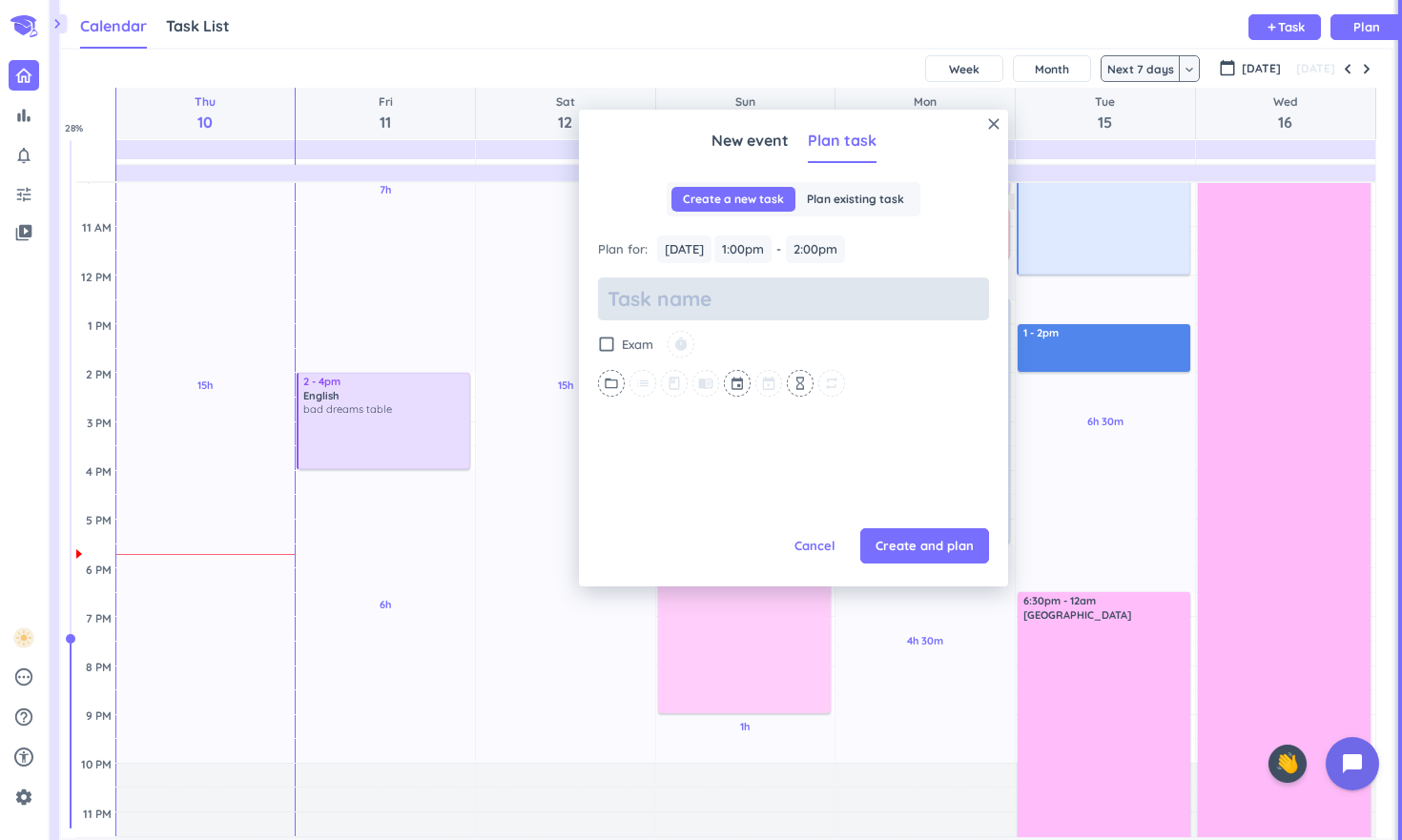 type on "x" 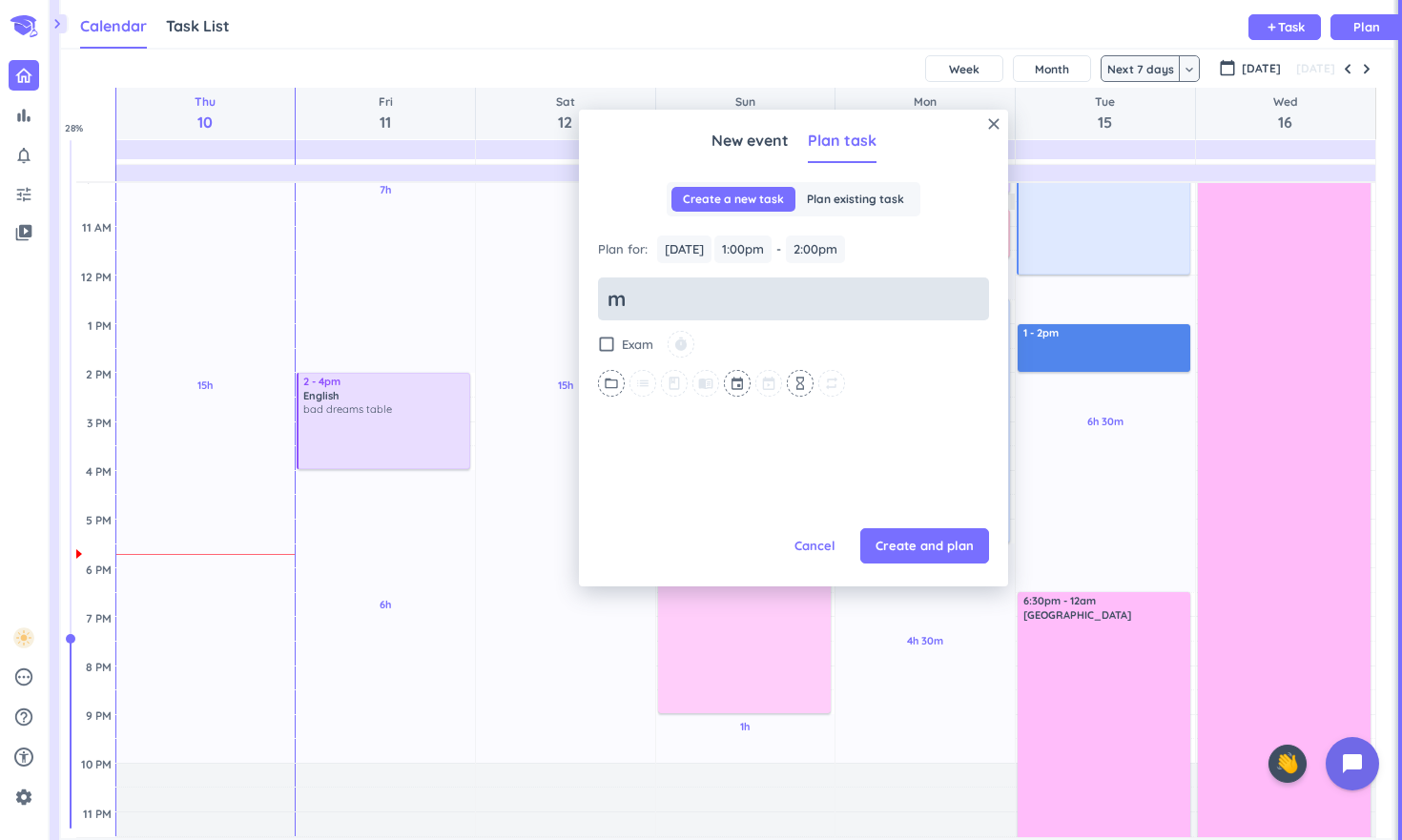 type on "x" 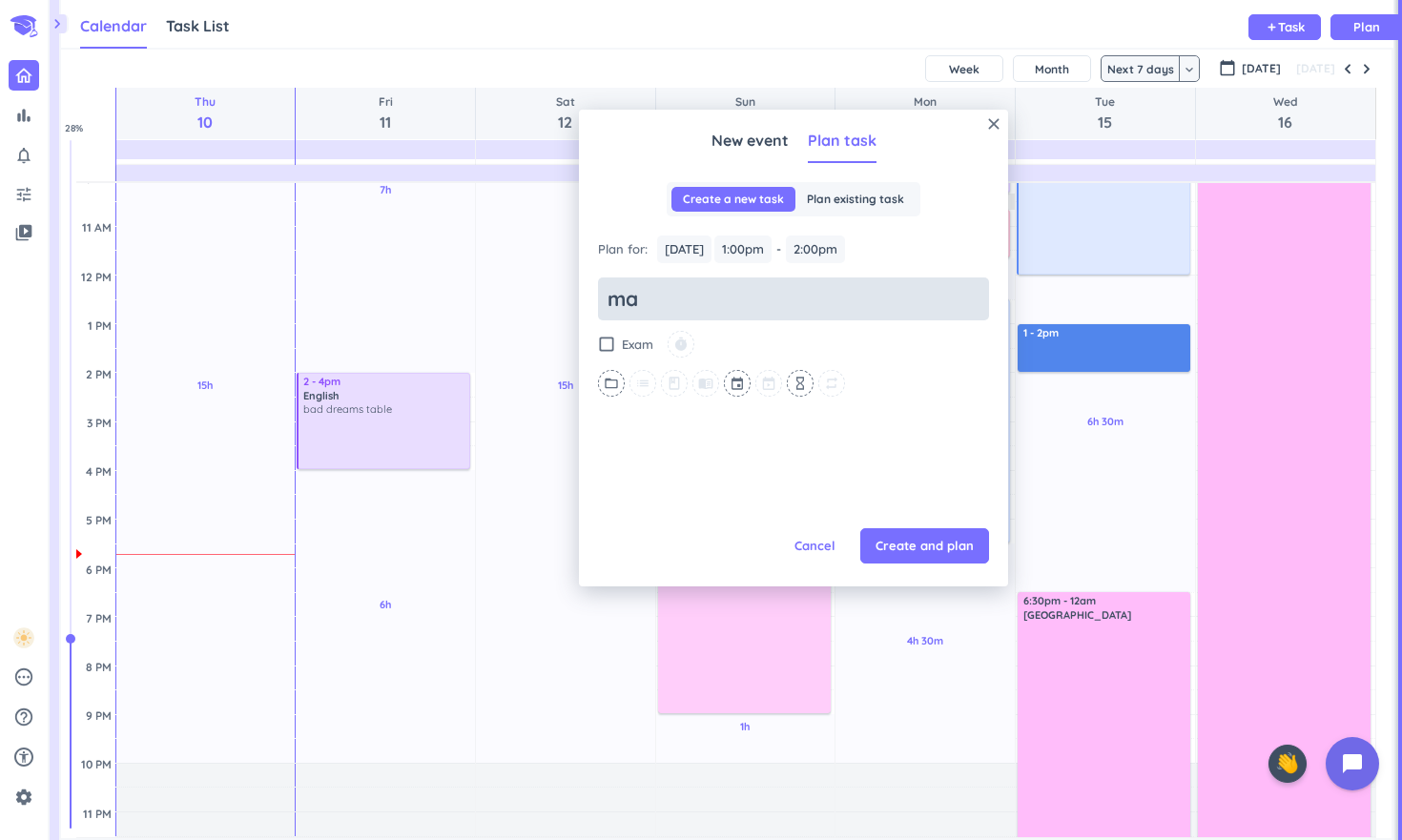 type on "x" 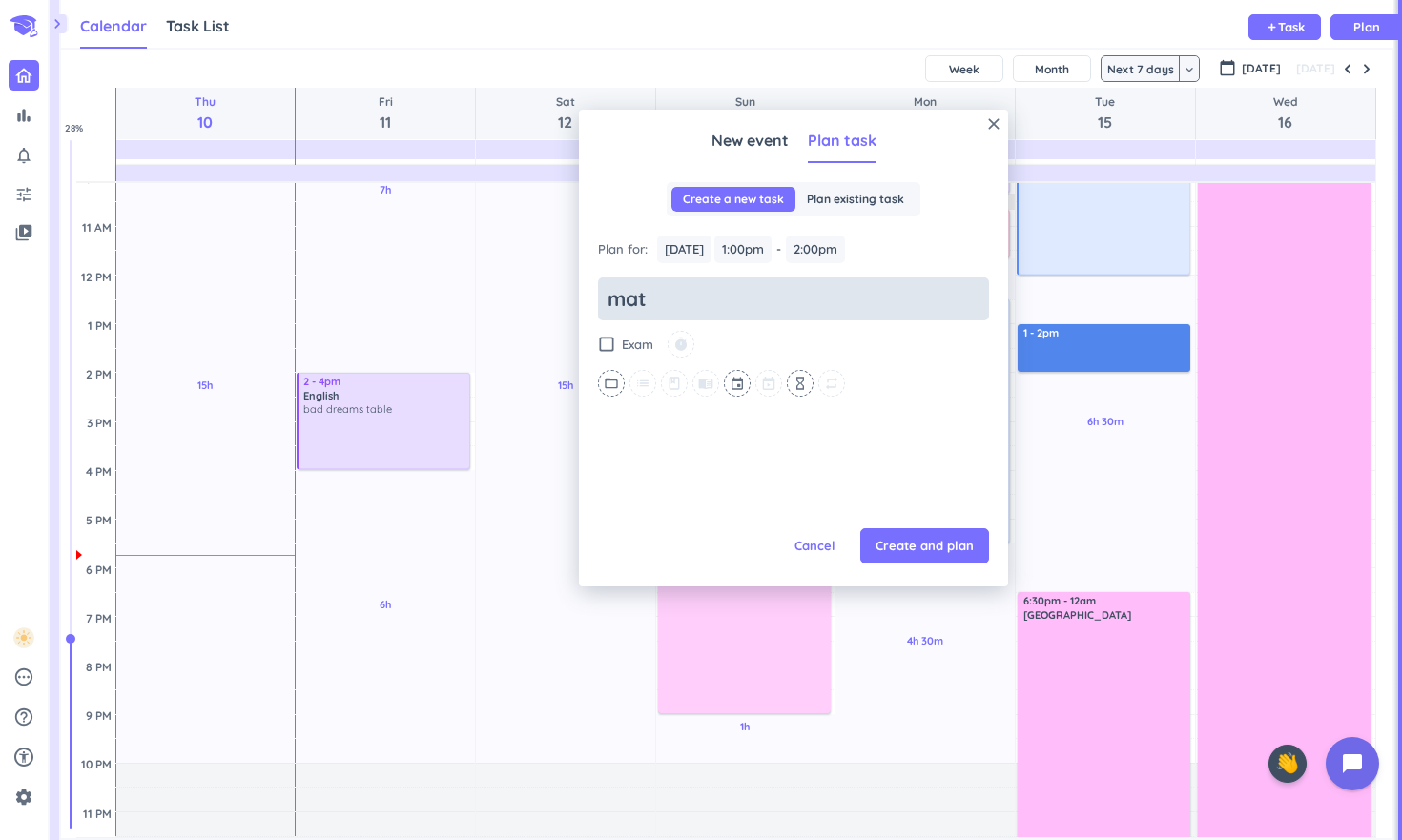 type on "x" 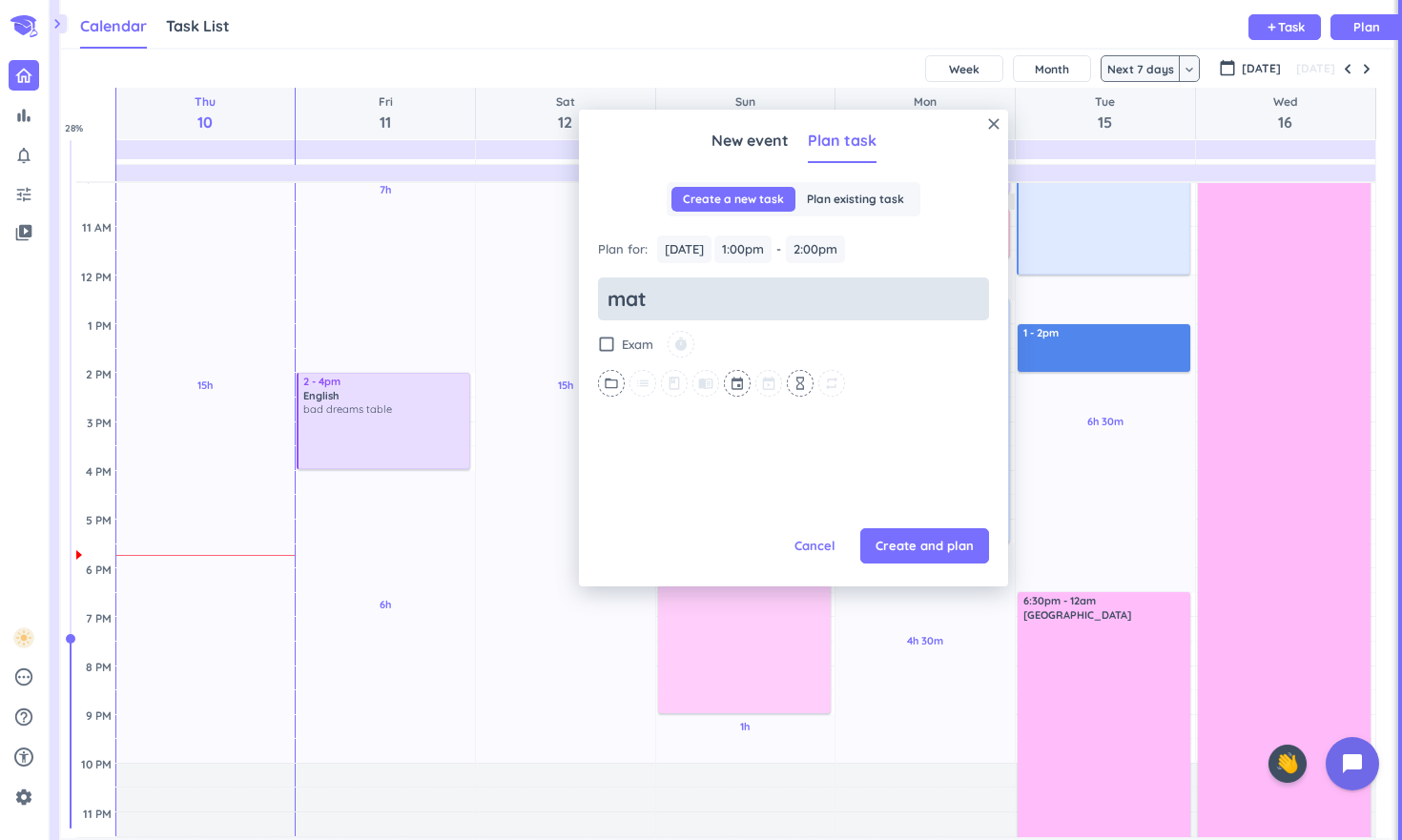 type on "matr" 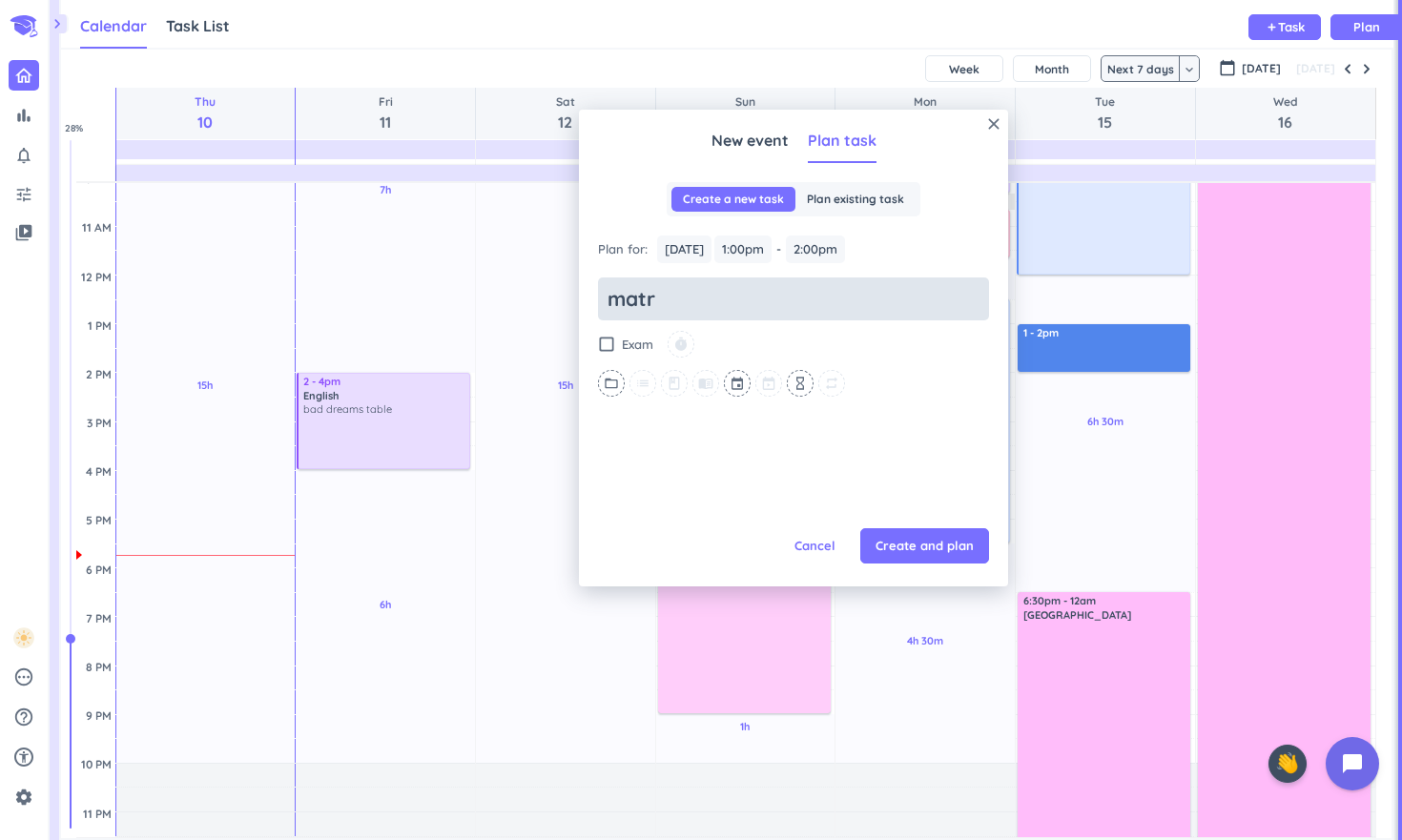 type on "x" 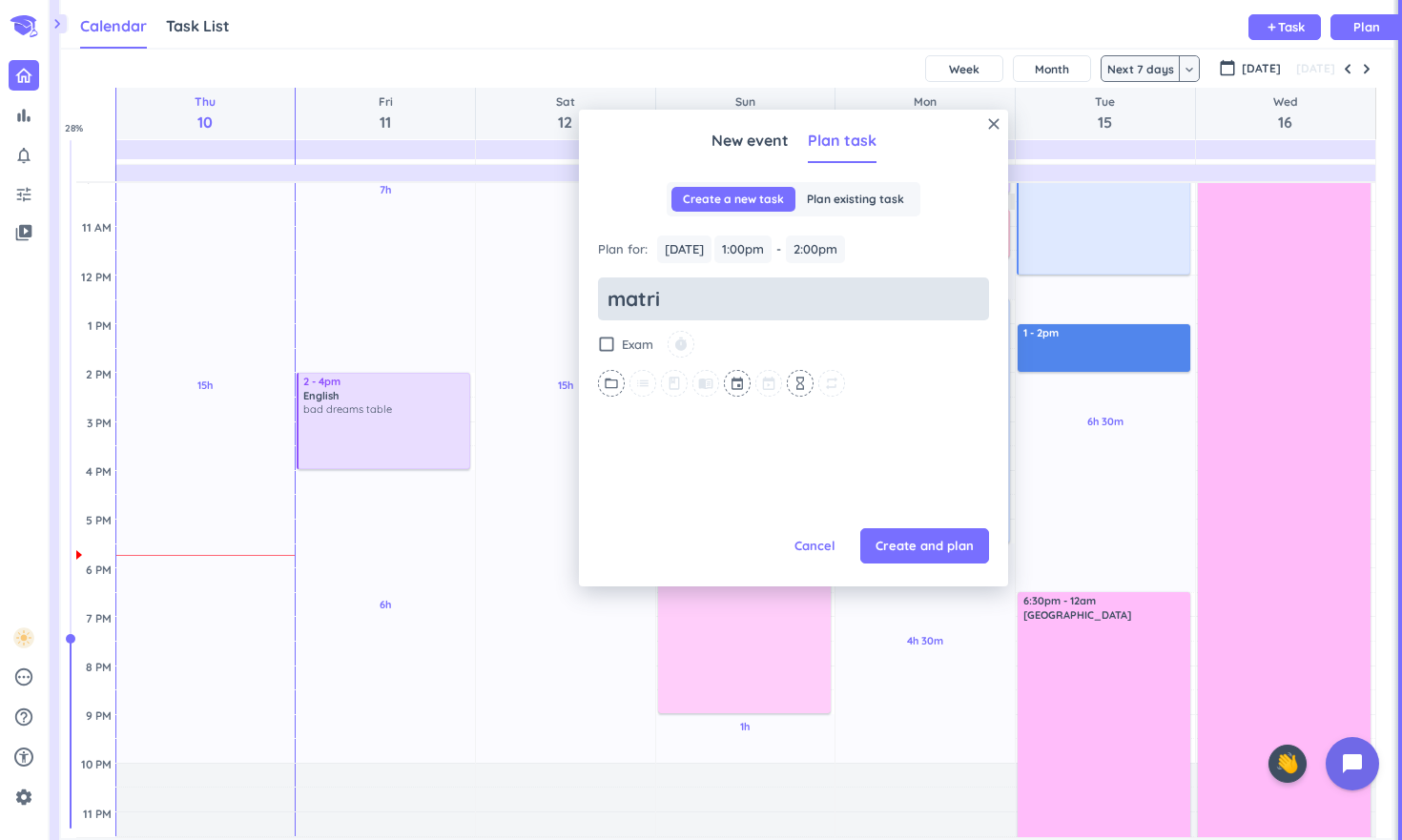 type on "x" 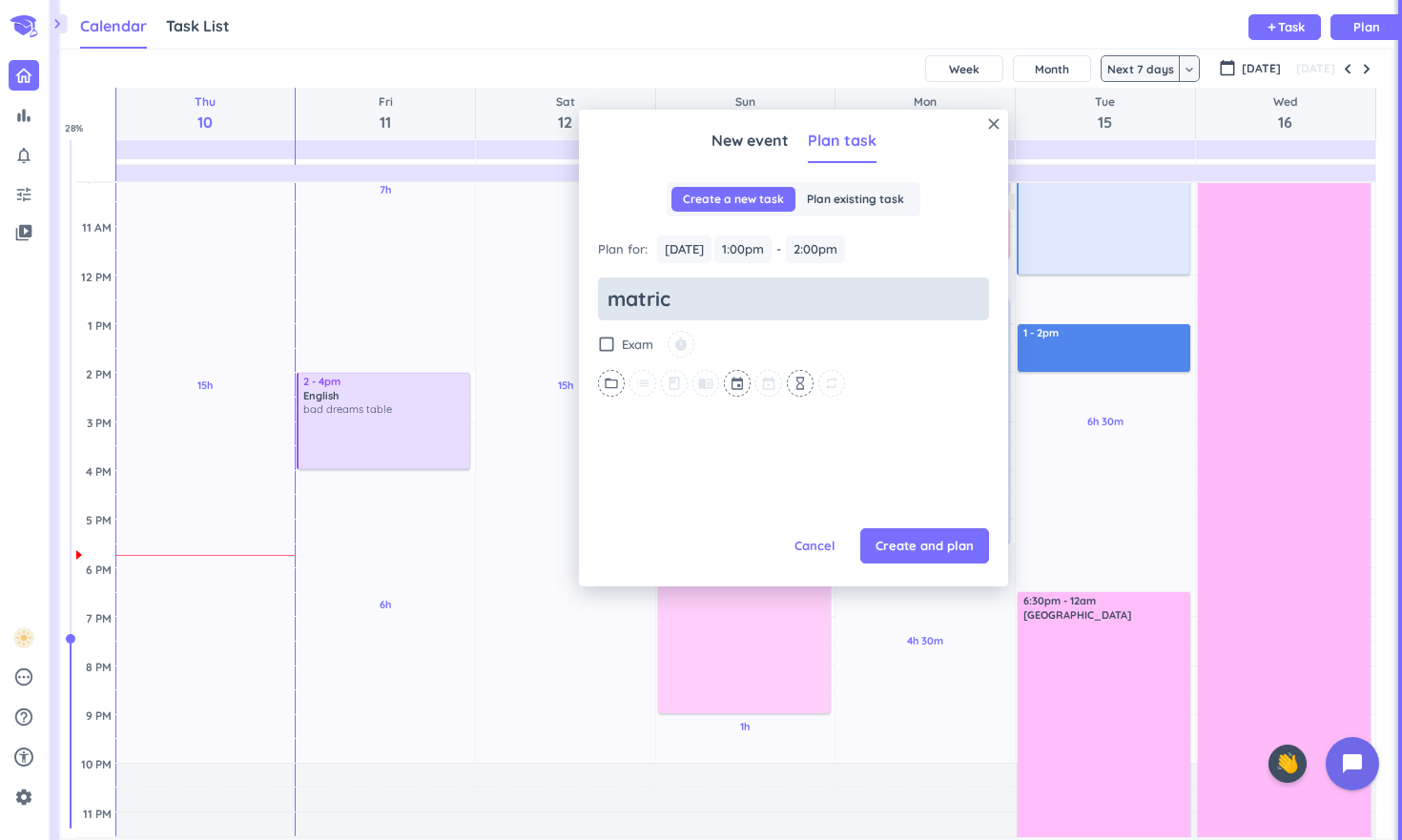 type on "x" 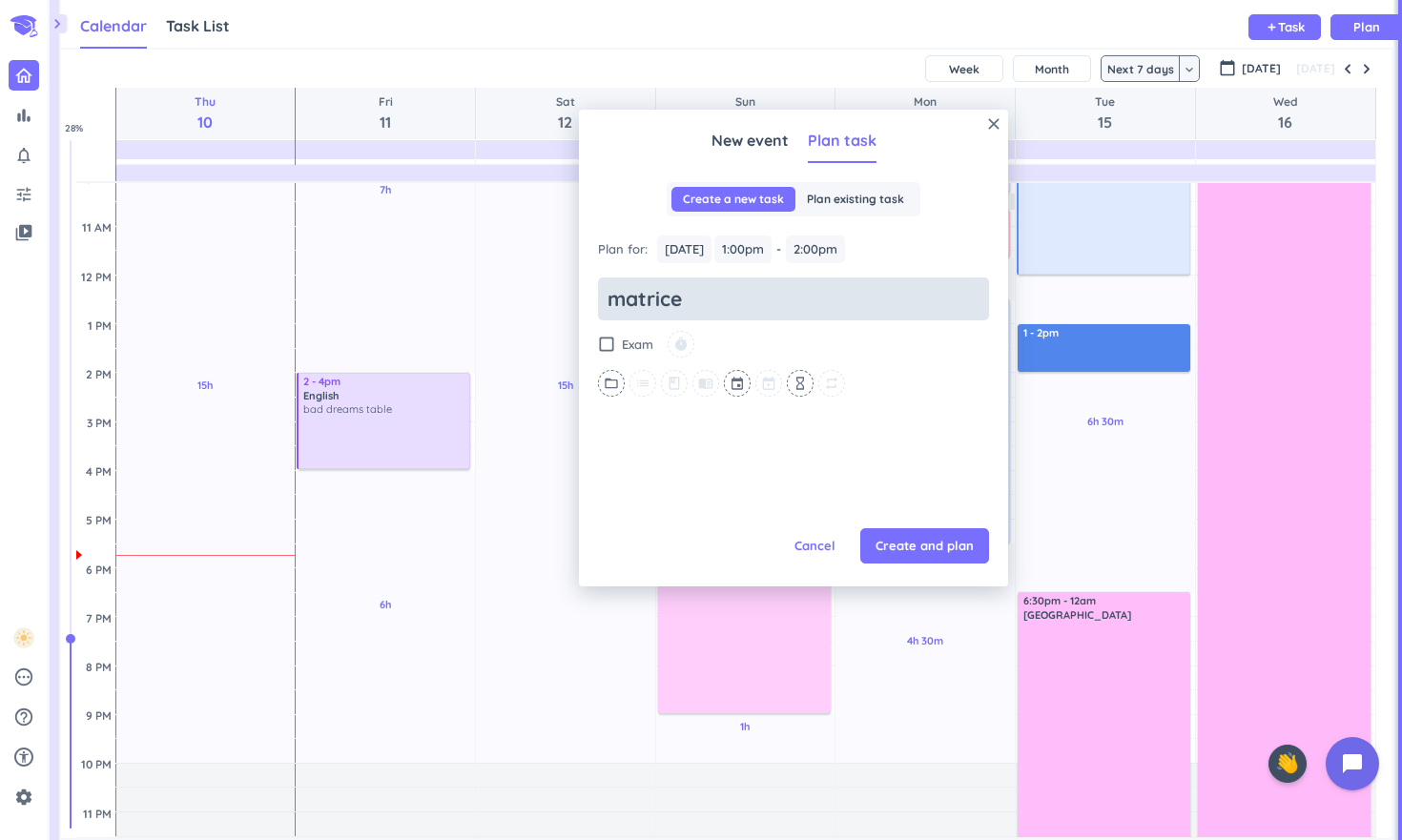 type on "x" 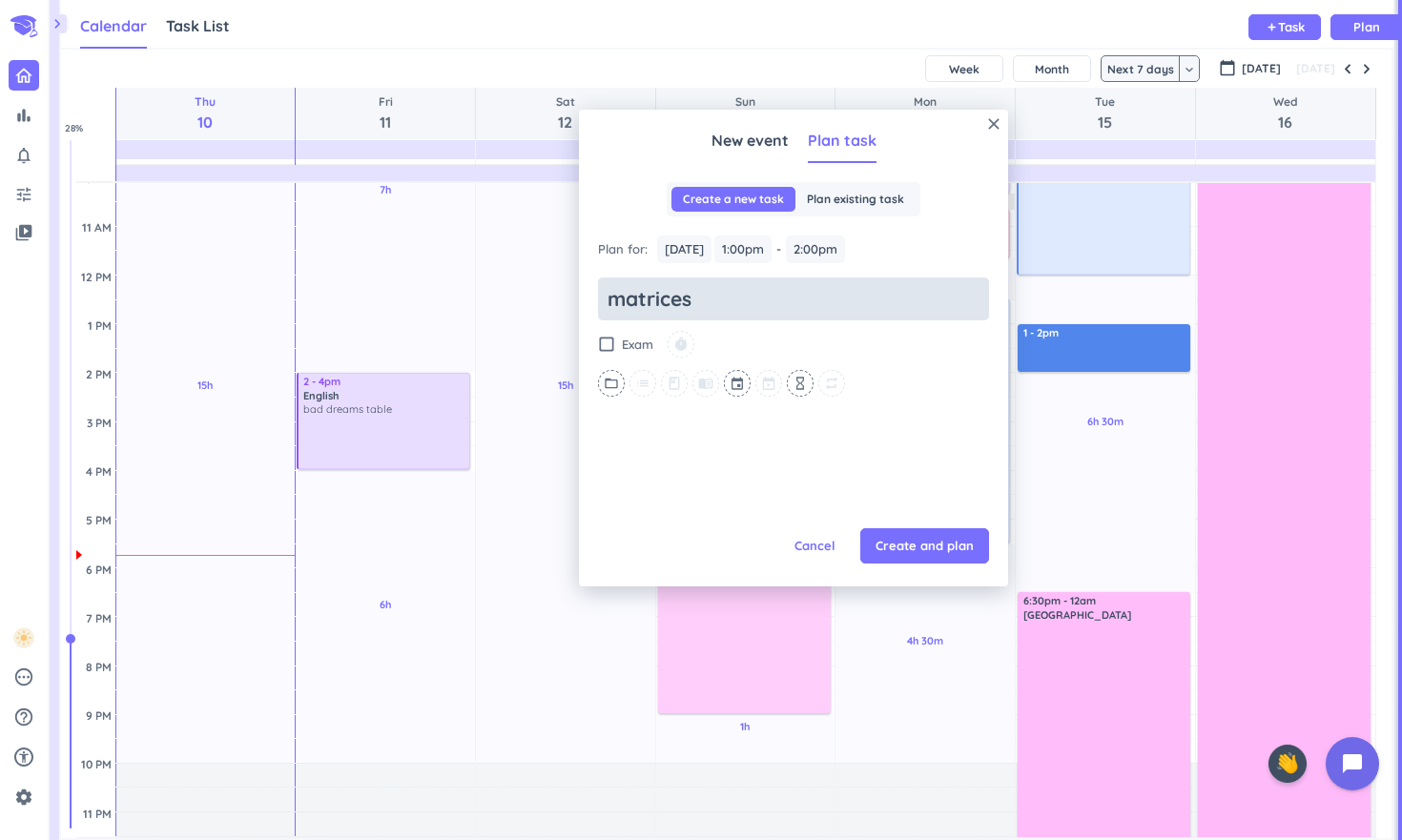 type on "matrices" 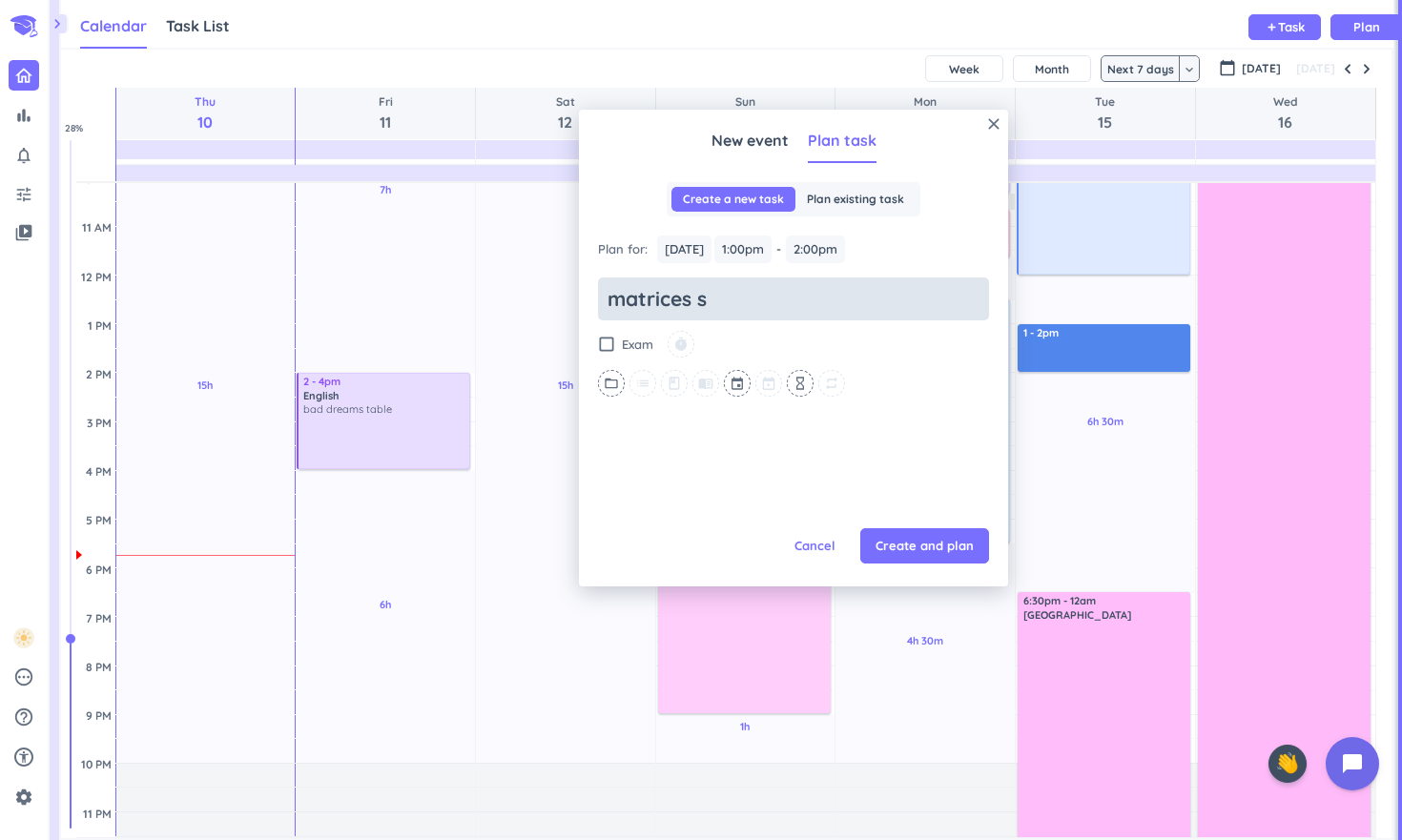 type on "matrices sh" 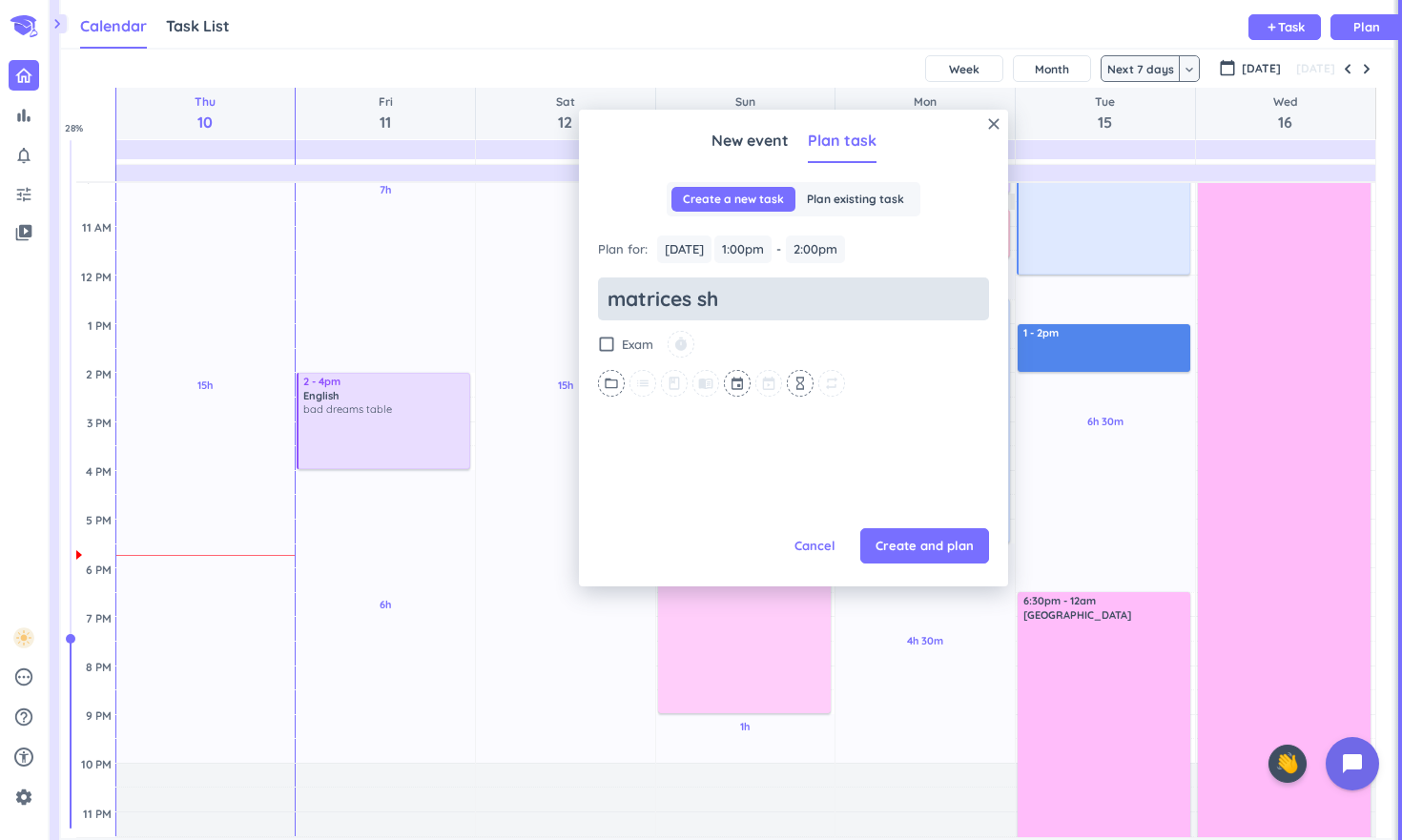 type on "x" 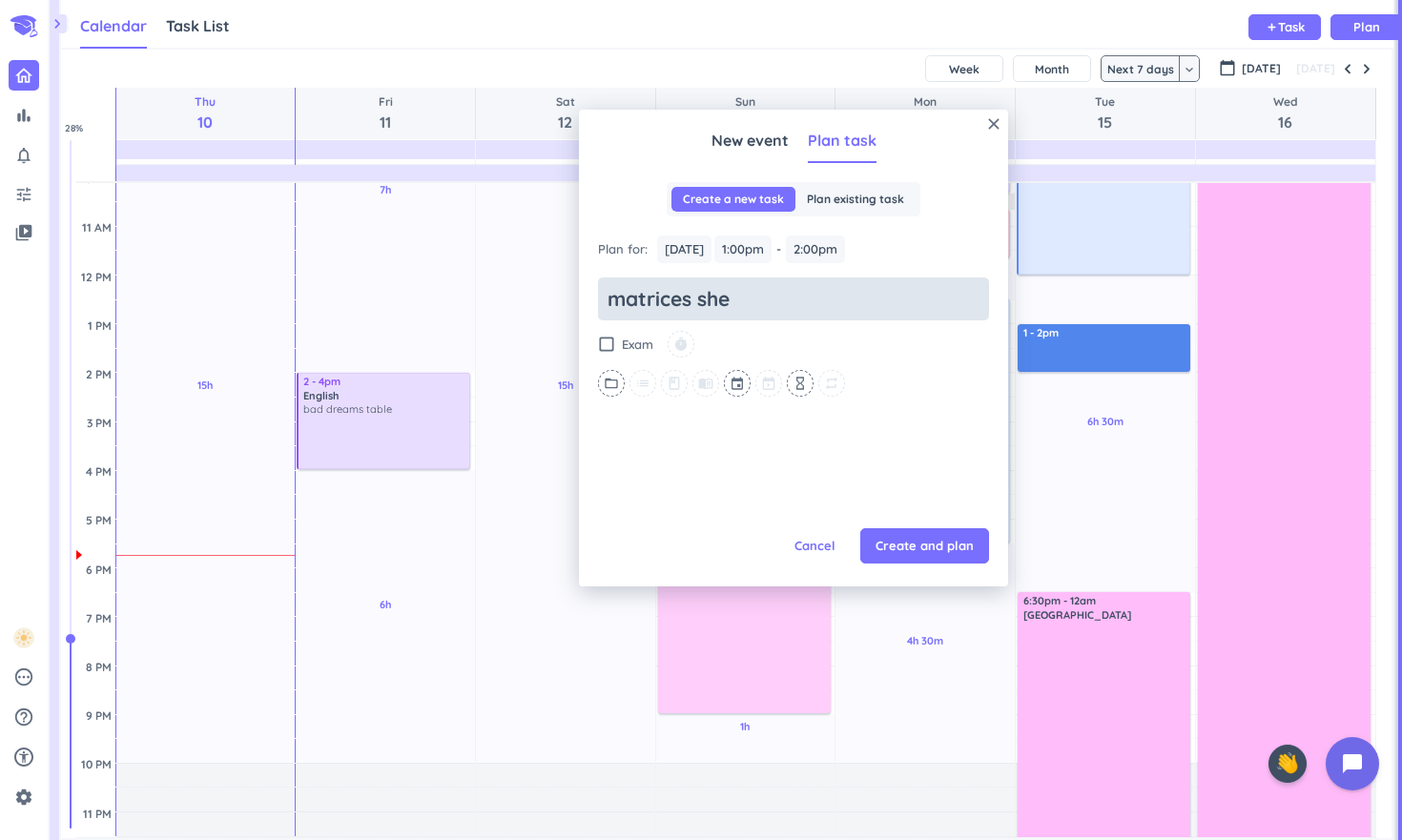 type on "x" 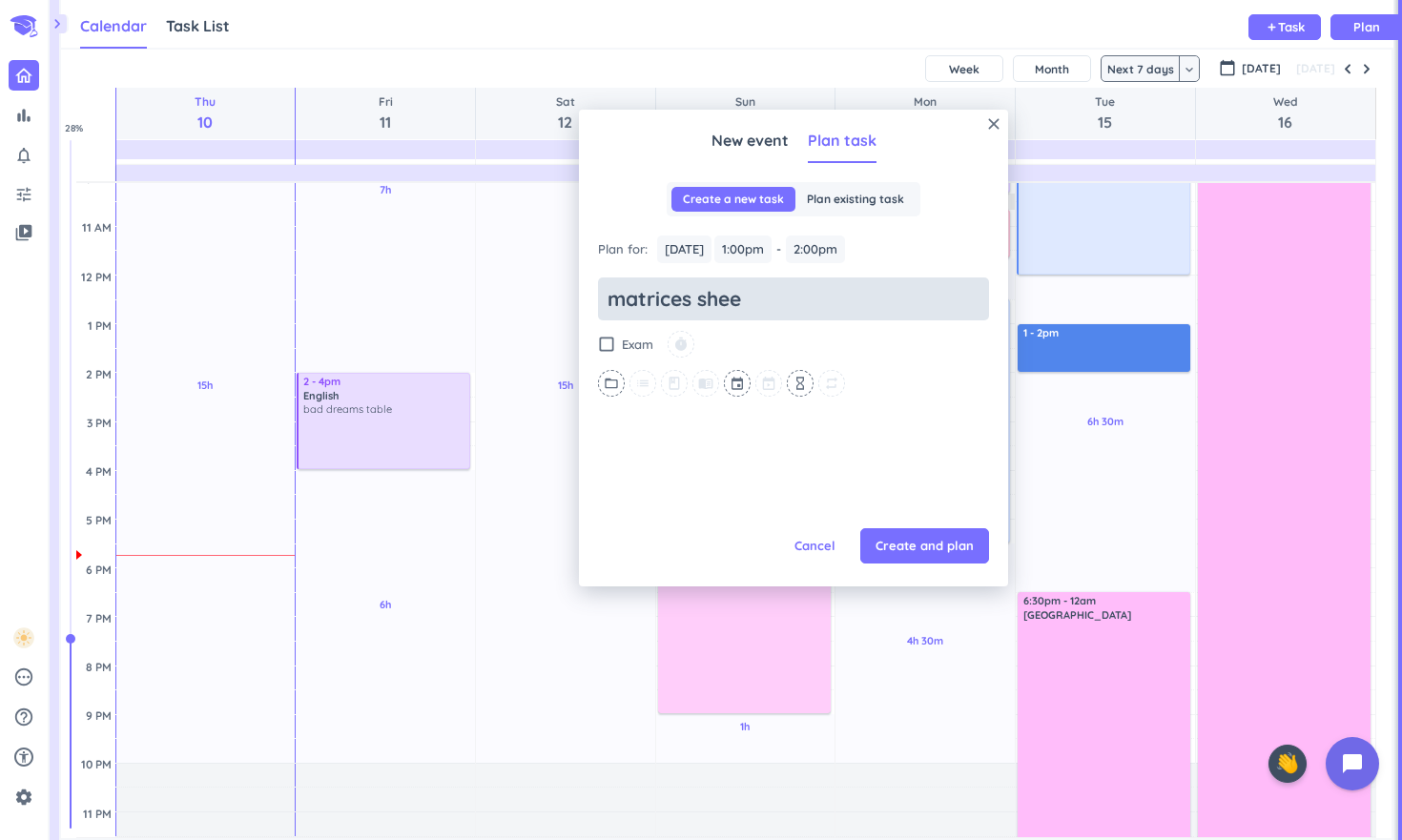 type on "x" 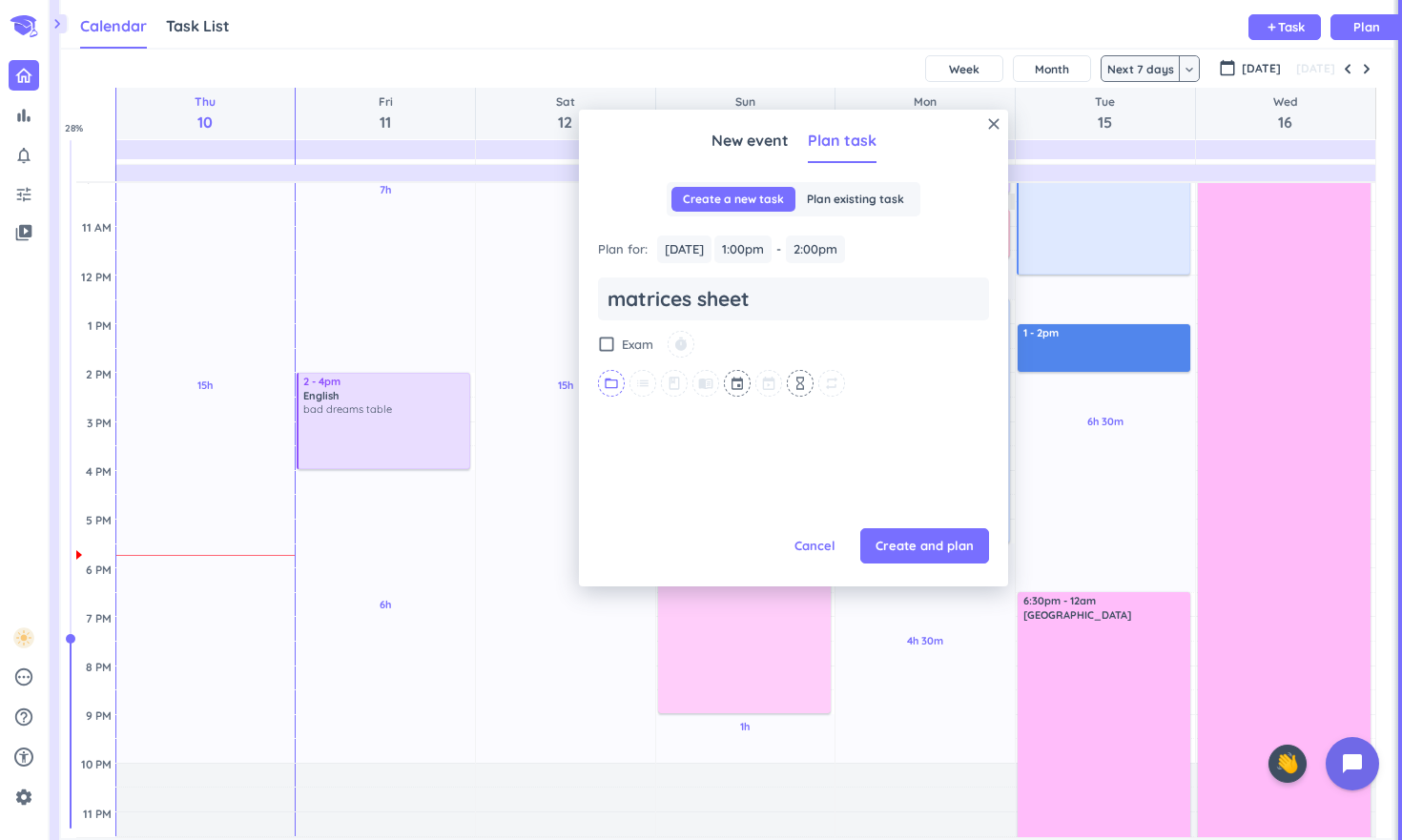 type on "matrices sheet" 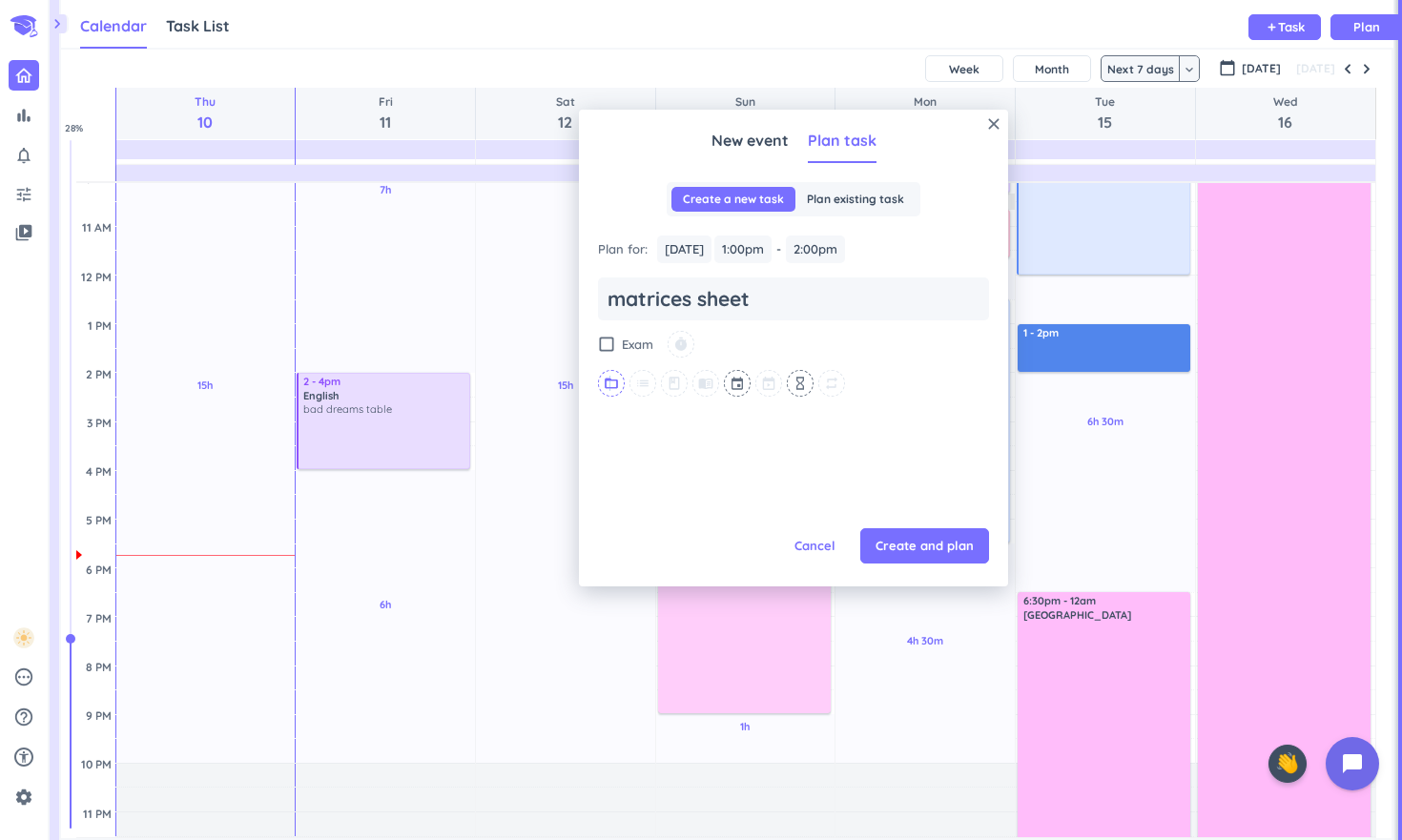 click on "folder_open" at bounding box center (611, 383) 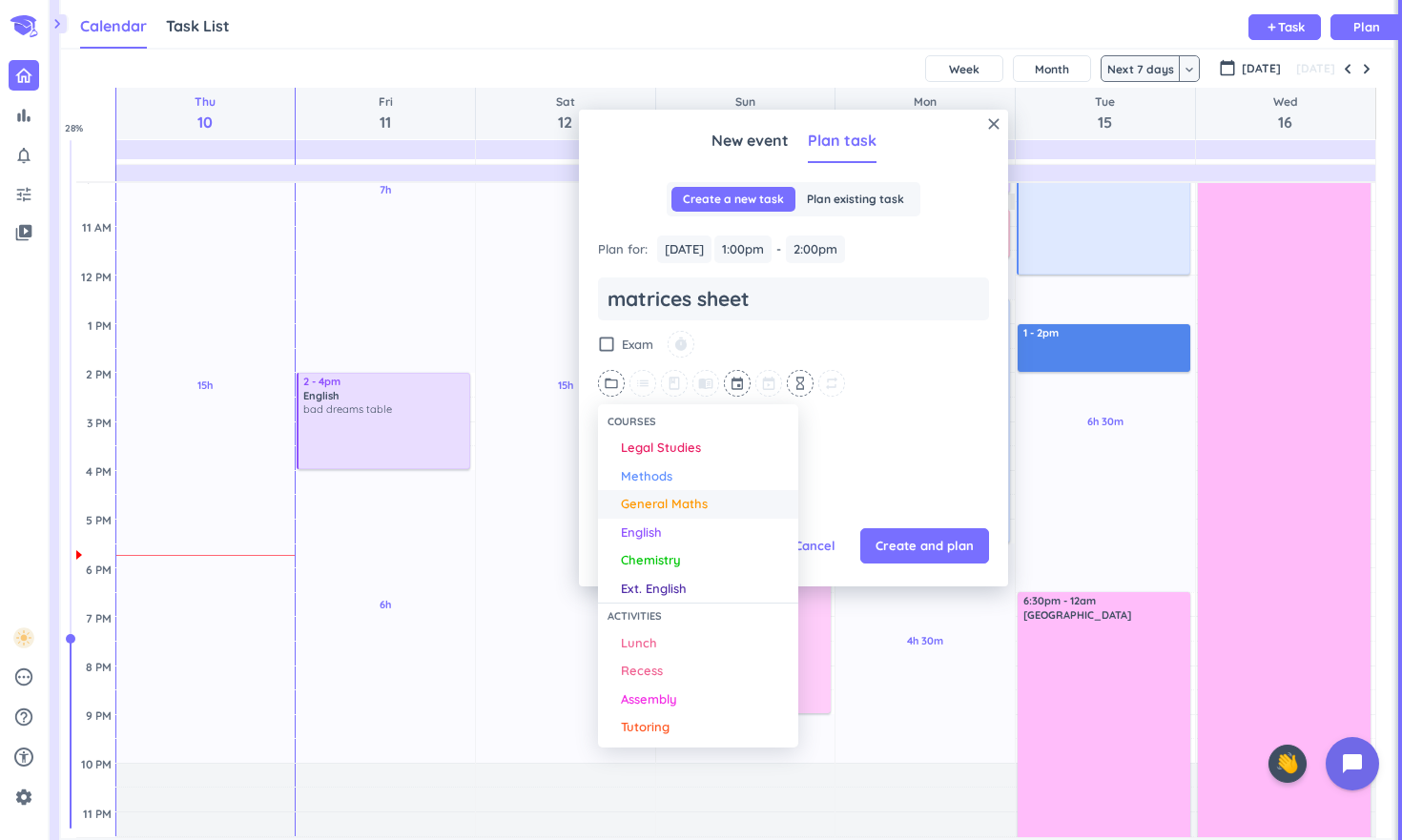 click on "General Maths" at bounding box center [664, 504] 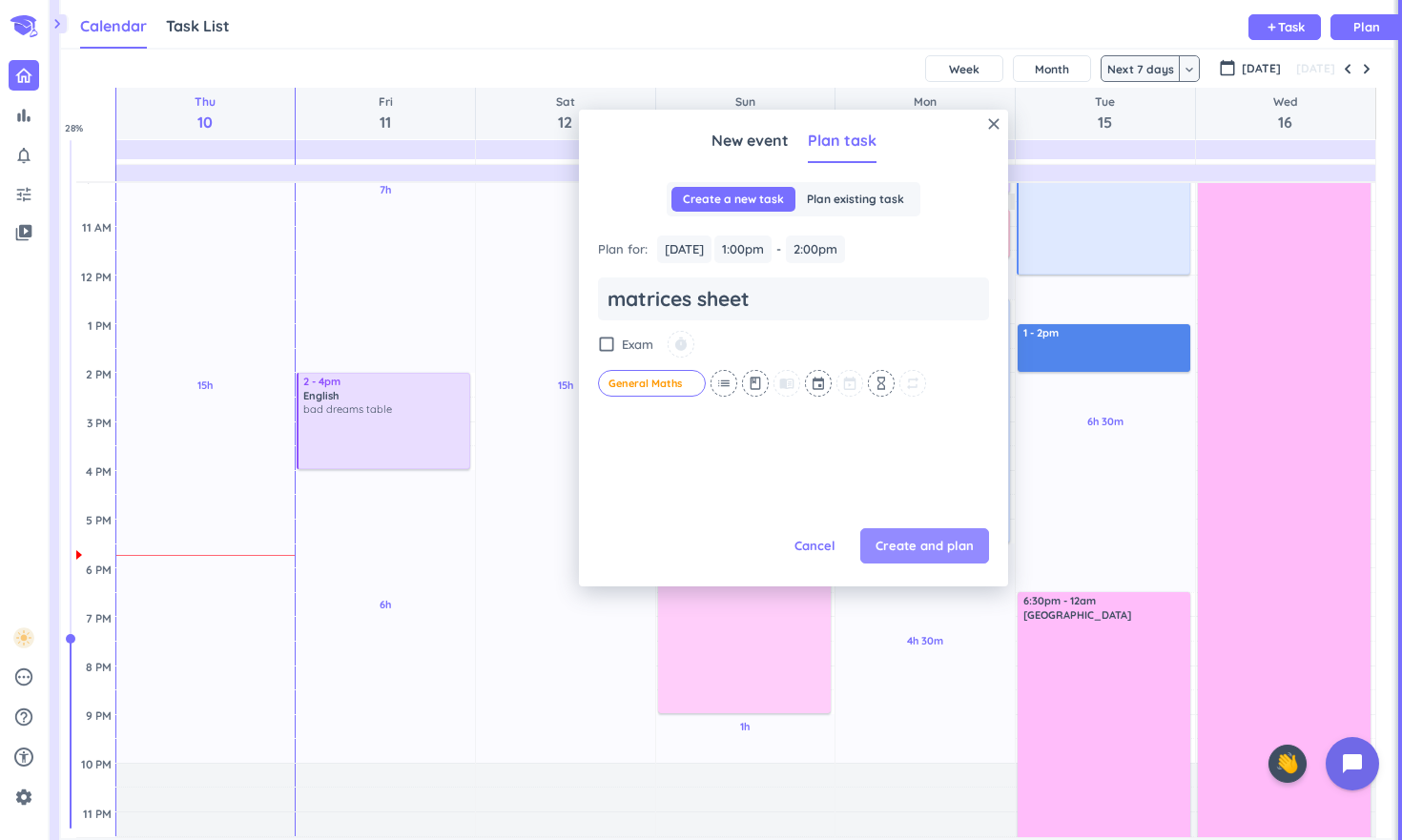 click on "Create and plan" at bounding box center (924, 546) 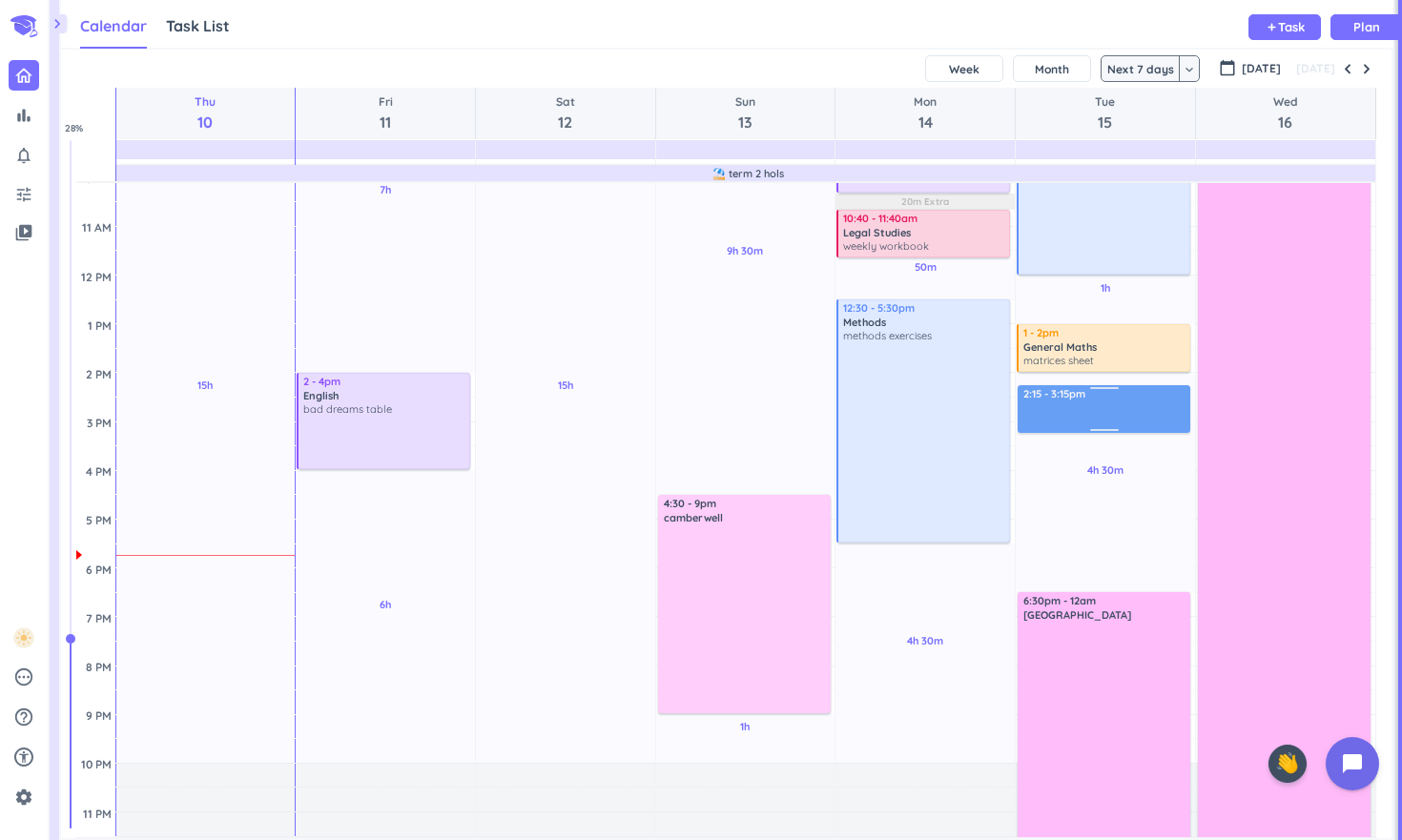 drag, startPoint x: 1042, startPoint y: 401, endPoint x: 1050, endPoint y: 391, distance: 12.806248 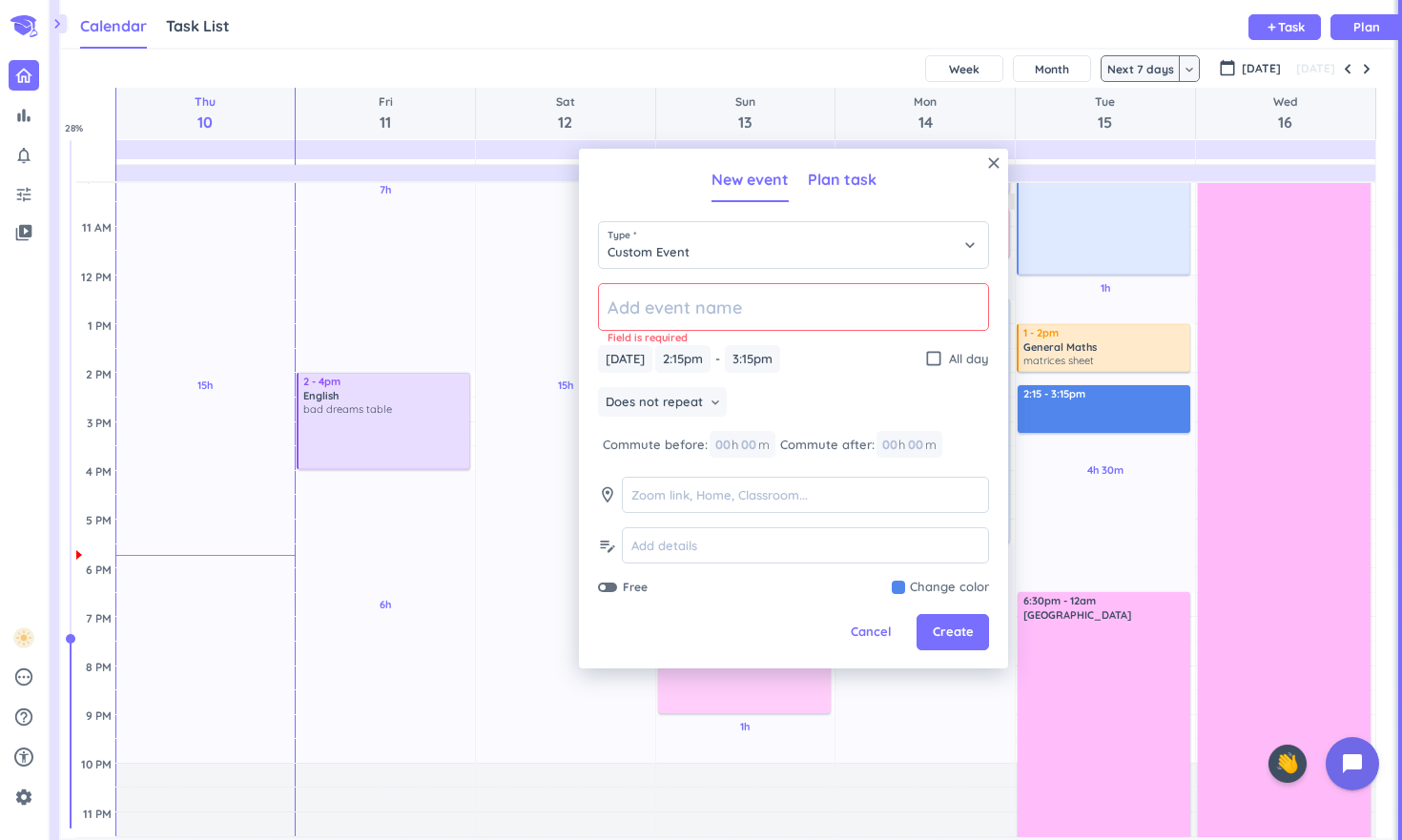 click on "Plan task" at bounding box center [842, 179] 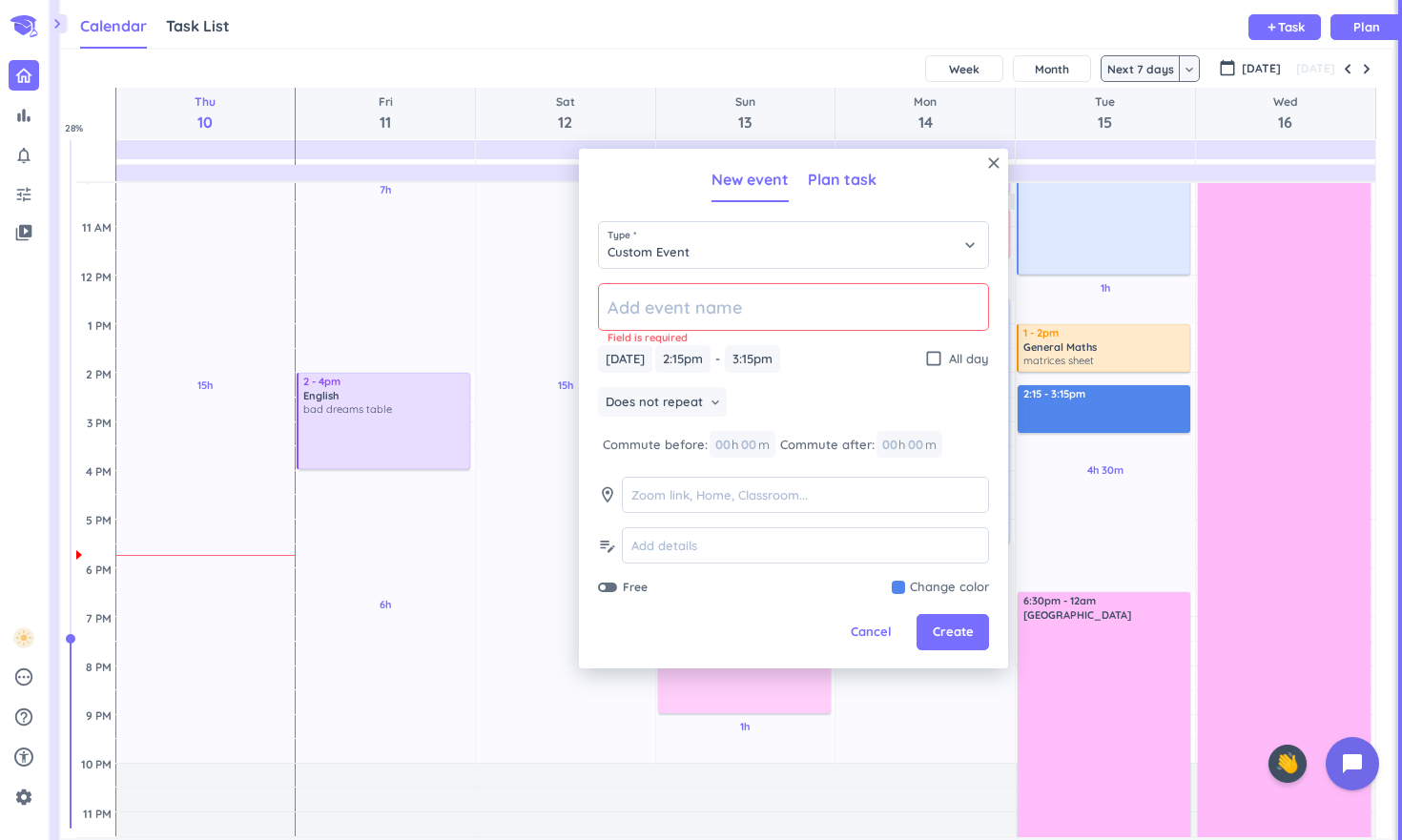 type on "x" 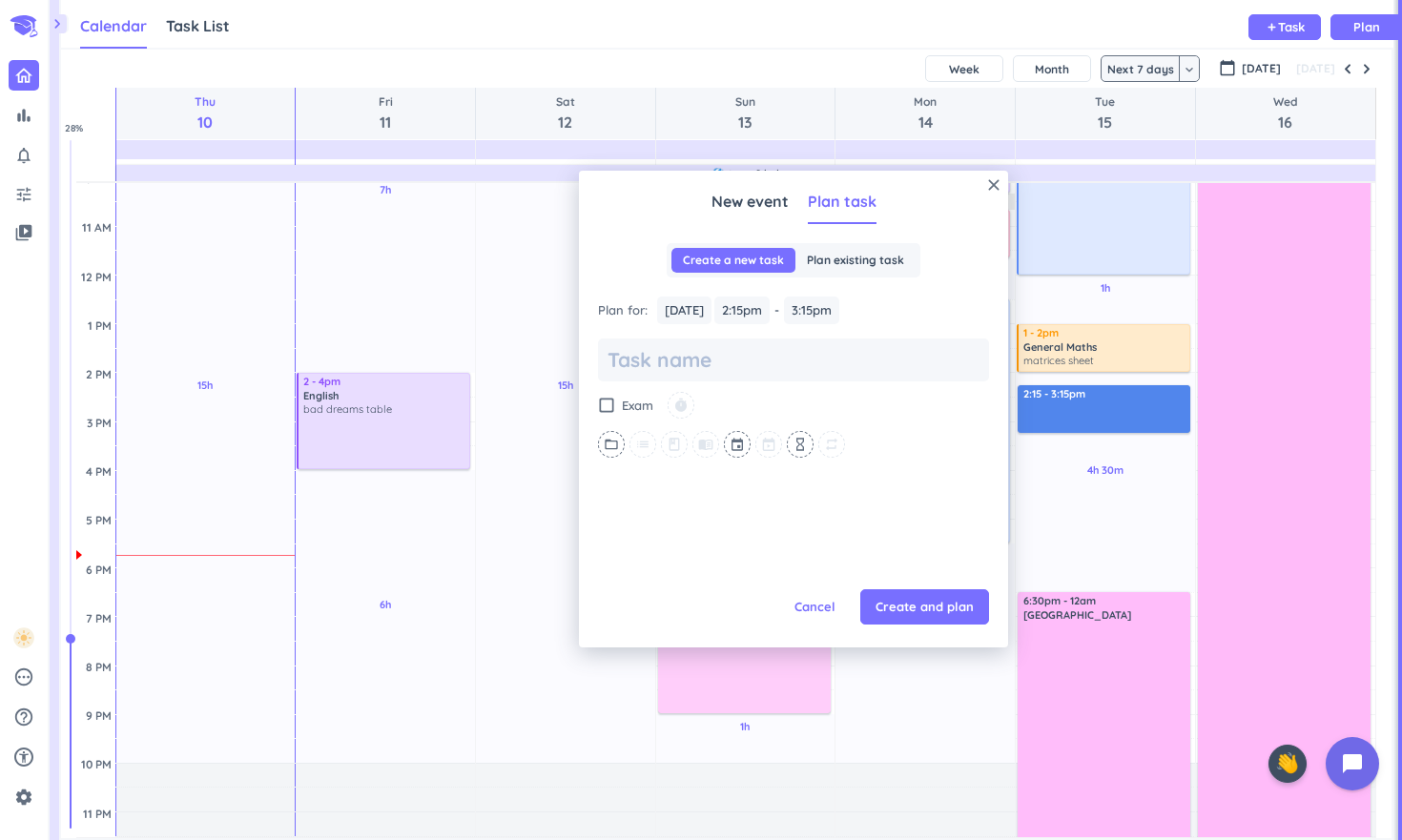 scroll, scrollTop: 0, scrollLeft: 0, axis: both 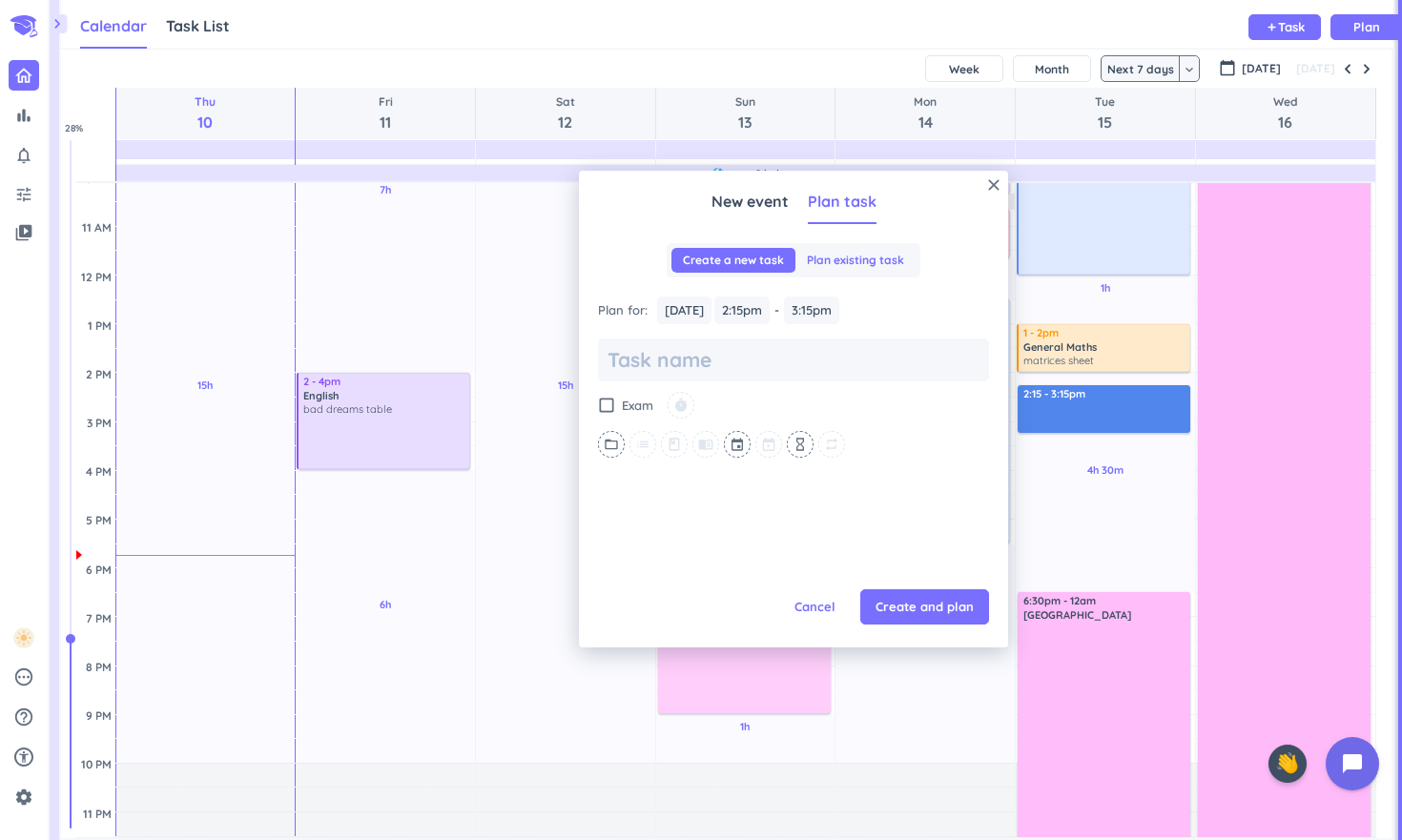 click on "Plan existing task" at bounding box center [856, 260] 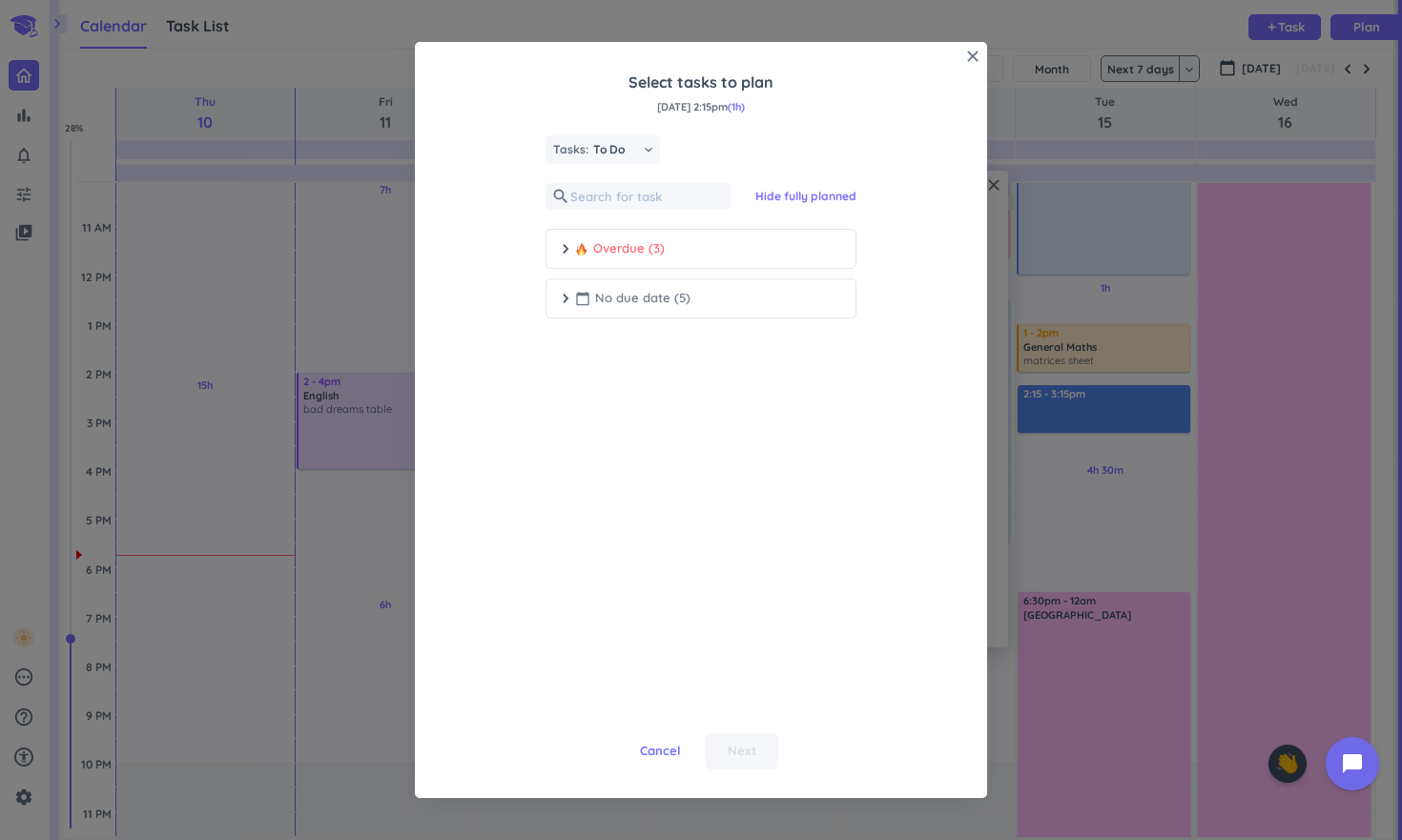 click on "chevron_right" at bounding box center (566, 298) 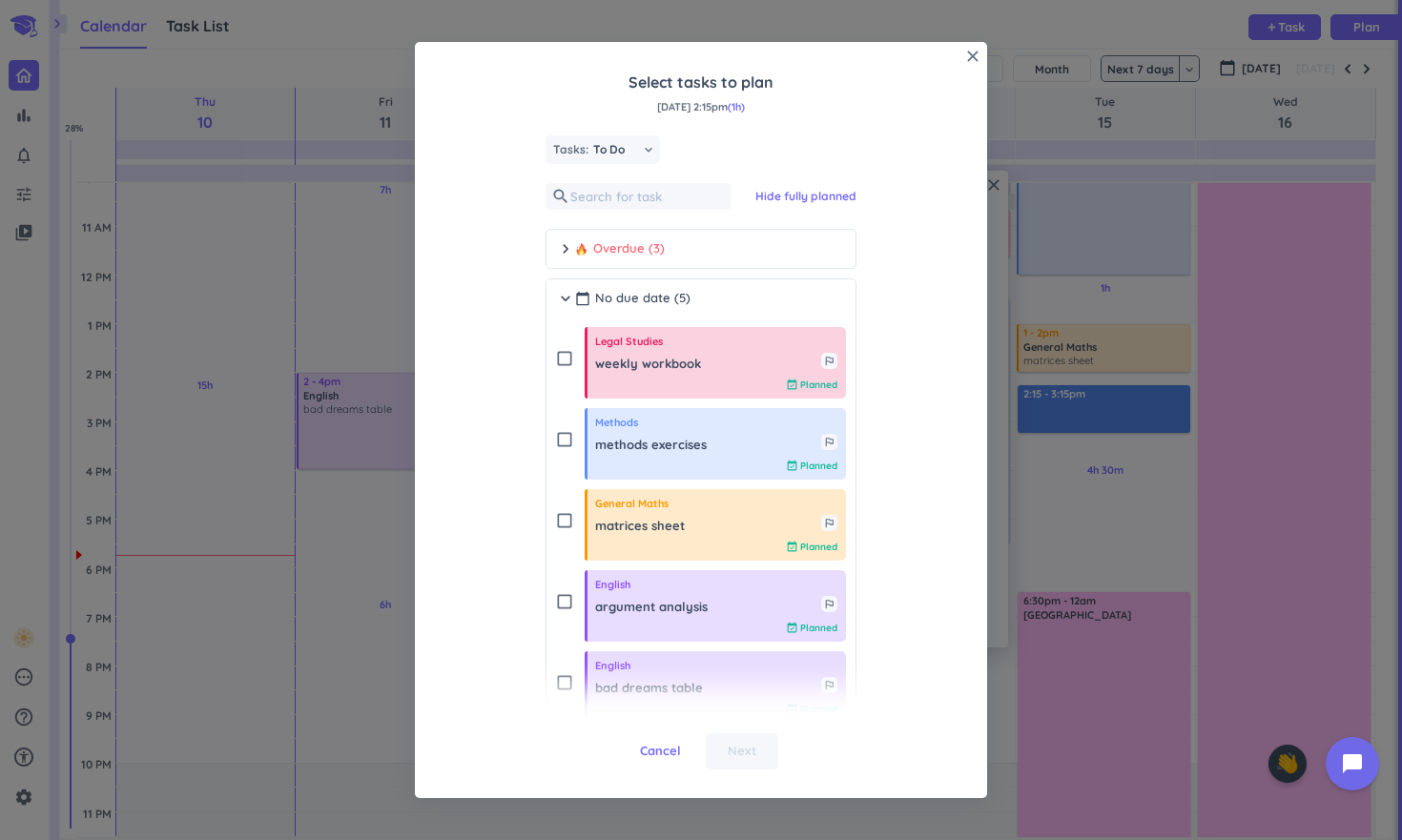 click on "check_box_outline_blank Methods methods exercises outlined_flag event_available Planned" at bounding box center [701, 439] 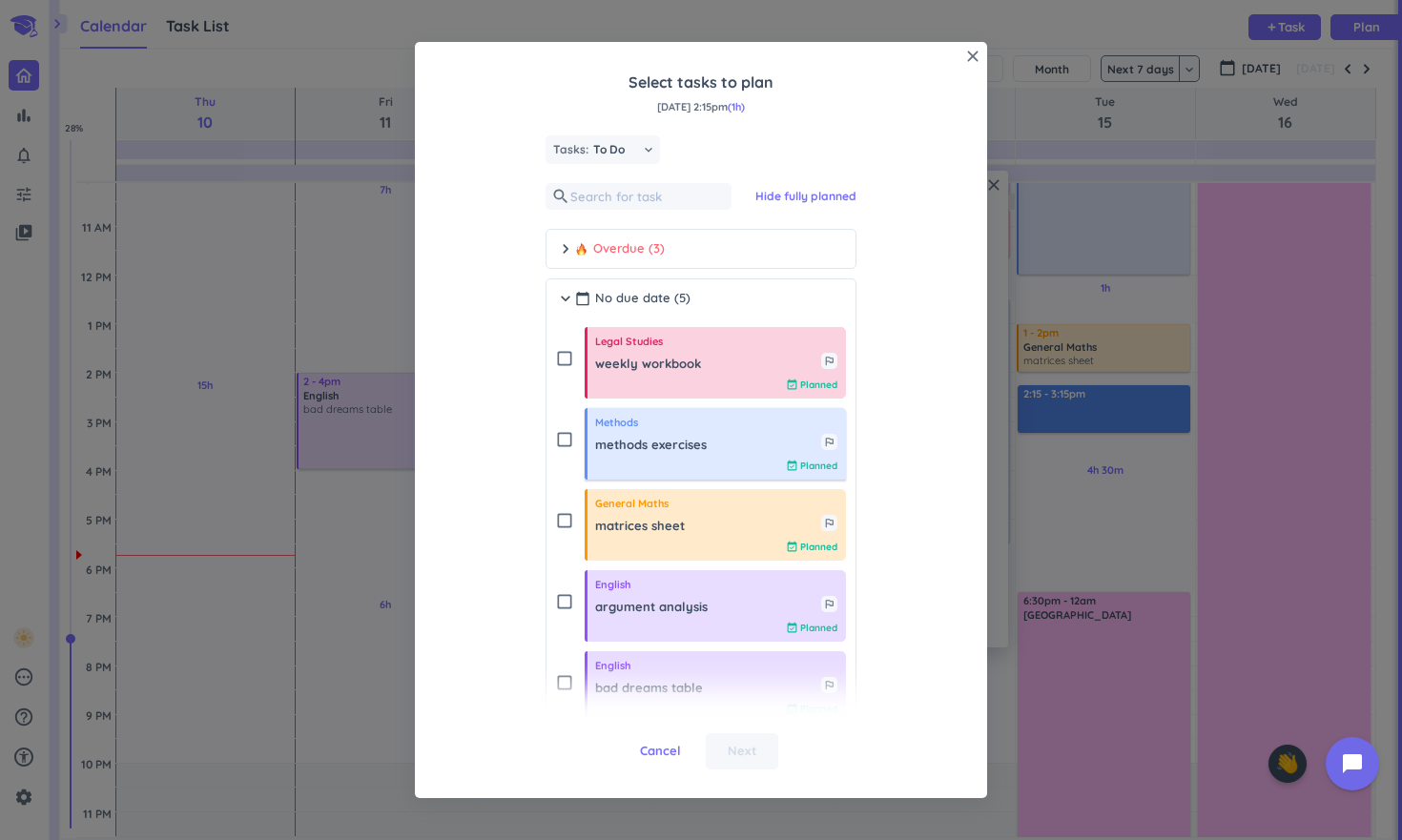 click on "Methods" at bounding box center (716, 422) 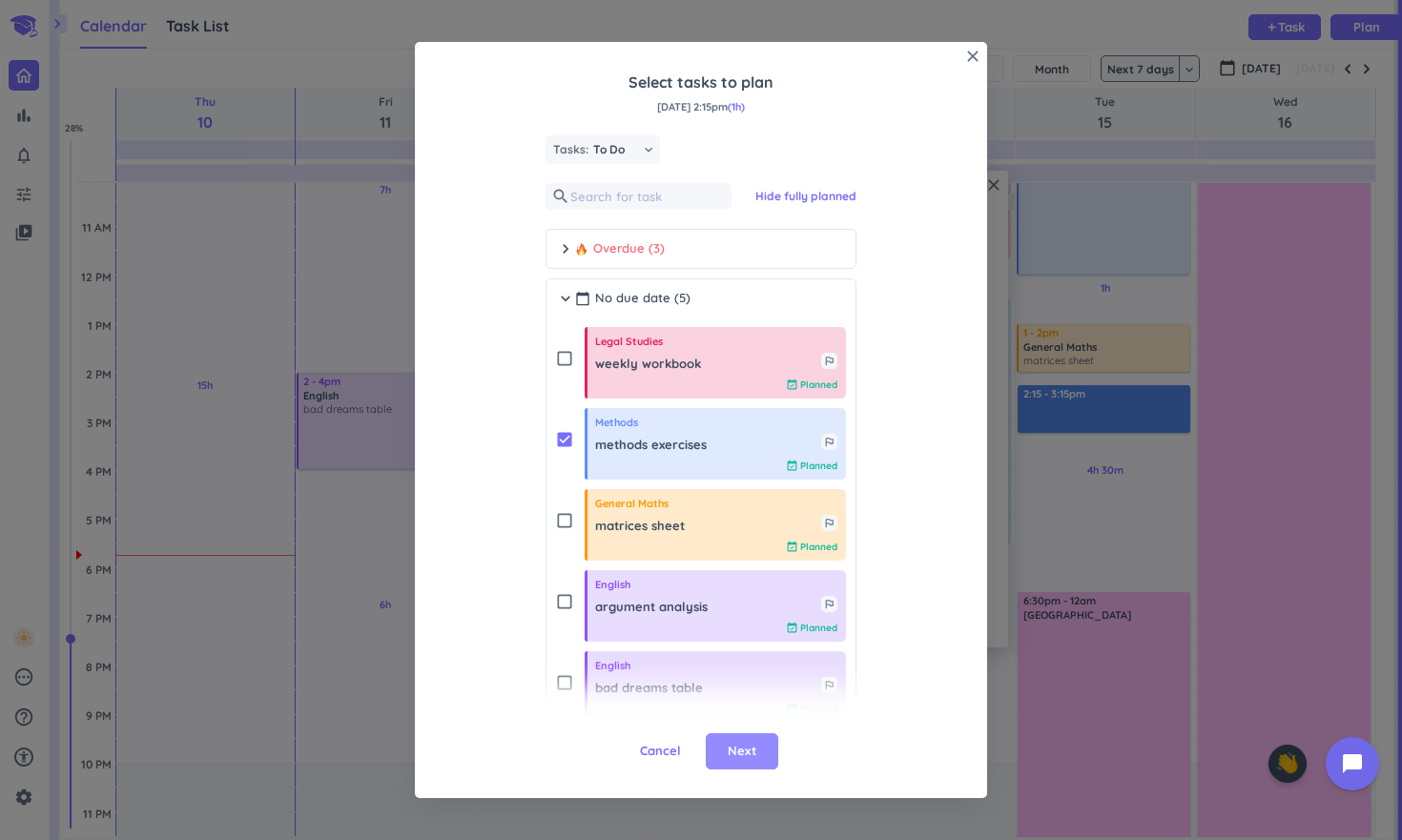 click on "Next" at bounding box center (742, 751) 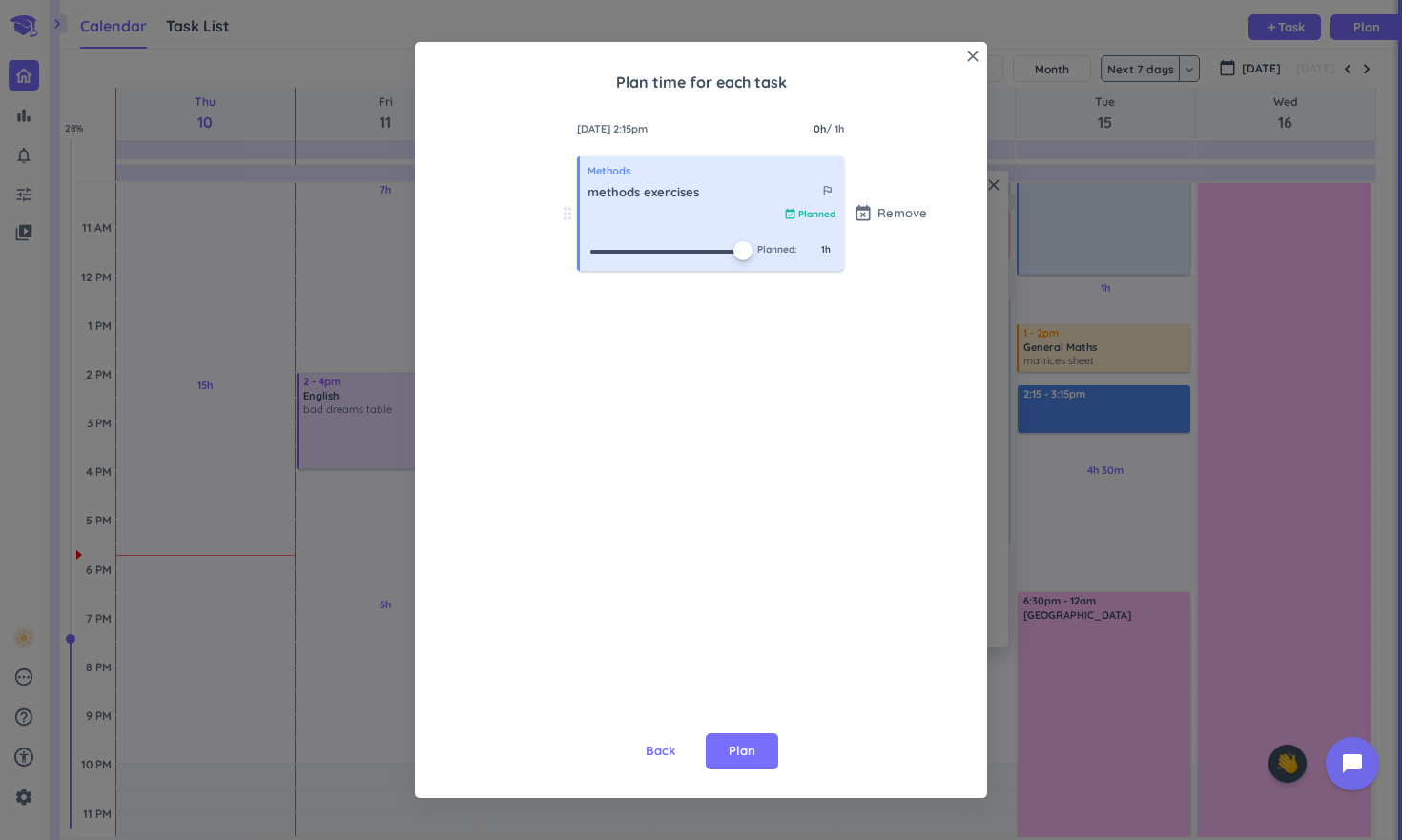 drag, startPoint x: 590, startPoint y: 245, endPoint x: 829, endPoint y: 237, distance: 239.13385 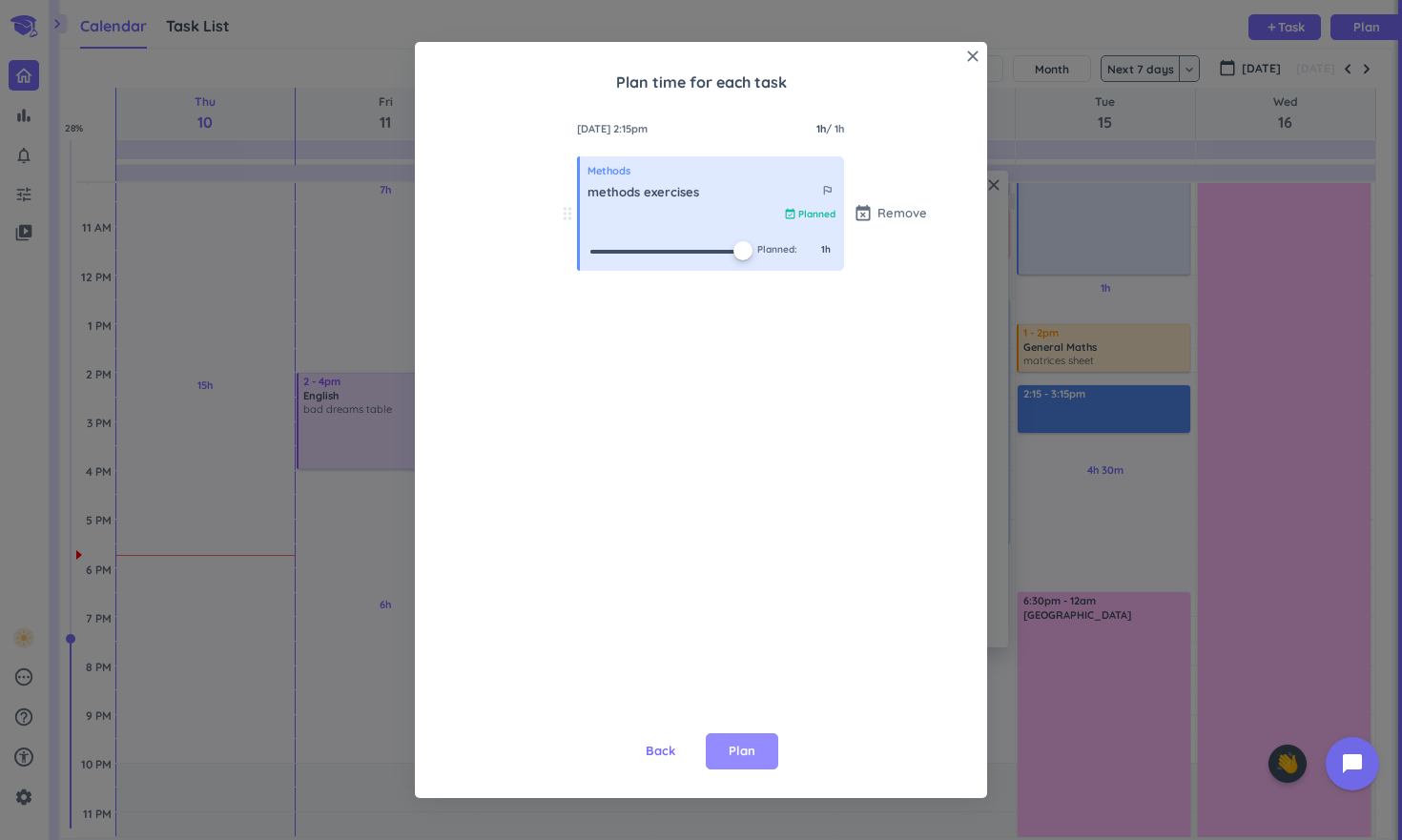 click on "Plan" at bounding box center (742, 751) 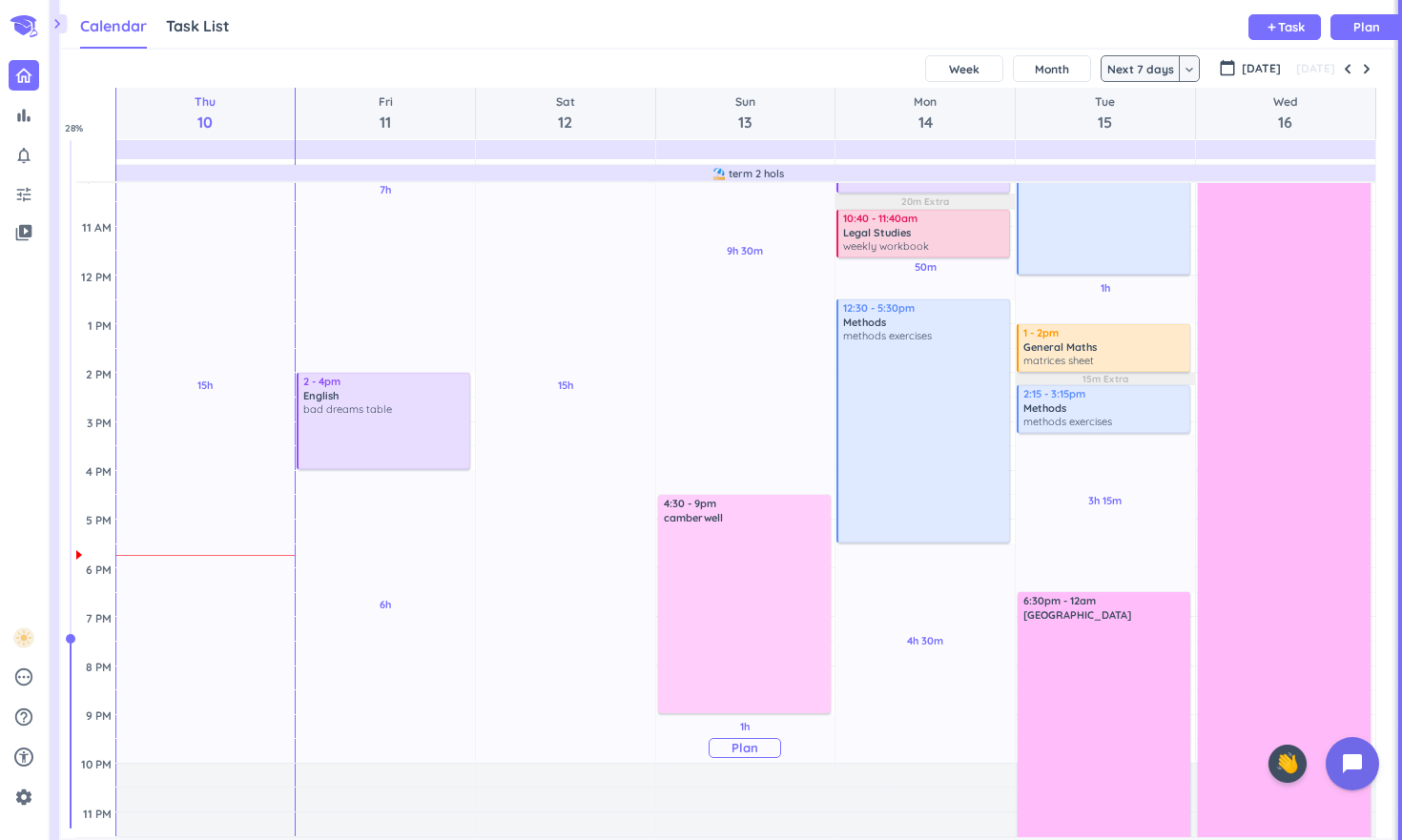 click on "Plan" at bounding box center [745, 748] 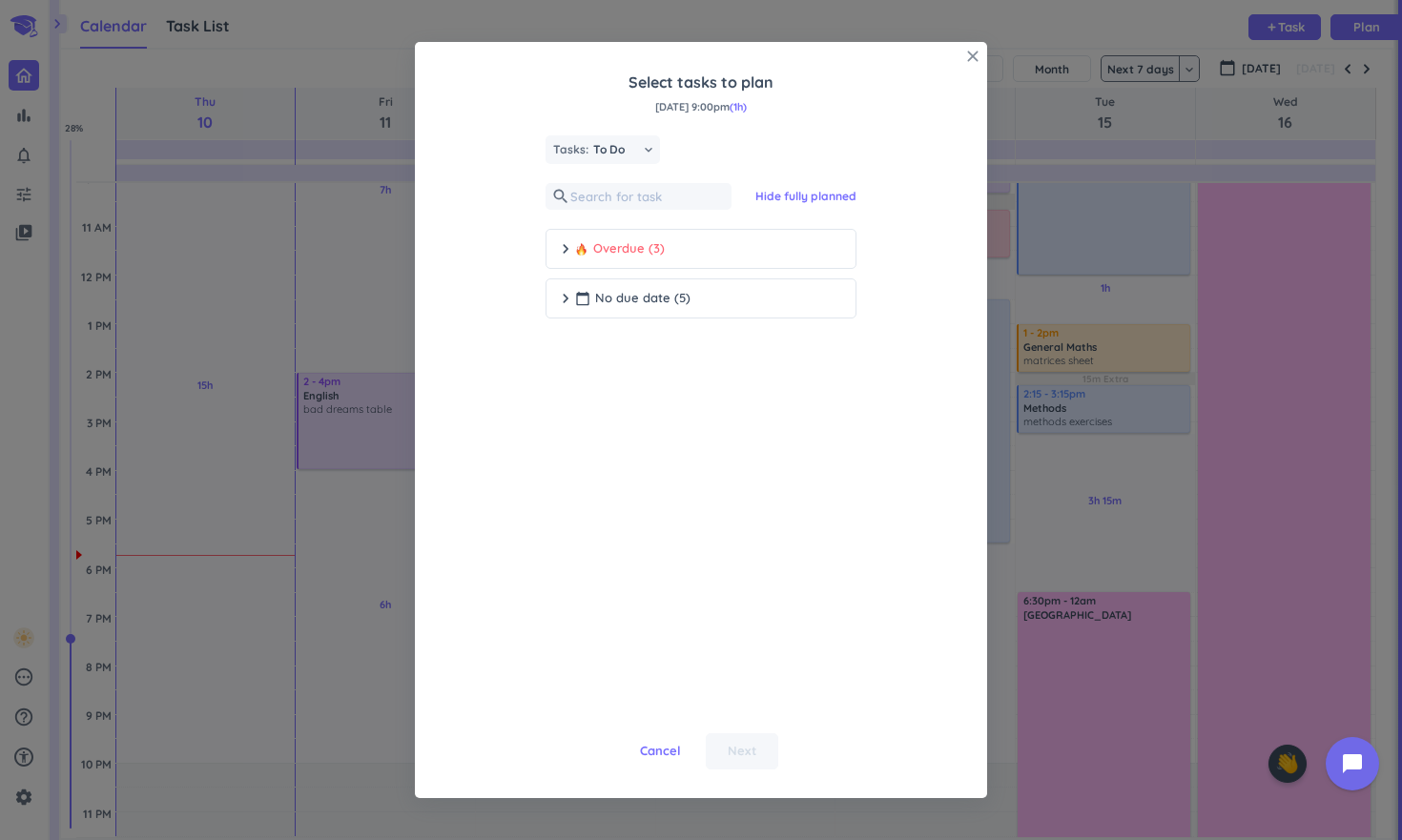 click on "close" at bounding box center [973, 56] 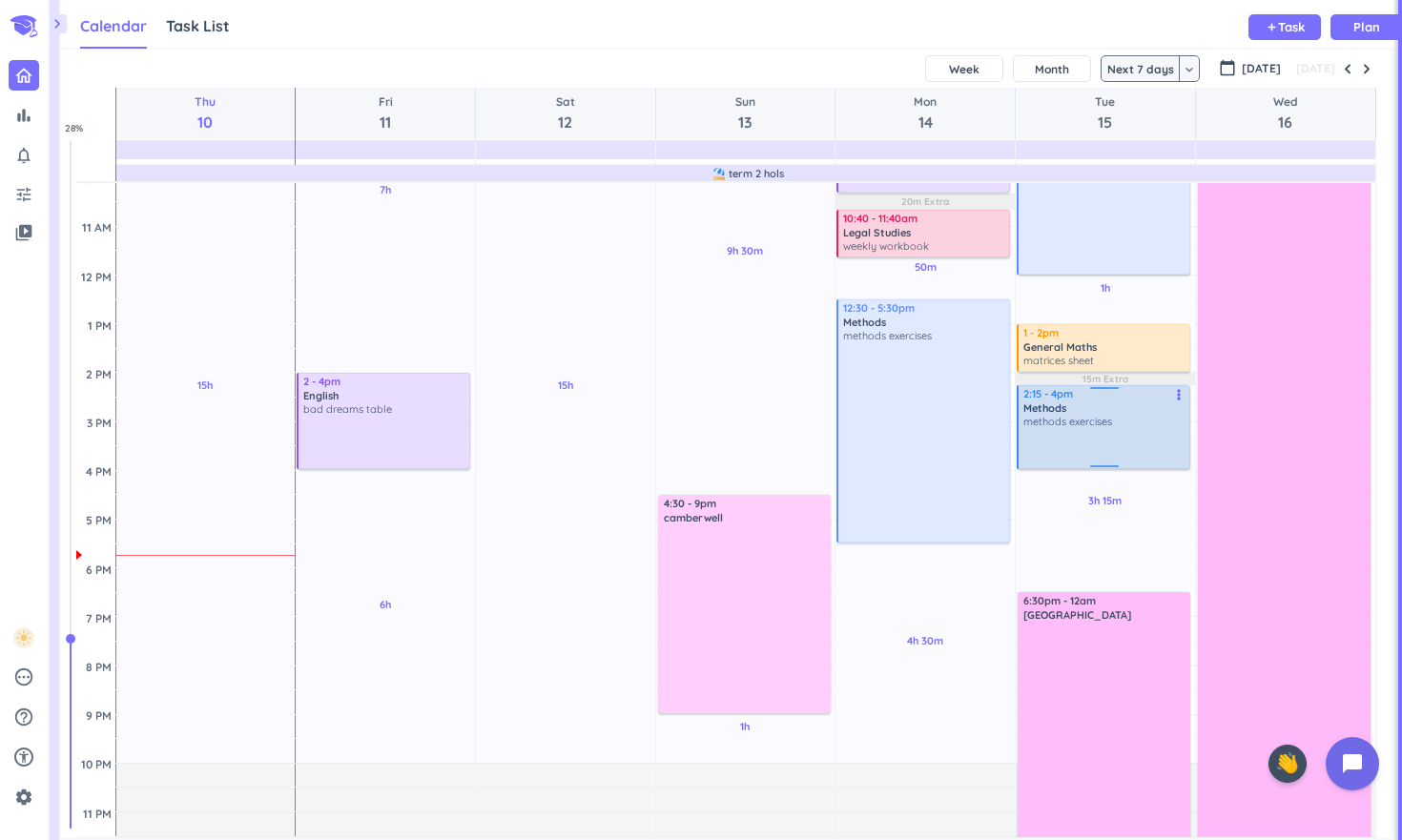 drag, startPoint x: 1103, startPoint y: 430, endPoint x: 1103, endPoint y: 470, distance: 40 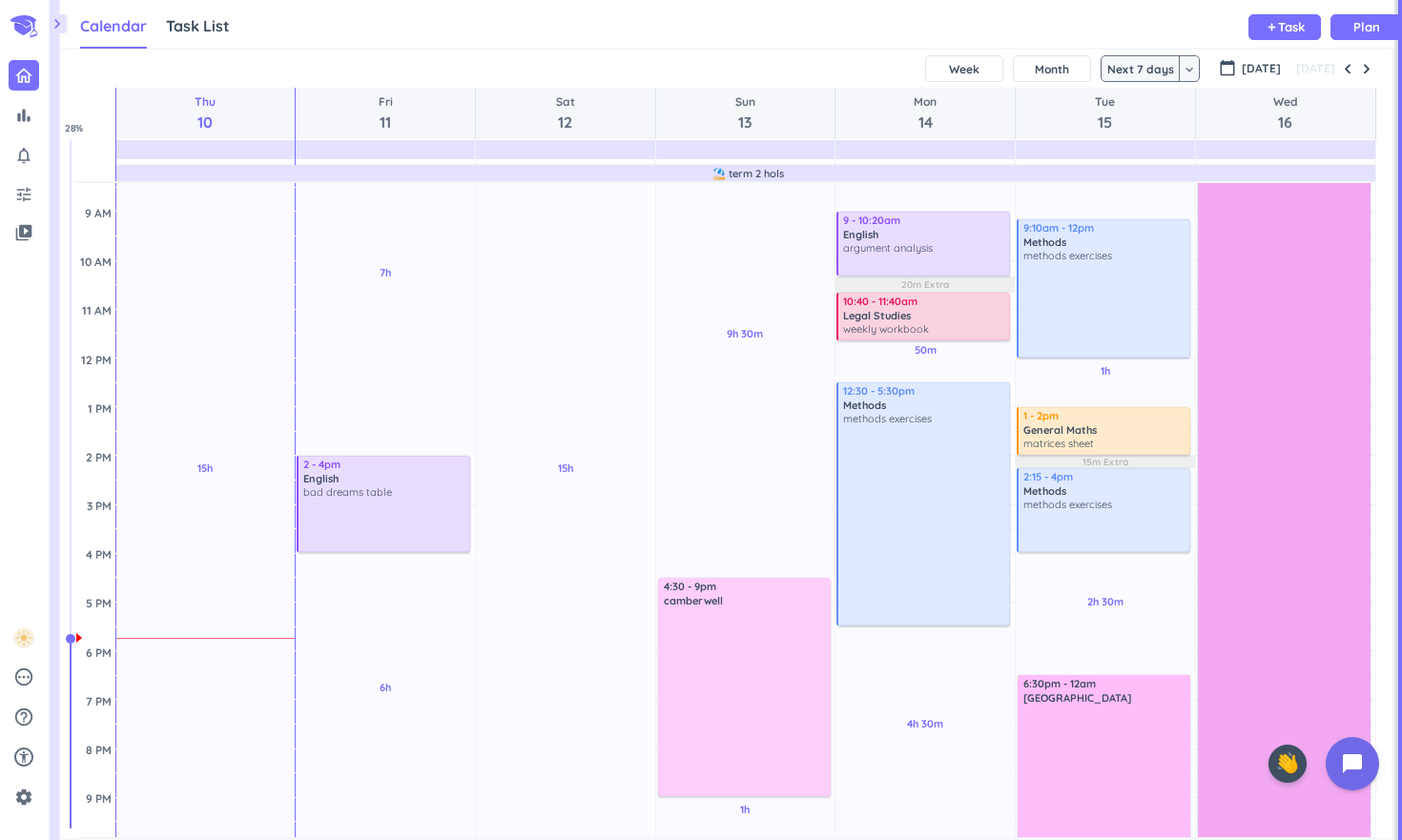 scroll, scrollTop: 0, scrollLeft: 0, axis: both 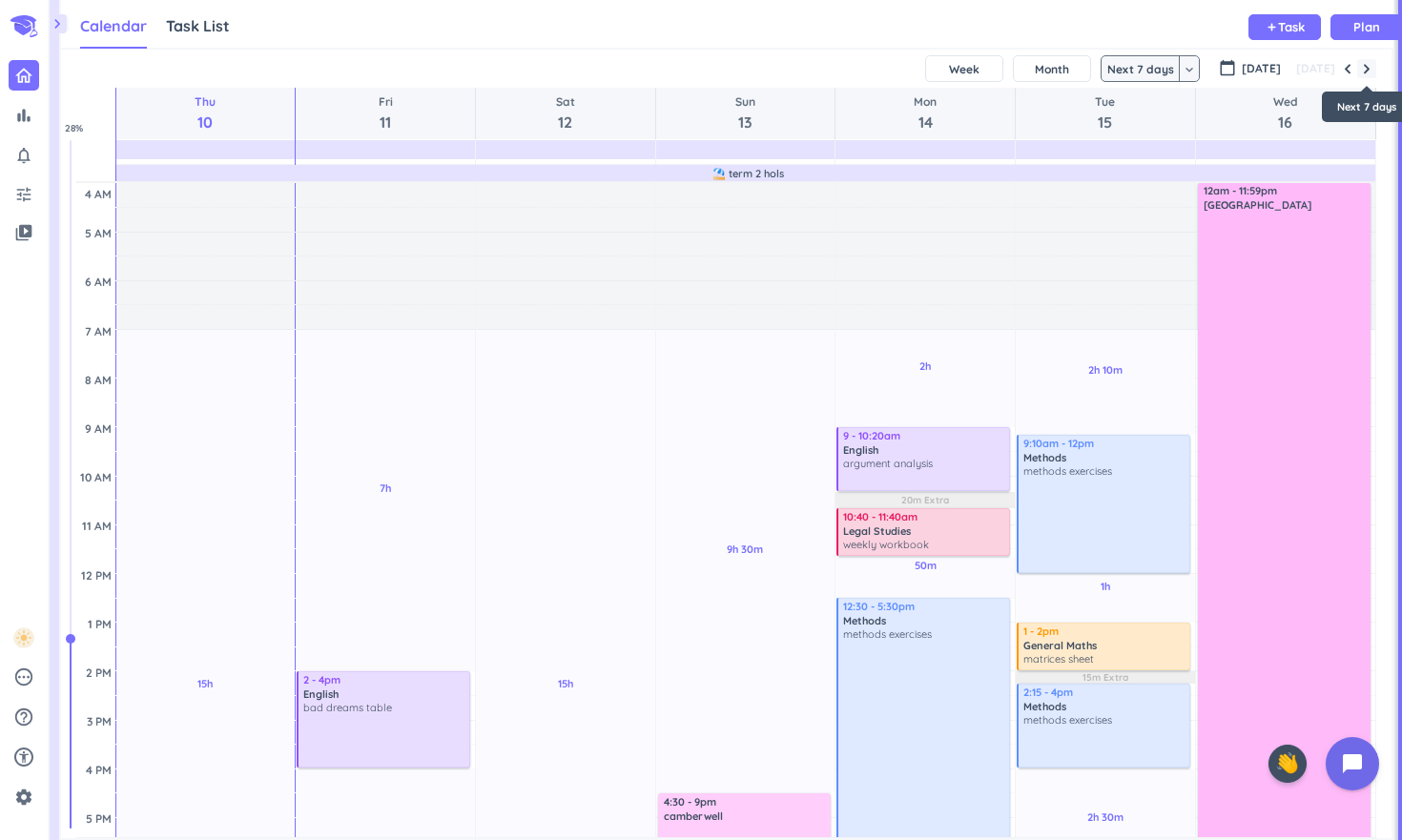 click at bounding box center (1367, 69) 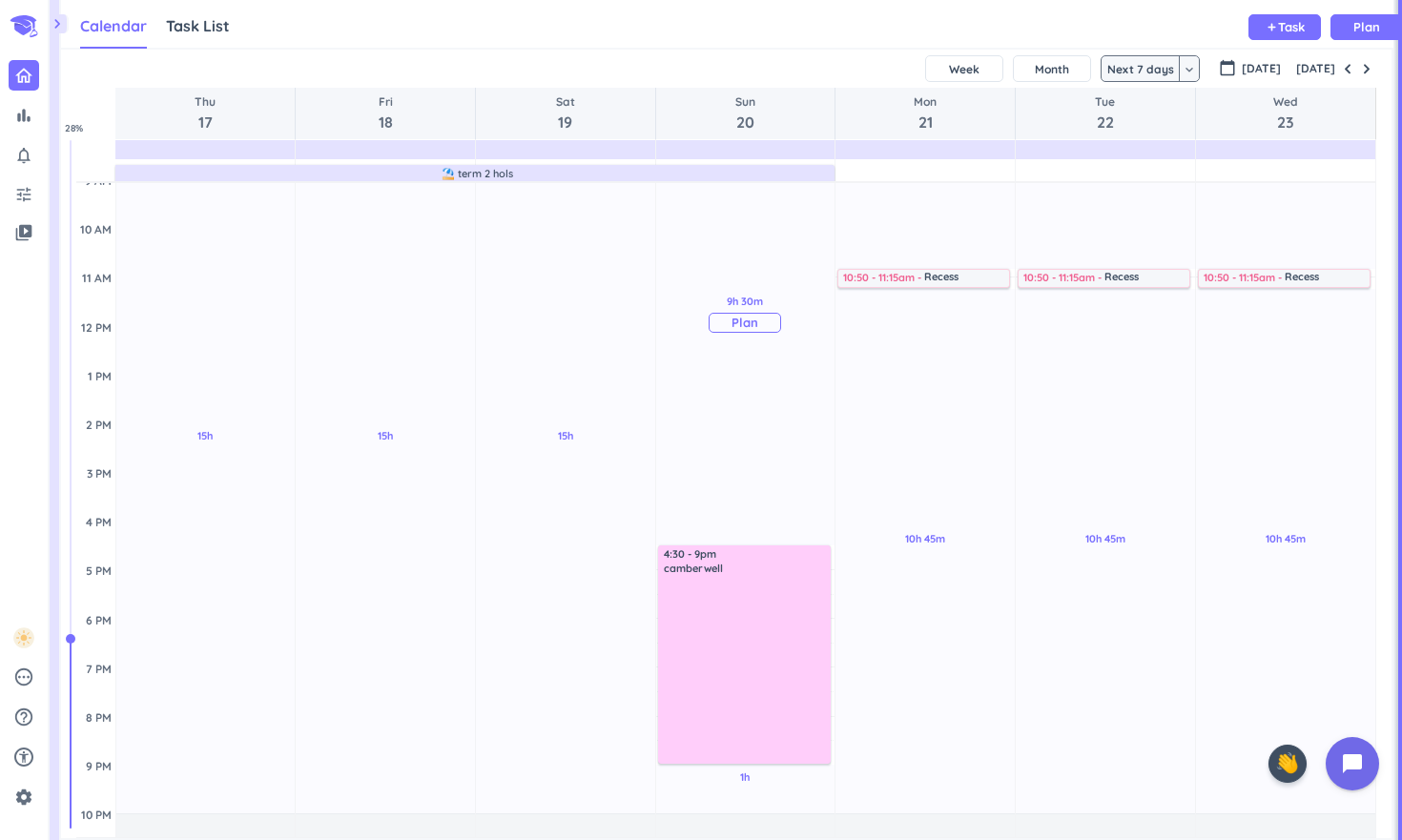 scroll, scrollTop: 255, scrollLeft: 0, axis: vertical 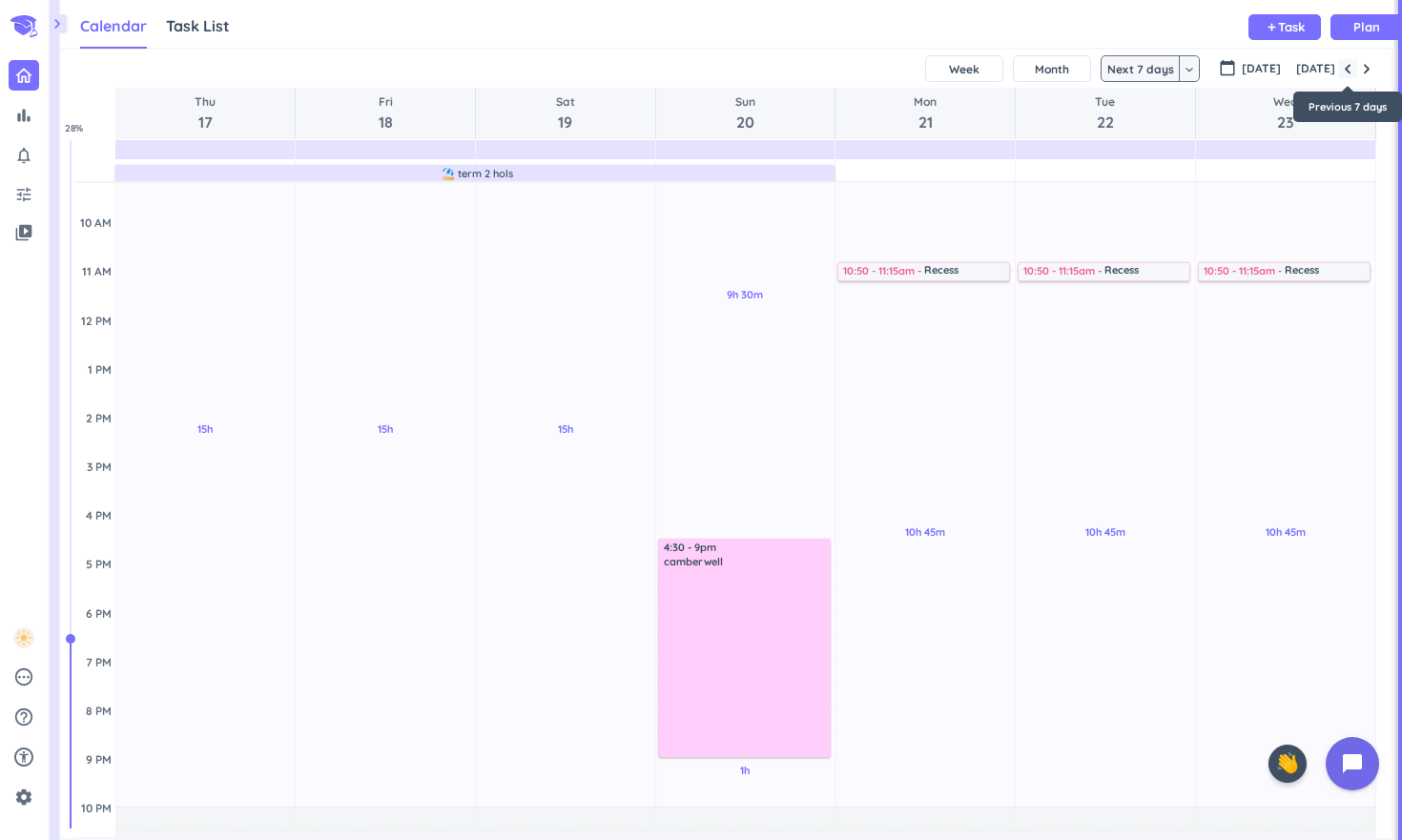 click at bounding box center [1348, 69] 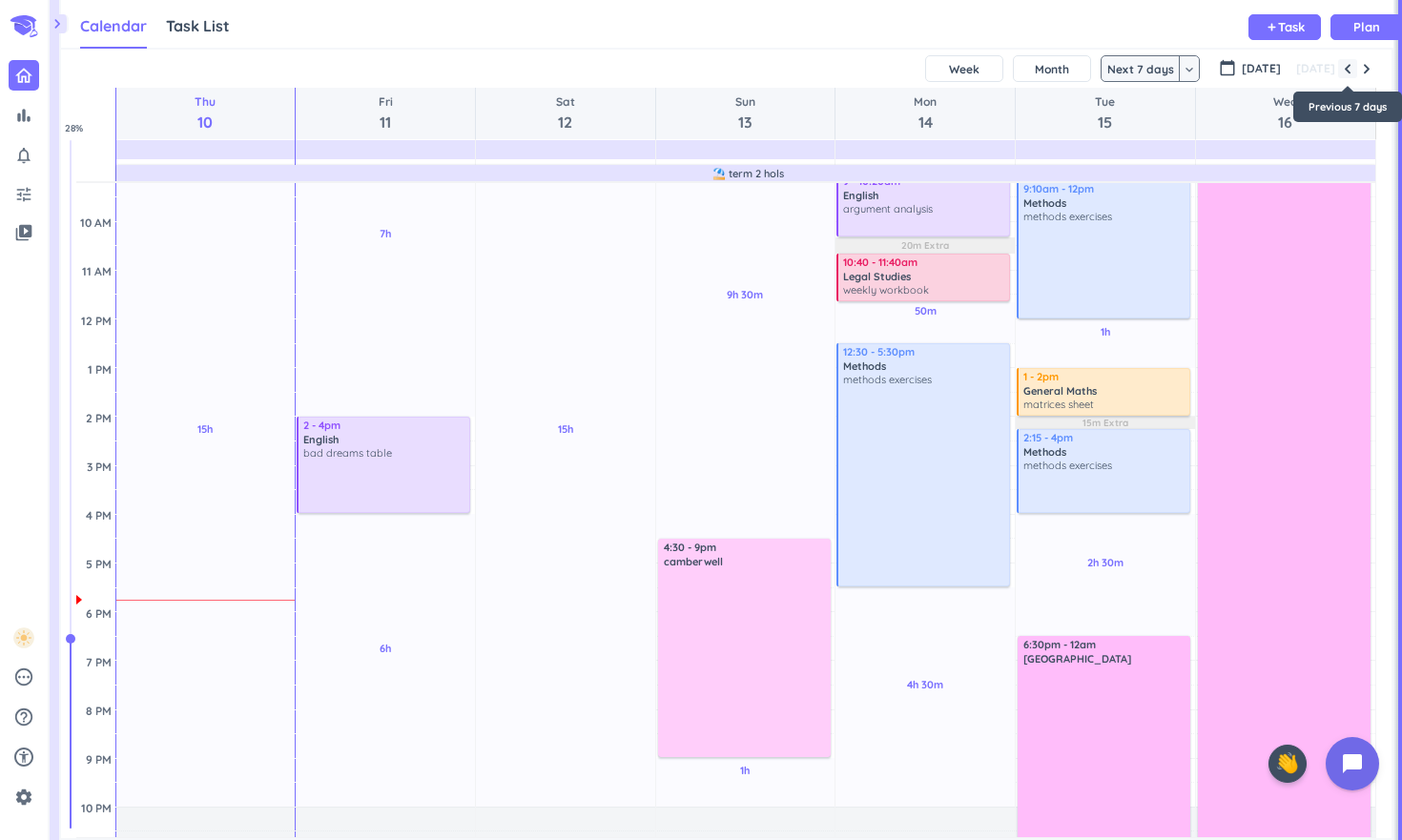 scroll, scrollTop: 99, scrollLeft: 0, axis: vertical 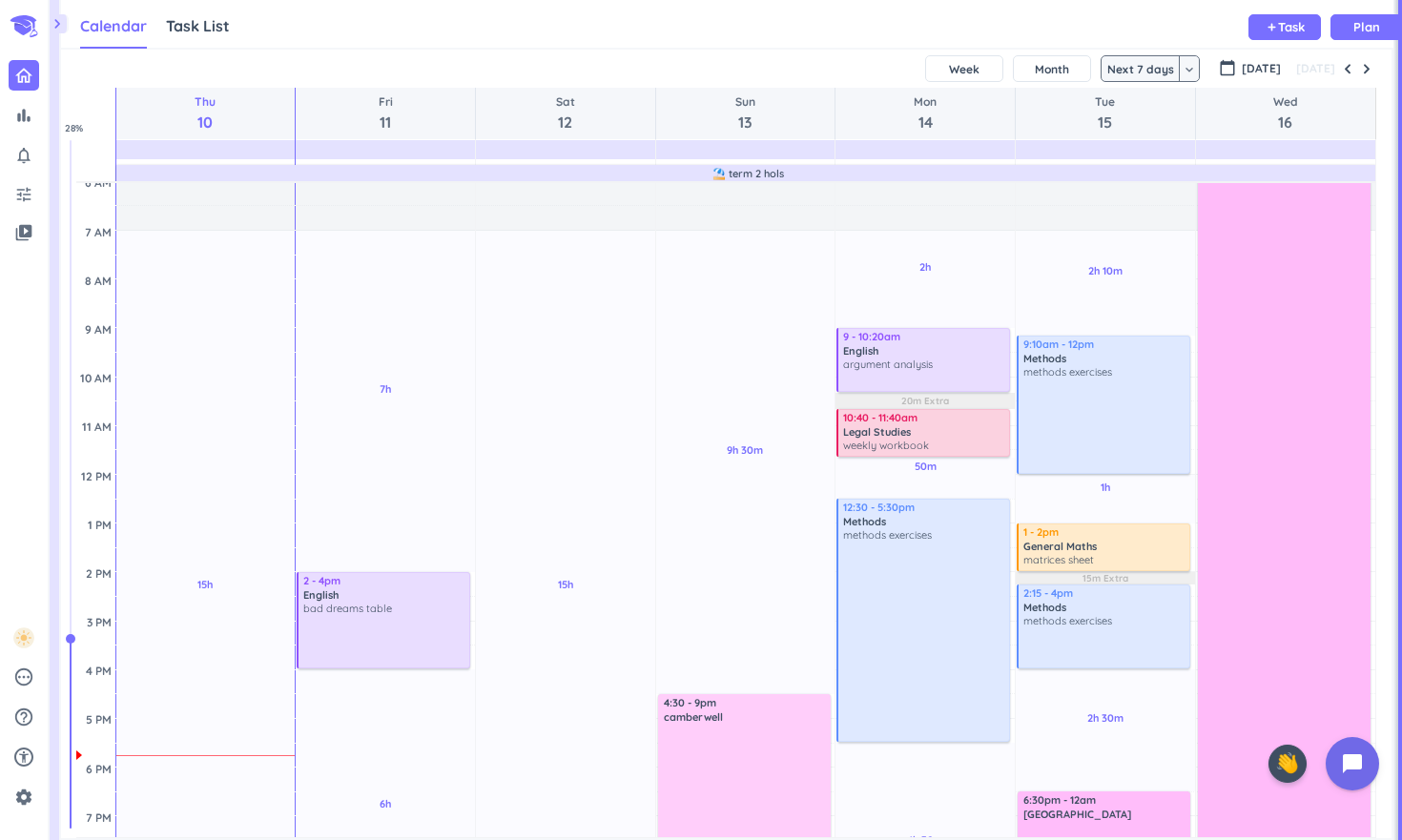 click on "SHOVEL [DATE]T00:00:00+10:00 Week Month Next 7 days keyboard_arrow_down Next 7 days keyboard_arrow_down calendar_today [DATE] [DATE] Thu 10 Fri 11 Sat 12 Sun 13 Mon 14 Tue 15 Wed 16 ⛱️ term 2 hols 4 AM 5 AM 6 AM 7 AM 8 AM 9 AM 10 AM 11 AM 12 PM 1 PM 2 PM 3 PM 4 PM 5 PM 6 PM 7 PM 8 PM 9 PM 10 PM 11 PM 12 AM 1 AM 2 AM 3 AM 15h  Past due Plan Adjust Awake Time Adjust Awake Time 7h  Past due Plan 6h  Past due Plan Adjust Awake Time Adjust Awake Time 2 - 4pm English bad dreams table more_vert 15h  Past due Plan Adjust Awake Time Adjust Awake Time 9h 30m Past due Plan 1h  Past due Plan Adjust Awake Time Adjust Awake Time 4:30 - 9pm camberwell delete_outline 2h  Past due Plan 50m Past due Plan 4h 30m Past due Plan 20m Extra Adjust Awake Time Adjust Awake Time 9 - 10:20am English argument analysis more_vert 10:40 - 11:40am Legal Studies weekly workbook more_vert 12:30 - 5:30pm Methods methods exercises more_vert 2h 10m Past due Plan 1h  Past due Plan 2h 30m Past due Plan 15m Extra Adjust Awake Time Methods %" at bounding box center (726, 443) 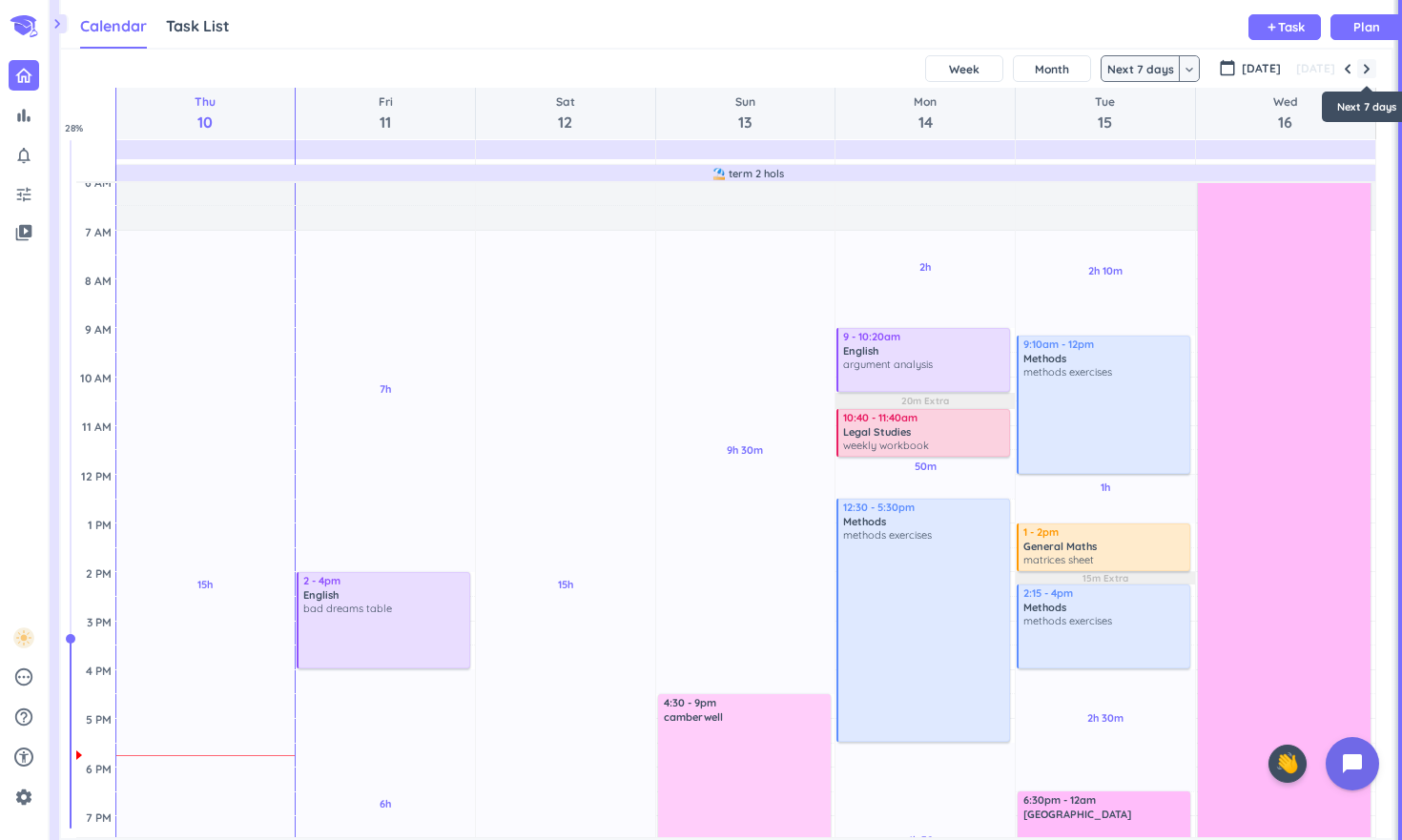 click at bounding box center (1367, 69) 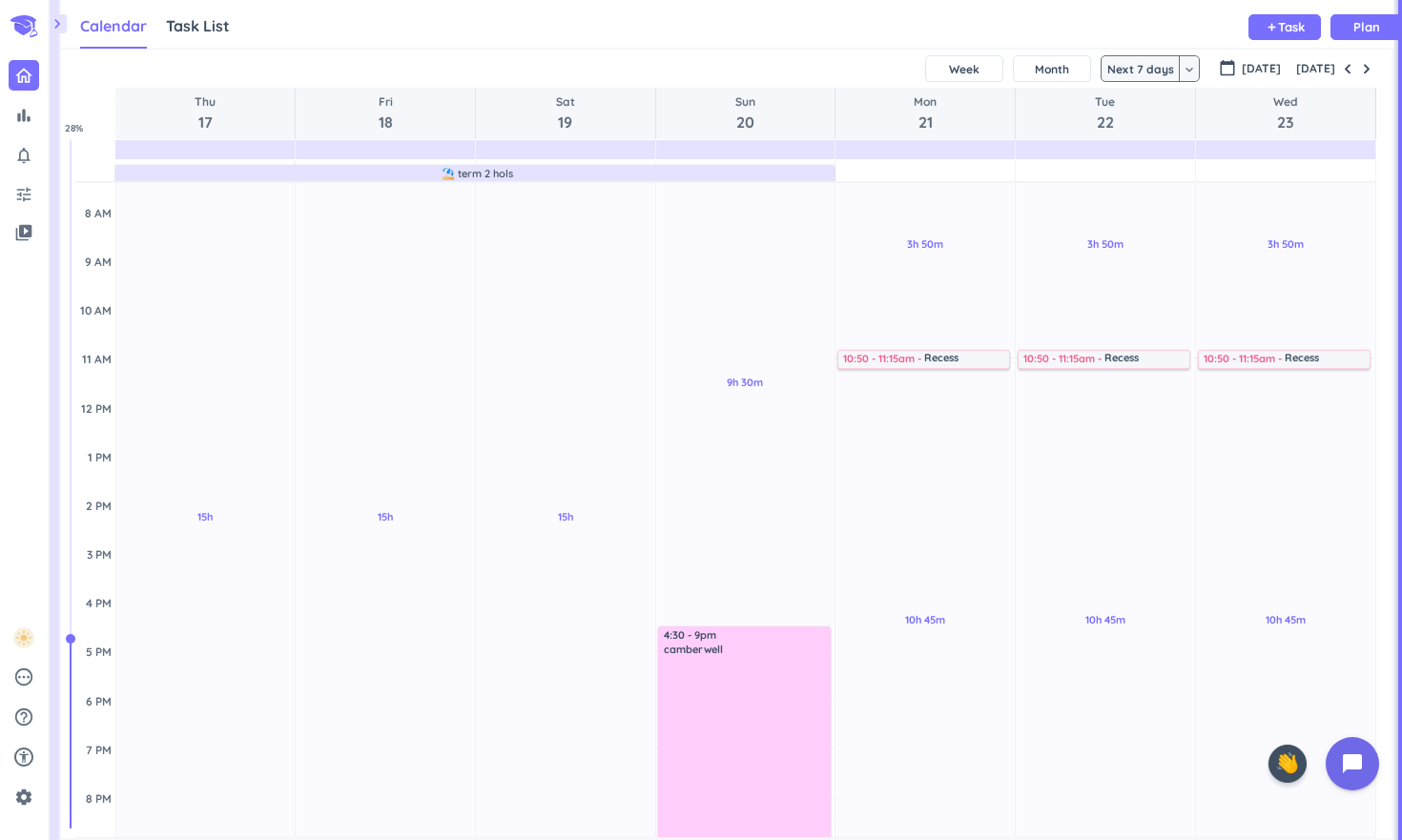 scroll, scrollTop: 225, scrollLeft: 0, axis: vertical 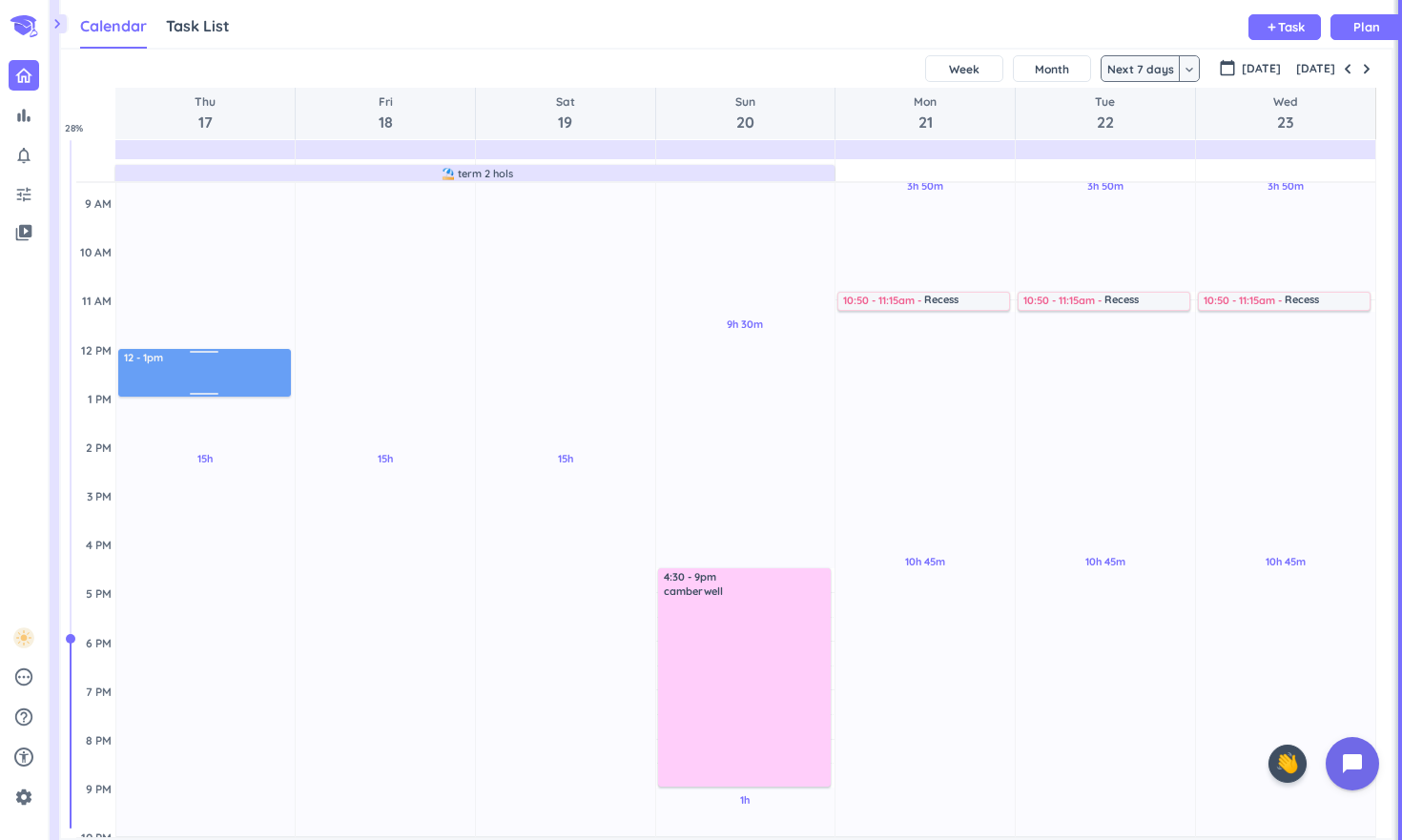drag, startPoint x: 196, startPoint y: 370, endPoint x: 196, endPoint y: 384, distance: 14 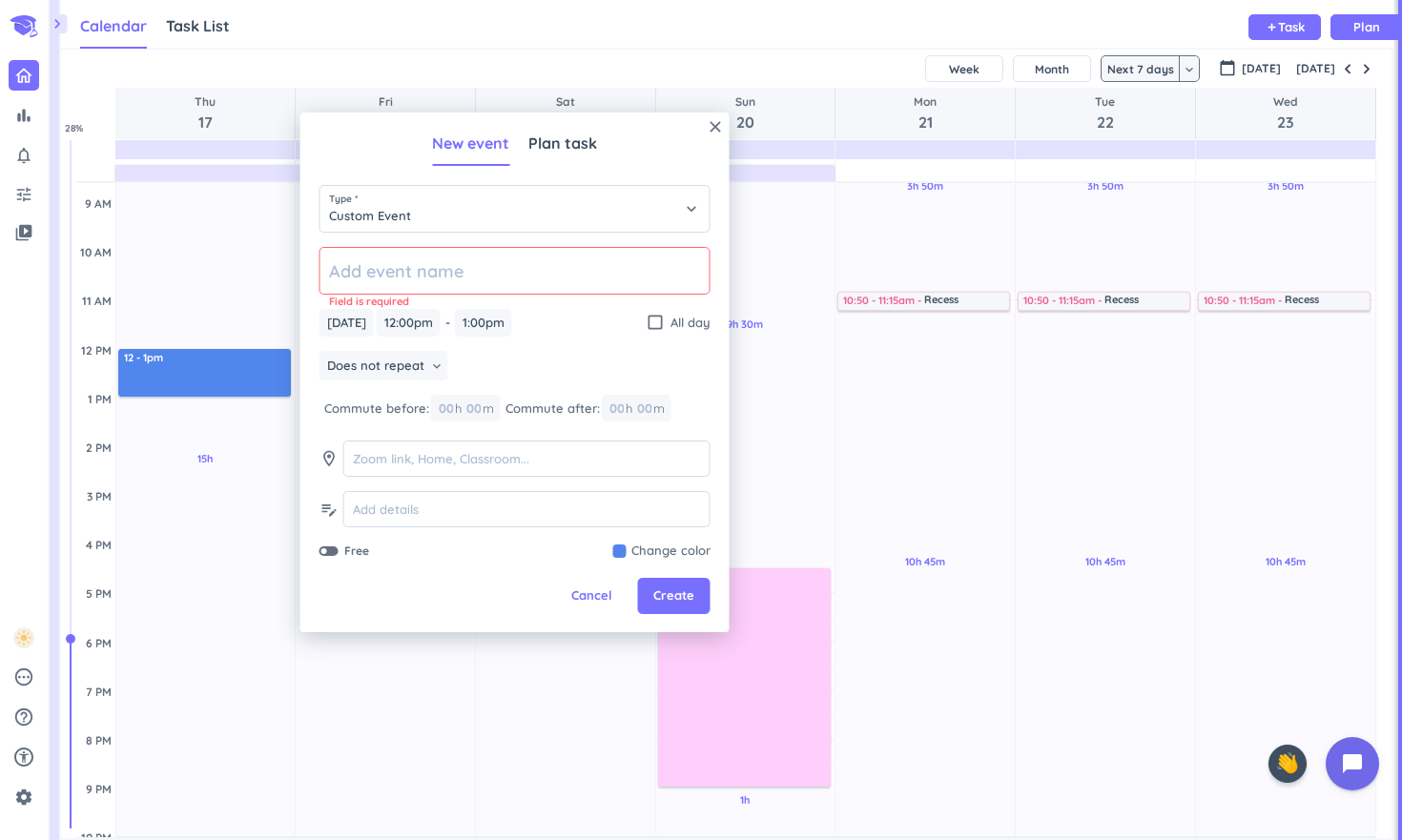 click 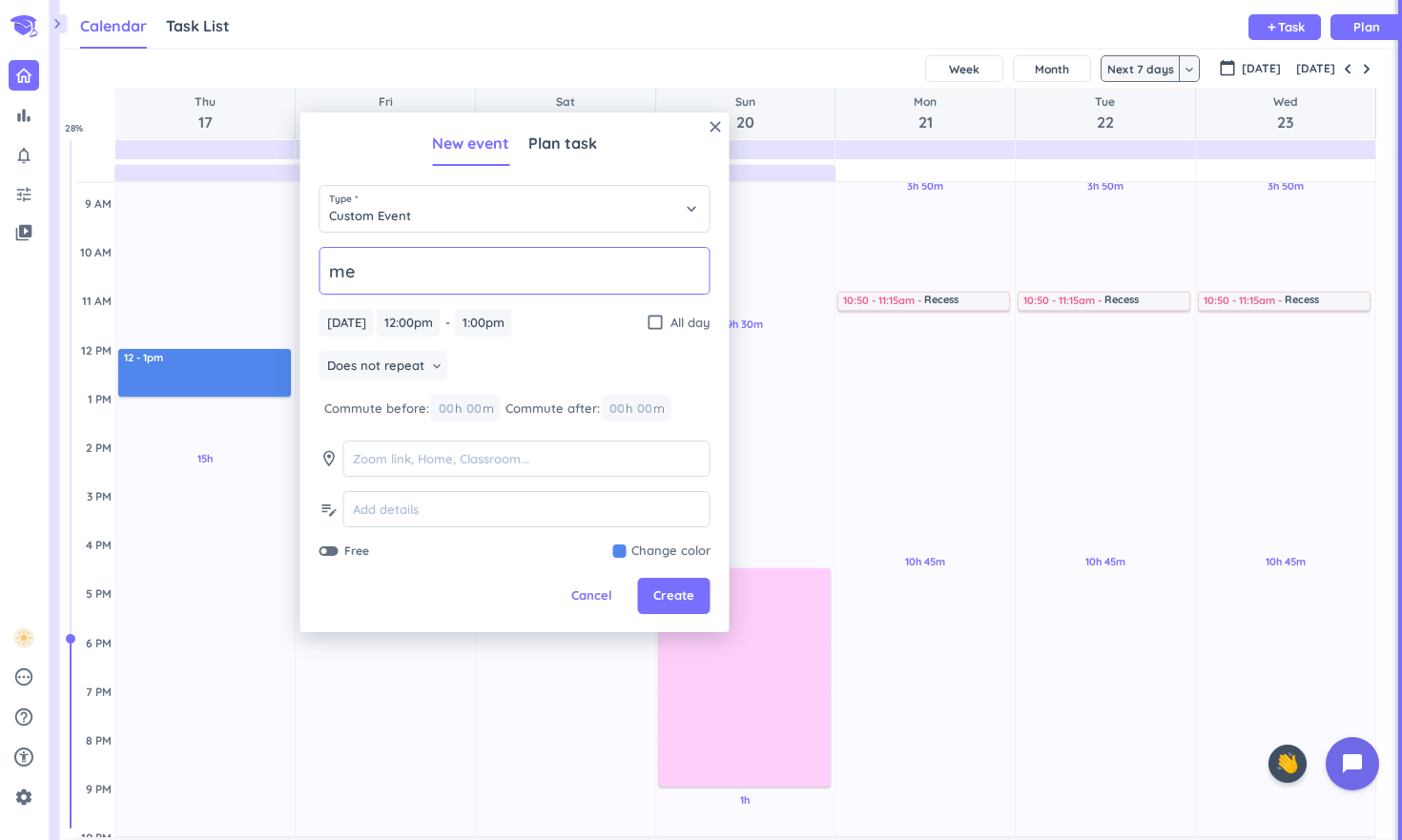 type on "m" 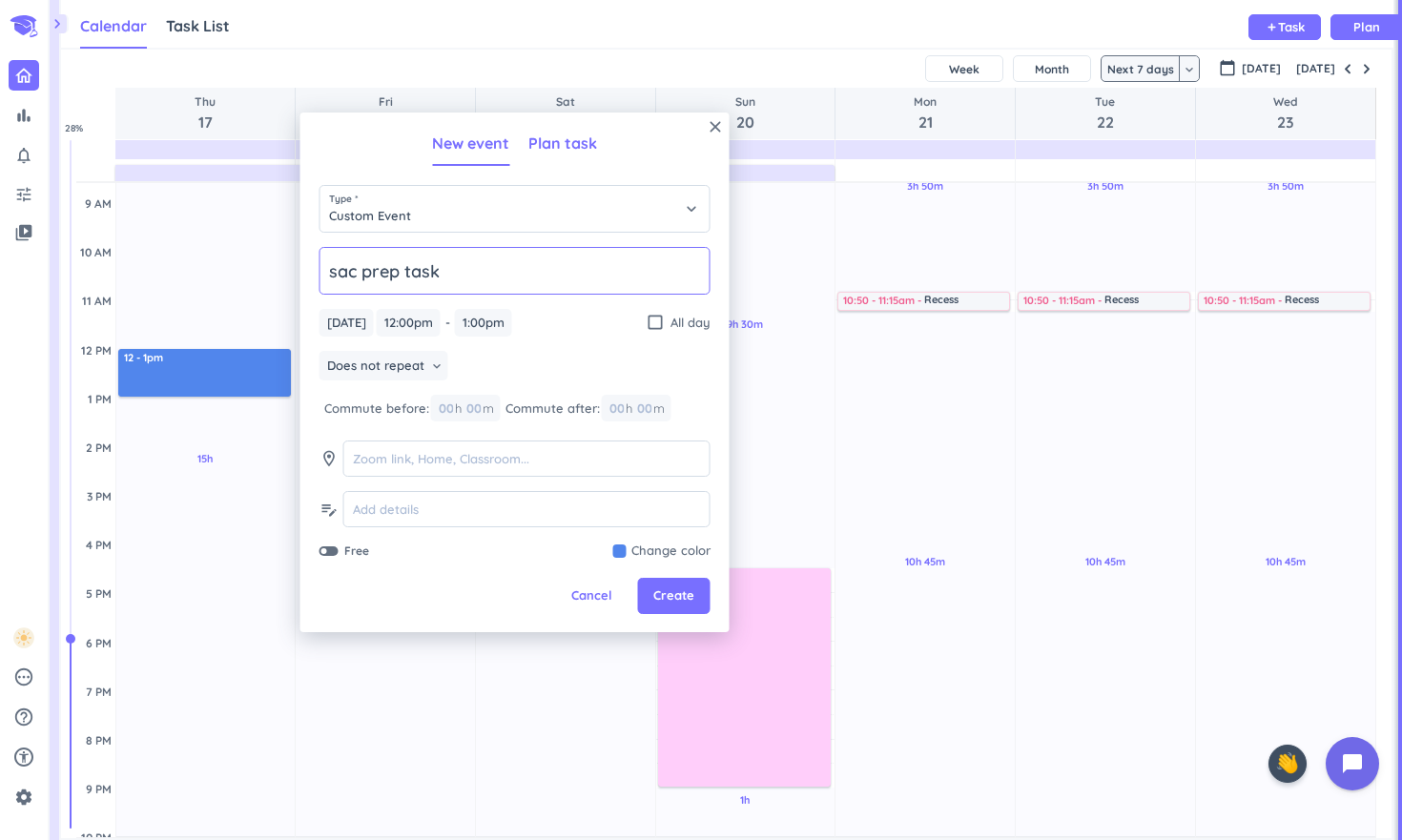 type on "sac prep task" 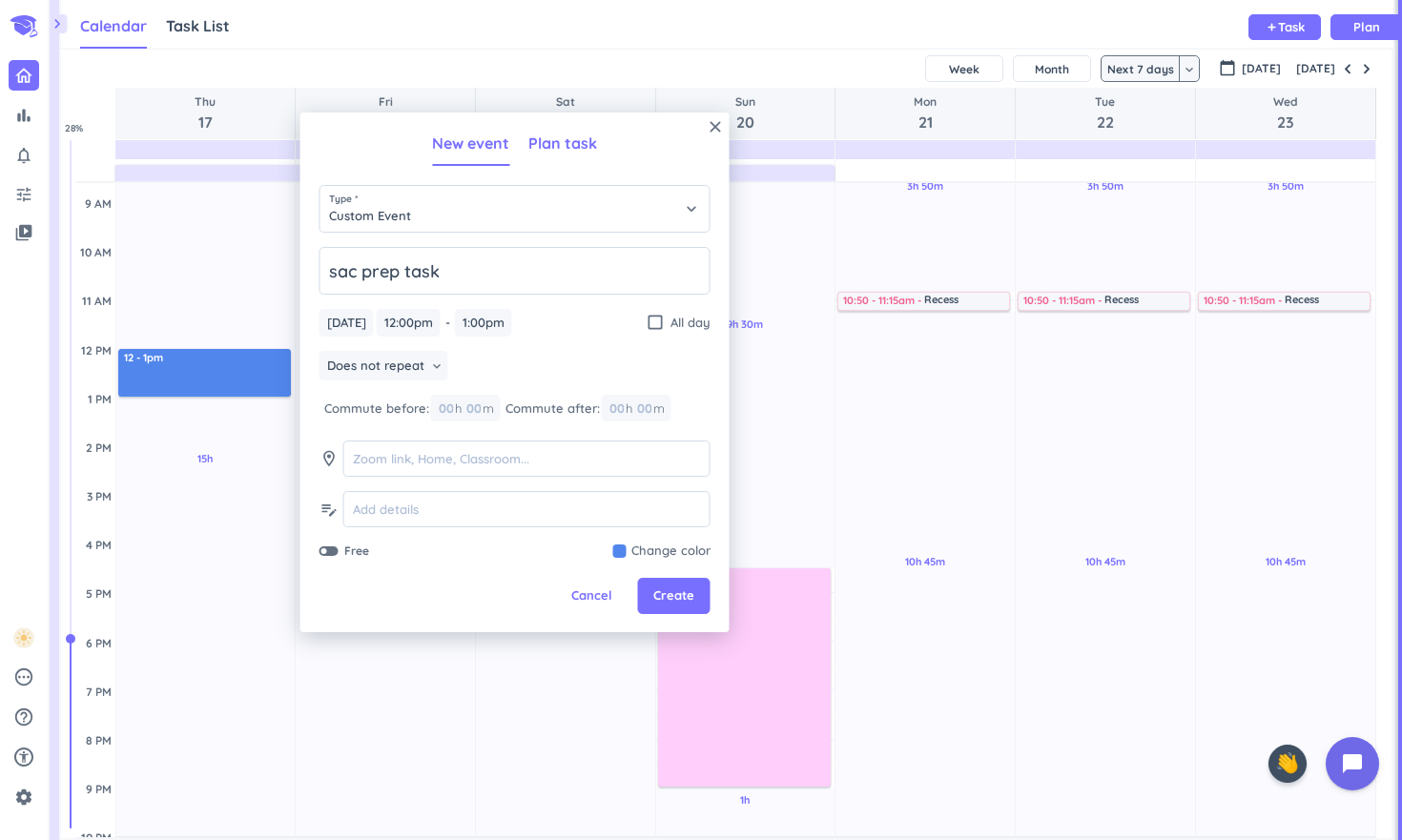 click on "Plan task" at bounding box center [563, 143] 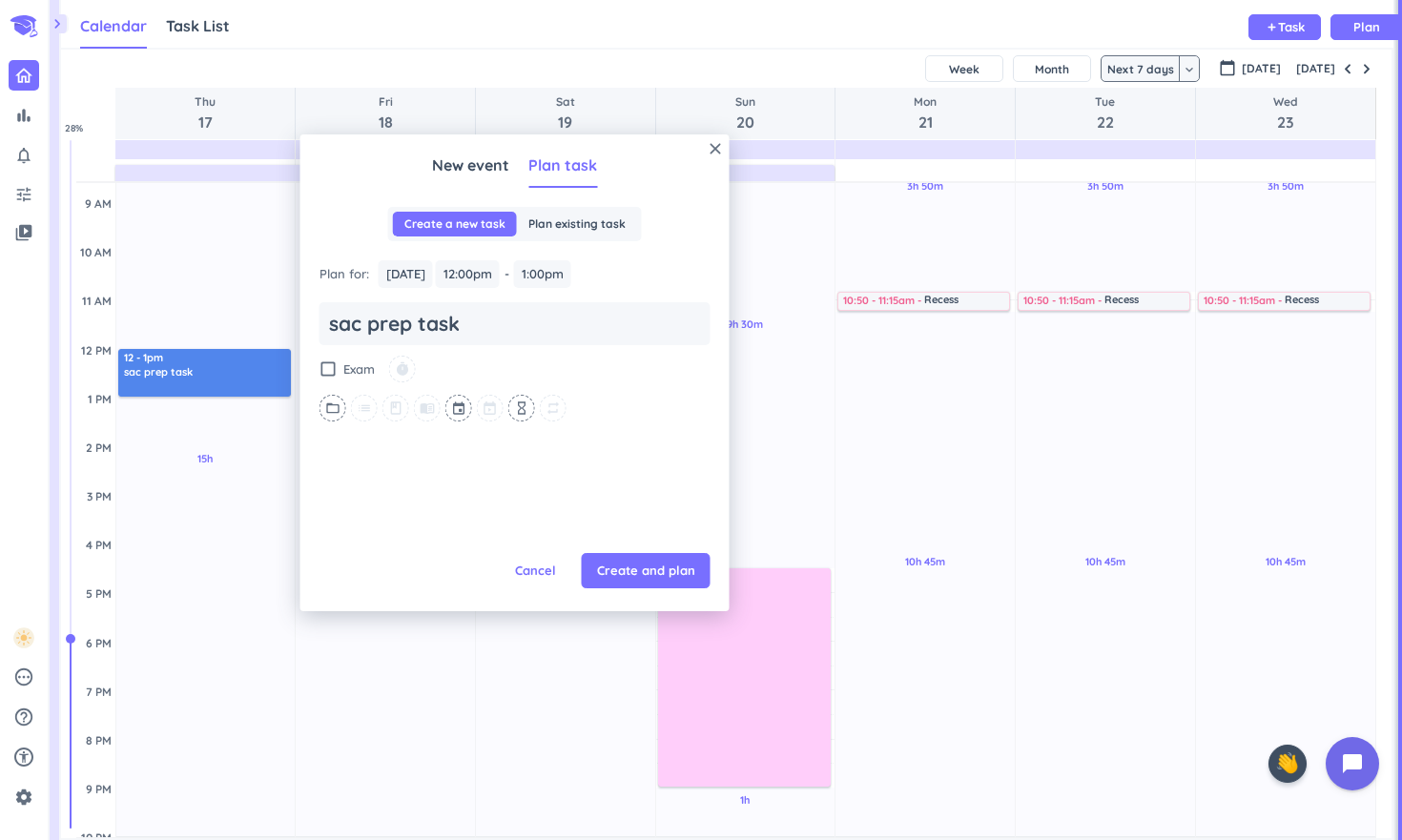 scroll, scrollTop: 0, scrollLeft: 0, axis: both 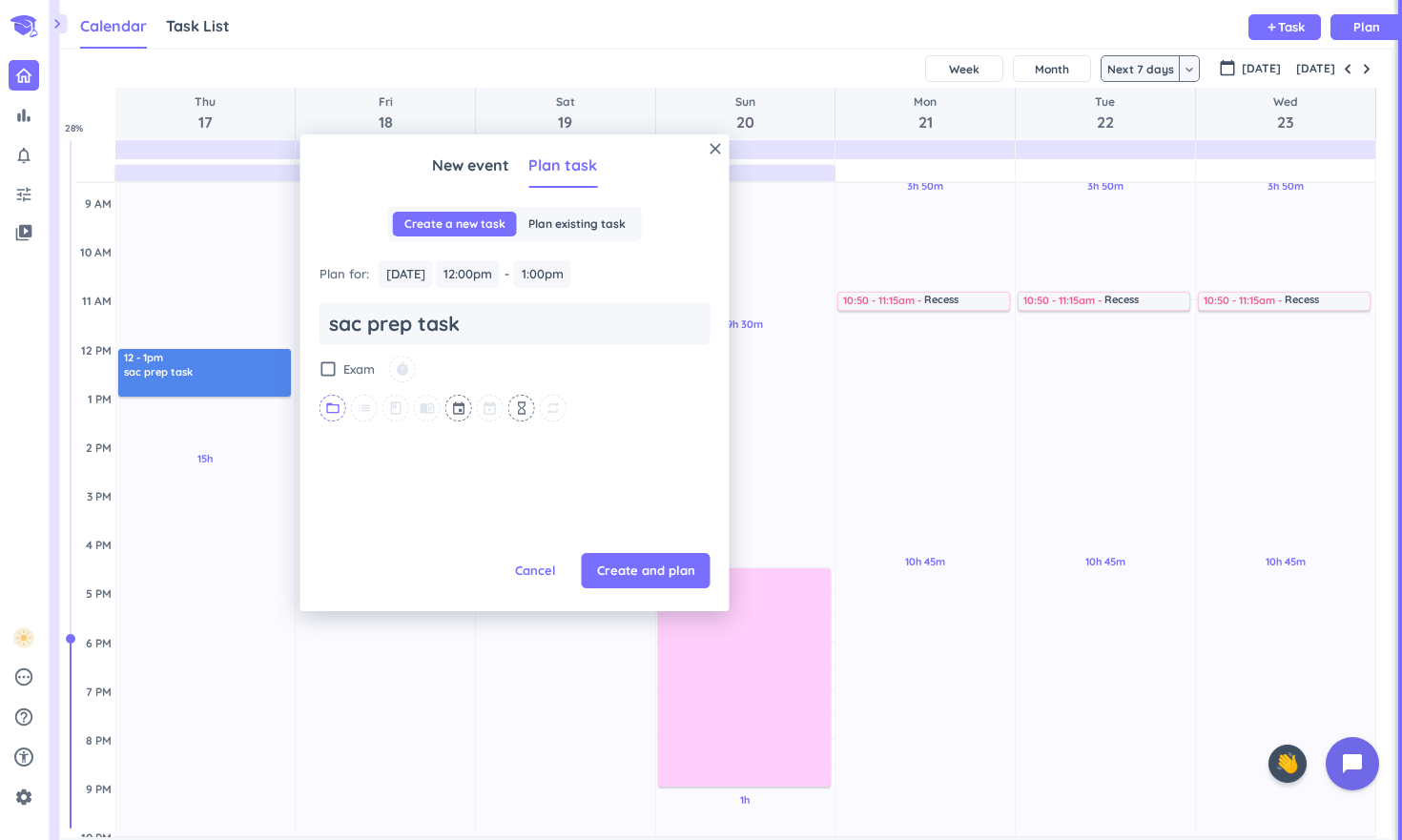 click on "folder_open" at bounding box center [333, 408] 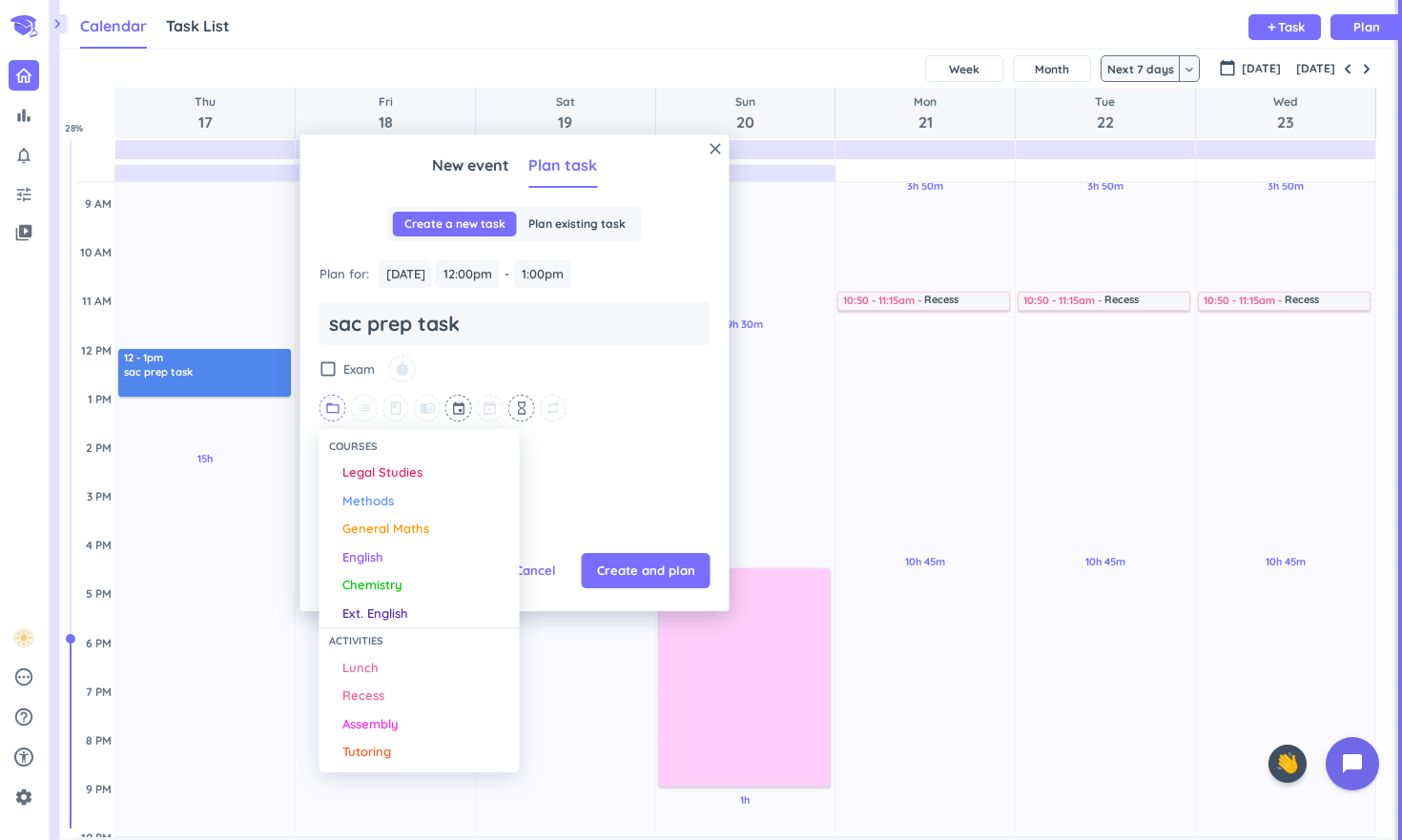 scroll, scrollTop: 0, scrollLeft: 0, axis: both 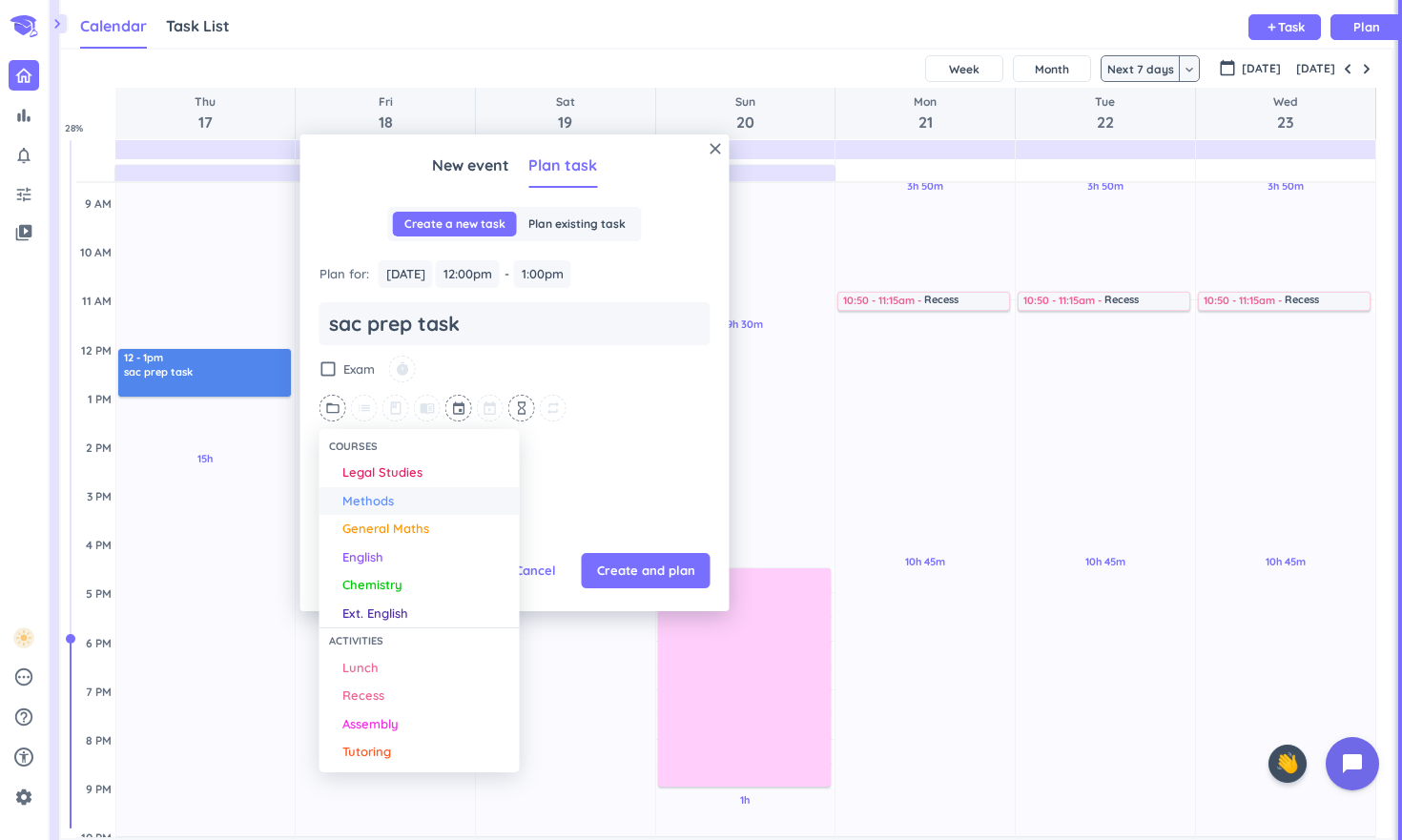 click on "Methods" at bounding box center (368, 502) 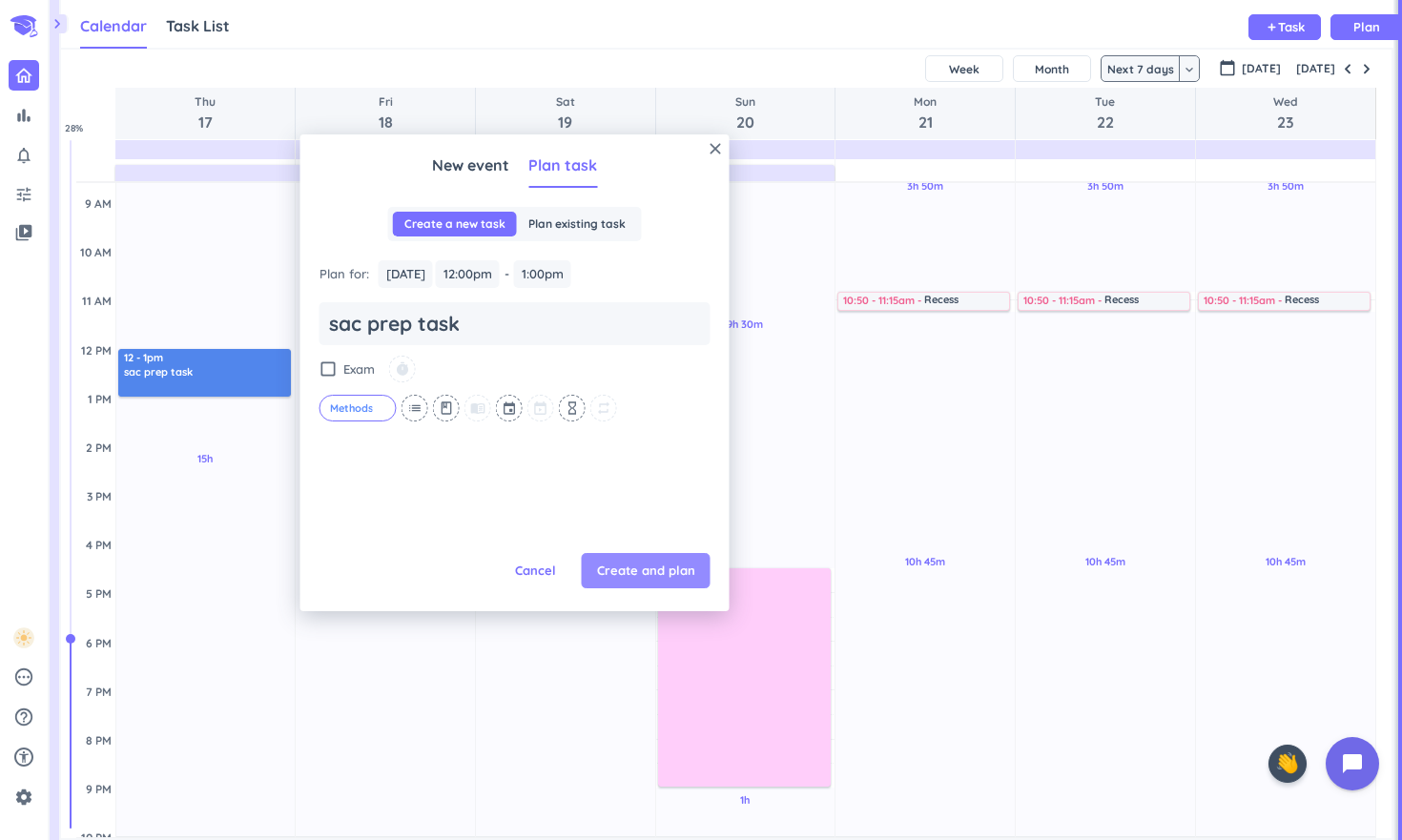 click on "Create and plan" at bounding box center [646, 571] 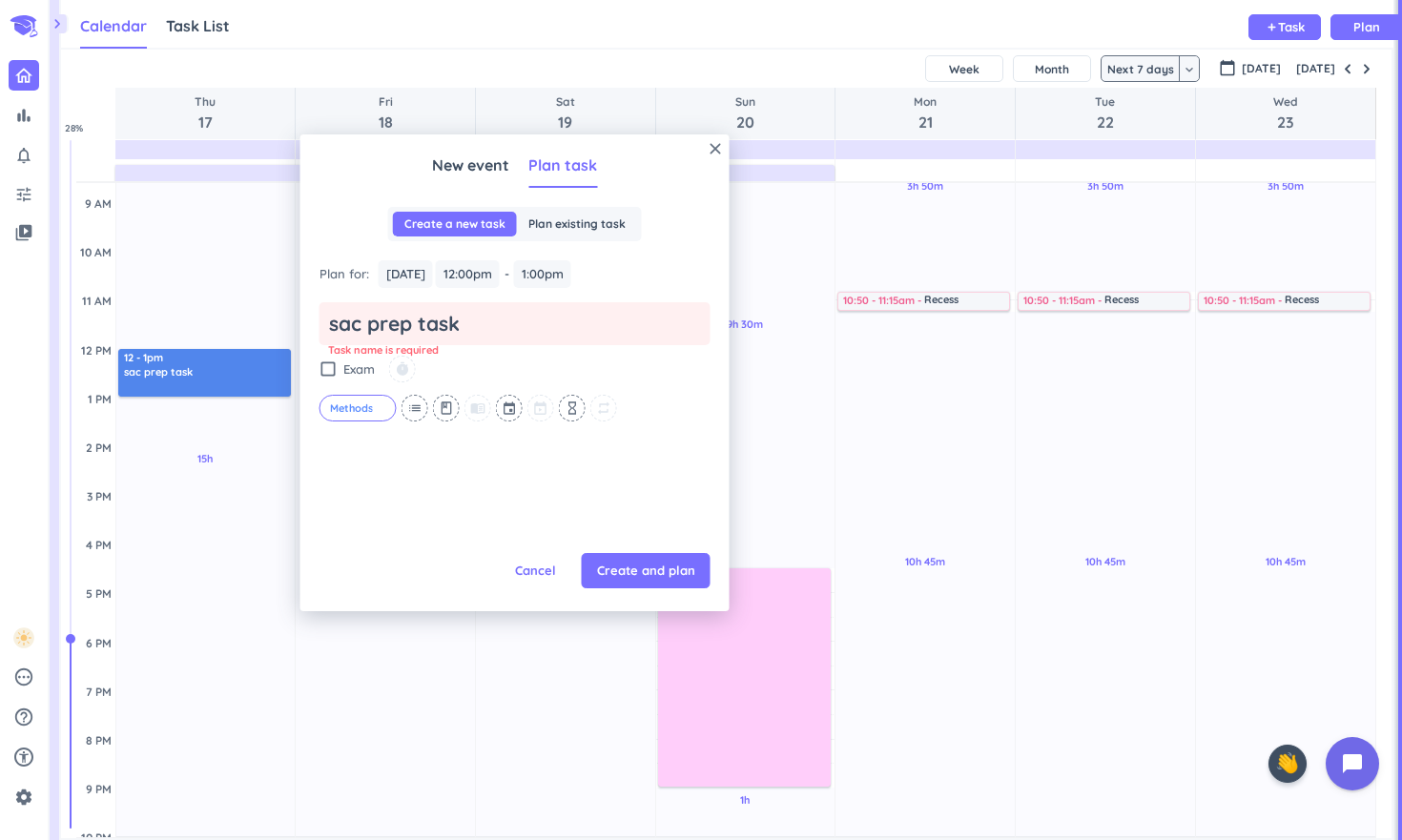 click on "sac prep task" at bounding box center (515, 323) 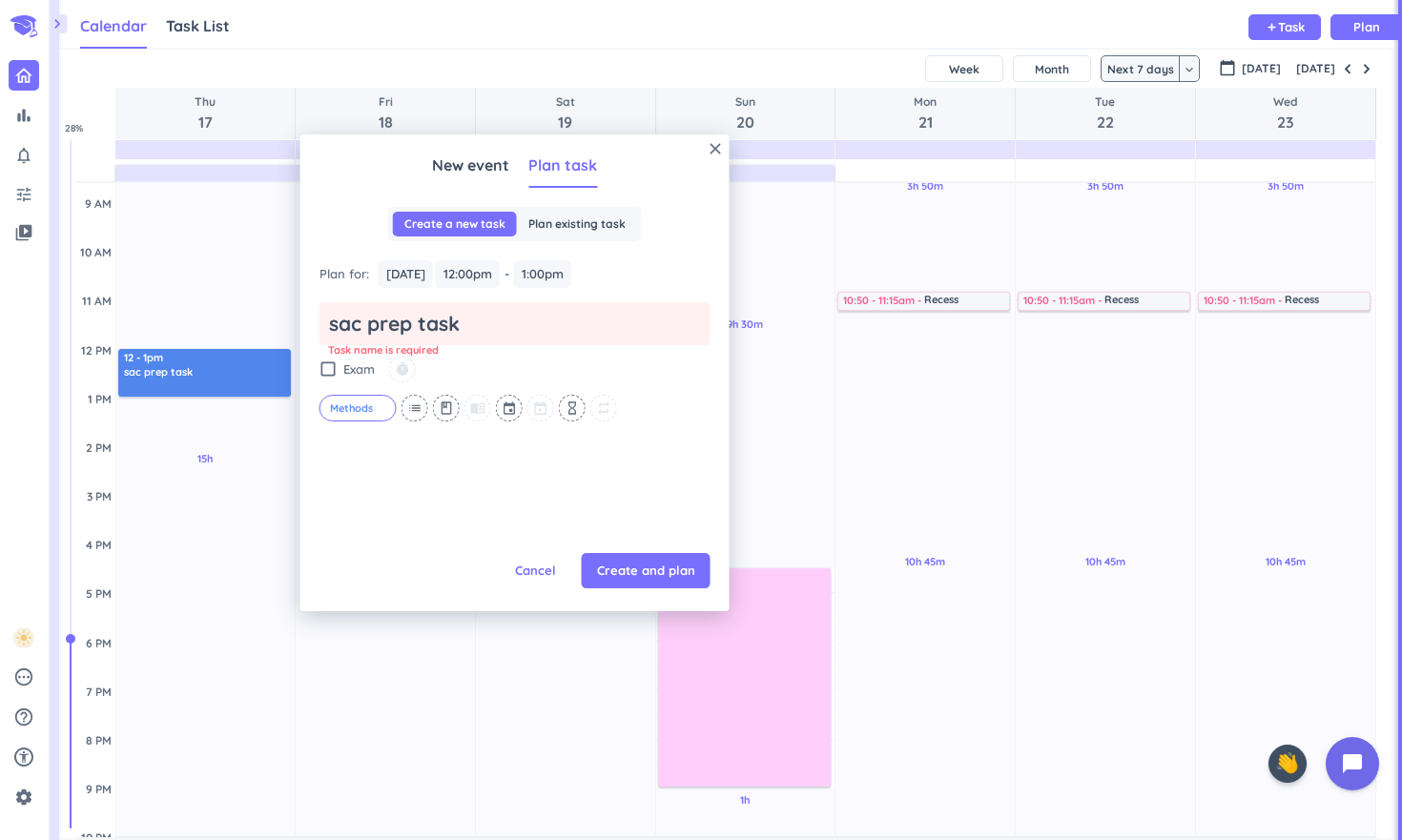 type on "sac prep tas" 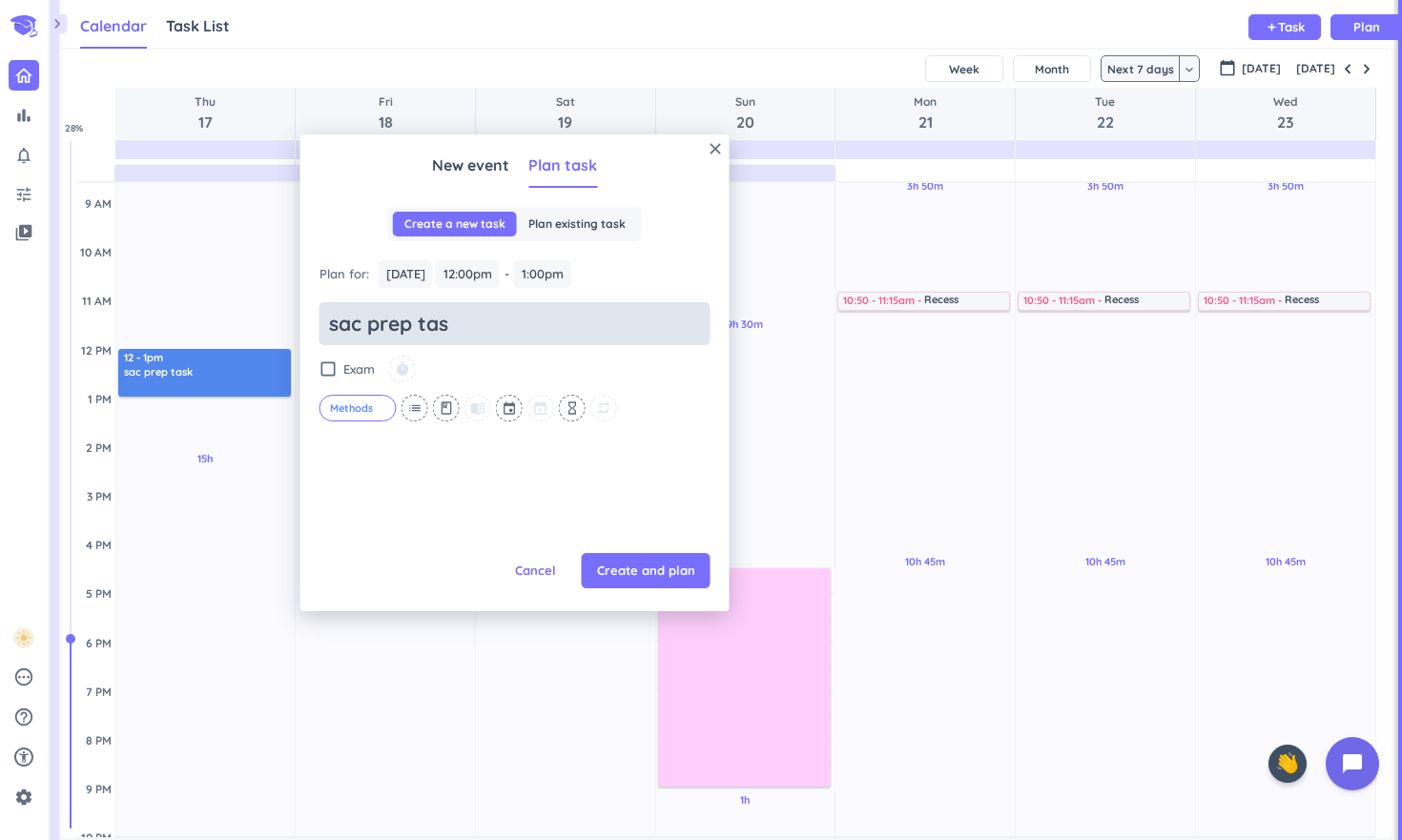 type on "x" 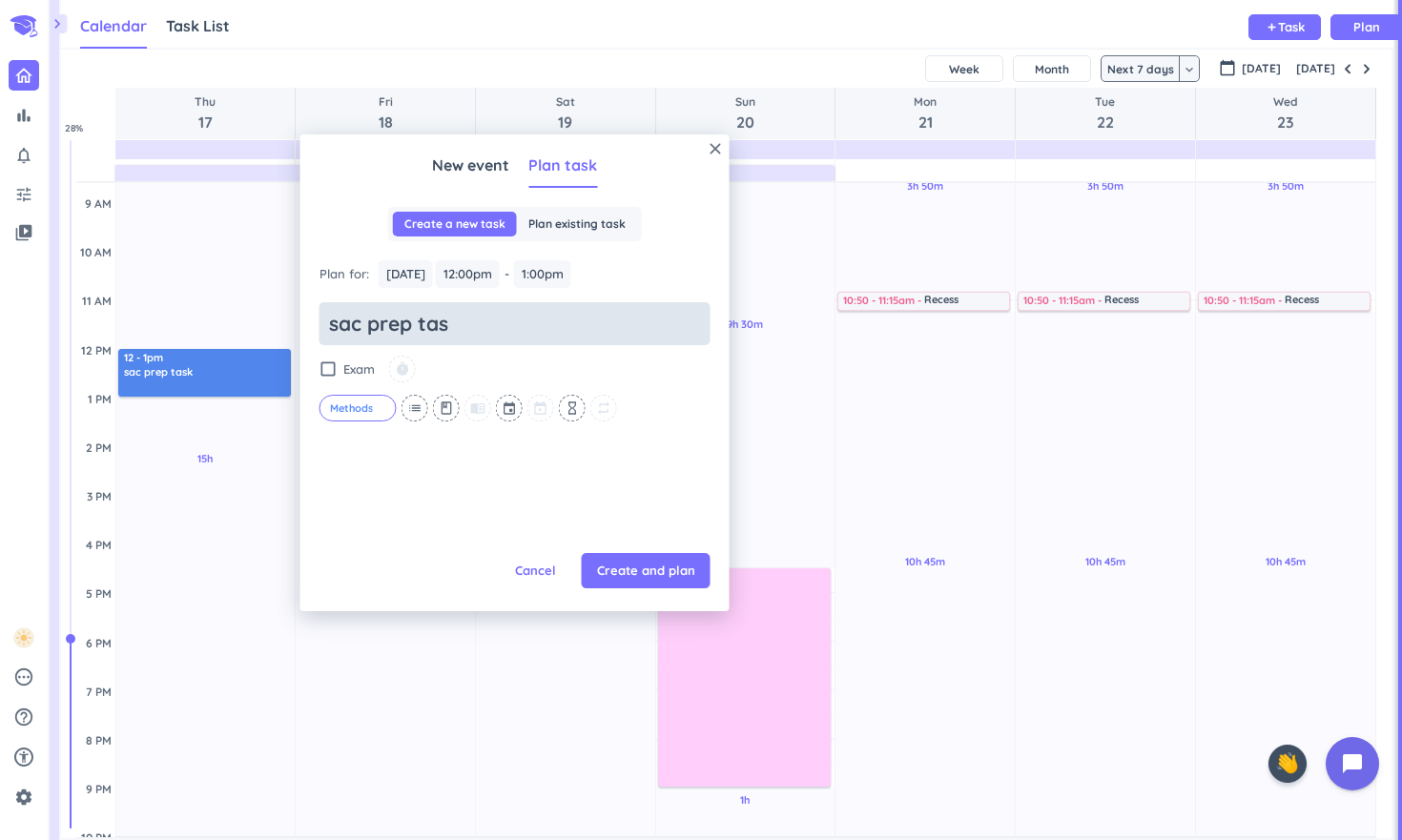 type on "sac prep task" 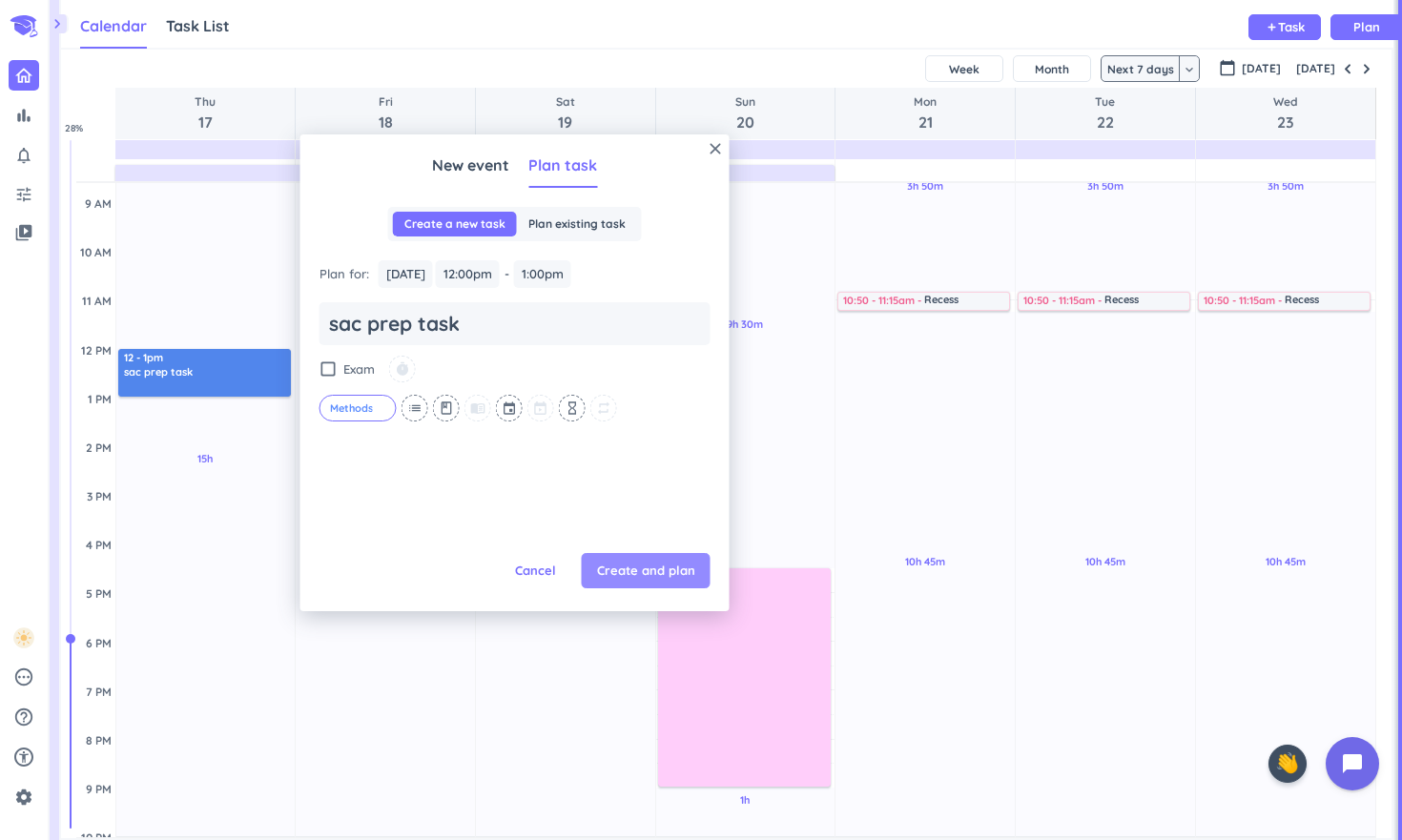 click on "Create and plan" at bounding box center (646, 571) 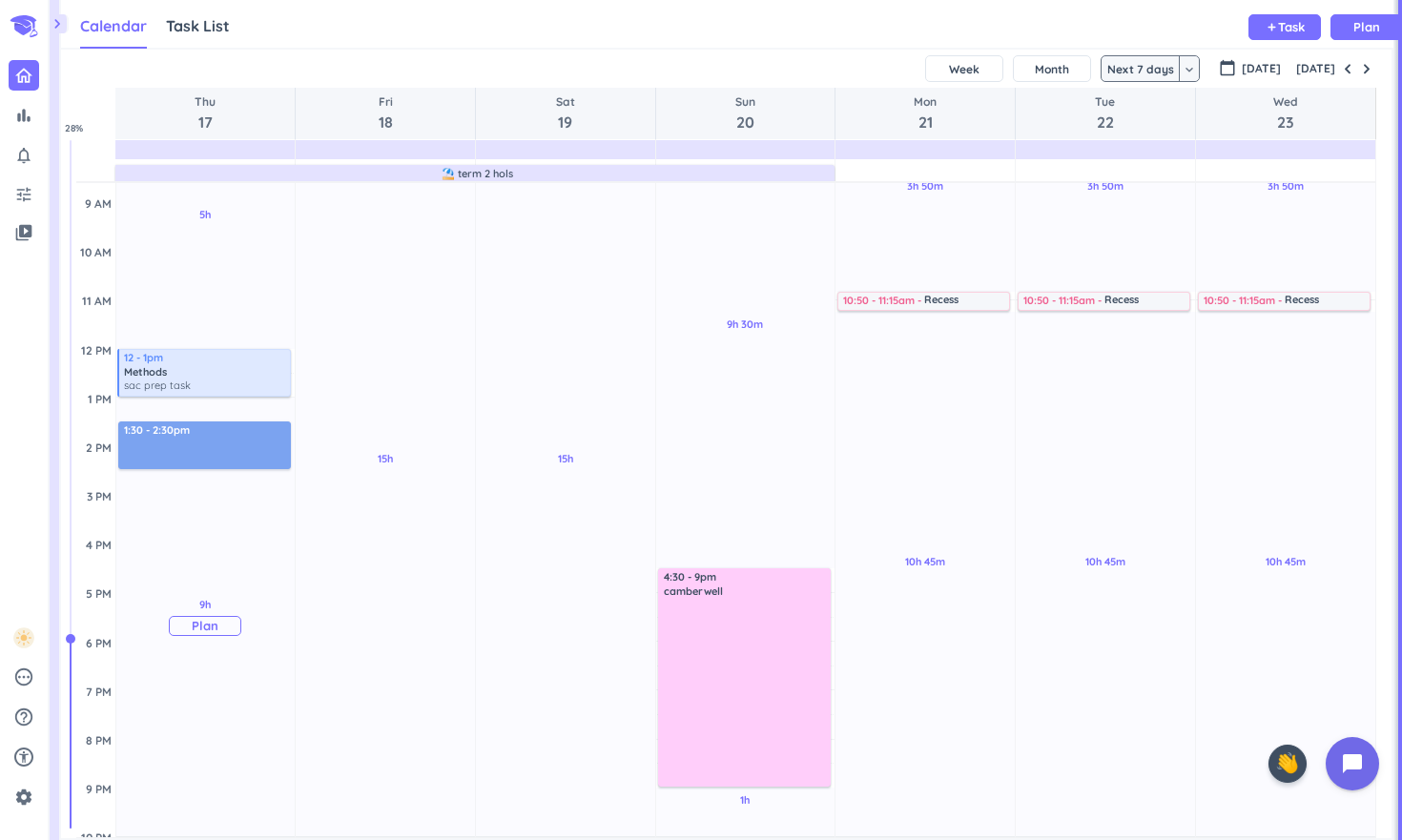 drag, startPoint x: 186, startPoint y: 504, endPoint x: 192, endPoint y: 419, distance: 85.211502 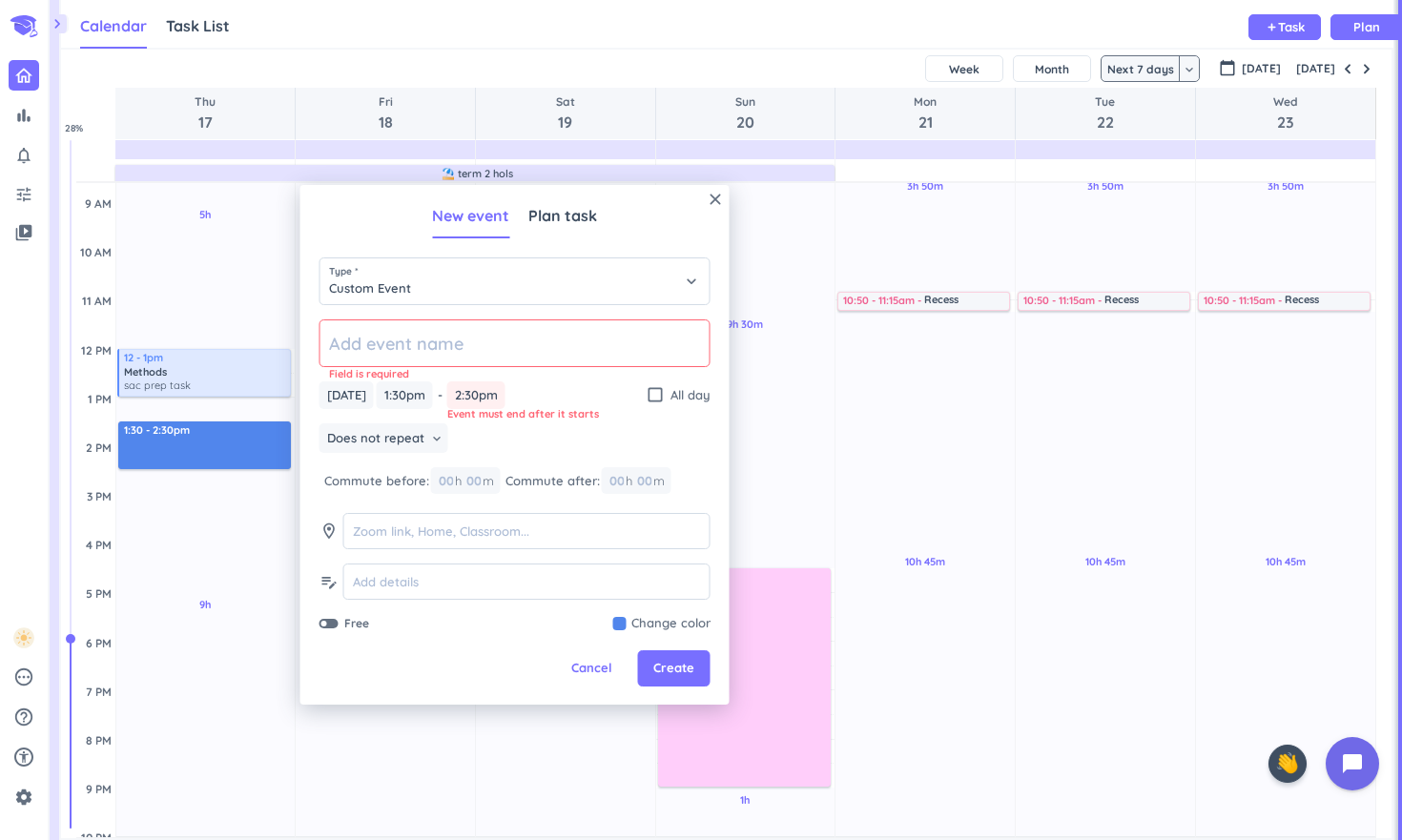 click 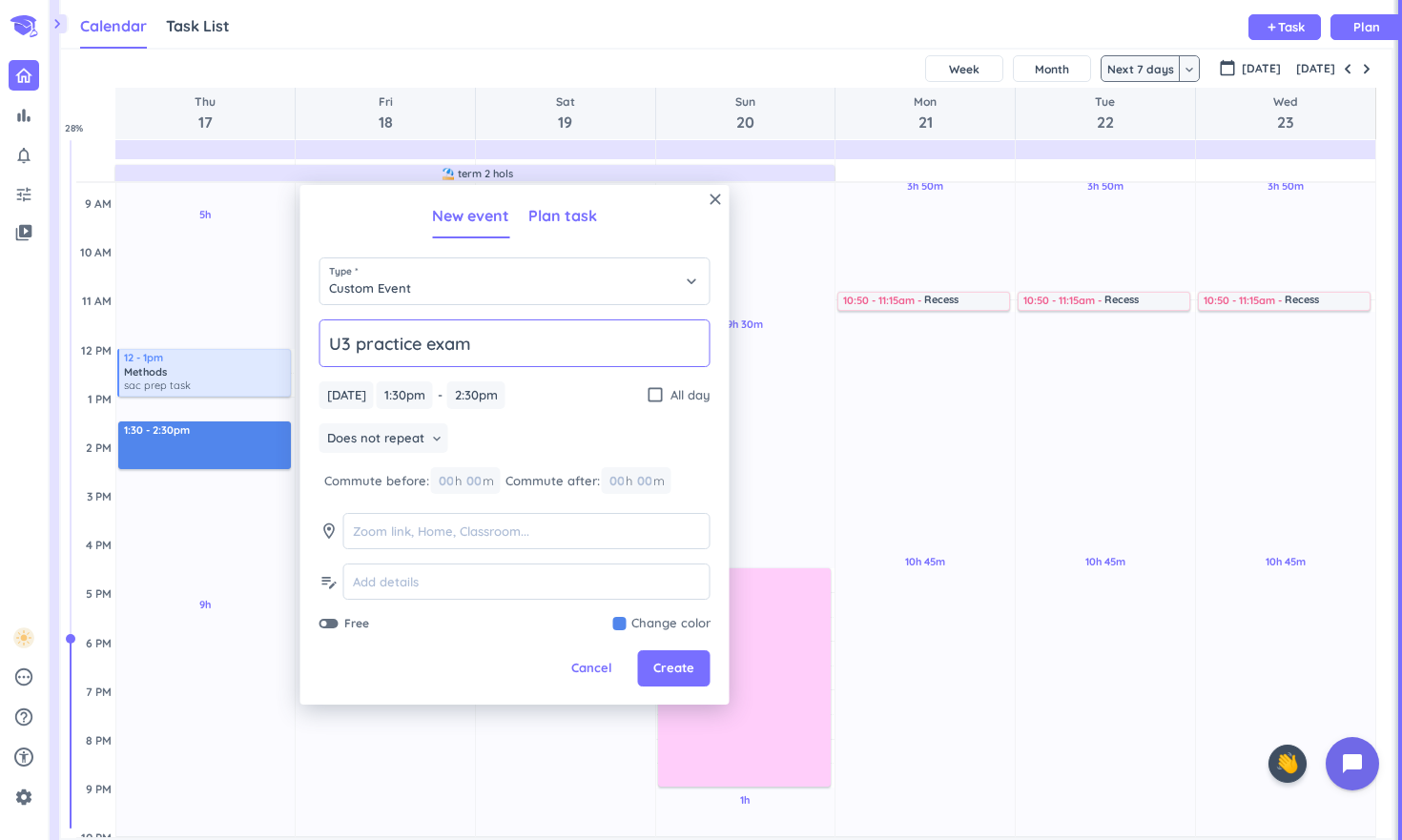 type on "U3 practice exam" 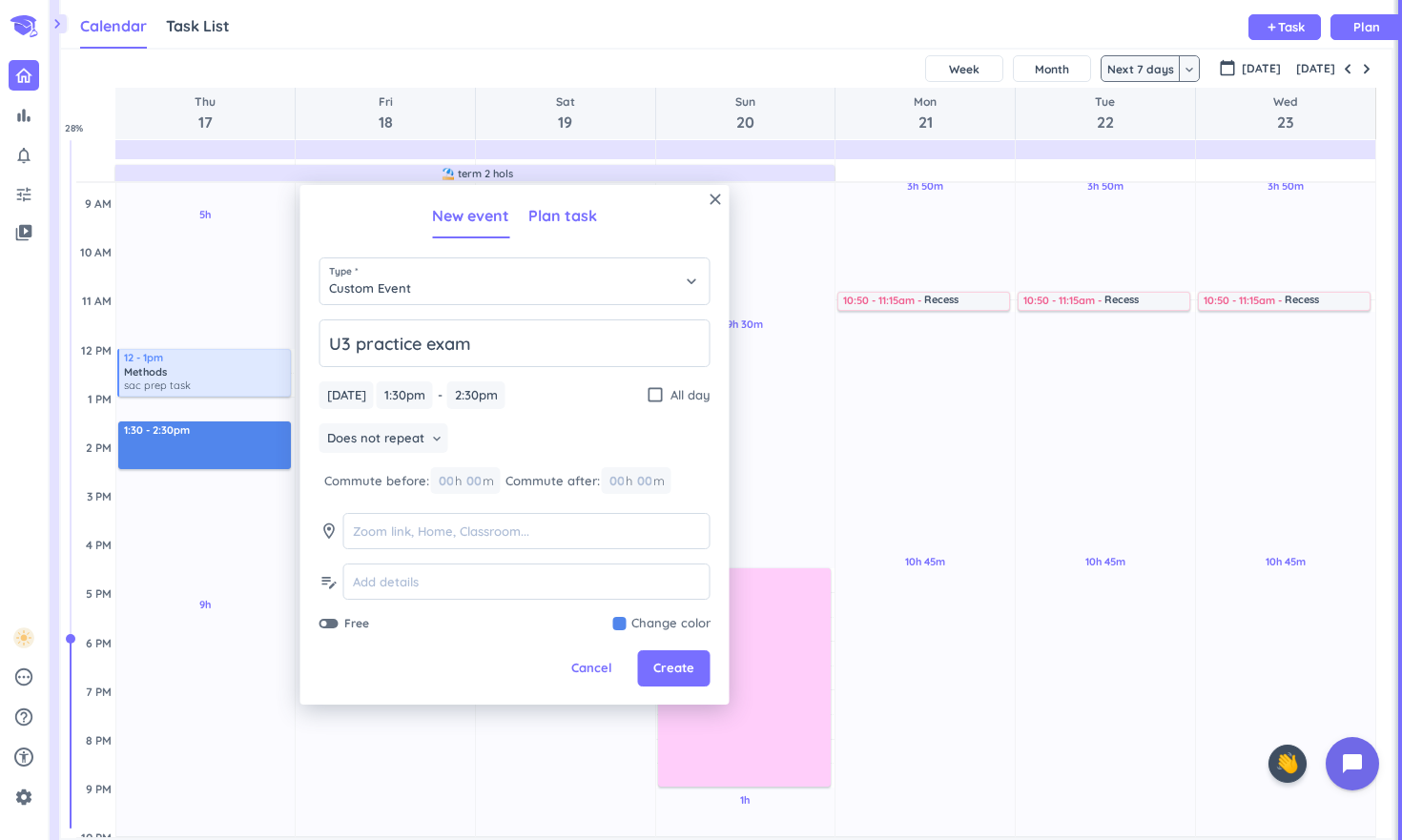 click on "Plan task" at bounding box center [563, 215] 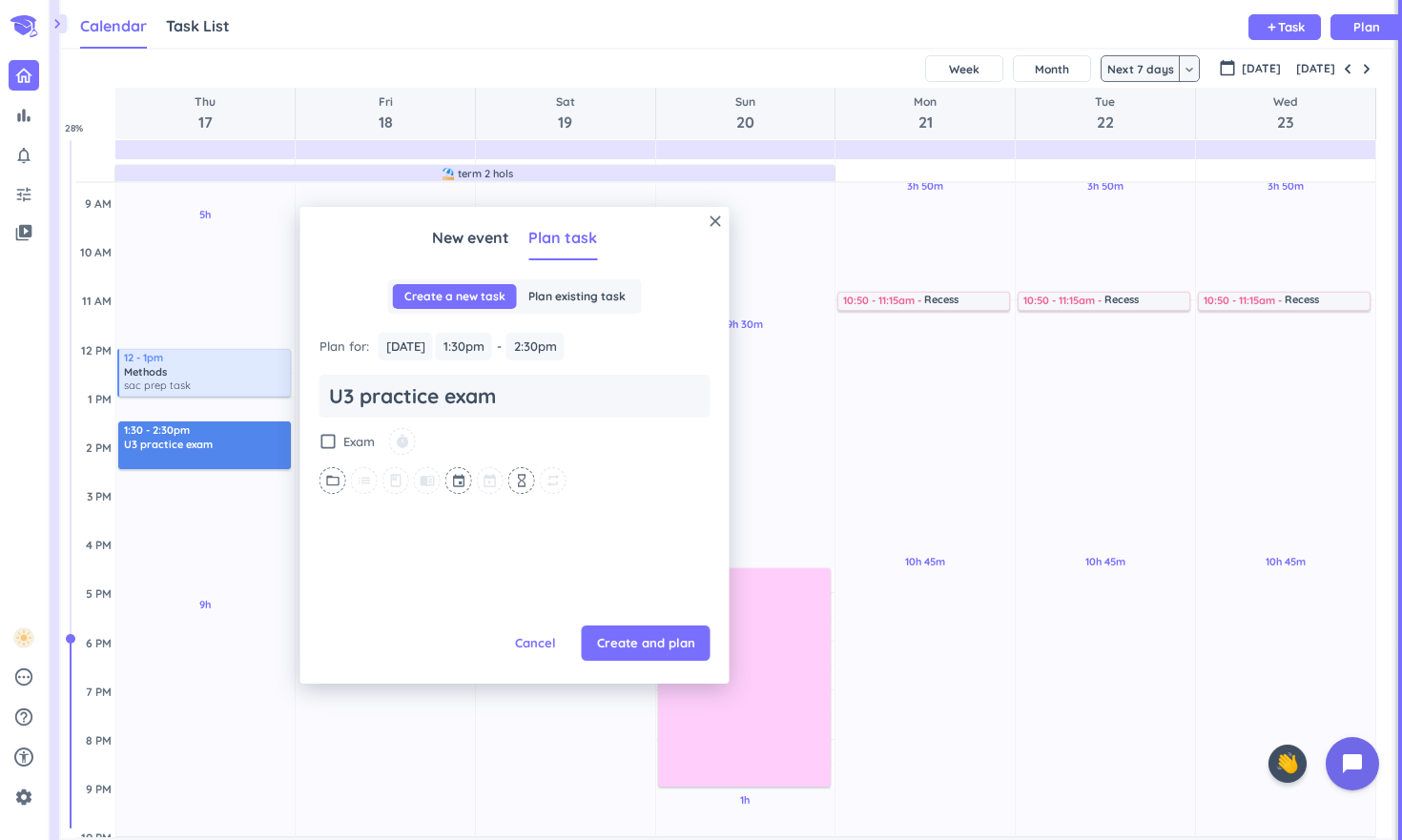 scroll, scrollTop: 0, scrollLeft: 0, axis: both 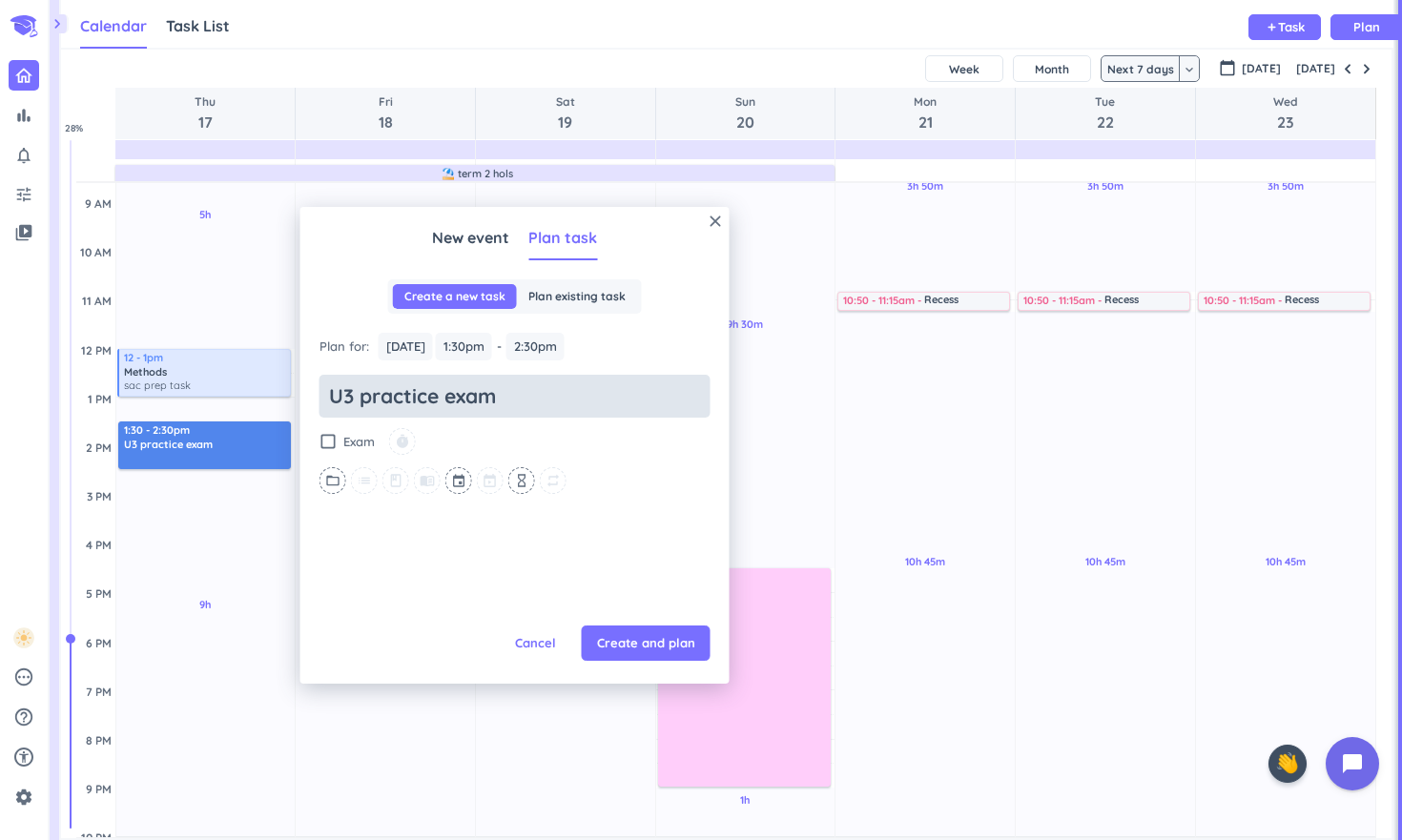 type on "x" 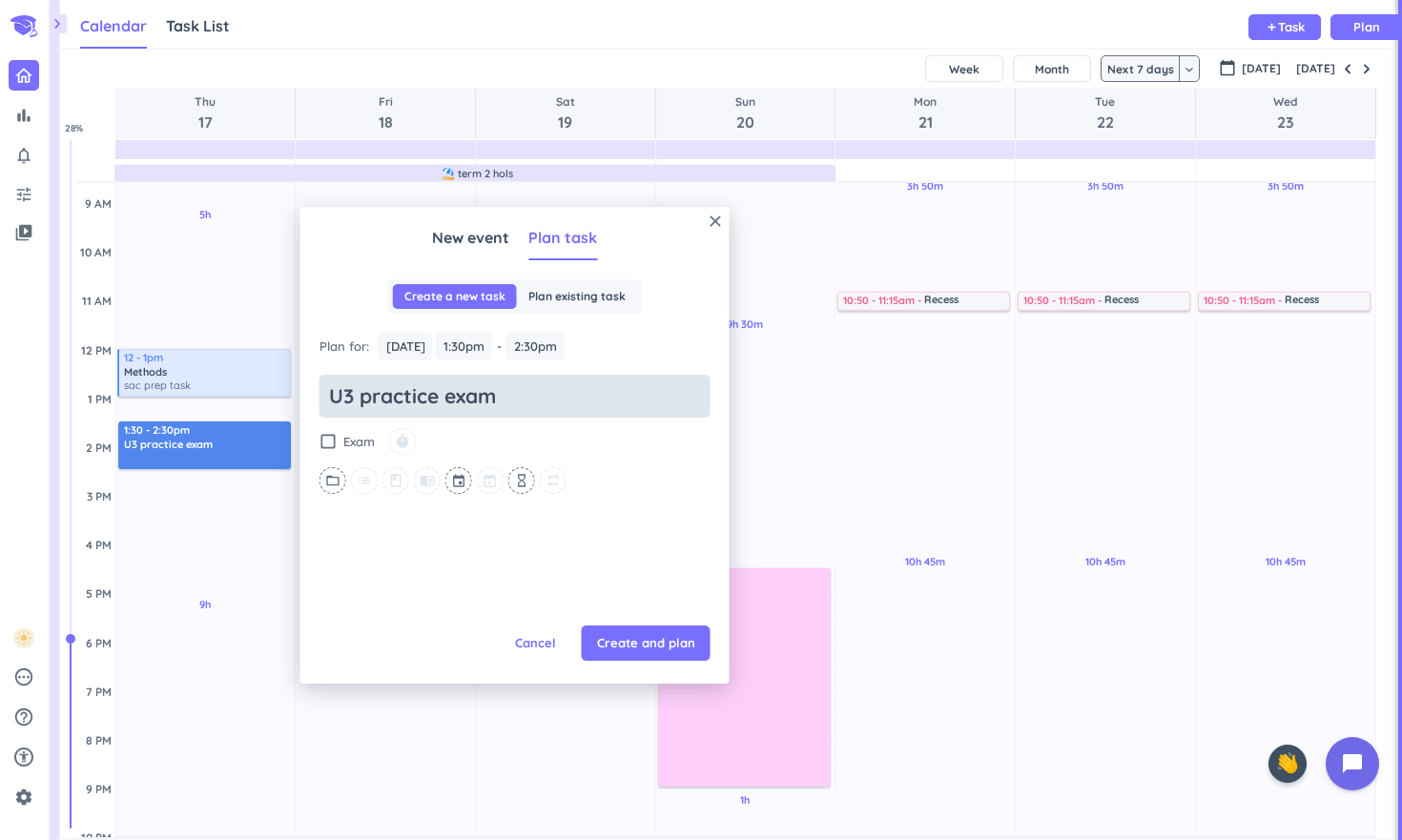 type on "U3 practice exa" 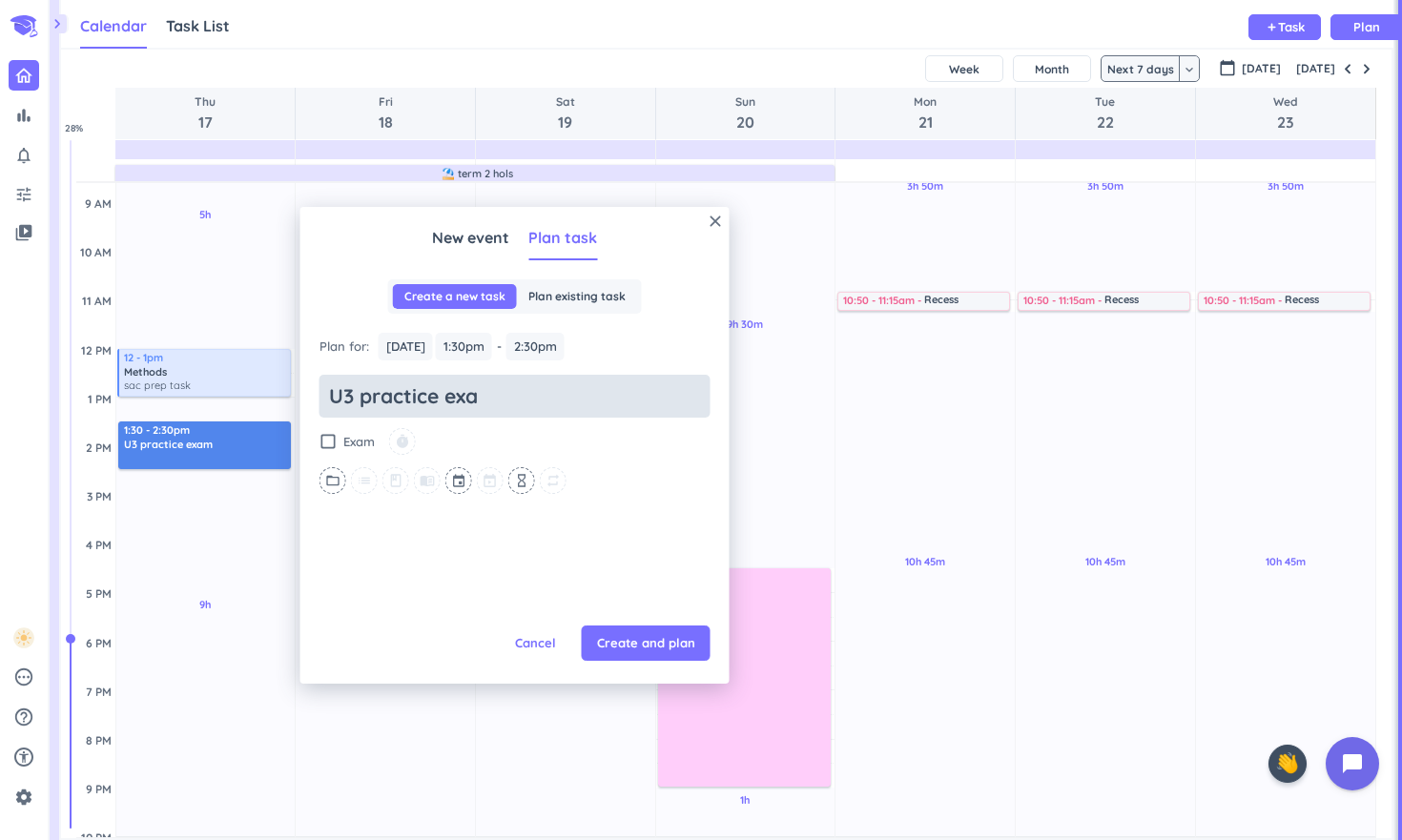 type on "x" 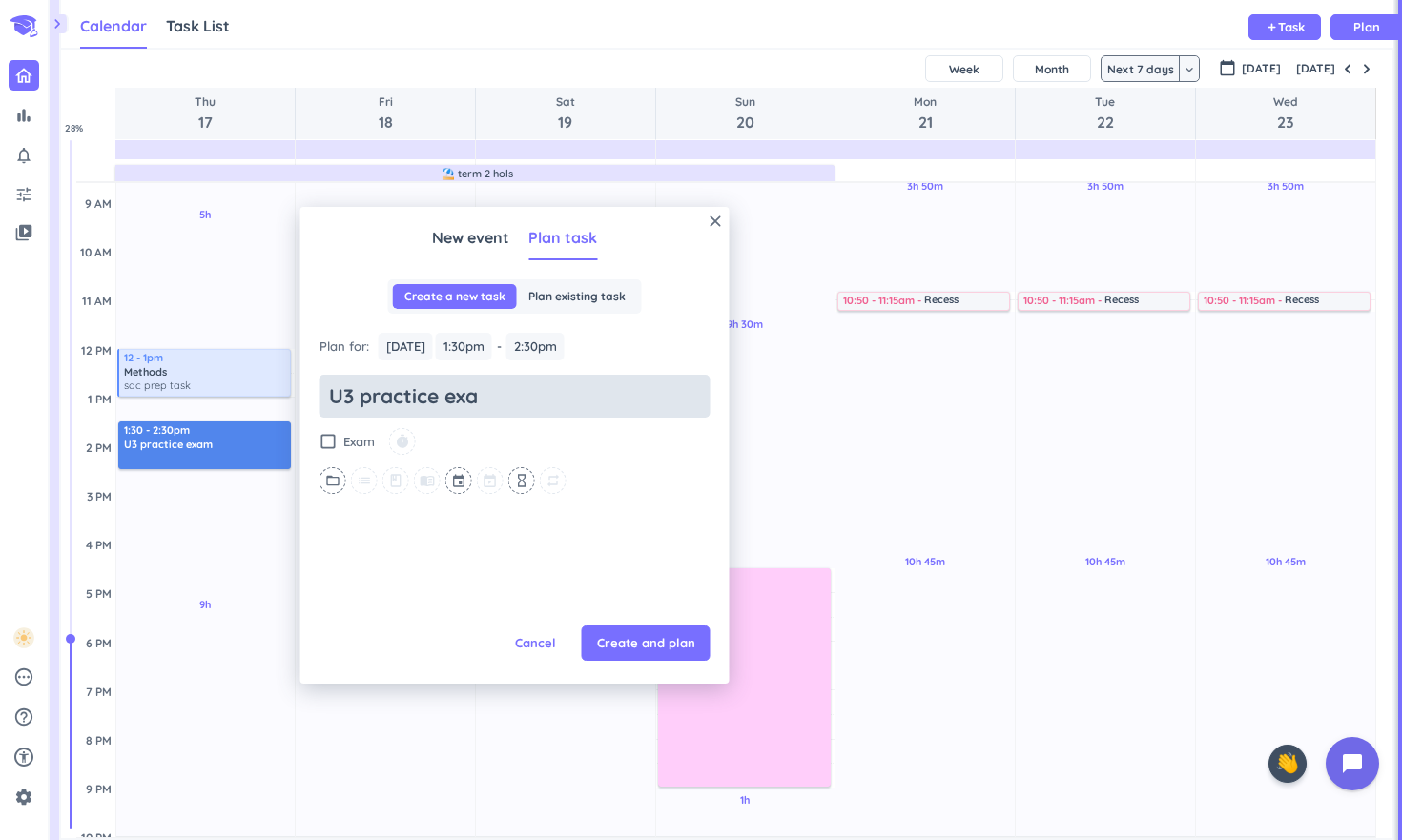 type on "U3 practice exam" 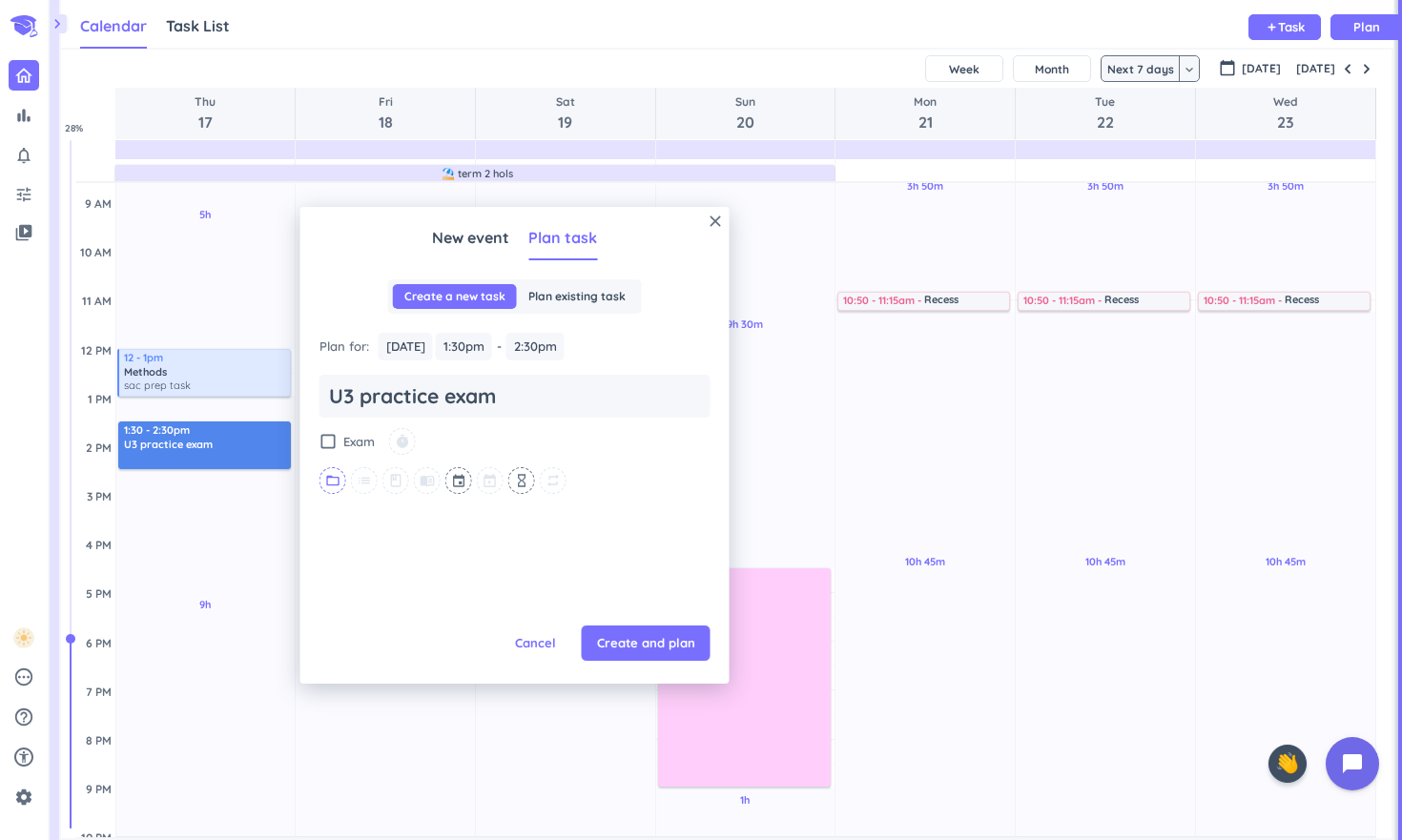 click on "folder_open" at bounding box center [333, 481] 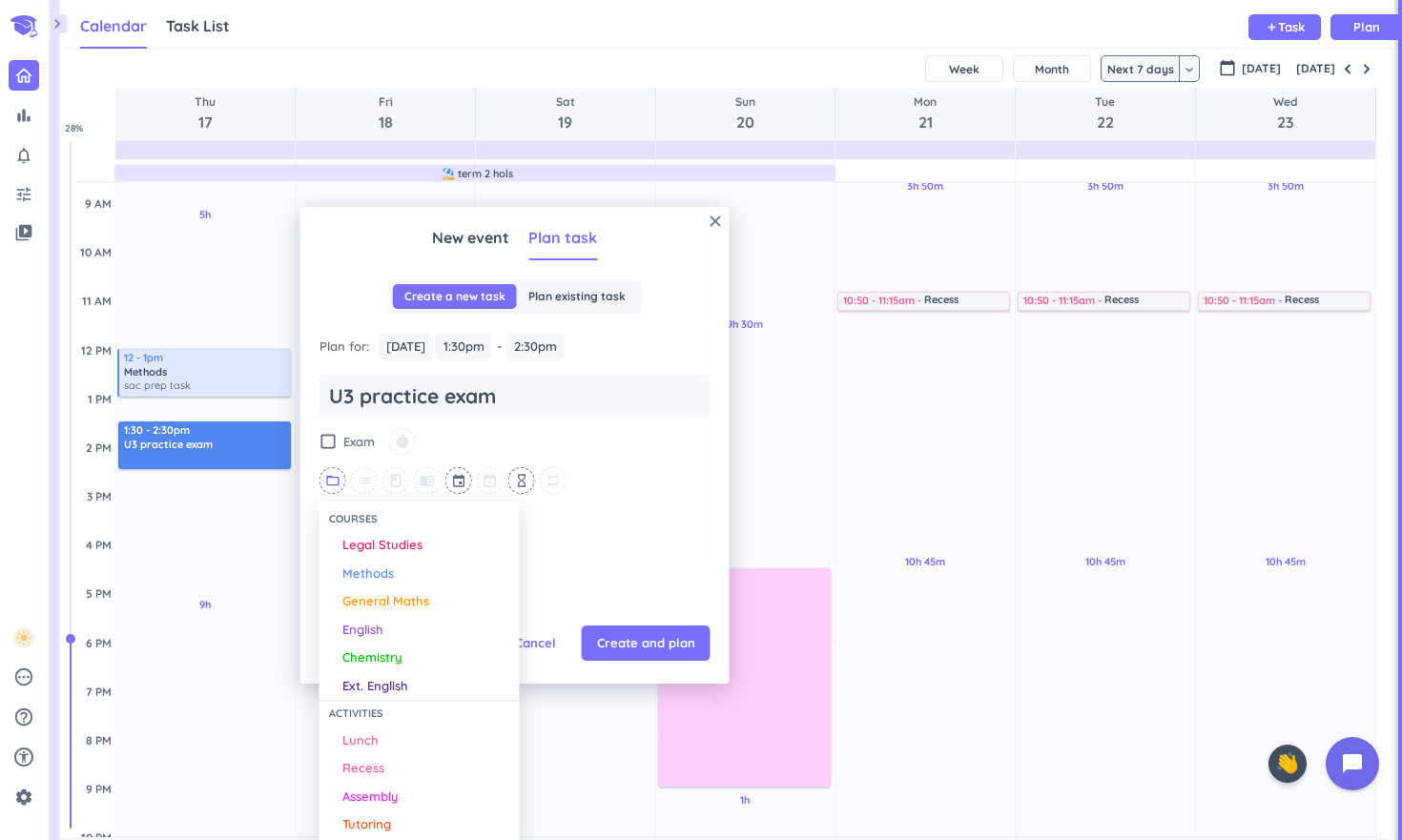 scroll, scrollTop: 0, scrollLeft: 0, axis: both 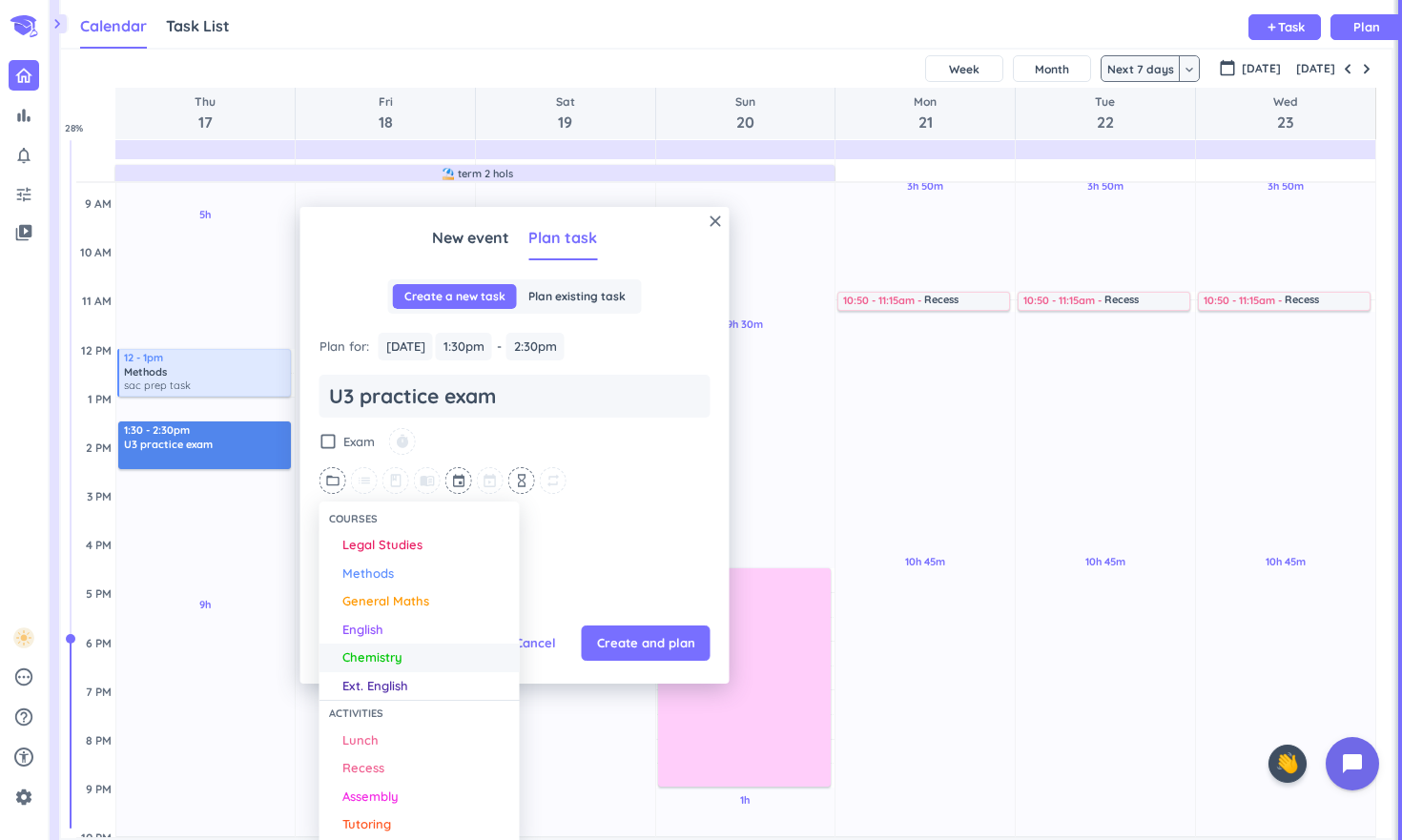 click on "Chemistry" at bounding box center (372, 658) 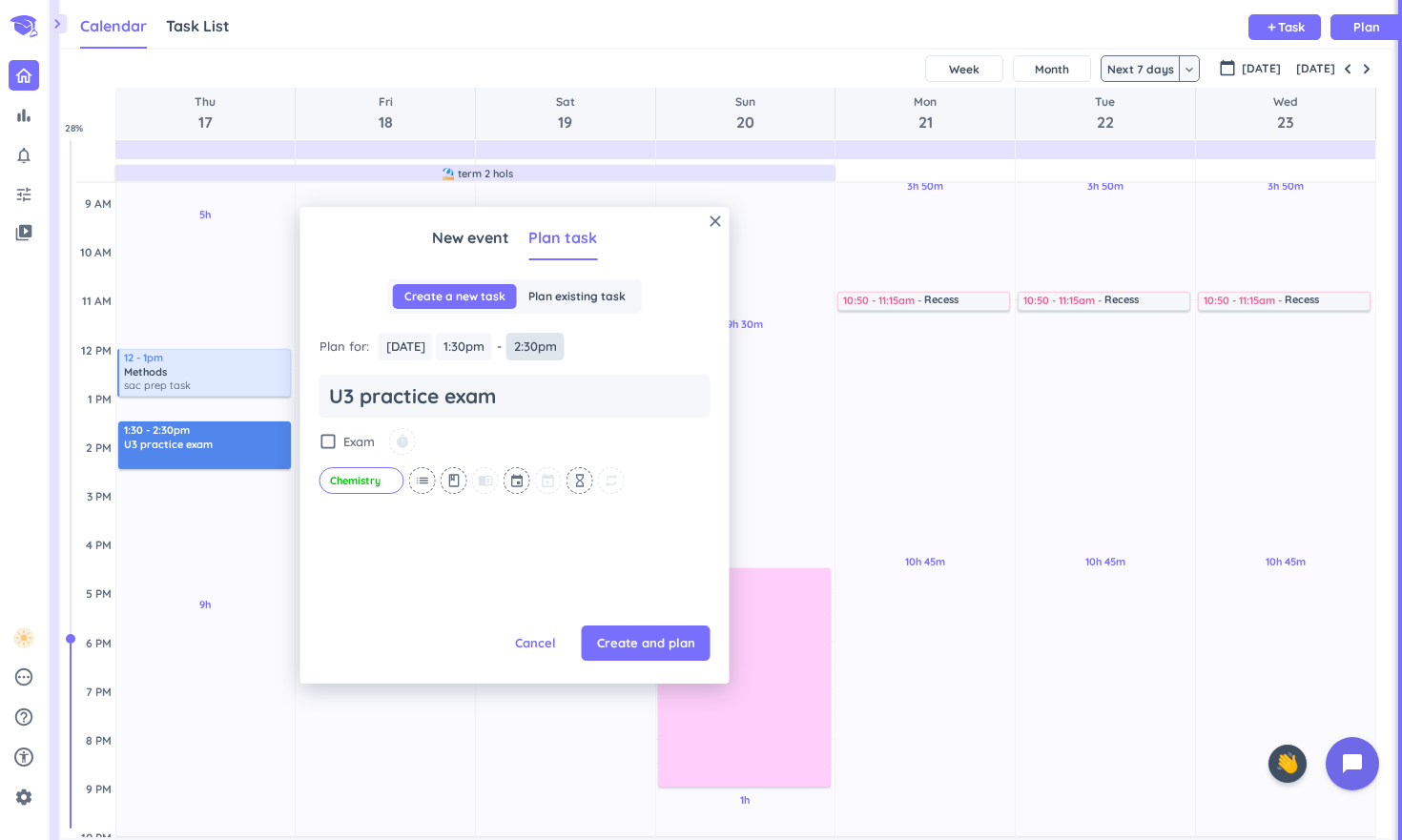 type on "x" 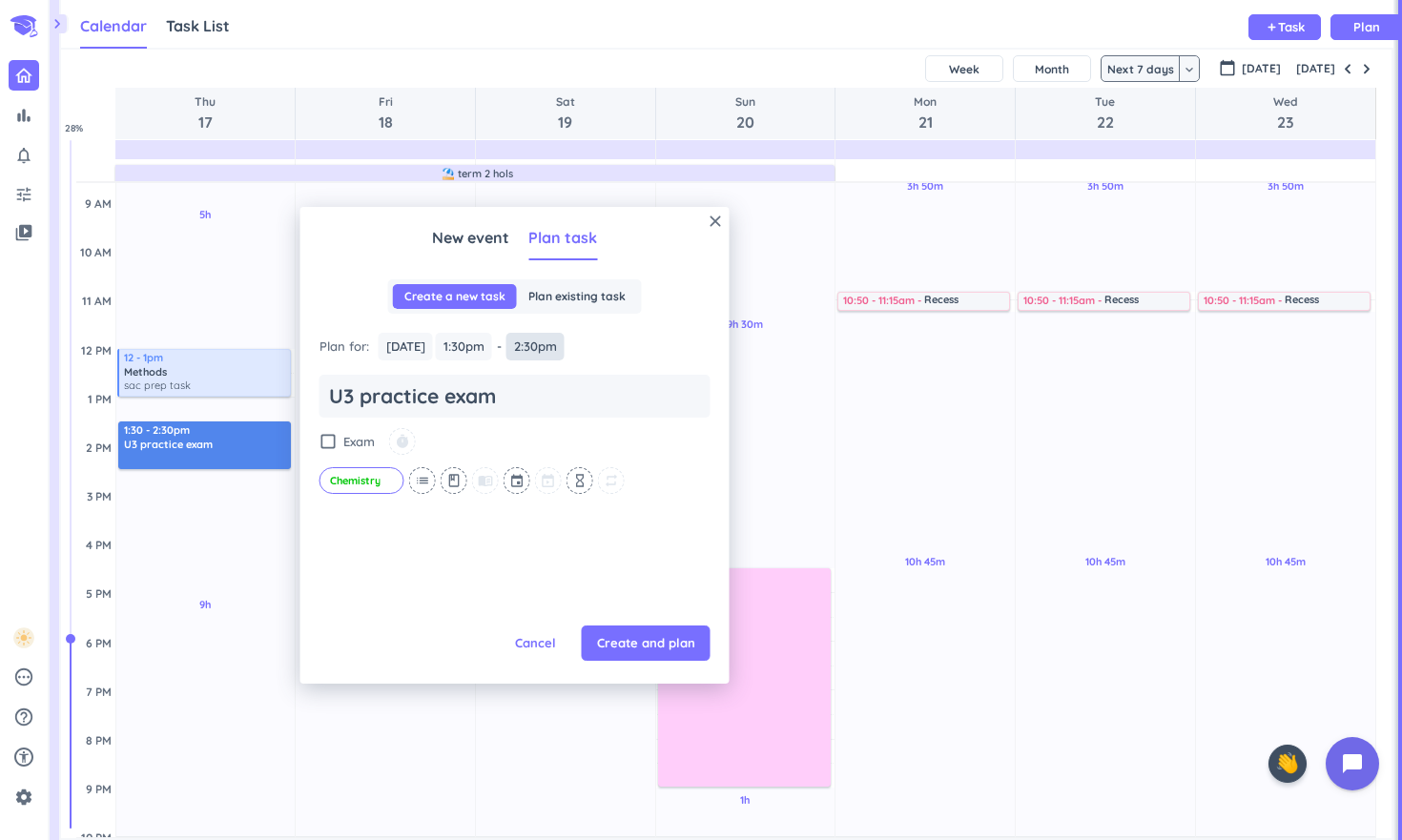 click on "2:30pm" at bounding box center (535, 346) 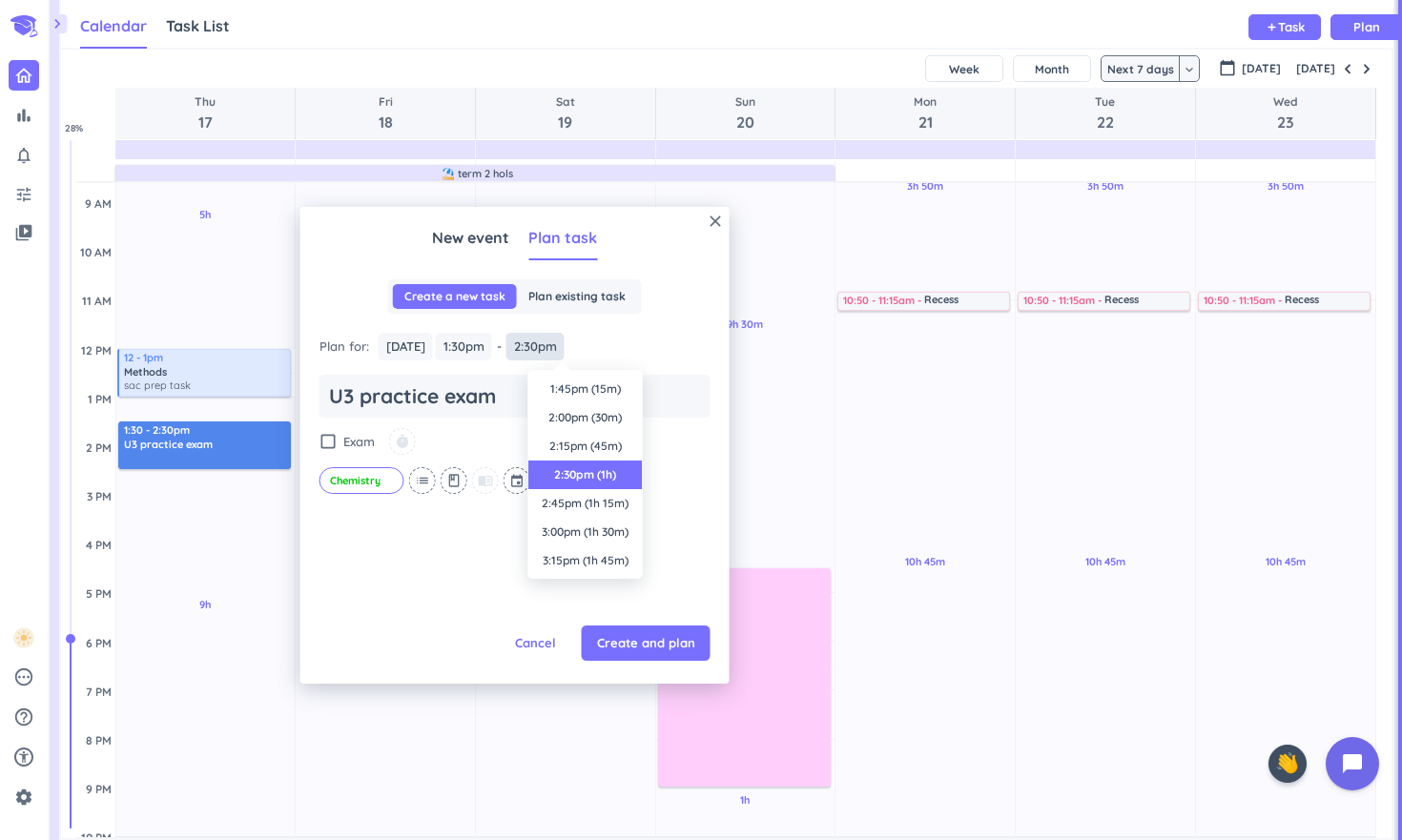 scroll, scrollTop: 86, scrollLeft: 0, axis: vertical 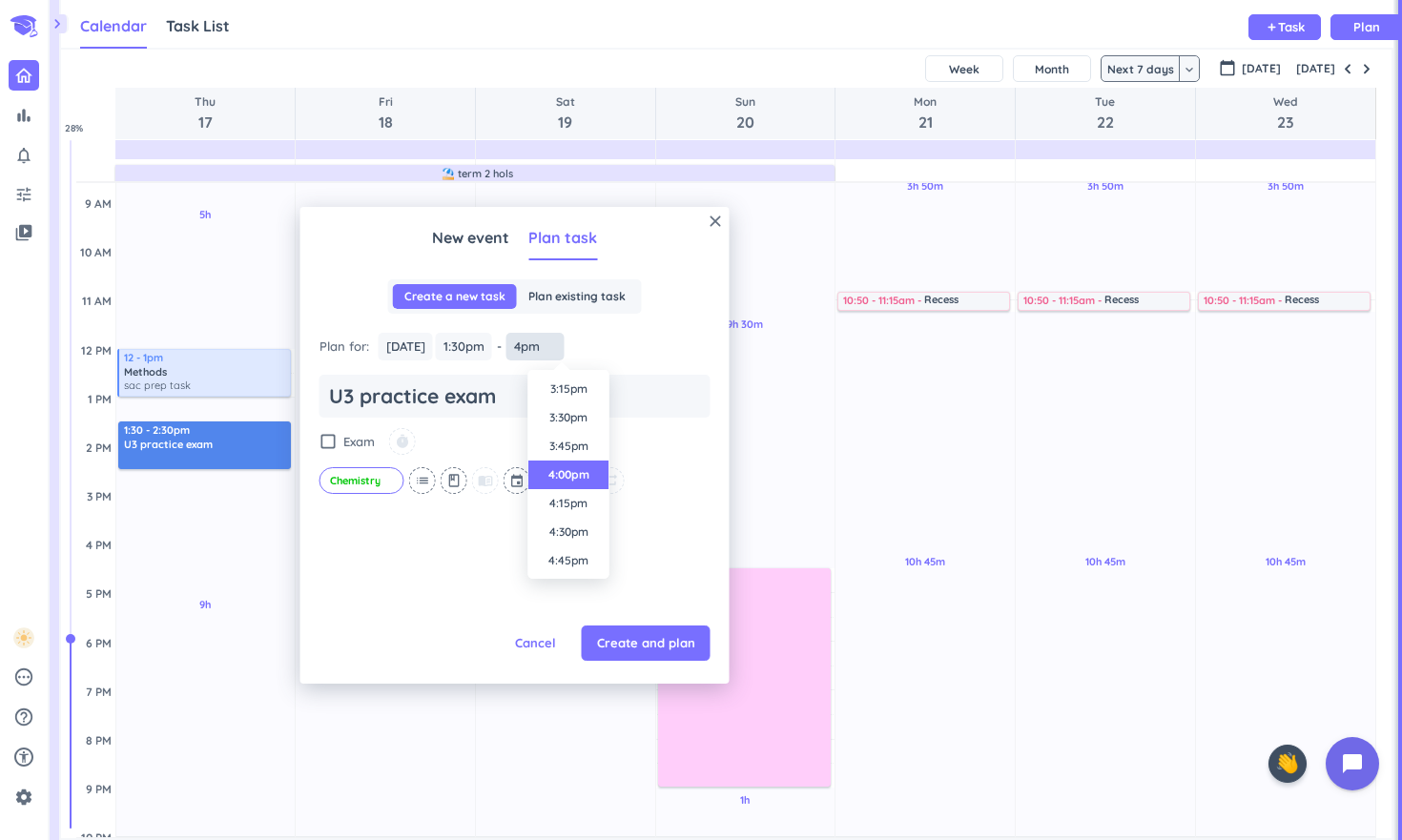type on "4pm" 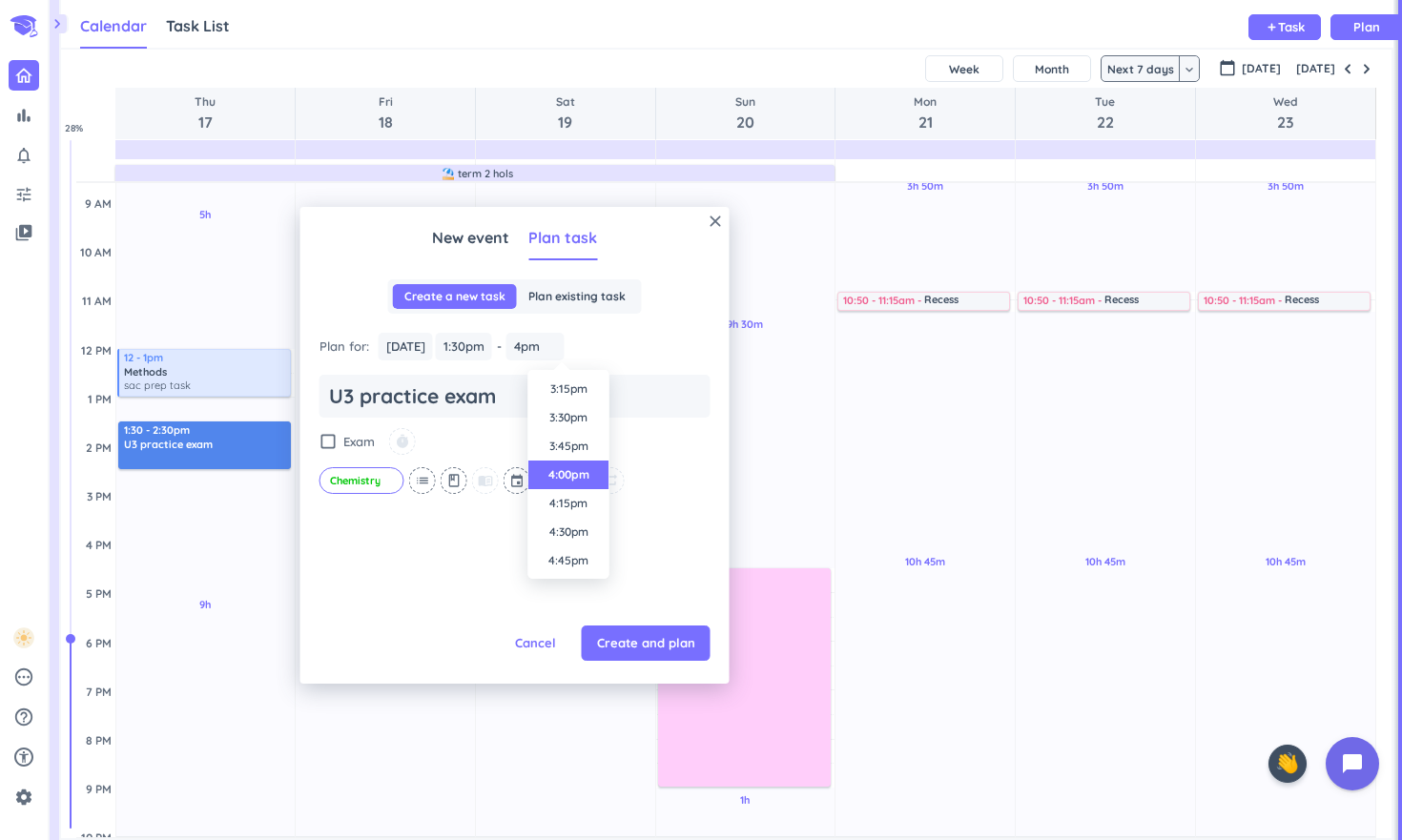 type on "x" 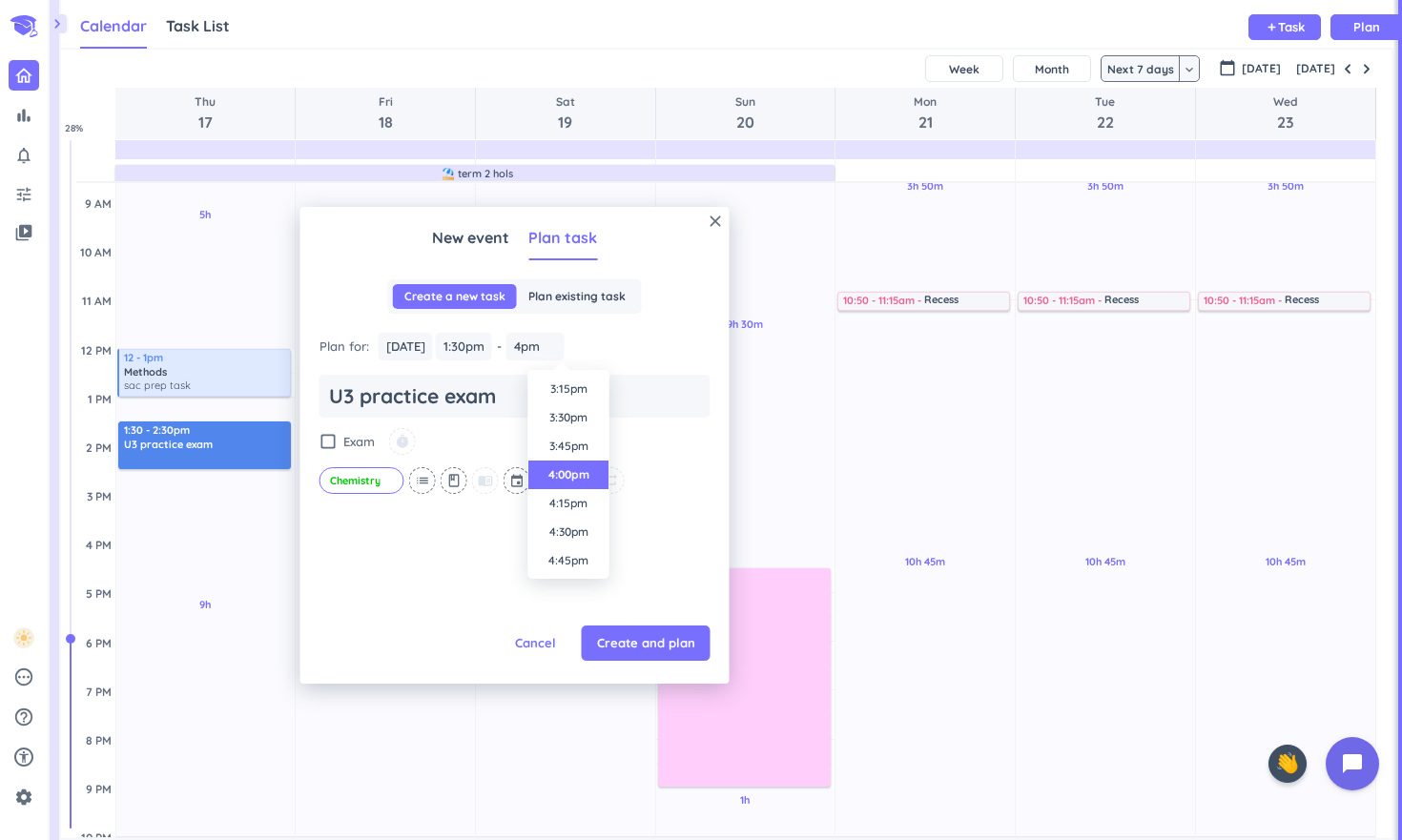 type on "4:00pm" 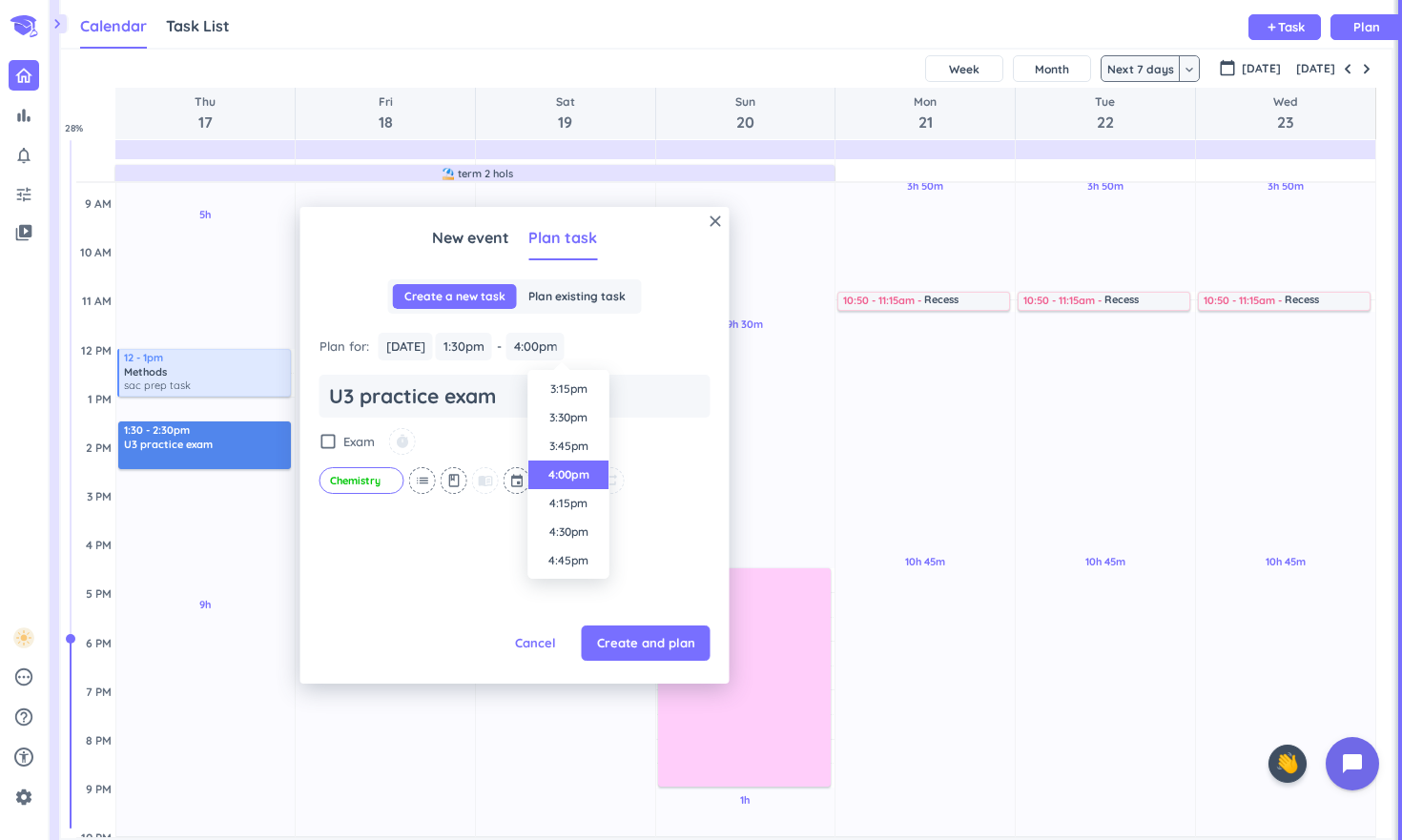 click on "Plan for : [DATE] [DATE]   1:30pm 1:30pm - 2:30pm 4:00pm" at bounding box center (515, 346) 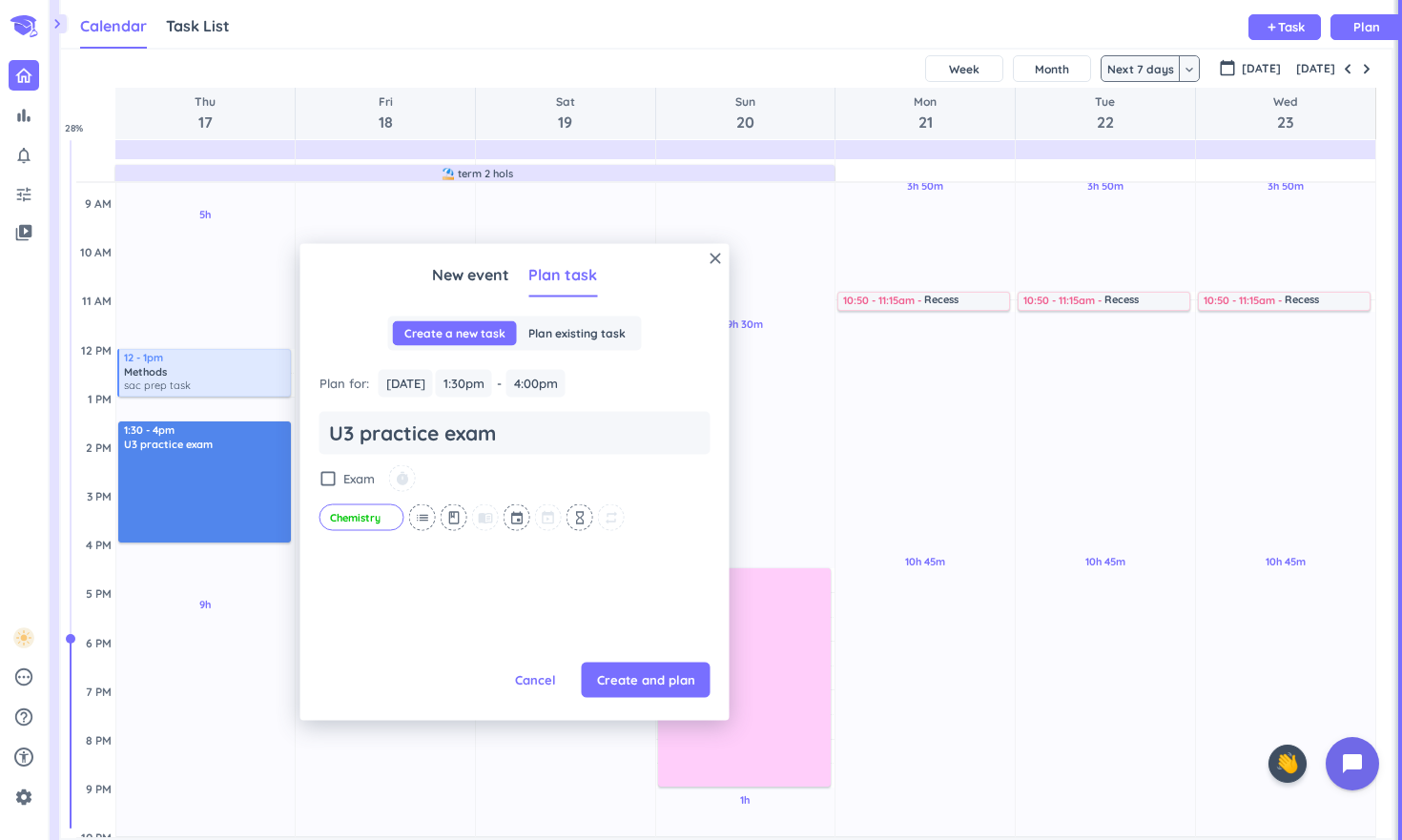 click on "close New event Plan task Create a new task Plan existing task Plan for : [DATE] [DATE]   1:30pm 1:30pm - 4:00pm 4:00pm U3 practice exam check_box_outline_blank Exam timer Chemistry cancel list class menu_book event hourglass_empty repeat Cancel Create and plan" at bounding box center (515, 482) 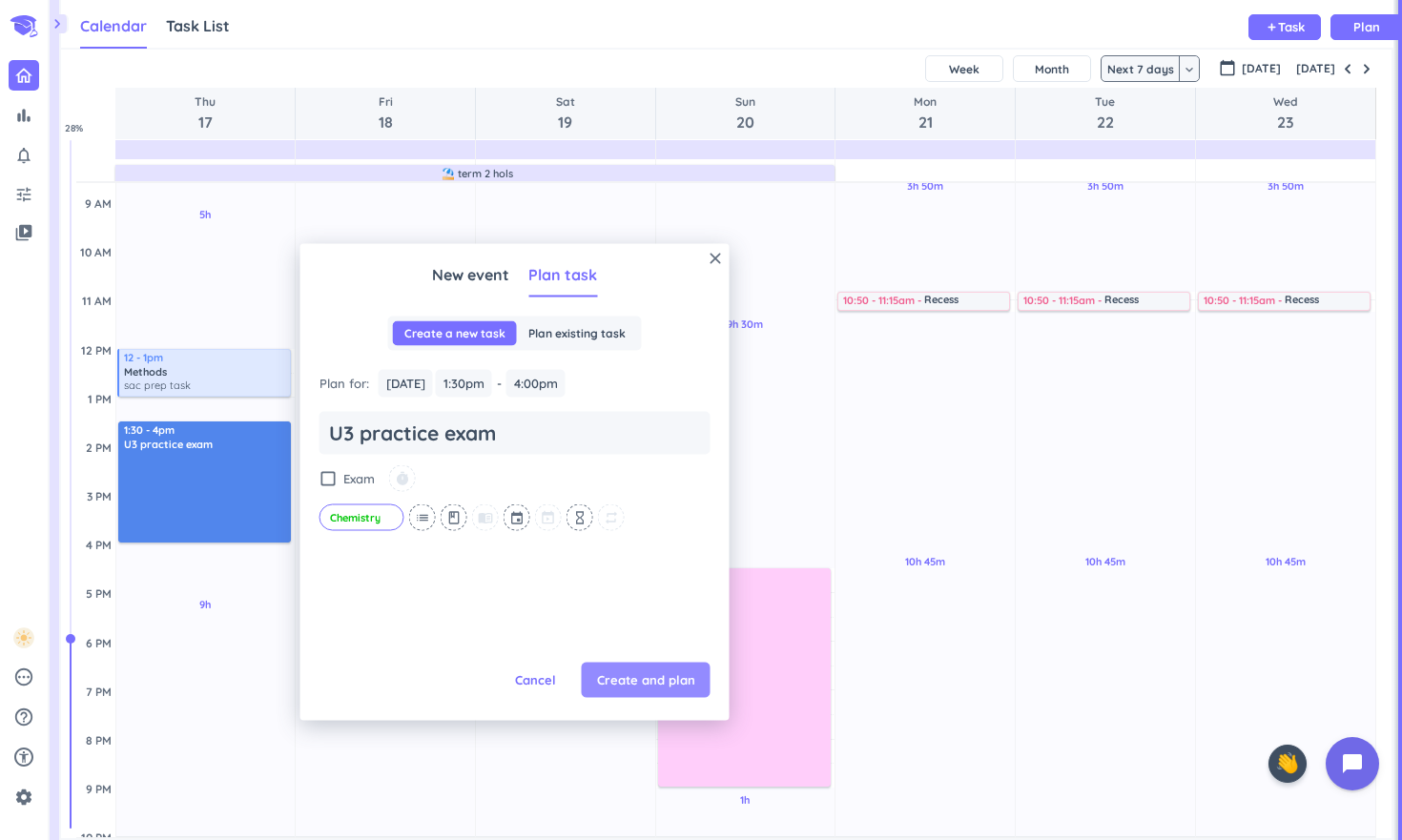 click on "Create and plan" at bounding box center (646, 680) 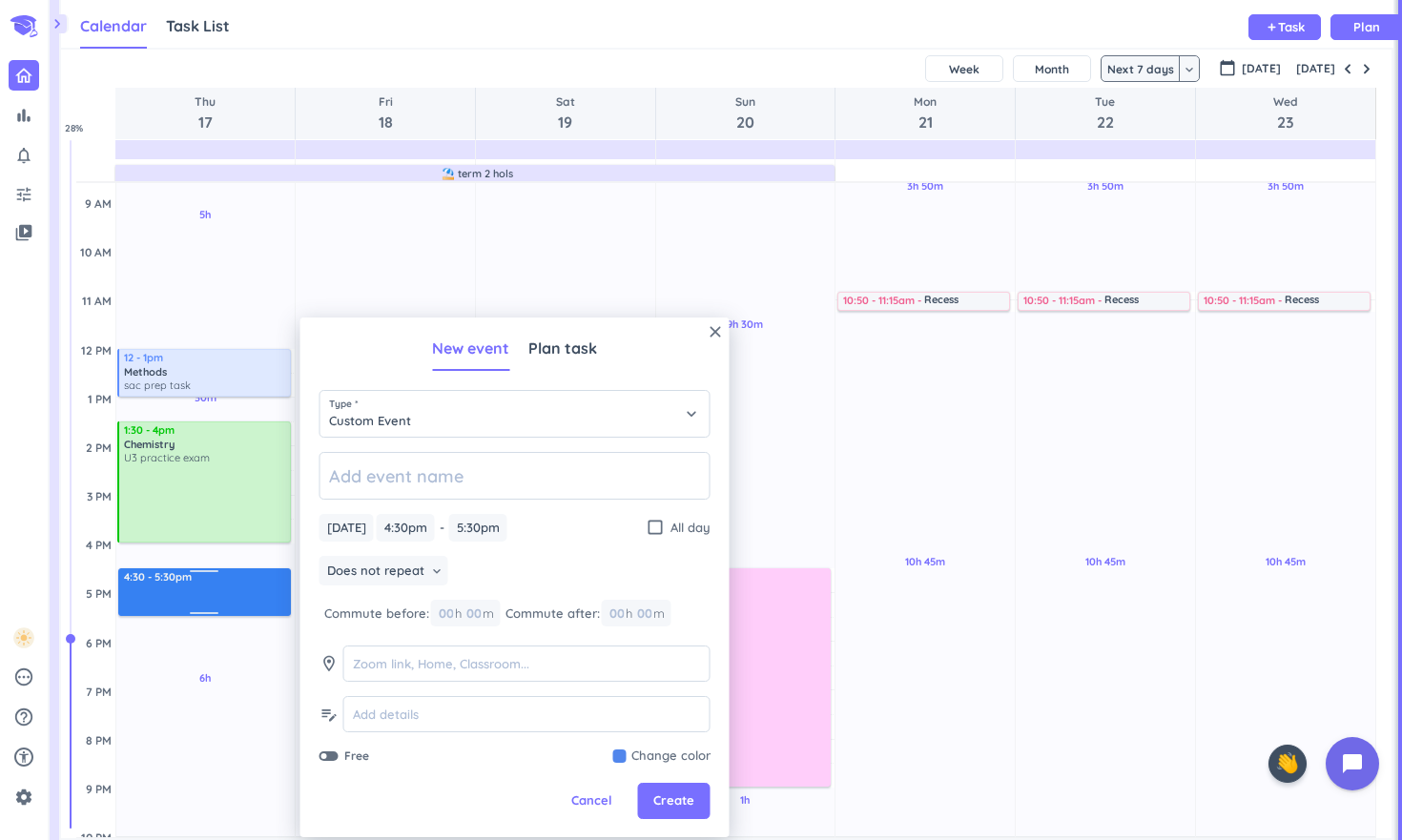 click on "4:30 - 5:30pm" at bounding box center (205, 591) 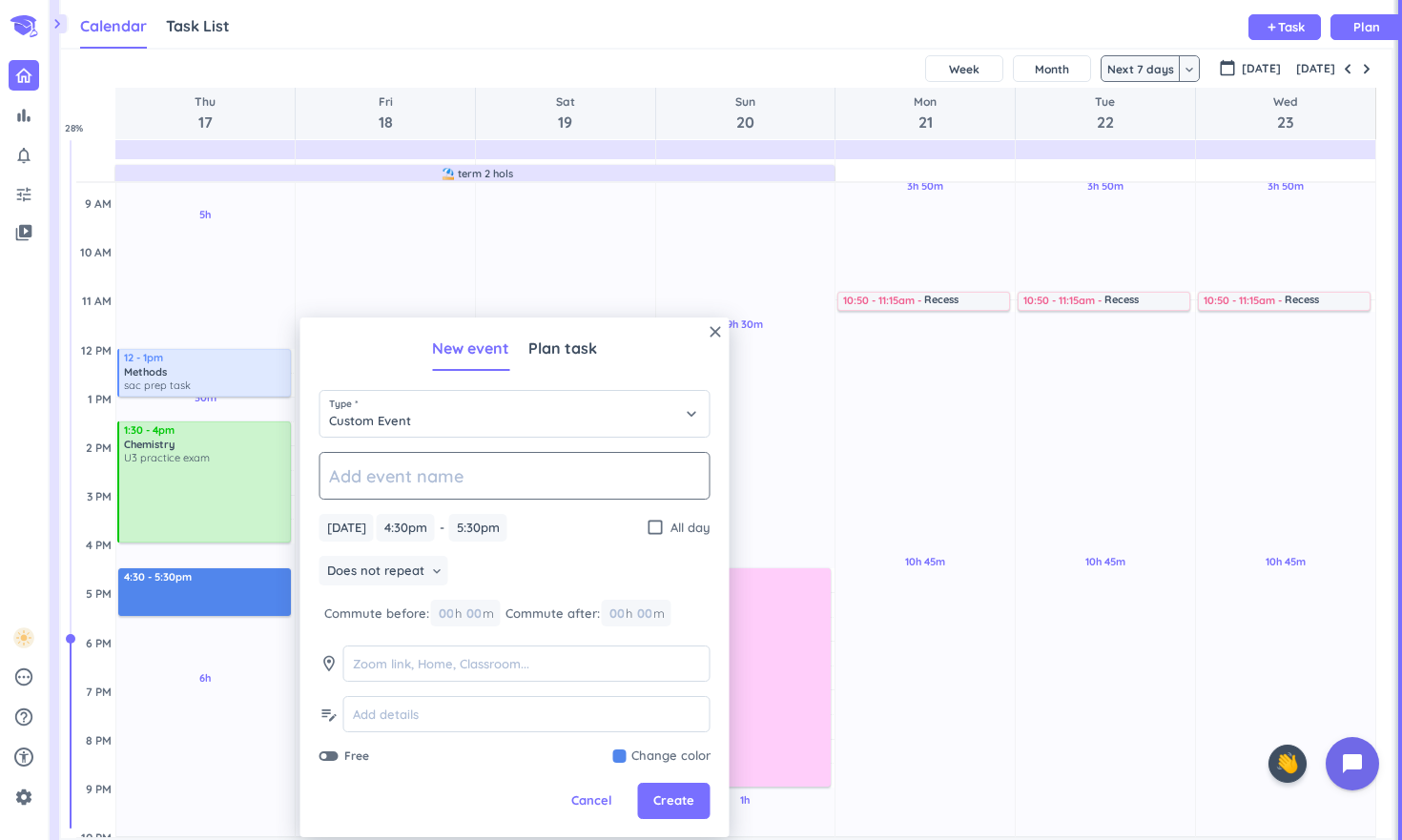 click 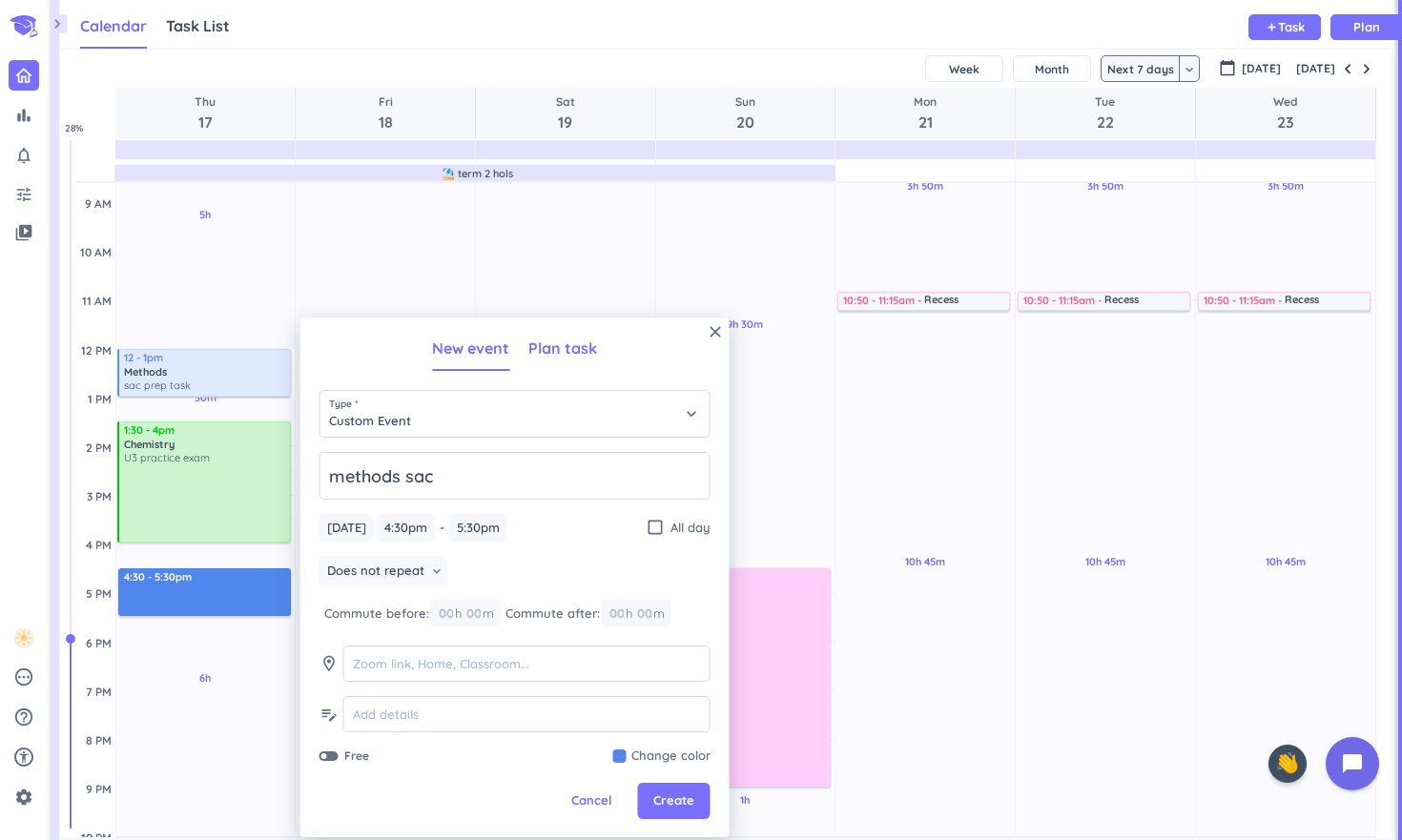 type on "methods sac" 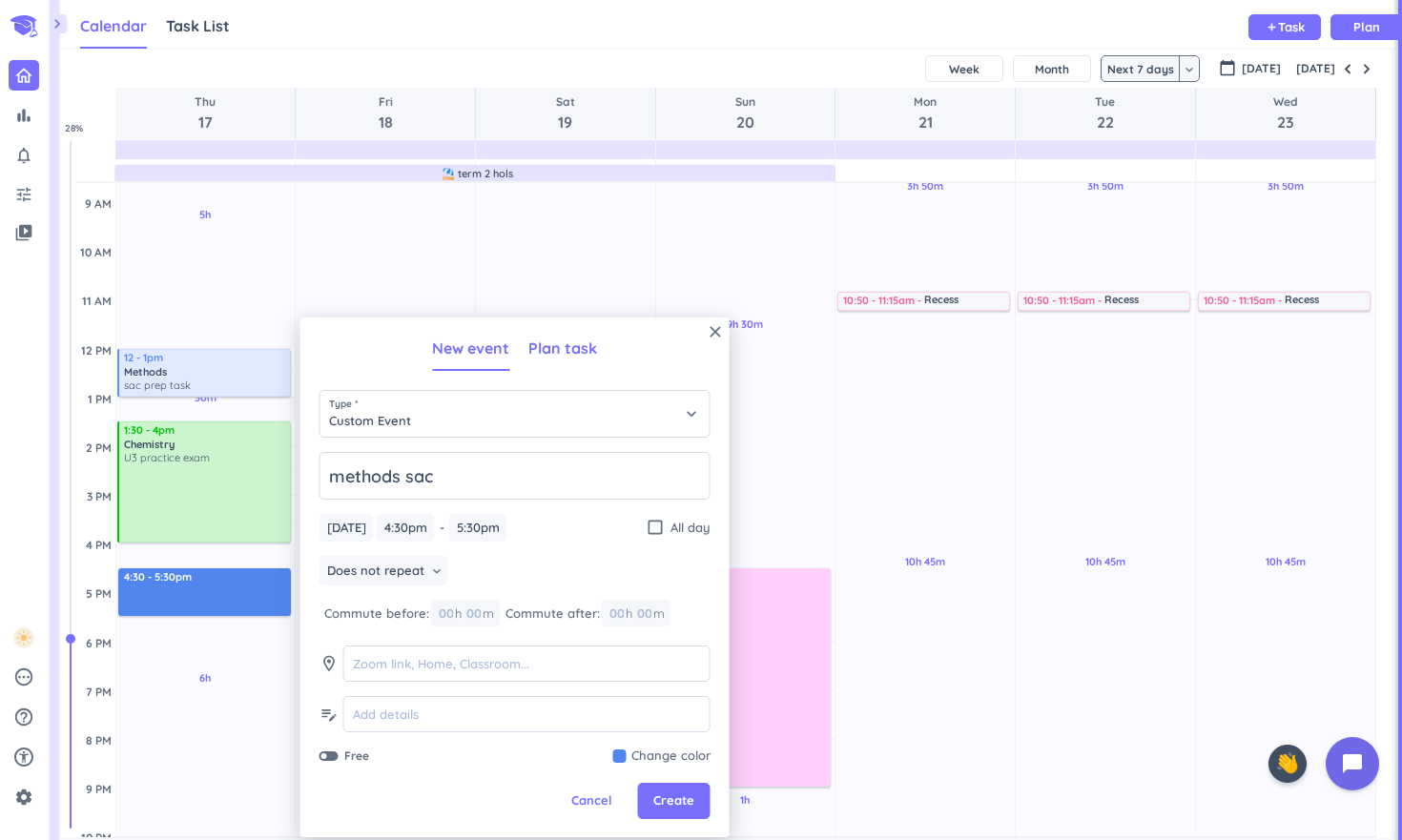 click on "Plan task" at bounding box center [563, 348] 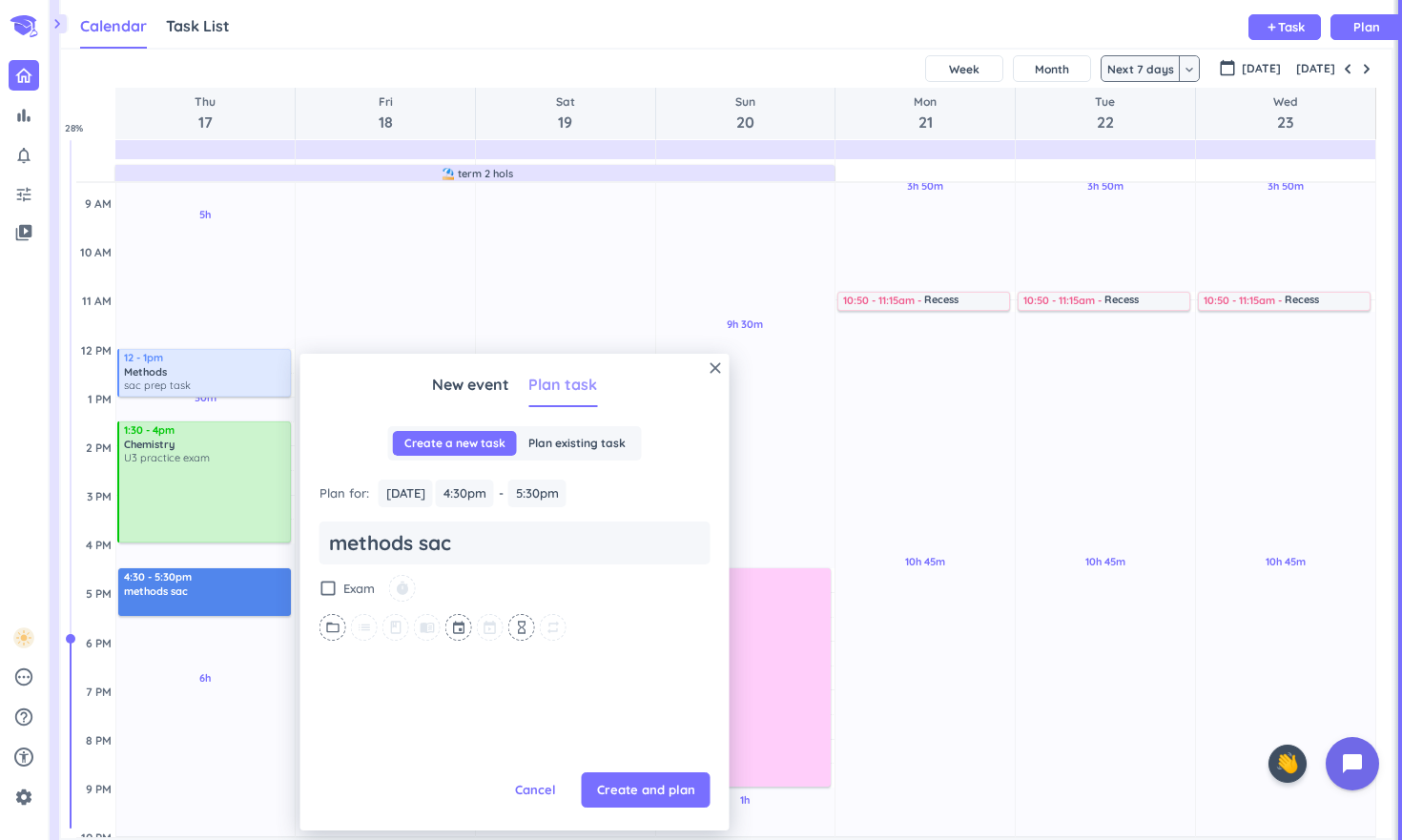 scroll, scrollTop: 0, scrollLeft: 0, axis: both 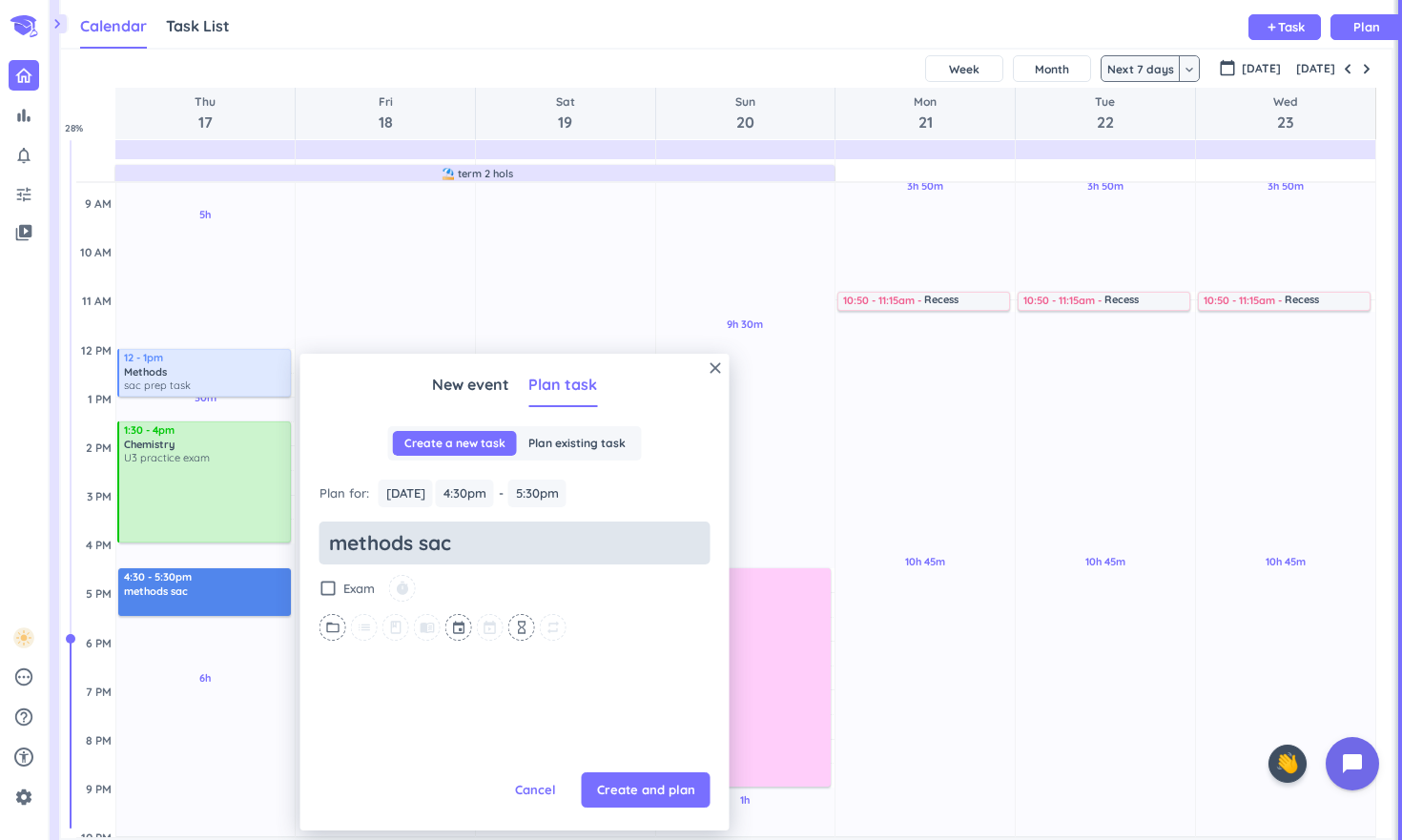 type on "x" 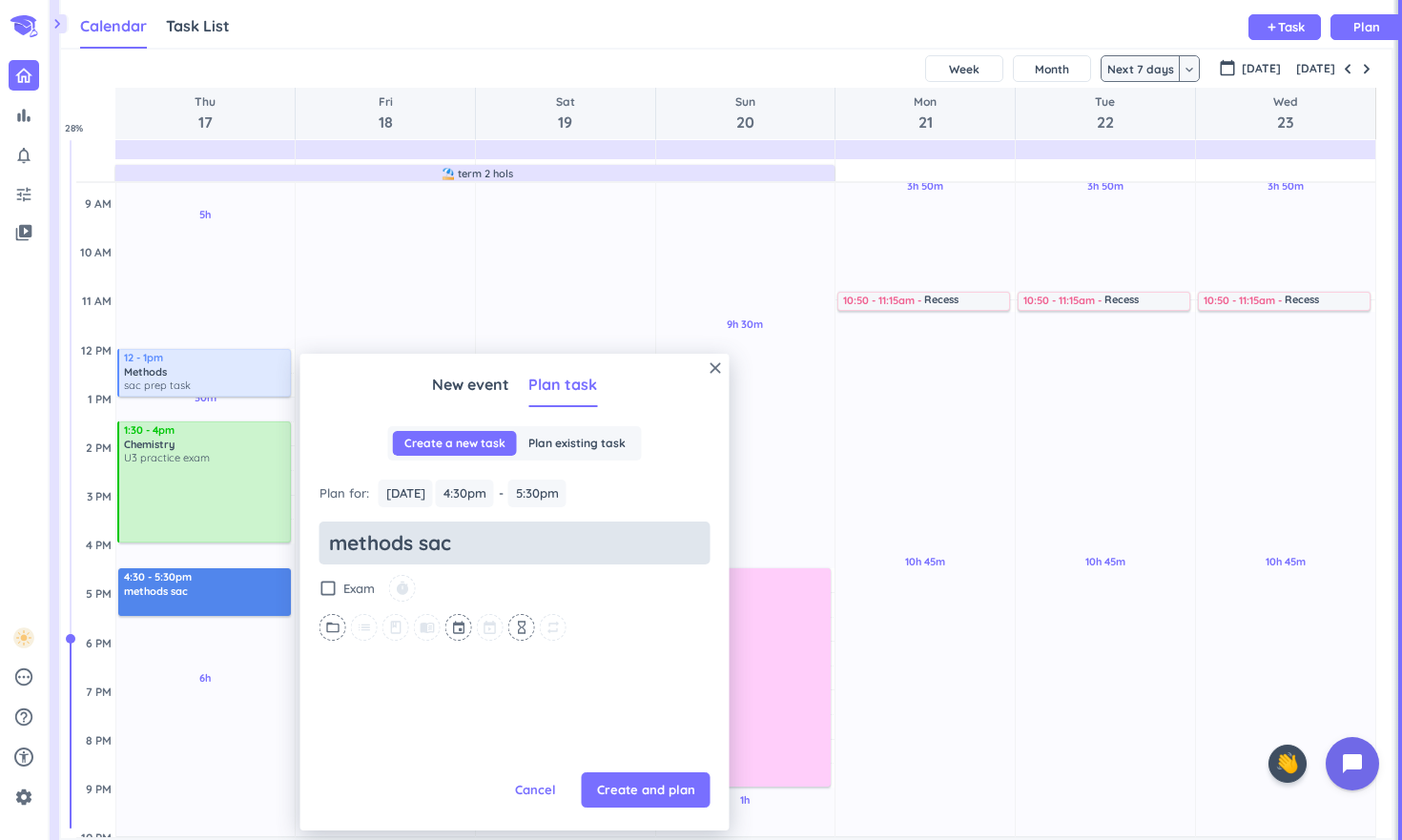 type on "methods sa" 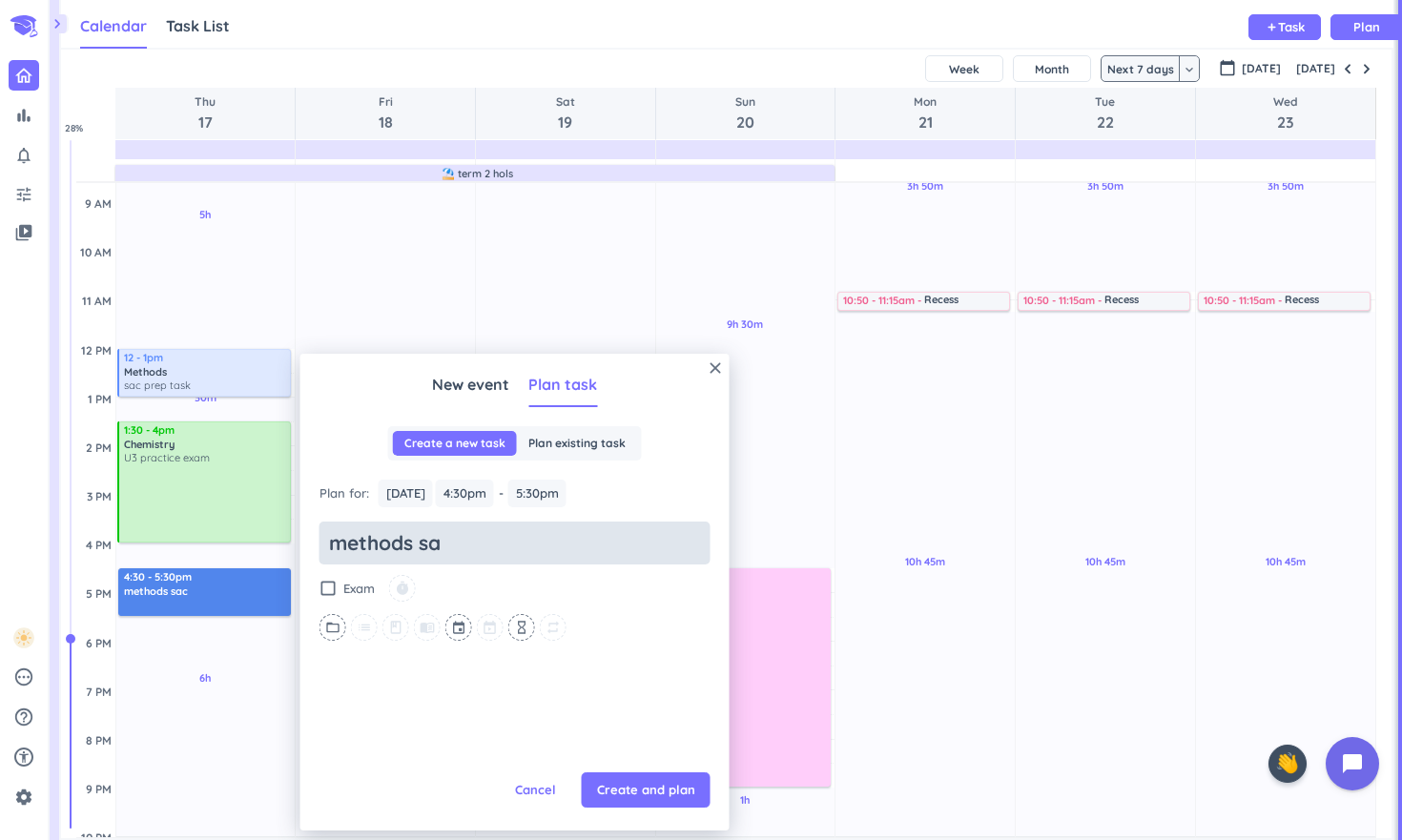 type on "x" 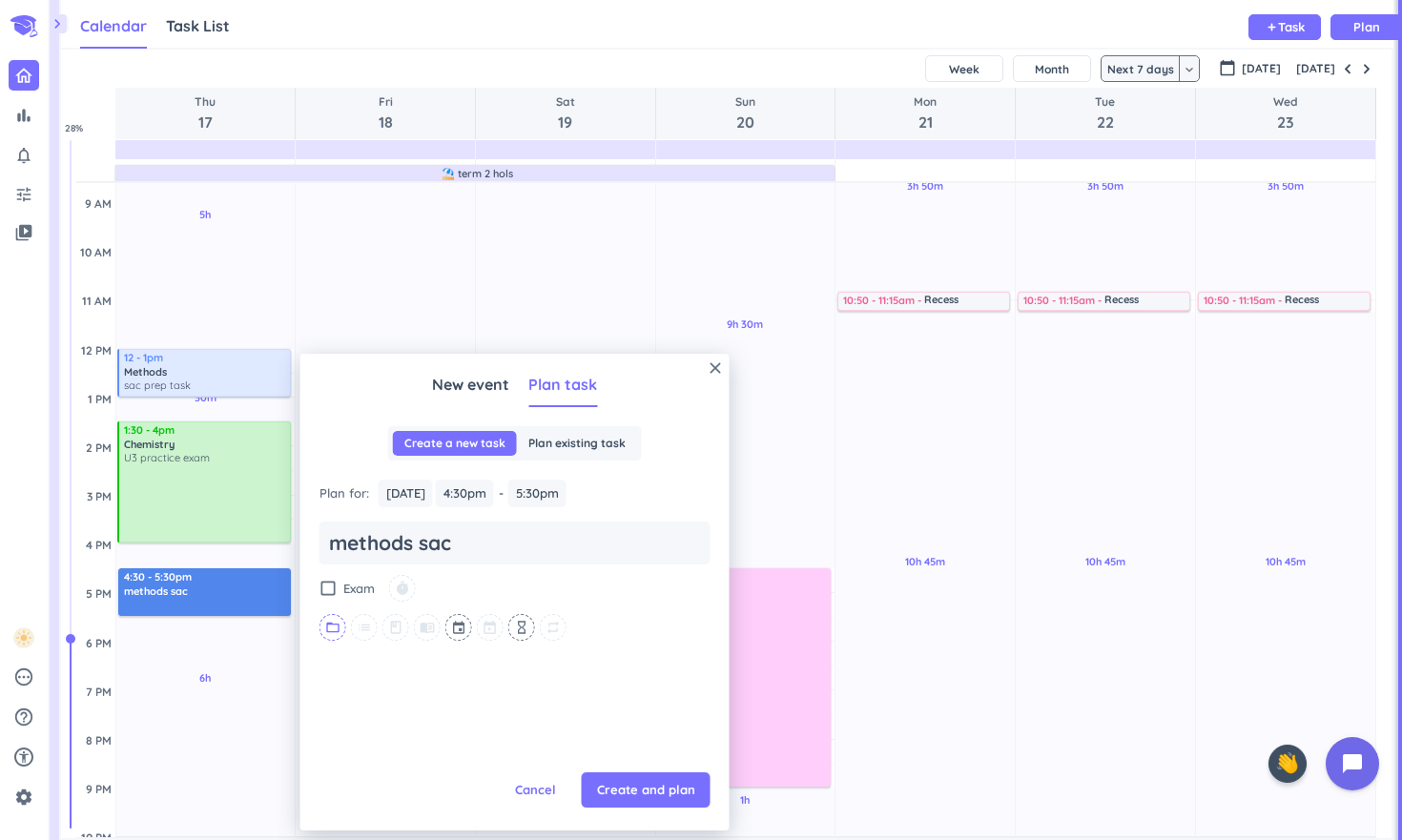 click on "folder_open" at bounding box center (333, 627) 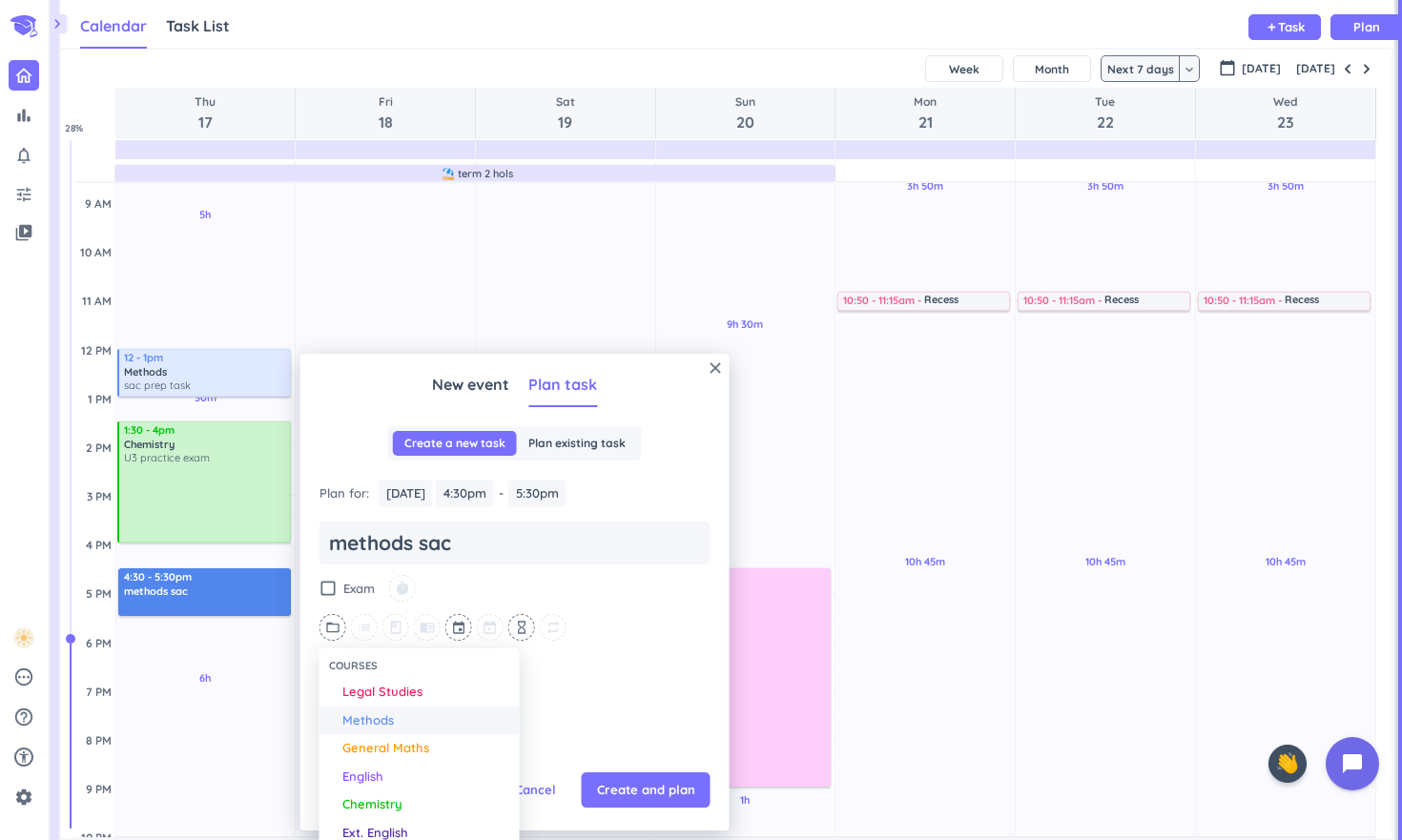 click on "Methods" at bounding box center [368, 721] 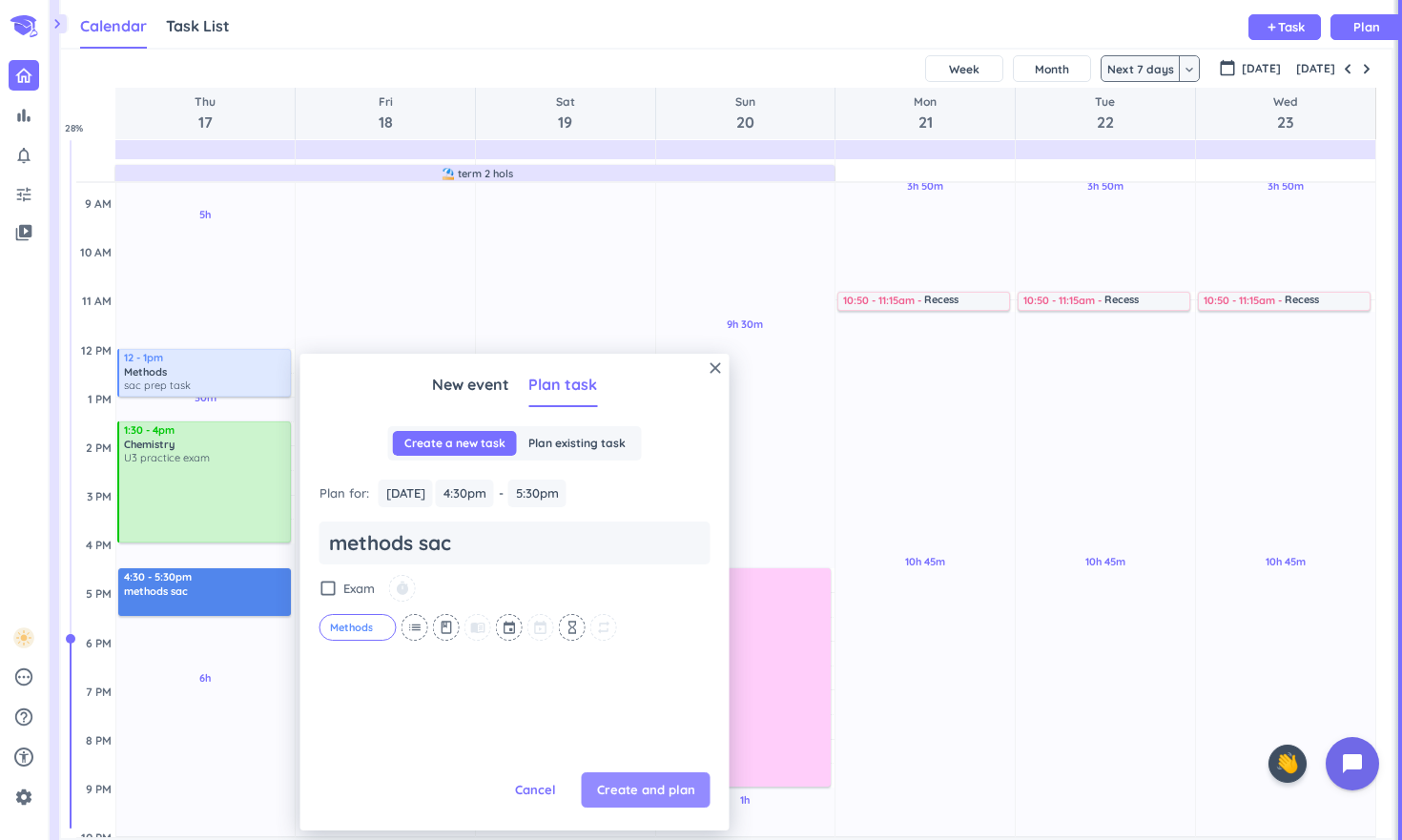 click on "Create and plan" at bounding box center (646, 790) 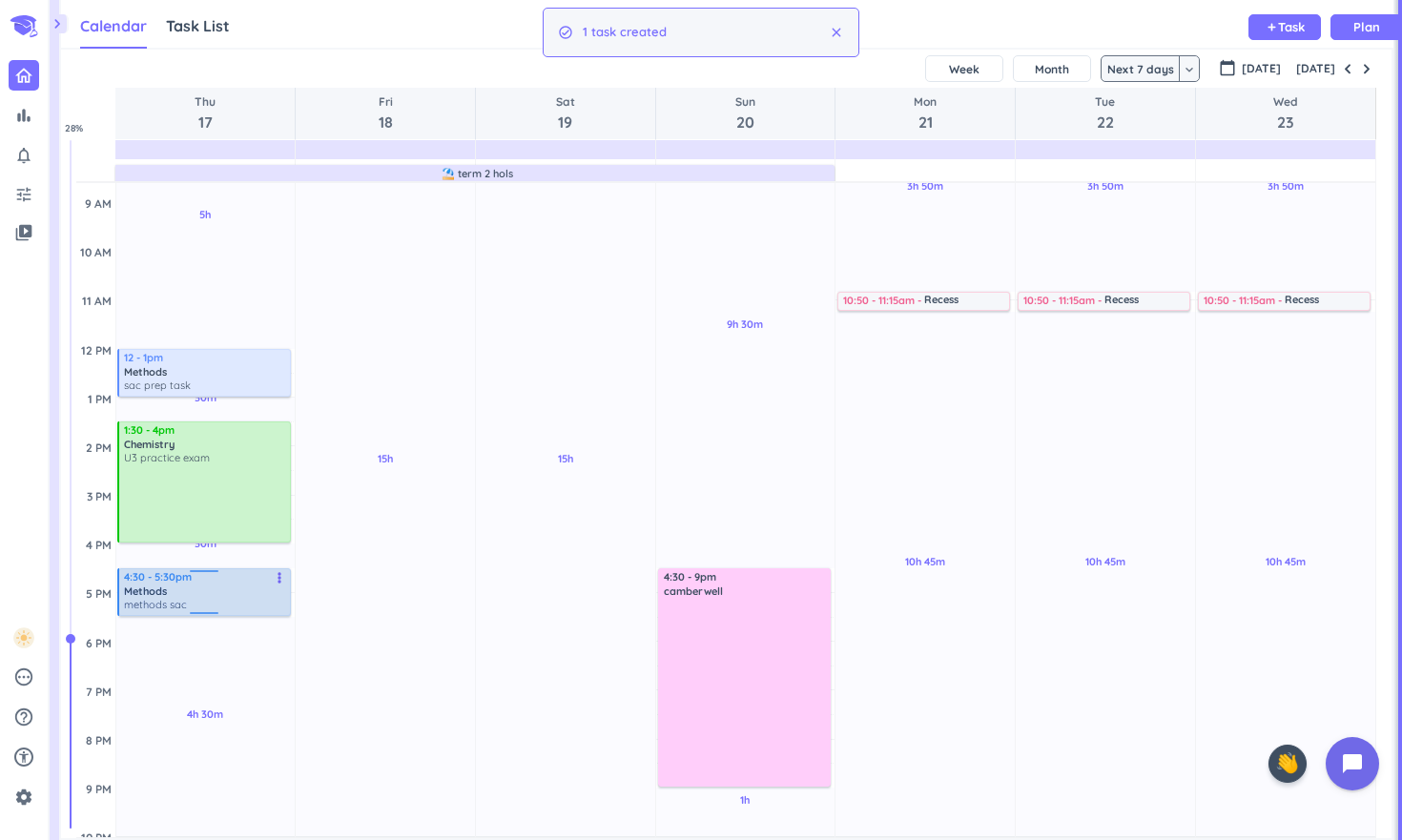 click on "methods sac" at bounding box center (205, 604) 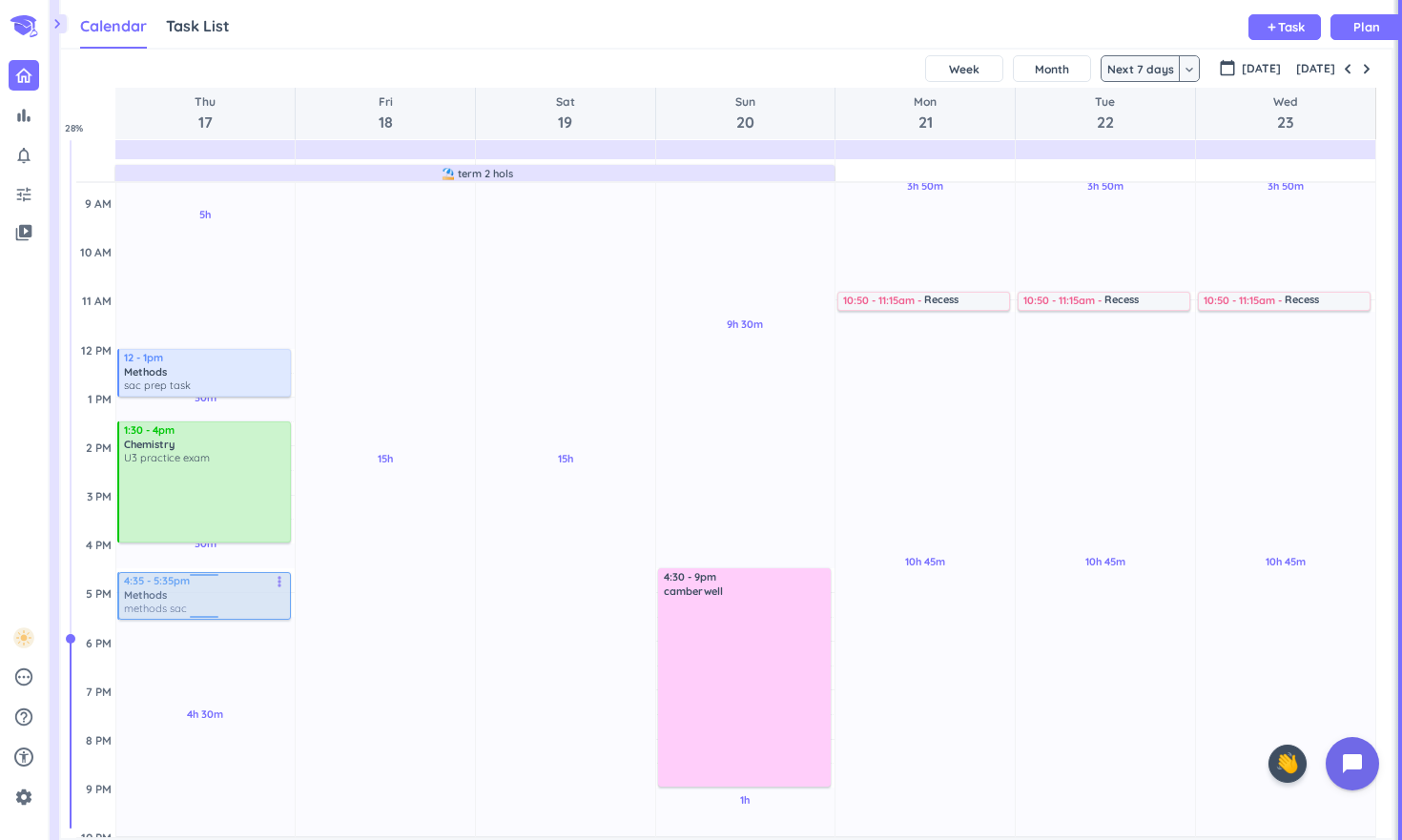 drag, startPoint x: 205, startPoint y: 609, endPoint x: 205, endPoint y: 622, distance: 13 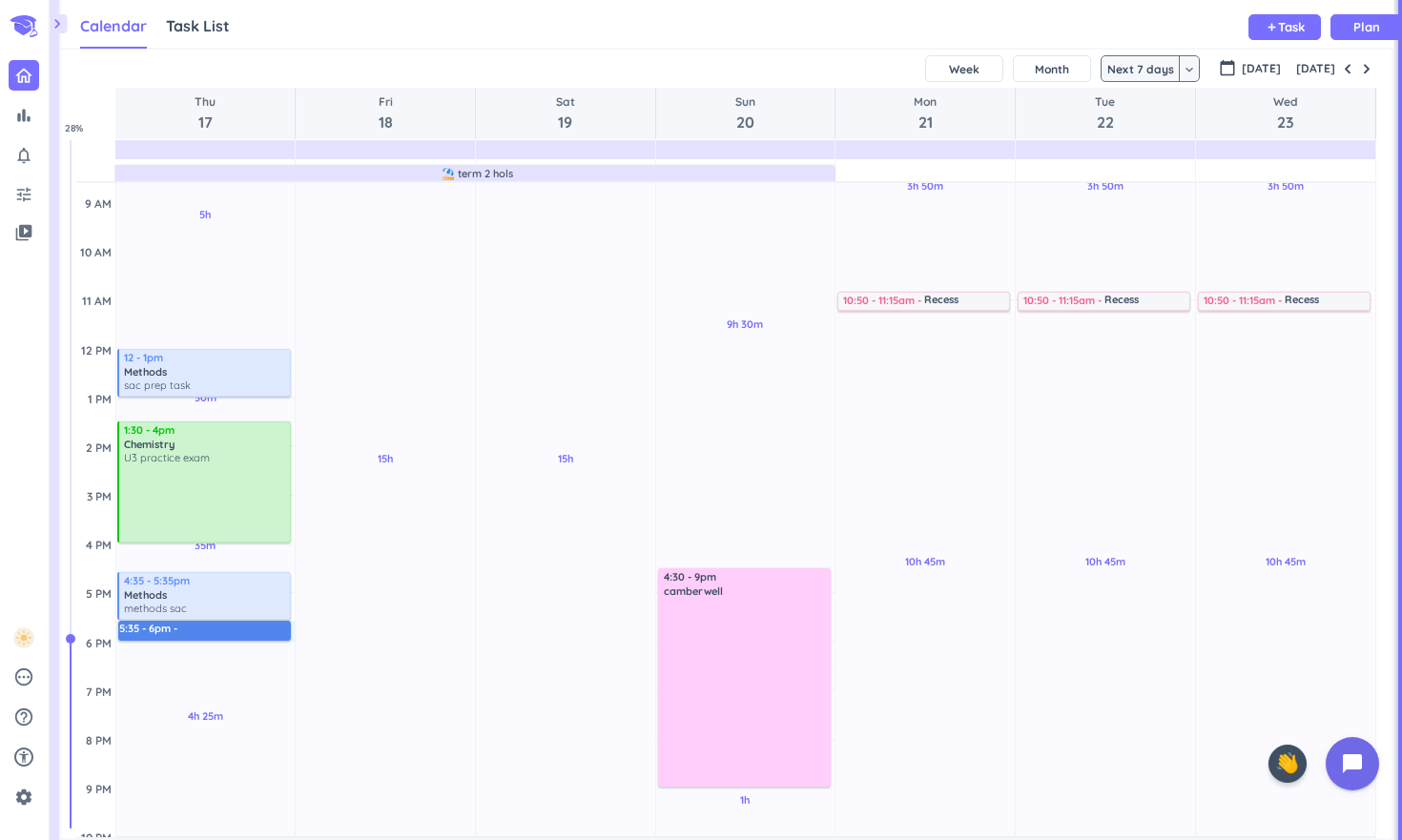 drag, startPoint x: 205, startPoint y: 622, endPoint x: 206, endPoint y: 640, distance: 18.027756 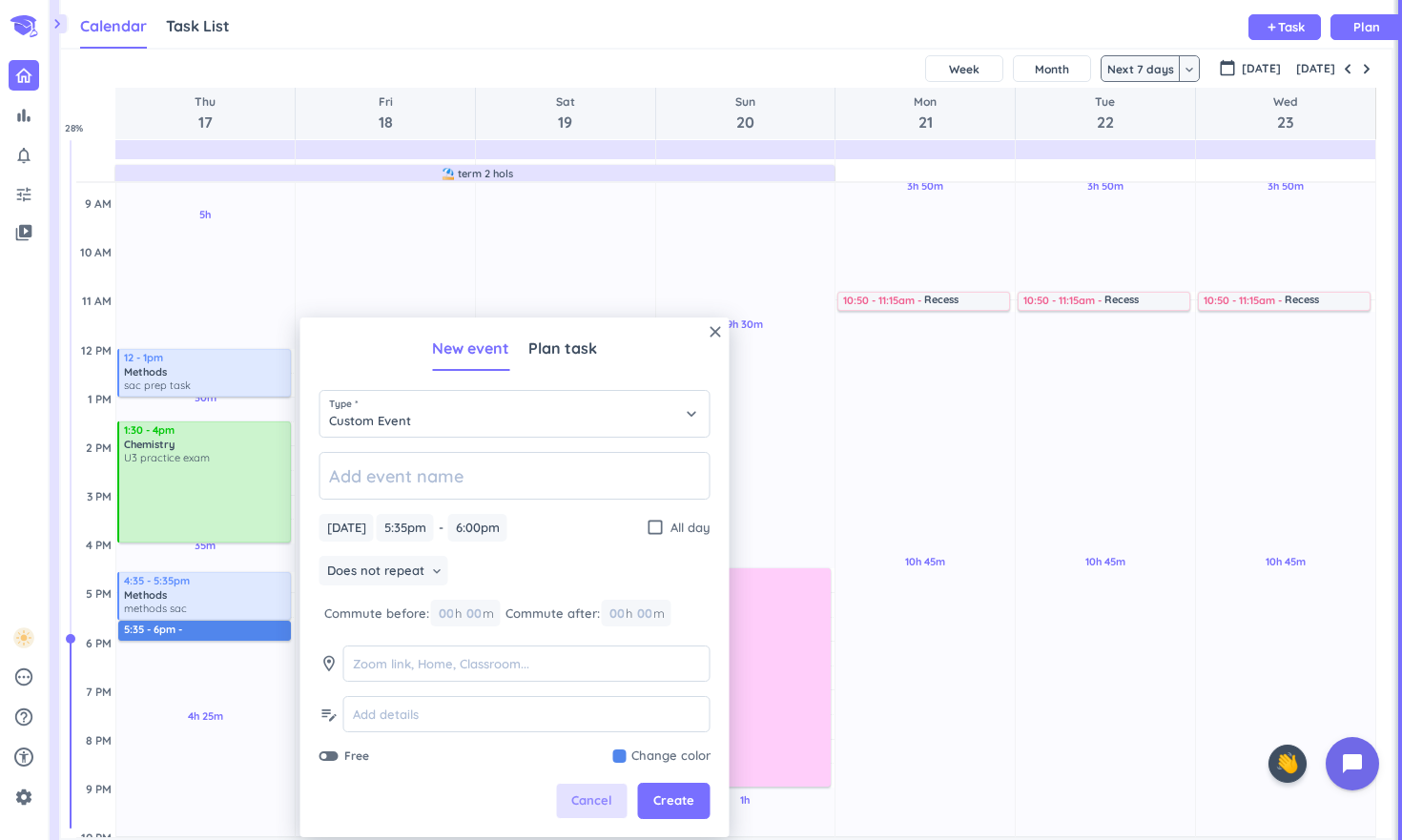 click on "Cancel" at bounding box center [591, 801] 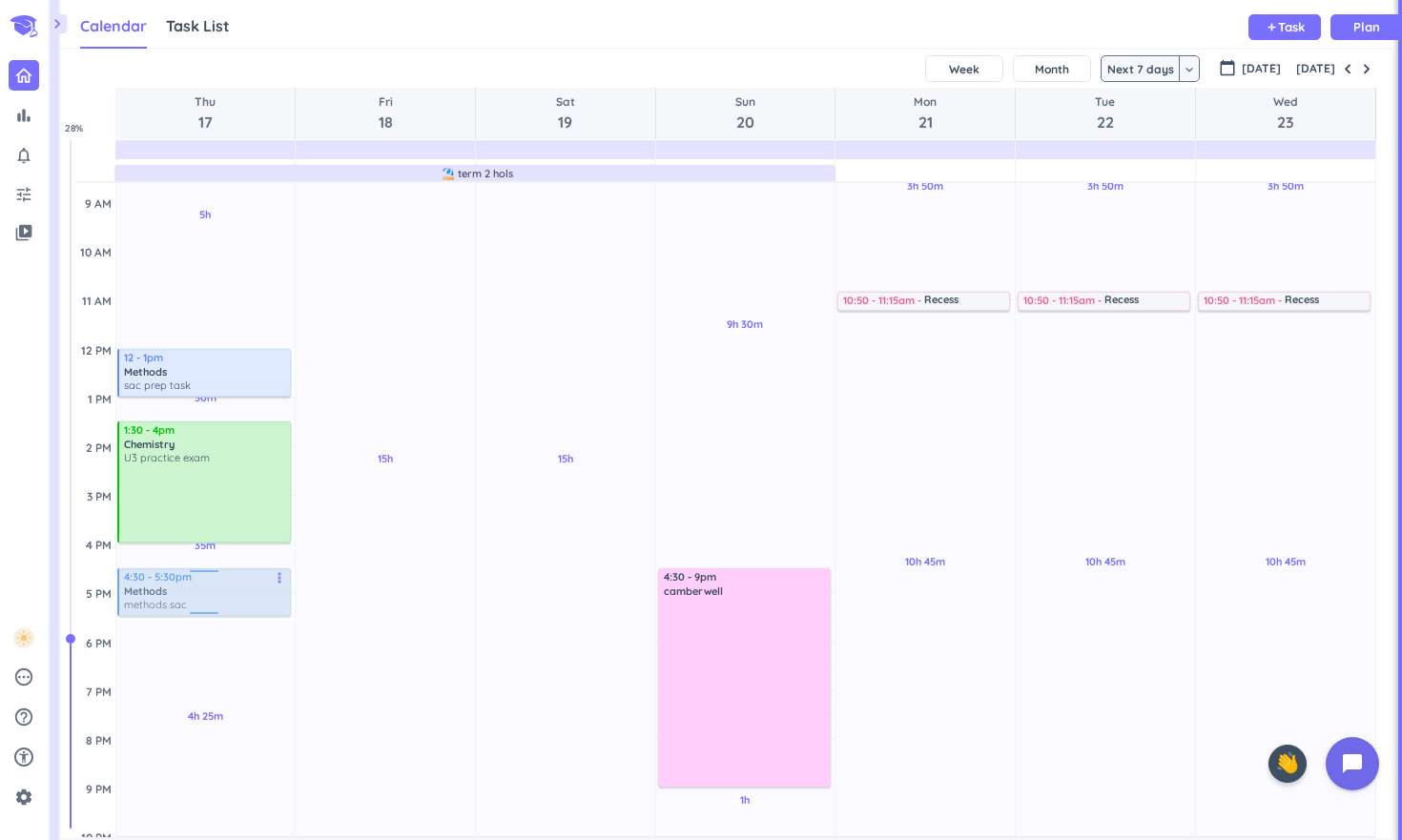 click on "5h  Past due Plan 30m Past due Plan 35m Past due Plan 4h 25m Past due Plan Adjust Awake Time Adjust Awake Time 12 - 1pm Methods sac prep task more_vert 1:30 - 4pm Chemistry U3 practice exam more_vert 4:35 - 5:35pm Methods methods sac more_vert 4:30 - 5:30pm Methods methods sac more_vert" at bounding box center (206, 543) 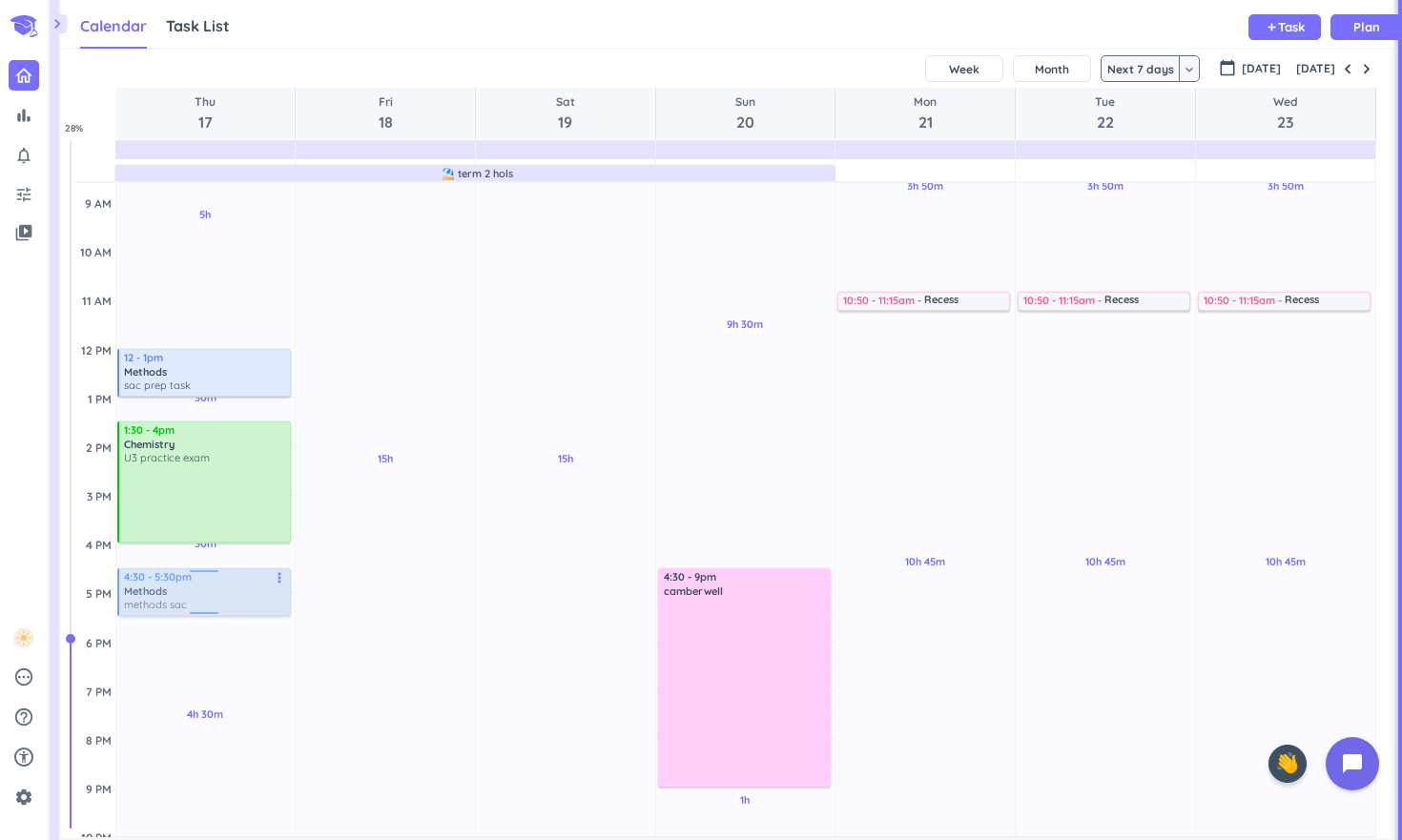 click on "5h  Past due Plan 30m Past due Plan 30m Past due Plan 4h 30m Past due Plan Adjust Awake Time Adjust Awake Time 12 - 1pm Methods sac prep task more_vert 1:30 - 4pm Chemistry U3 practice exam more_vert 4:30 - 5:30pm Methods methods sac more_vert 4:30 - 5:30pm Methods methods sac more_vert" at bounding box center (206, 543) 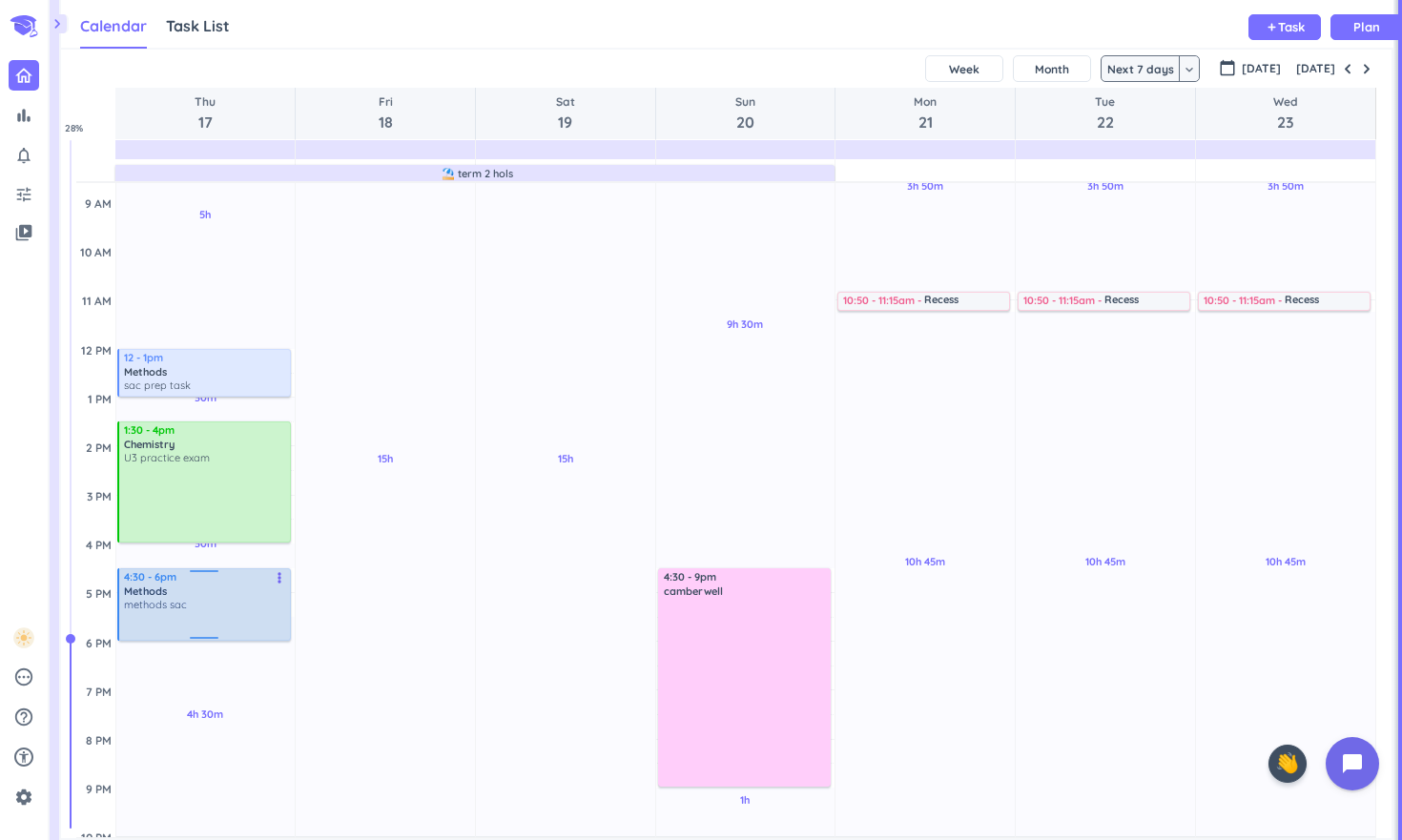 drag, startPoint x: 199, startPoint y: 614, endPoint x: 203, endPoint y: 638, distance: 24.33105 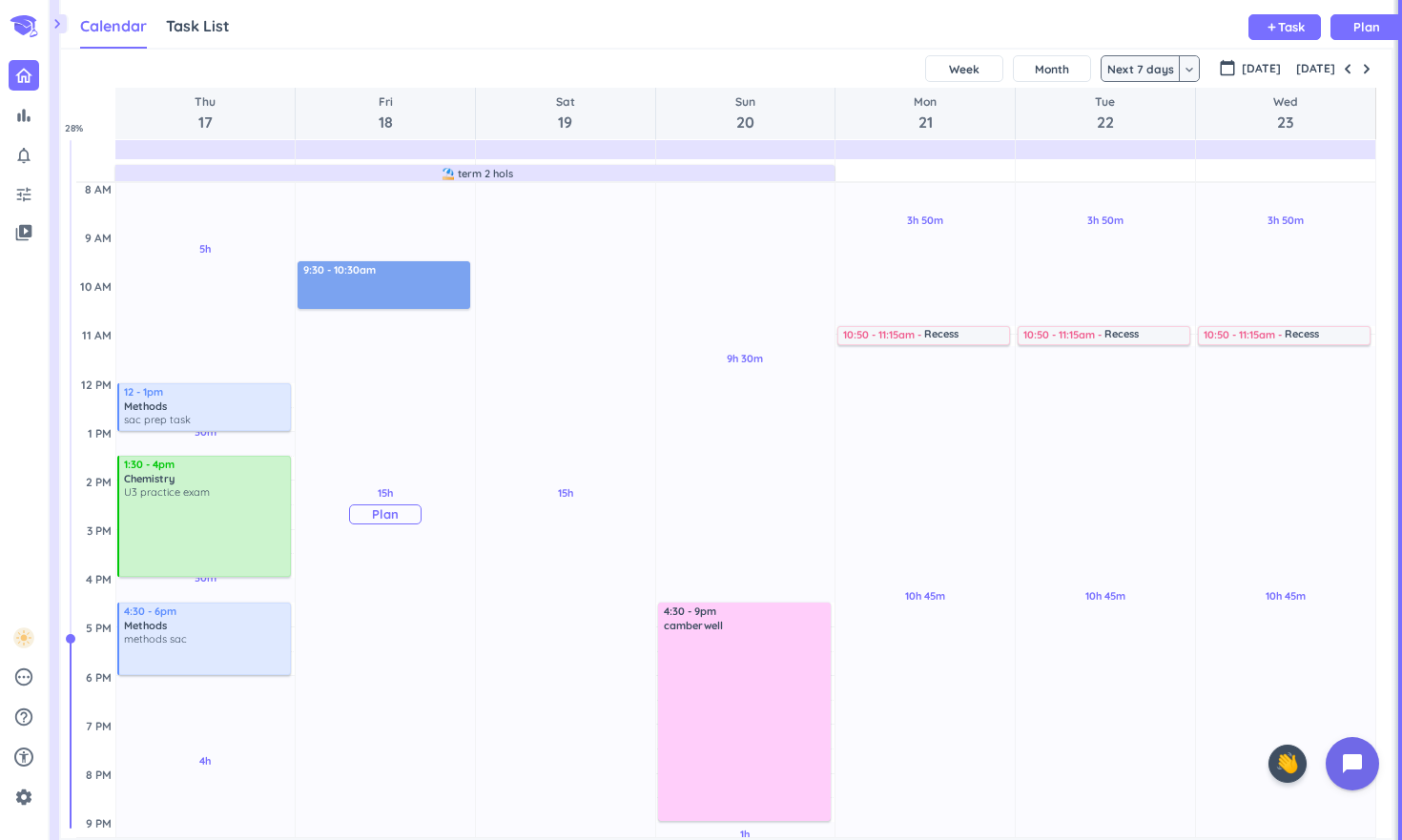 scroll, scrollTop: 191, scrollLeft: 0, axis: vertical 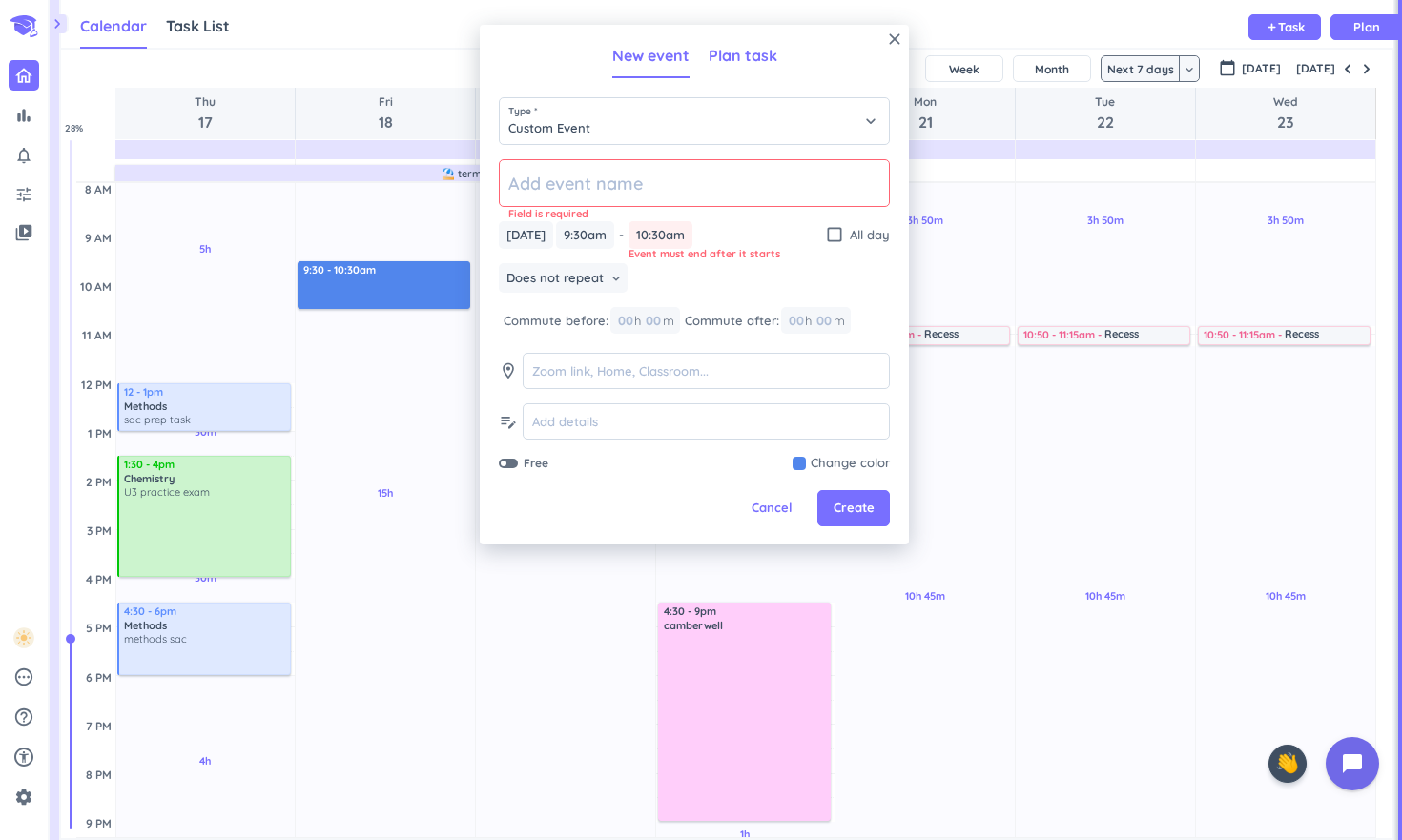 click on "Plan task" at bounding box center (743, 55) 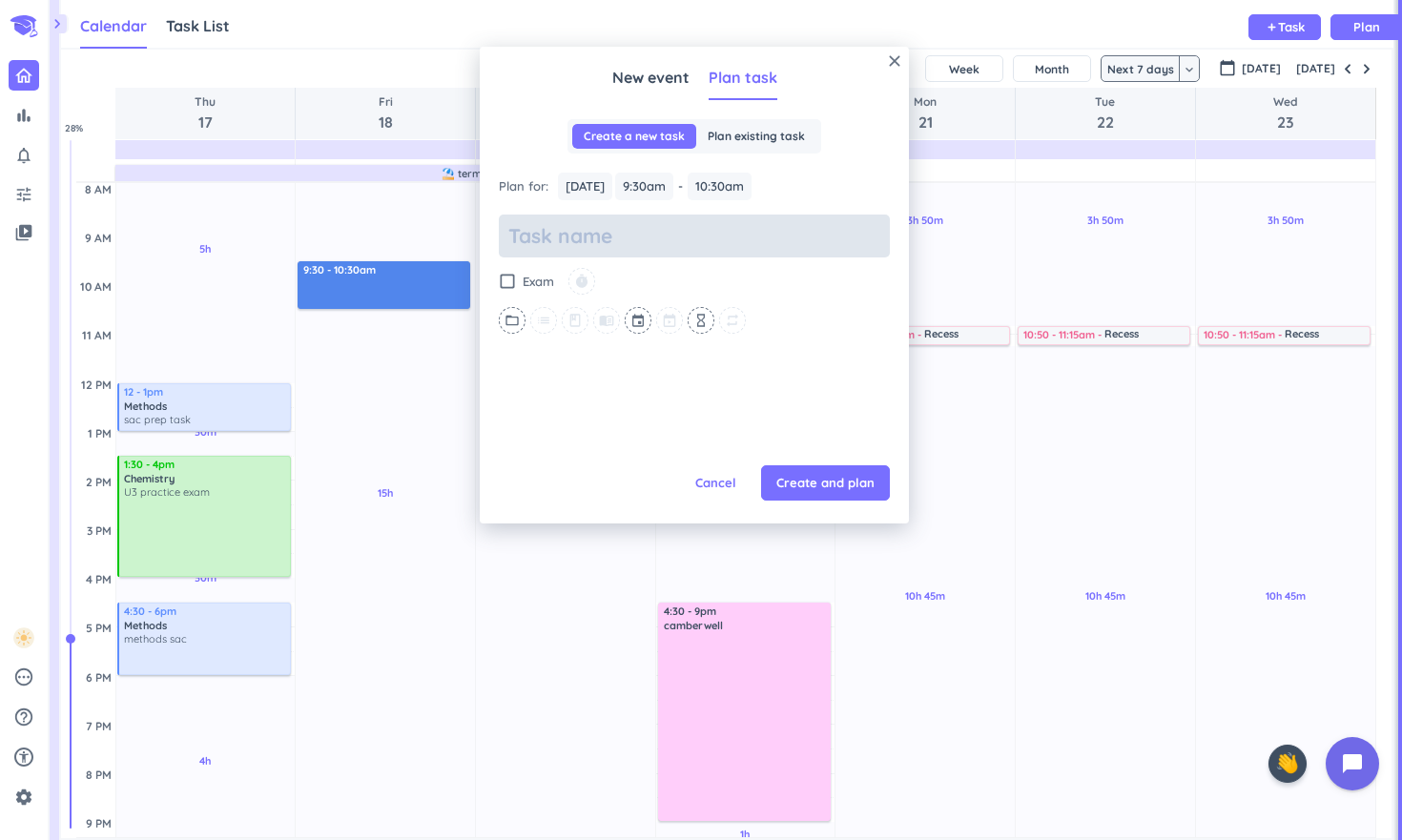scroll, scrollTop: 0, scrollLeft: 0, axis: both 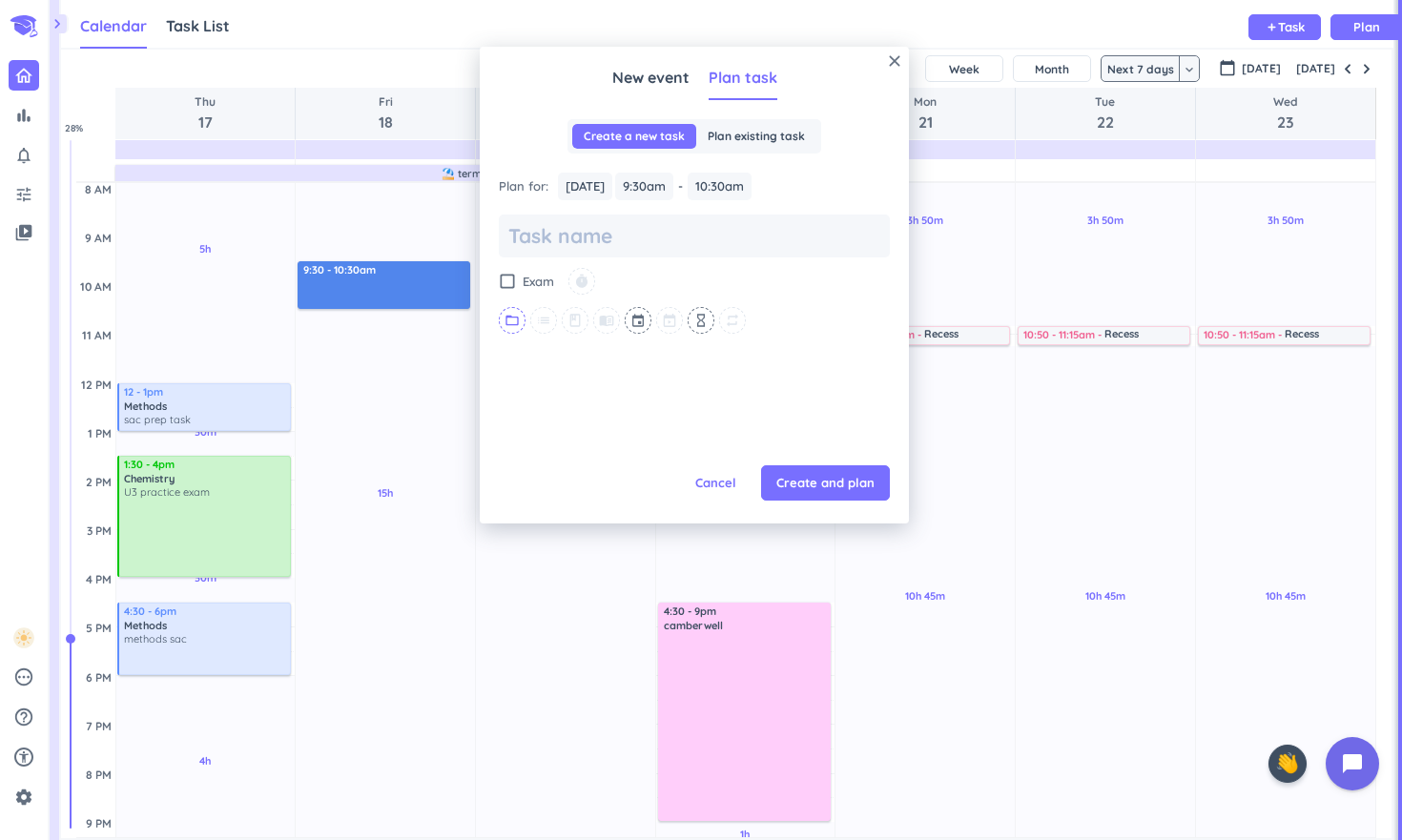 click on "folder_open" at bounding box center (512, 320) 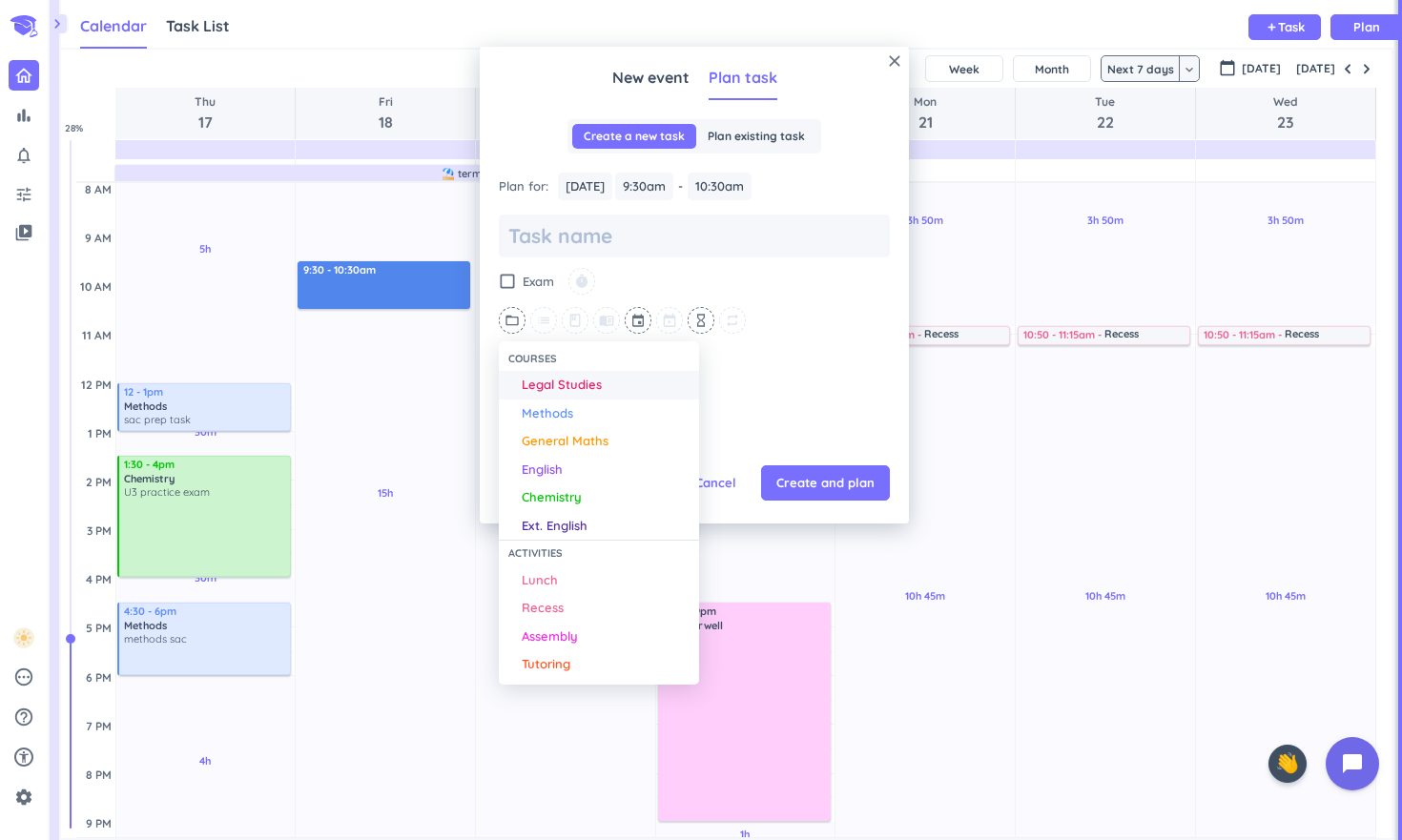 click on "Legal Studies" at bounding box center (562, 385) 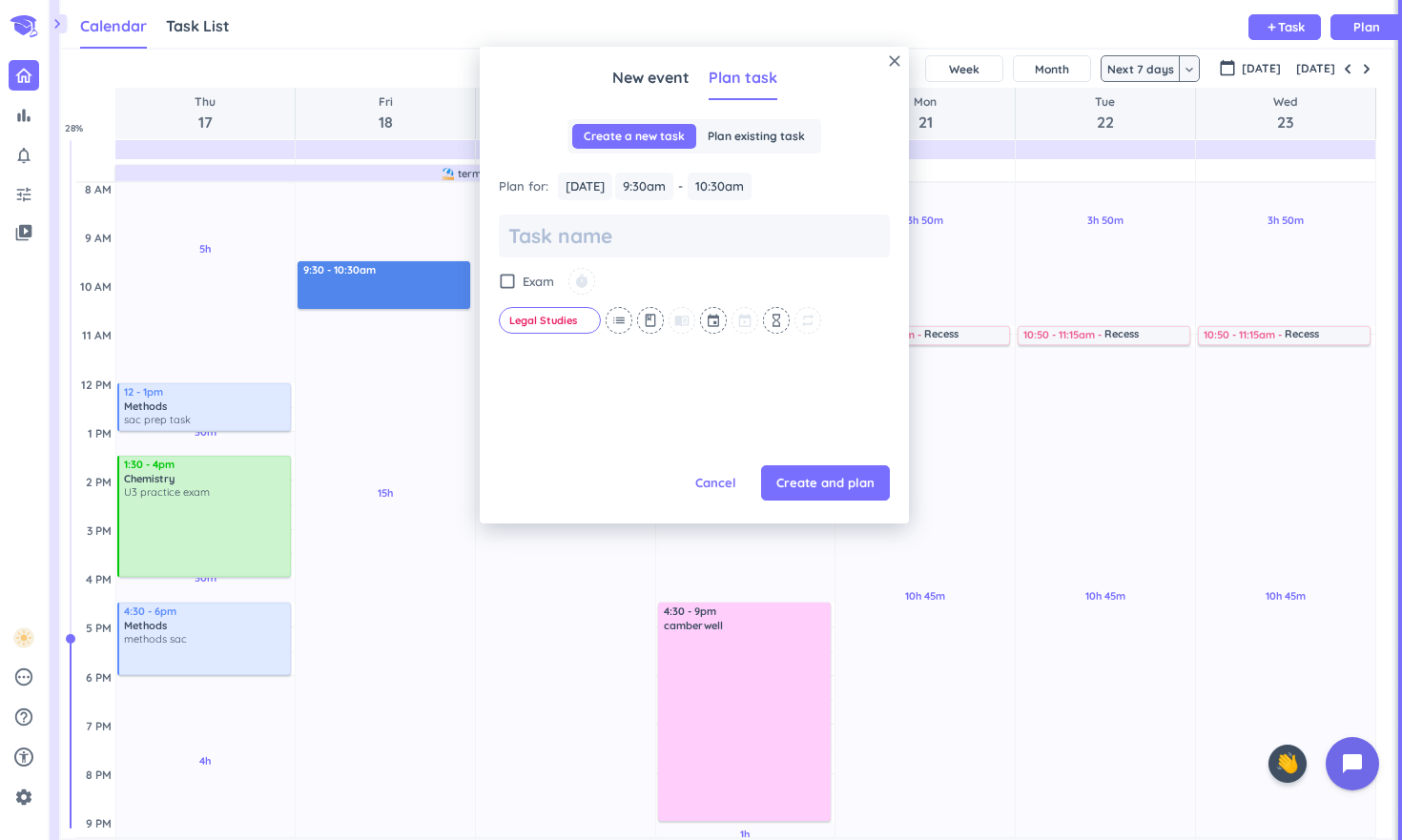 click on "Plan for : [DATE] [DATE]   9:30am 9:30am - 10:30am 10:30am check_box_outline_blank Exam timer Legal Studies cancel list class menu_book event hourglass_empty repeat Cancel Create and plan" at bounding box center (694, 310) 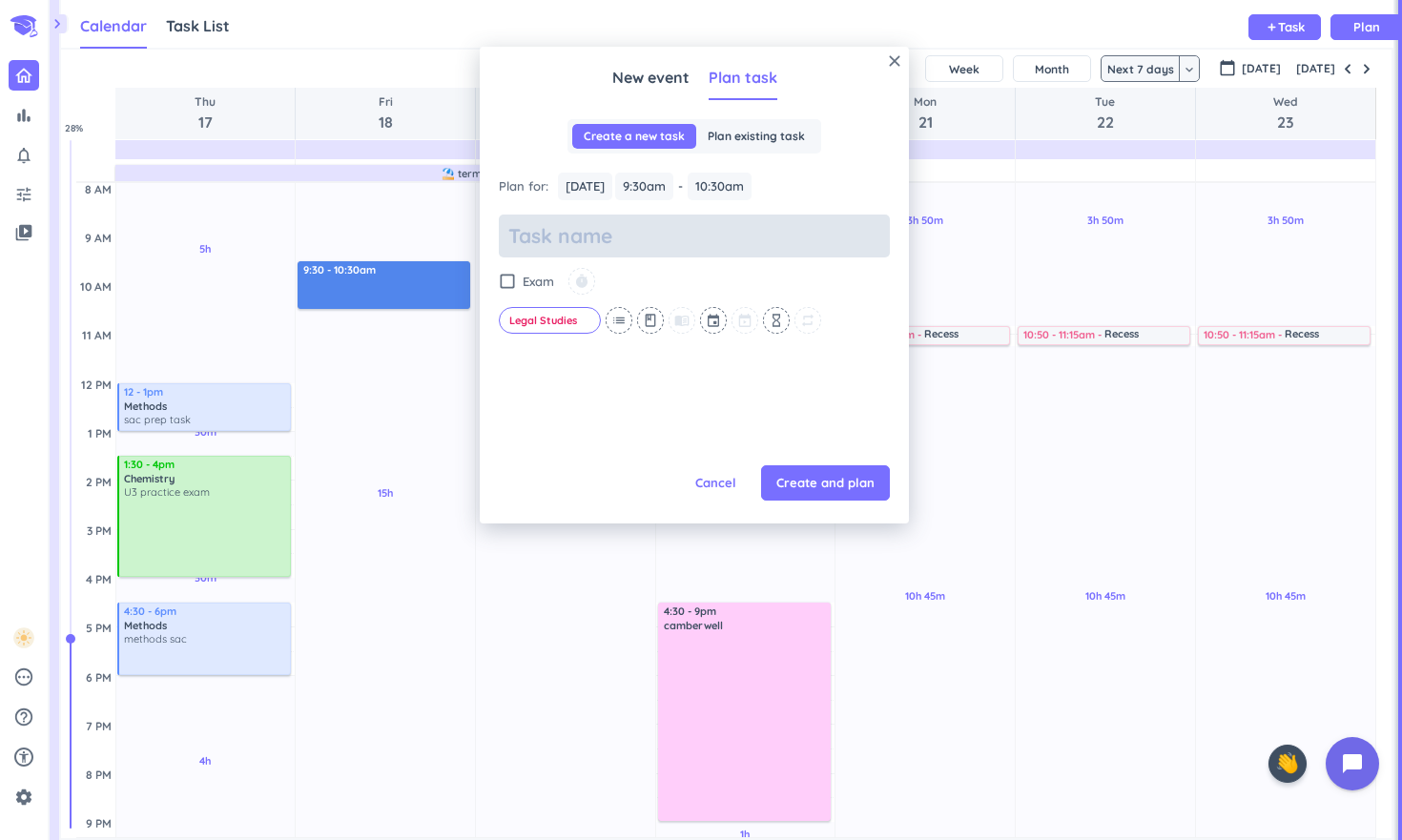 click at bounding box center [694, 236] 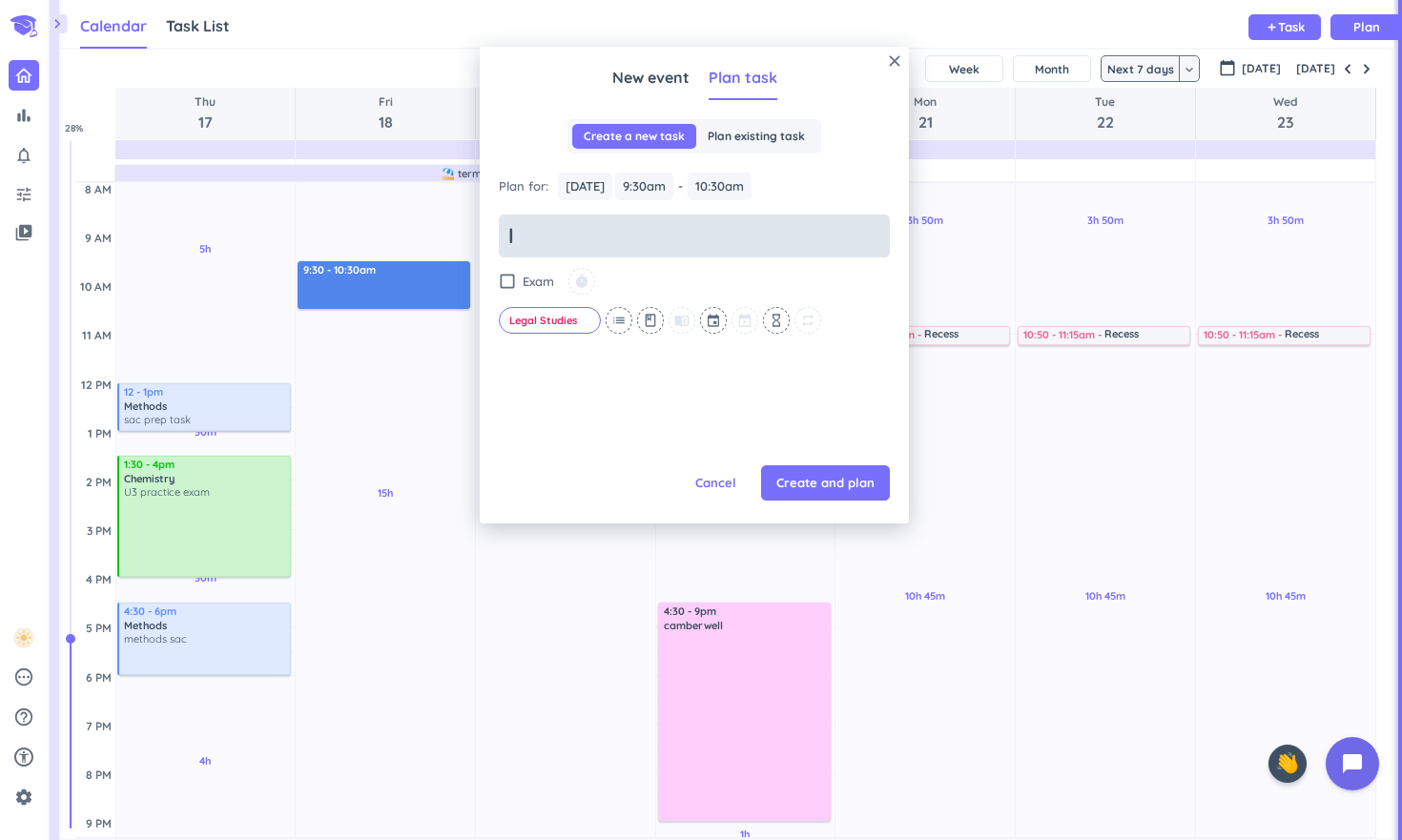 type on "x" 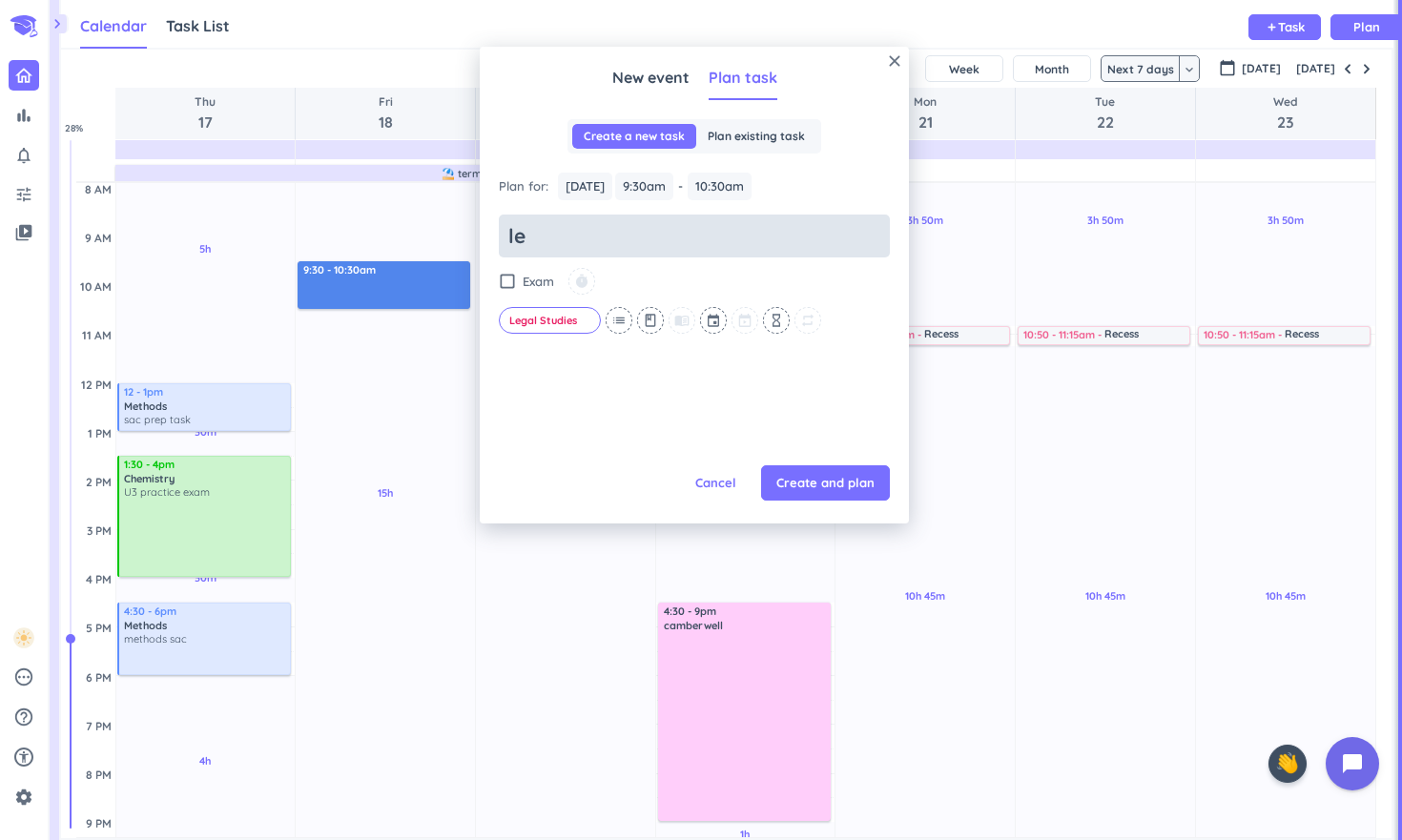 type on "x" 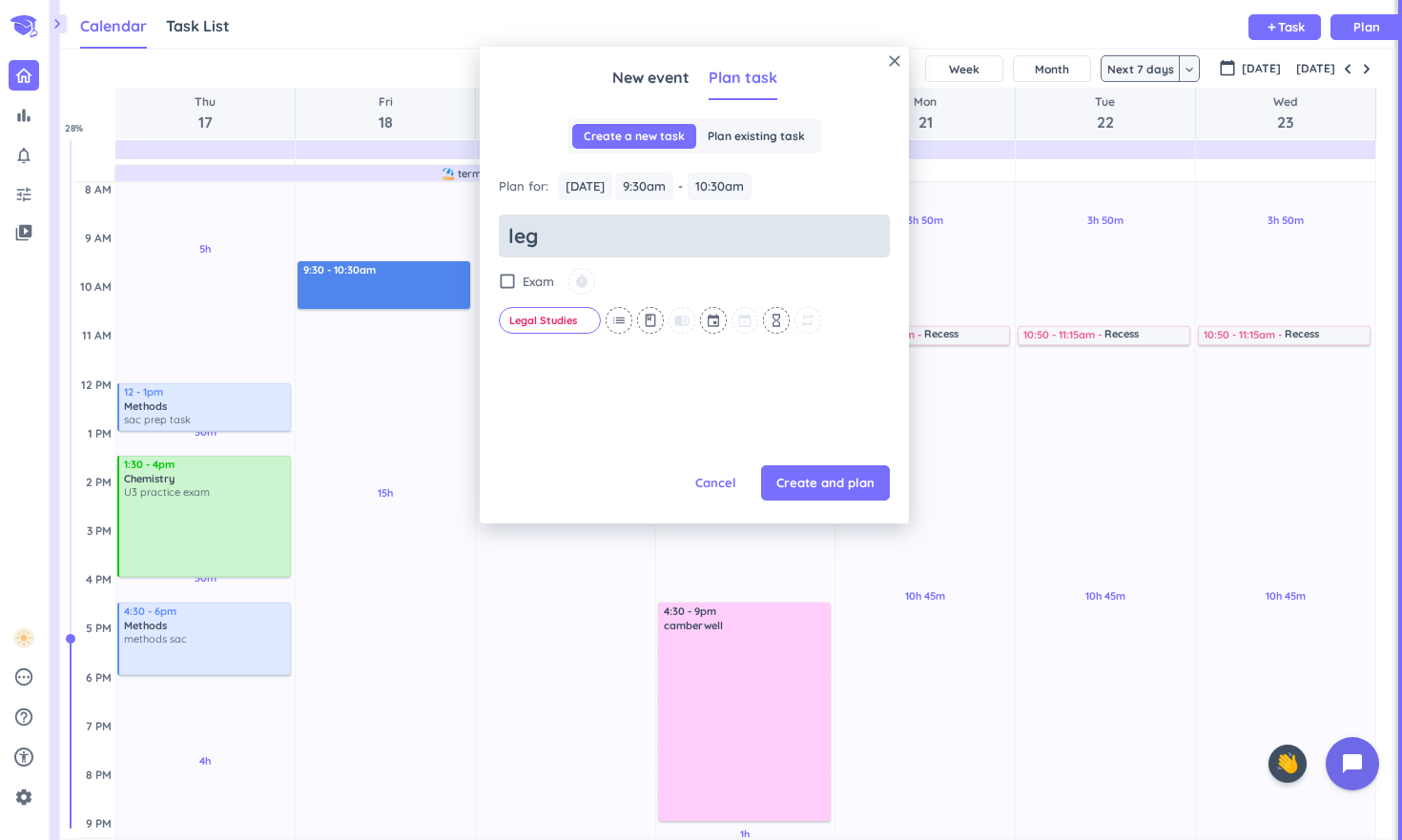 type on "x" 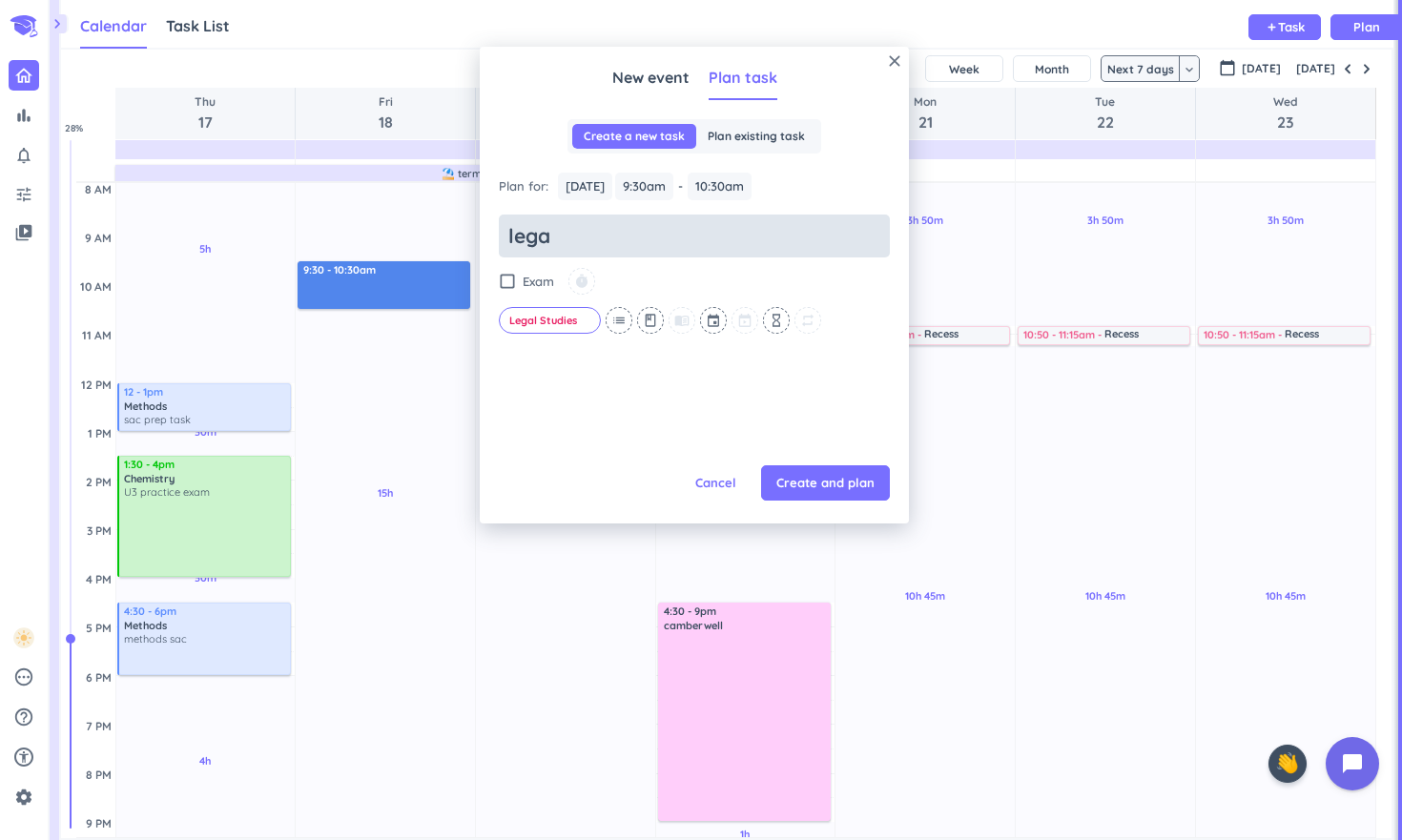 type on "legal" 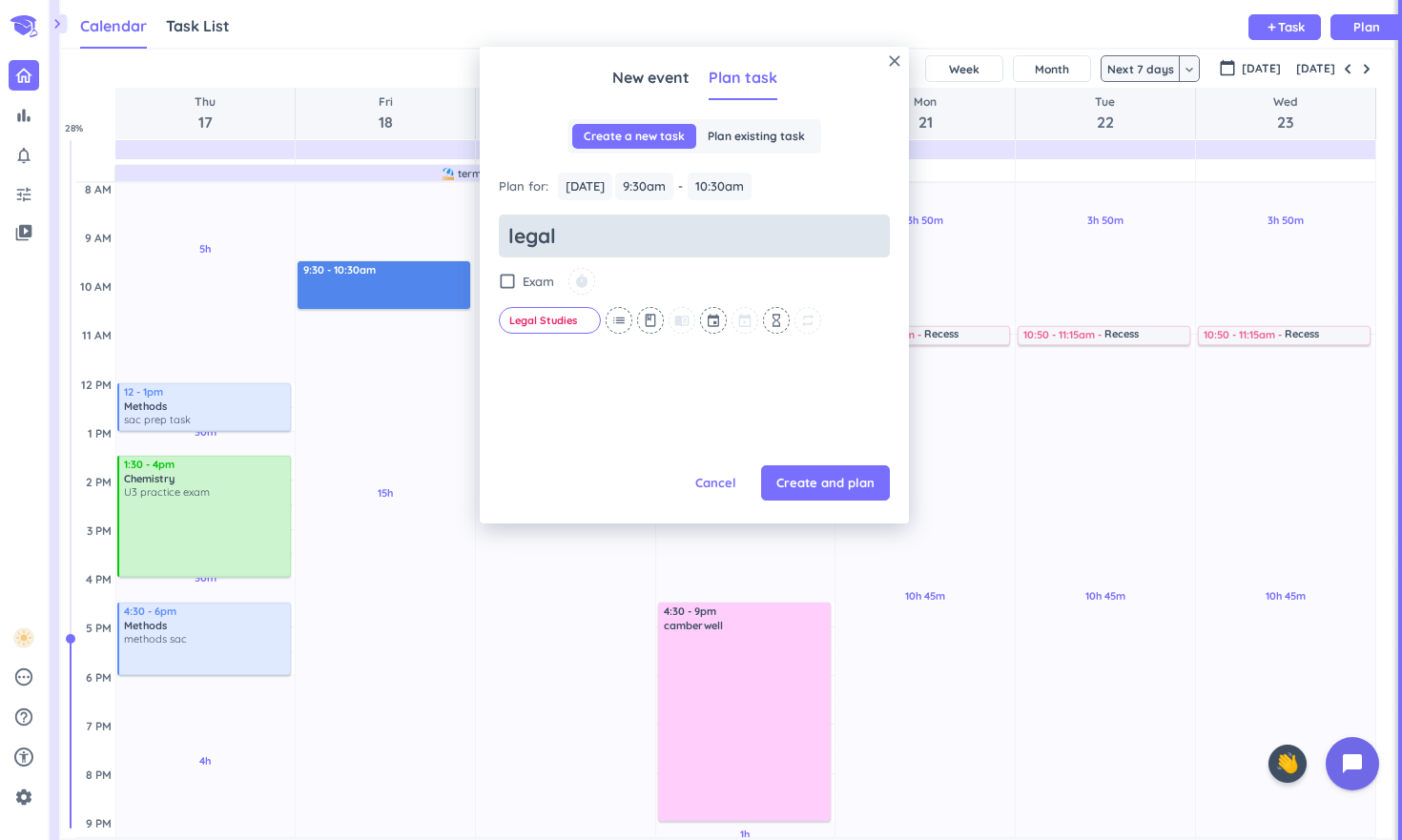 type on "x" 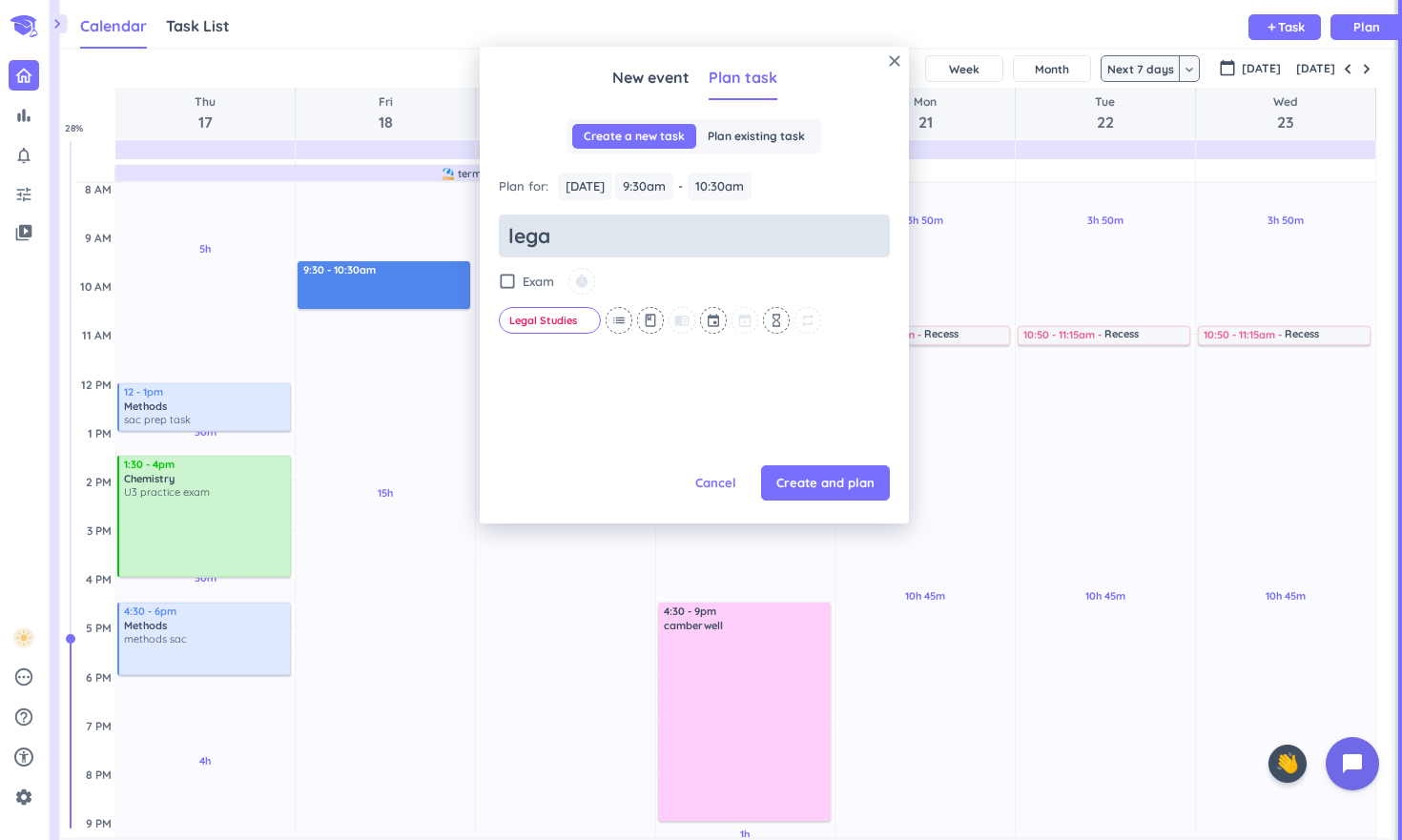 type on "x" 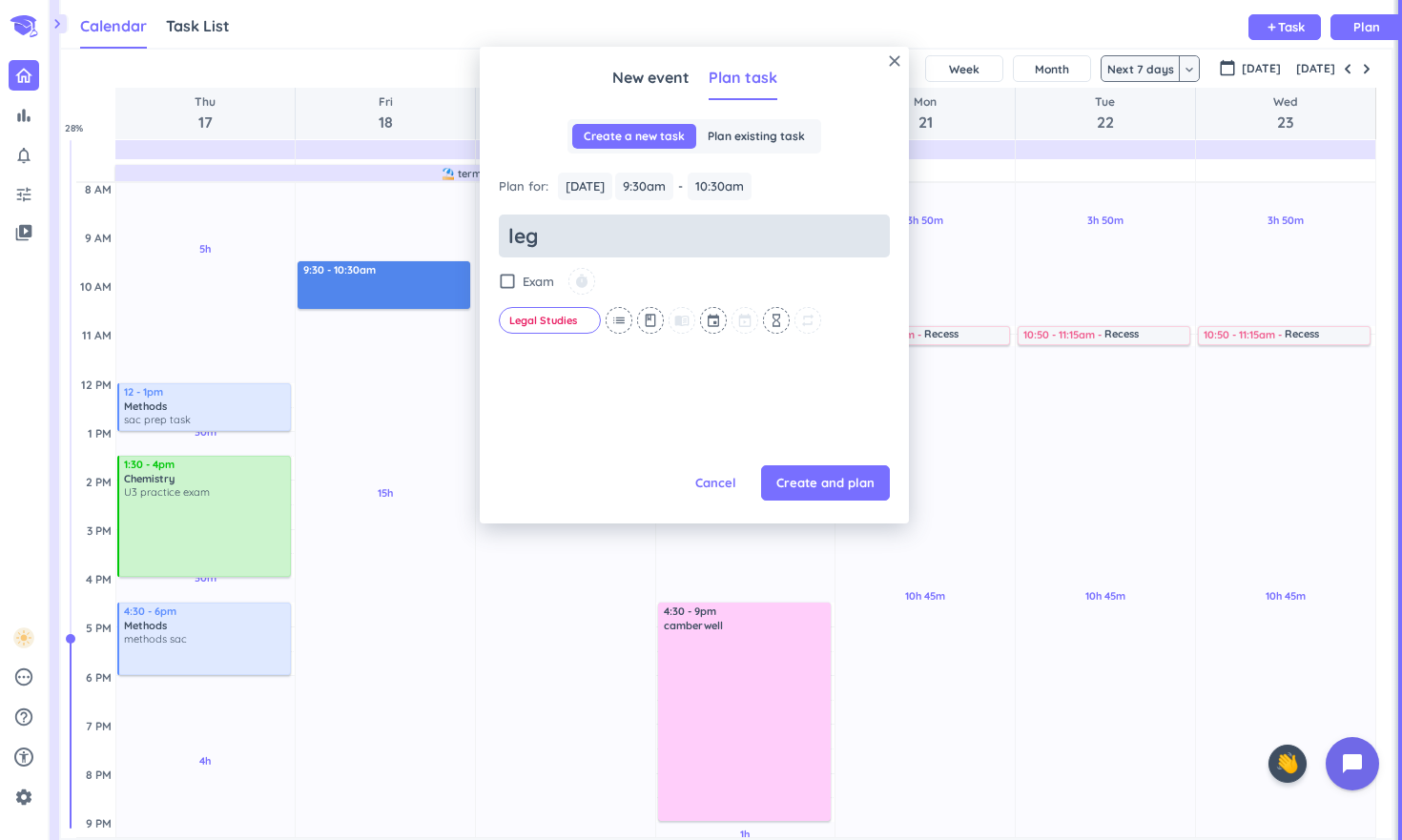 type on "x" 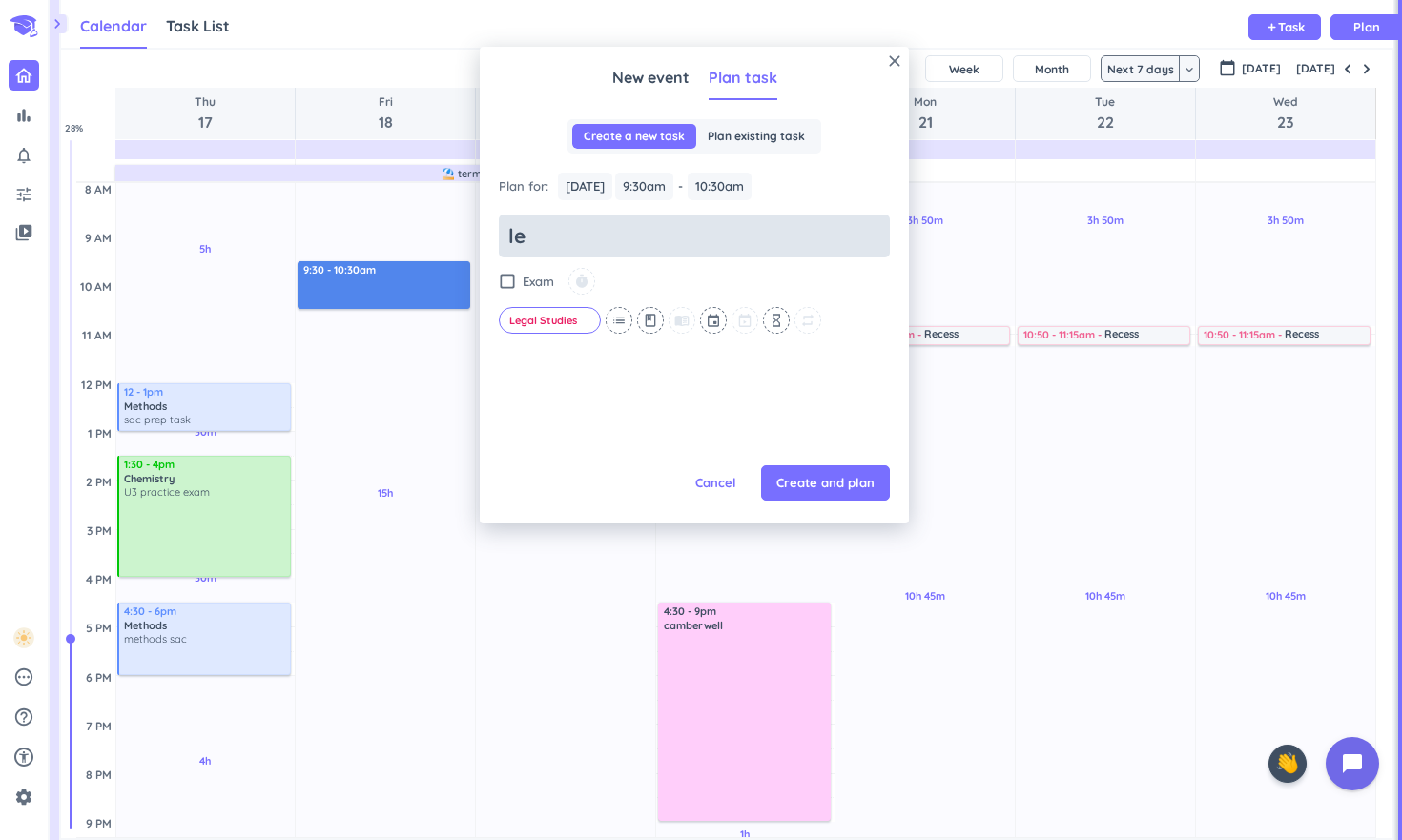 type on "x" 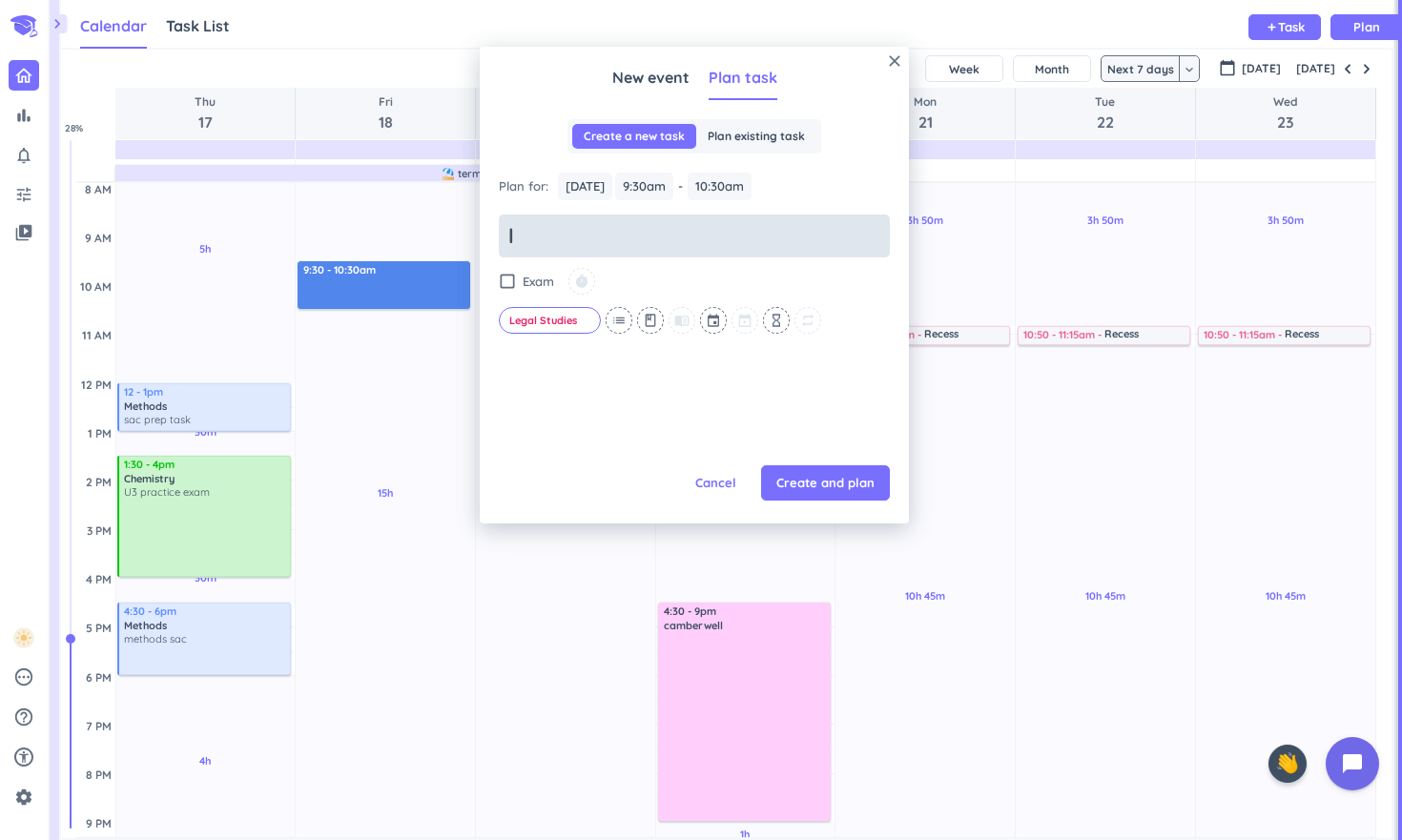 type on "x" 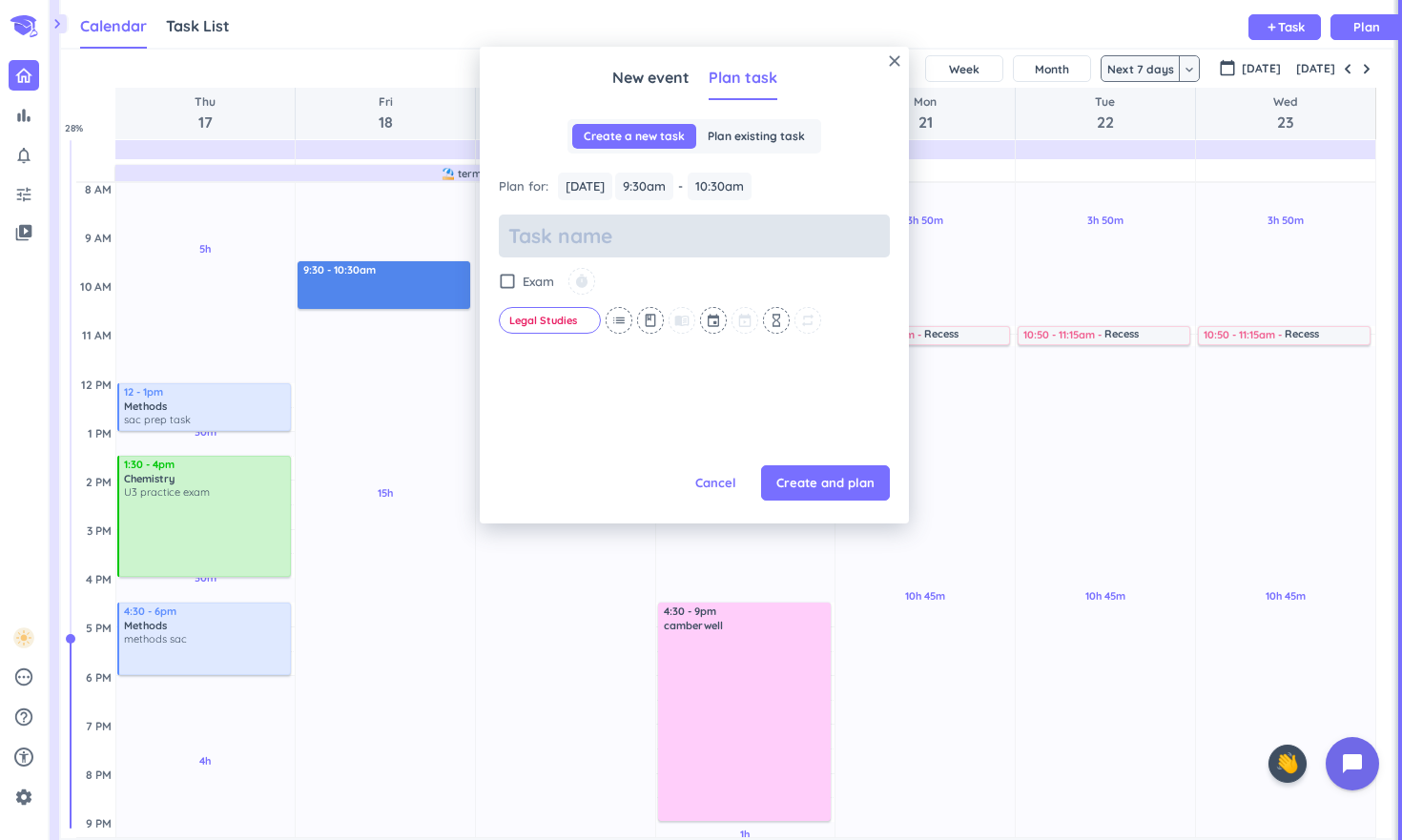 type on "x" 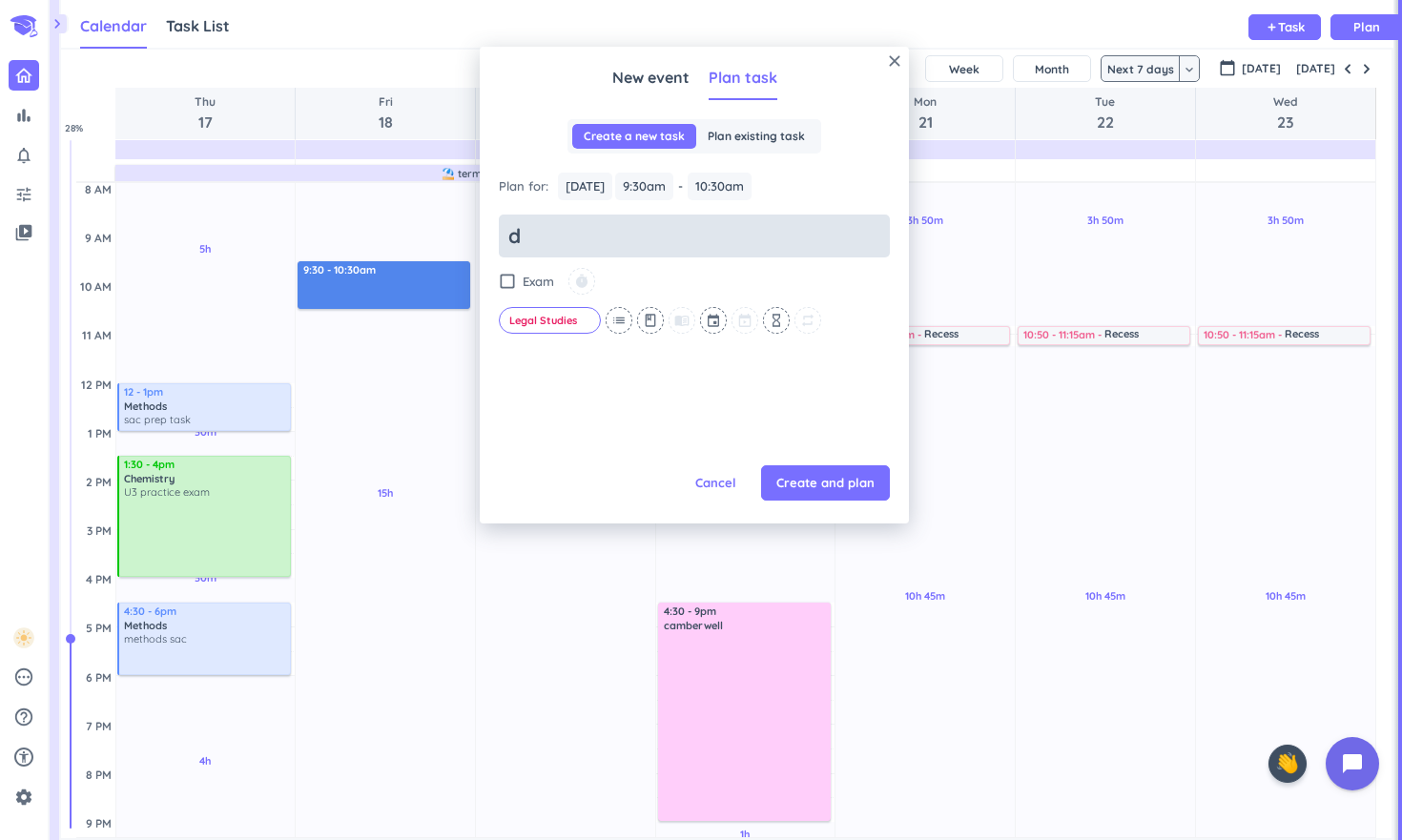 type on "x" 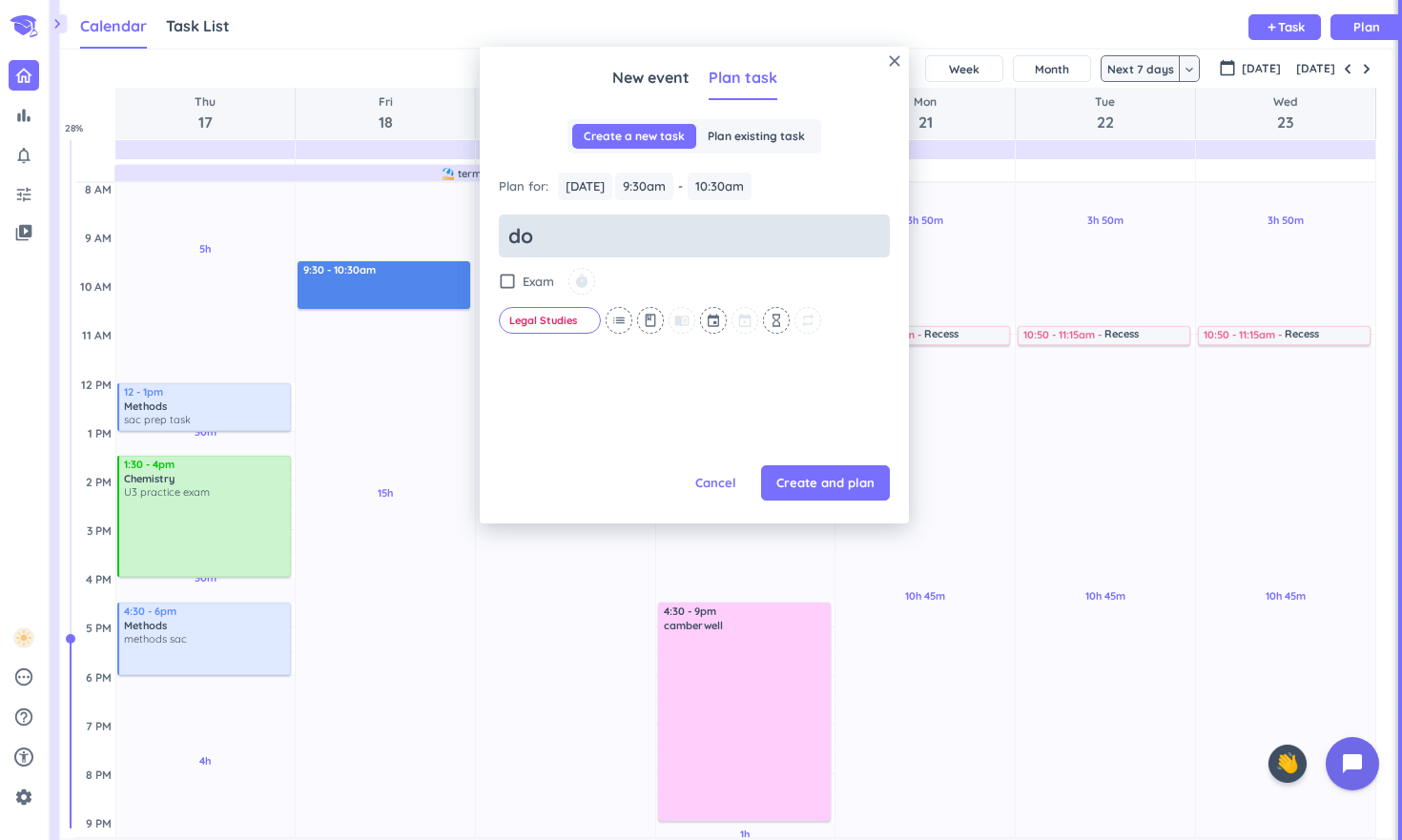 type on "x" 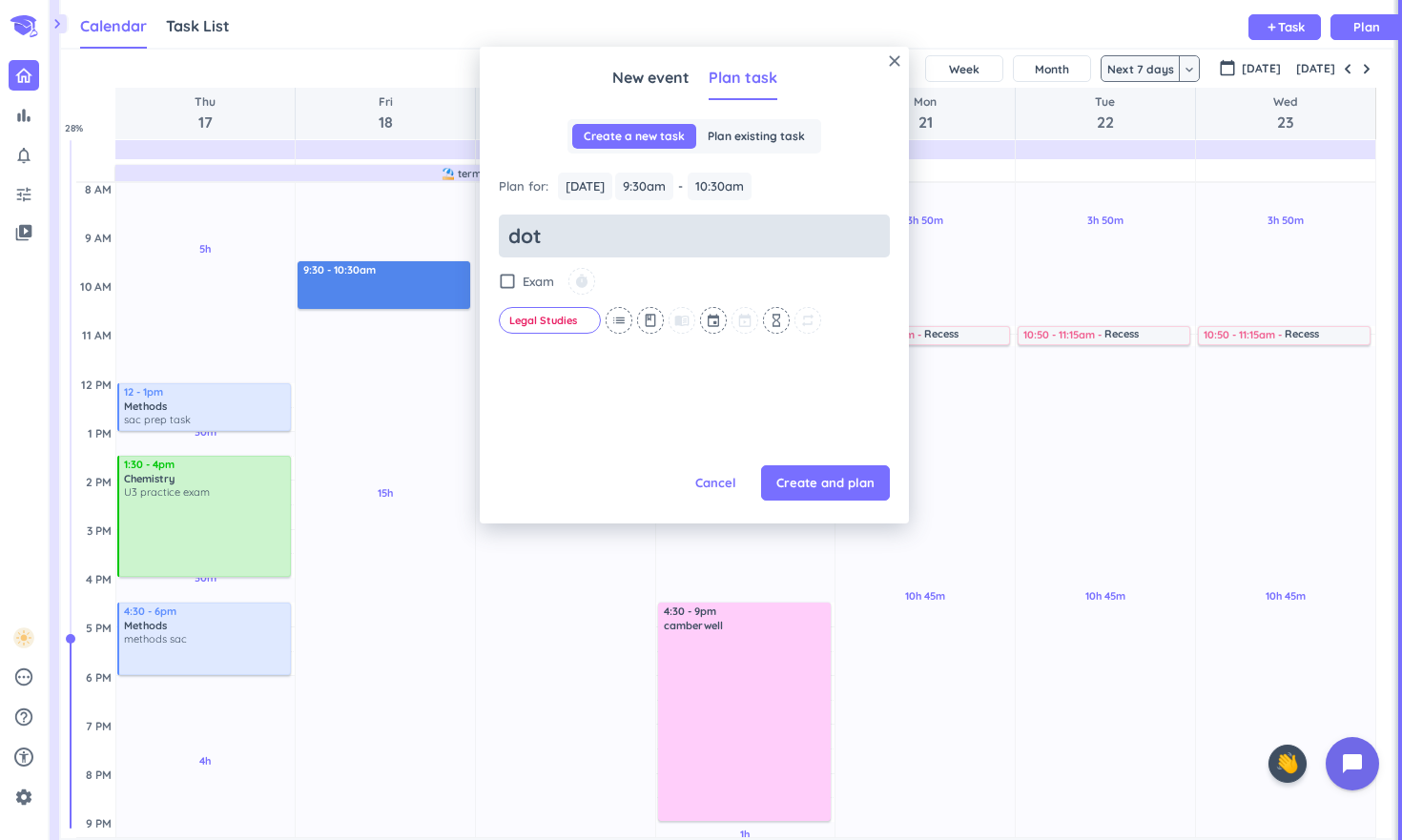 type on "x" 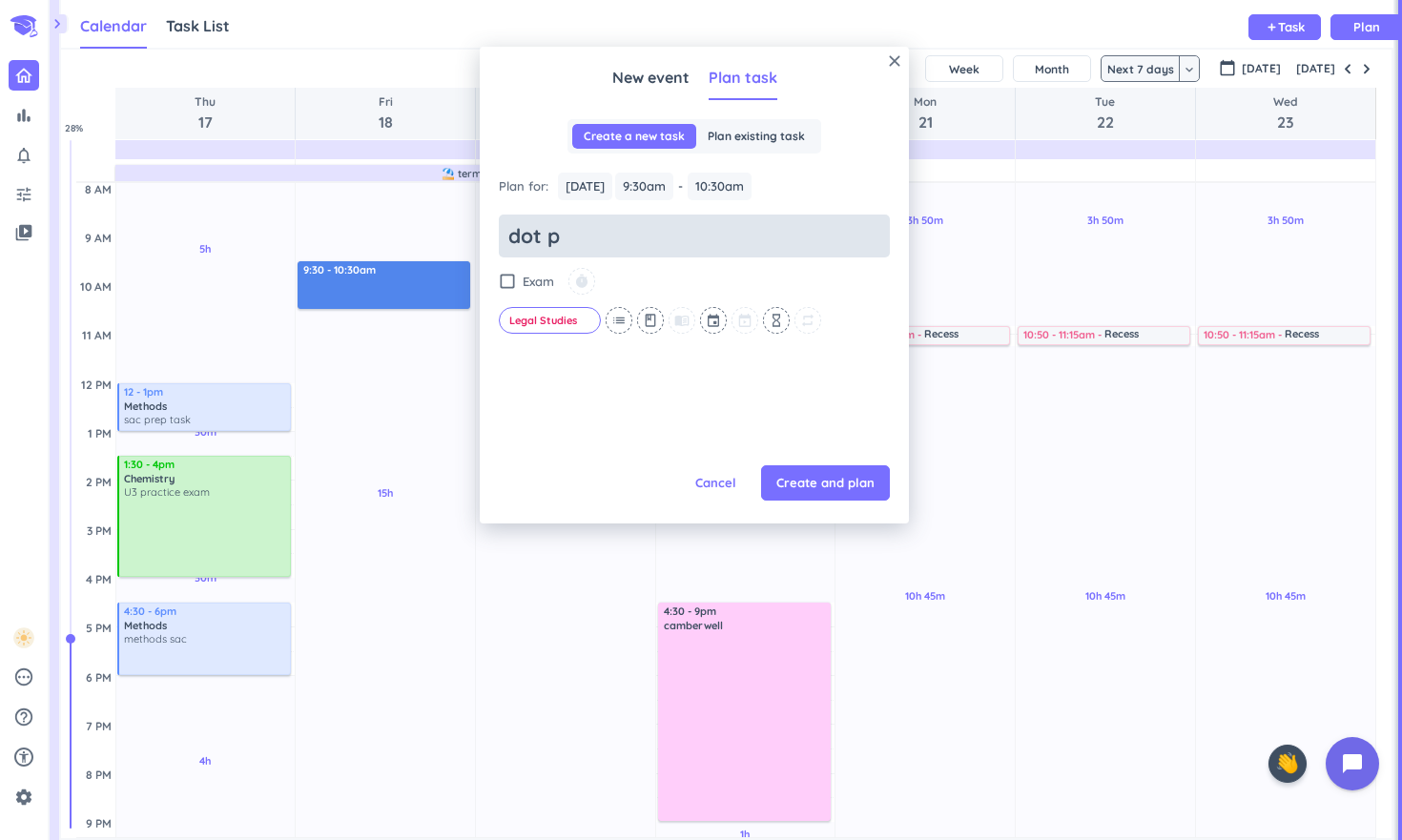 type on "x" 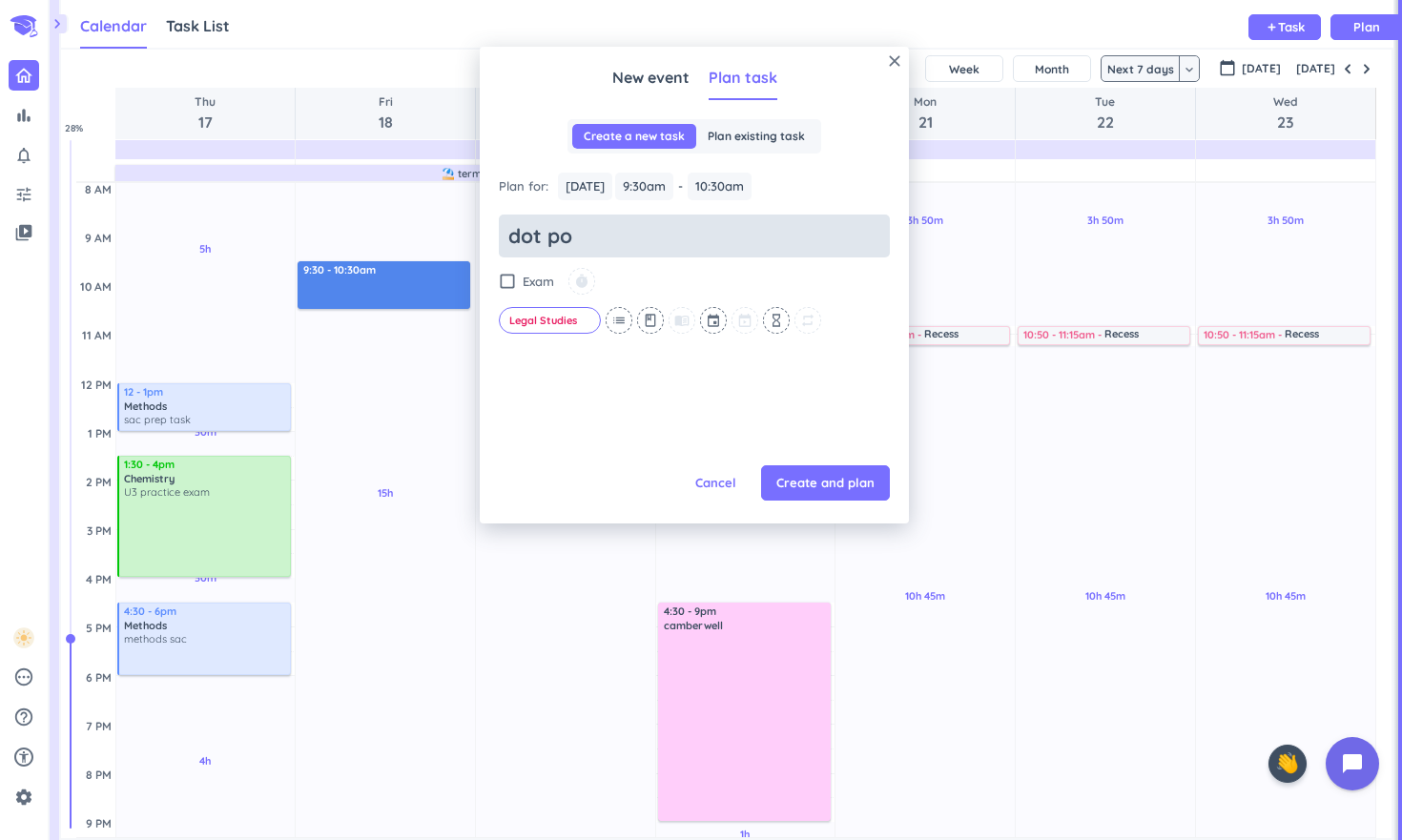 type on "x" 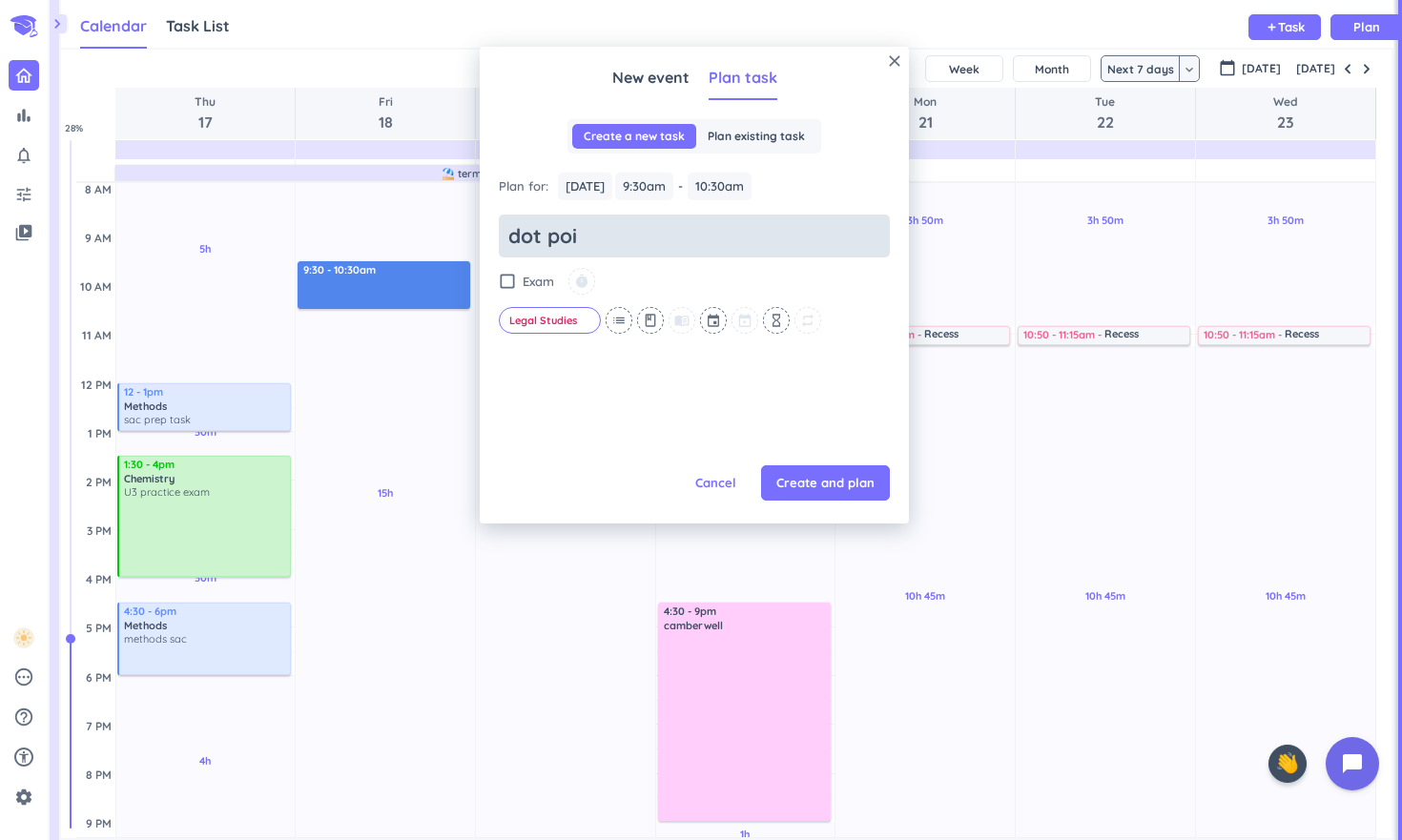 type on "x" 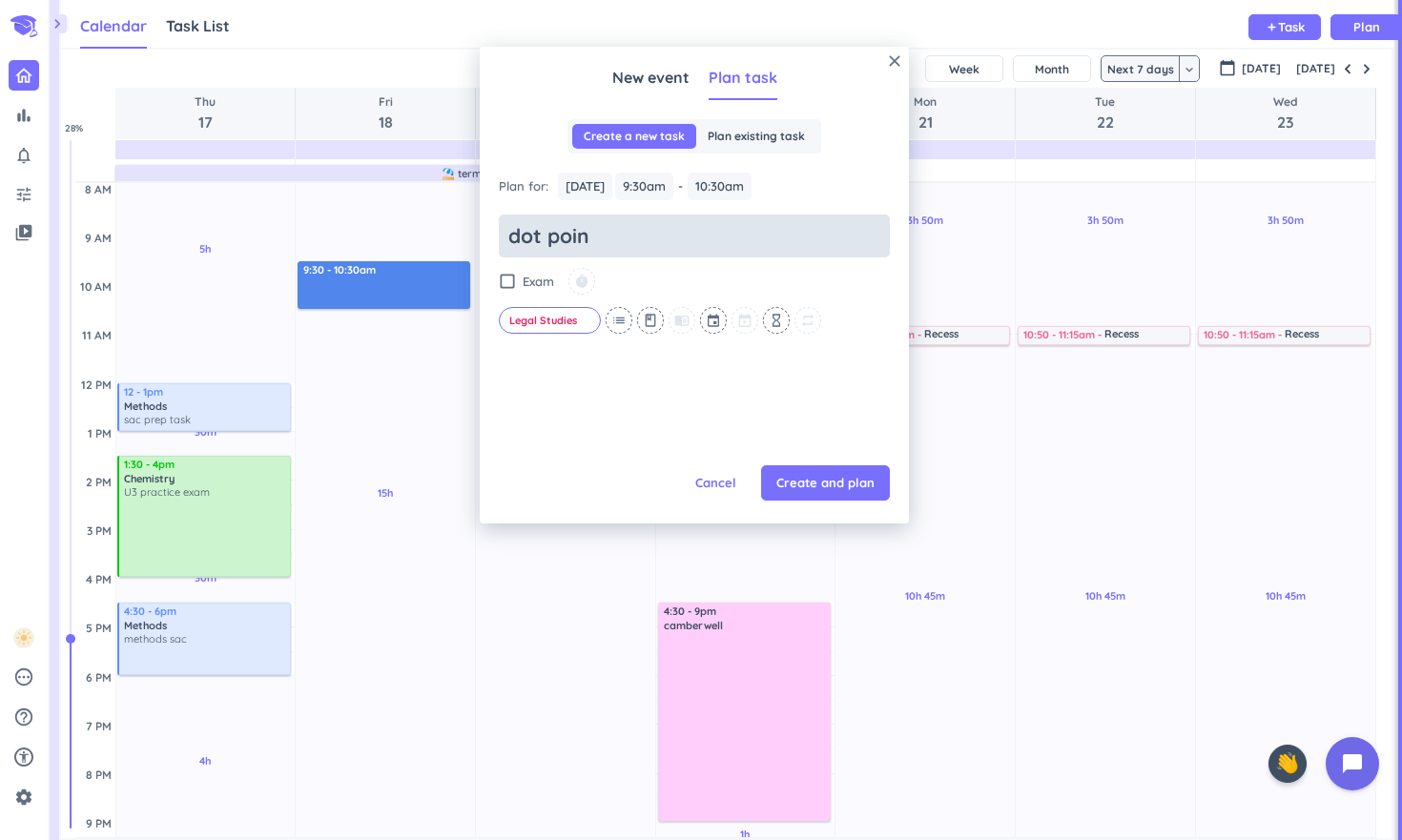 type on "dot point" 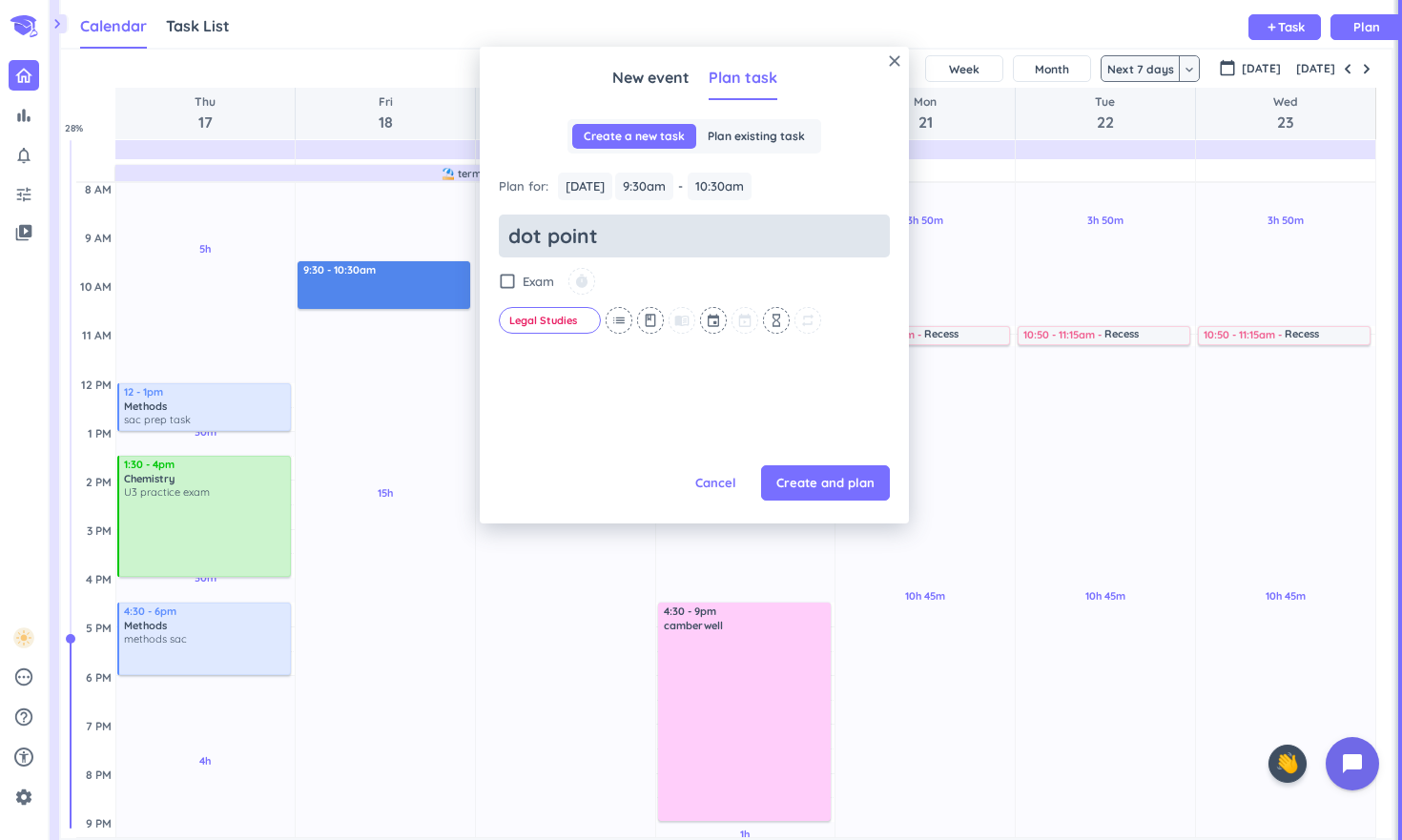 type on "x" 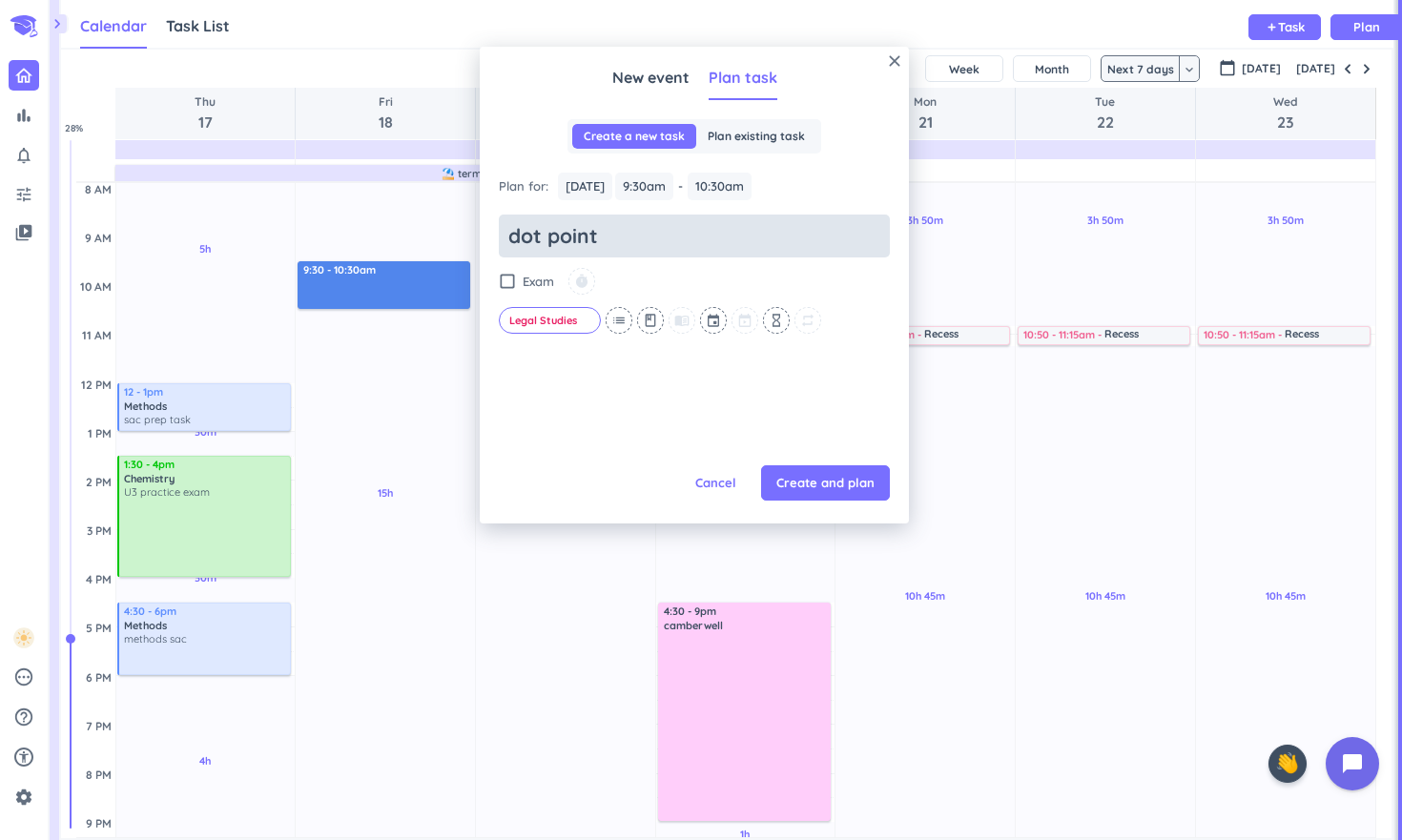 type on "dot points" 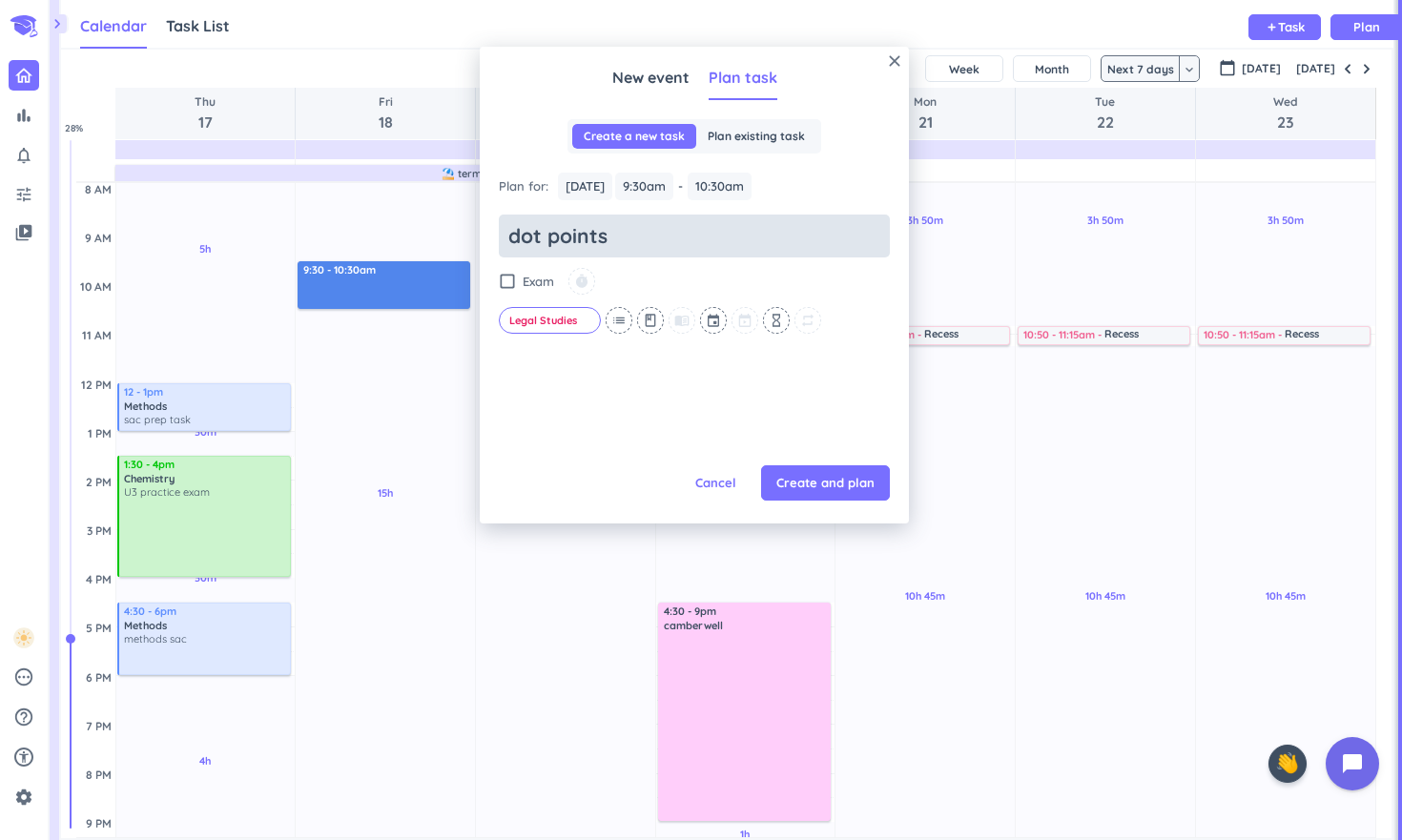 type on "x" 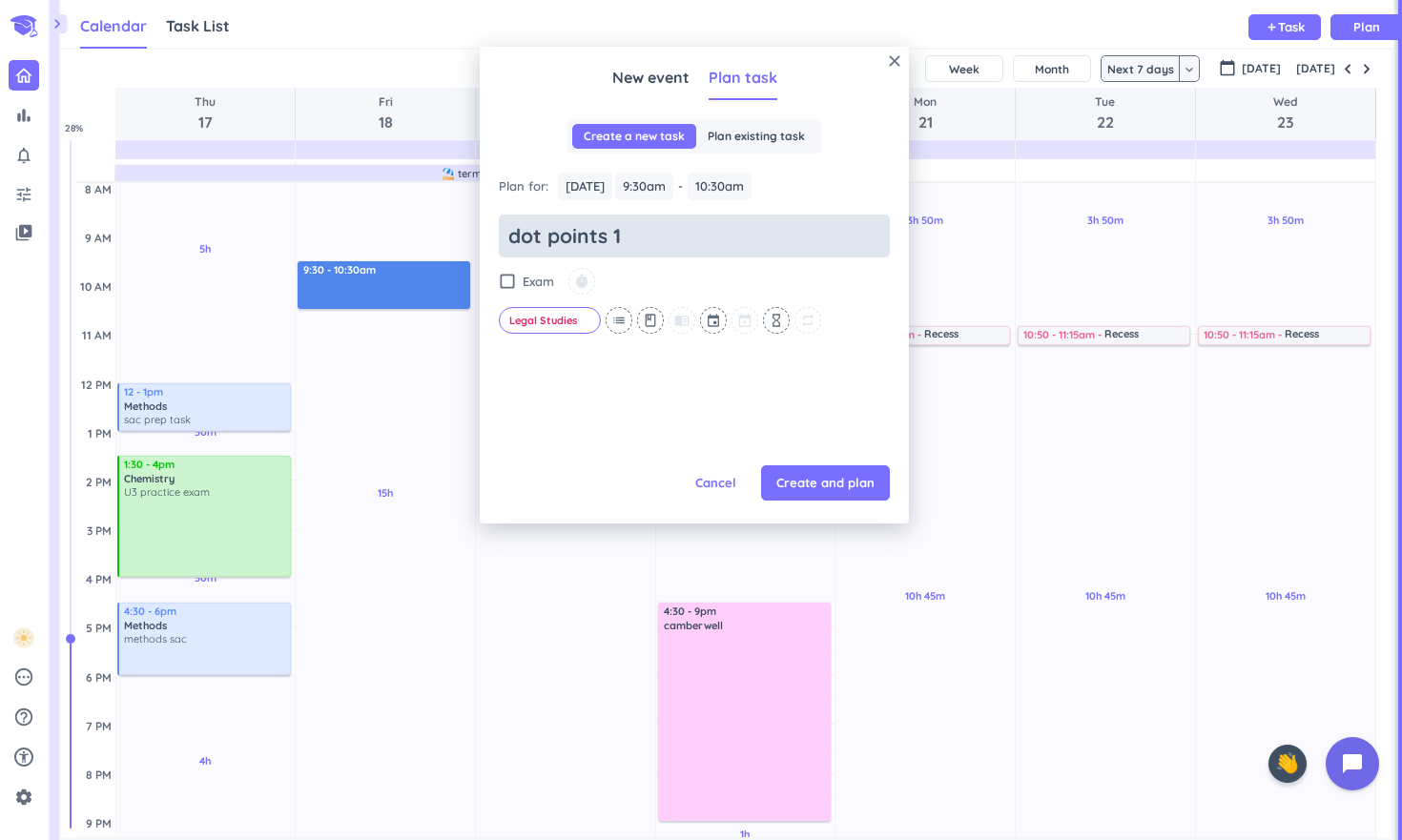 type on "x" 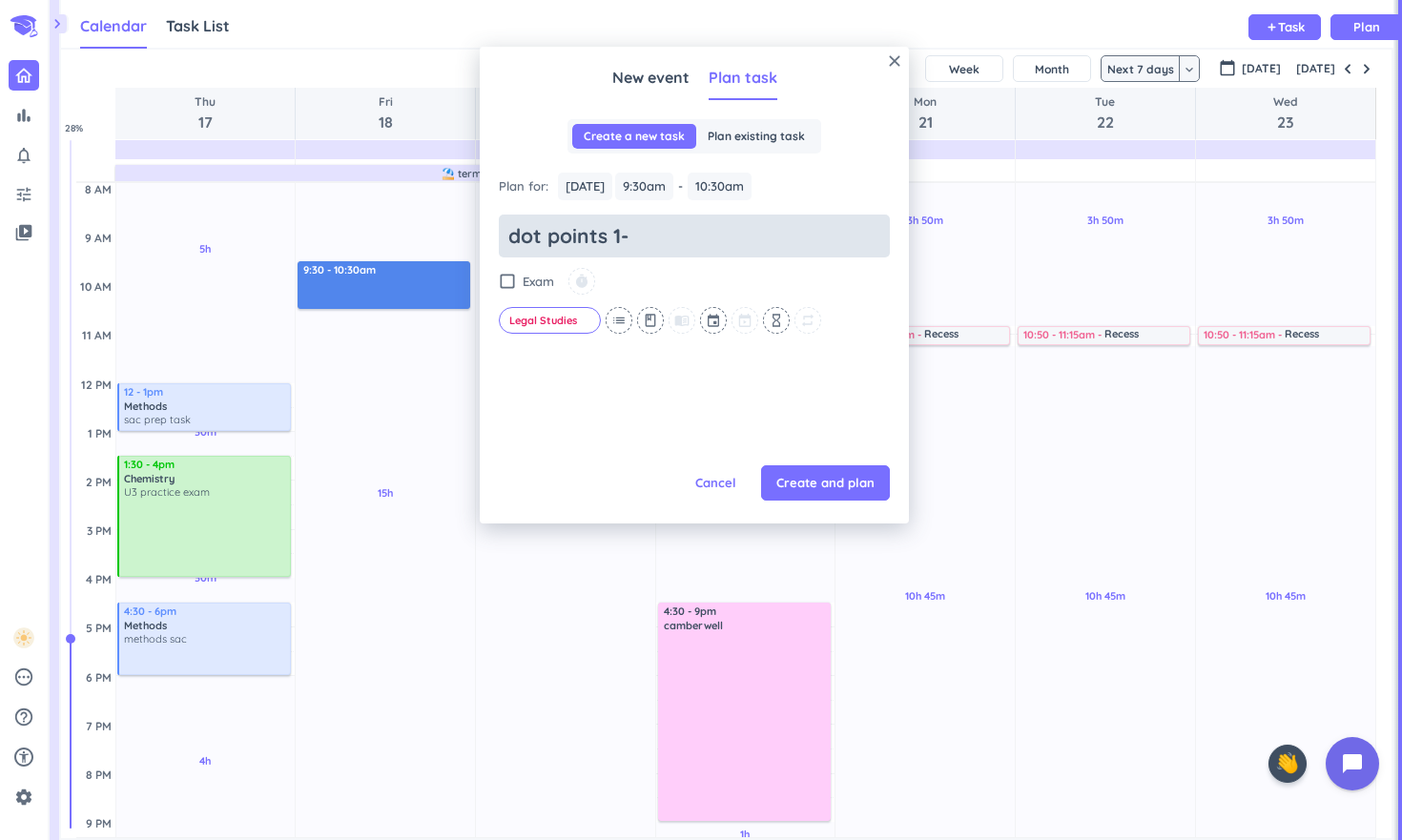 type on "x" 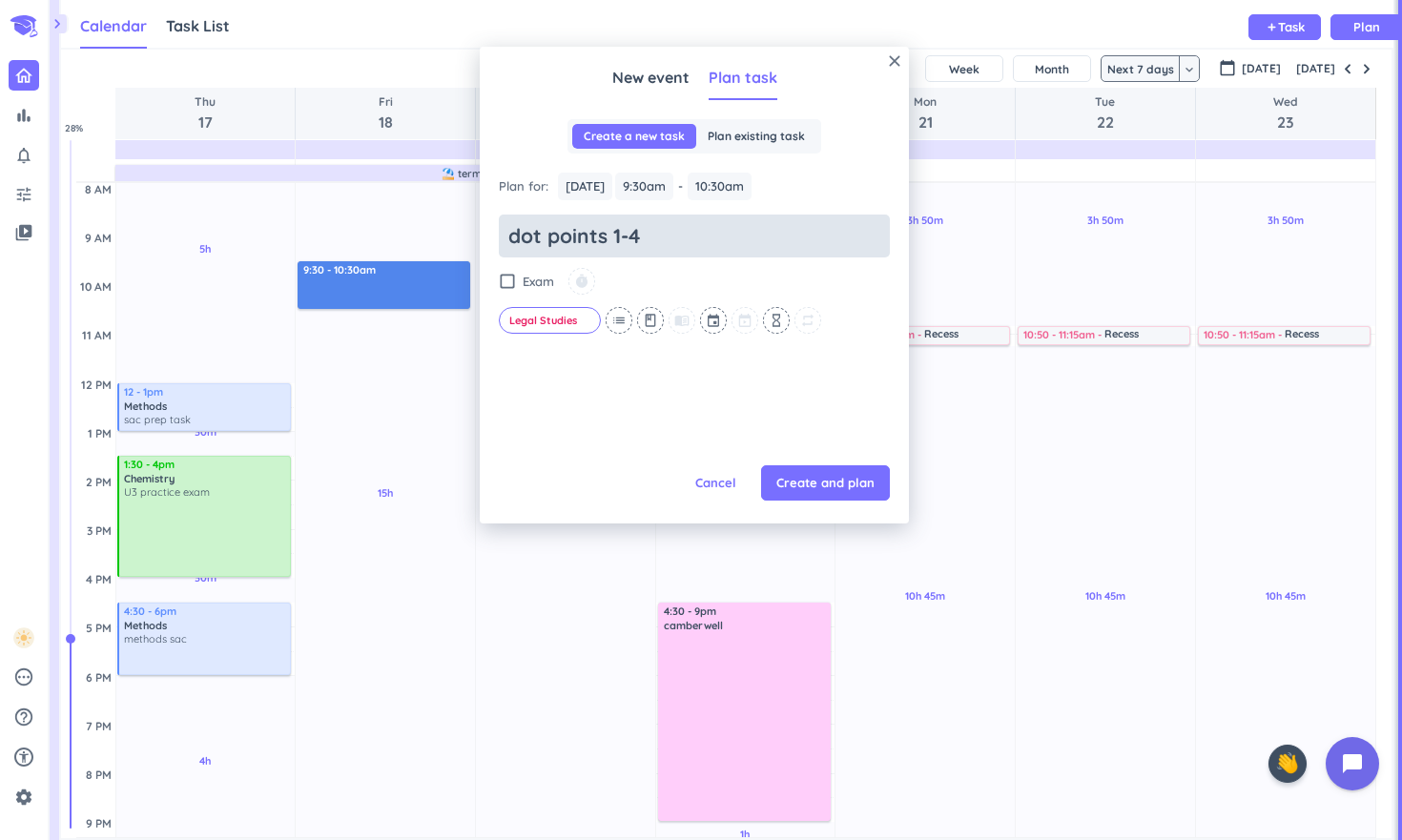 type on "x" 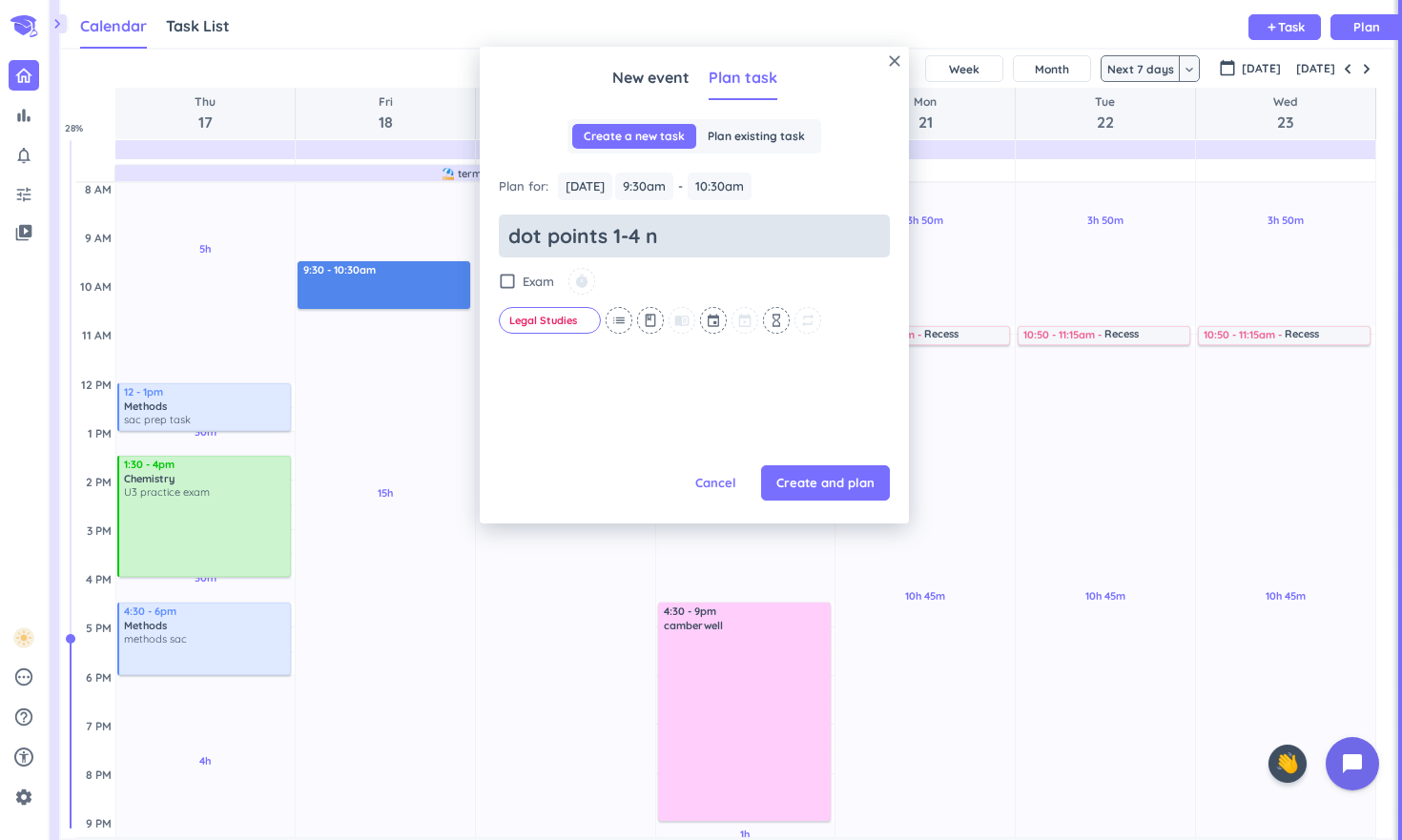 type on "dot points 1-4 no" 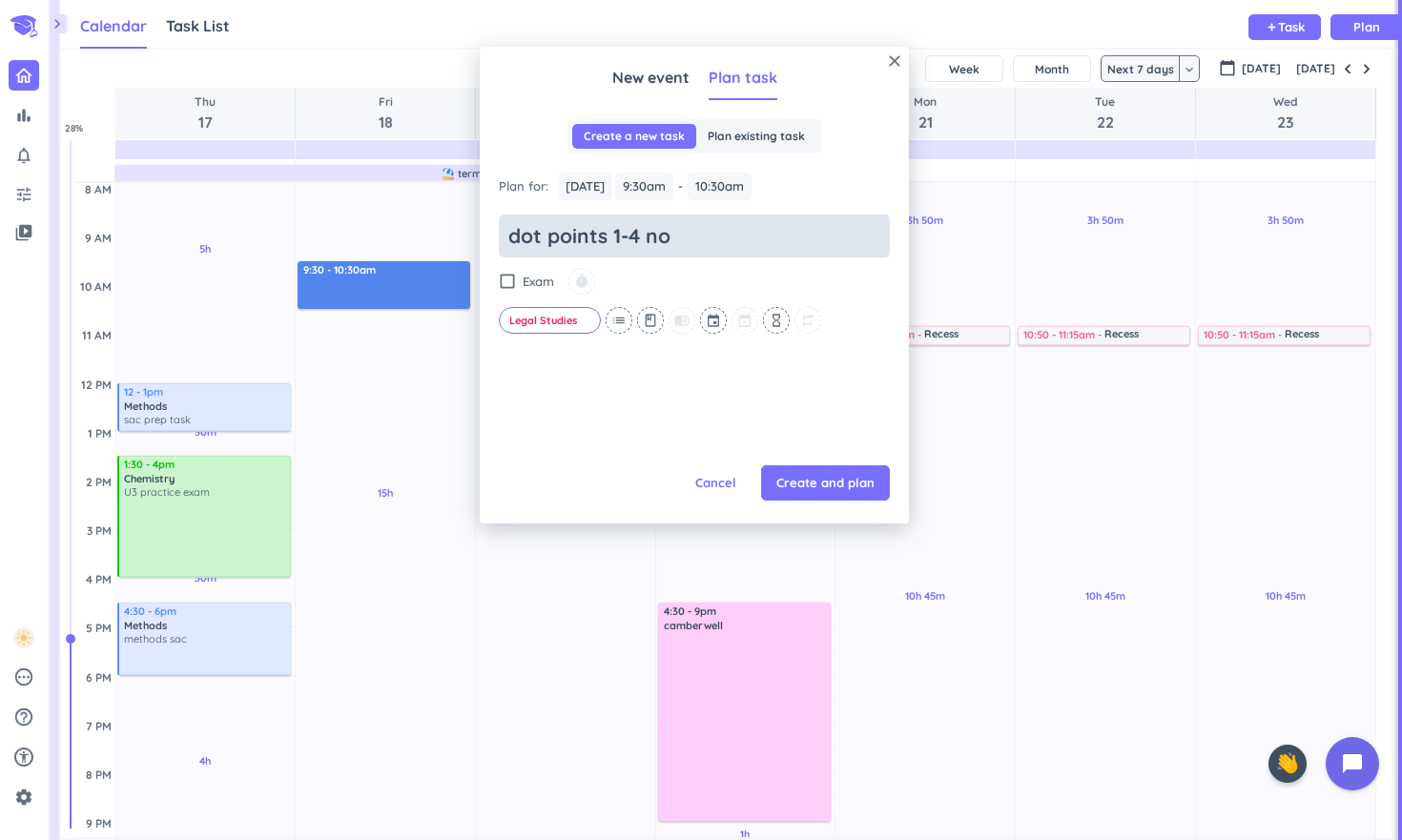 type on "x" 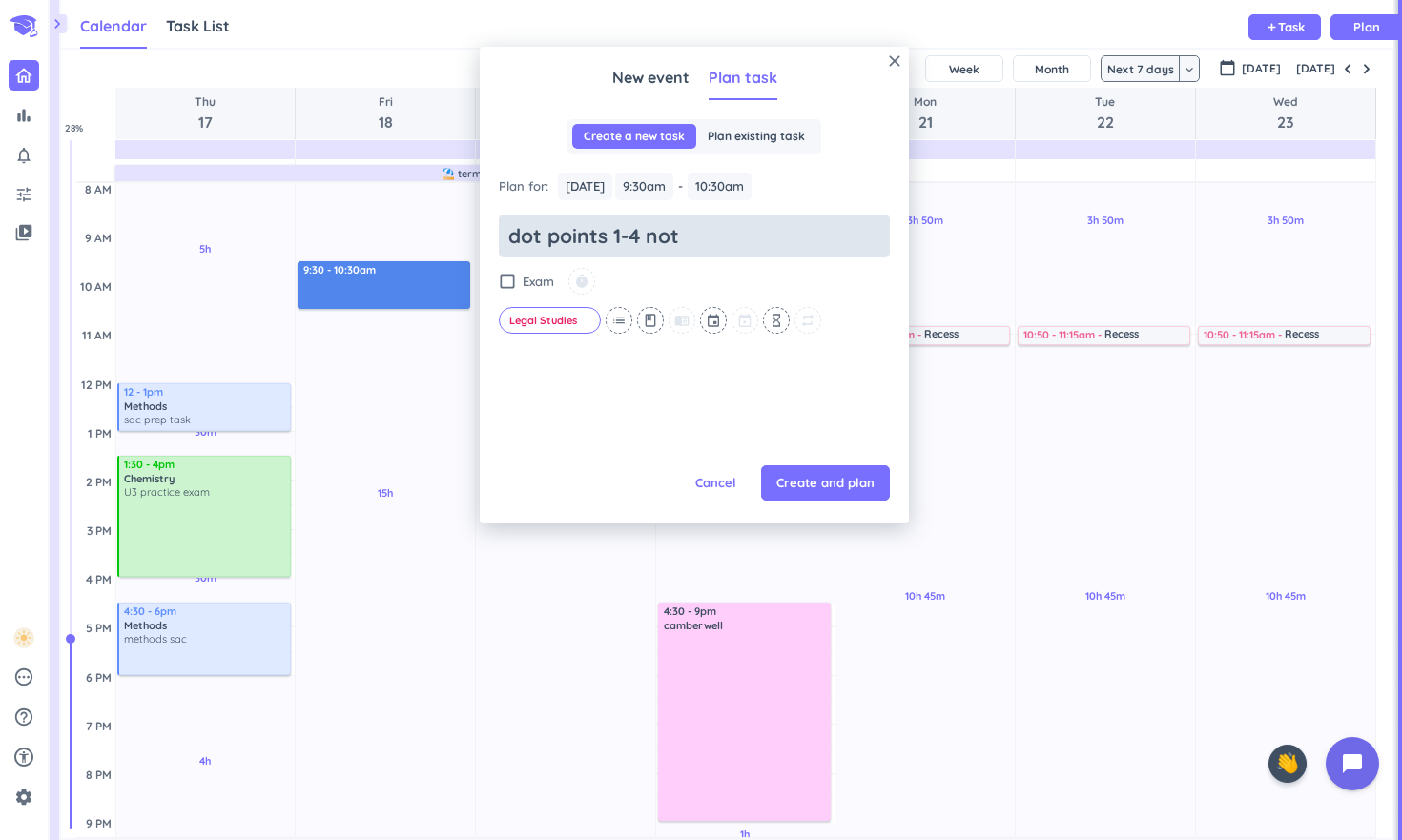 type on "x" 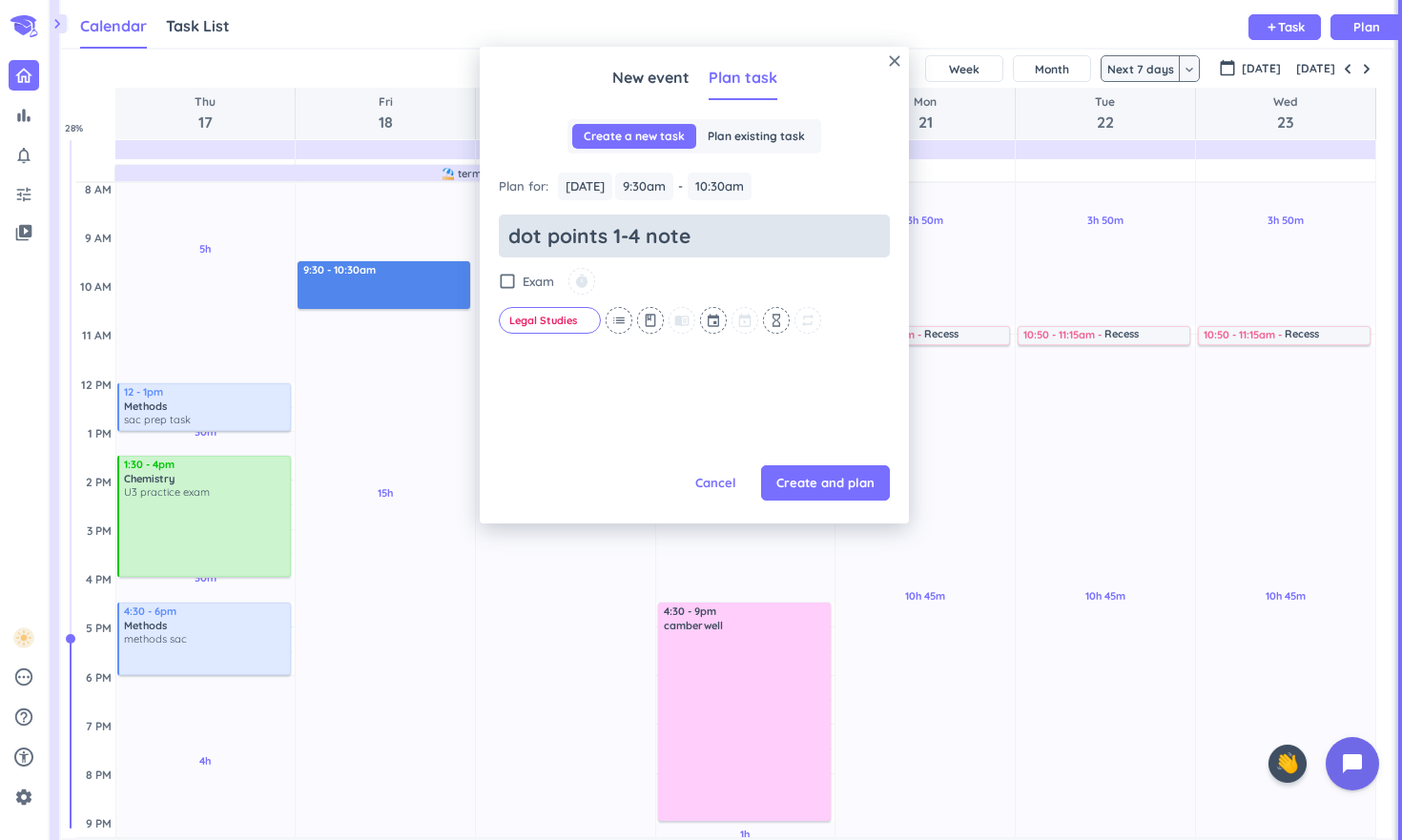 type on "x" 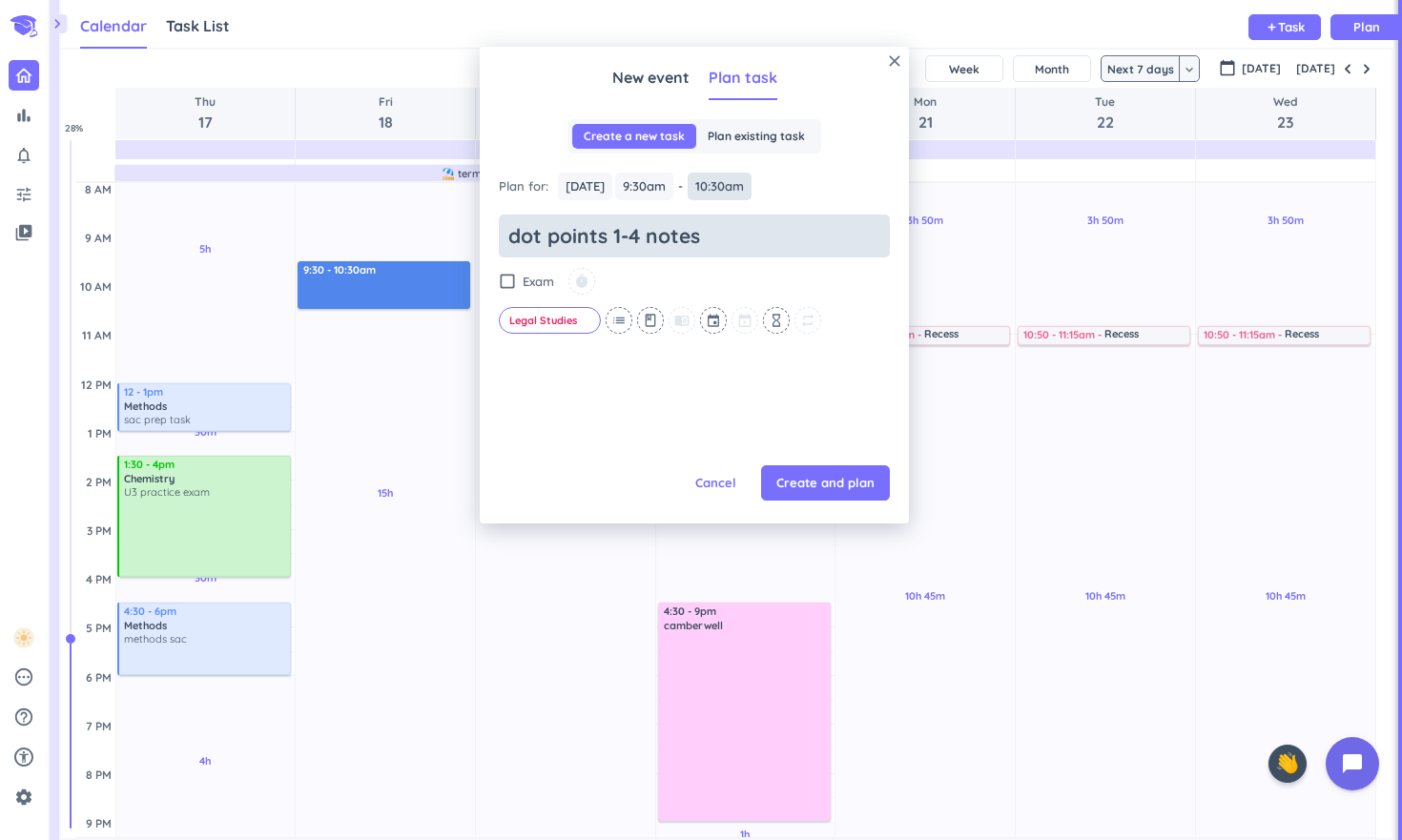 type on "dot points 1-4 notes" 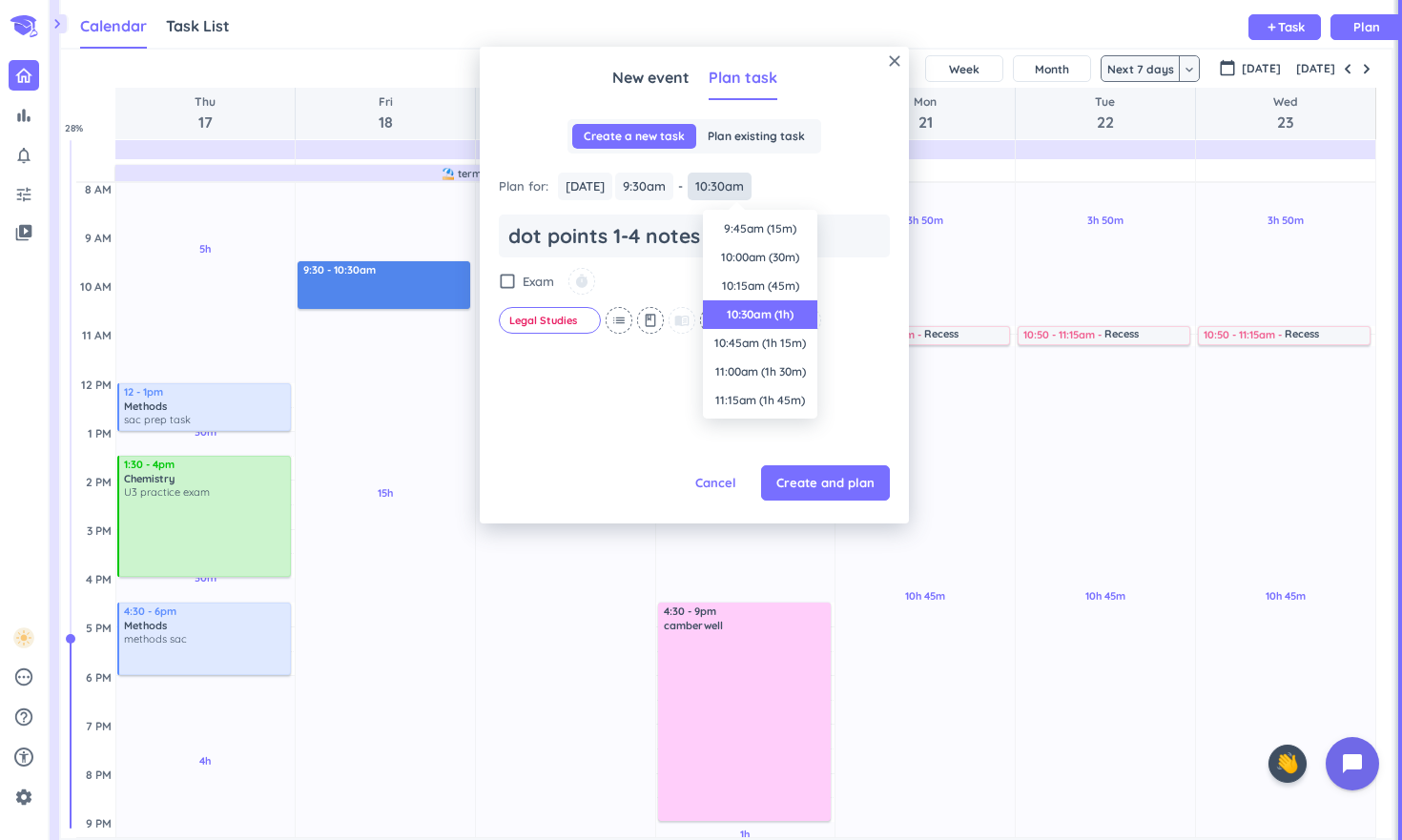 click on "10:30am" at bounding box center [719, 186] 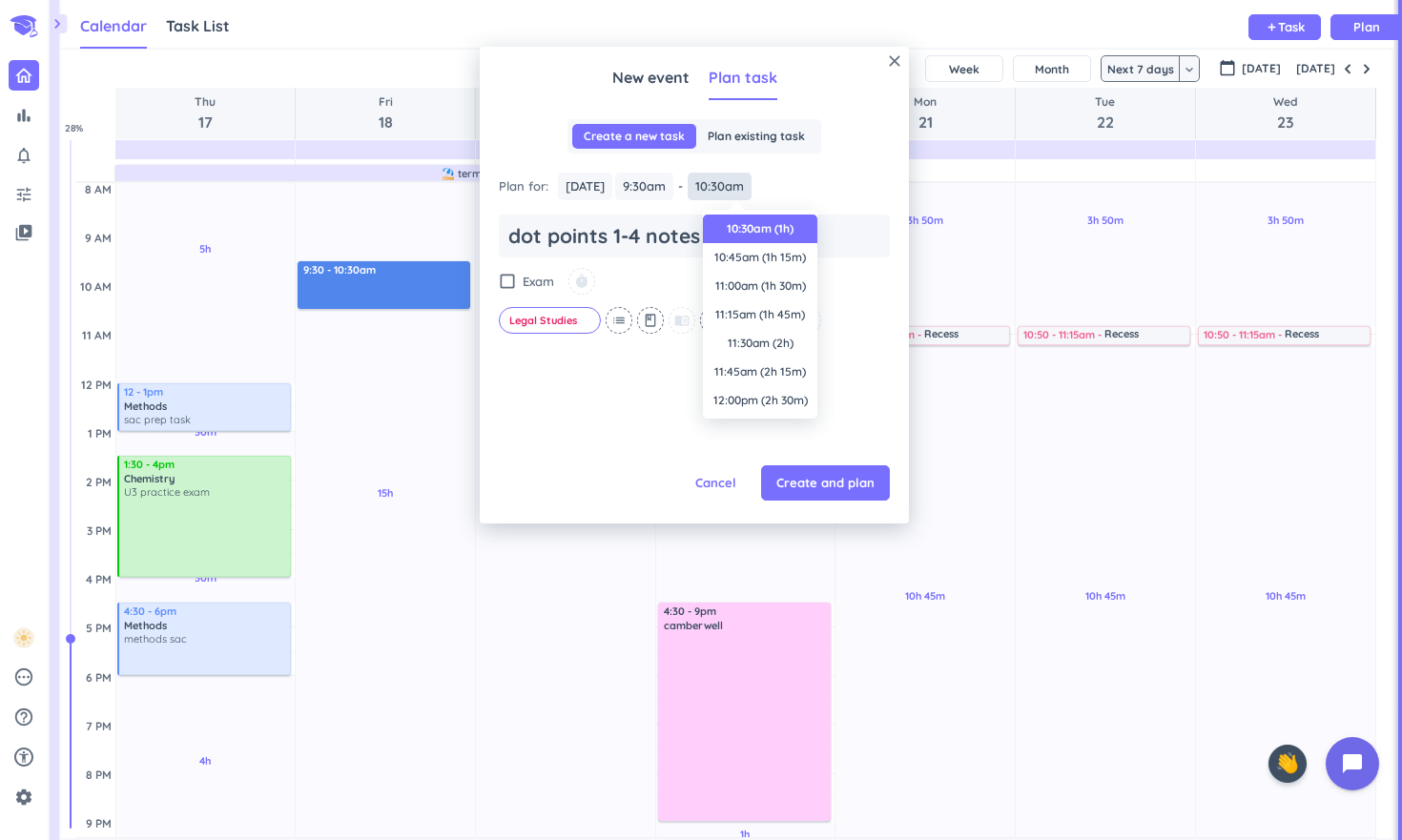 click on "10:30am" at bounding box center [719, 186] 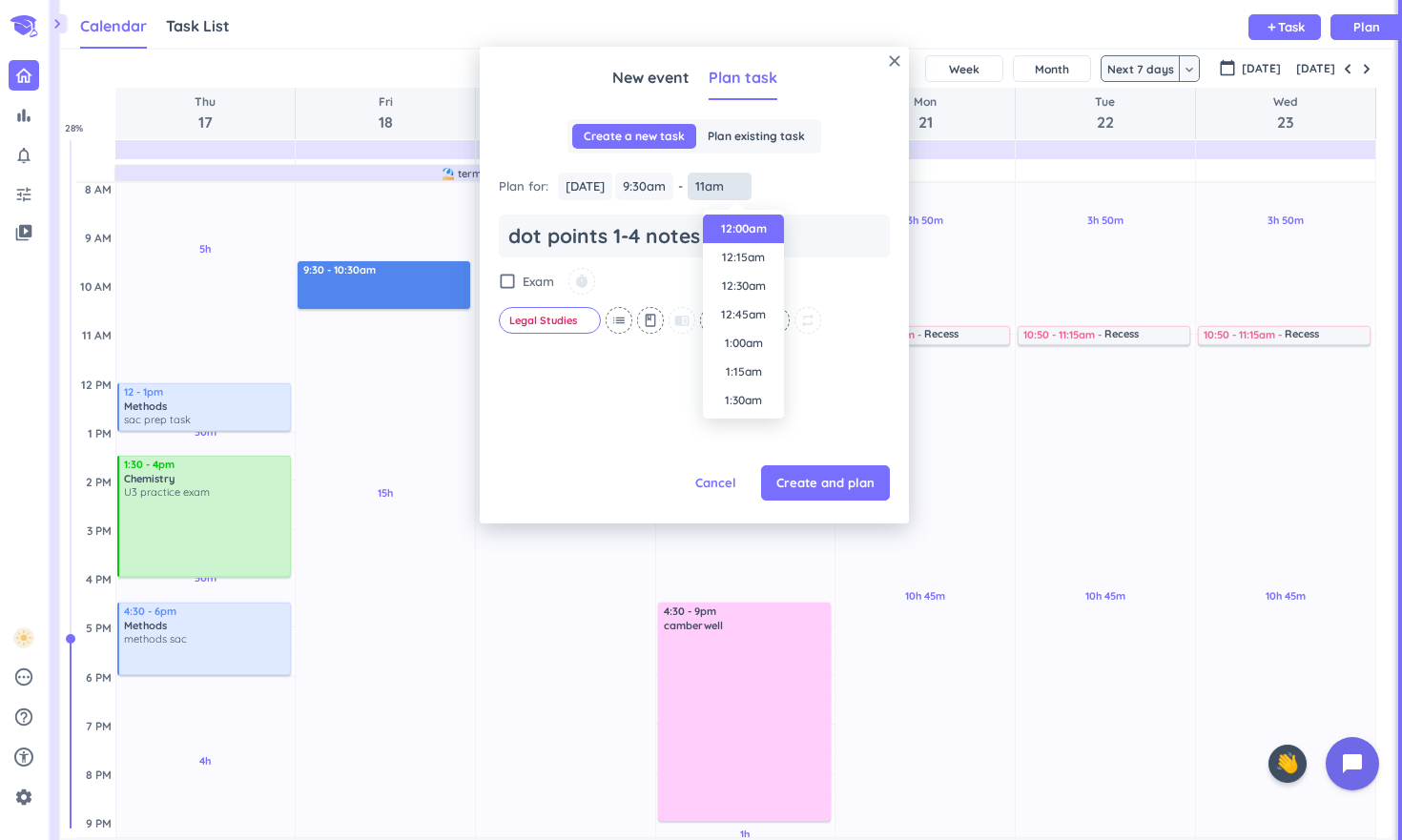 type on "11am" 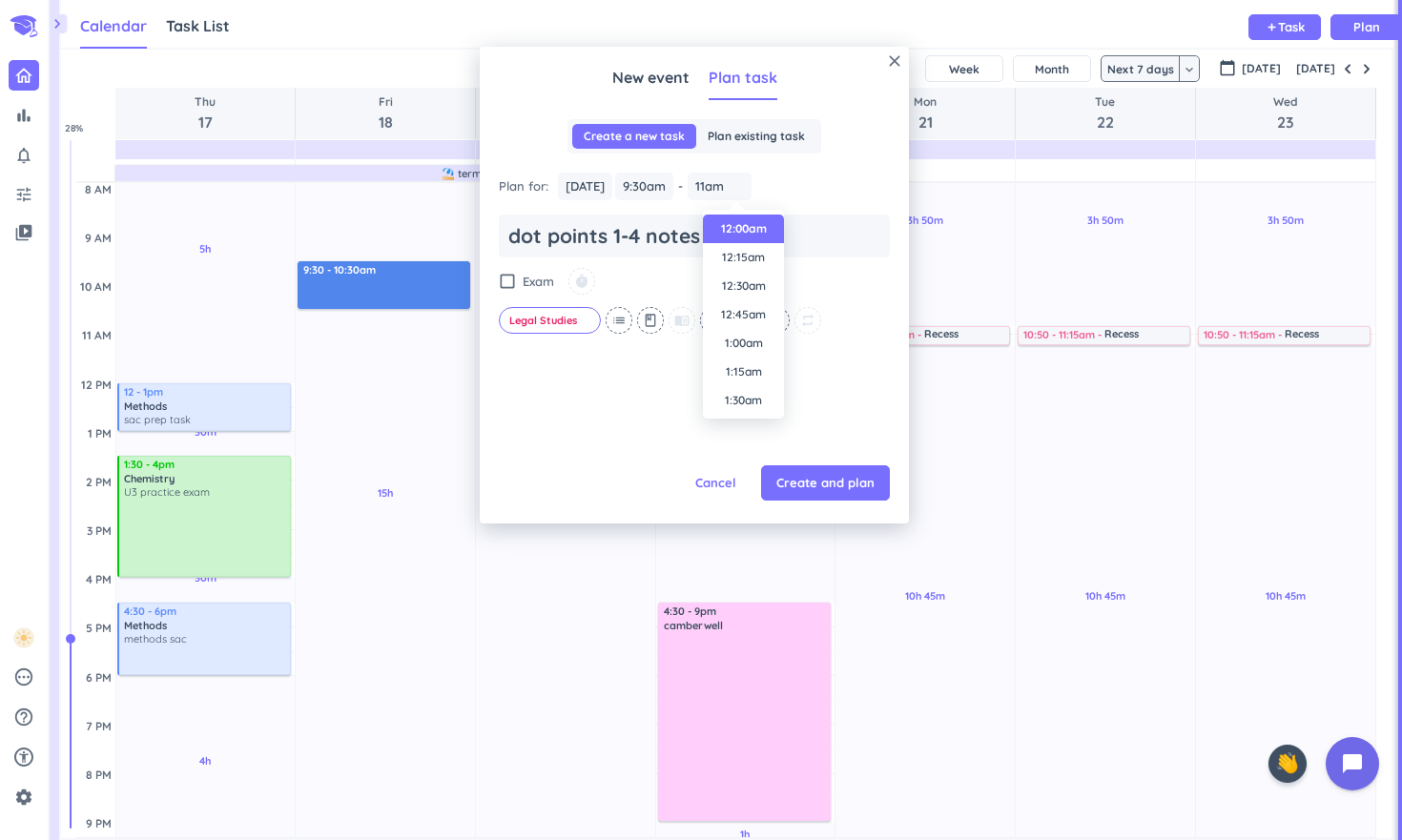type on "x" 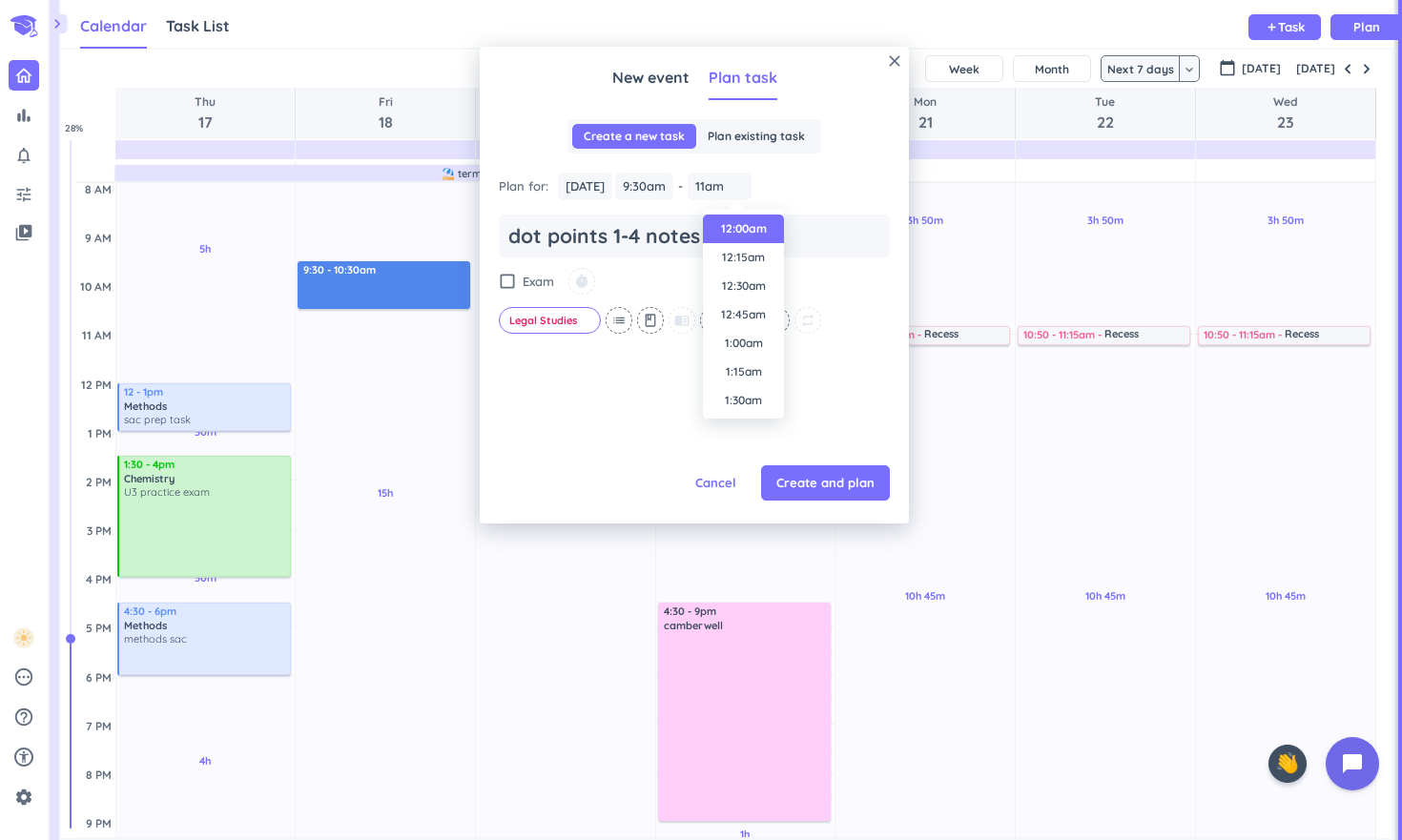 type on "12:00am" 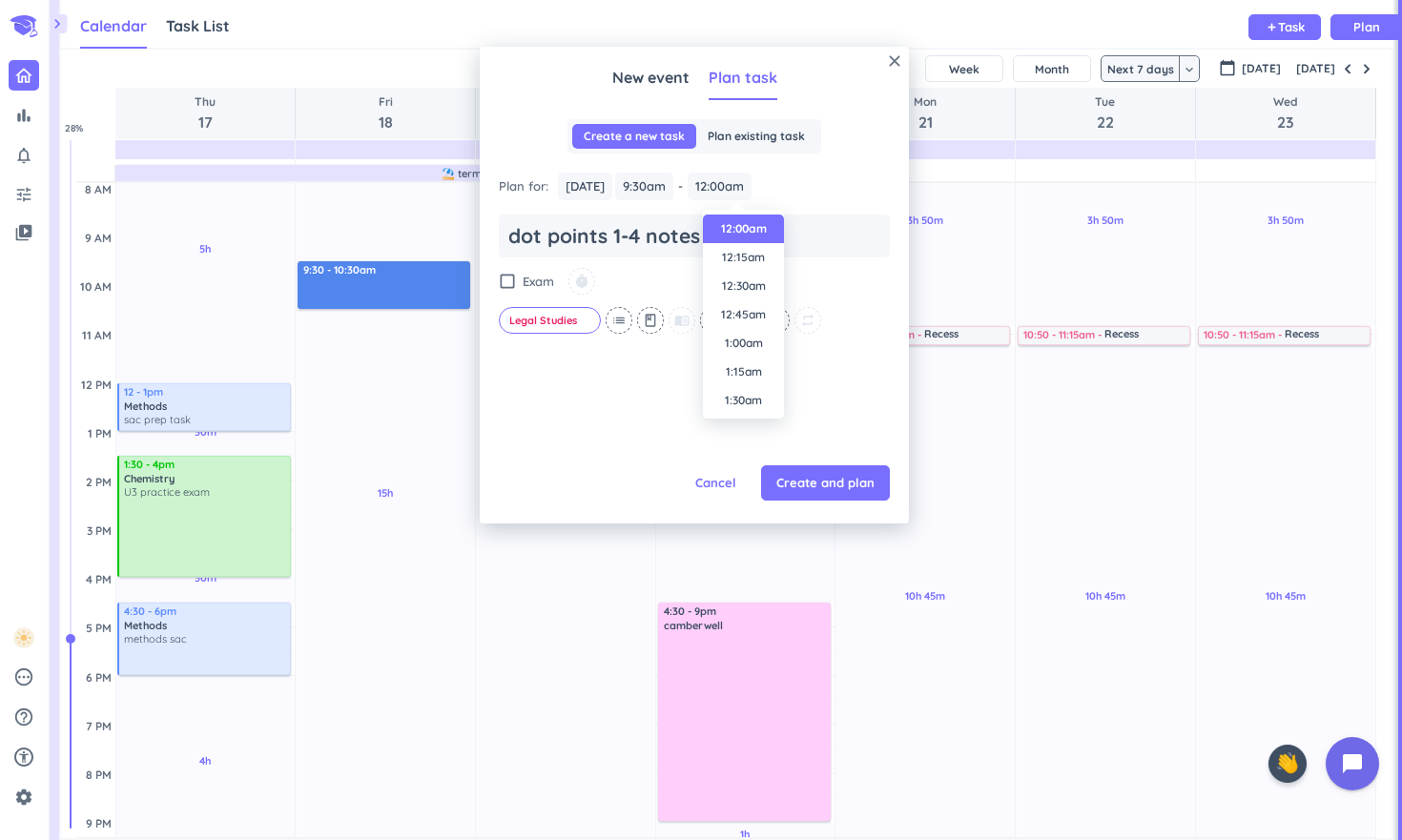 click on "Plan for : [DATE] [DATE]   9:30am 9:30am - 10:30am 12:00am" at bounding box center [694, 186] 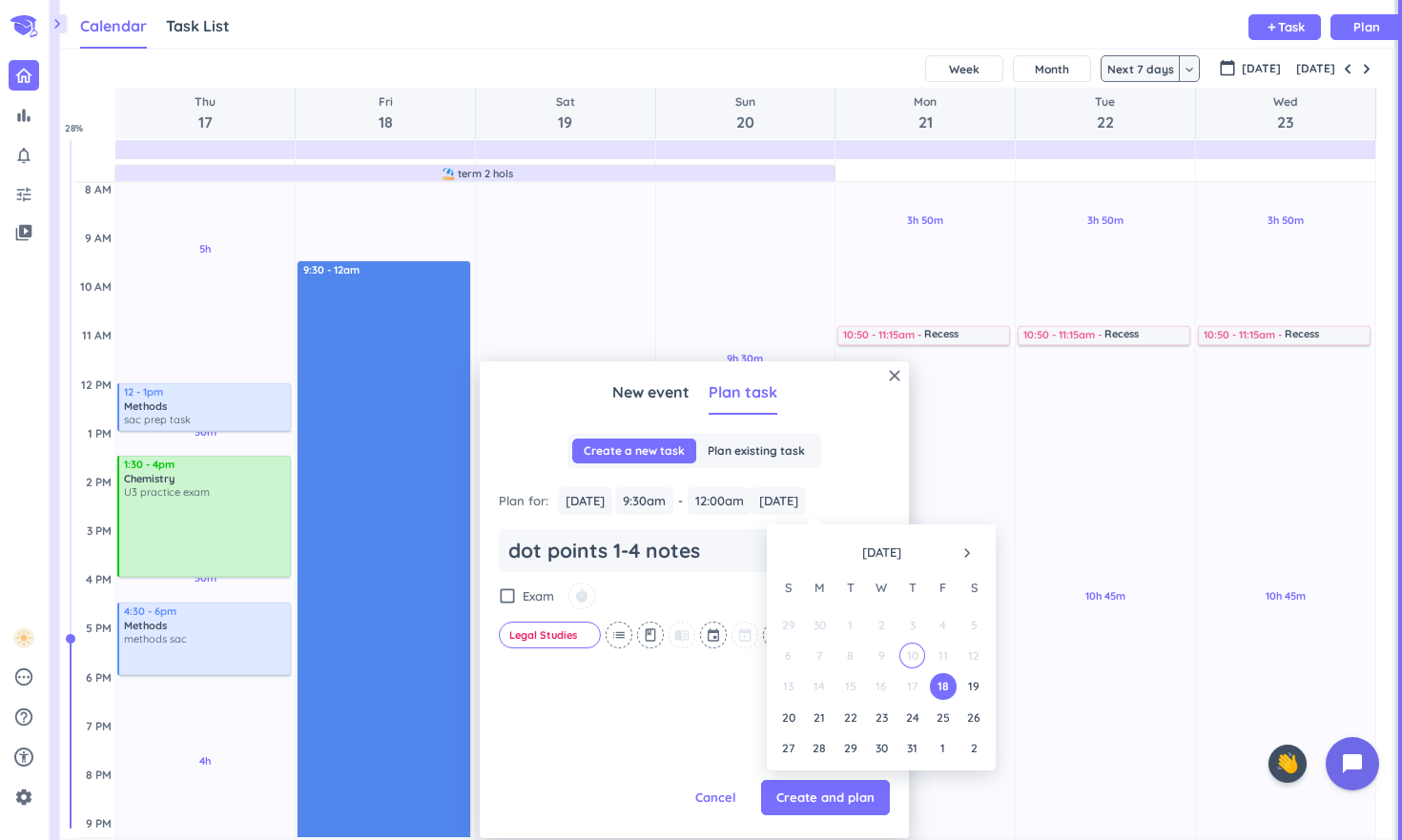 click on "17" at bounding box center (912, 686) 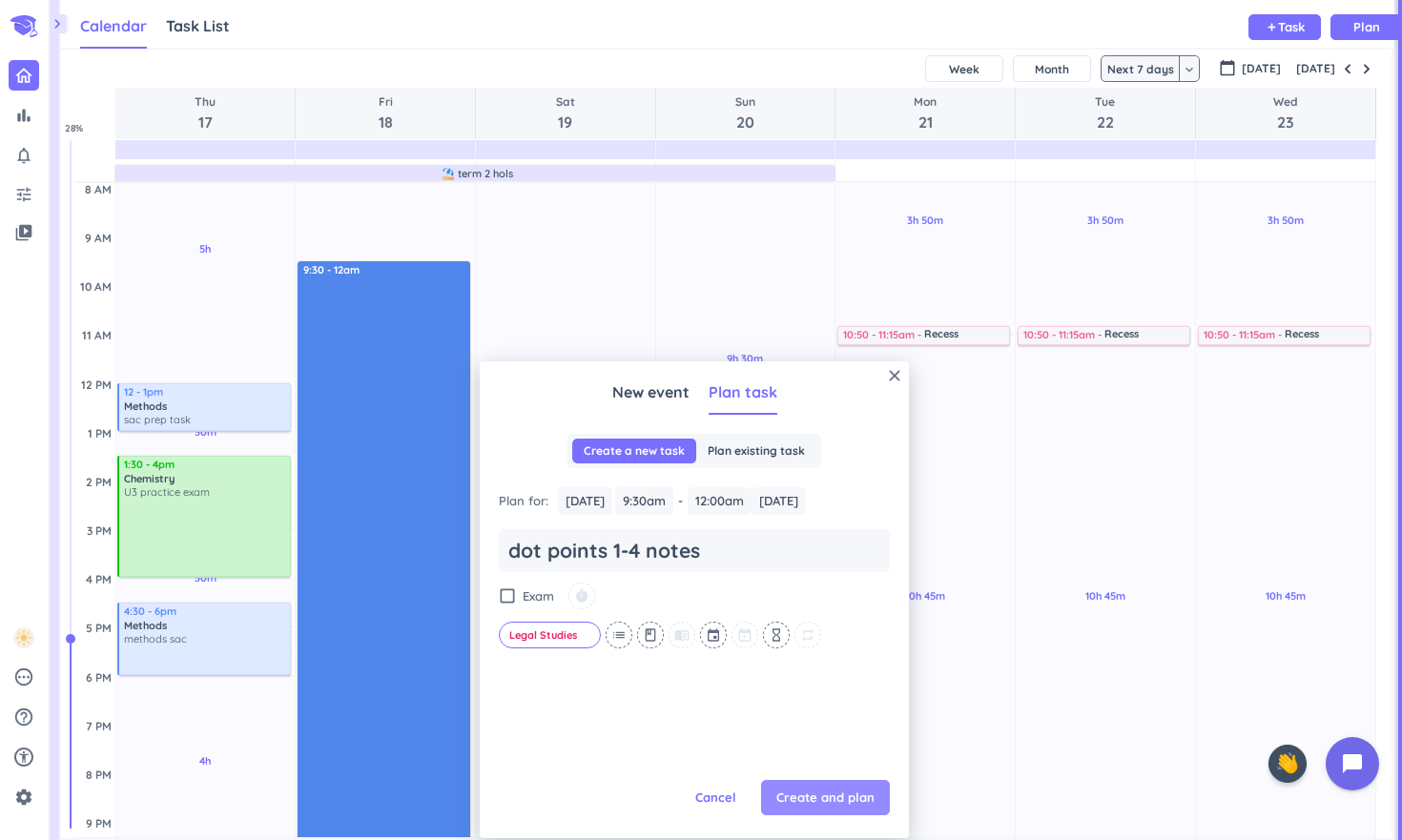 click on "Create and plan" at bounding box center (825, 798) 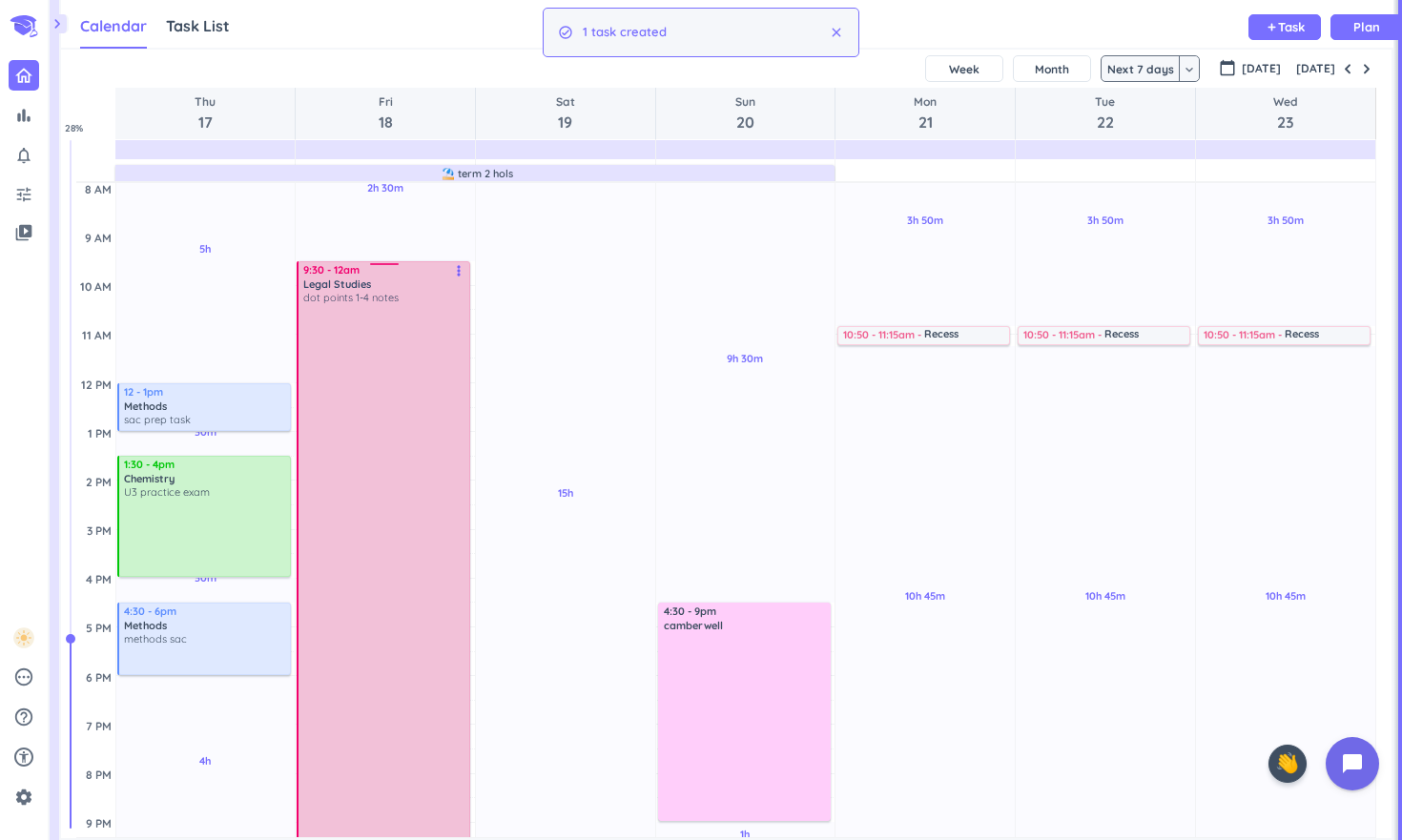 click at bounding box center [384, 634] 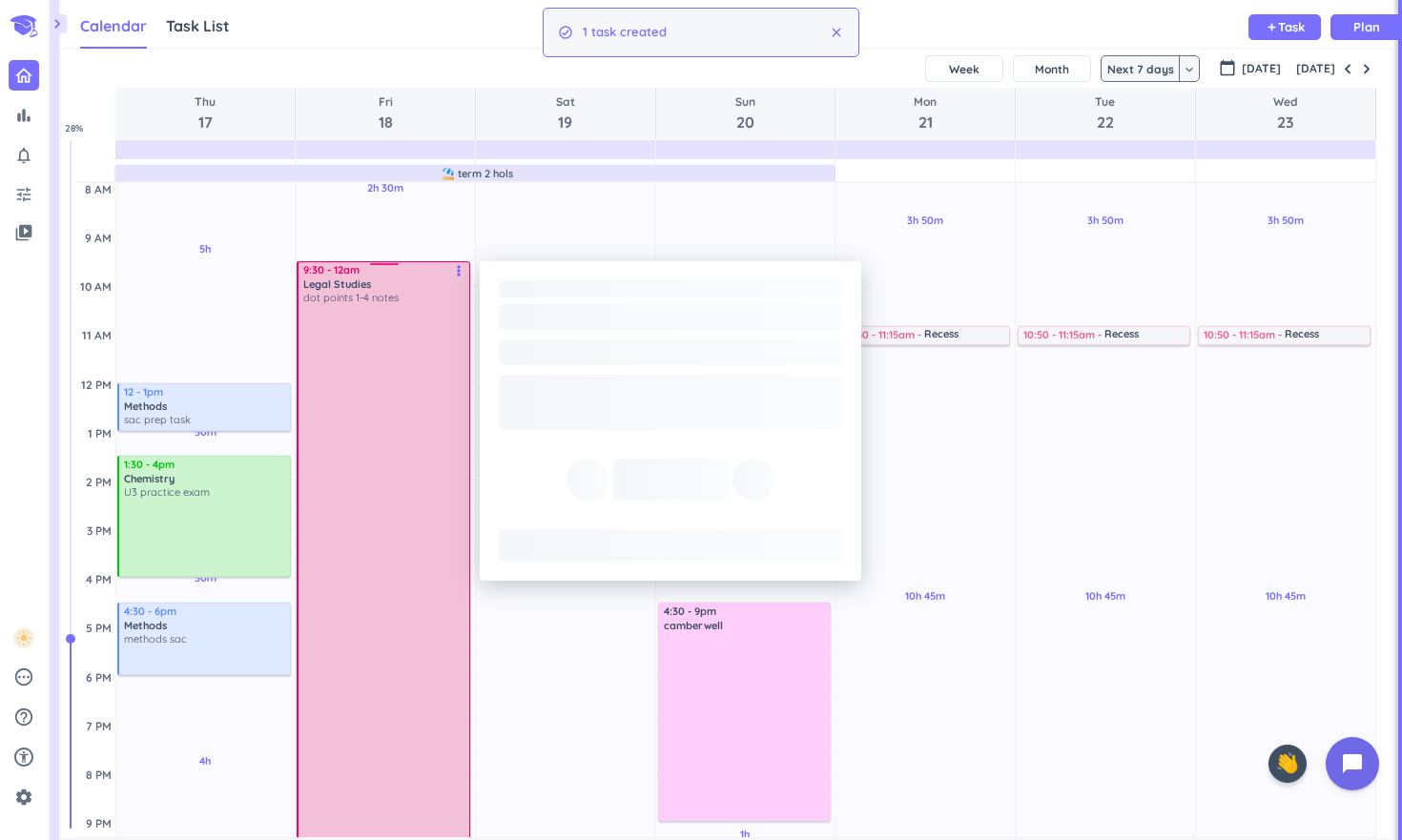 click at bounding box center (384, 634) 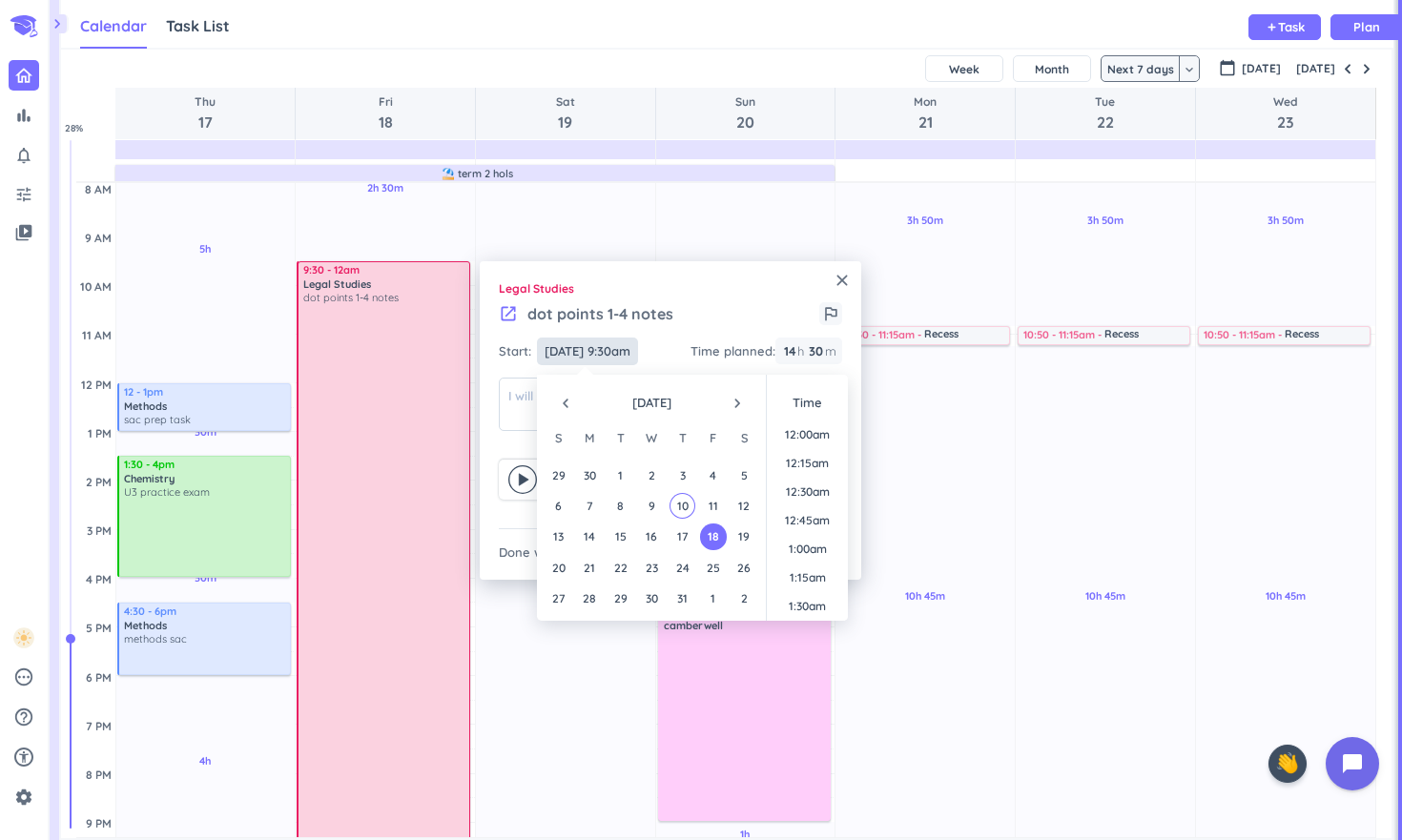 click on "[DATE] 9:30am" at bounding box center [588, 351] 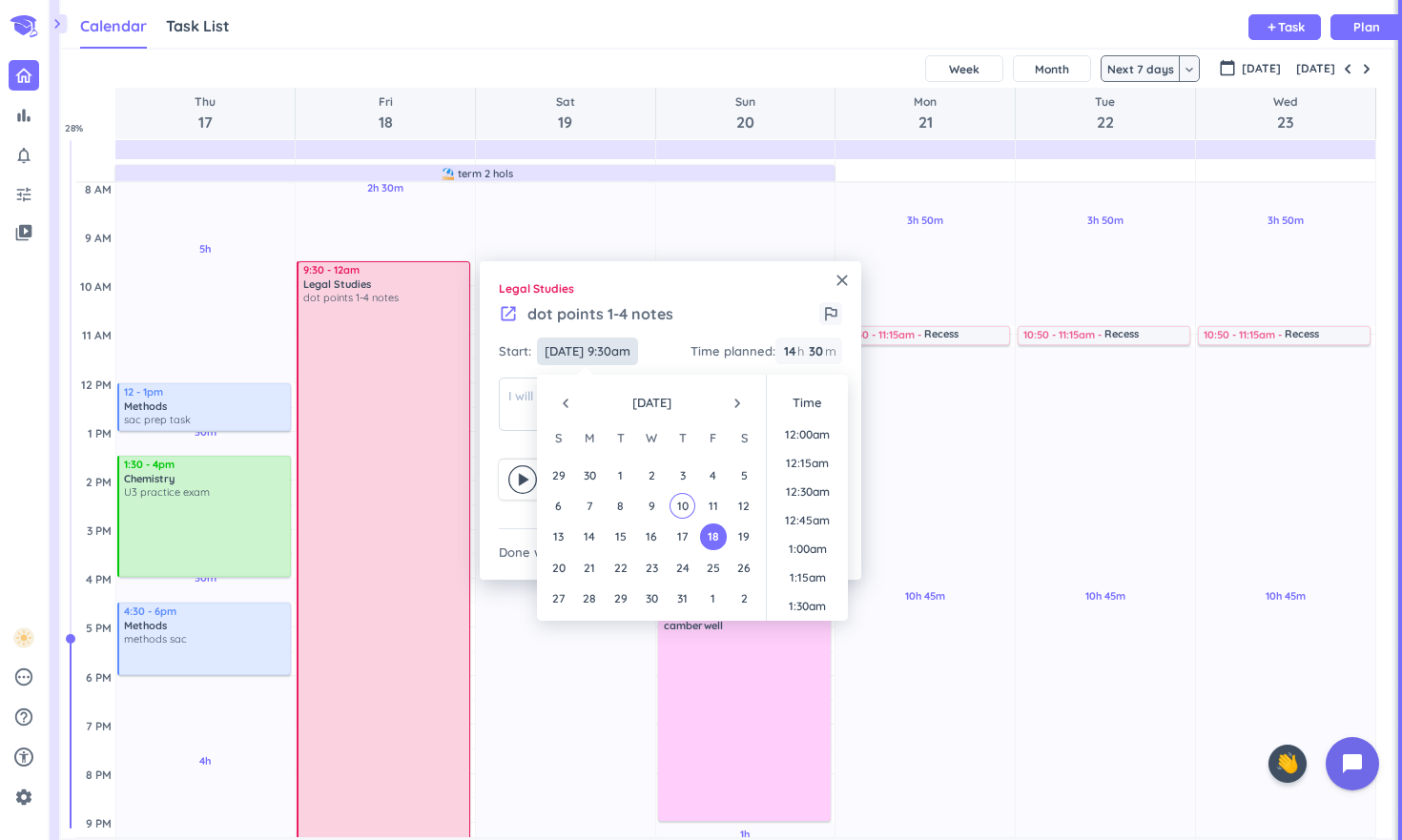 scroll, scrollTop: 1001, scrollLeft: 0, axis: vertical 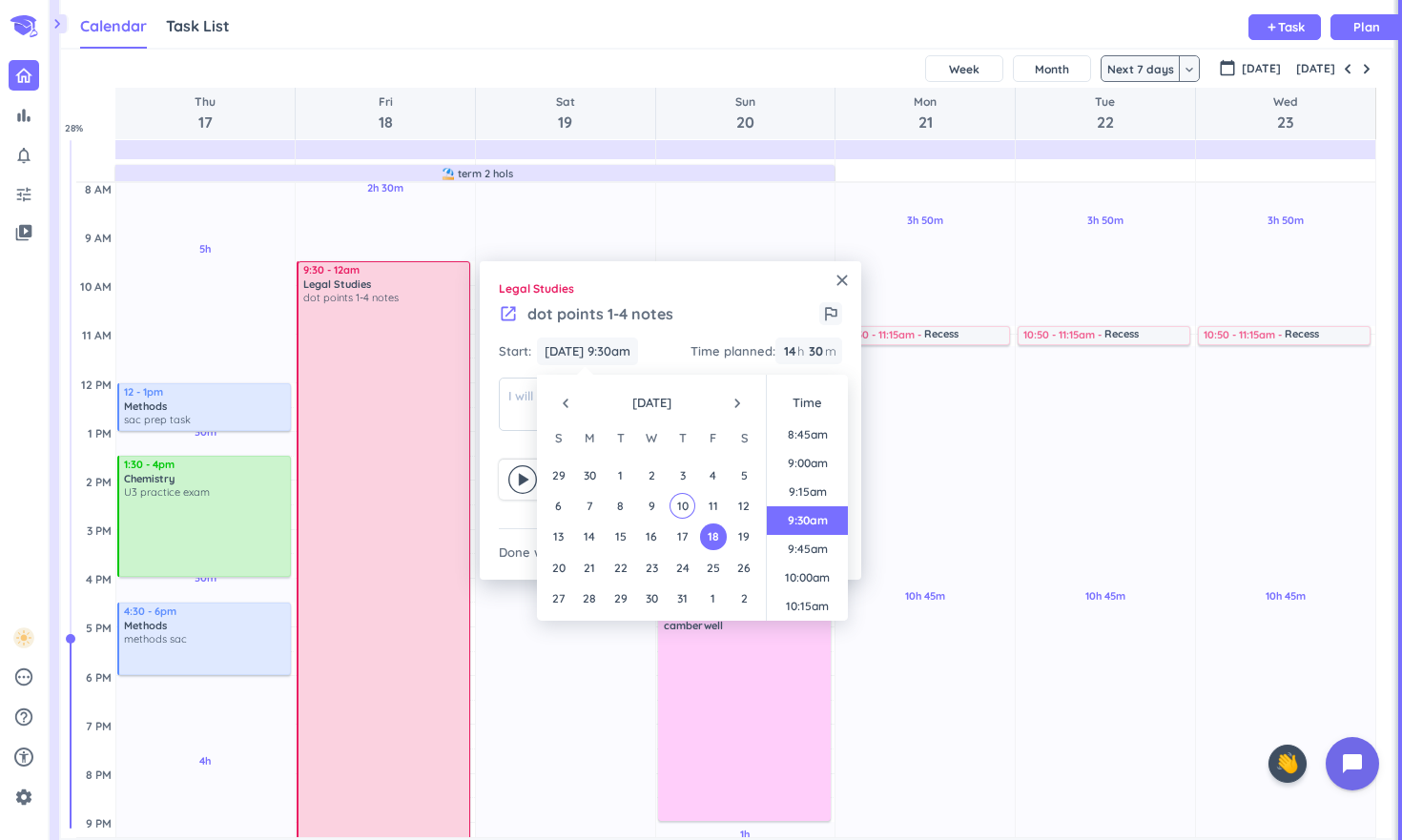 click on "Start: [DATE] 9:30am [DATE] 9:30am Time planned : 14 14 00 h 30 30 00 m" at bounding box center [670, 358] 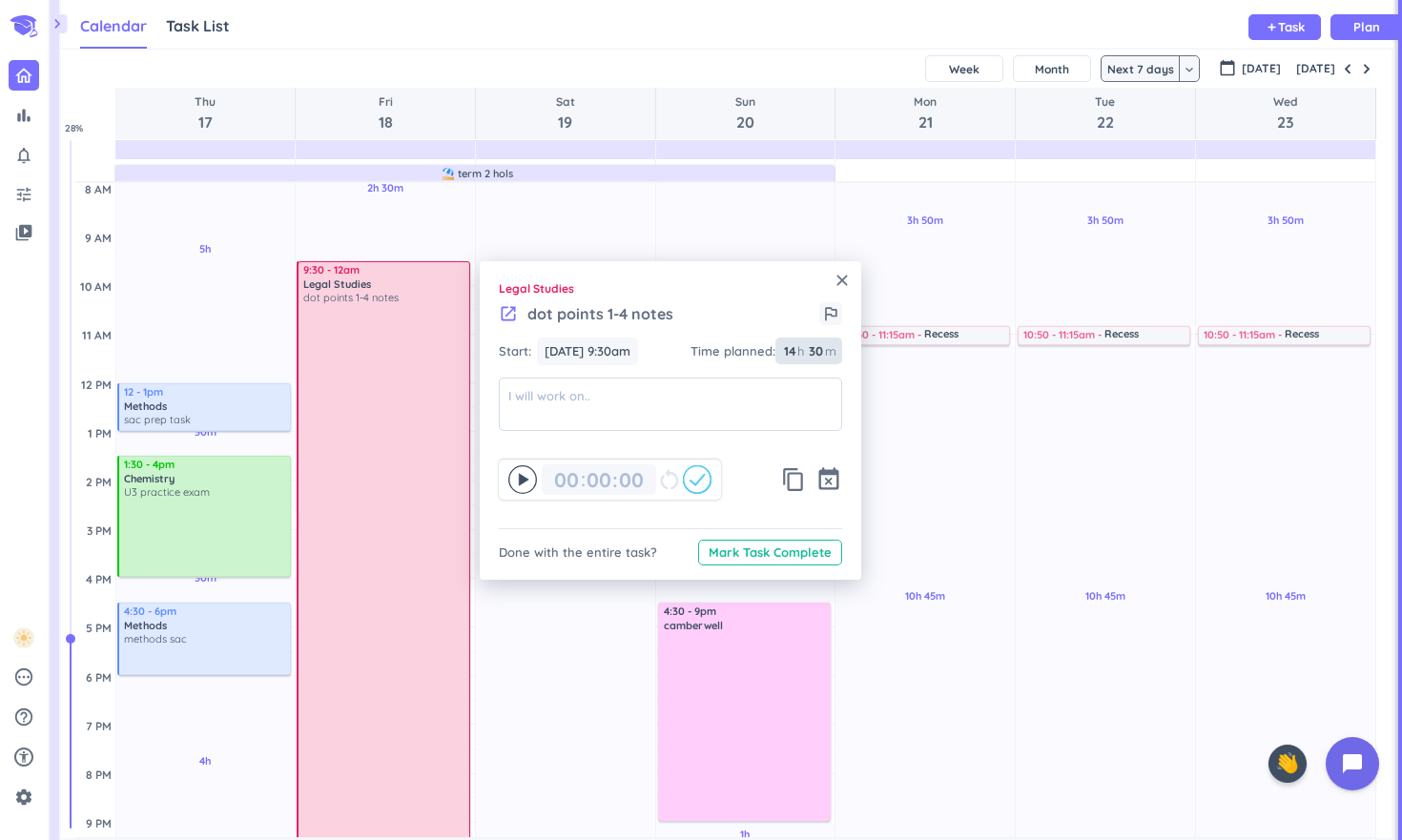 click on "14" at bounding box center [789, 351] 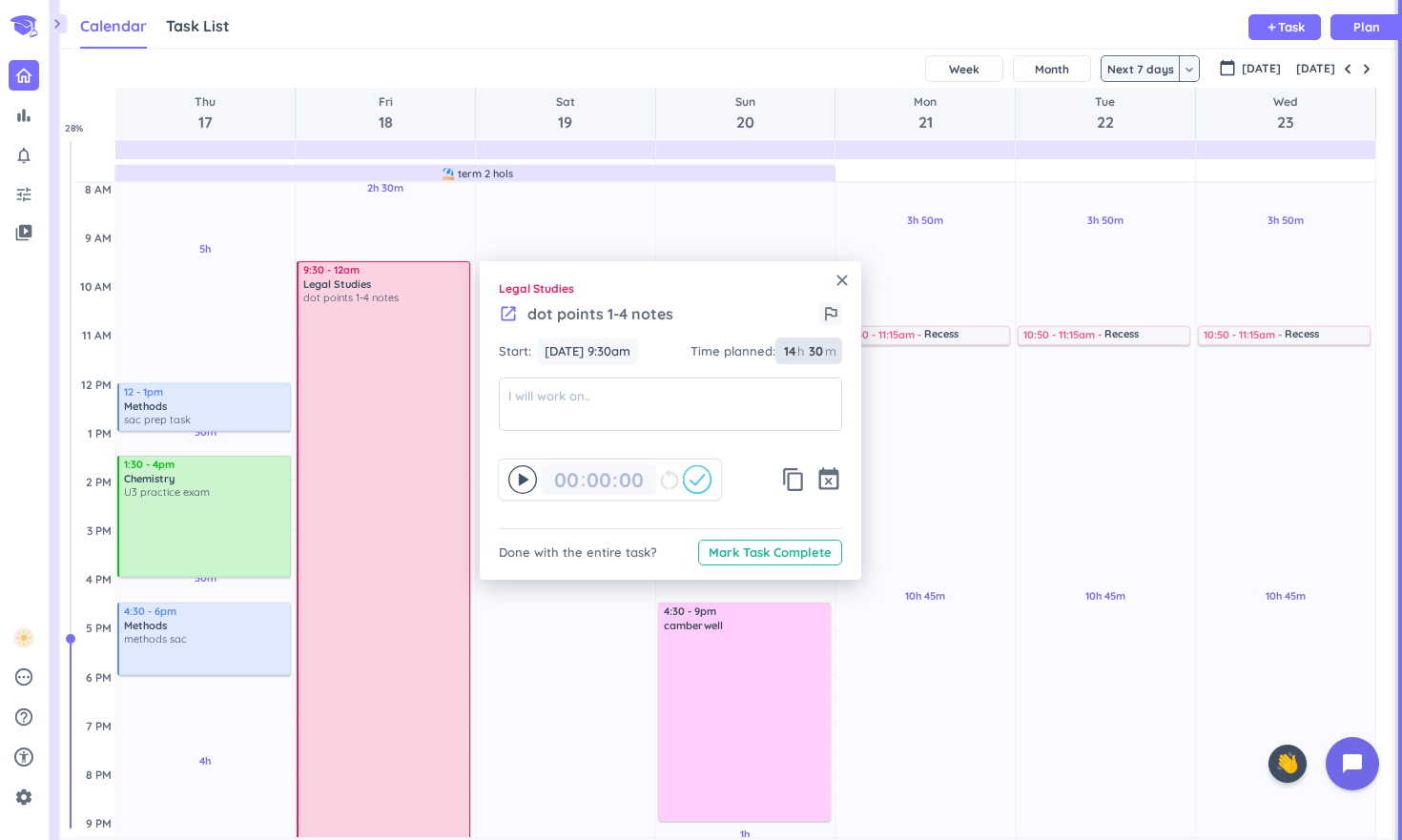 type on "1" 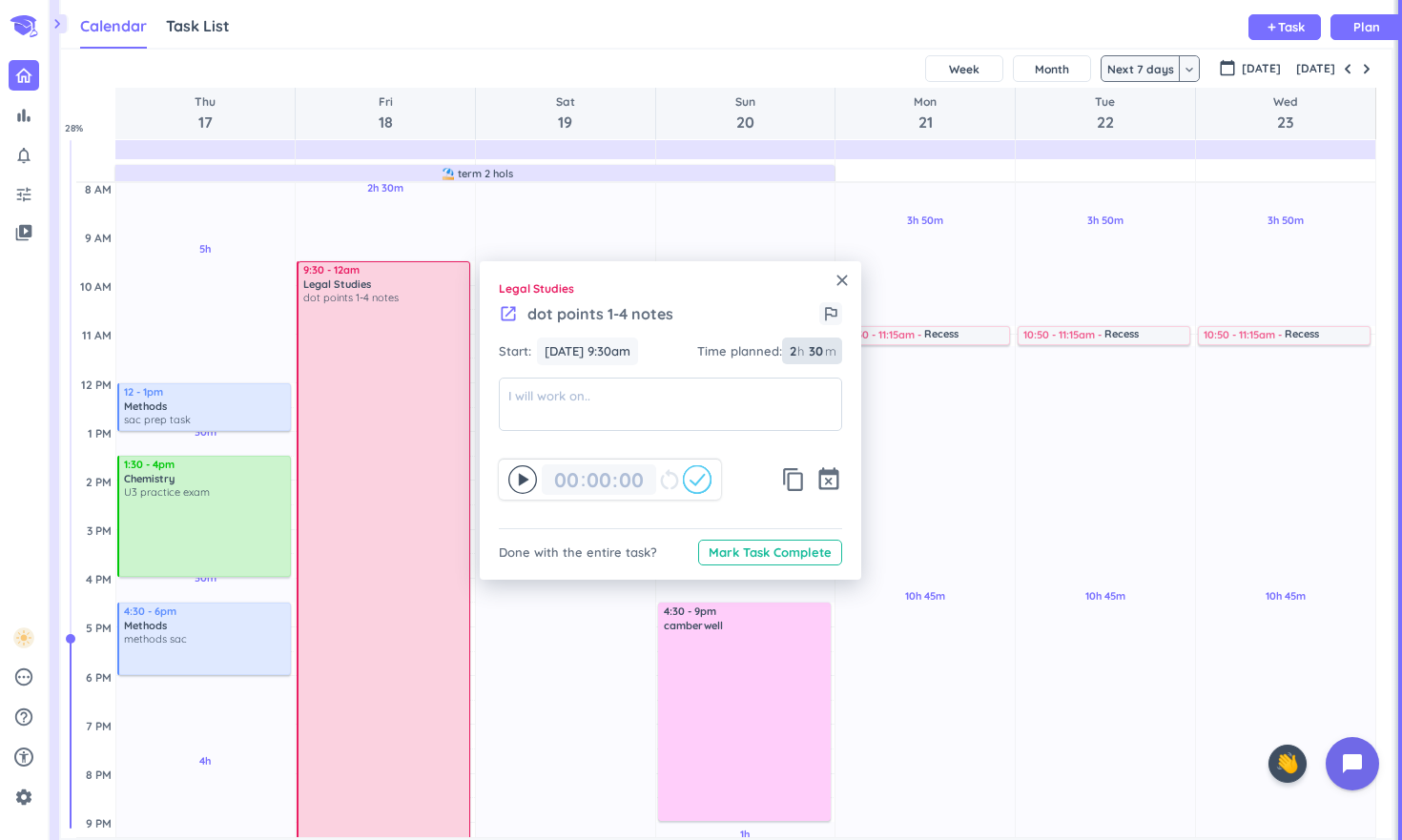 type on "2" 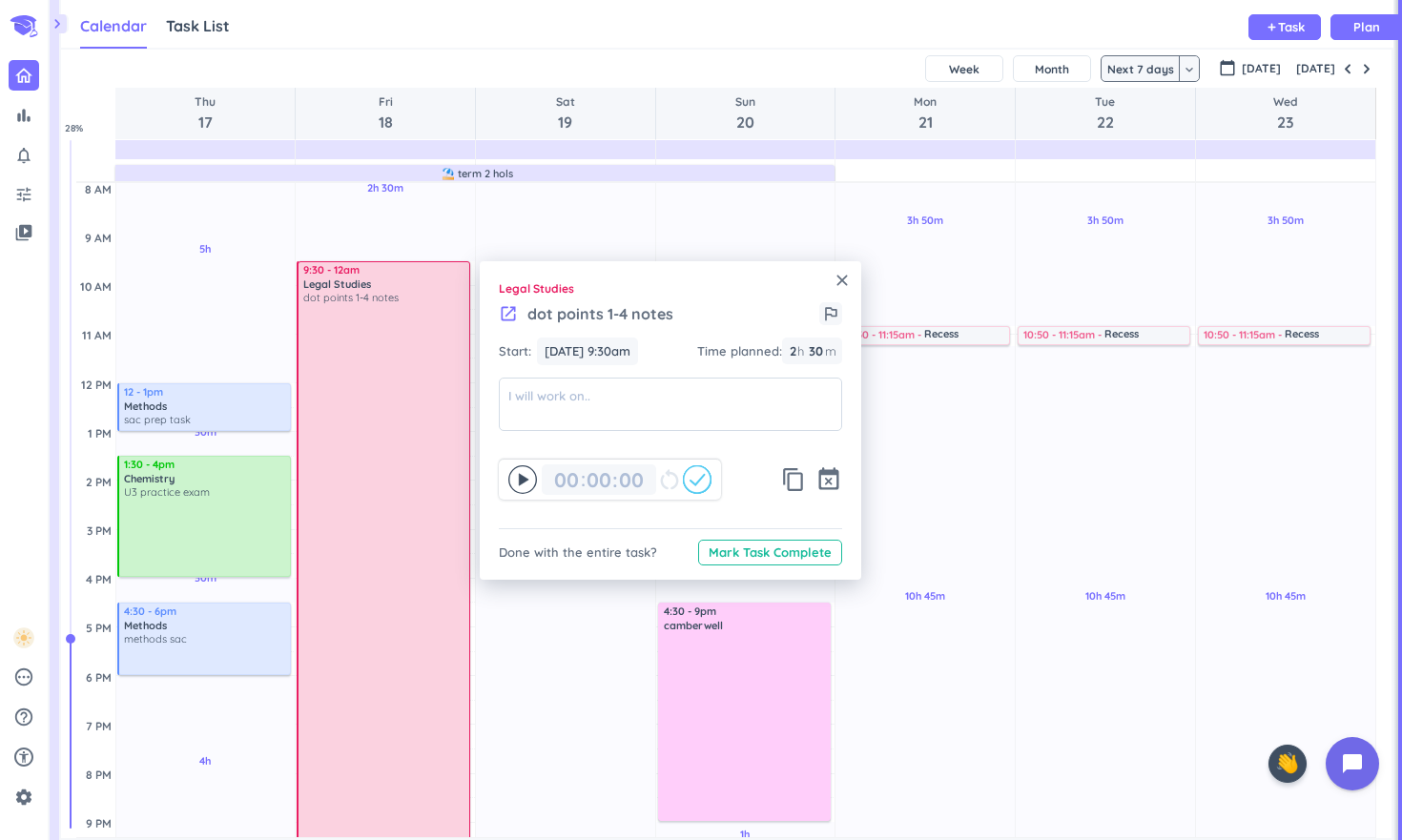 click on "9h 30m Past due Plan" at bounding box center (746, 371) 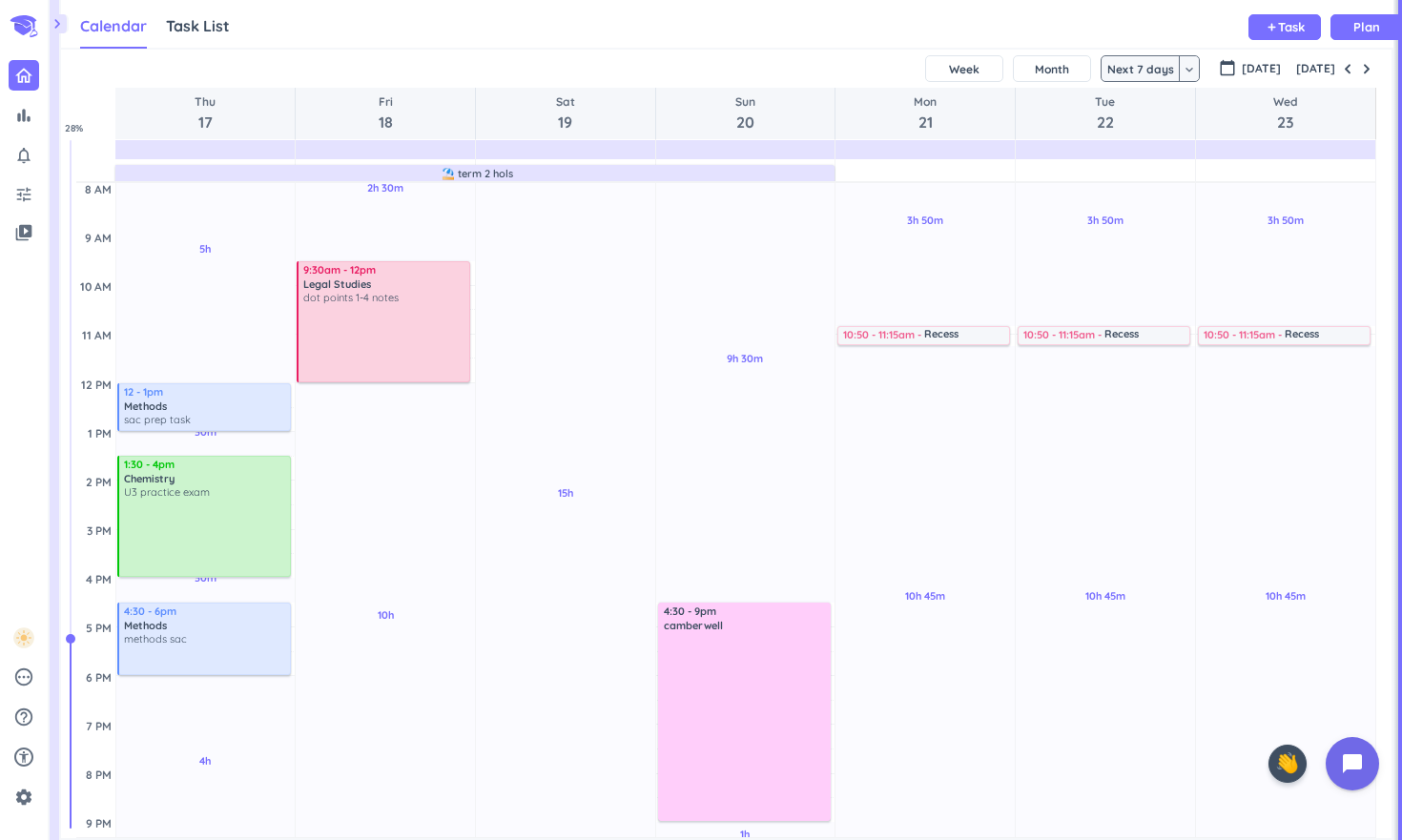 click at bounding box center (384, 341) 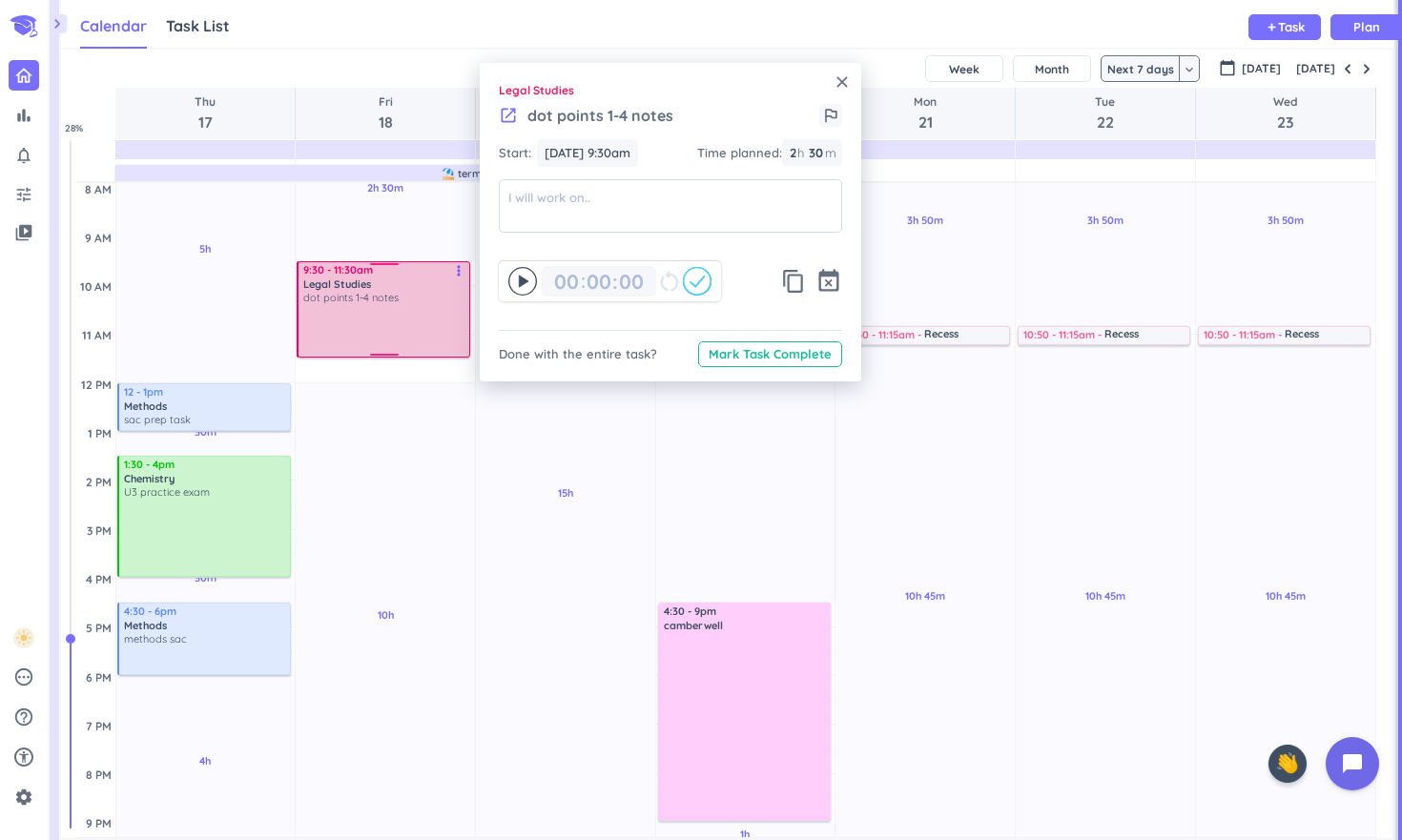 drag, startPoint x: 386, startPoint y: 380, endPoint x: 389, endPoint y: 356, distance: 24.186773 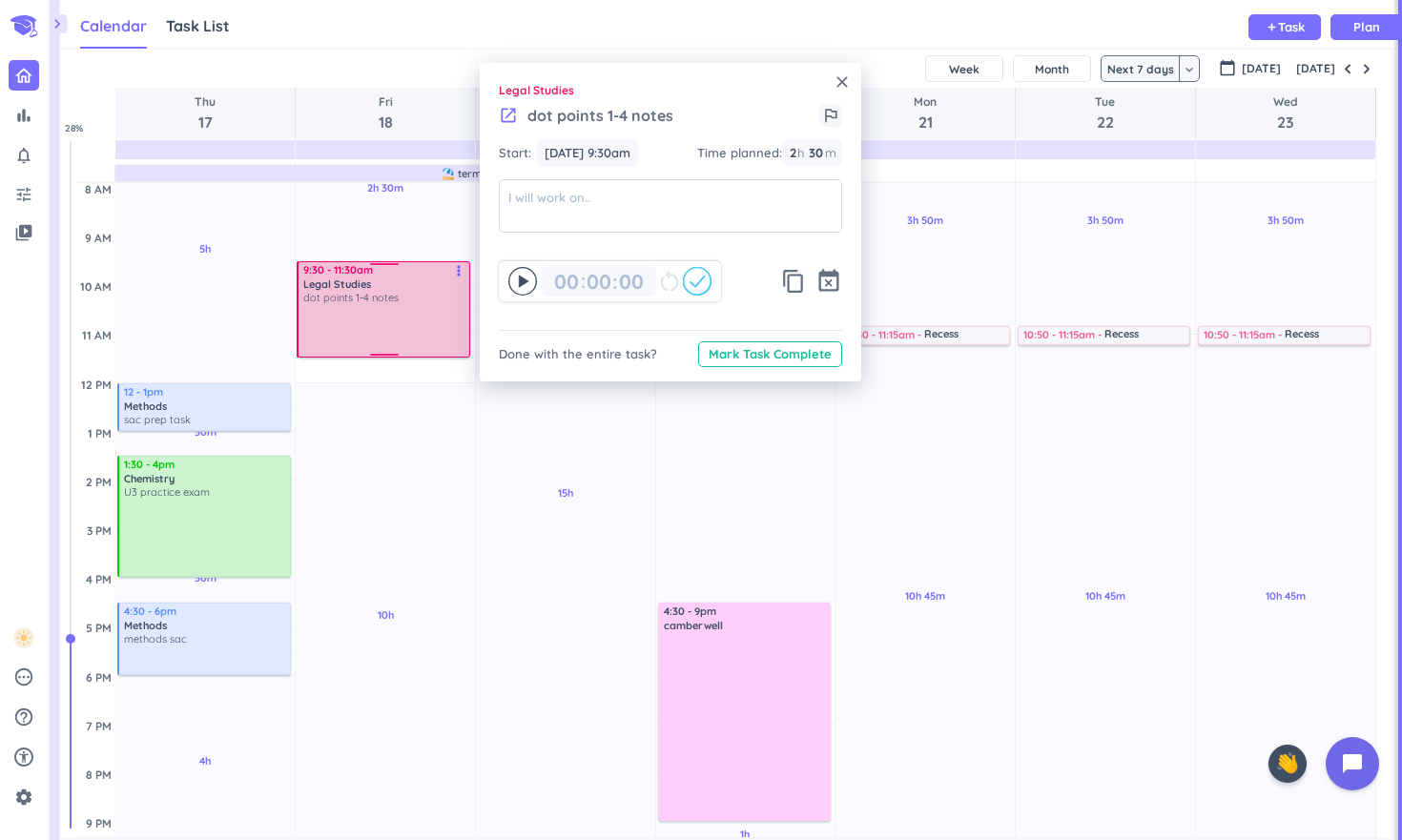 click on "2h 30m Past due Plan 10h  Past due Plan Adjust Awake Time Adjust Awake Time 9:30am - 12pm Legal Studies dot points 1-4 notes more_vert 9:30 - 11:30am Legal Studies dot points 1-4 notes more_vert" at bounding box center [385, 578] 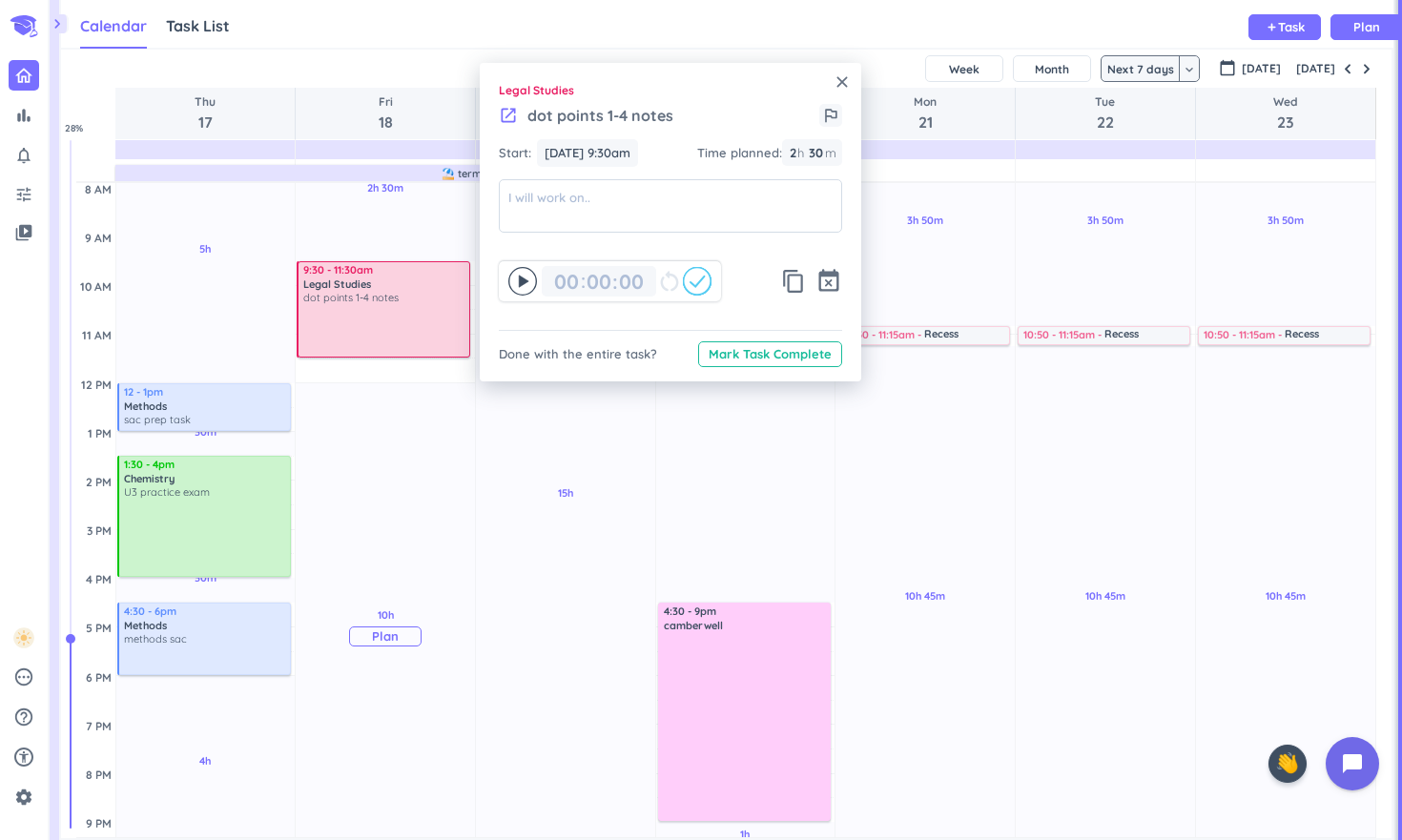 click on "10h  Past due Plan" at bounding box center (385, 626) 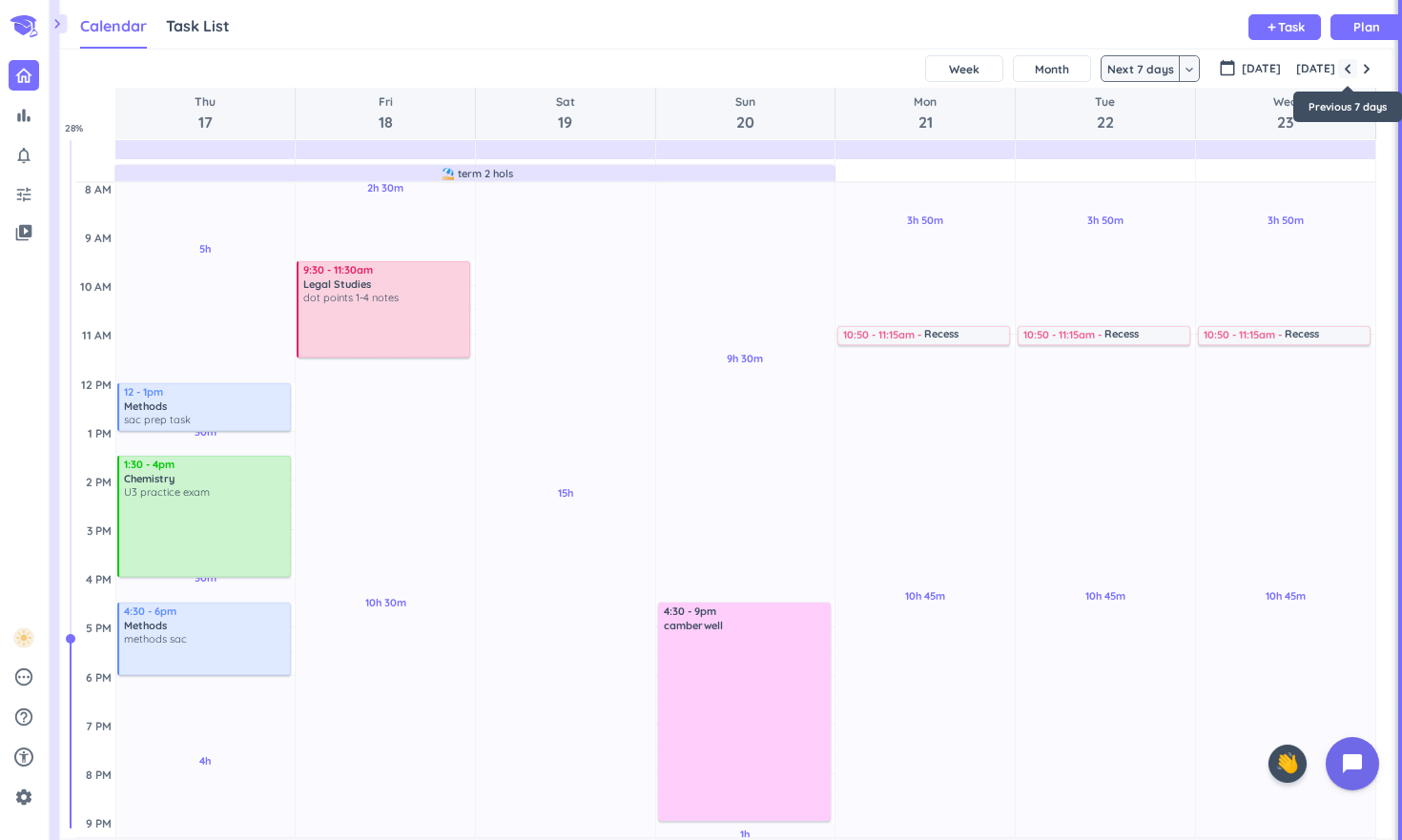 click at bounding box center (1348, 69) 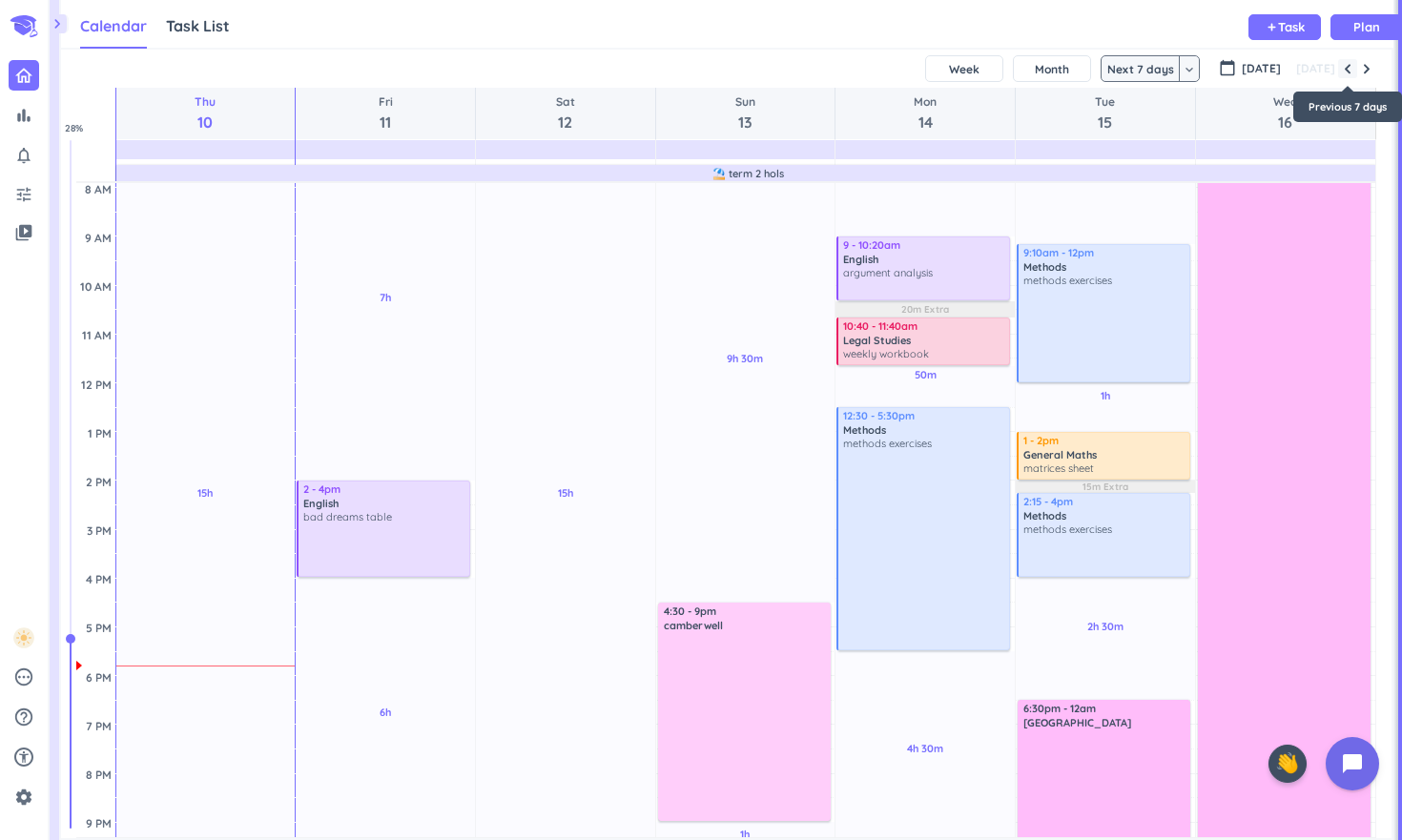 scroll, scrollTop: 99, scrollLeft: 0, axis: vertical 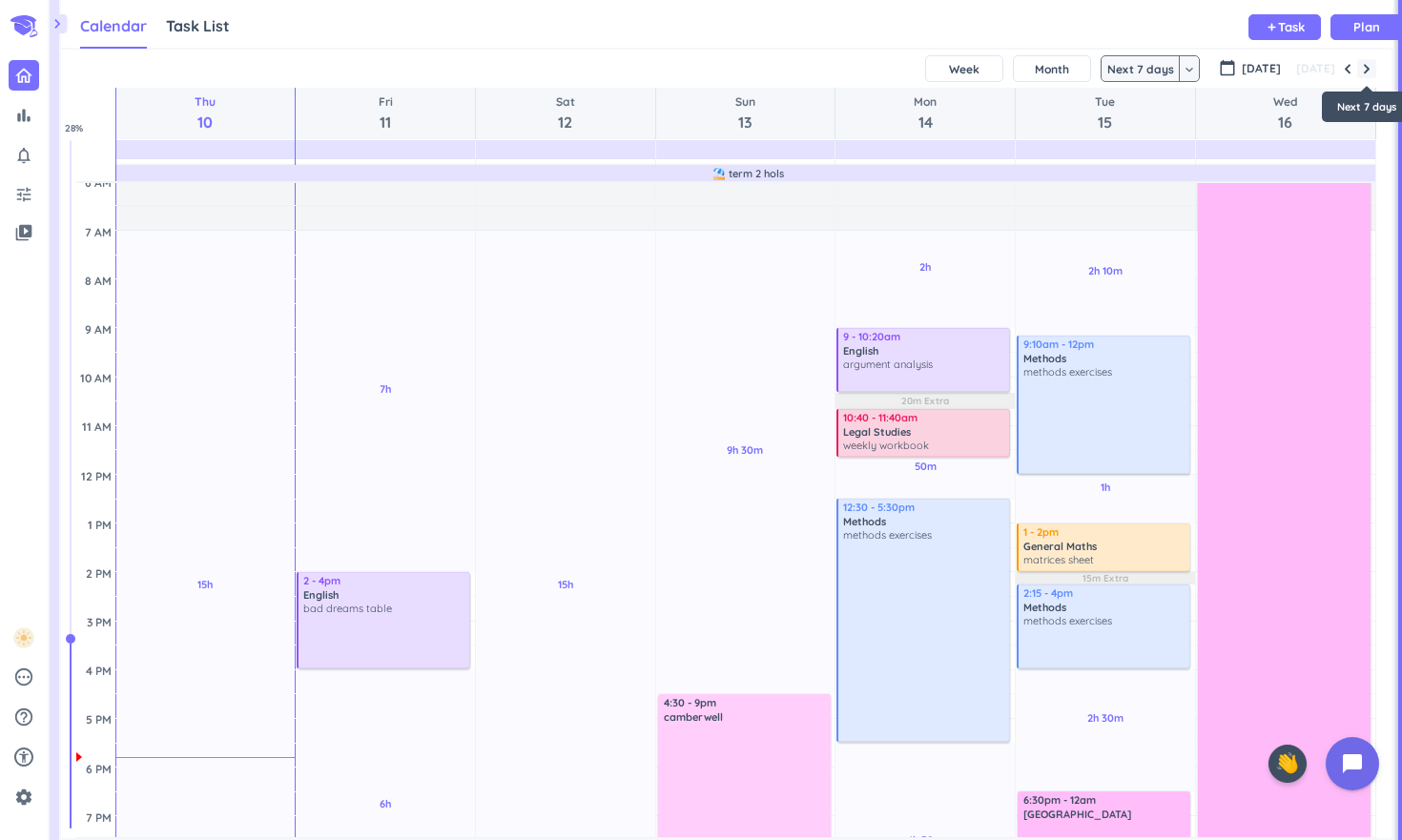 click at bounding box center [1367, 69] 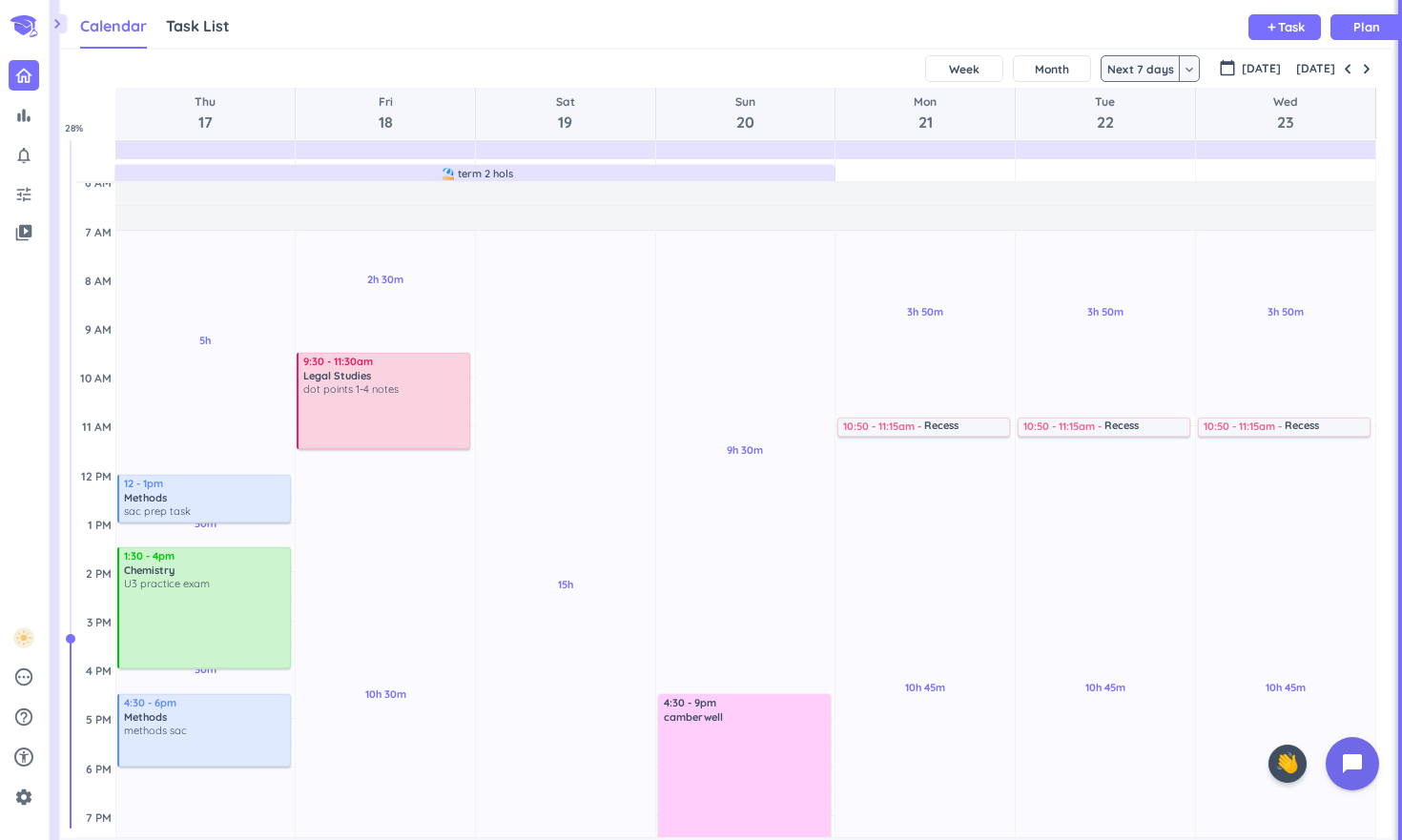 click on "Week Month Next 7 days keyboard_arrow_down" at bounding box center (1064, 69) 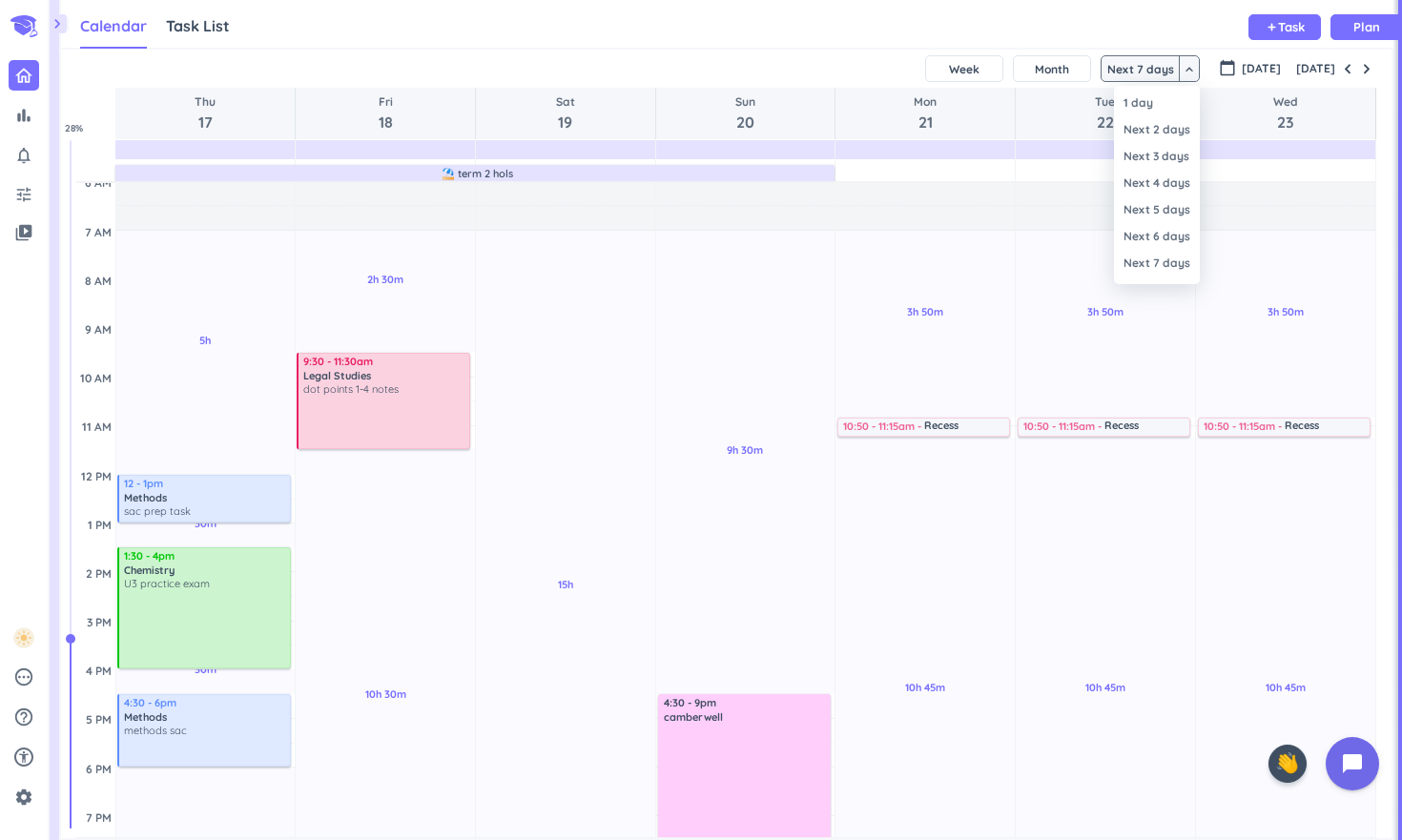 click at bounding box center (701, 420) 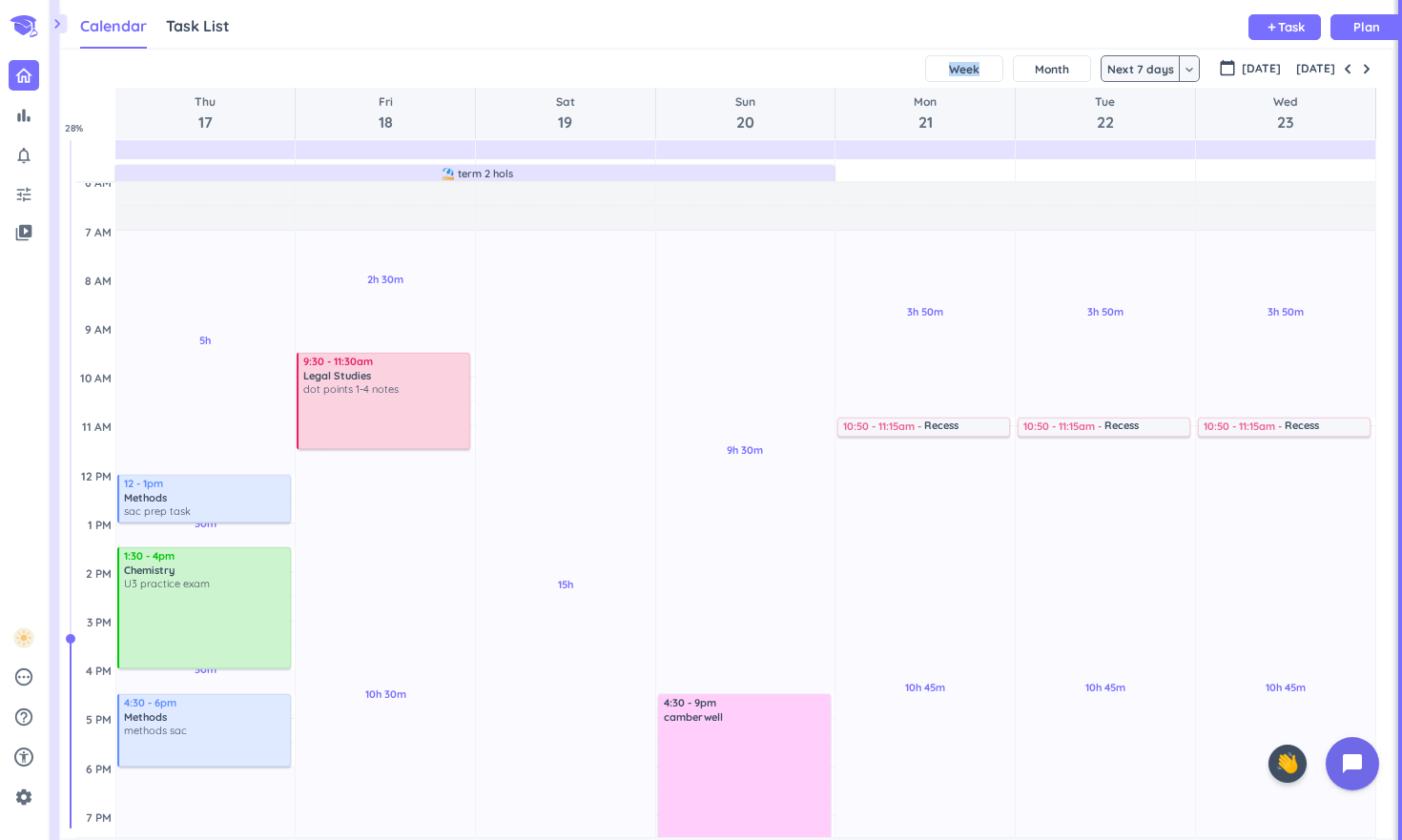 click on "Week" at bounding box center [964, 69] 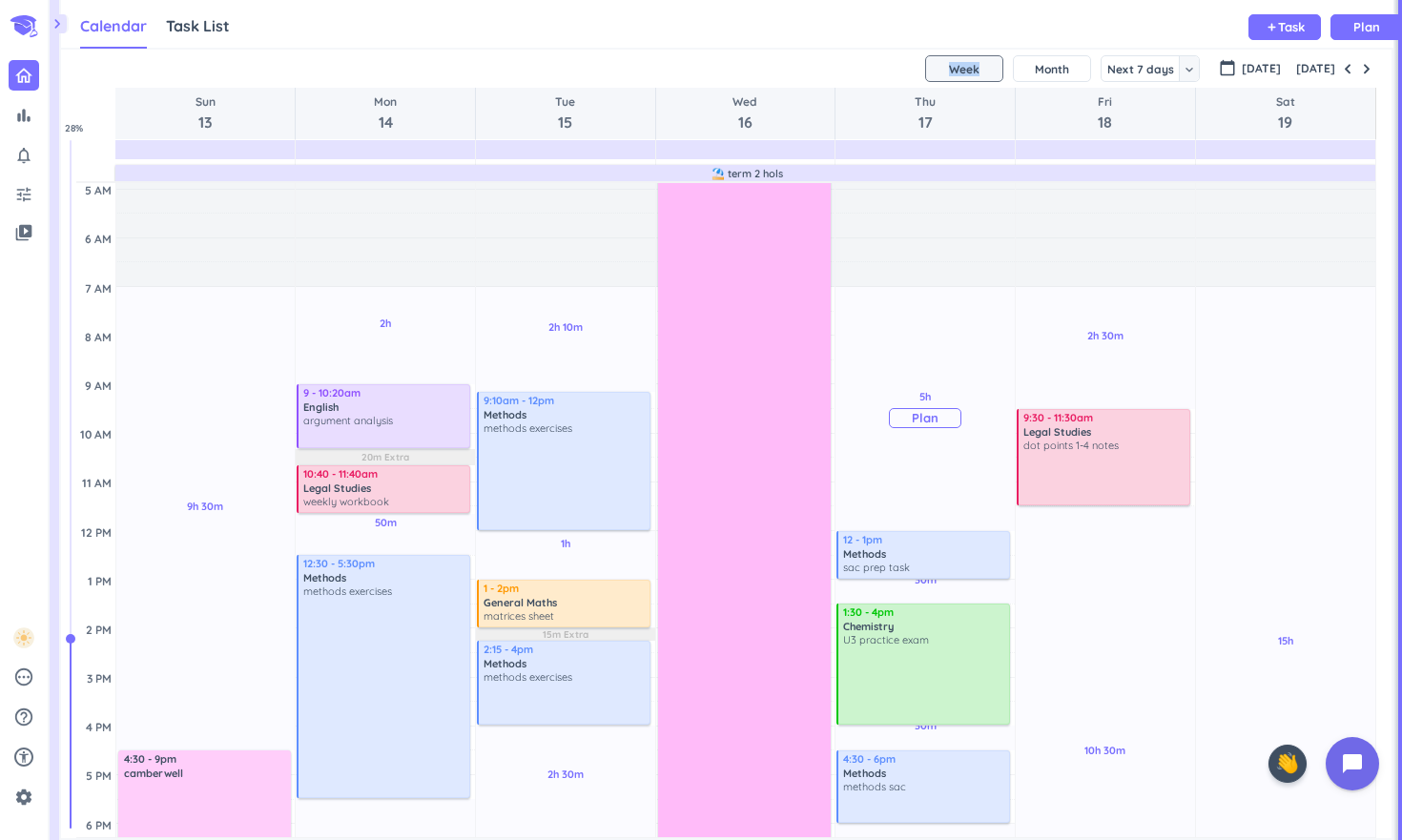 scroll, scrollTop: 0, scrollLeft: 0, axis: both 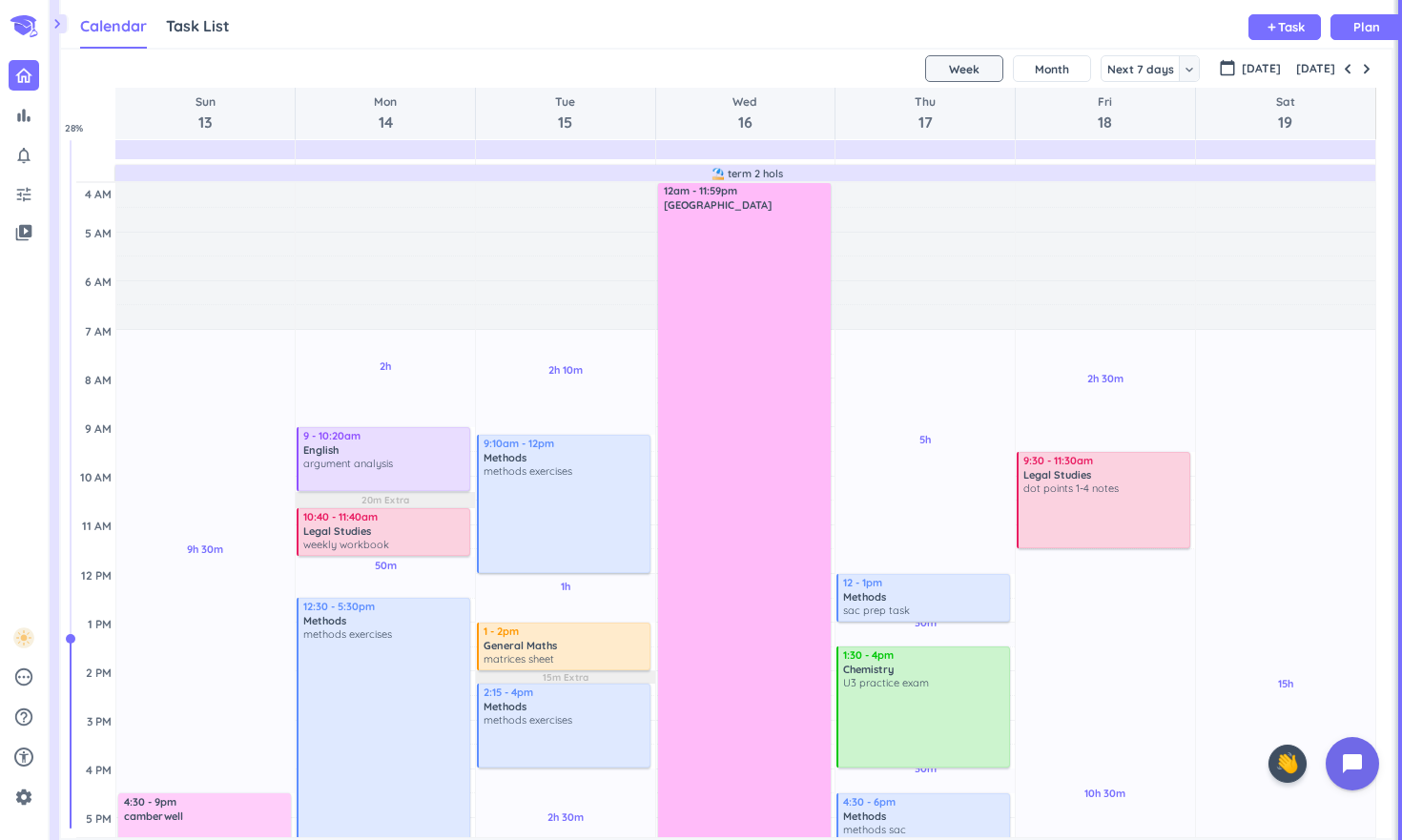 click on "Calendar Task List Calendar keyboard_arrow_down add Task Plan" at bounding box center (727, 24) 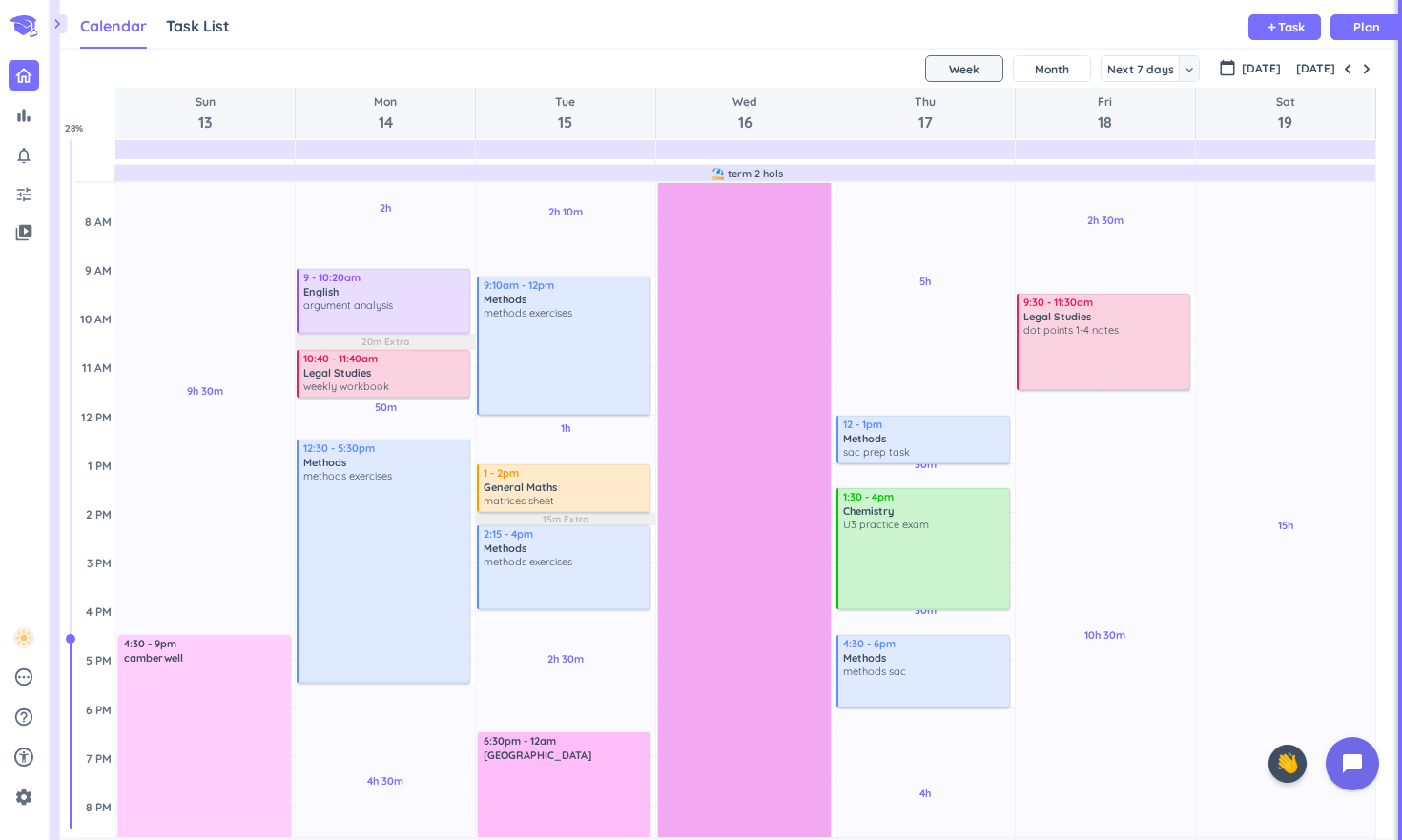 scroll, scrollTop: 0, scrollLeft: 0, axis: both 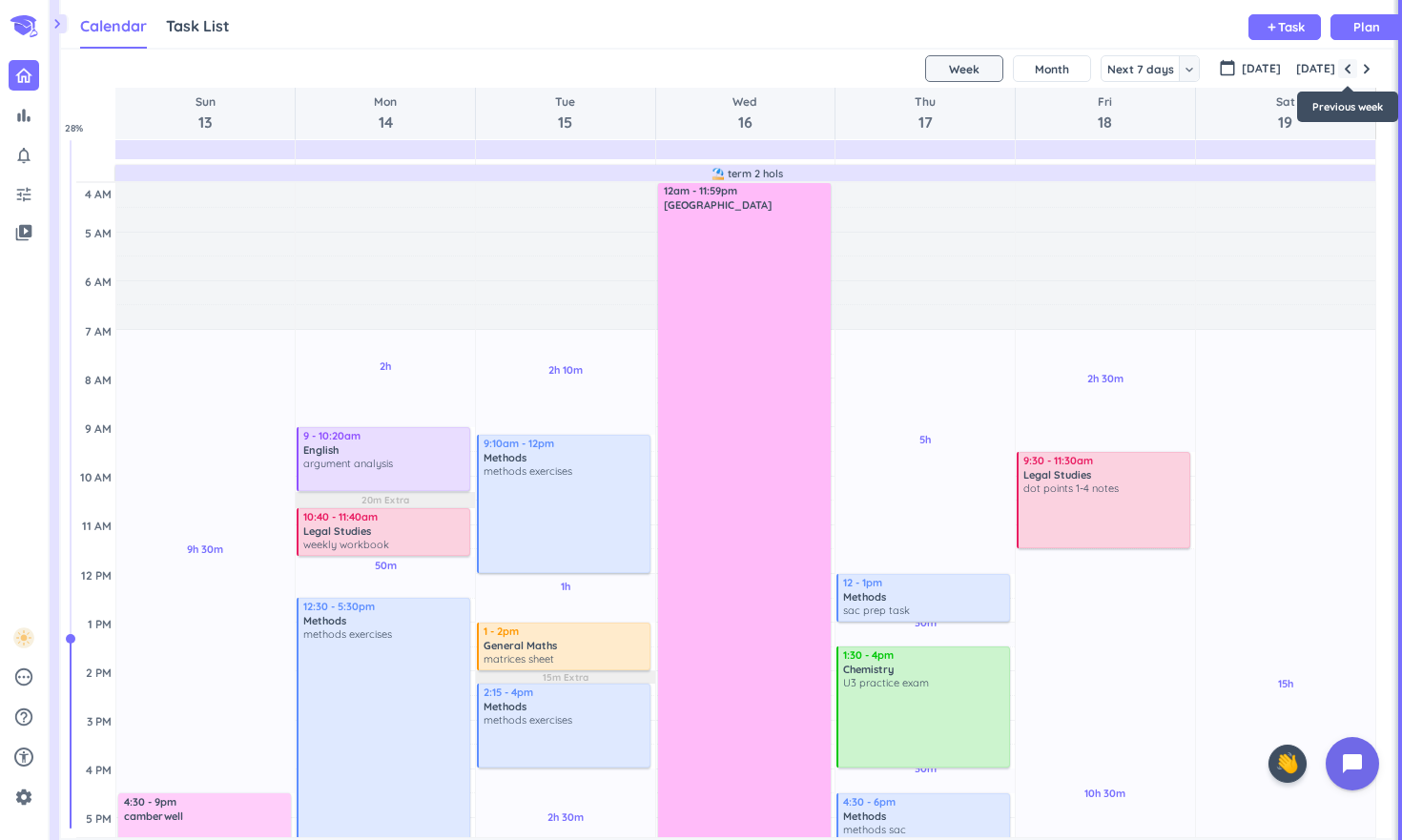 click at bounding box center [1348, 69] 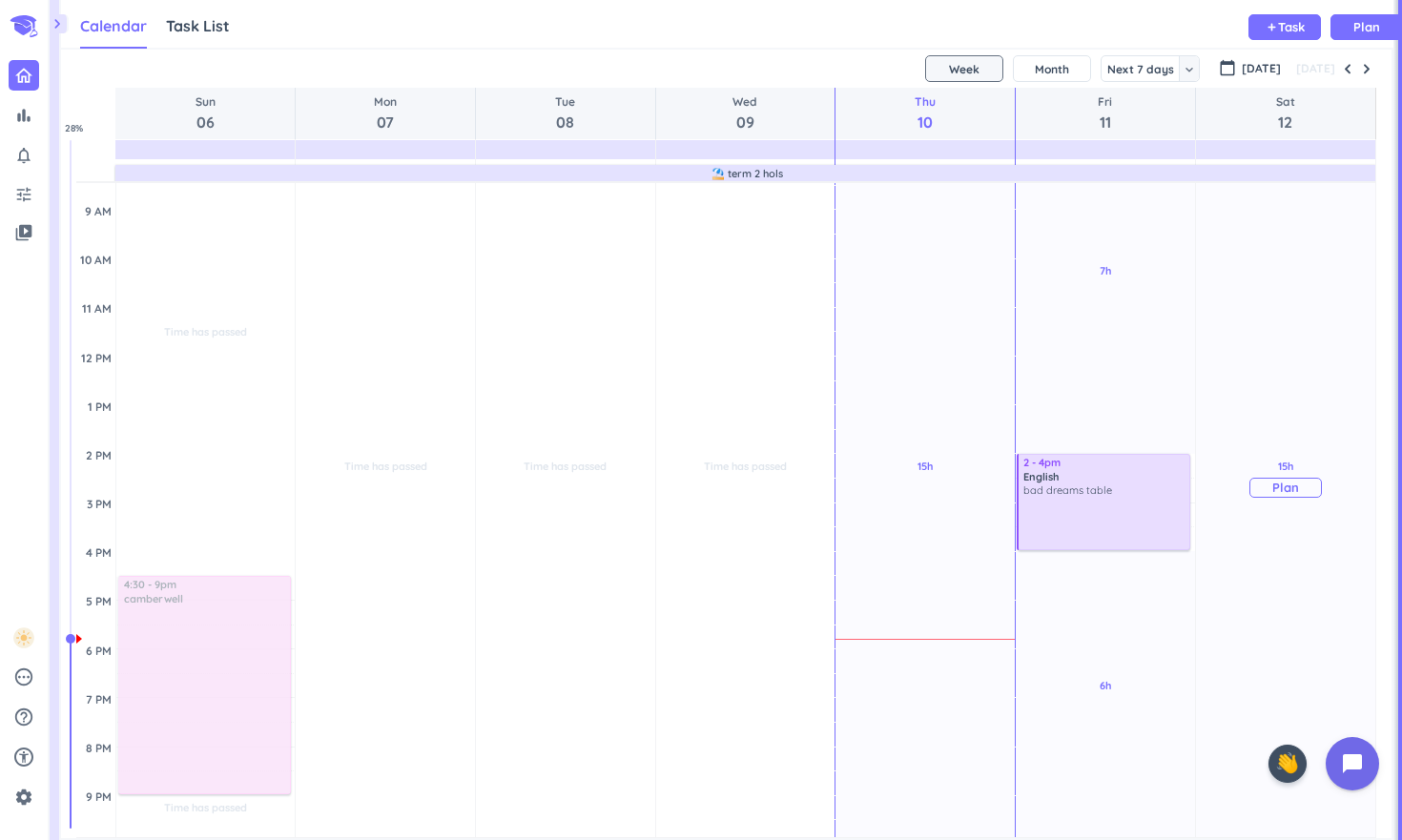 scroll, scrollTop: 236, scrollLeft: 0, axis: vertical 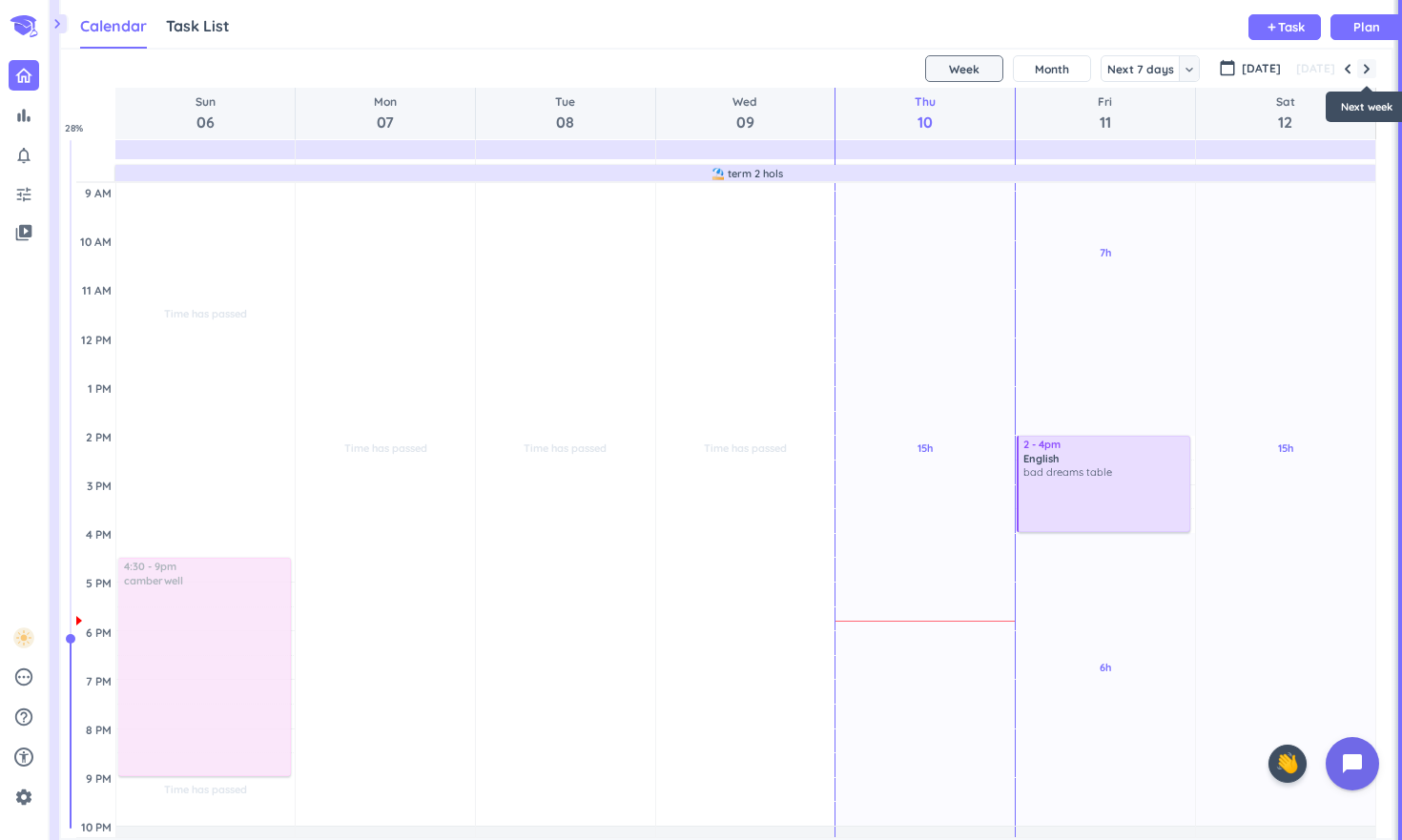 click at bounding box center [1367, 69] 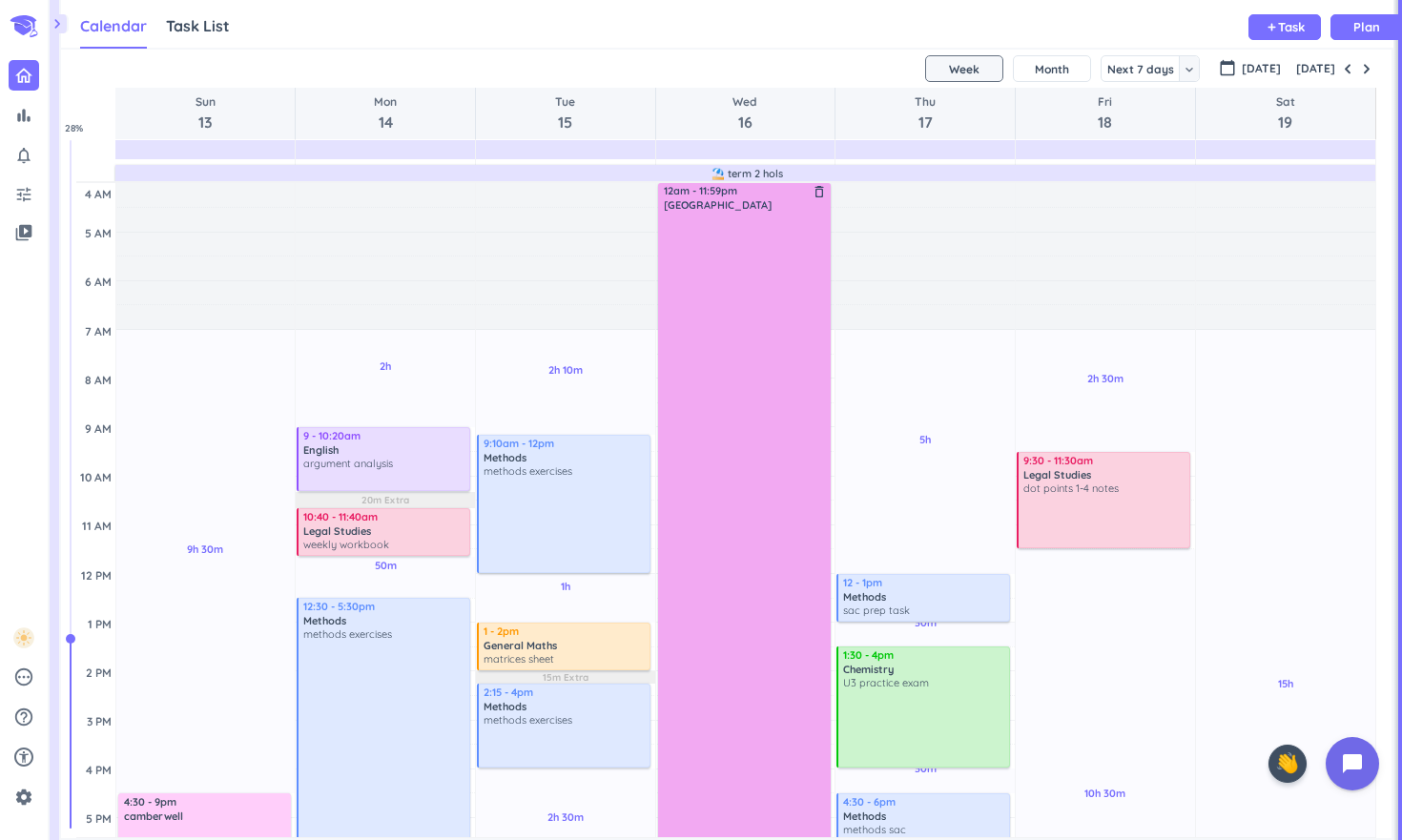 scroll, scrollTop: 328, scrollLeft: 0, axis: vertical 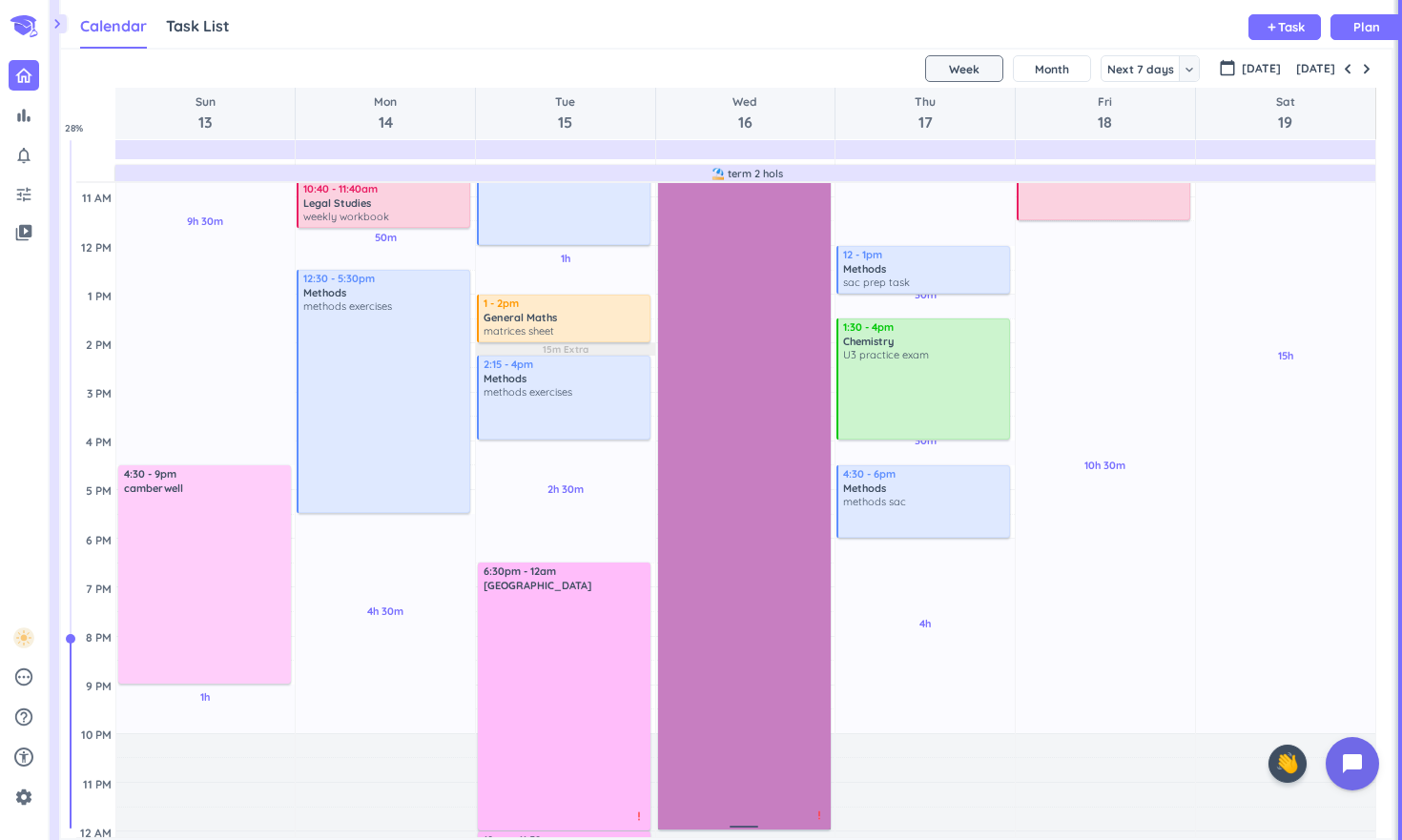 click on "12am - 11:59pm [GEOGRAPHIC_DATA] delete_outline priority_high" at bounding box center [744, 342] 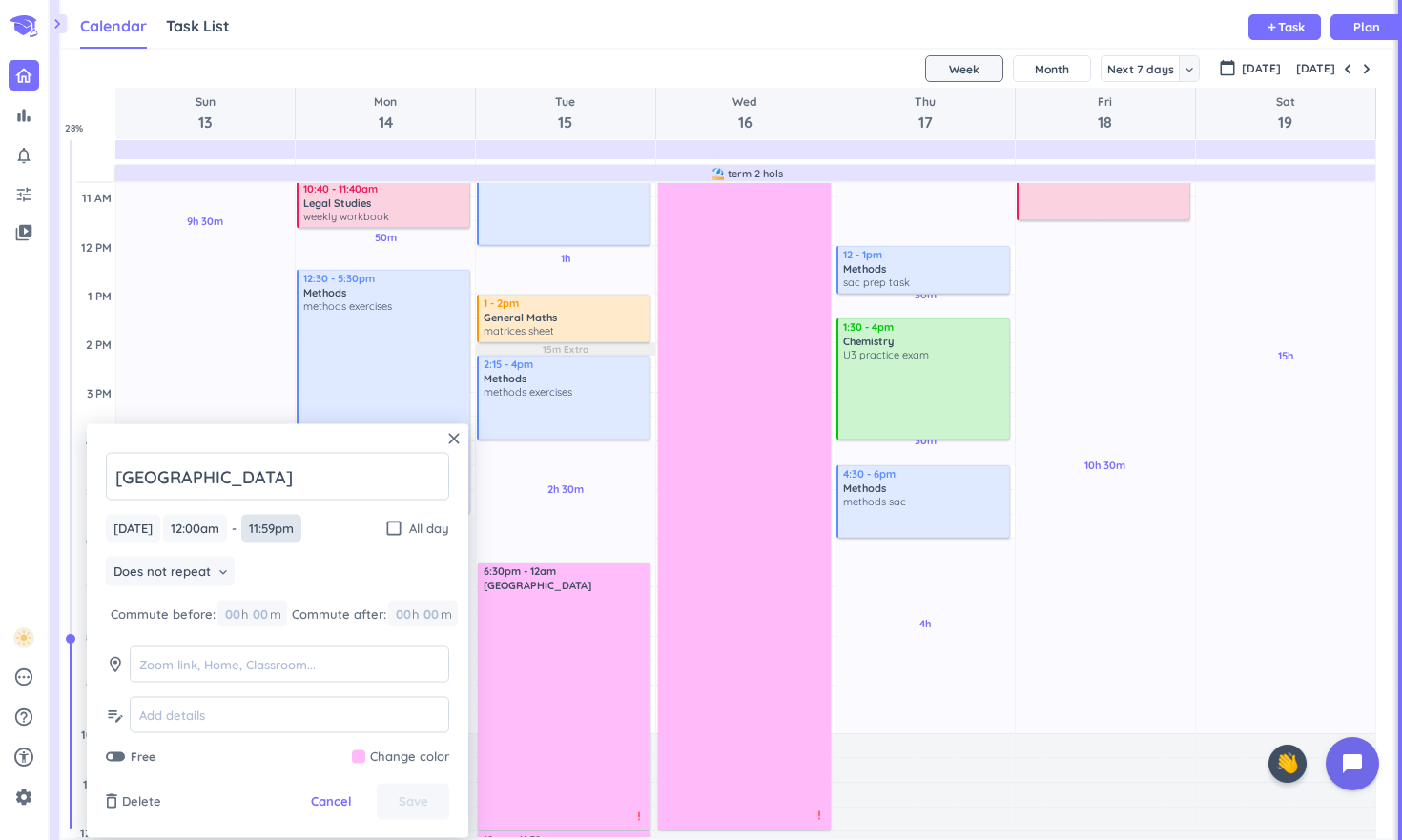 click on "11:59pm" at bounding box center (271, 528) 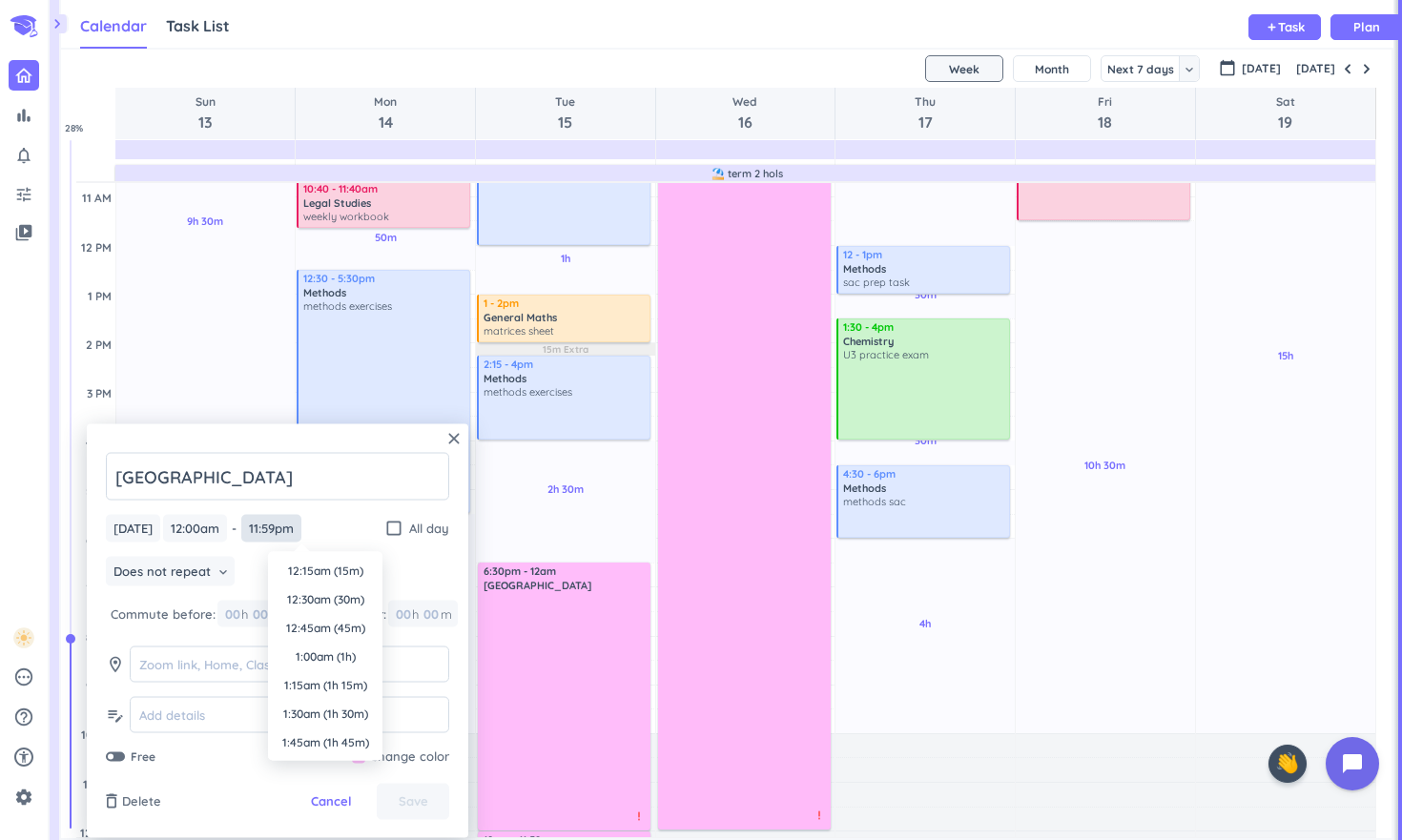 scroll, scrollTop: 2547, scrollLeft: 0, axis: vertical 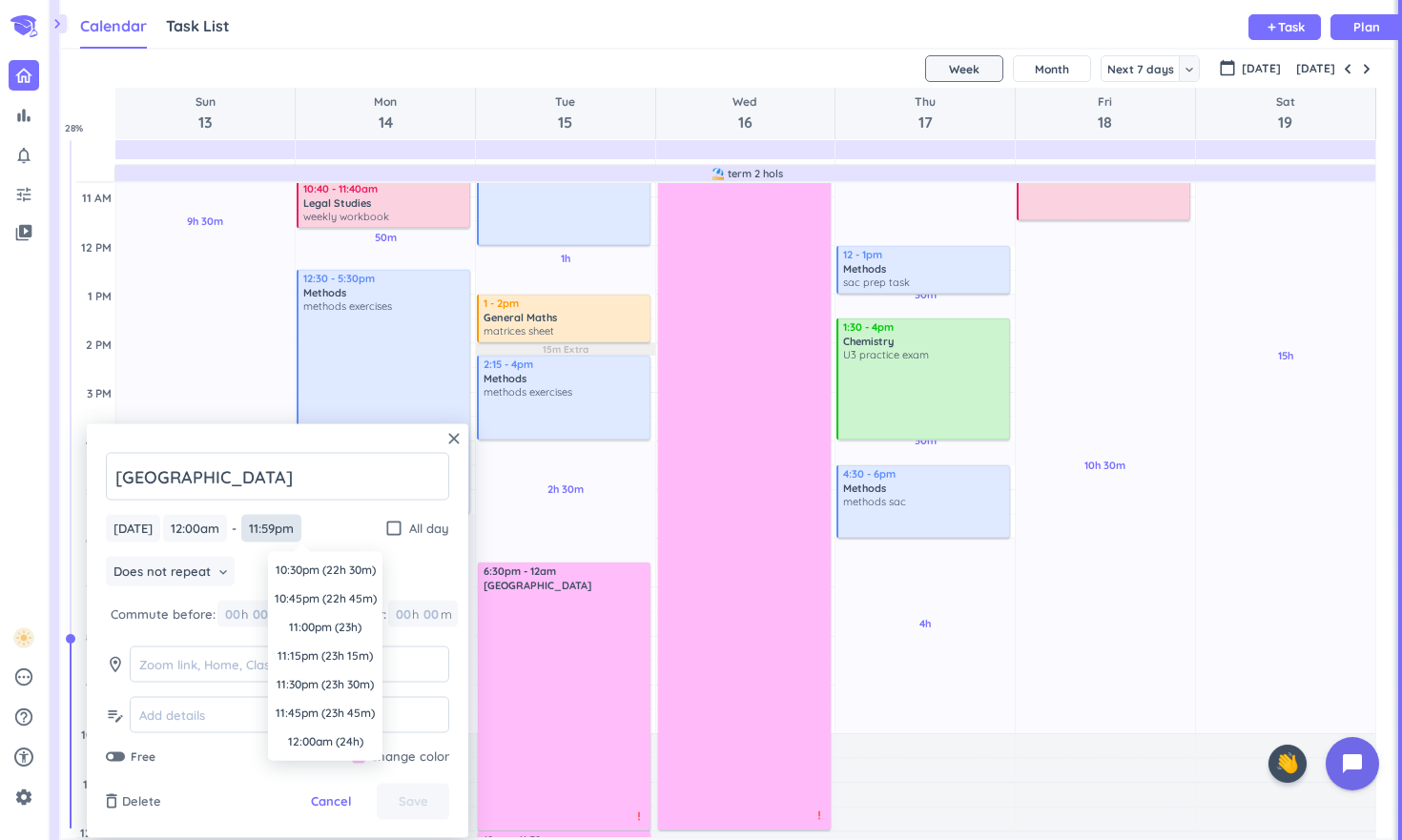 click on "11:59pm" at bounding box center [271, 528] 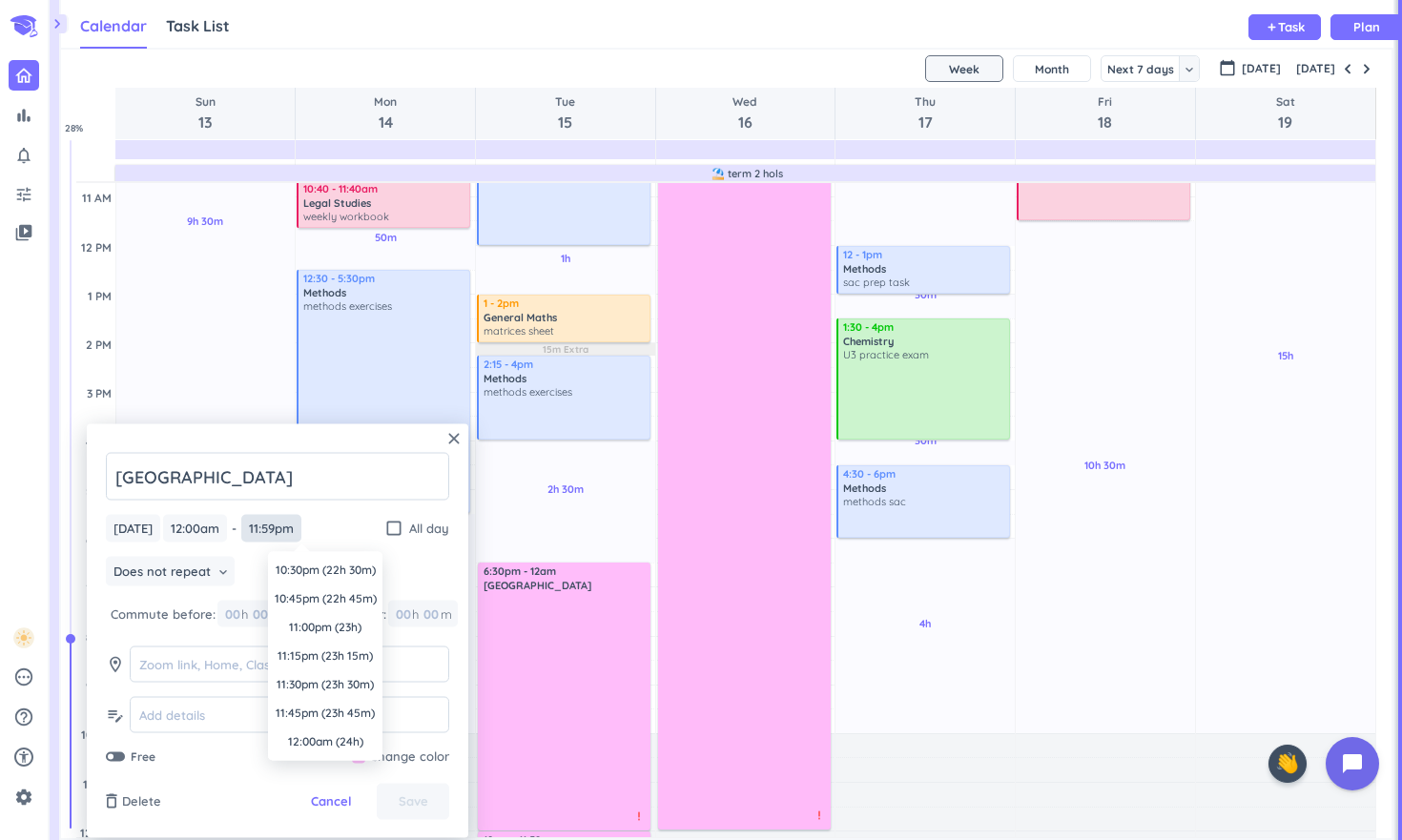 click on "11:59pm" at bounding box center (271, 528) 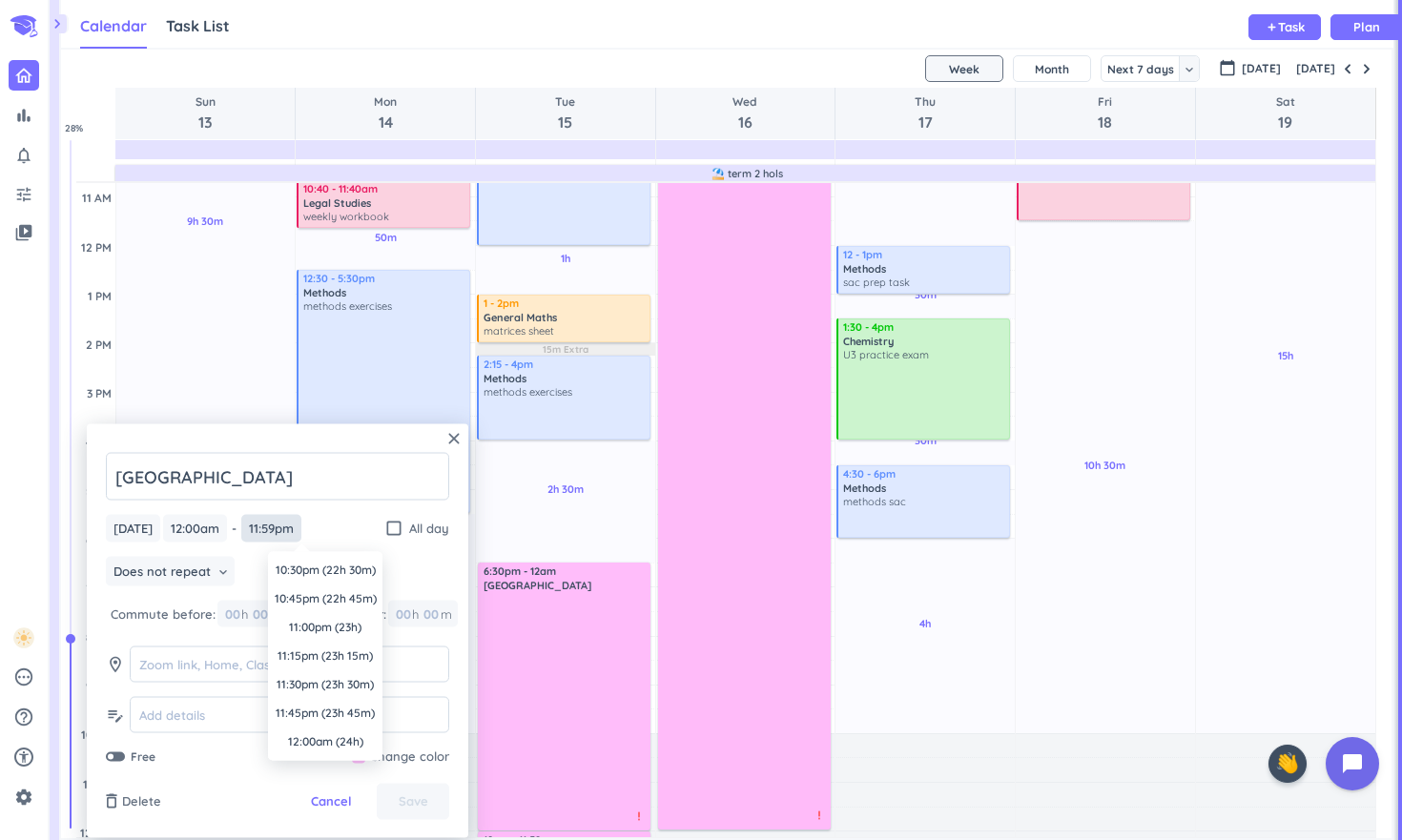 drag, startPoint x: 303, startPoint y: 528, endPoint x: 260, endPoint y: 525, distance: 43.104524 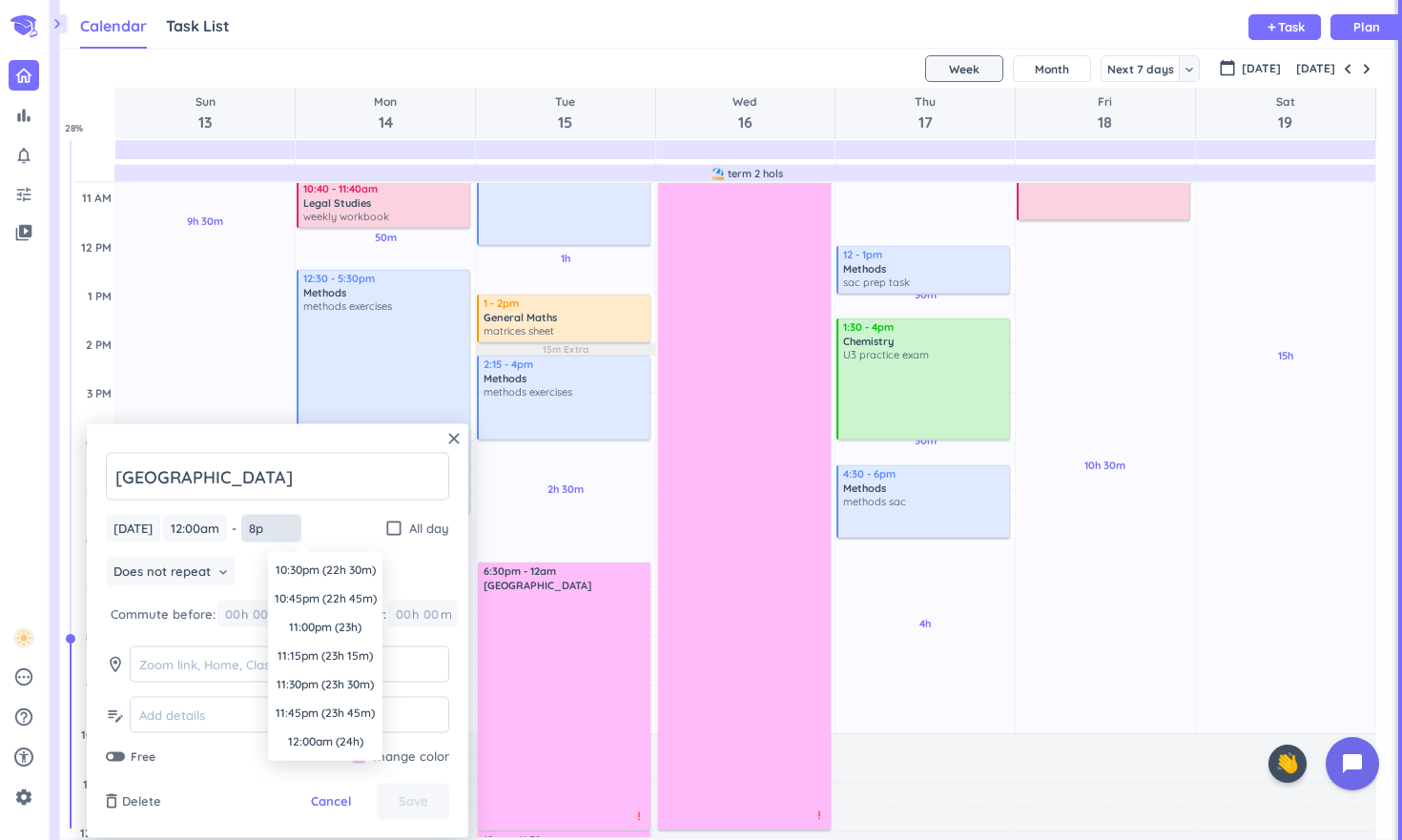 type on "8" 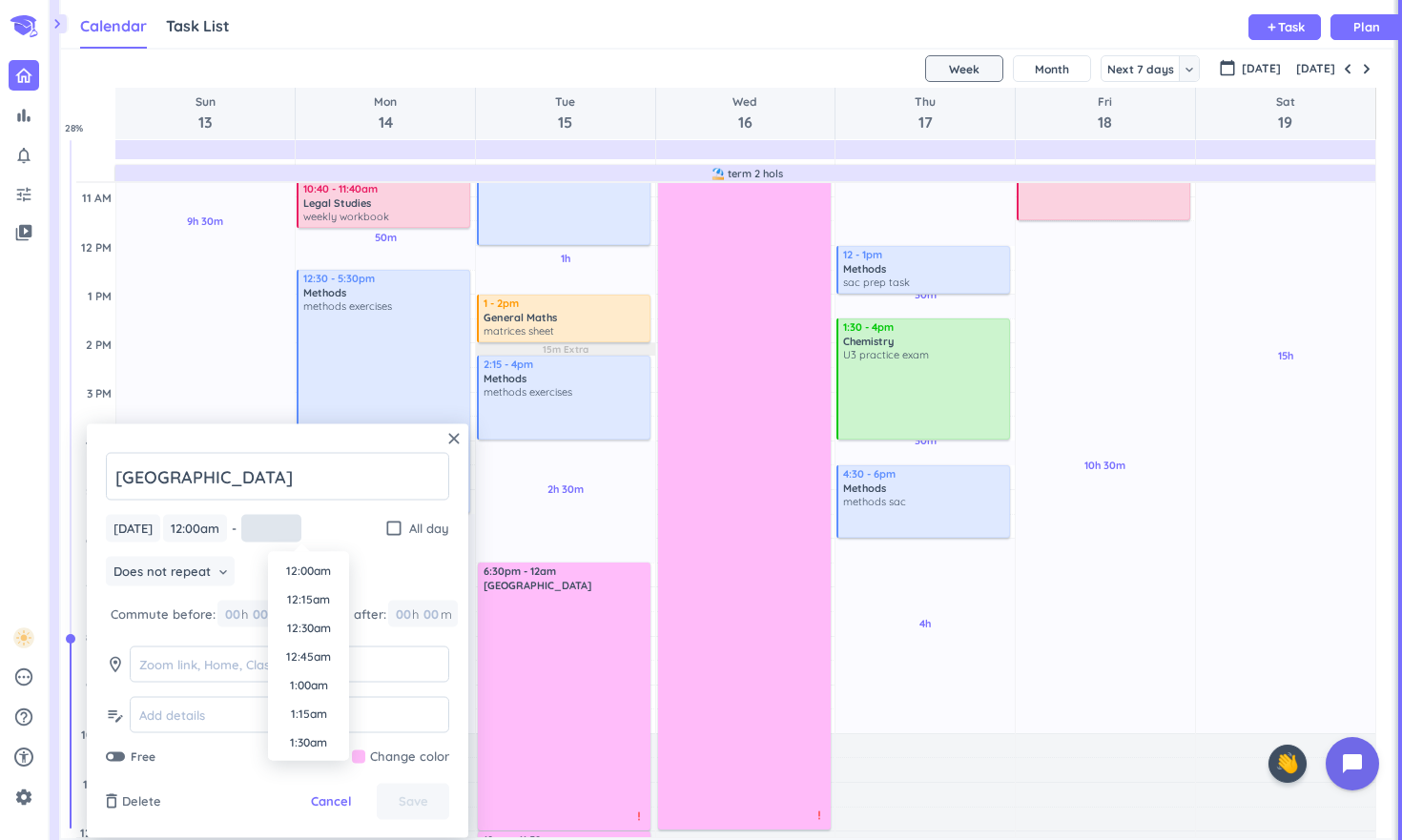 scroll, scrollTop: 2202, scrollLeft: 0, axis: vertical 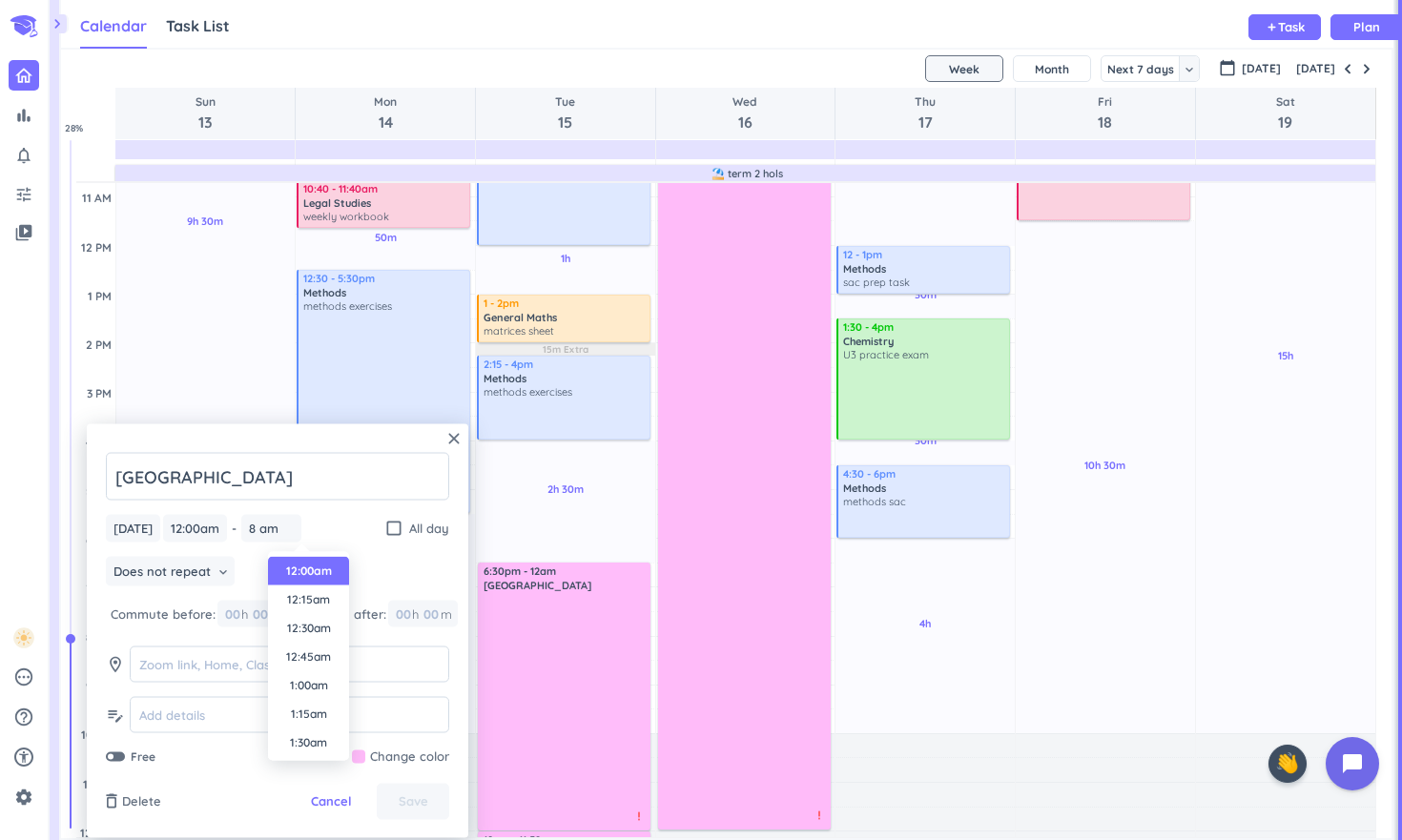 type on "12:00am" 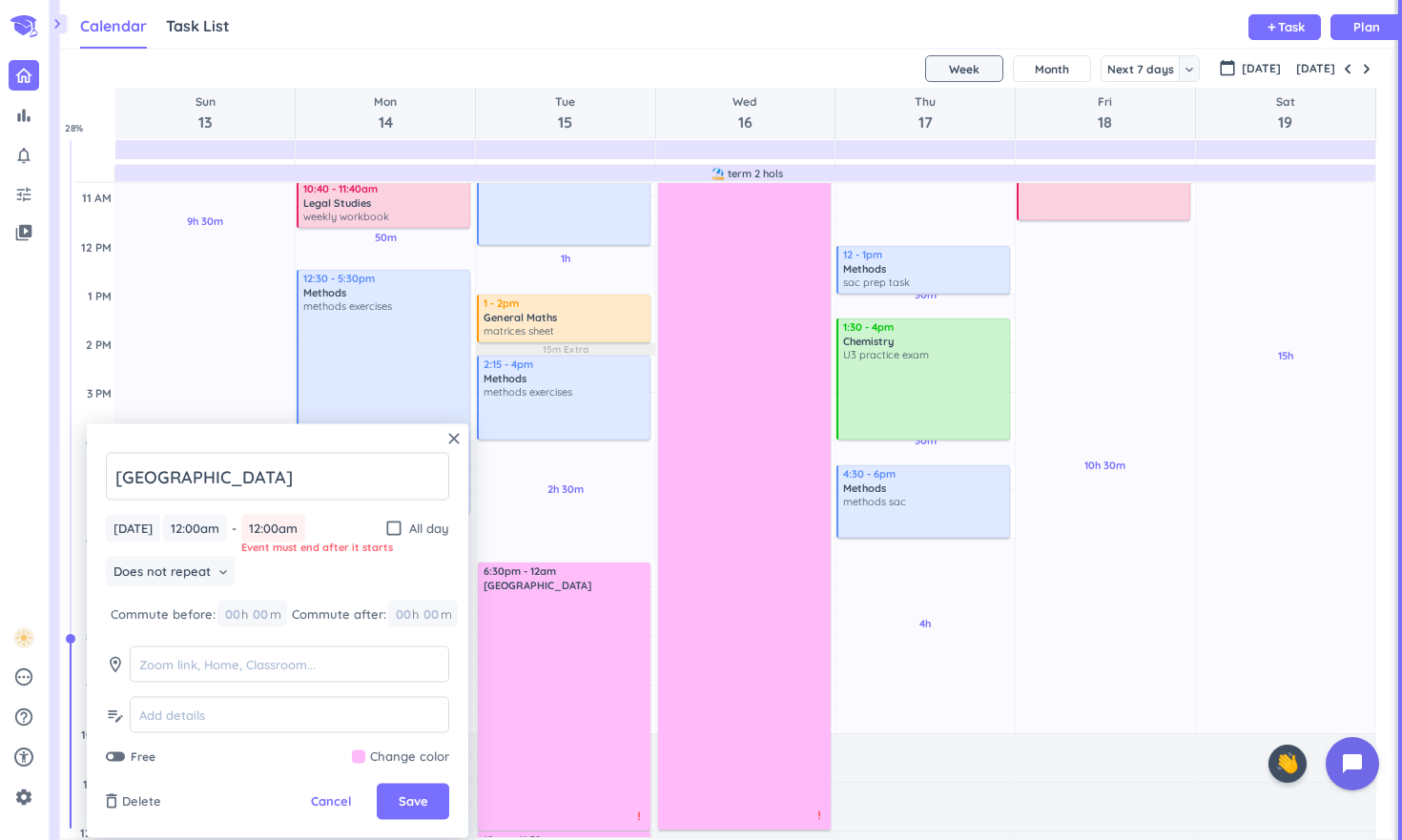 click on "12:00am" at bounding box center (273, 528) 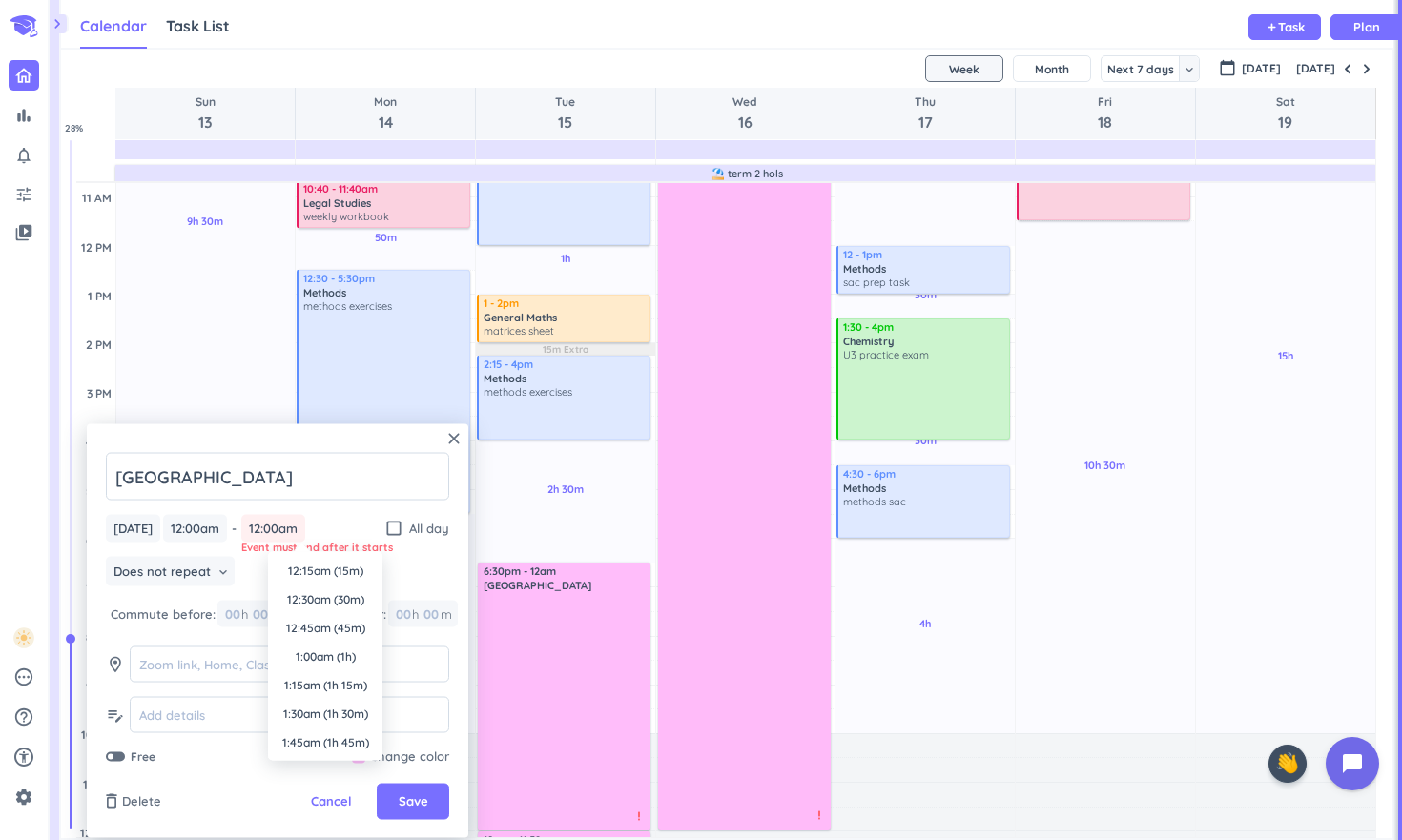 scroll, scrollTop: 2547, scrollLeft: 0, axis: vertical 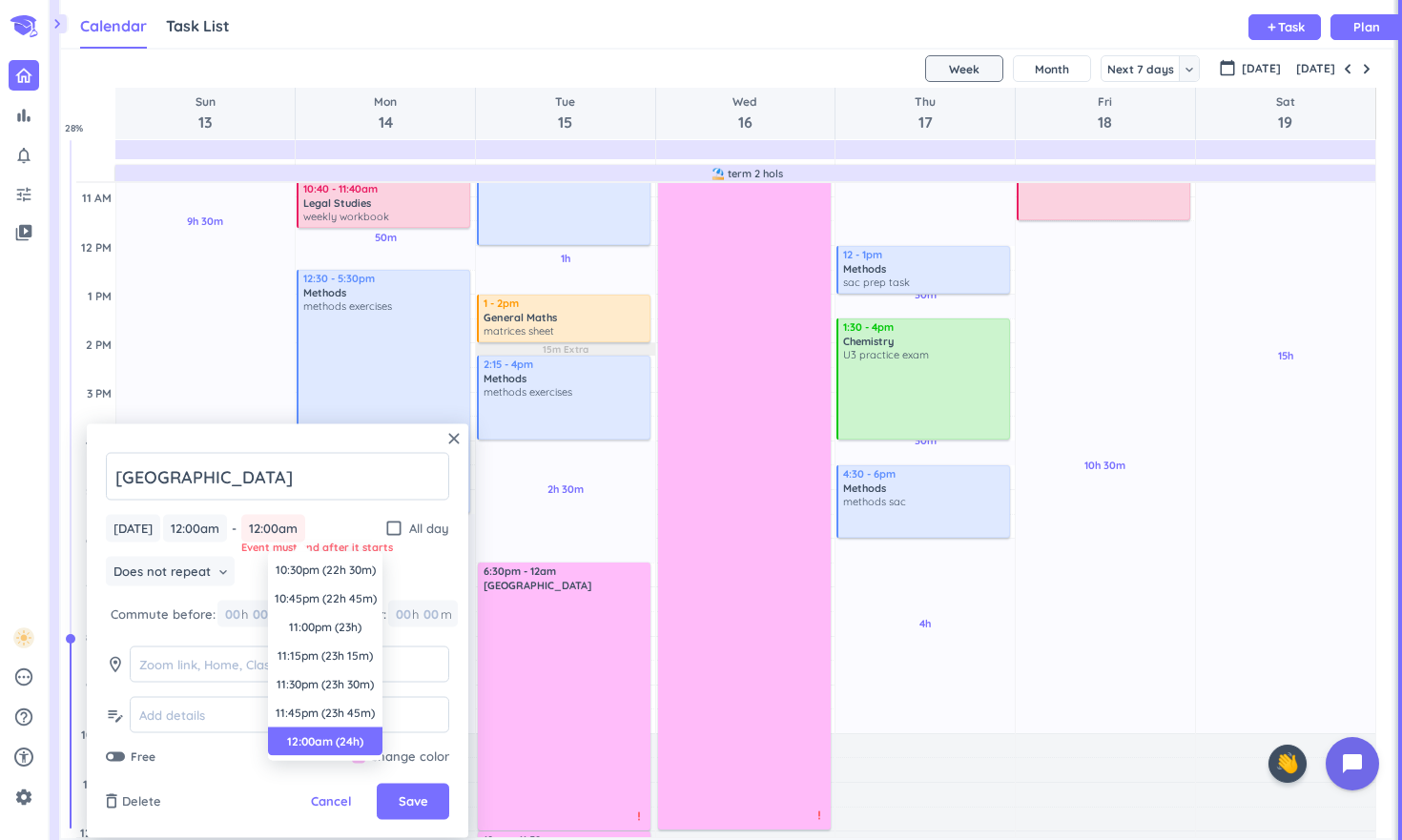 click on "12:00am" at bounding box center [273, 528] 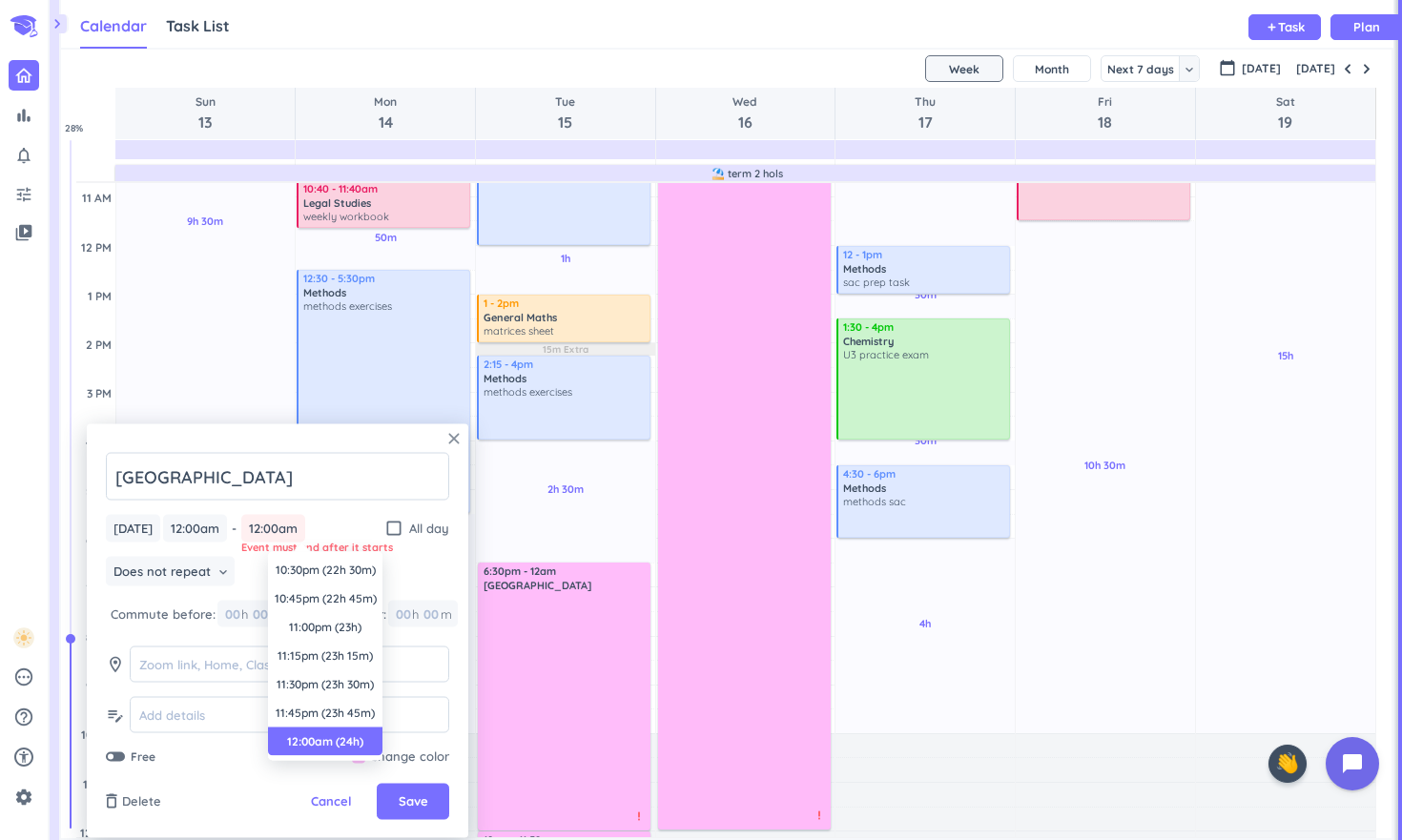 click on "close" at bounding box center [454, 439] 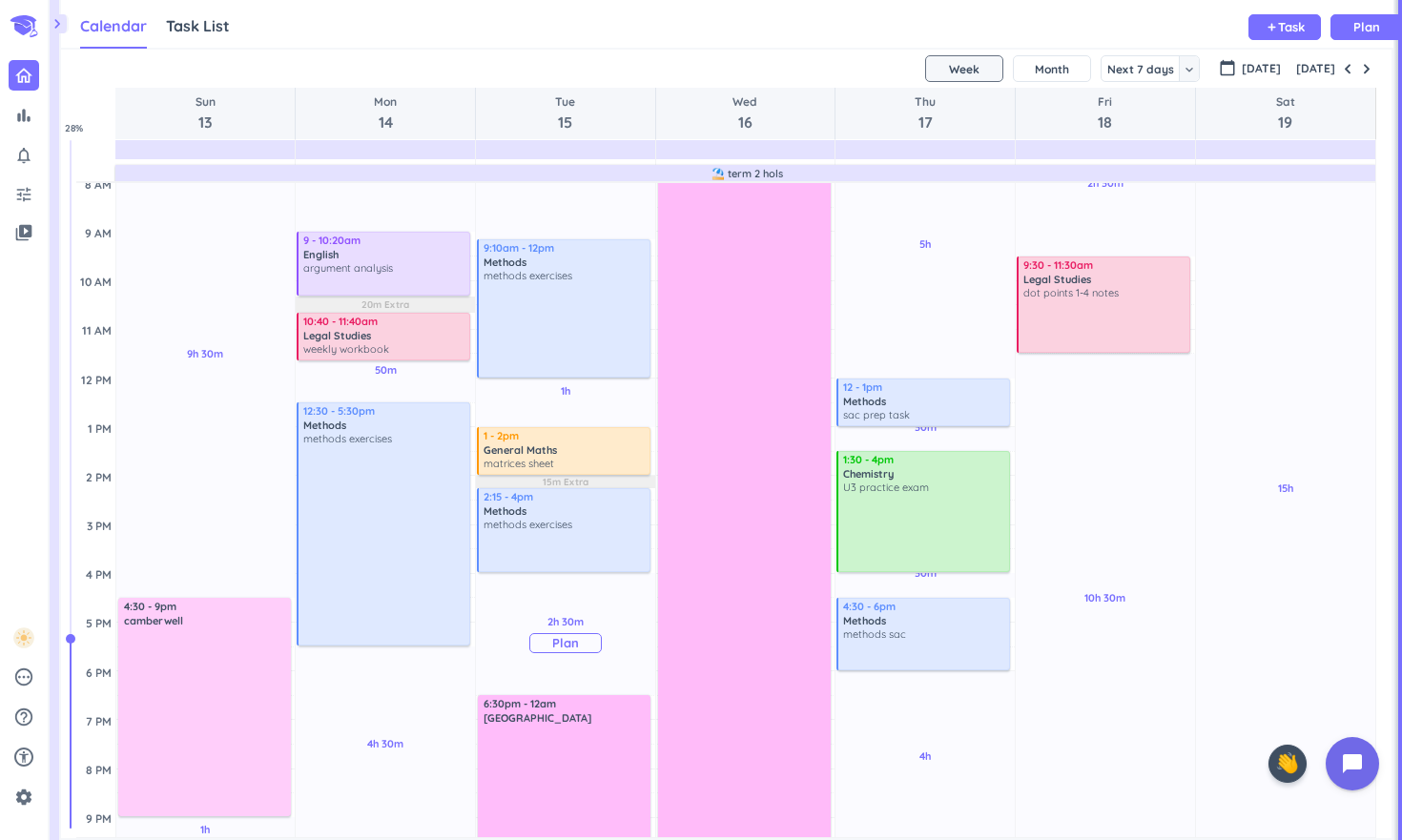 scroll, scrollTop: 0, scrollLeft: 0, axis: both 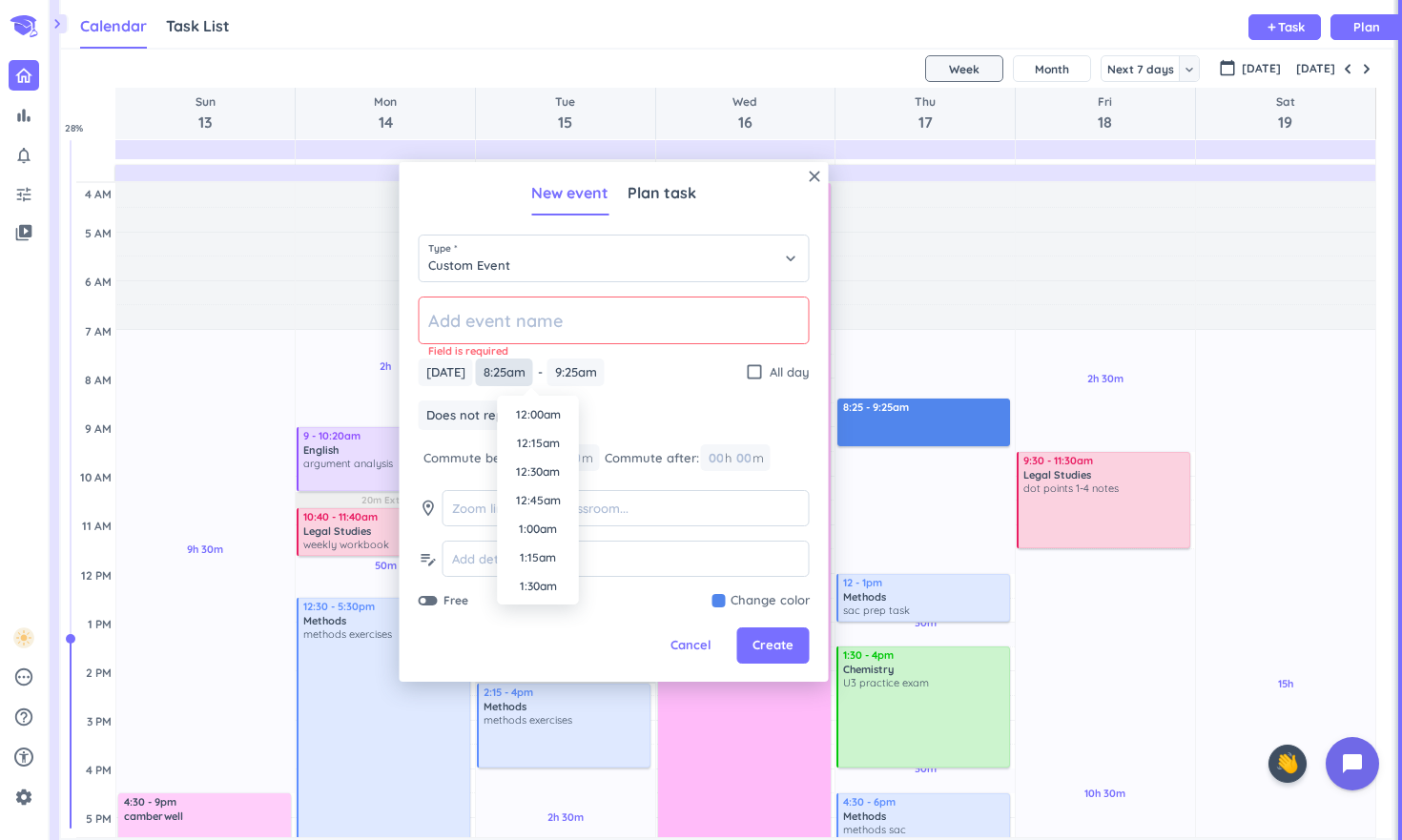 click on "8:25am" at bounding box center (505, 372) 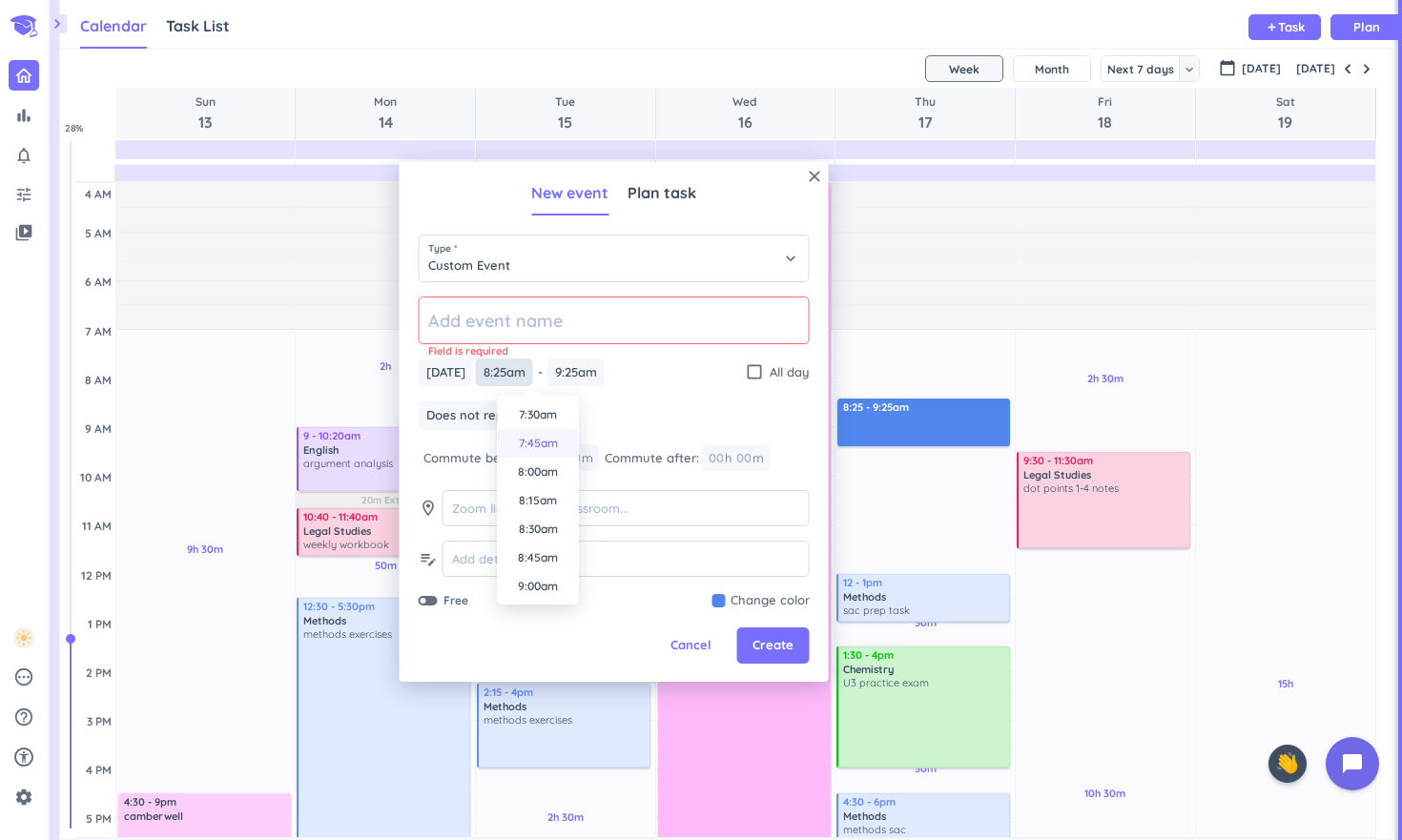 scroll, scrollTop: 0, scrollLeft: 0, axis: both 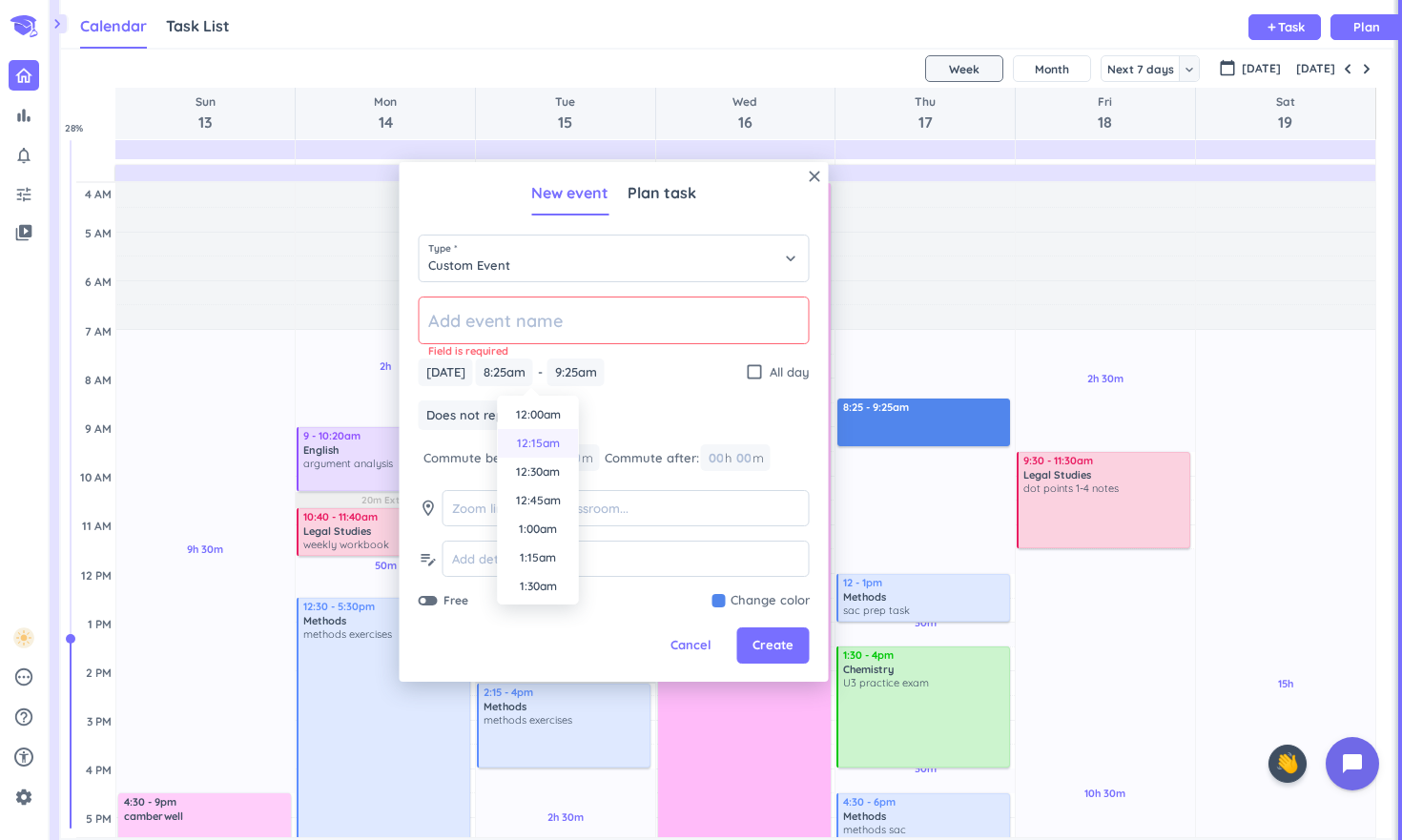 click on "12:15am" at bounding box center [538, 443] 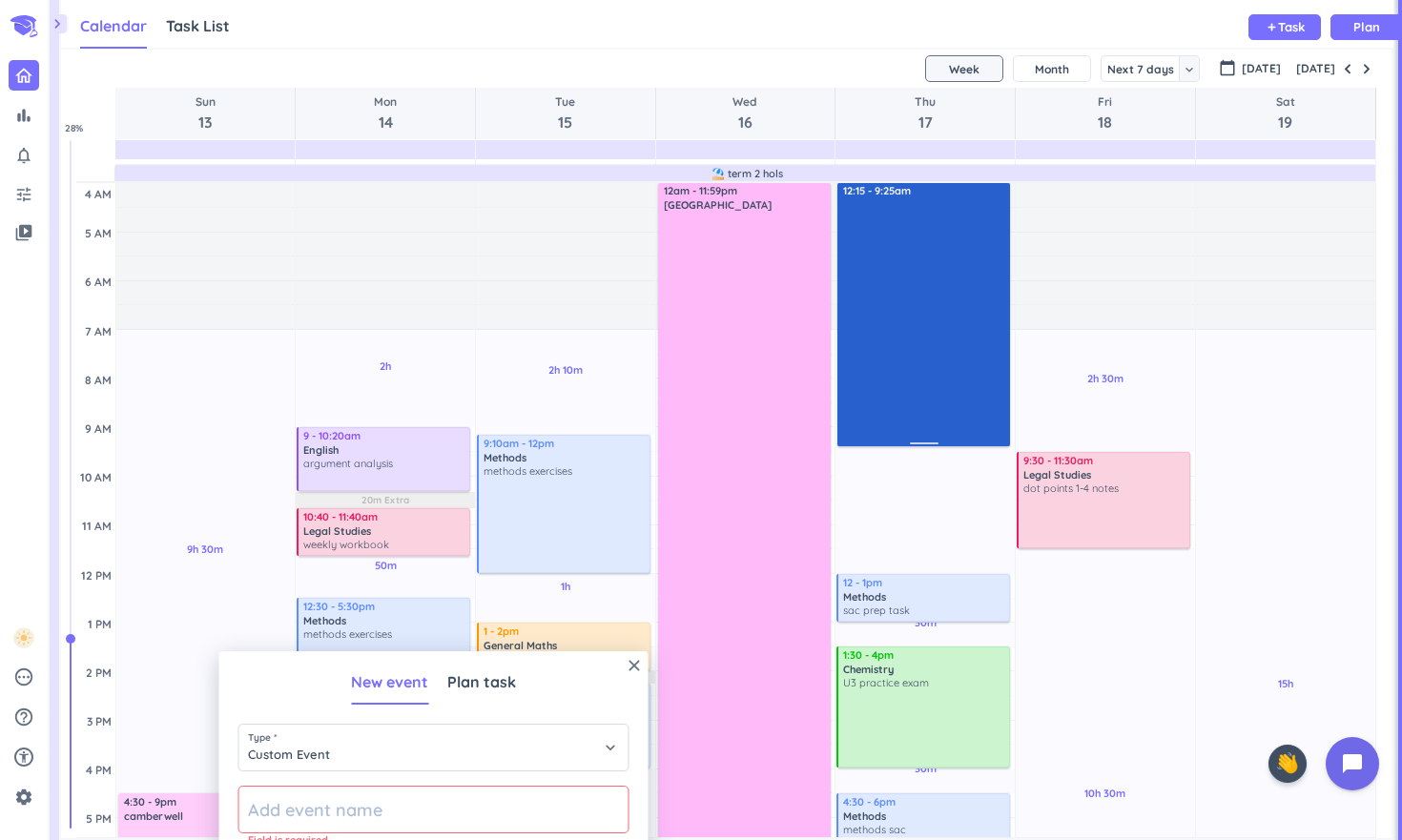 click on "12:15 - 9:25am" at bounding box center [923, 315] 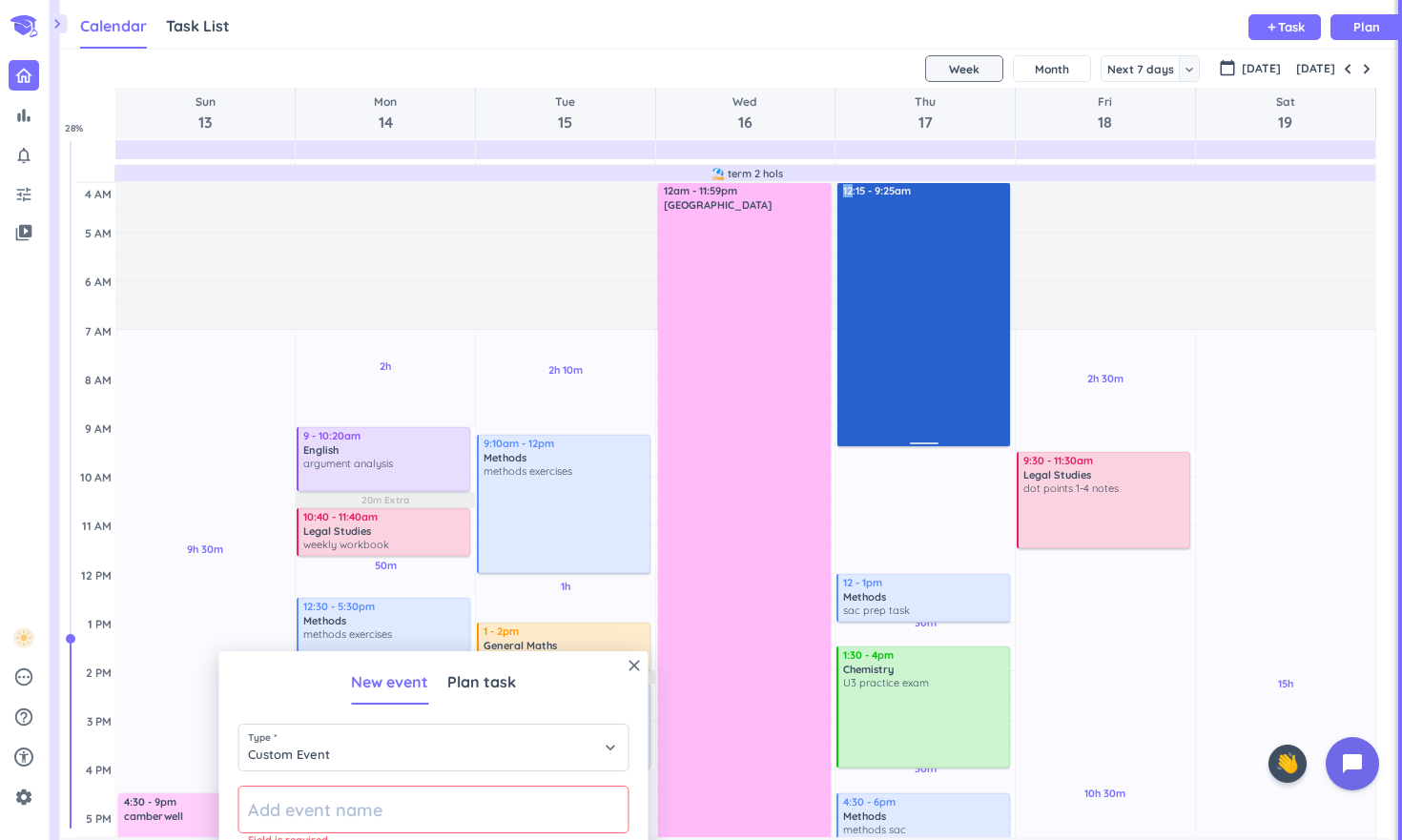 click on "12:15 - 9:25am" at bounding box center [923, 315] 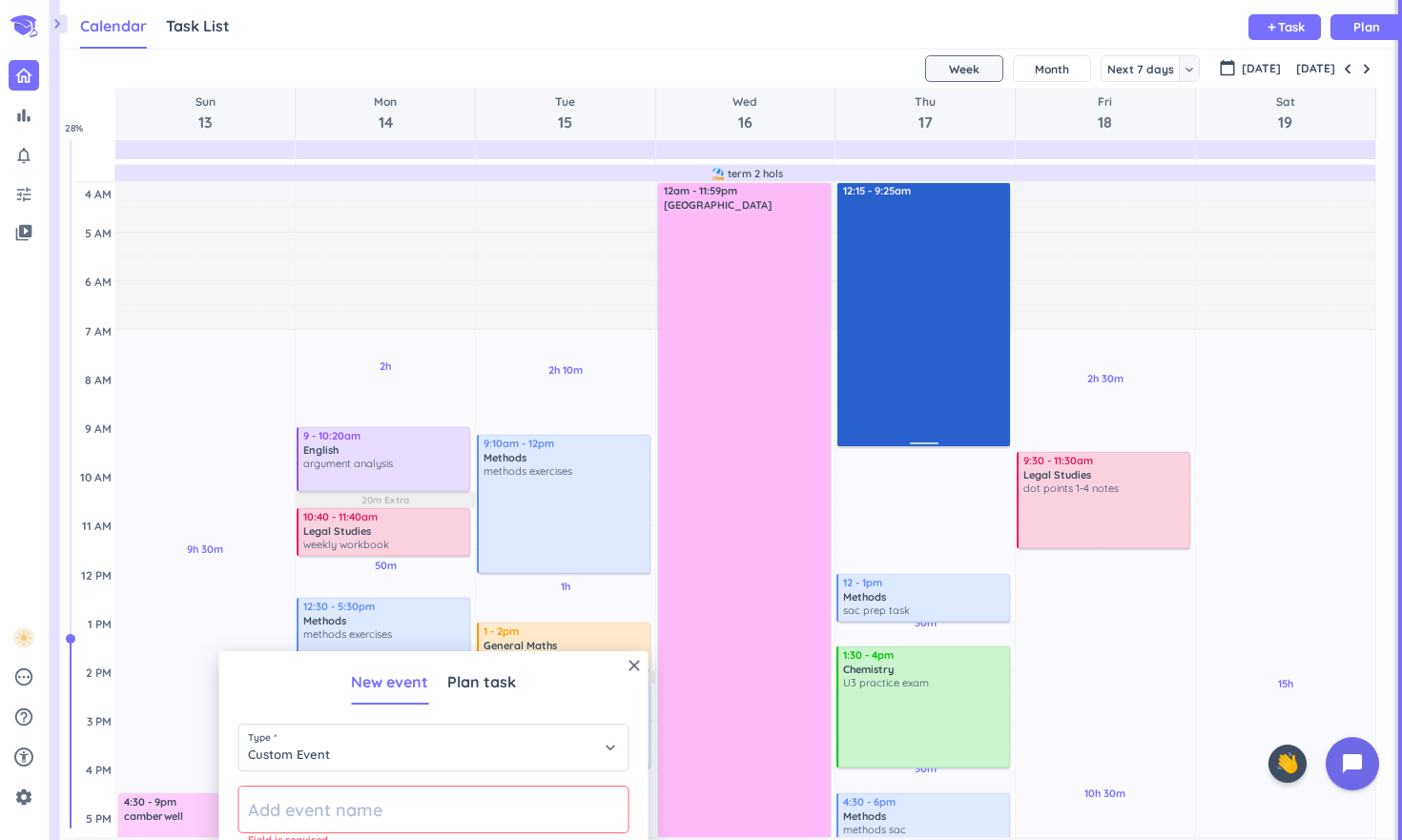 click on "12:15 - 9:25am" at bounding box center [923, 315] 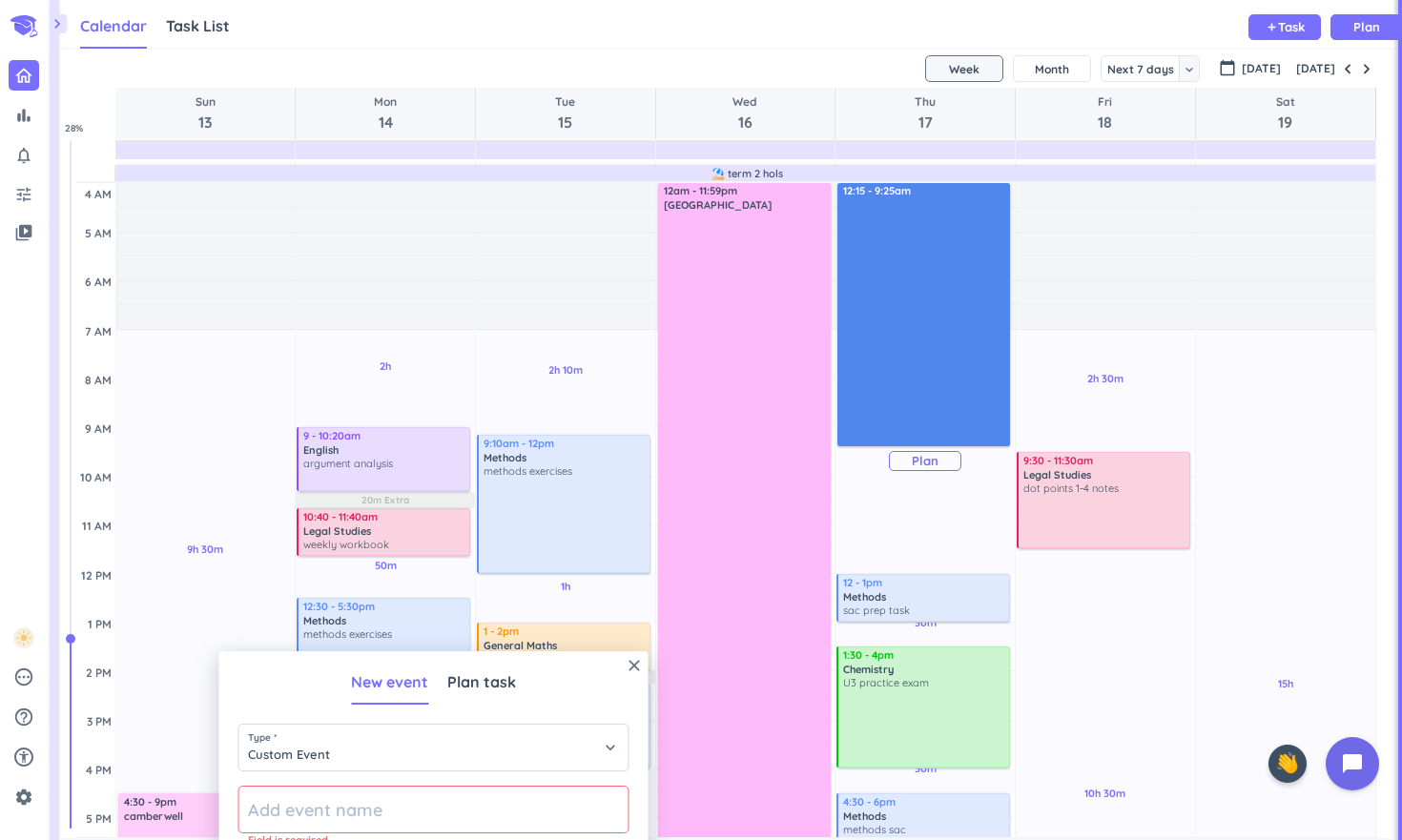 click on "5h  Past due Plan" at bounding box center [925, 452] 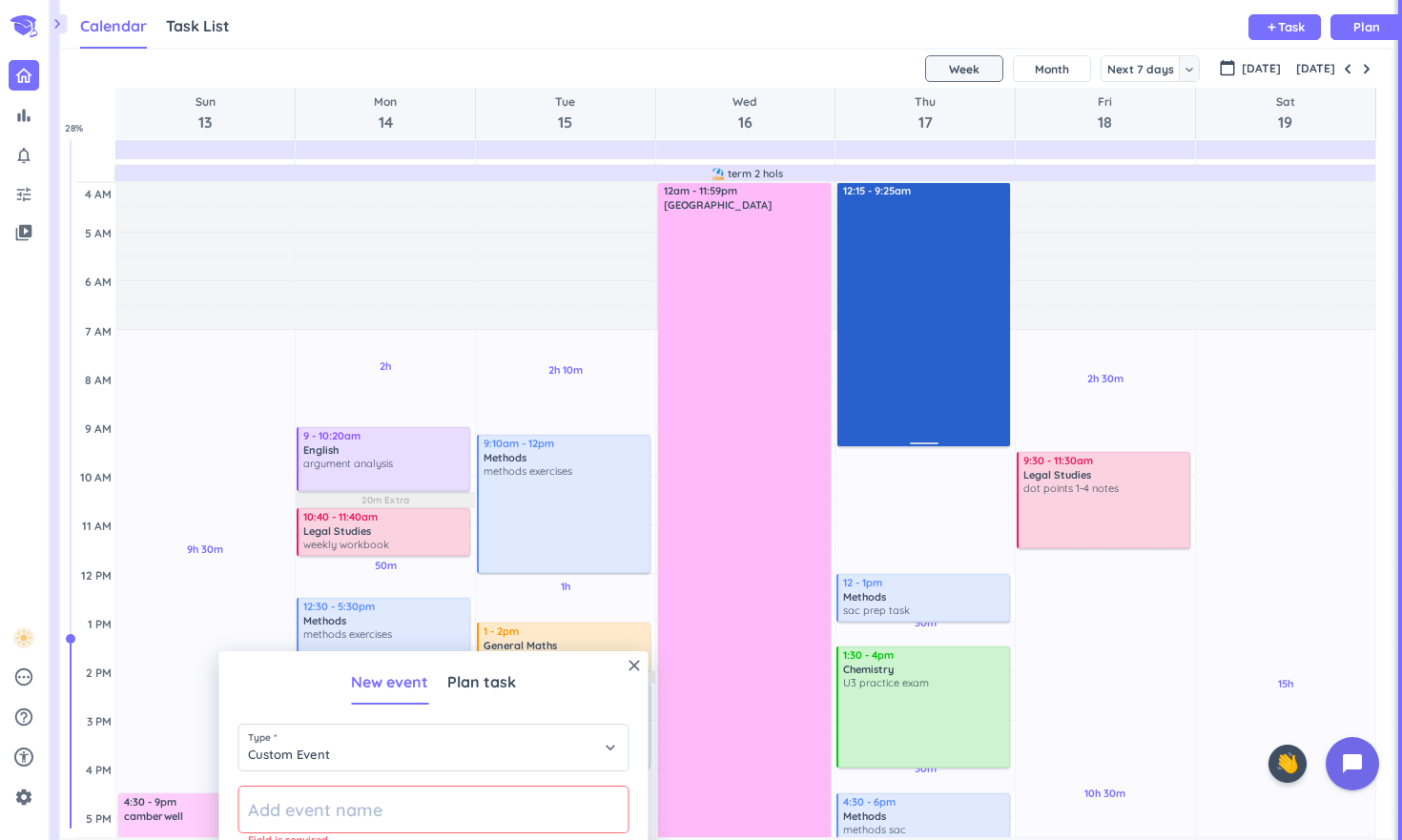 click on "12:15 - 9:25am" at bounding box center [923, 315] 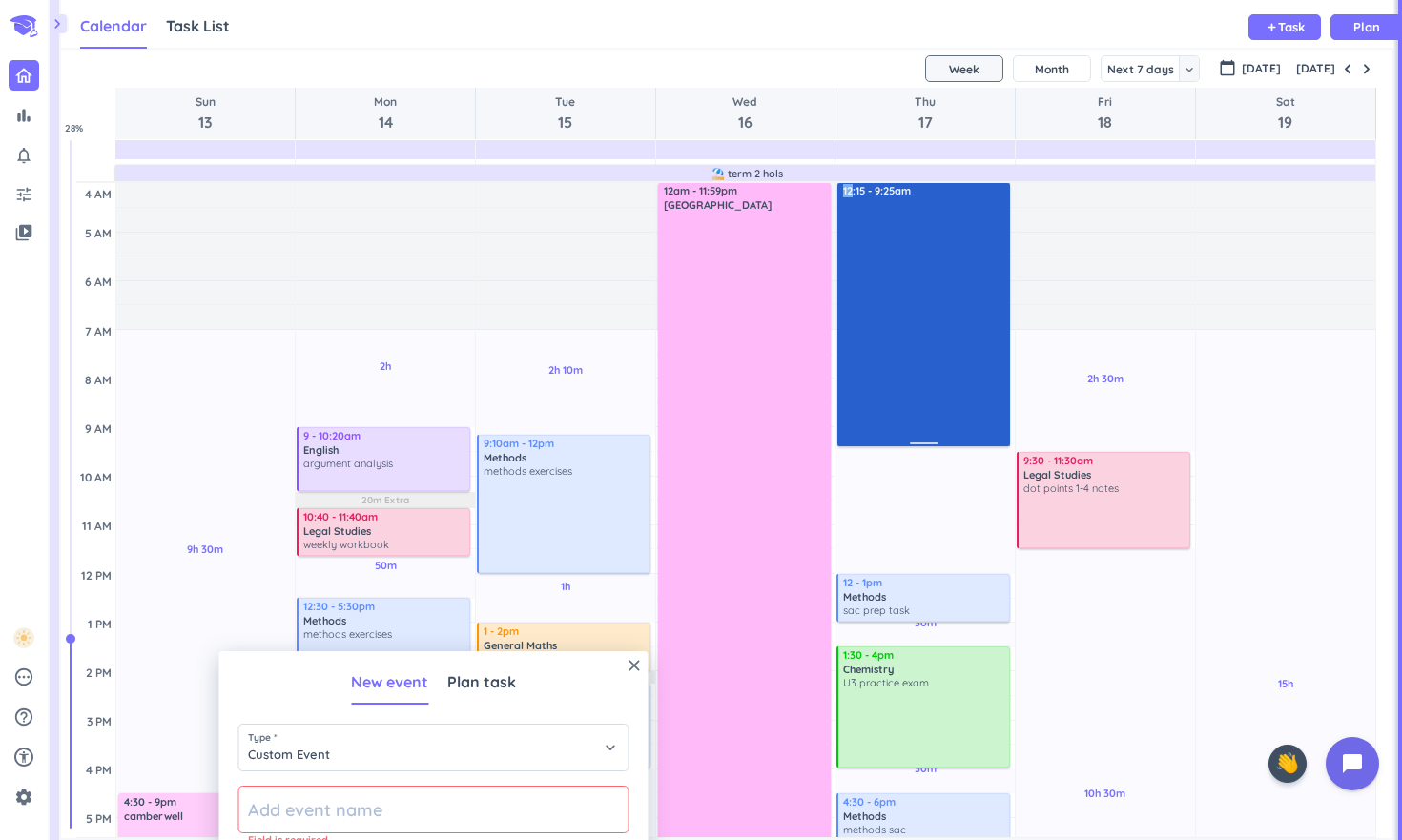 click on "12:15 - 9:25am" at bounding box center [923, 315] 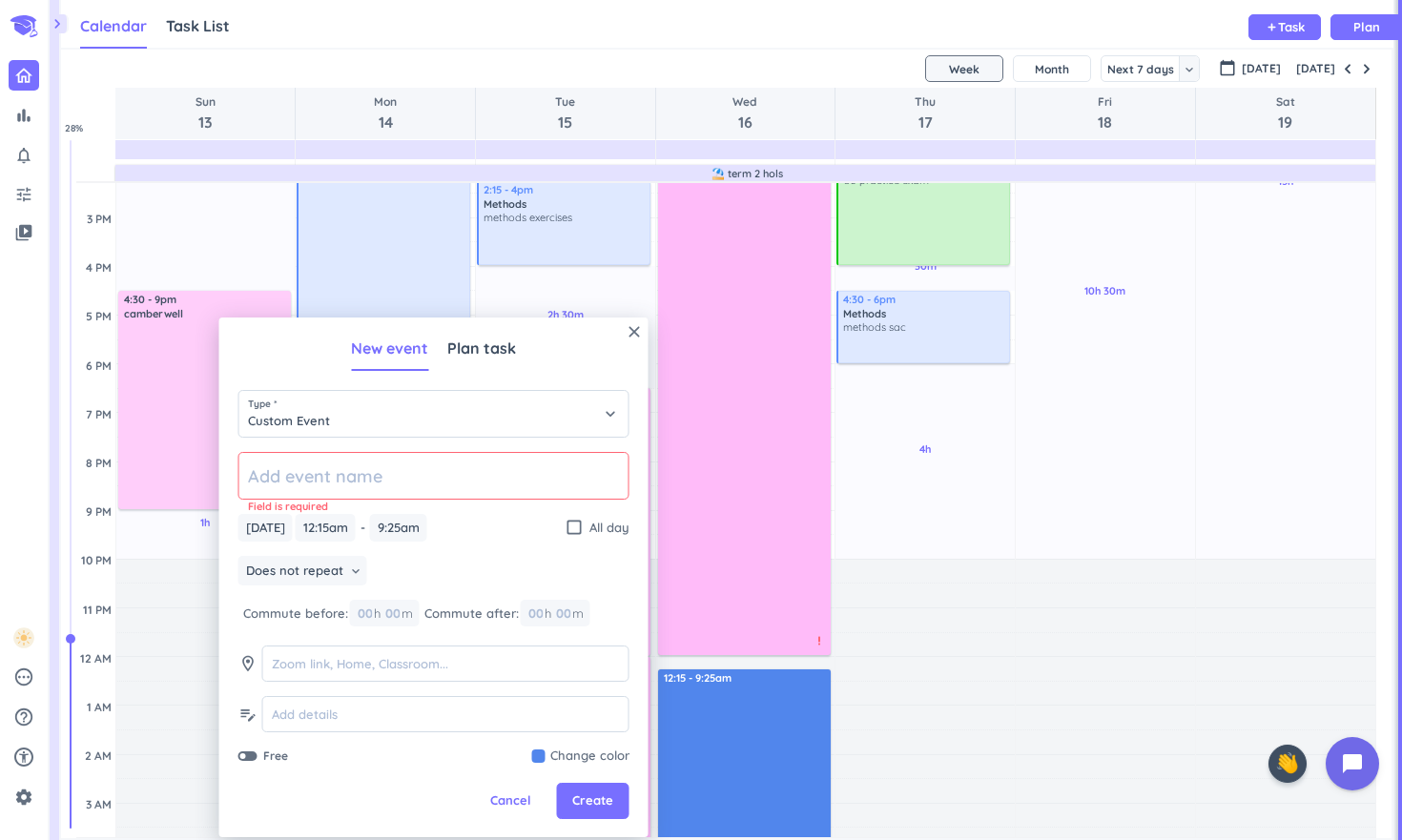 scroll, scrollTop: 503, scrollLeft: 0, axis: vertical 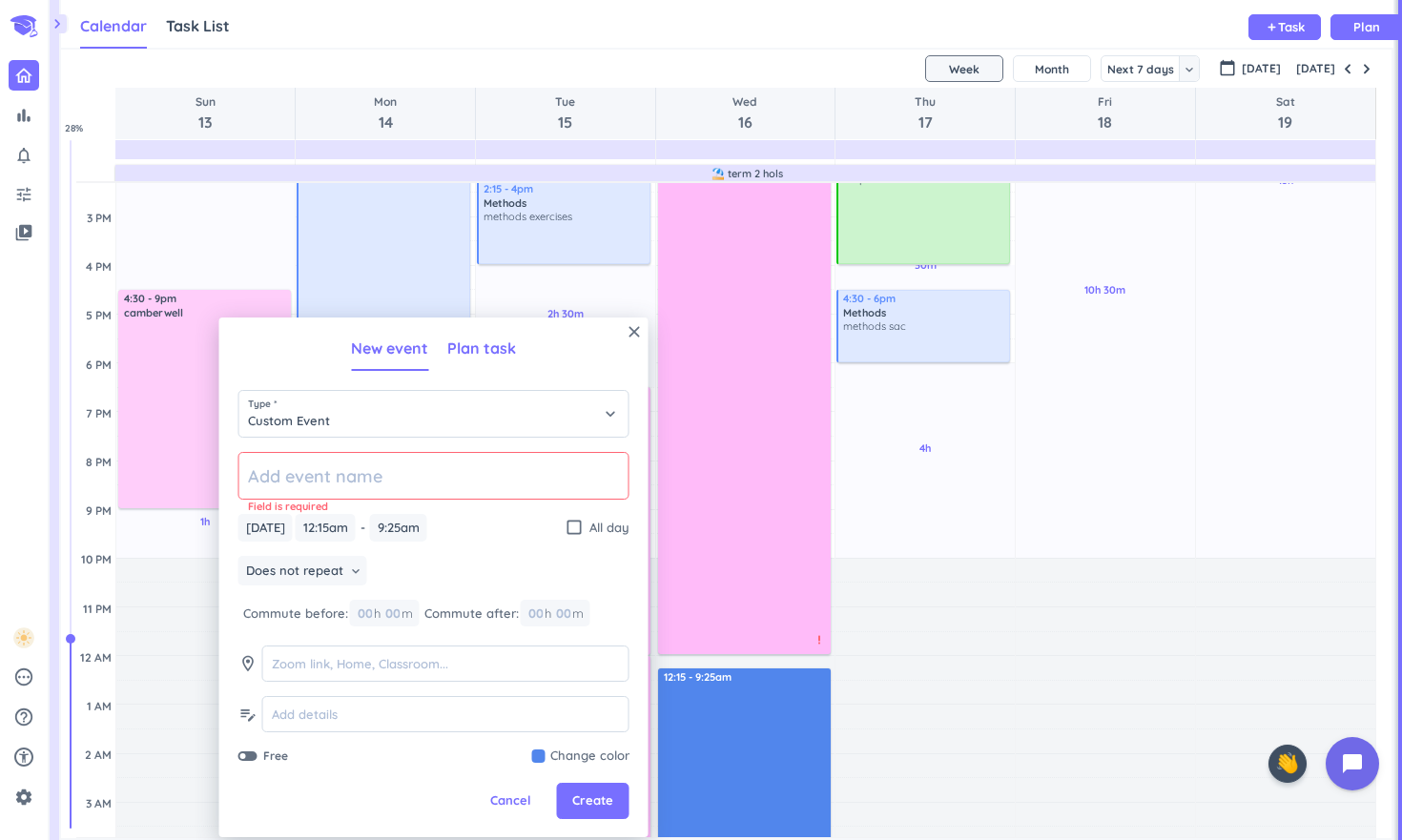 click on "Plan task" at bounding box center (482, 348) 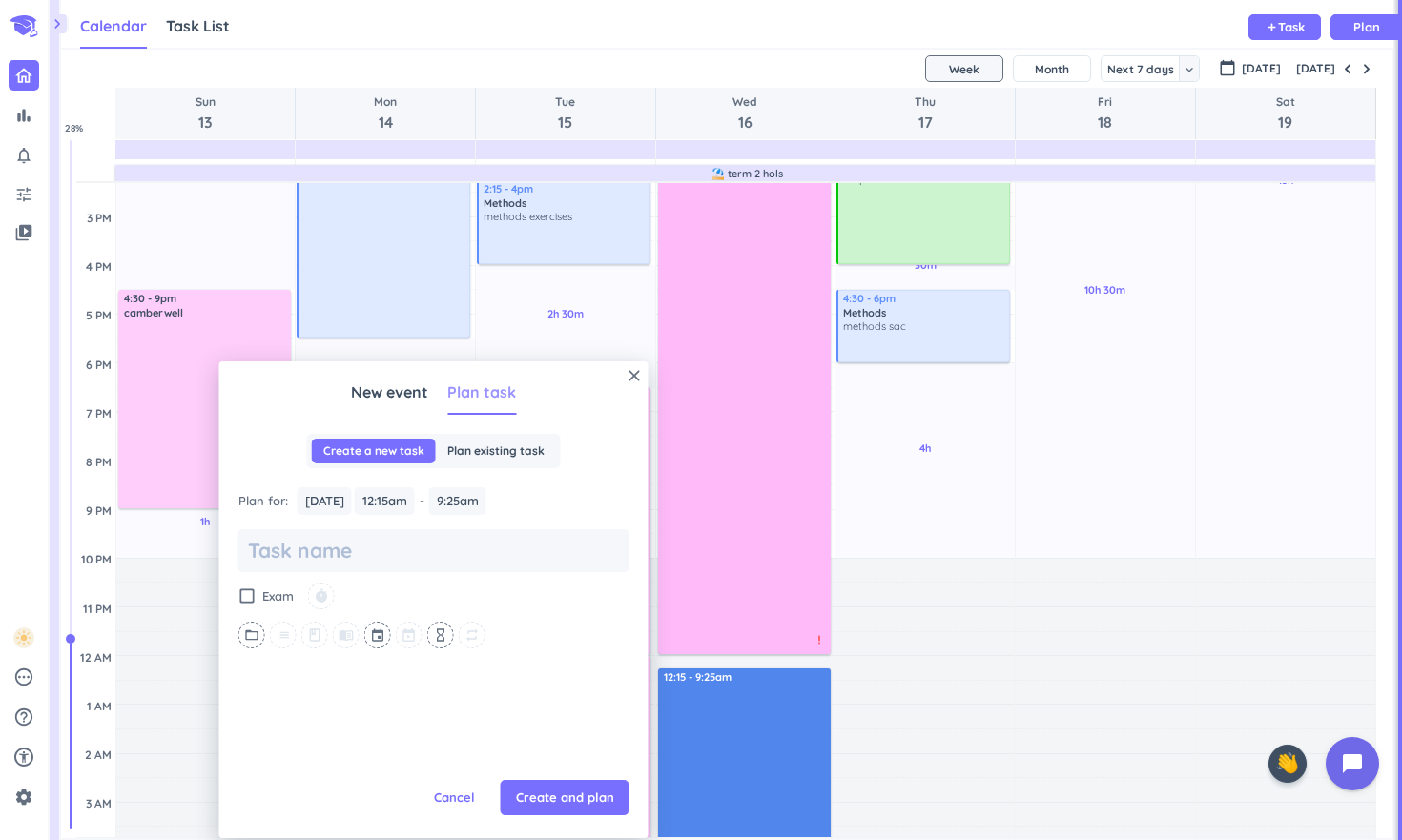 scroll, scrollTop: 0, scrollLeft: 0, axis: both 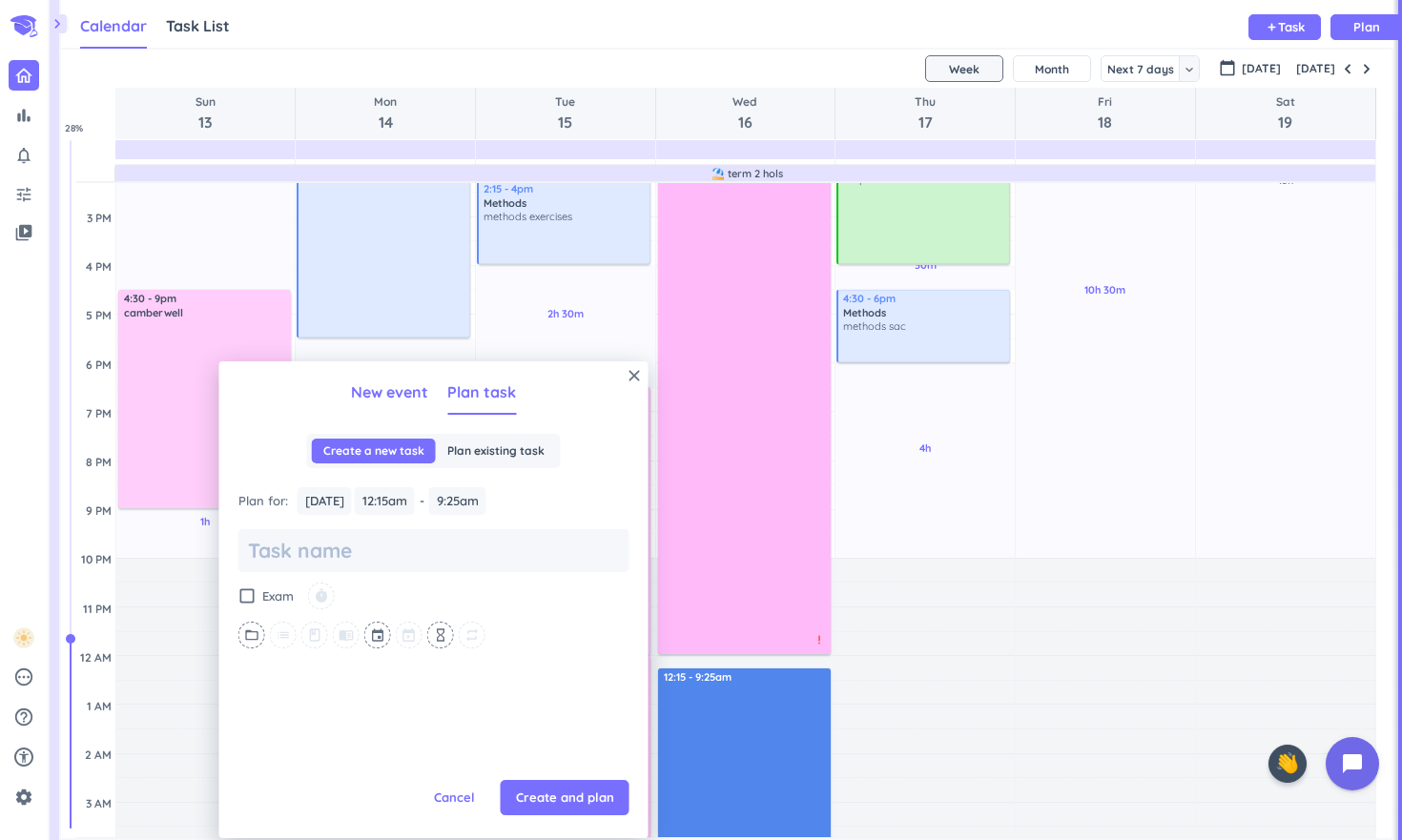 click on "New event" at bounding box center (389, 392) 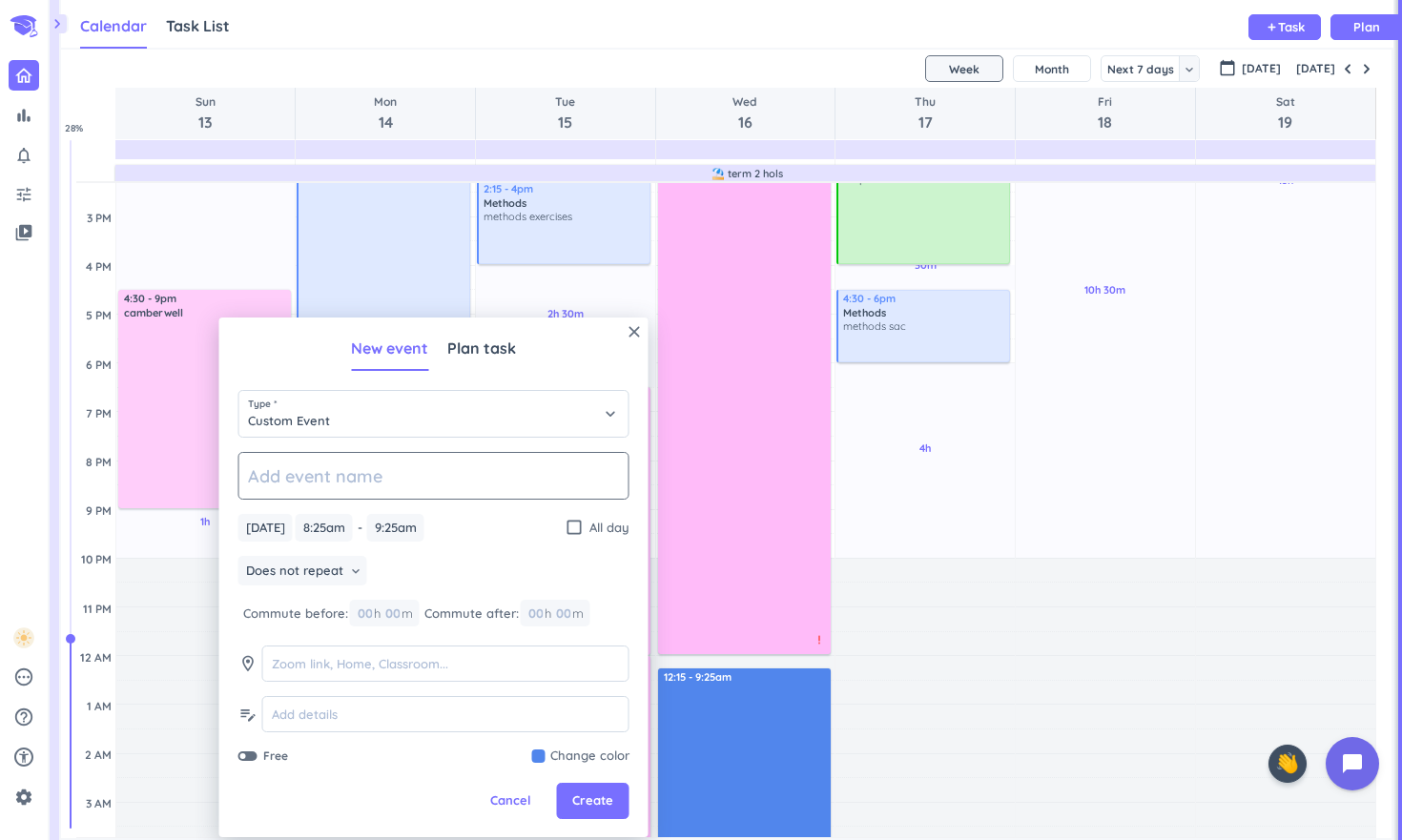 click 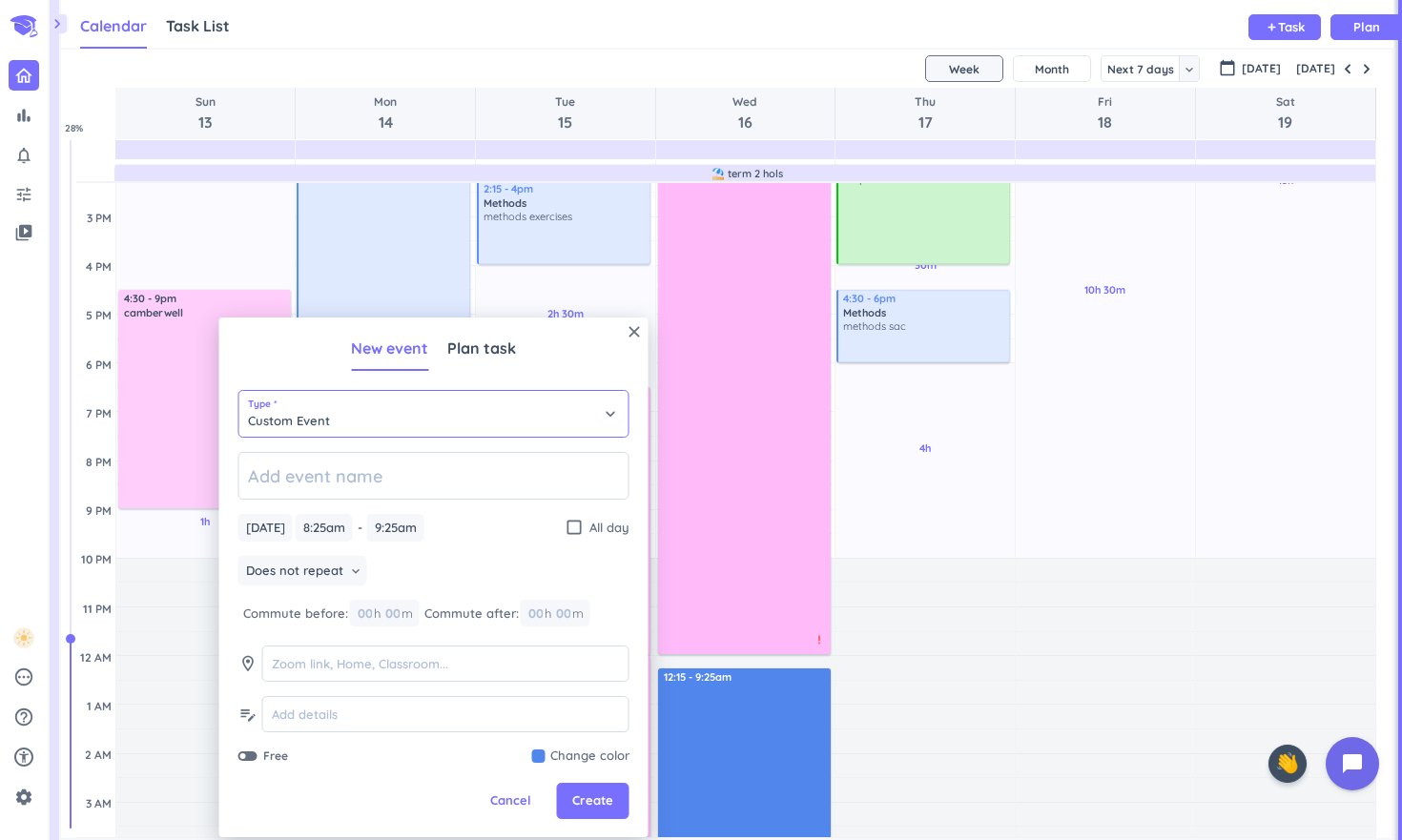 click on "Custom Event" at bounding box center [434, 414] 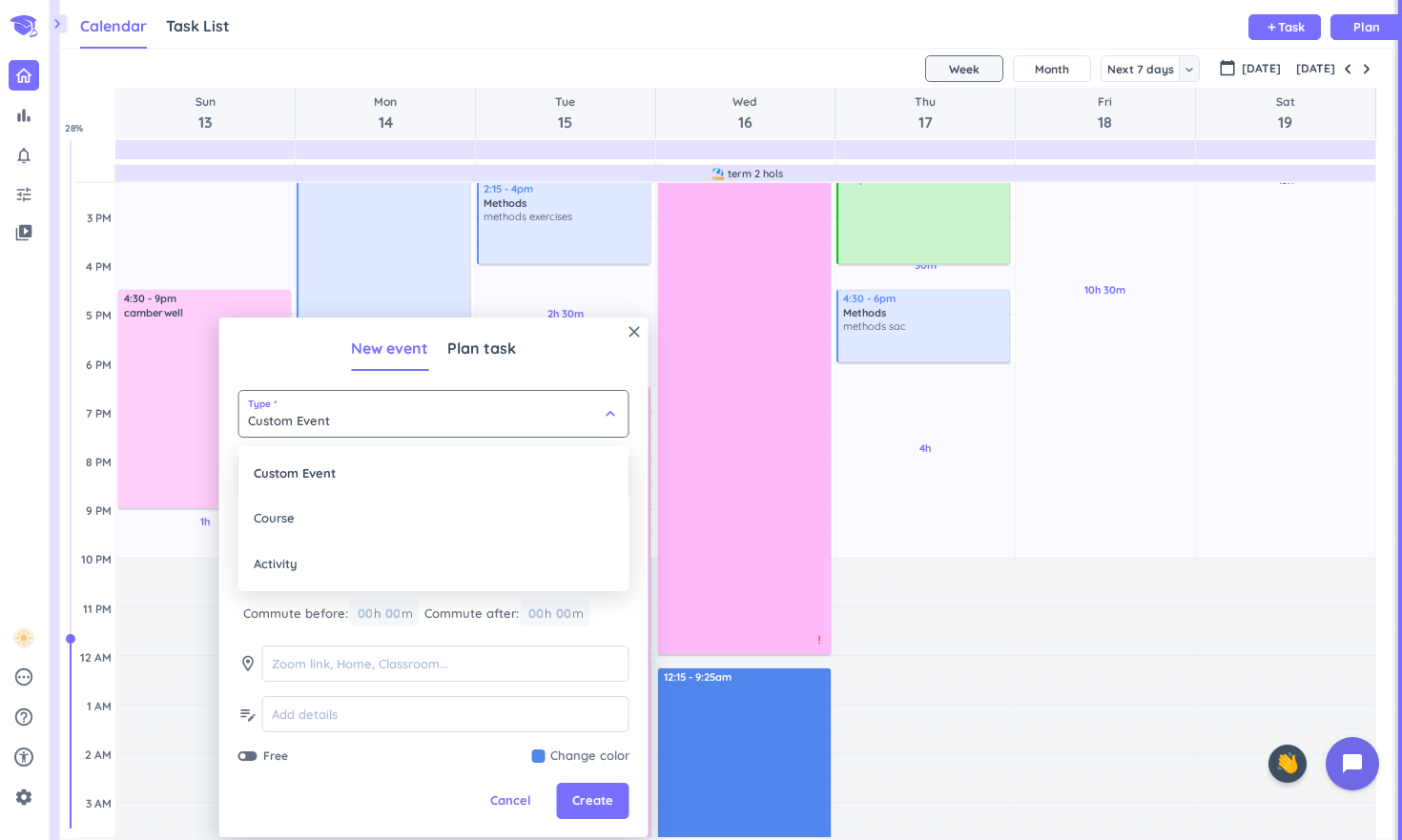 click at bounding box center [434, 577] 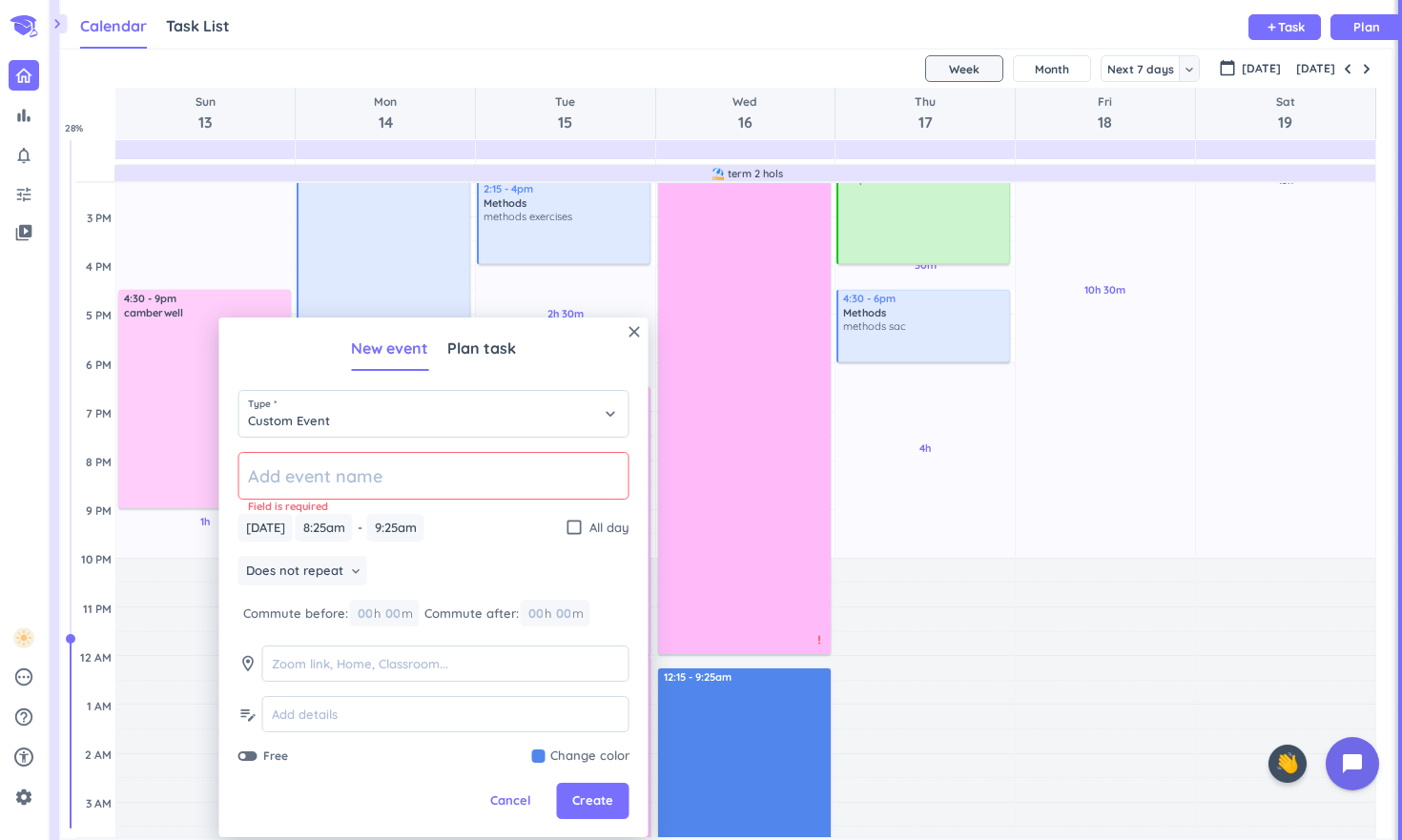 click 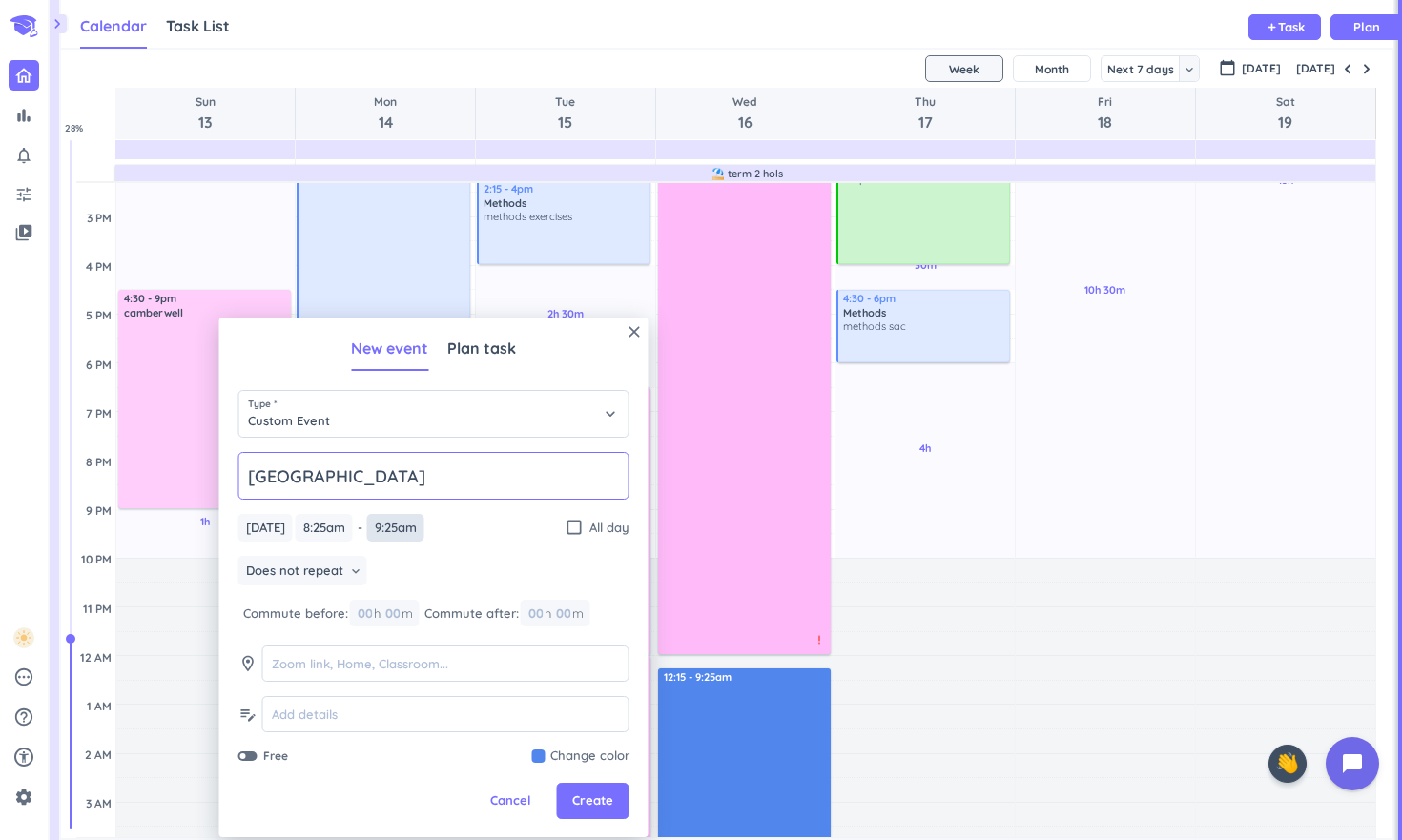 type on "[GEOGRAPHIC_DATA]" 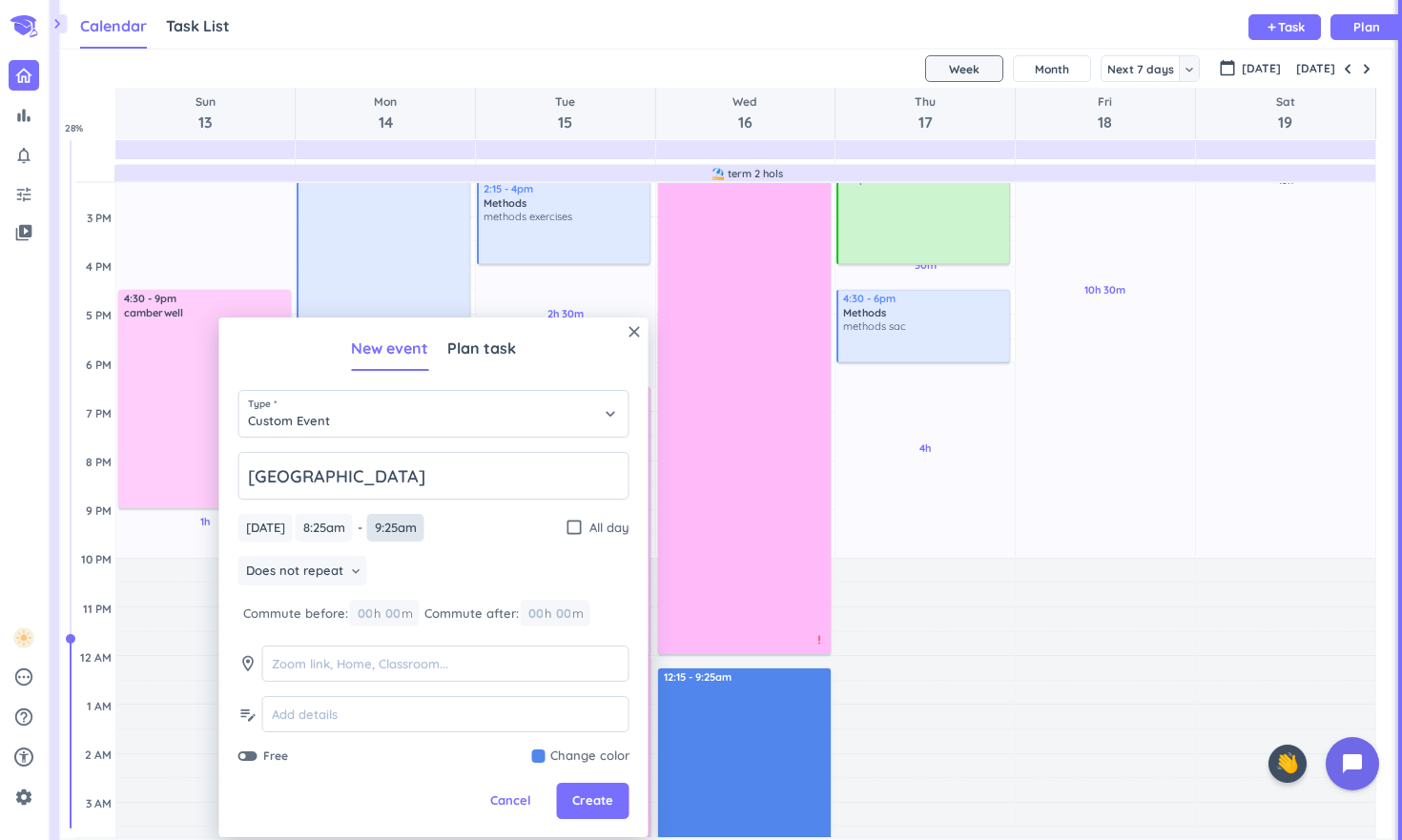 click on "9:25am" at bounding box center (396, 527) 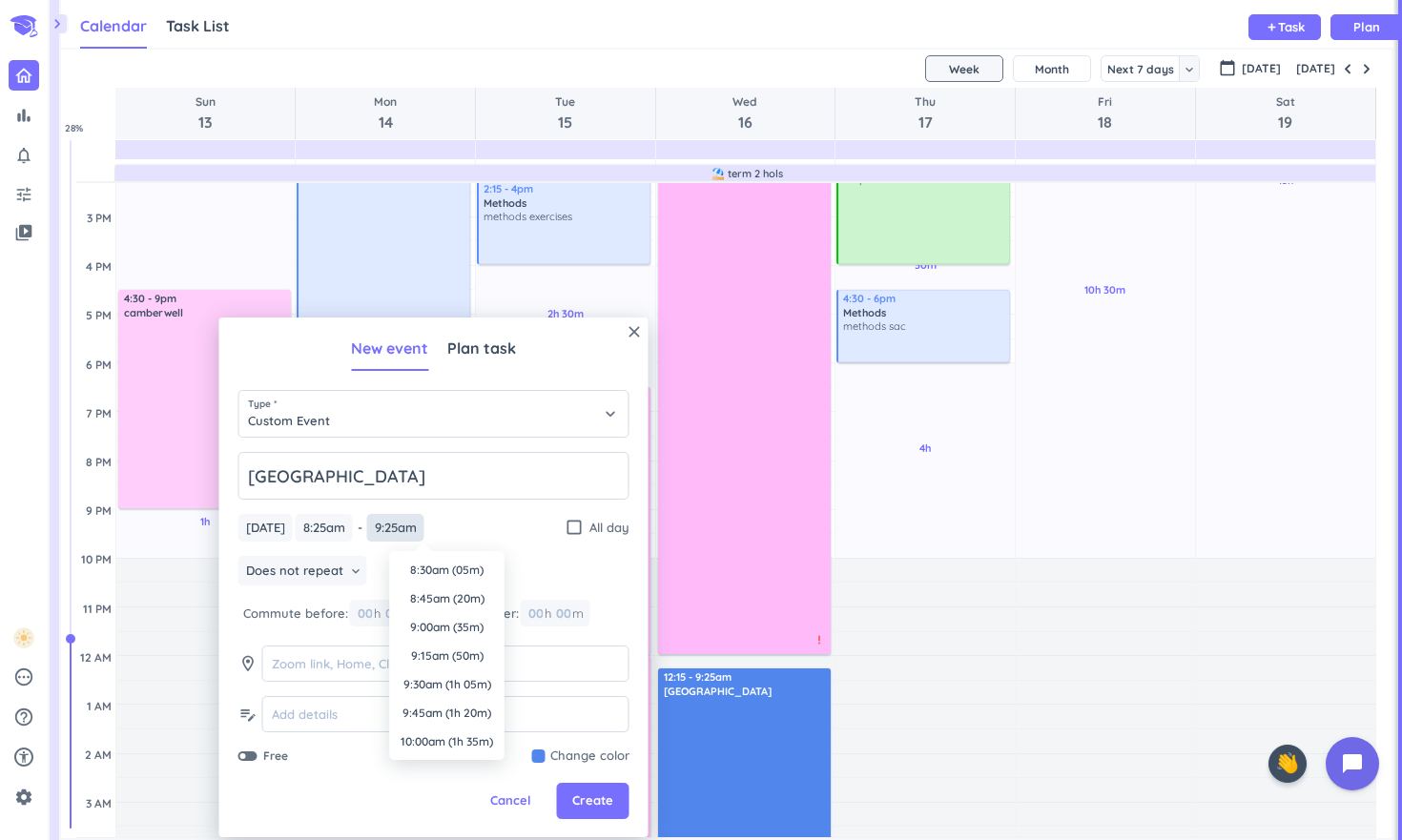 scroll, scrollTop: 973, scrollLeft: 0, axis: vertical 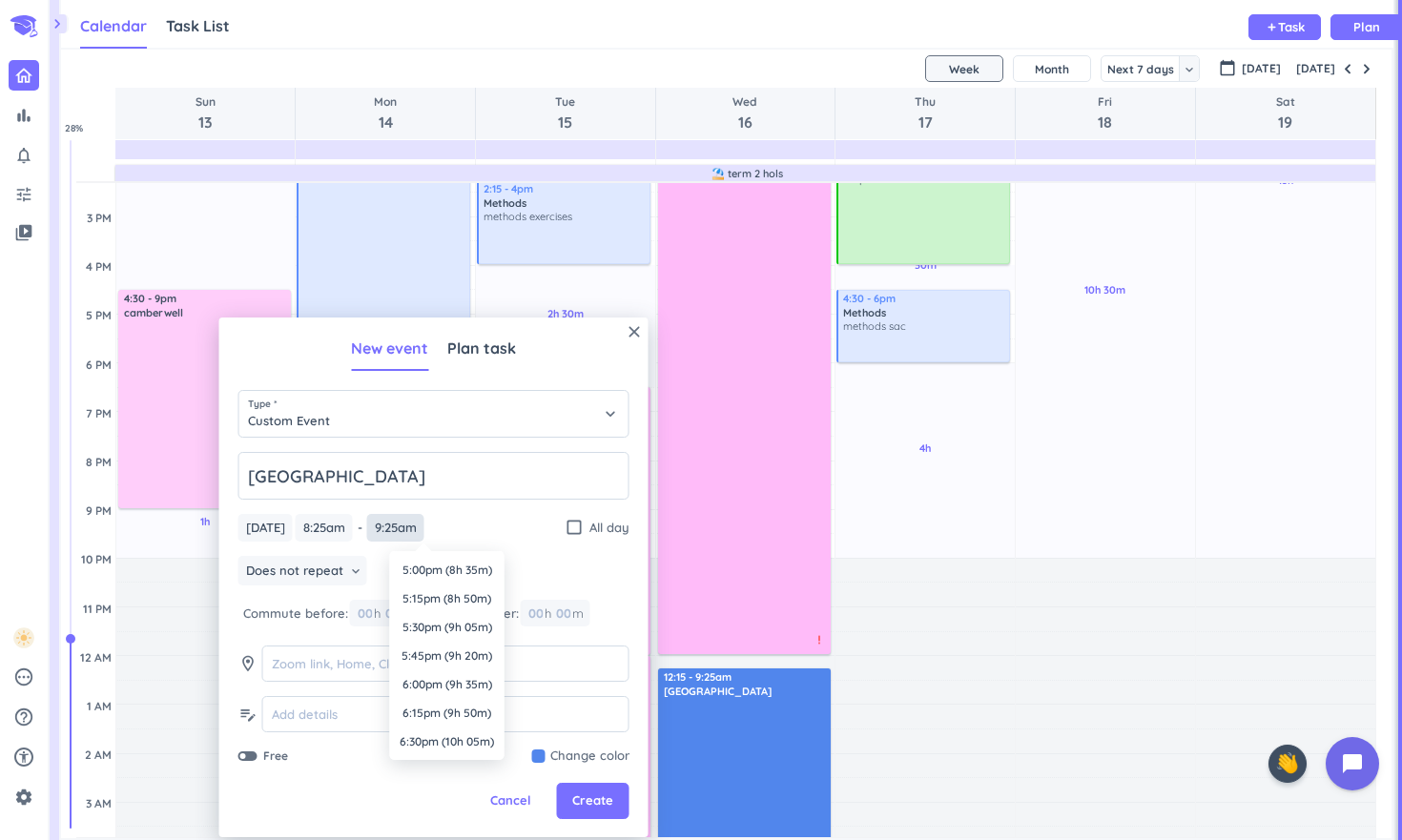 click on "9:25am" at bounding box center [396, 527] 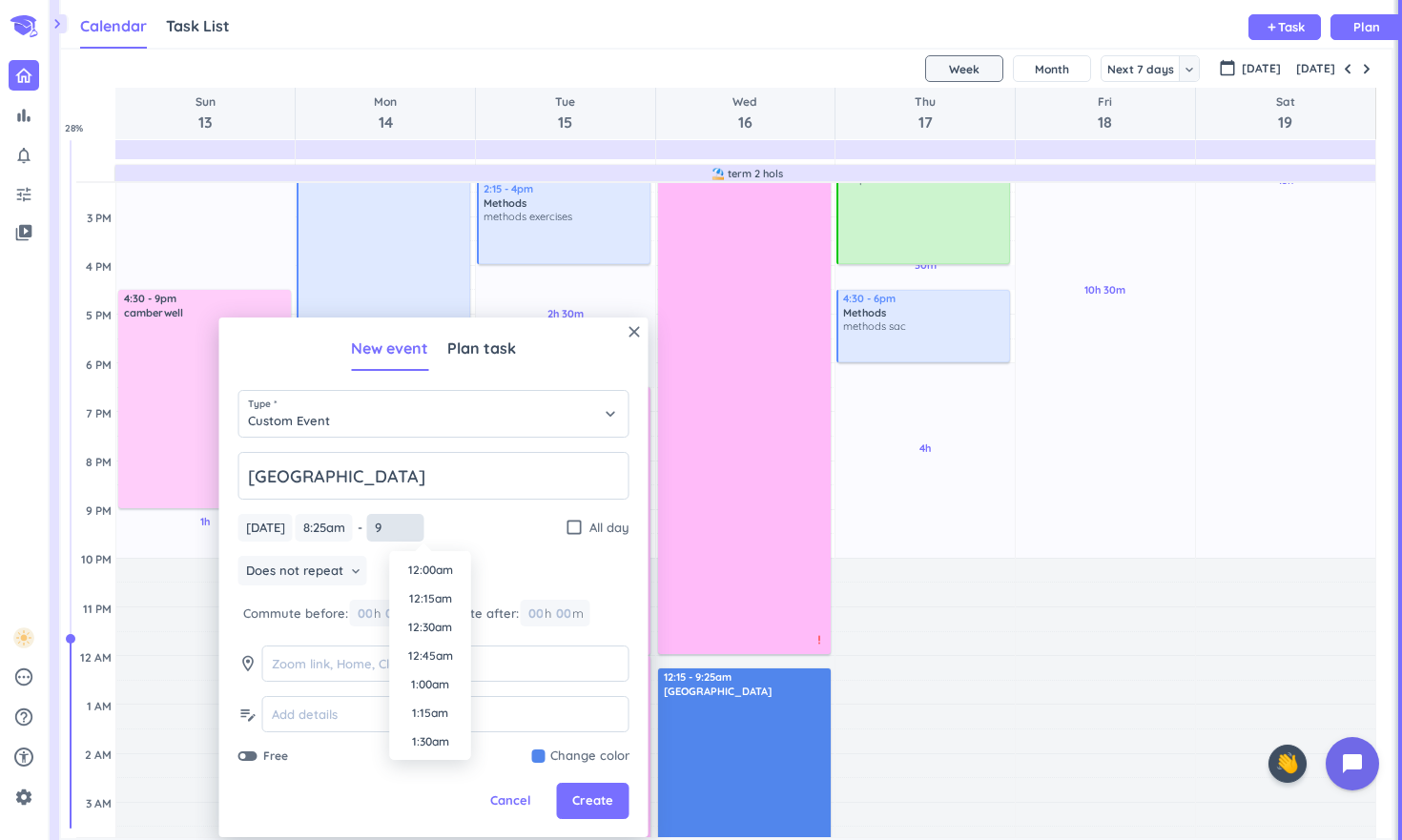 scroll, scrollTop: 2317, scrollLeft: 0, axis: vertical 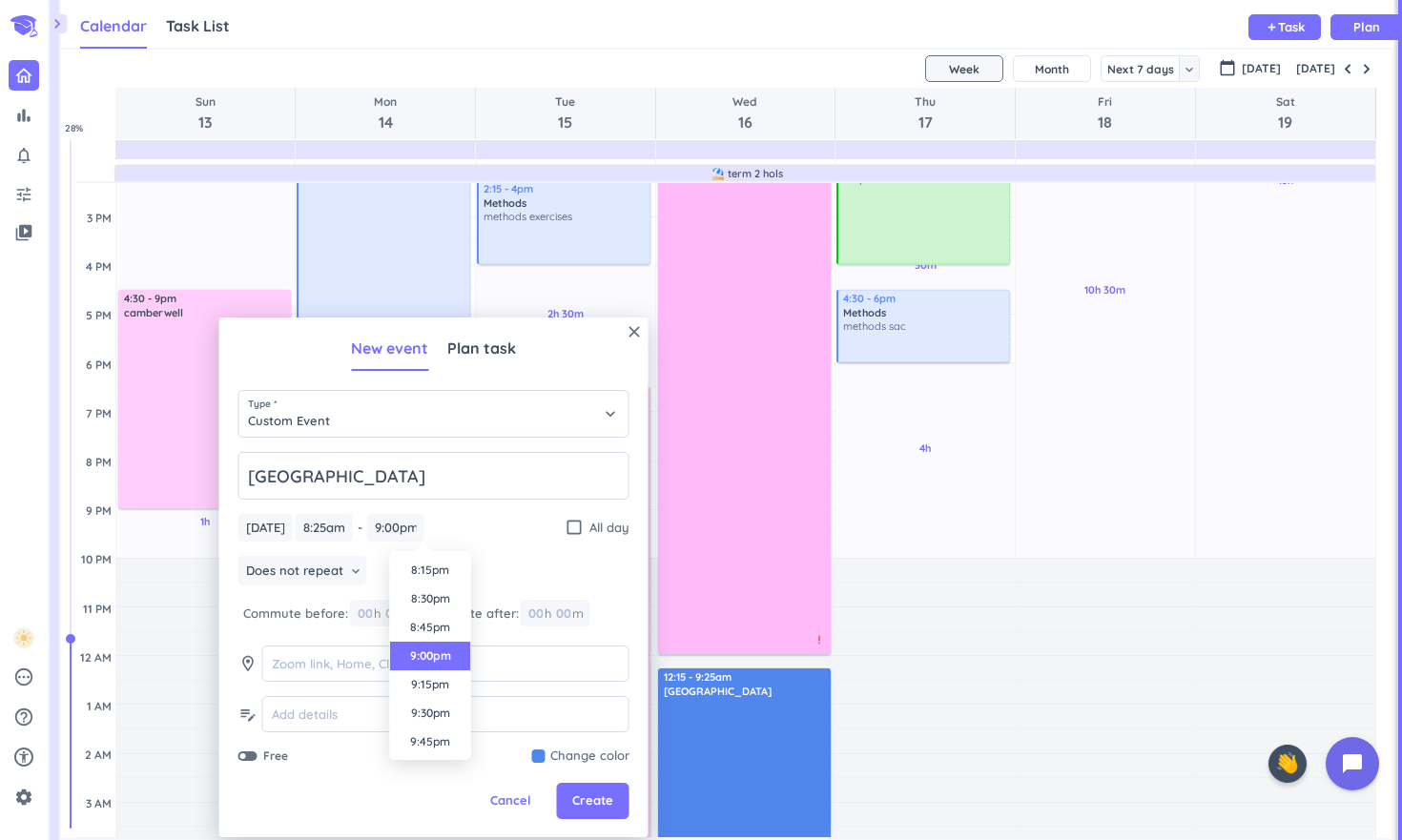click on "Does not repeat keyboard_arrow_down" at bounding box center (434, 573) 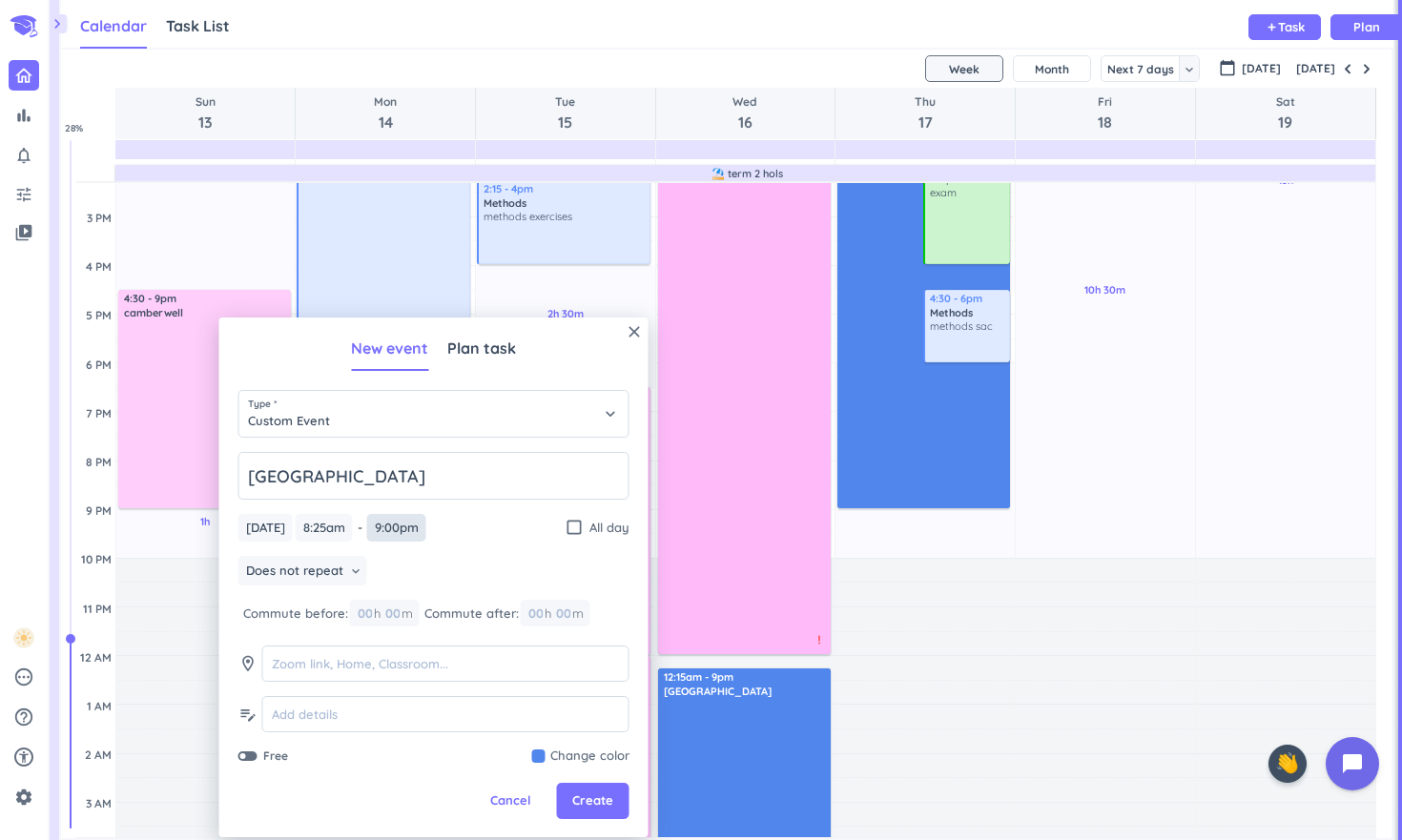 click on "9:00pm" at bounding box center [397, 527] 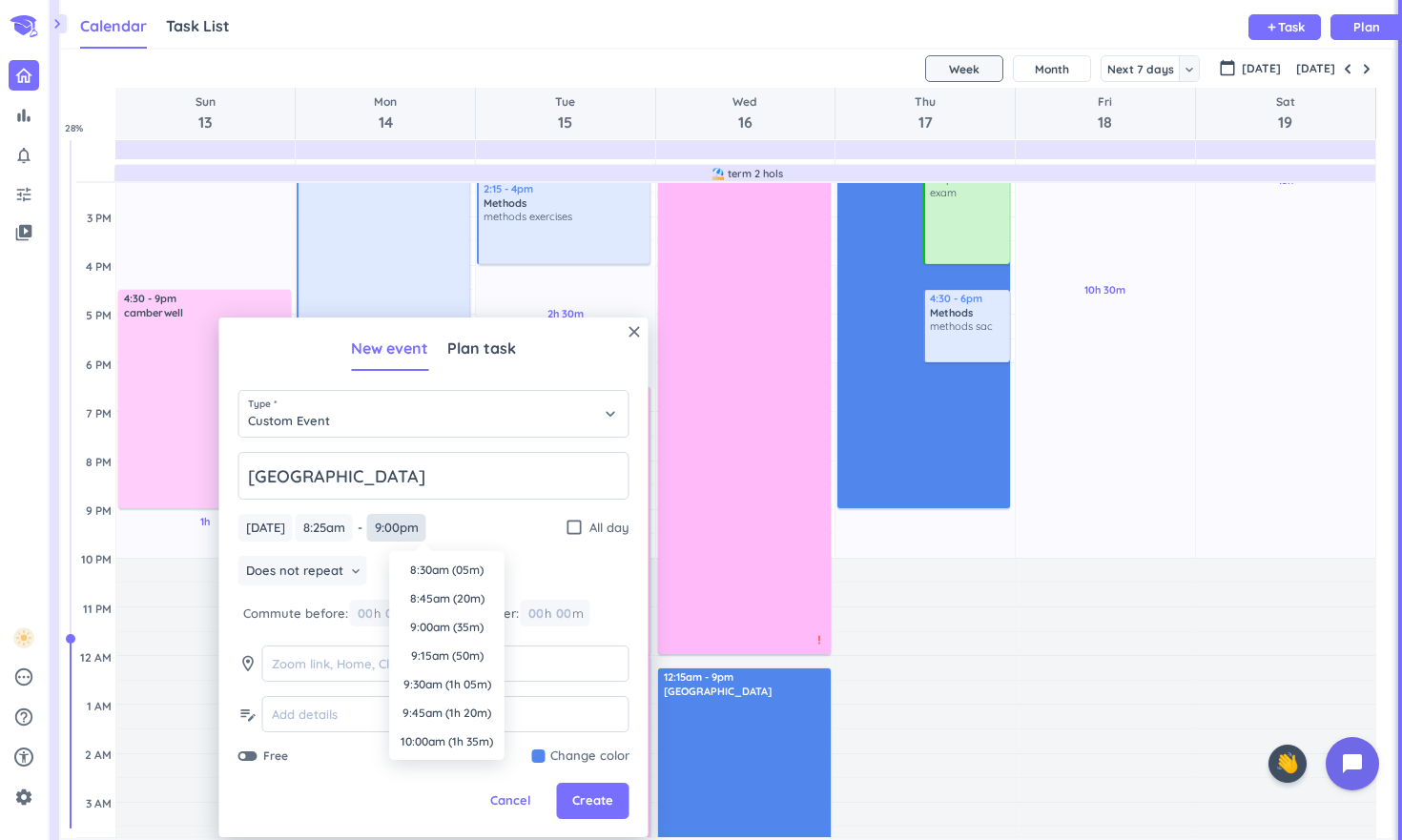 scroll, scrollTop: 1430, scrollLeft: 0, axis: vertical 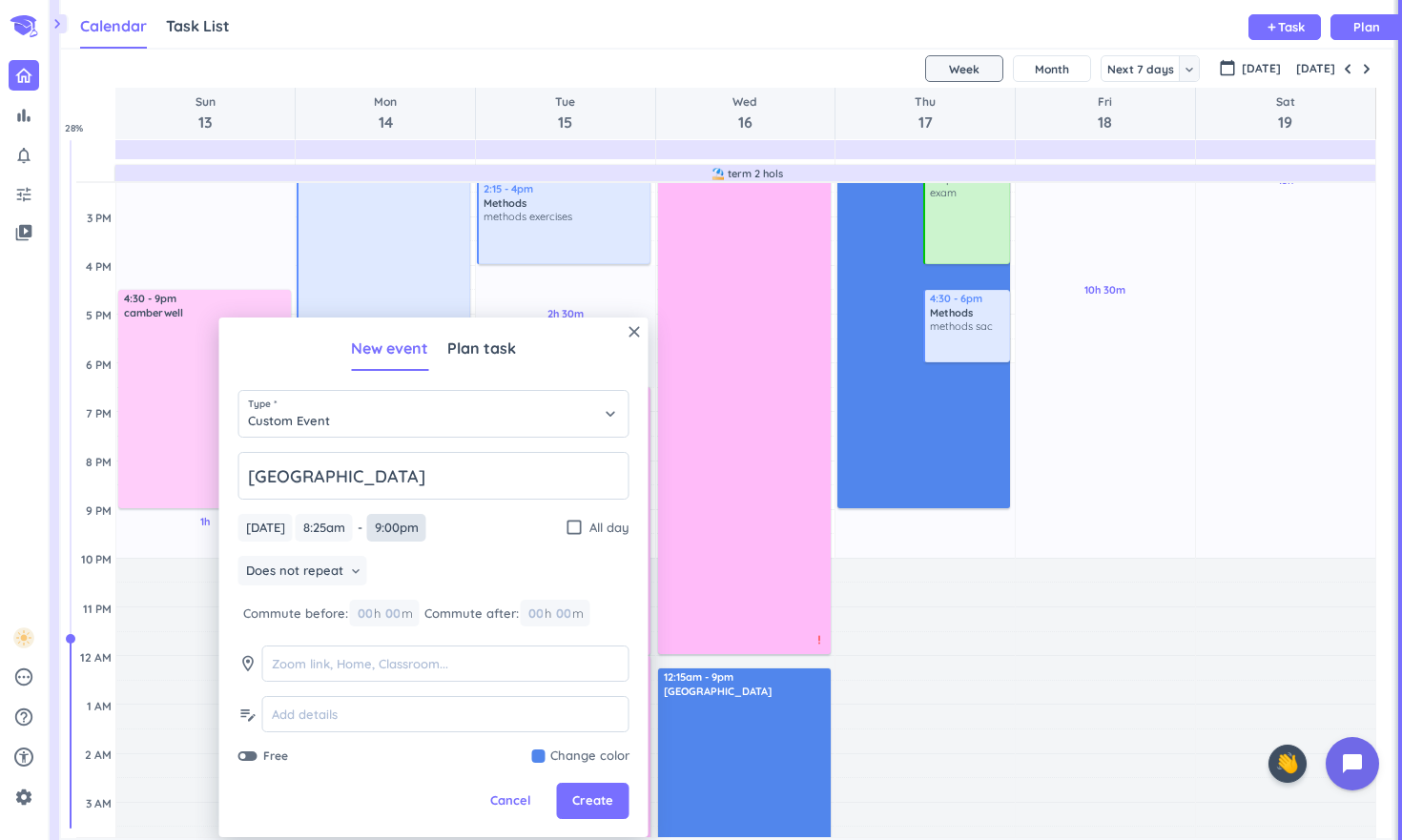 click on "9:00pm" at bounding box center (397, 527) 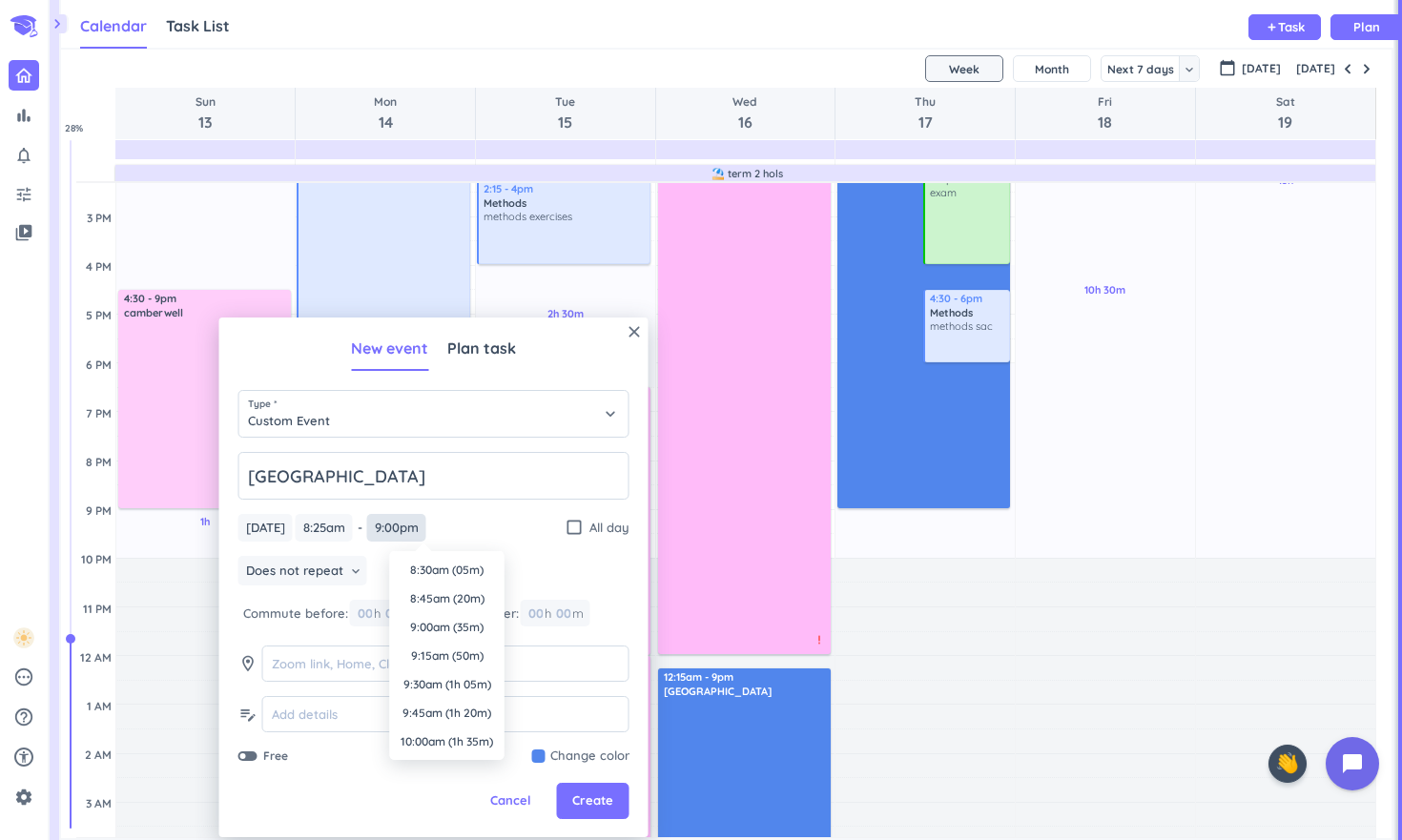 scroll, scrollTop: 1430, scrollLeft: 0, axis: vertical 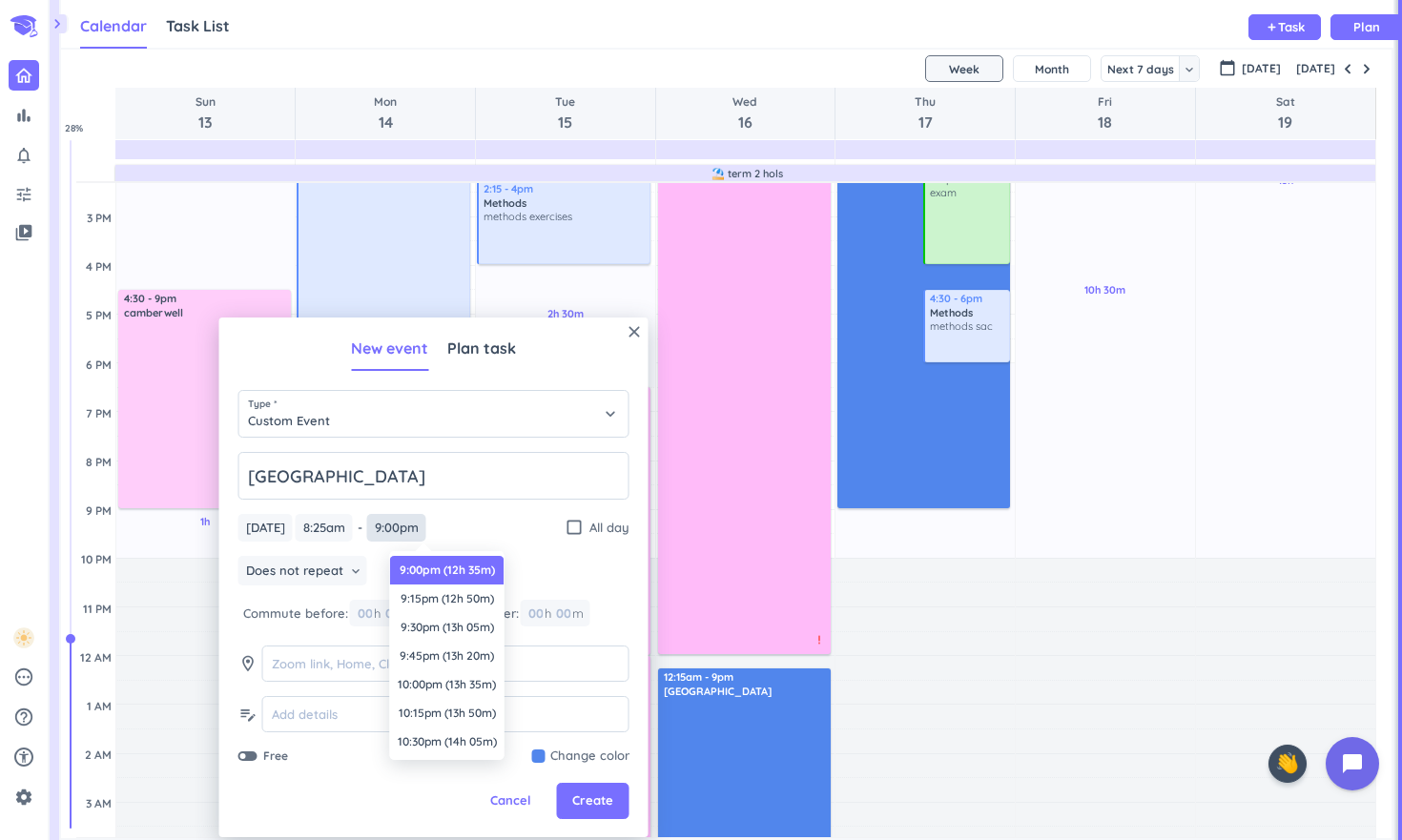 click on "9:00pm" at bounding box center [397, 527] 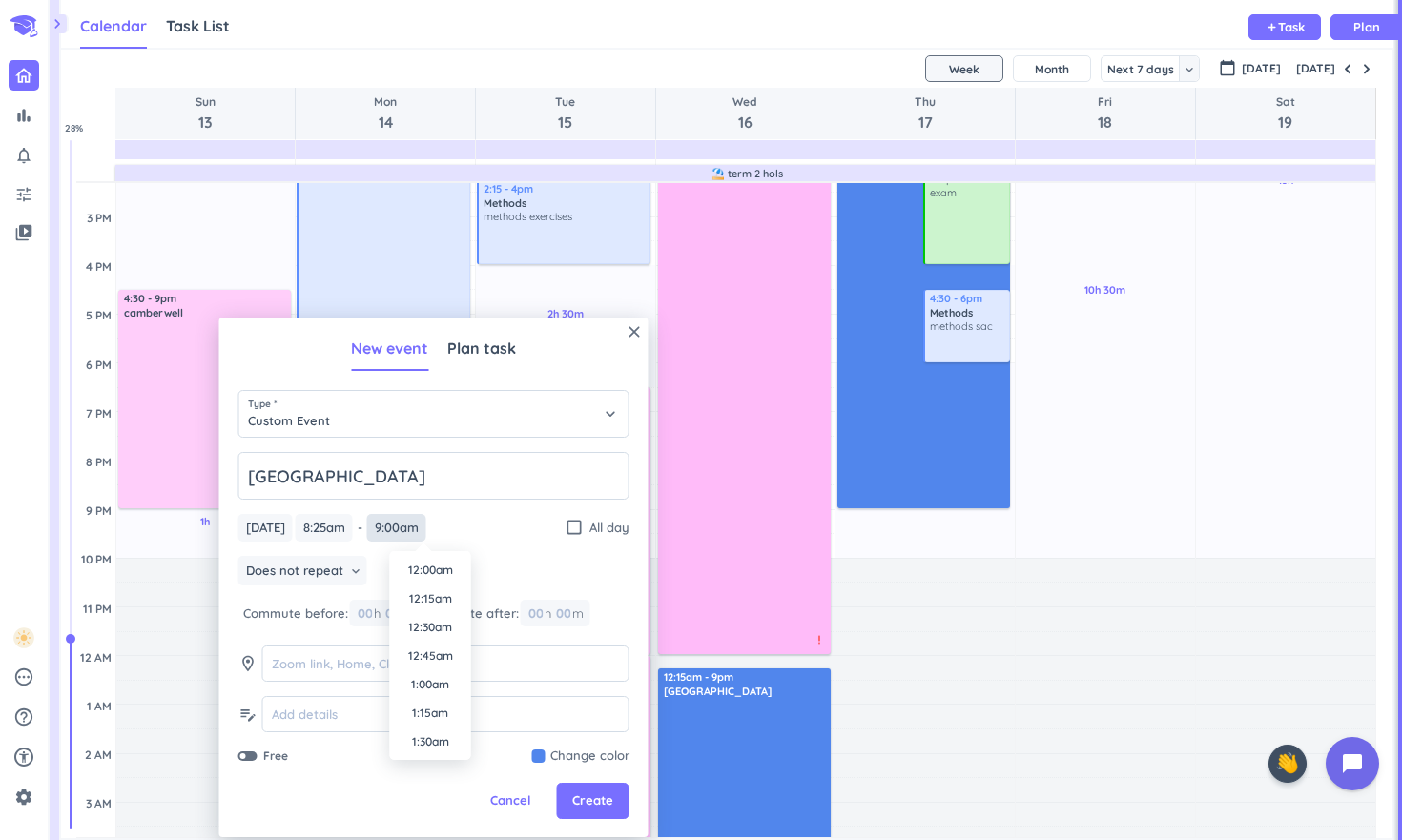 scroll, scrollTop: 944, scrollLeft: 0, axis: vertical 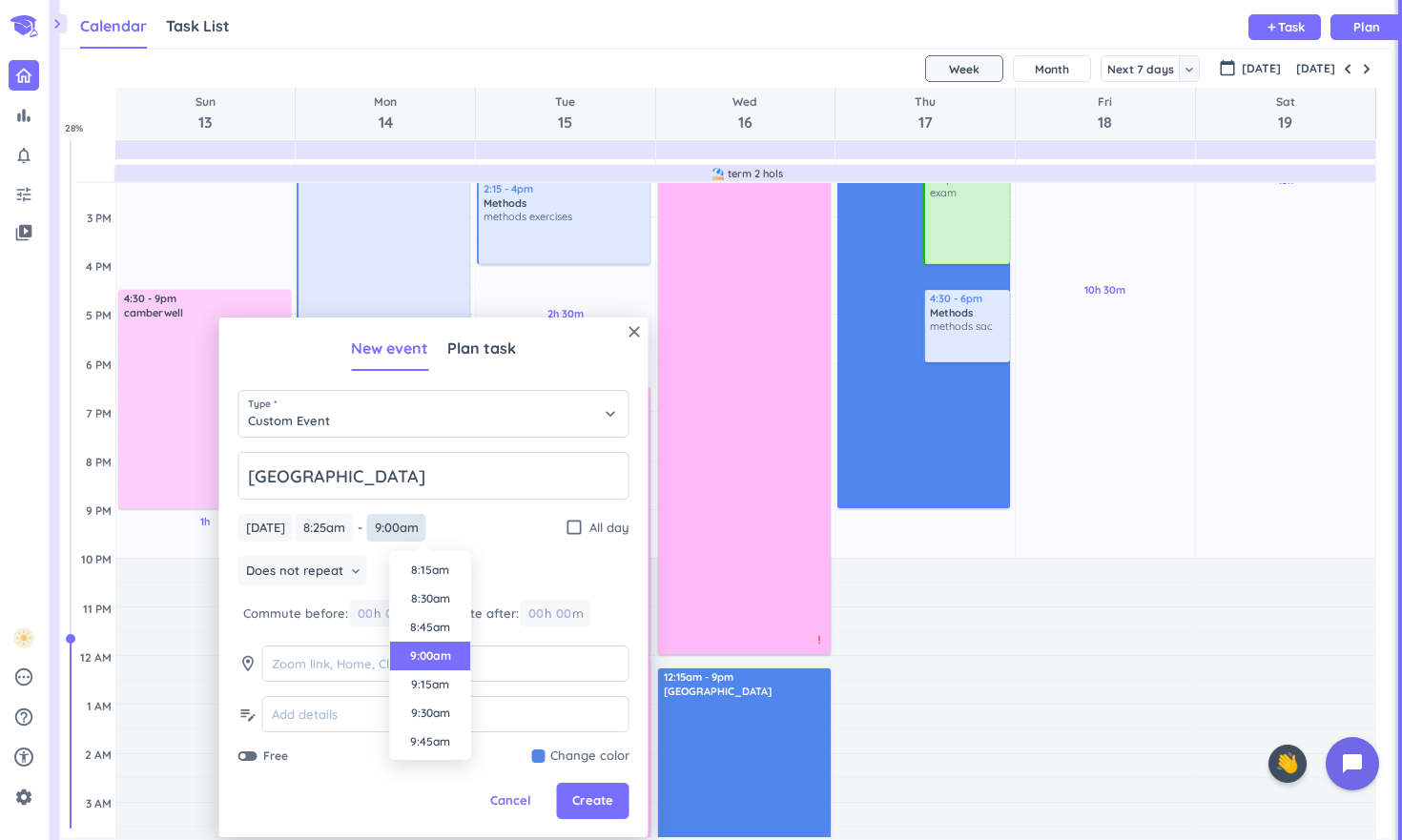 type 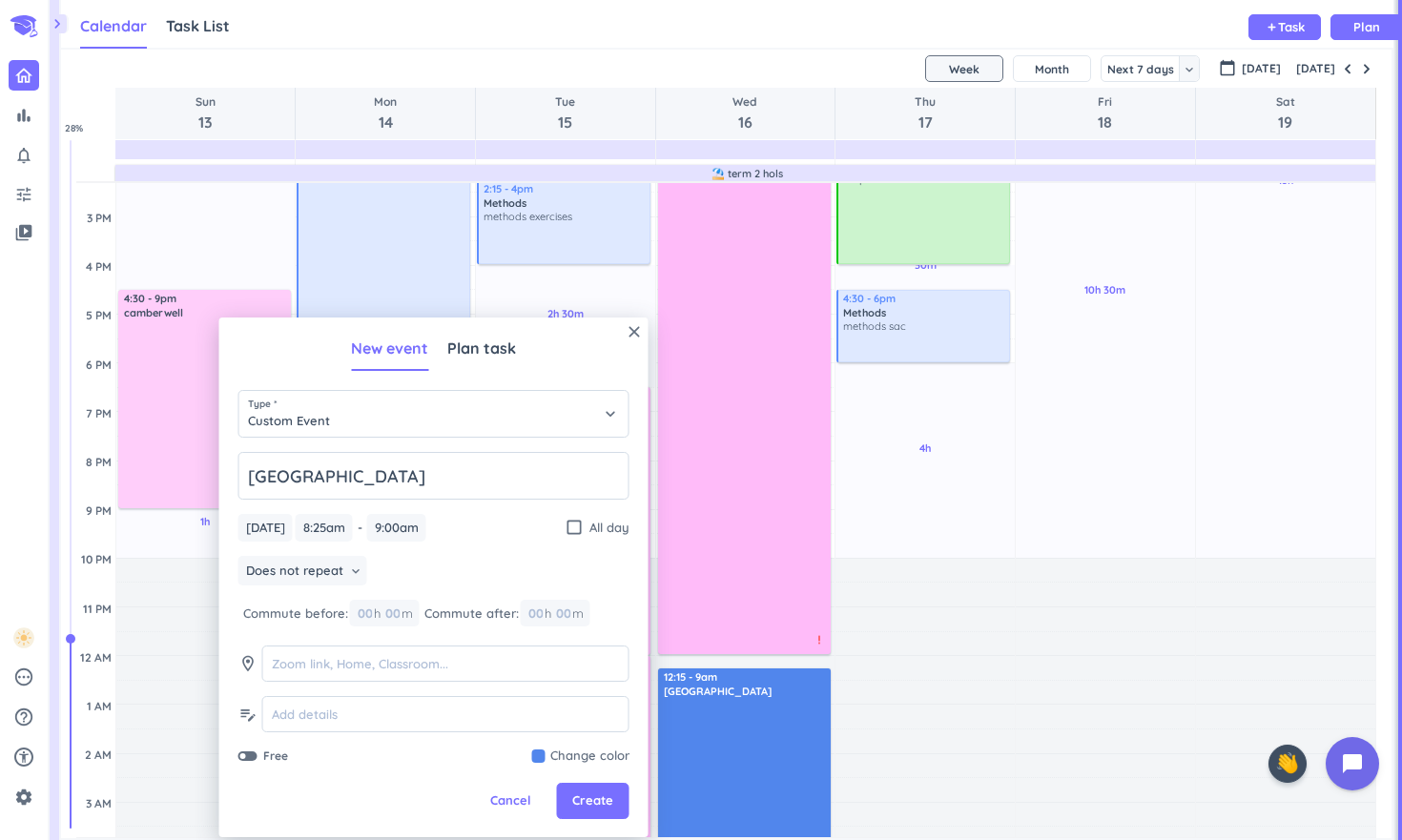 click on "[DATE] [DATE]   8:25am 8:25am - 9:00am 9:00am check_box_outline_blank All day" at bounding box center [434, 527] 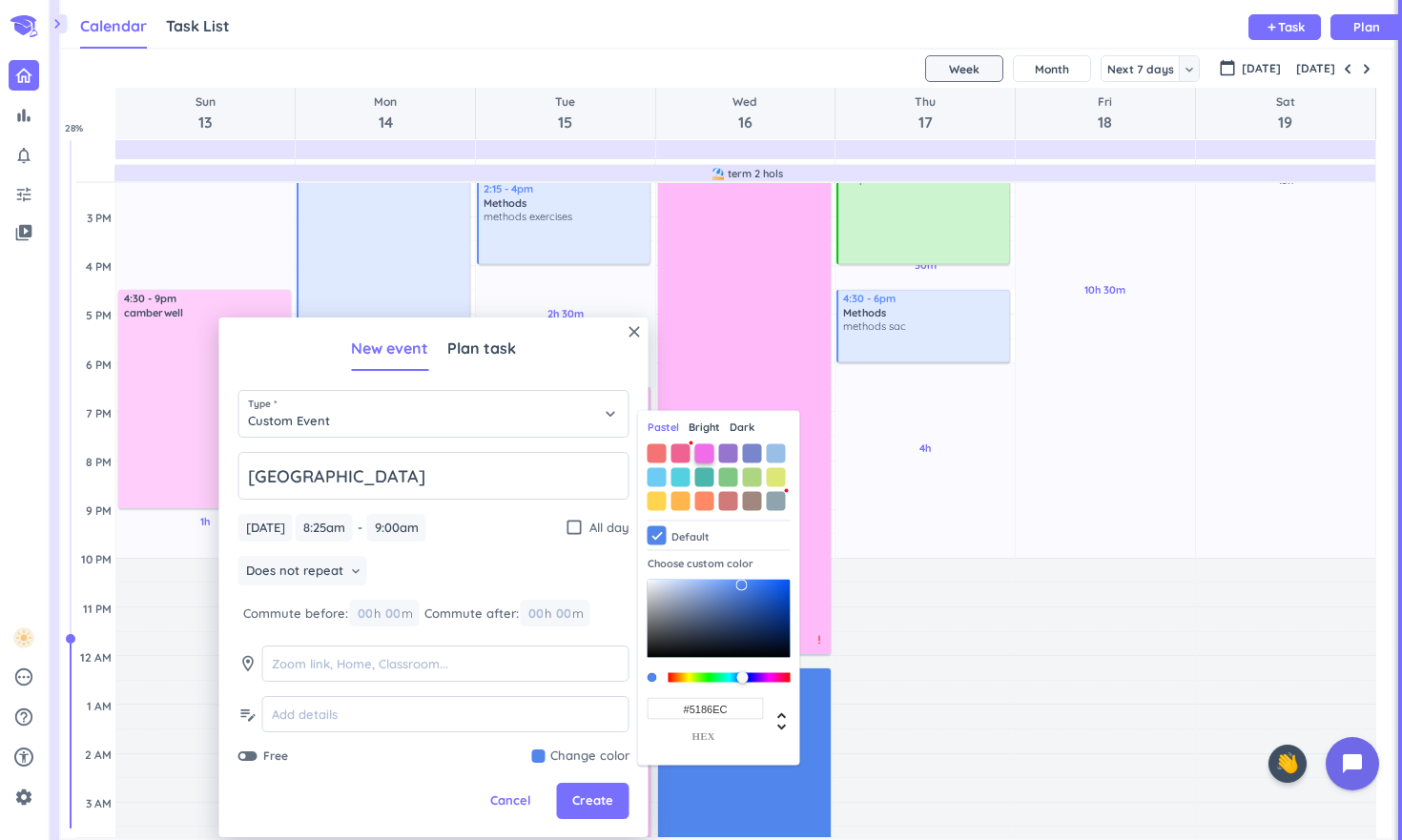 click at bounding box center [705, 453] 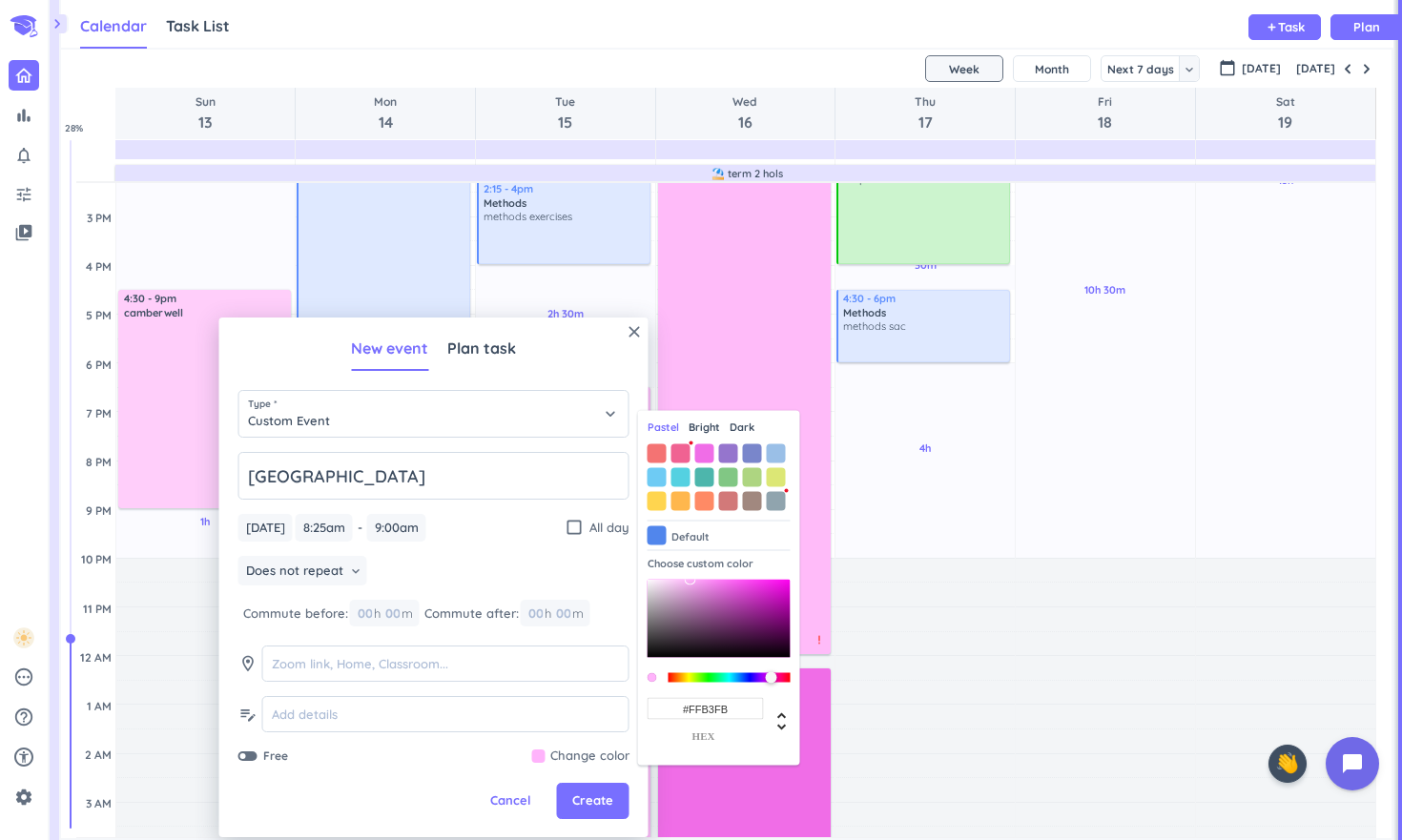 drag, startPoint x: 727, startPoint y: 587, endPoint x: 691, endPoint y: 575, distance: 37.94733 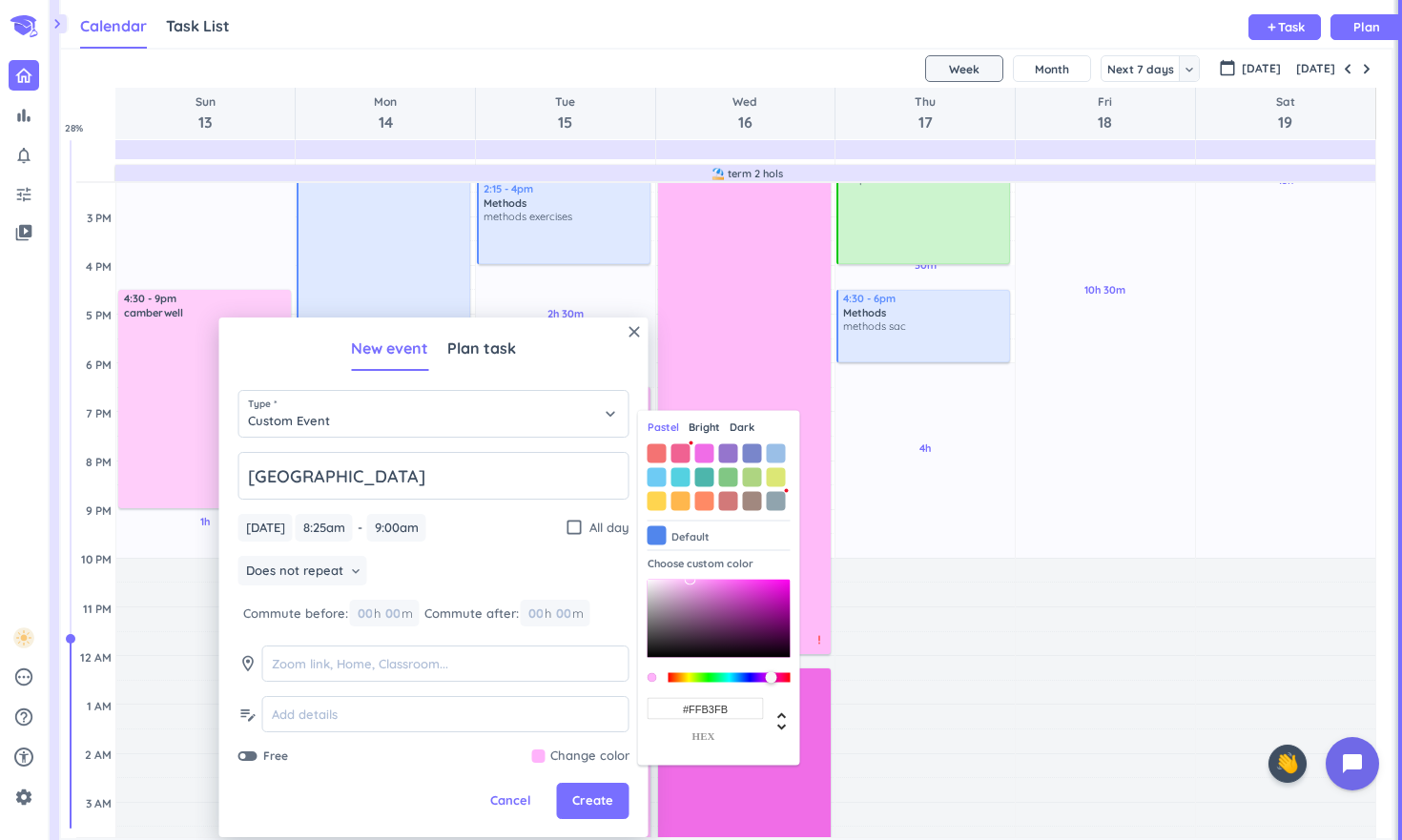 click on "Choose custom color #FFB3FB hex" at bounding box center (719, 652) 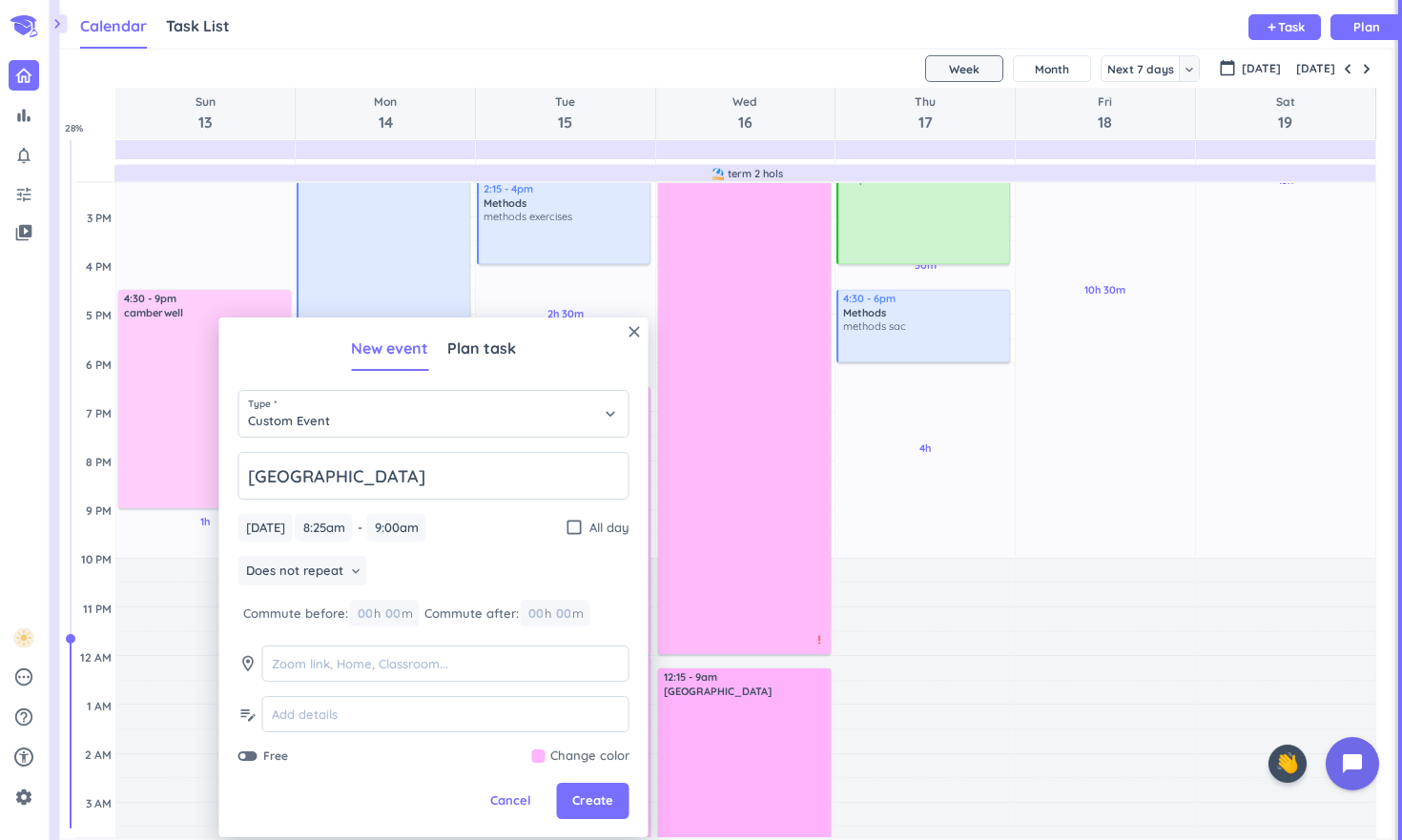 click on "close New event Plan task Type * Custom Event keyboard_arrow_down [GEOGRAPHIC_DATA] [DATE] [DATE]   8:25am 8:25am - 9:00am 9:00am check_box_outline_blank All day Does not repeat keyboard_arrow_down Commute before: 00 h 00 m Commute after: 00 h 00 m room edit_note Free Change color Pastel Bright Dark Default Choose custom color #FFB3FB hex Cancel Create" at bounding box center (434, 577) 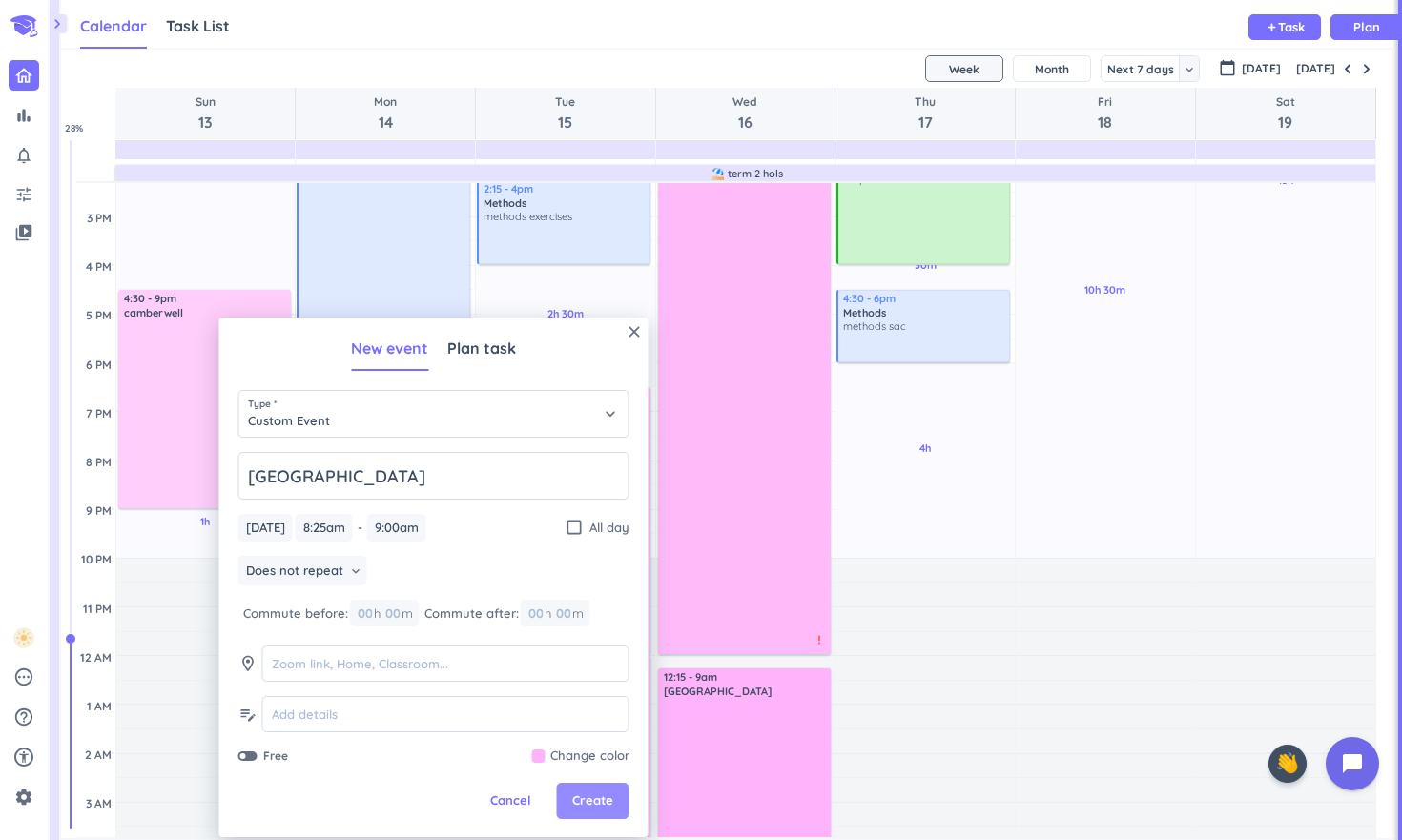 click on "Create" at bounding box center (592, 801) 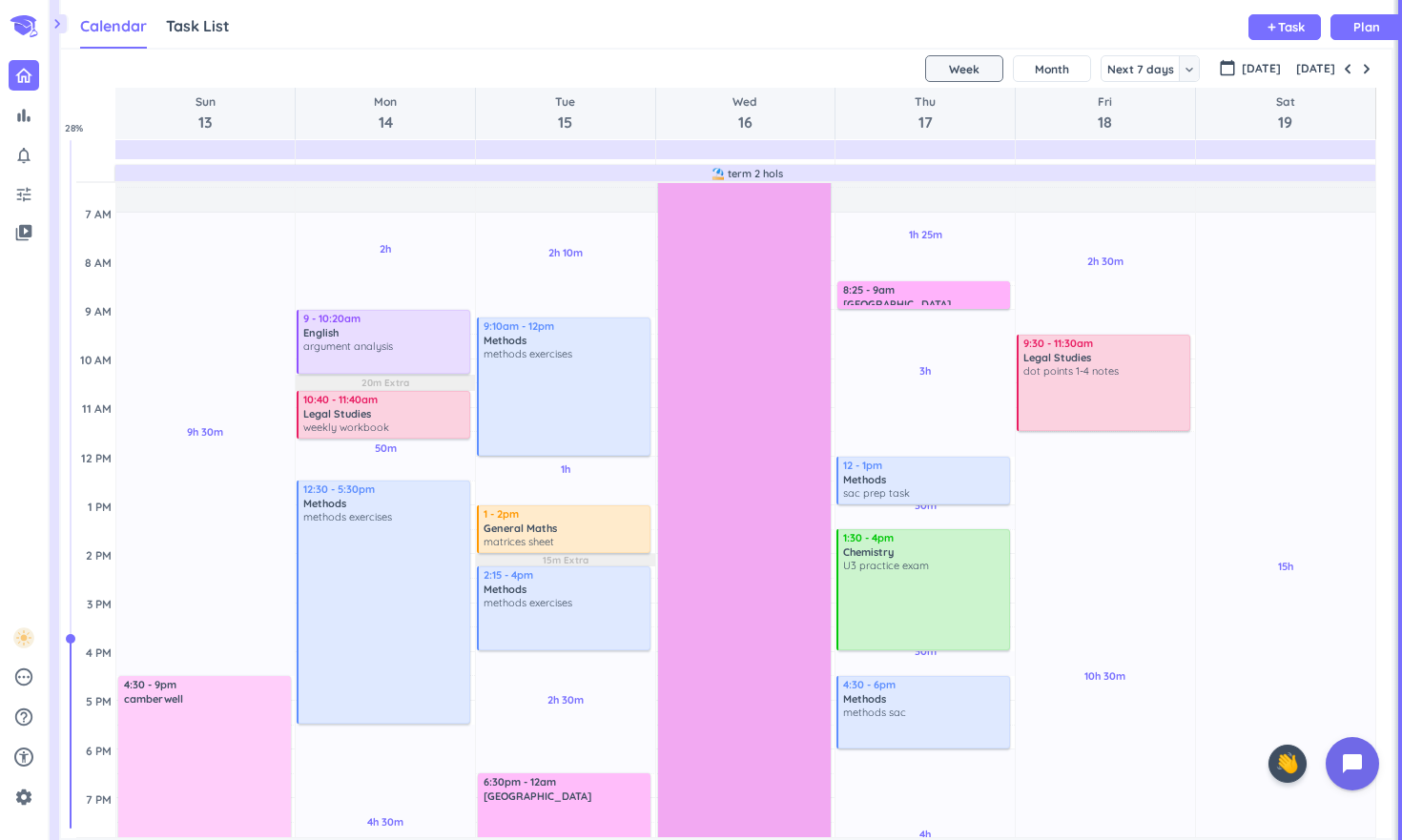 scroll, scrollTop: 101, scrollLeft: 0, axis: vertical 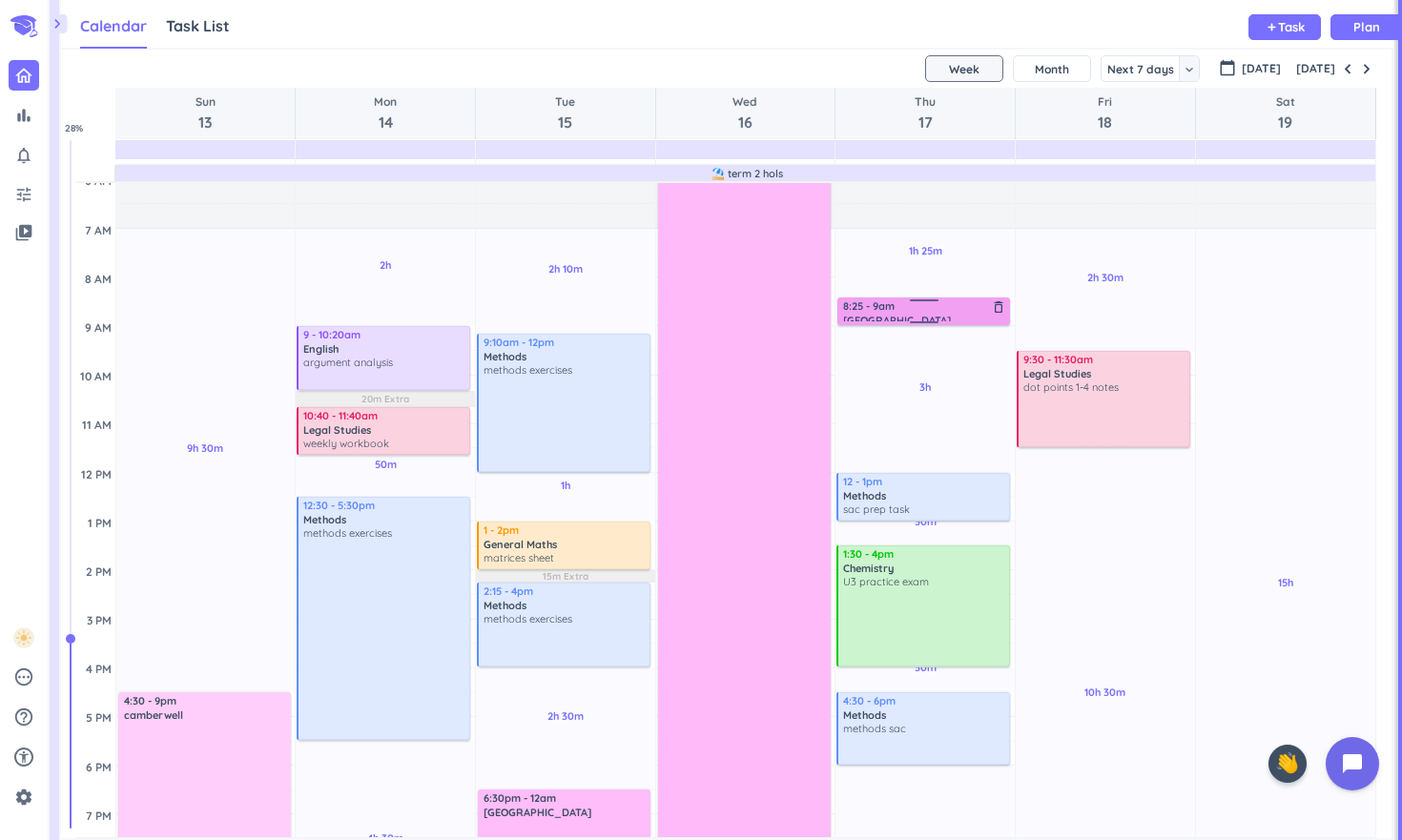 click on "8:25 - 9am" at bounding box center [924, 306] 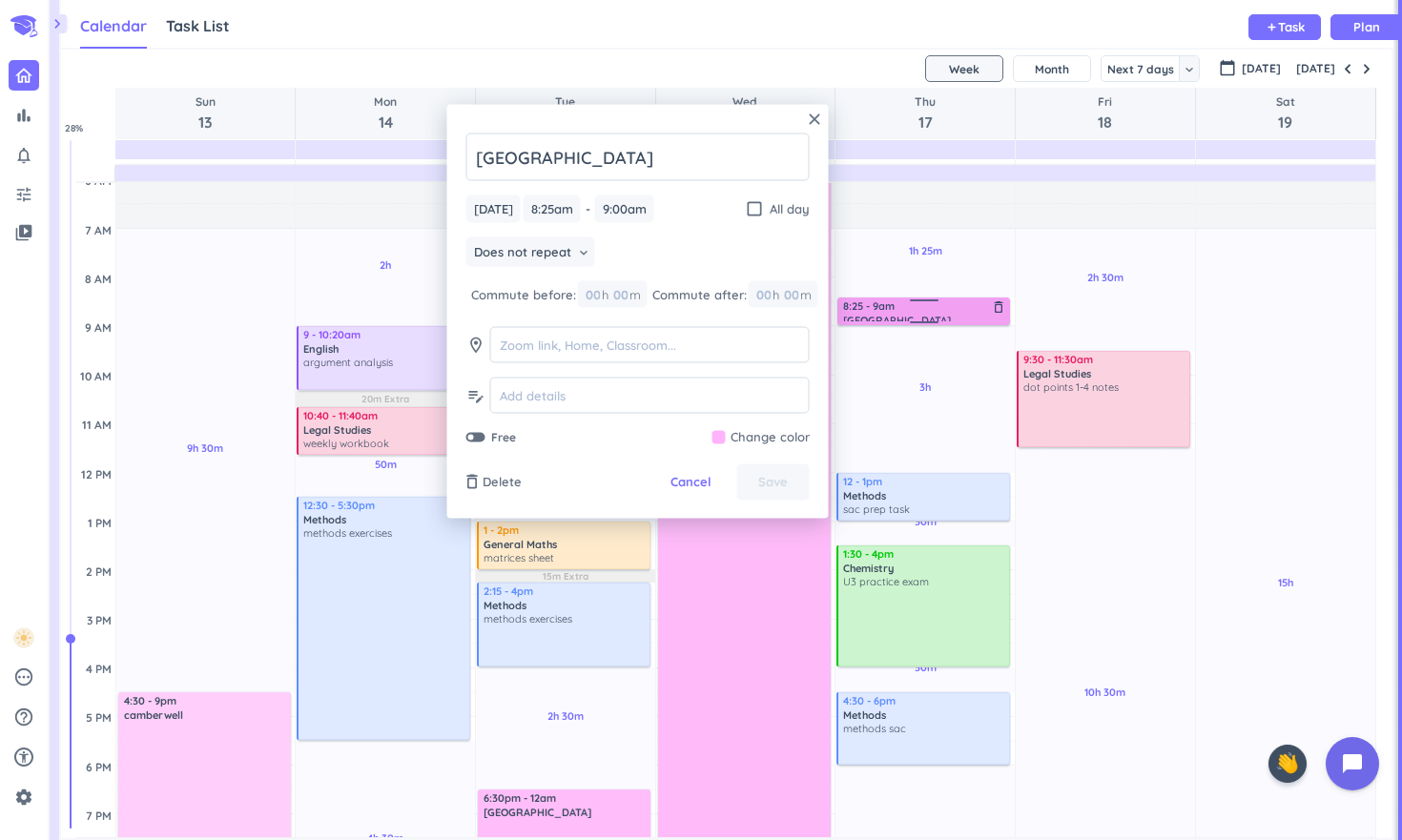 click on "8:25 - 9am" at bounding box center [924, 306] 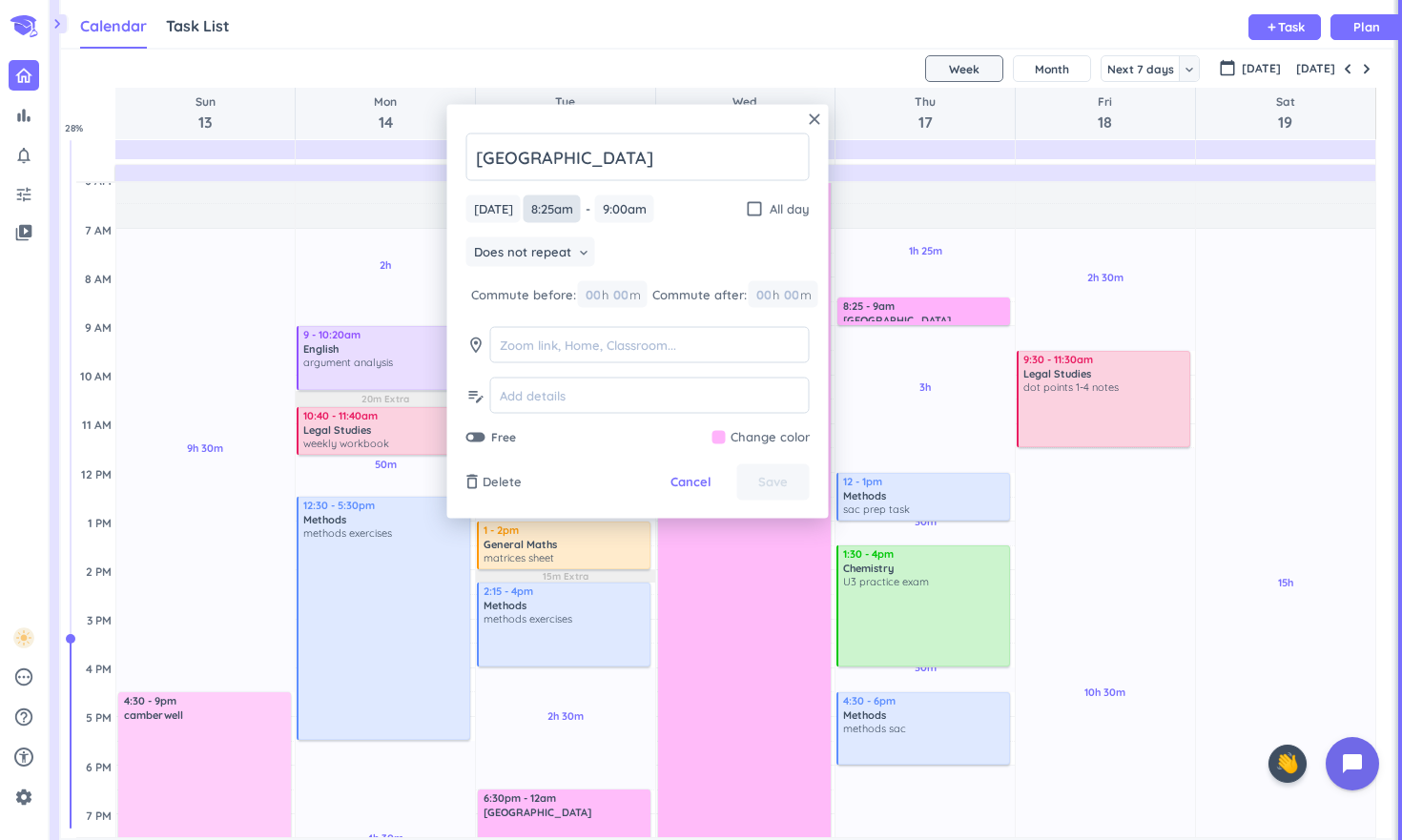 click on "8:25am" at bounding box center (552, 209) 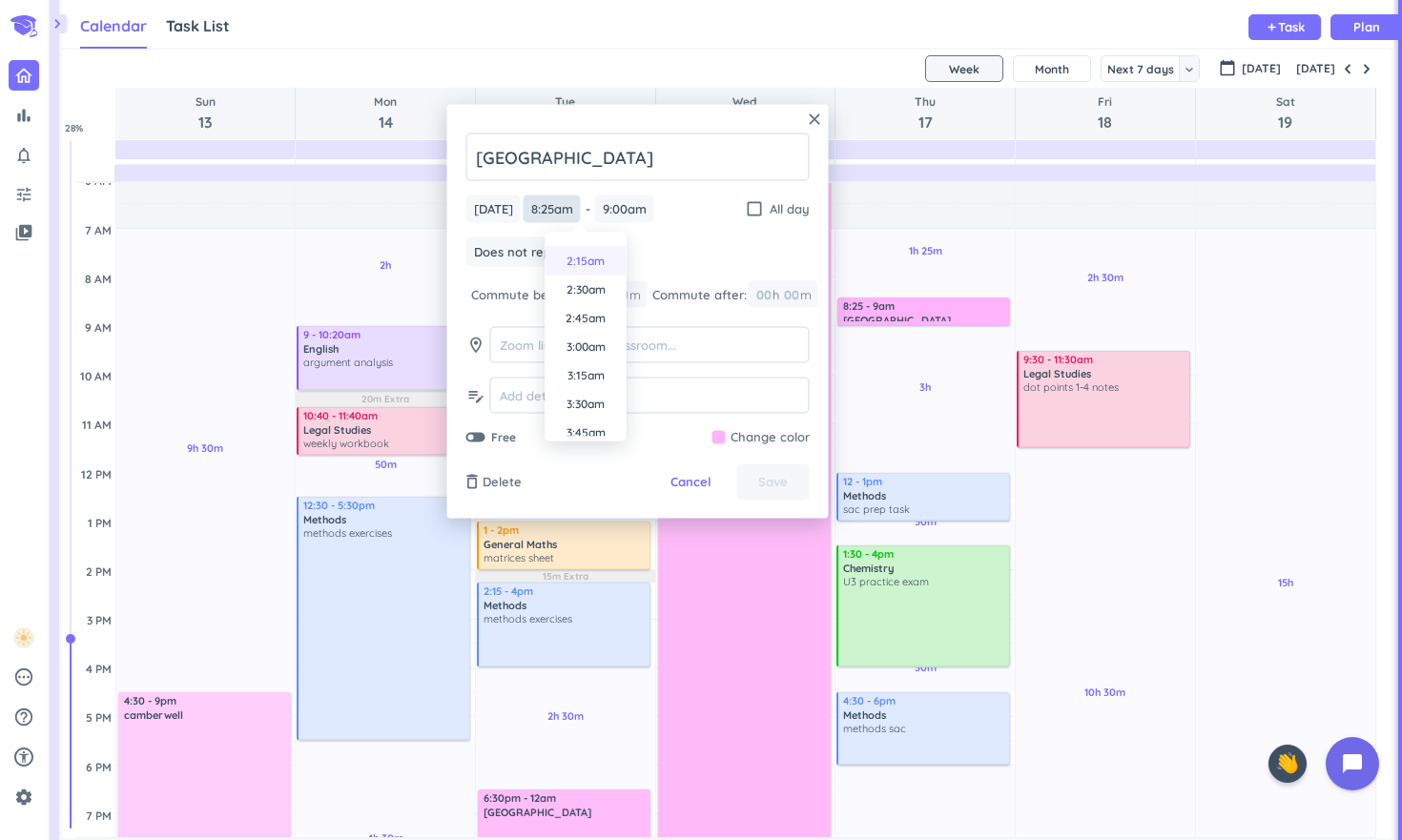 scroll, scrollTop: 0, scrollLeft: 0, axis: both 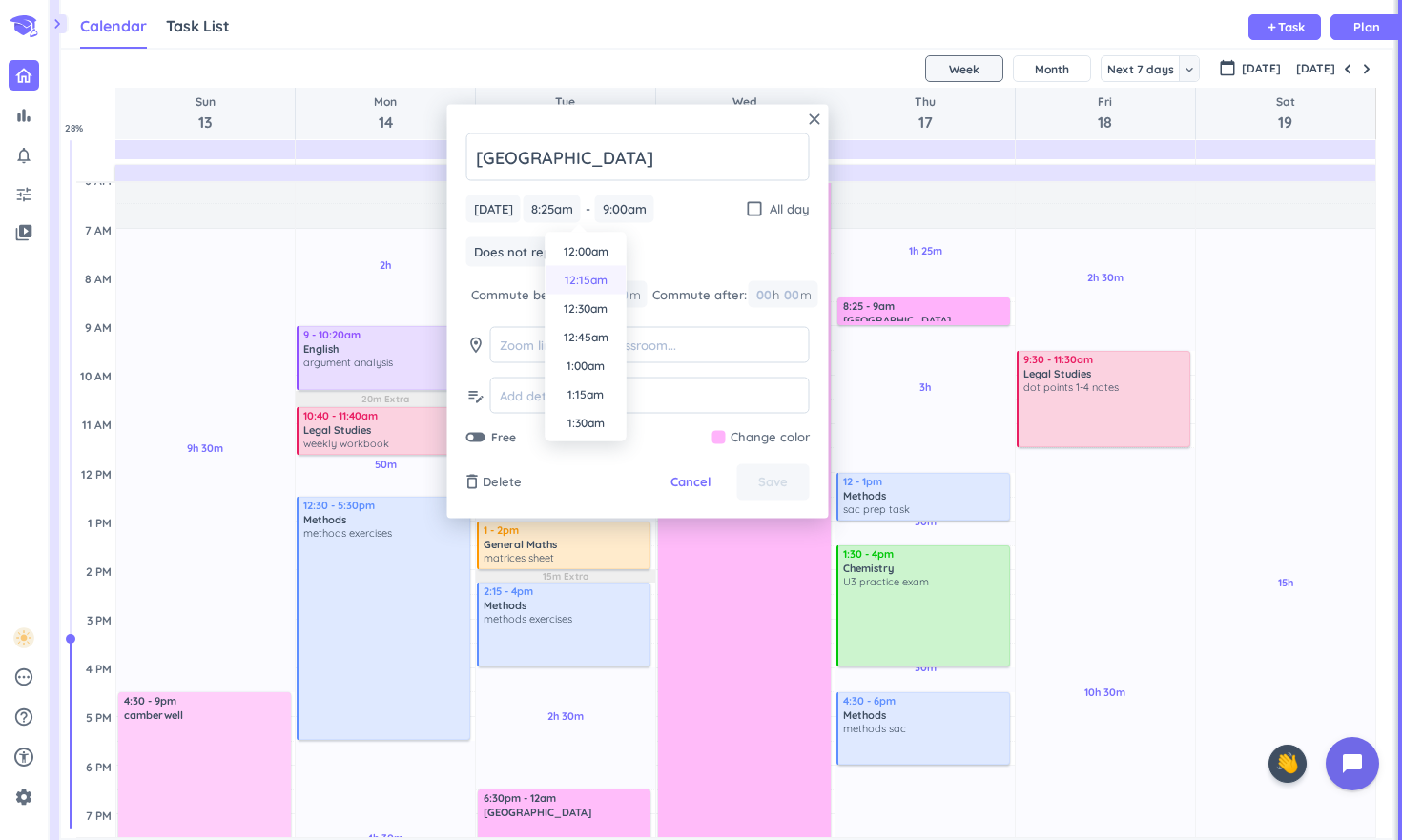 click on "12:15am" at bounding box center (586, 280) 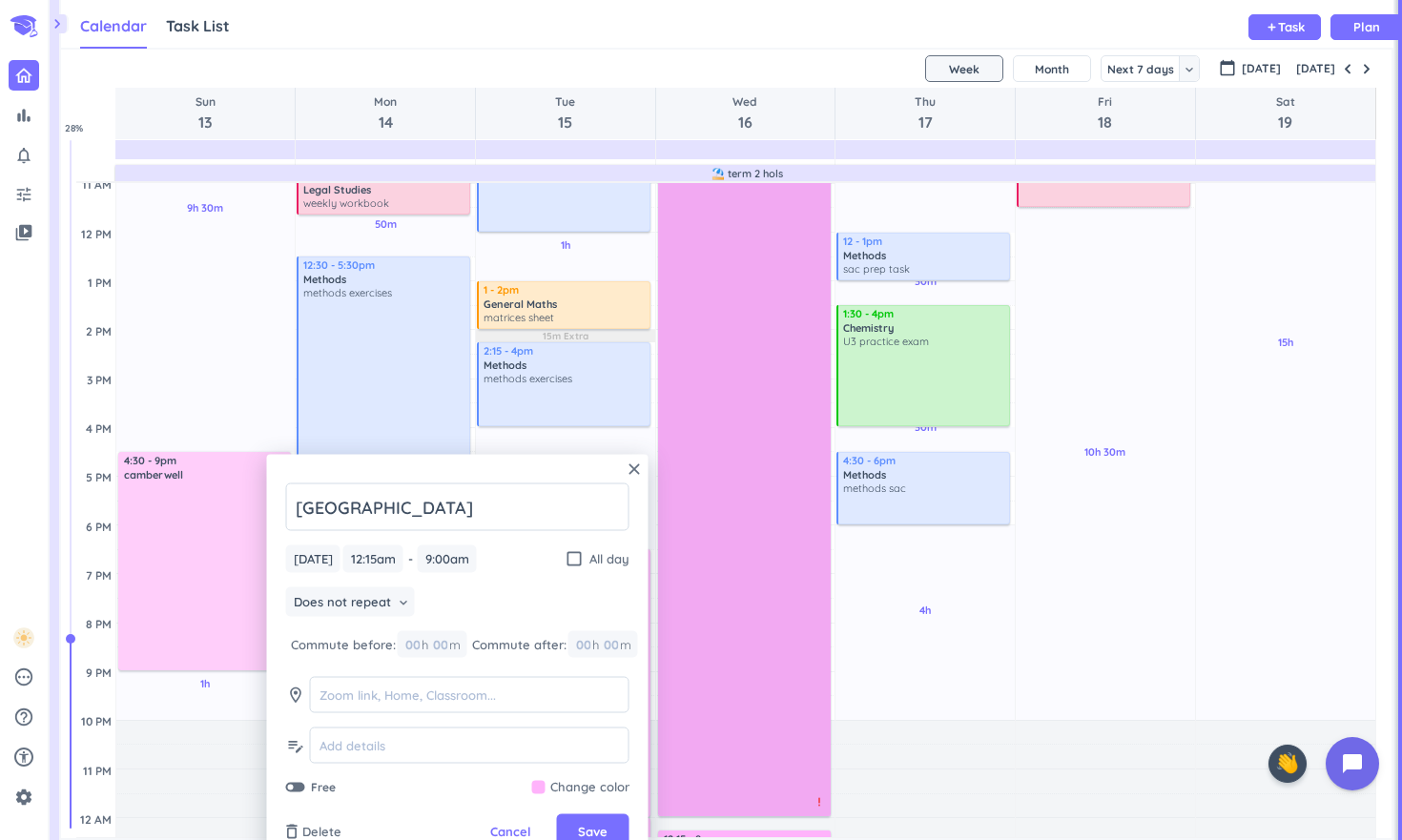 scroll, scrollTop: 466, scrollLeft: 0, axis: vertical 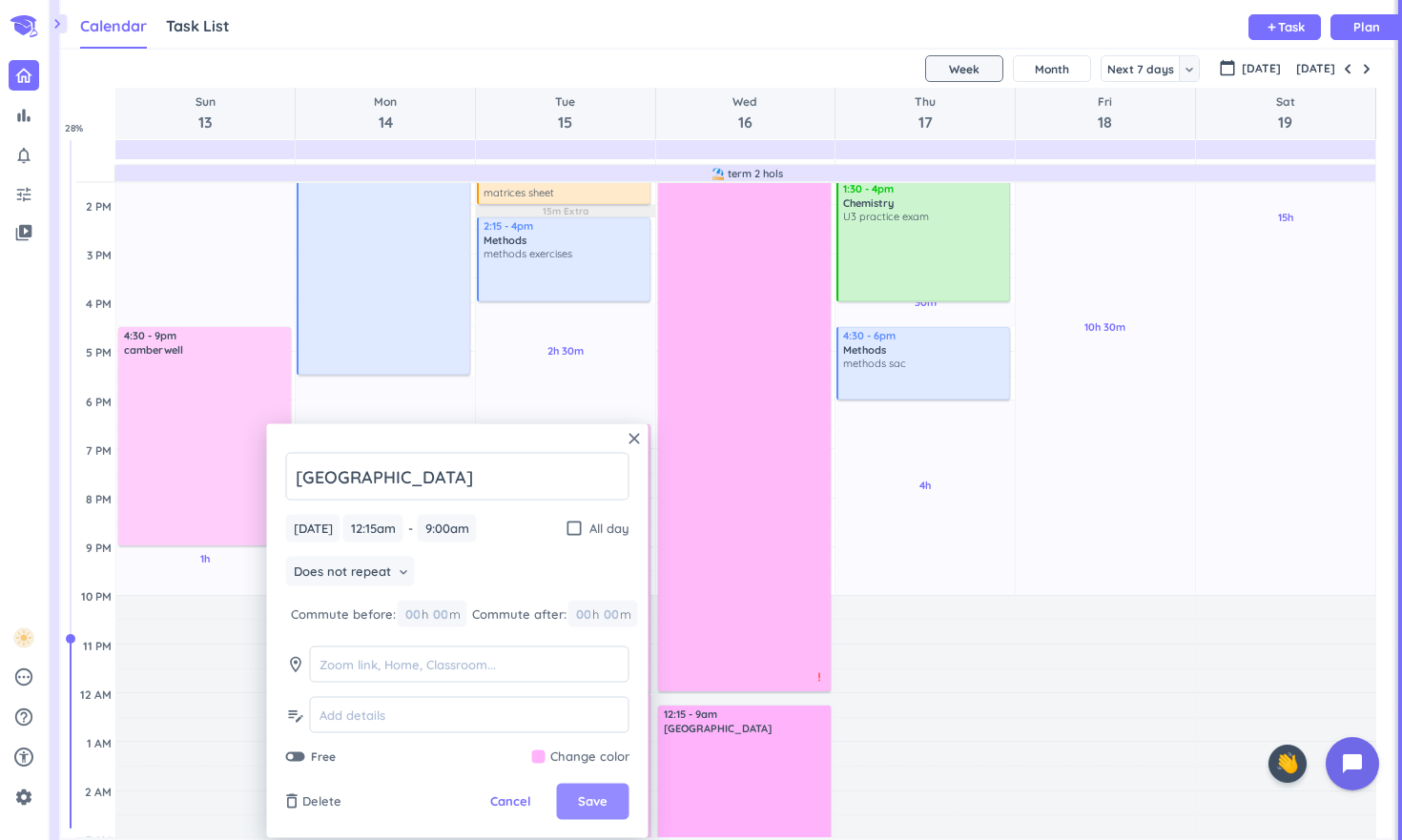 click on "Save" at bounding box center [592, 802] 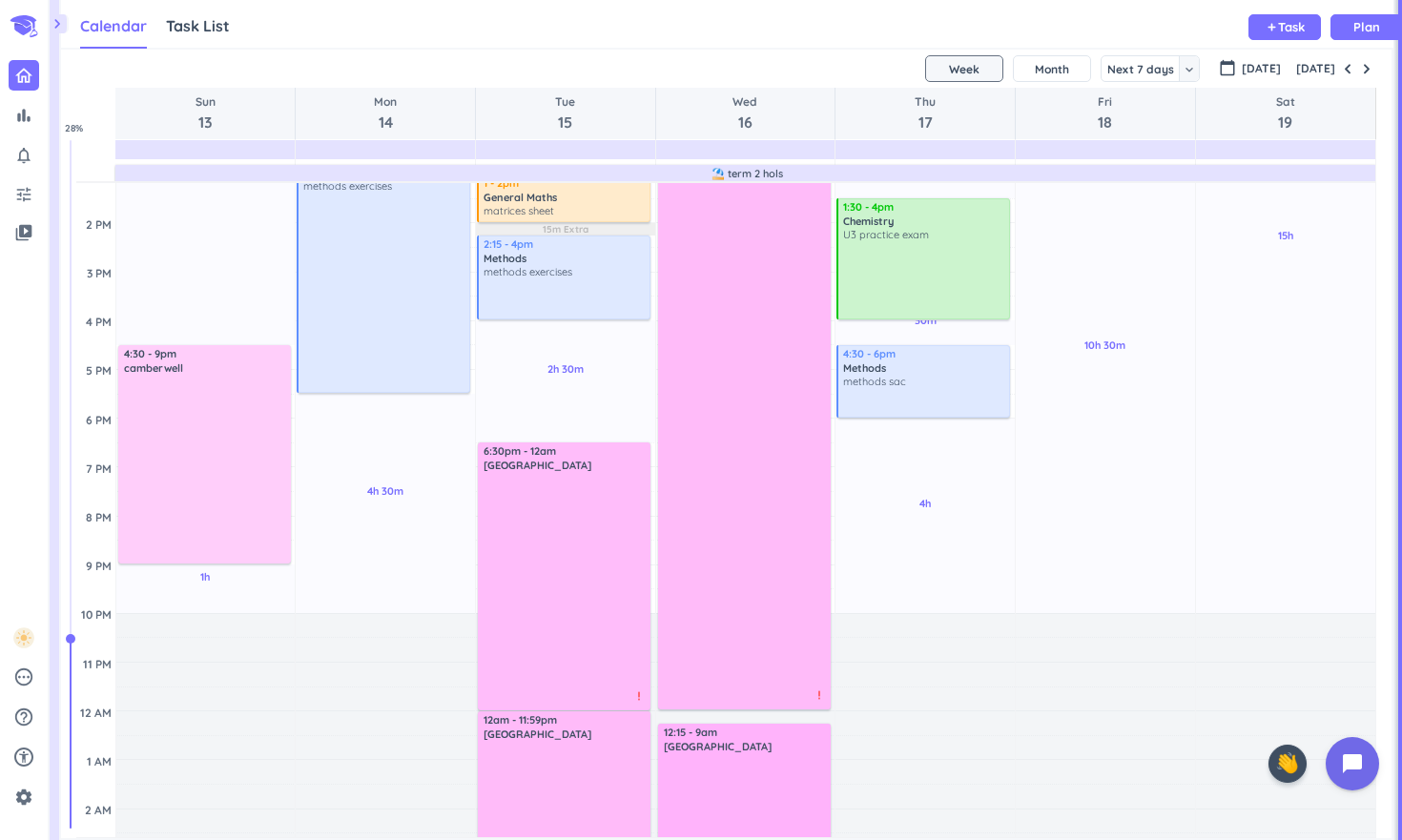 scroll, scrollTop: 518, scrollLeft: 0, axis: vertical 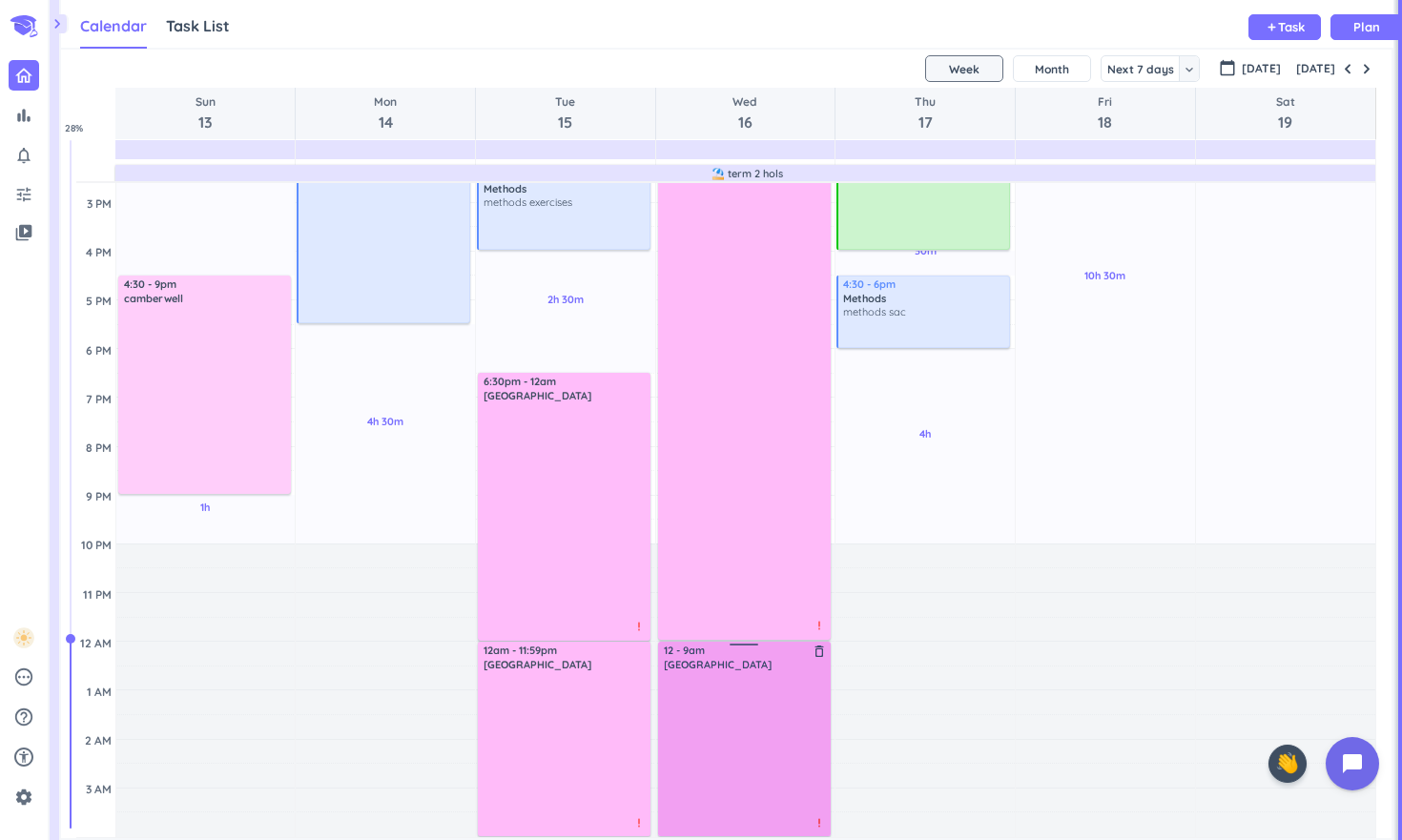 drag, startPoint x: 739, startPoint y: 656, endPoint x: 739, endPoint y: 642, distance: 14 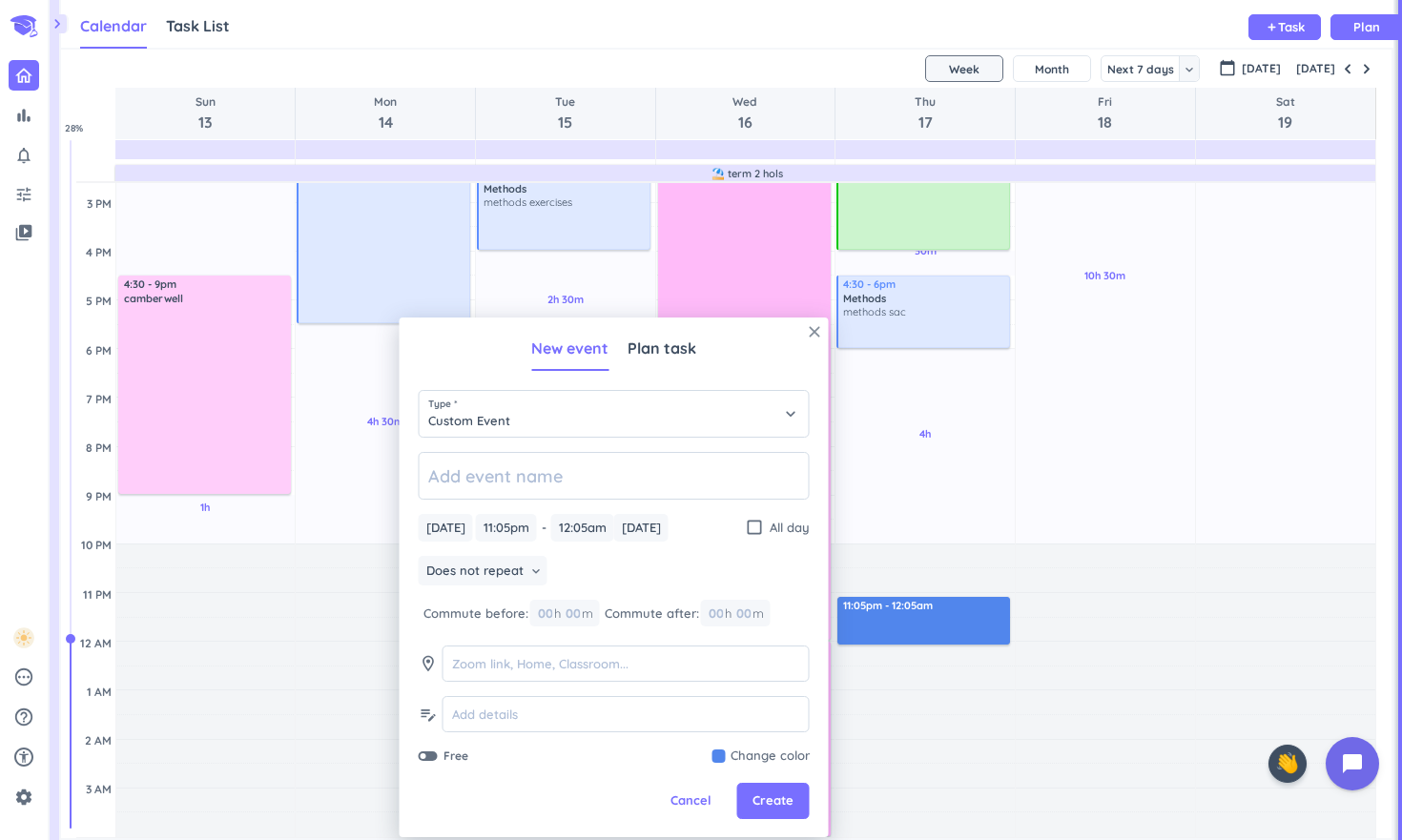 click on "close" at bounding box center (814, 332) 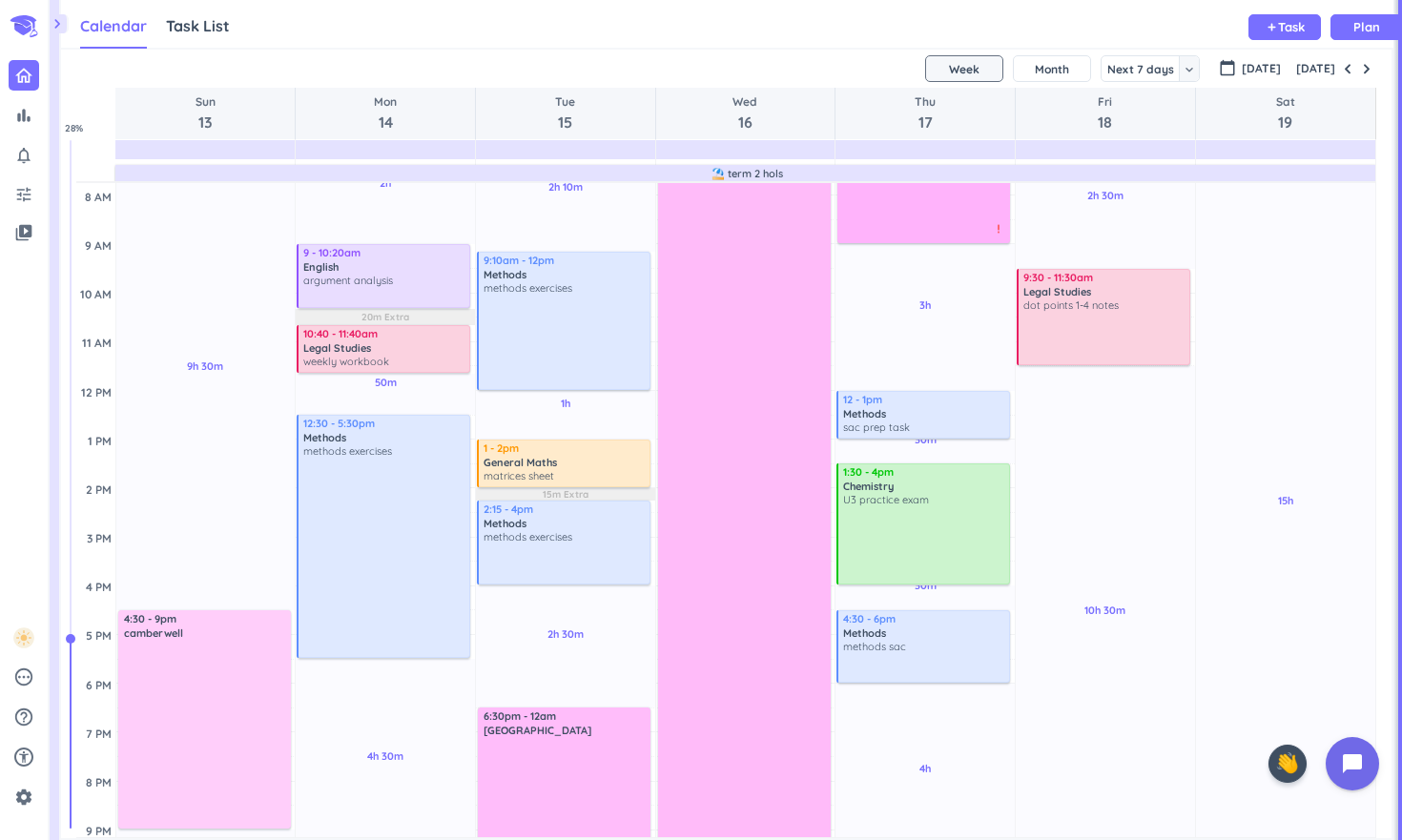 scroll, scrollTop: 186, scrollLeft: 0, axis: vertical 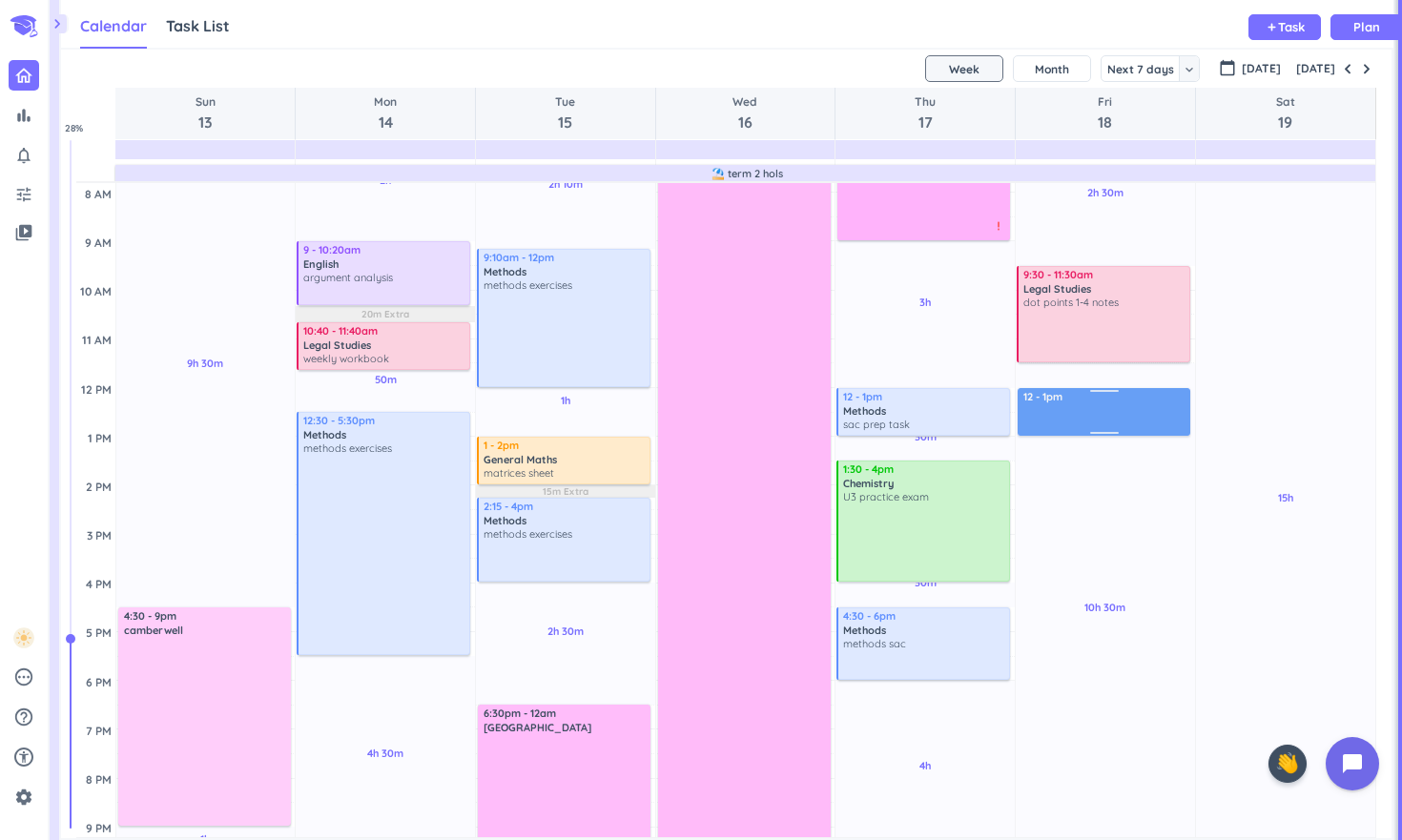 drag, startPoint x: 1082, startPoint y: 494, endPoint x: 1071, endPoint y: 400, distance: 94.641429 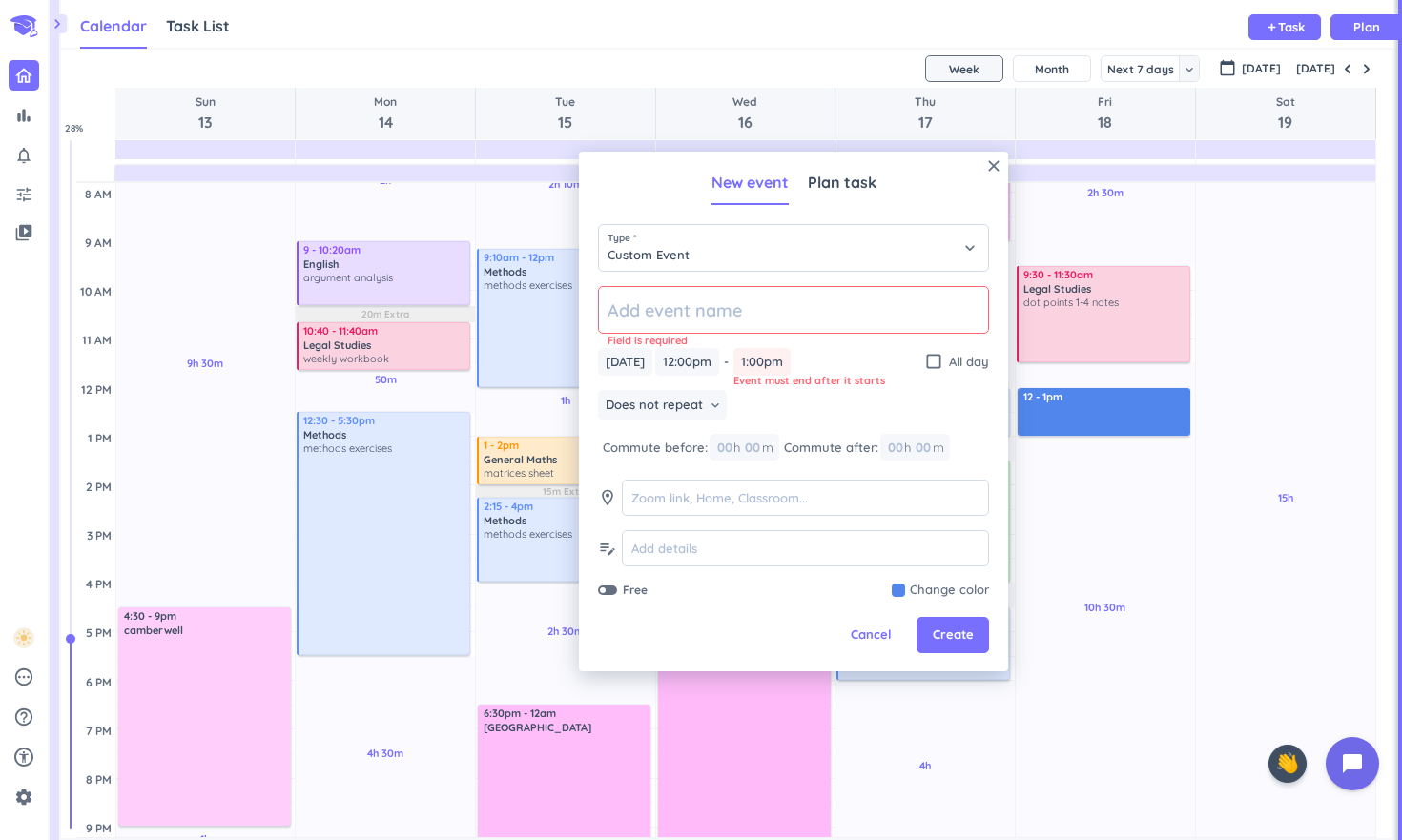 click on "close New event Plan task Type * Custom Event keyboard_arrow_down Field is required [DATE] [DATE]   12:00pm 12:00pm - 1:00pm 1:00pm Event must end after it starts check_box_outline_blank All day Does not repeat keyboard_arrow_down Commute before: 00 h 00 m Commute after: 00 h 00 m room edit_note Free Change color Cancel Create" at bounding box center (794, 411) 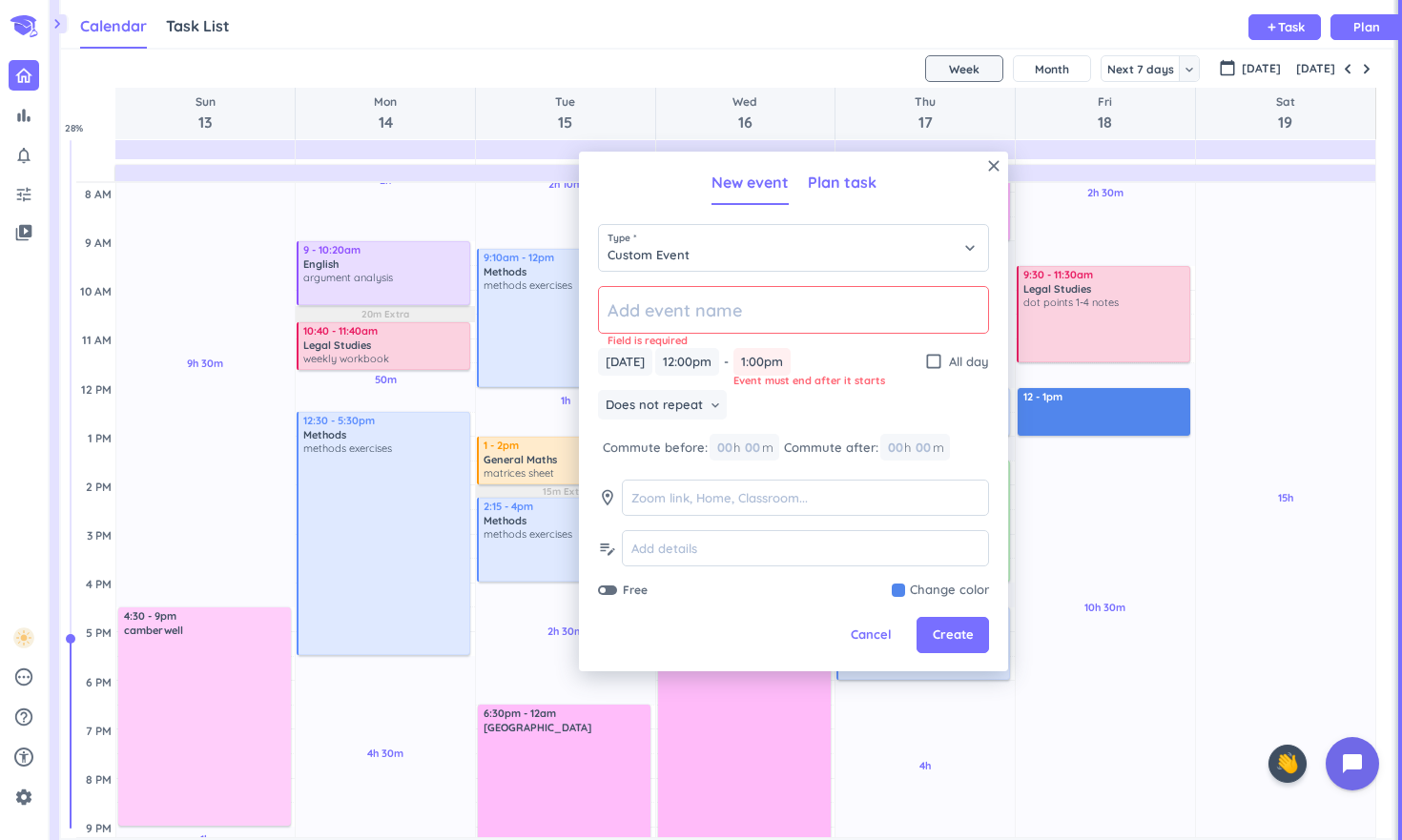 click on "Plan task" at bounding box center [842, 182] 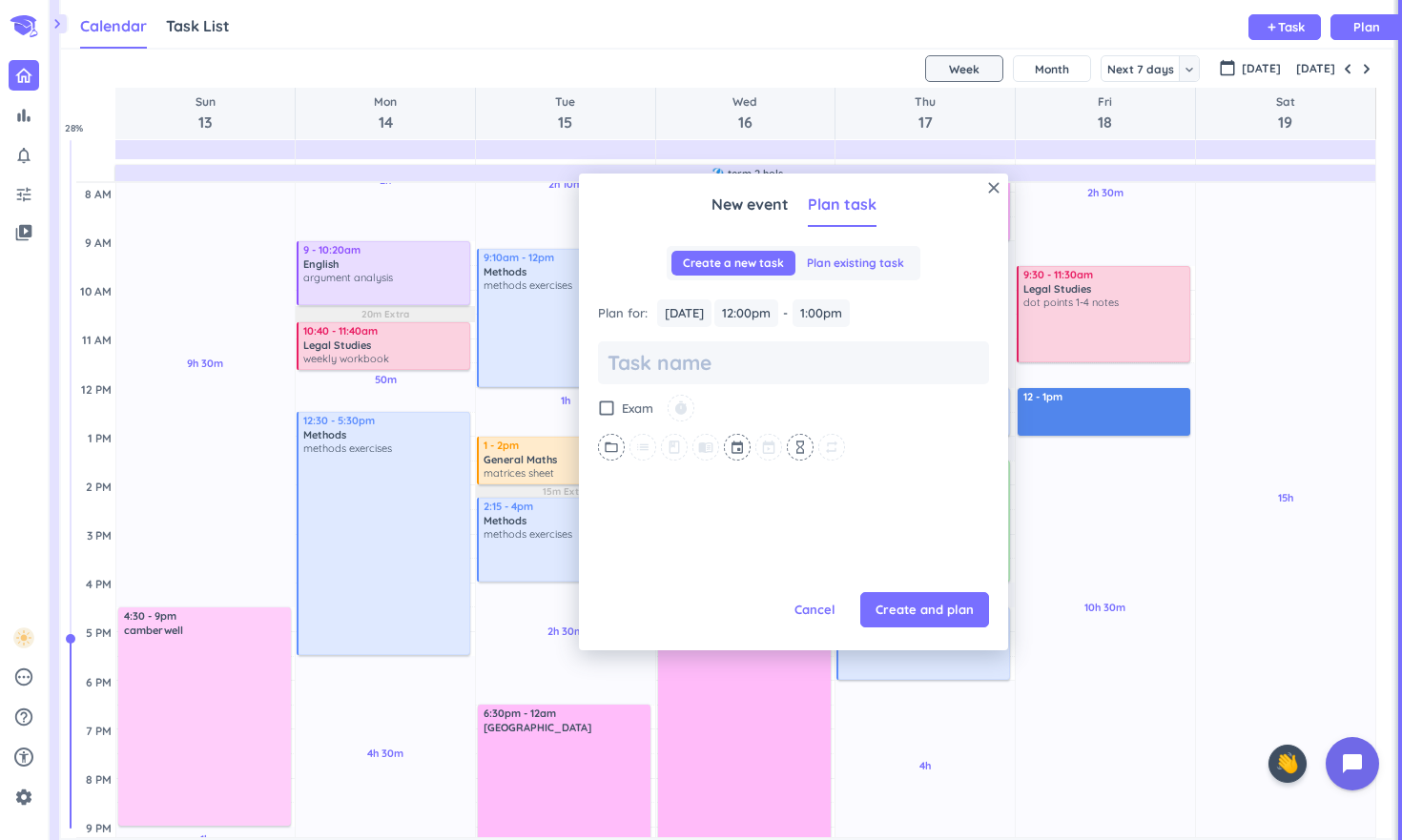 scroll, scrollTop: 0, scrollLeft: 0, axis: both 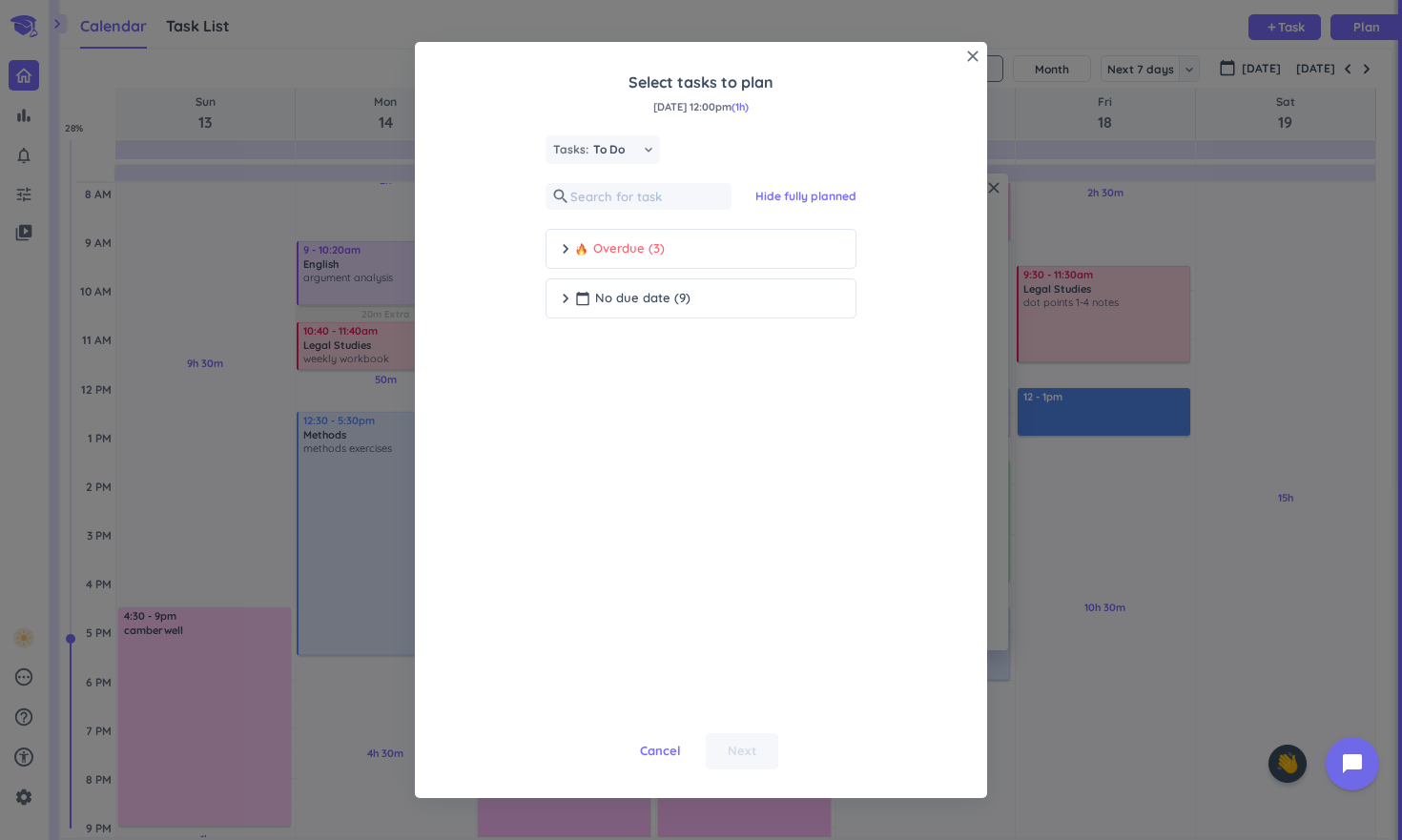 click on "chevron_right calendar_today No due date (9)" at bounding box center (701, 298) 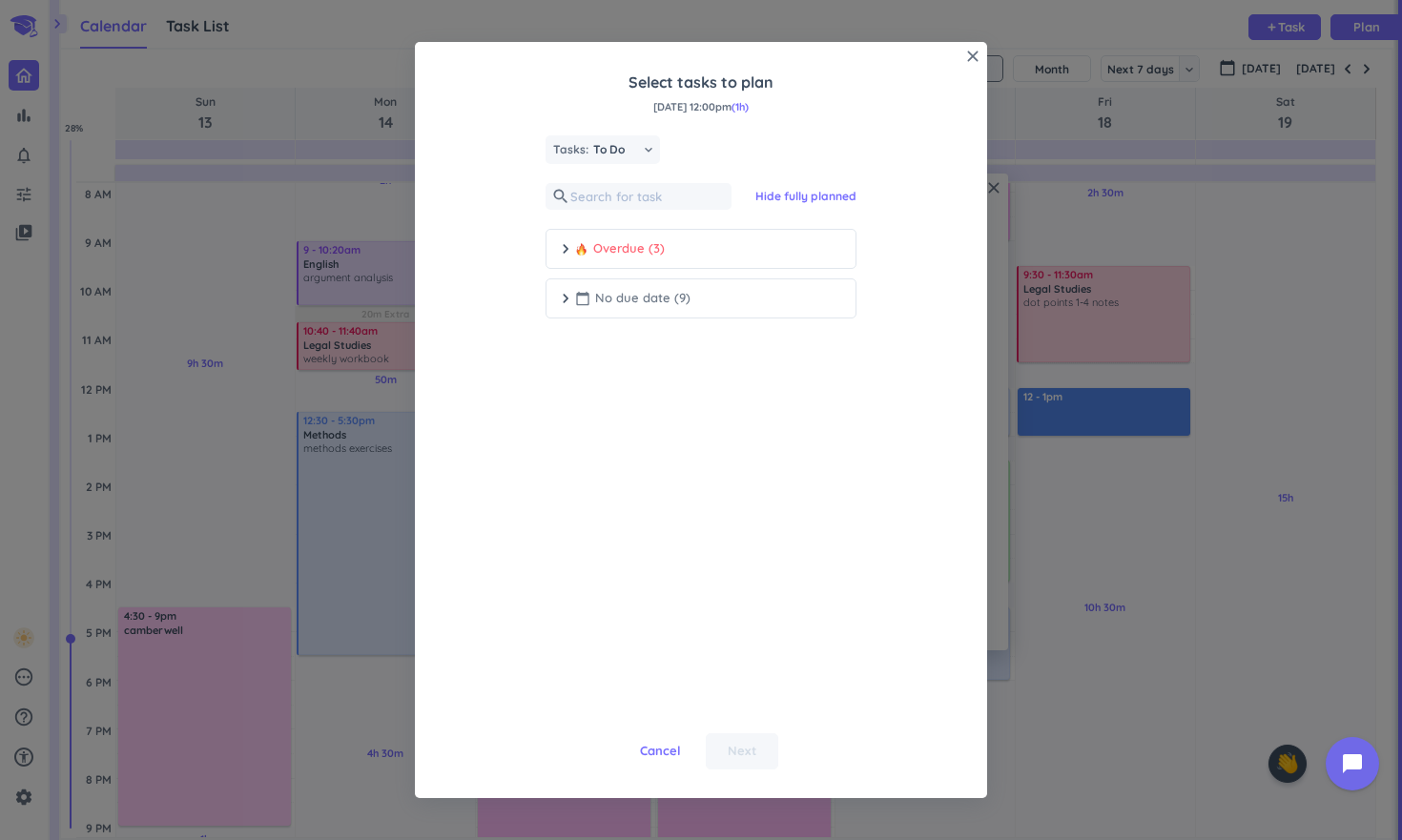 click on "chevron_right calendar_today No due date (9)" at bounding box center (701, 298) 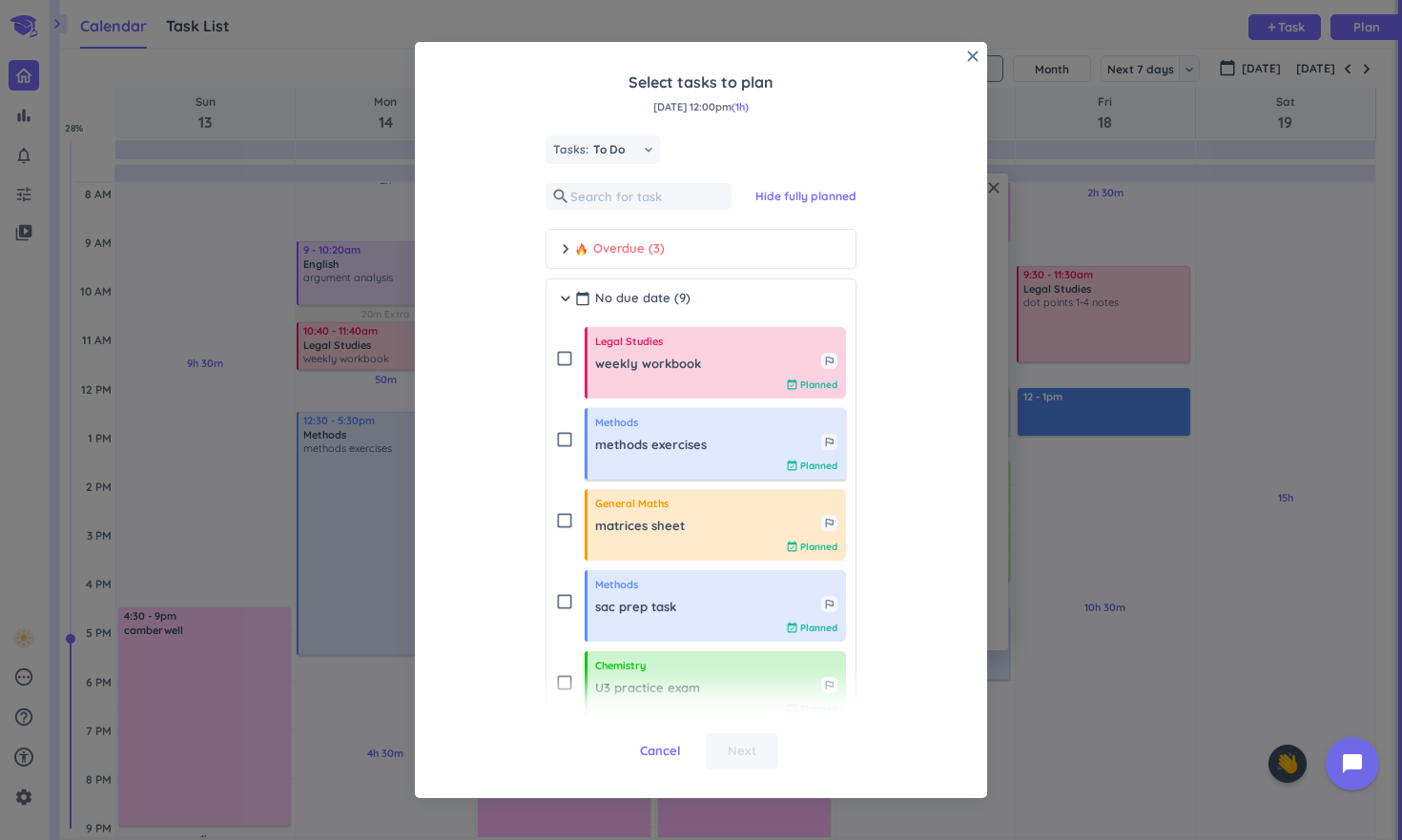 click on "methods exercises" at bounding box center [708, 445] 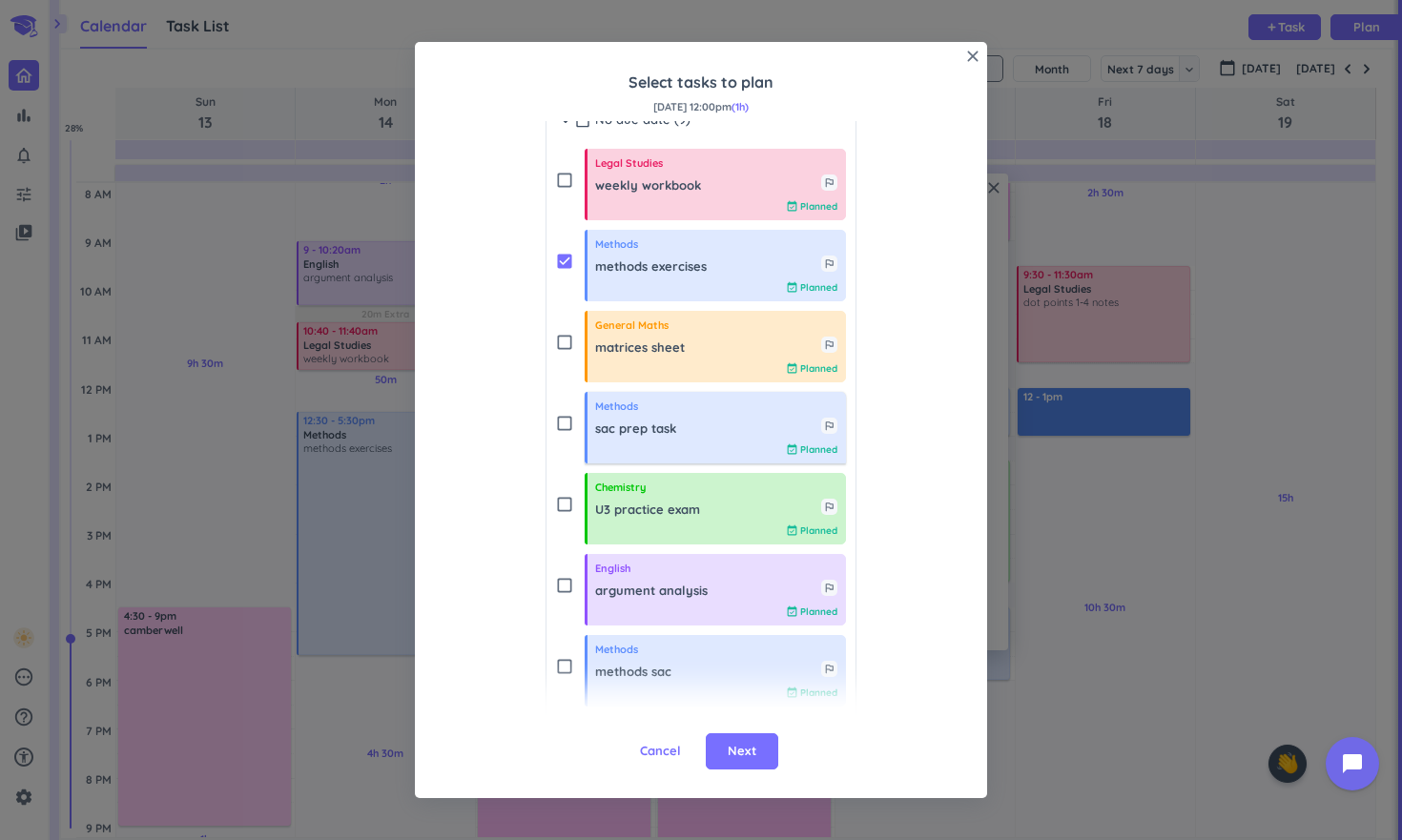 scroll, scrollTop: 351, scrollLeft: 0, axis: vertical 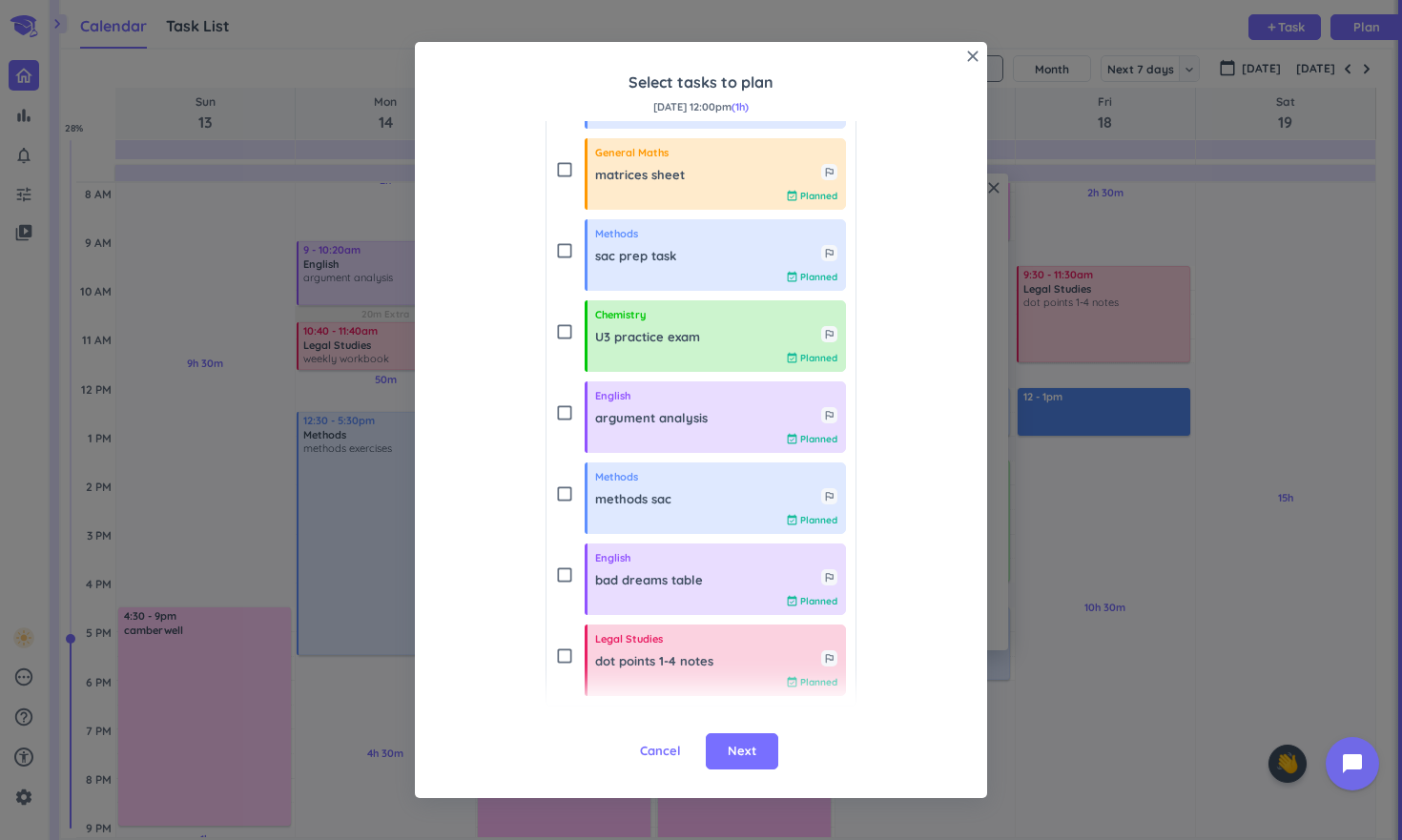 click on "check_box_outline_blank" at bounding box center (565, 494) 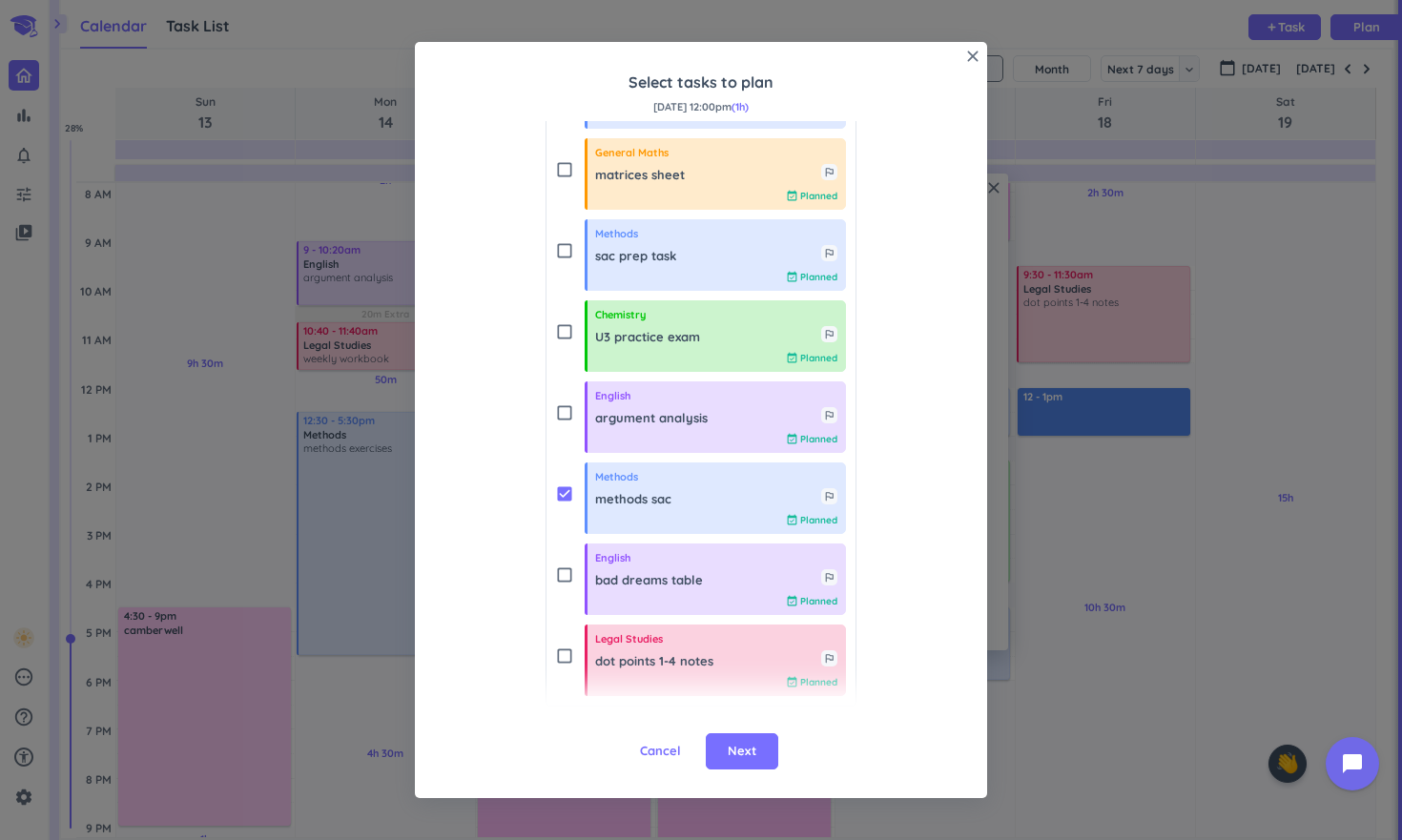 scroll, scrollTop: 0, scrollLeft: 0, axis: both 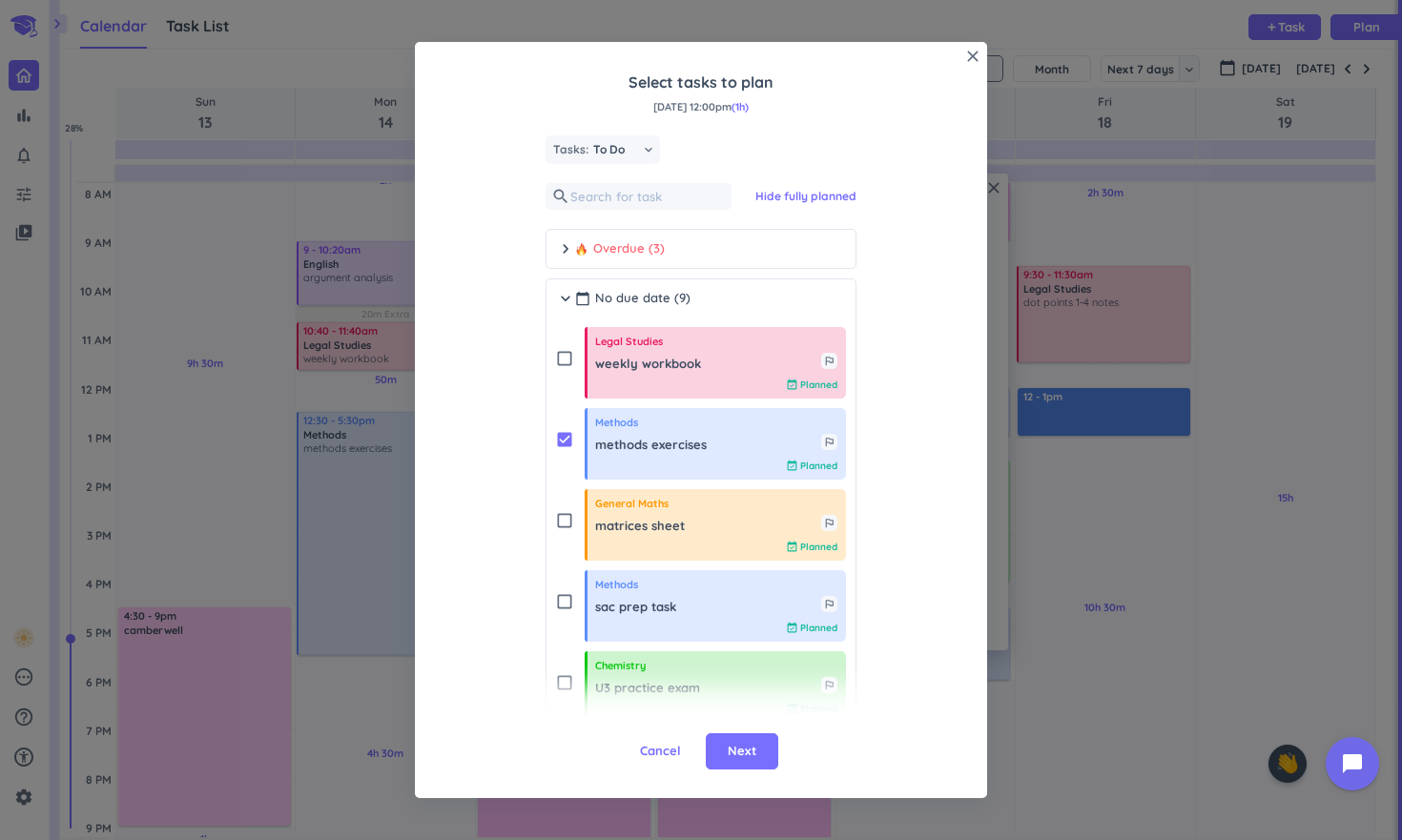 click on "check_box" at bounding box center [565, 440] 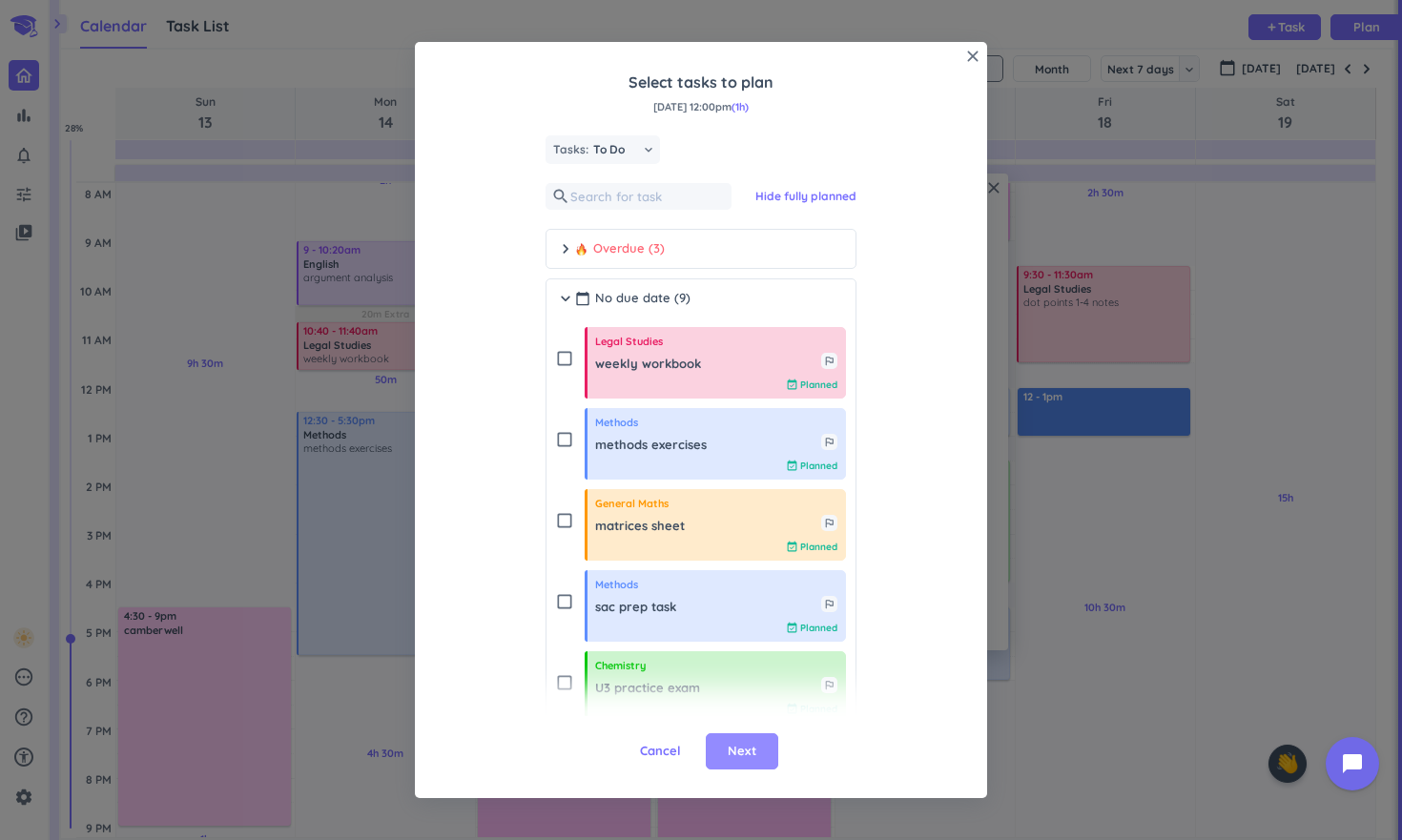 click on "Next" at bounding box center (742, 751) 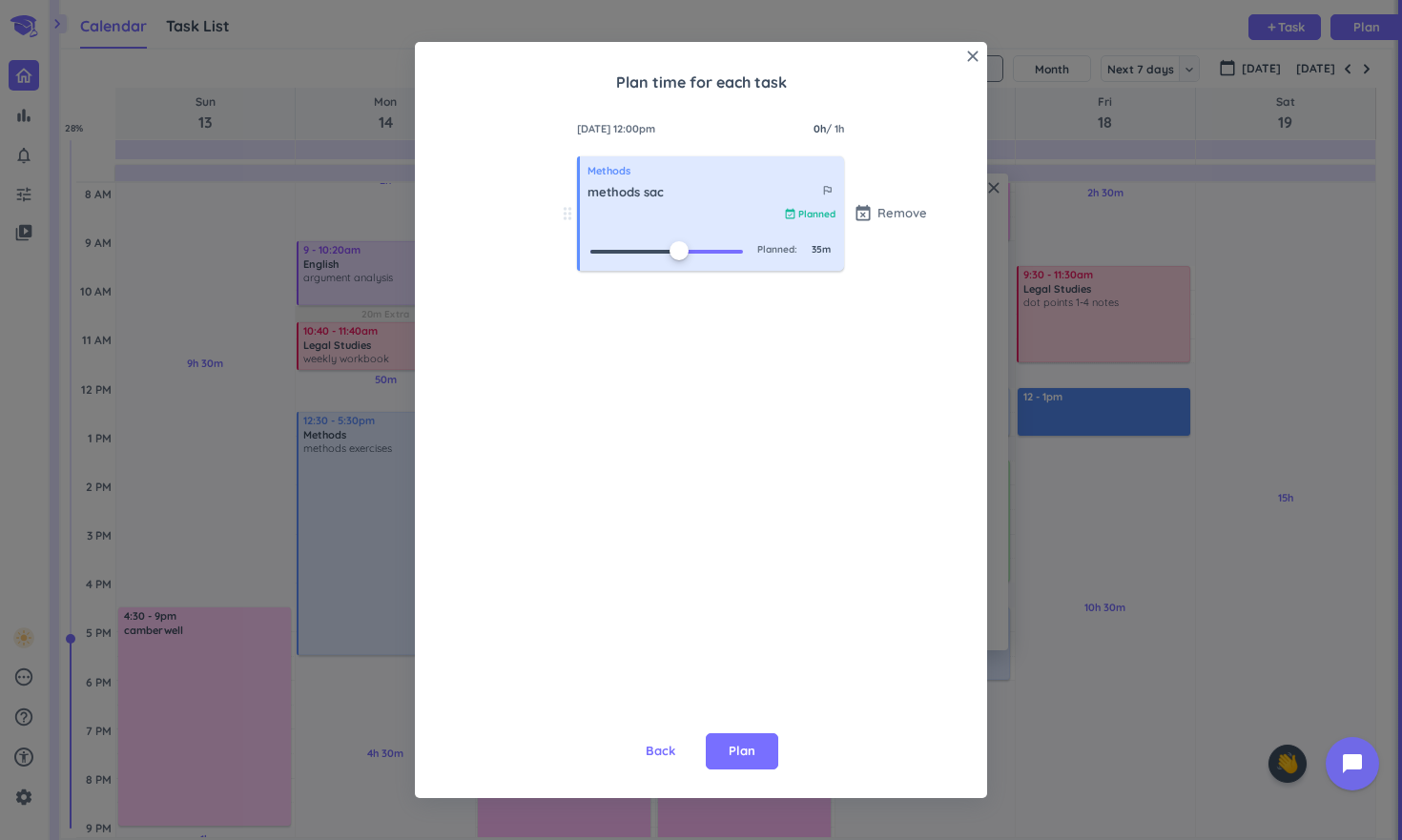 drag, startPoint x: 590, startPoint y: 248, endPoint x: 843, endPoint y: 252, distance: 253.03162 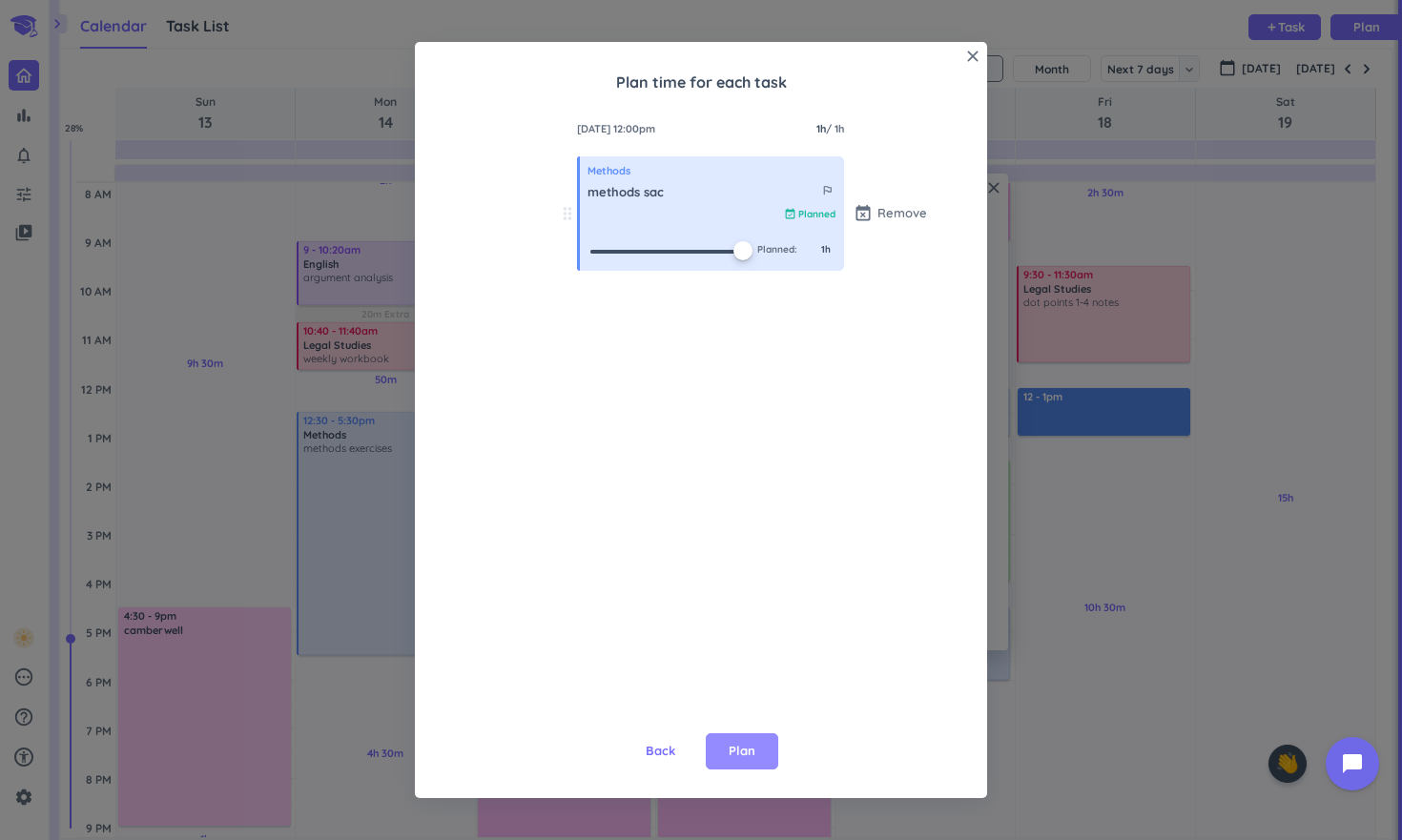 click on "Plan" at bounding box center (742, 751) 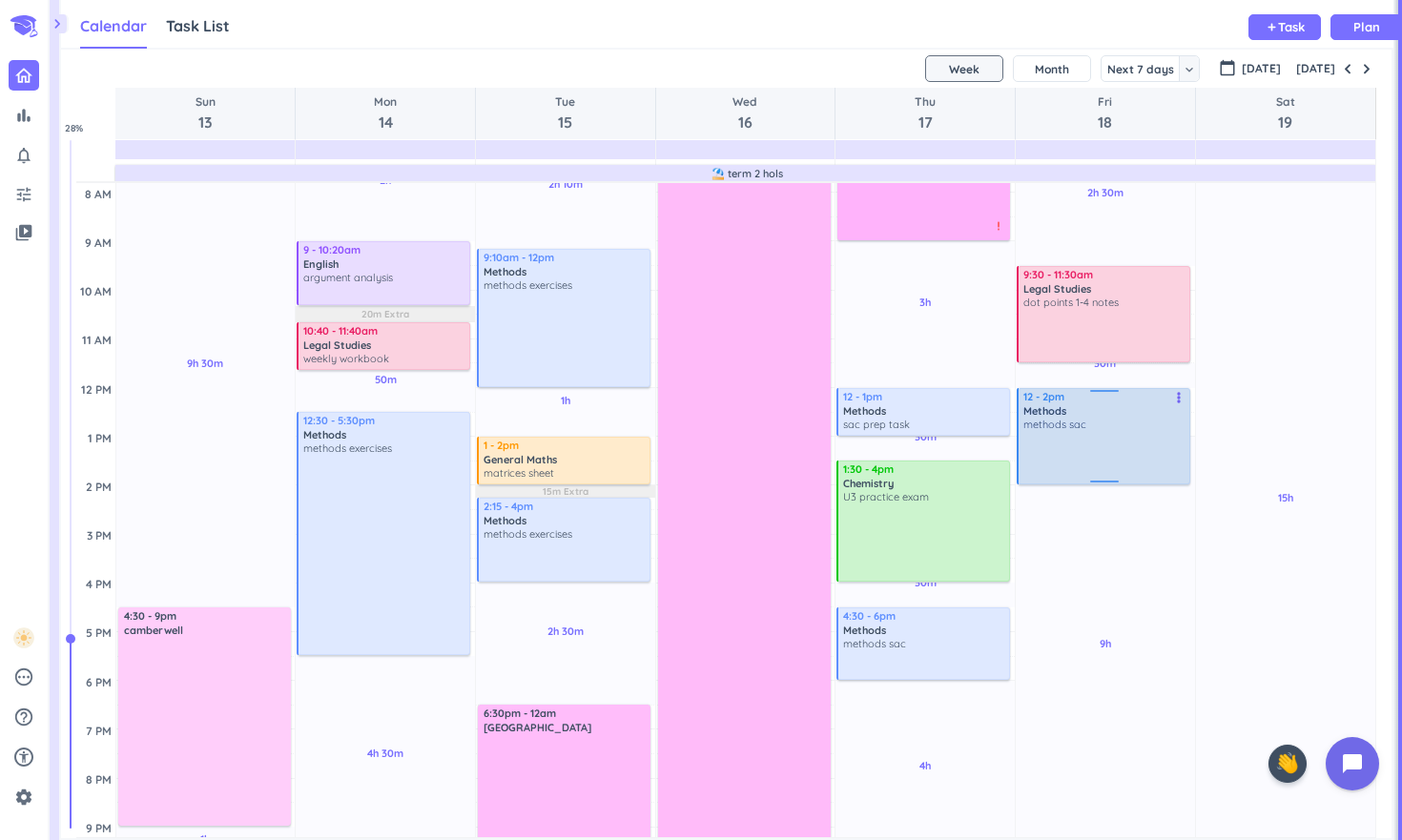 drag, startPoint x: 1097, startPoint y: 435, endPoint x: 1097, endPoint y: 483, distance: 48 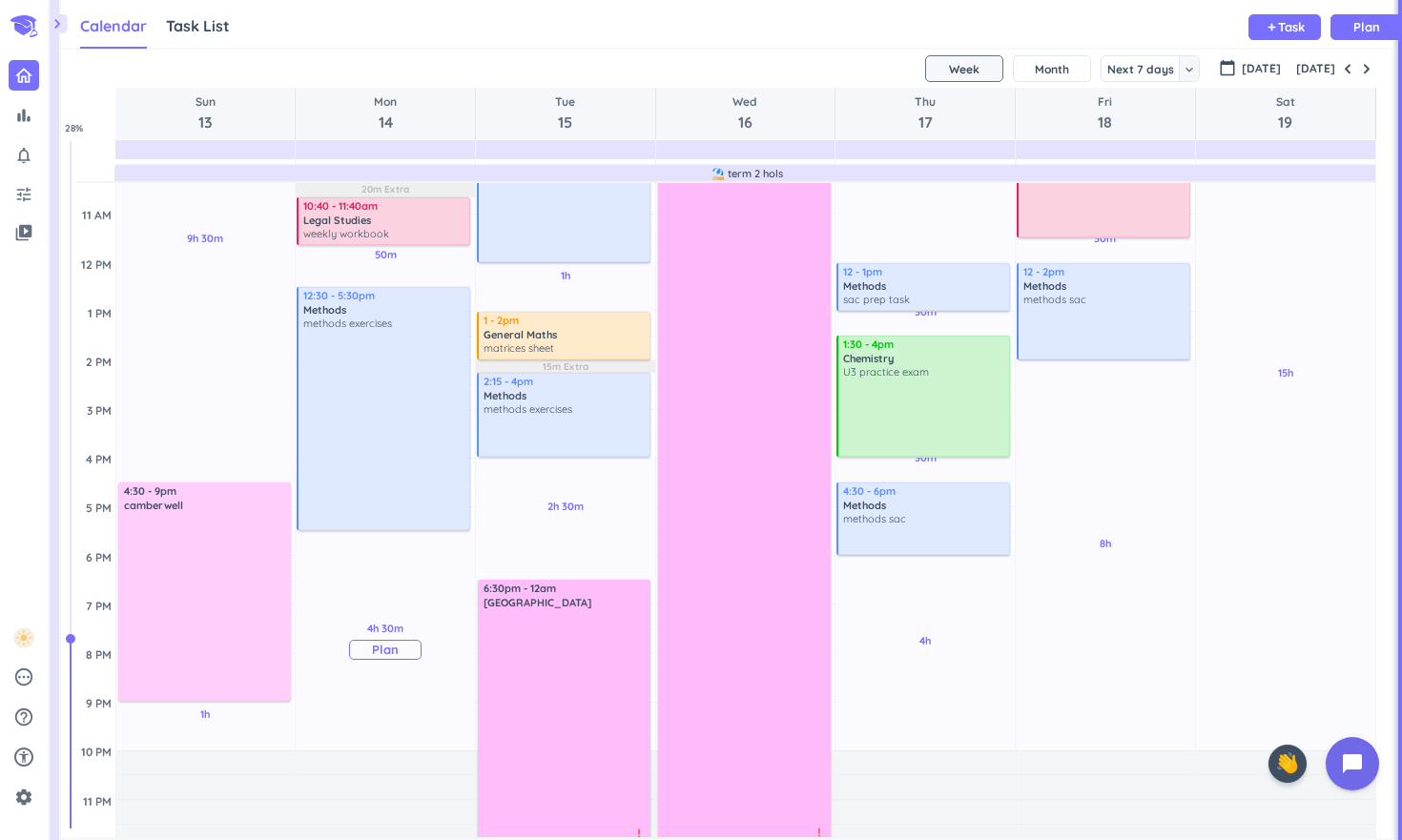 scroll, scrollTop: 326, scrollLeft: 0, axis: vertical 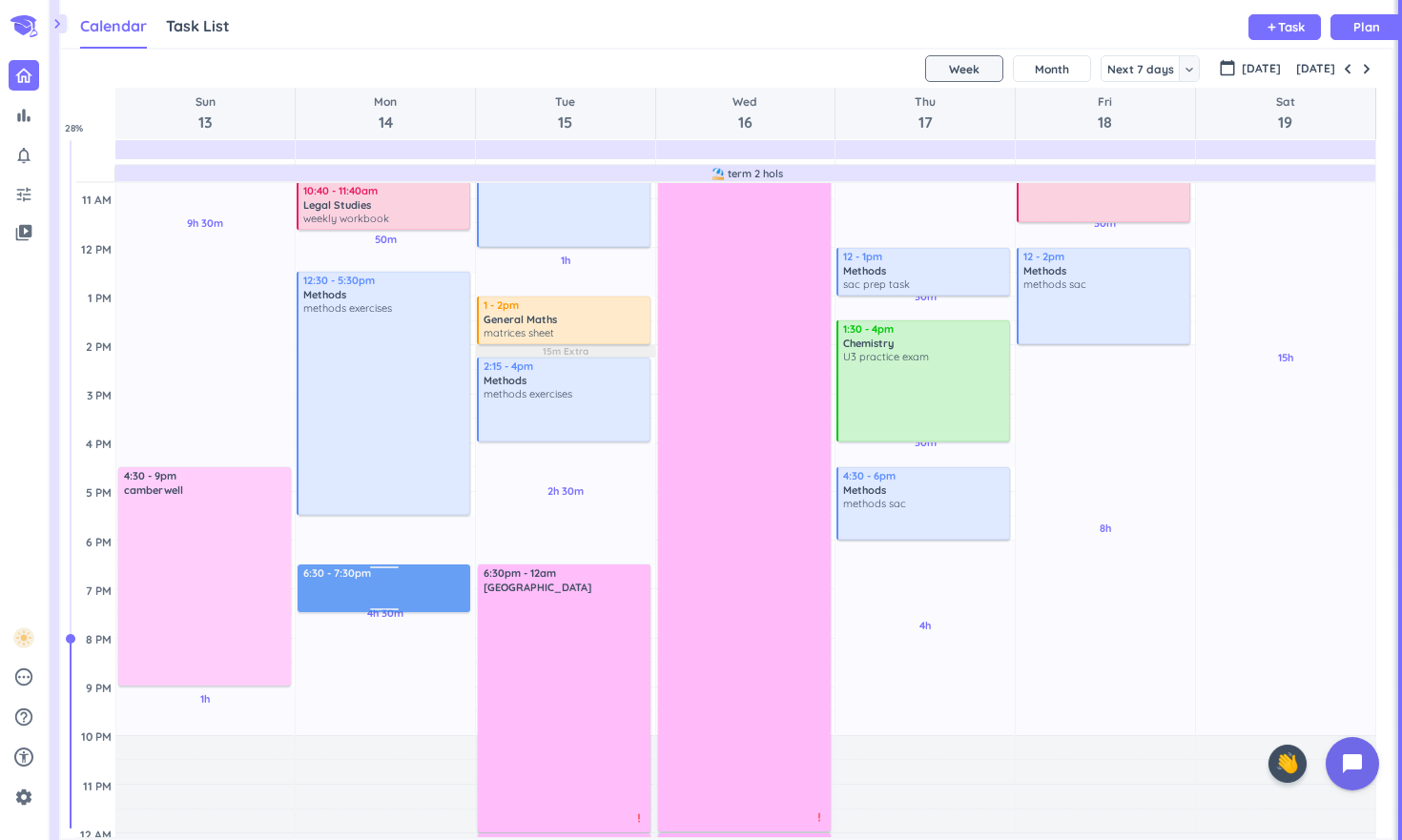drag, startPoint x: 348, startPoint y: 596, endPoint x: 354, endPoint y: 583, distance: 14.317821 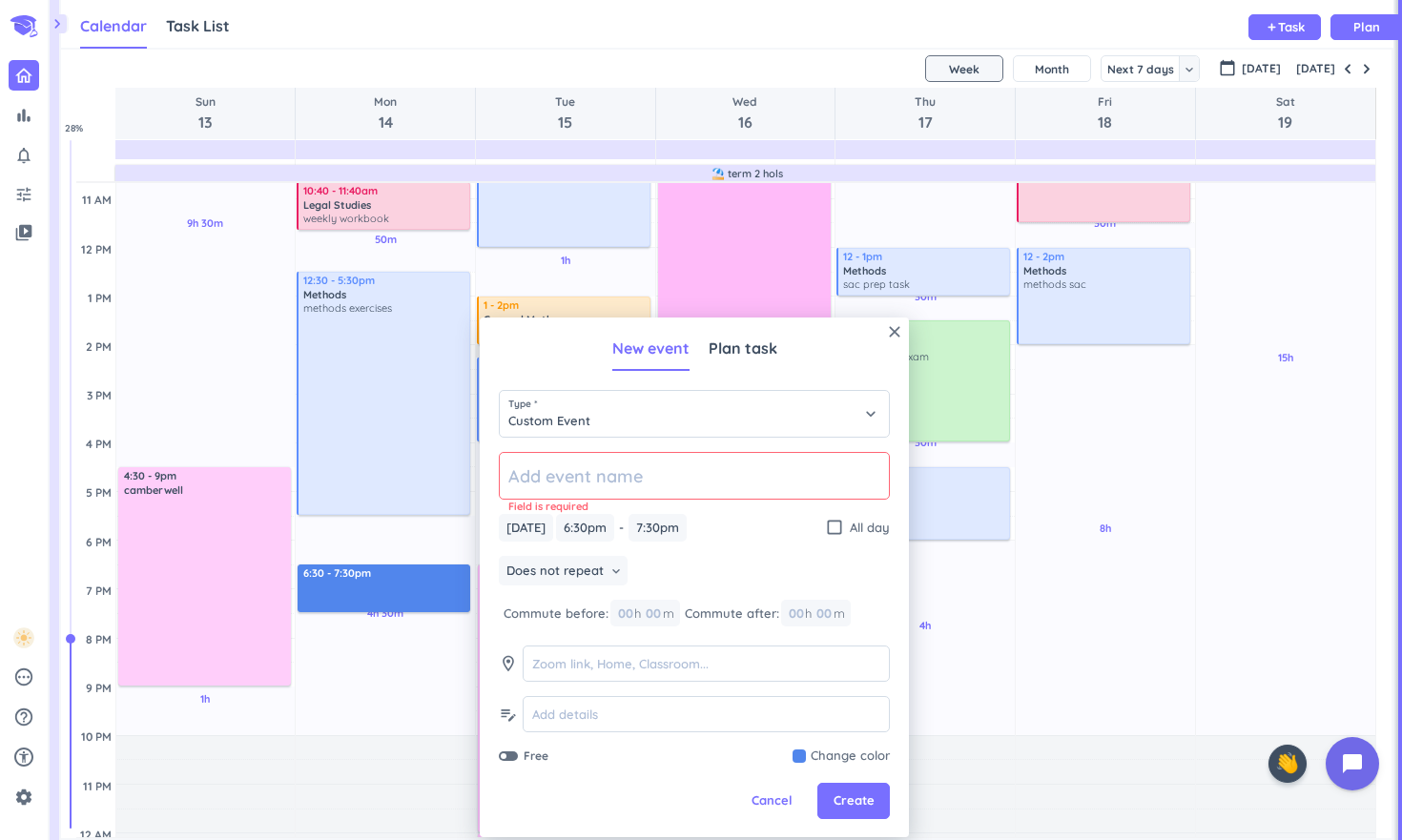 click 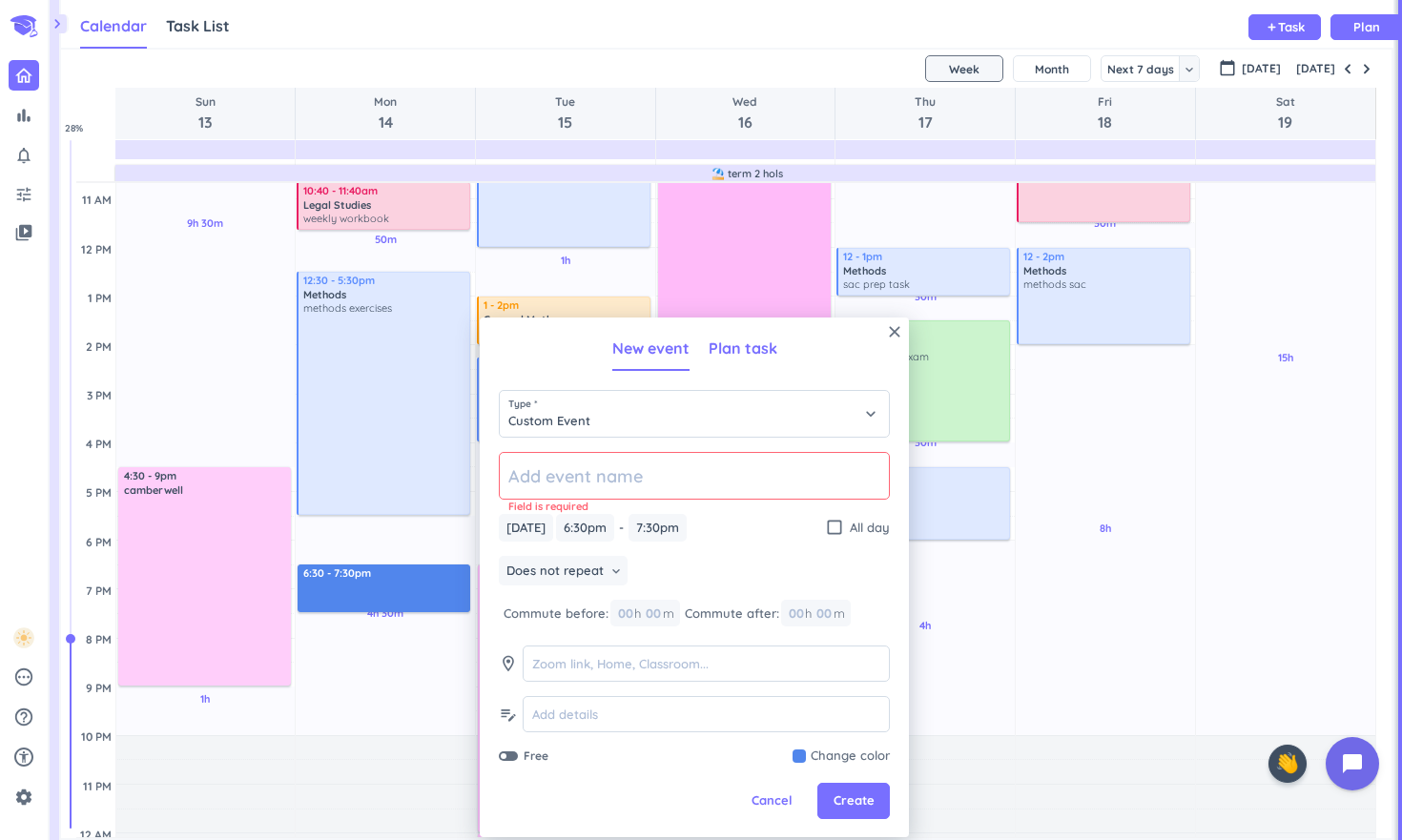 click on "Plan task" at bounding box center (743, 348) 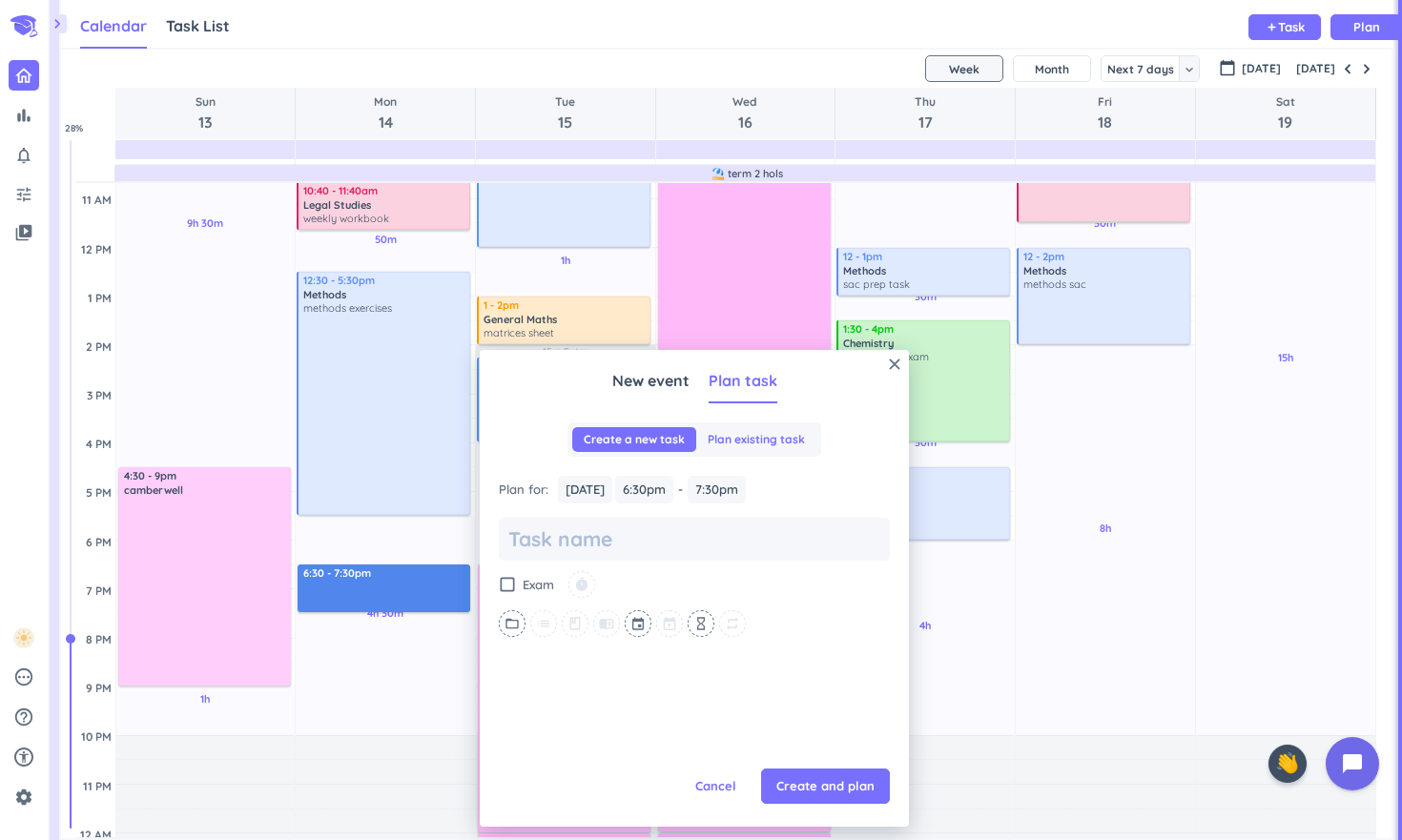 scroll, scrollTop: 0, scrollLeft: 0, axis: both 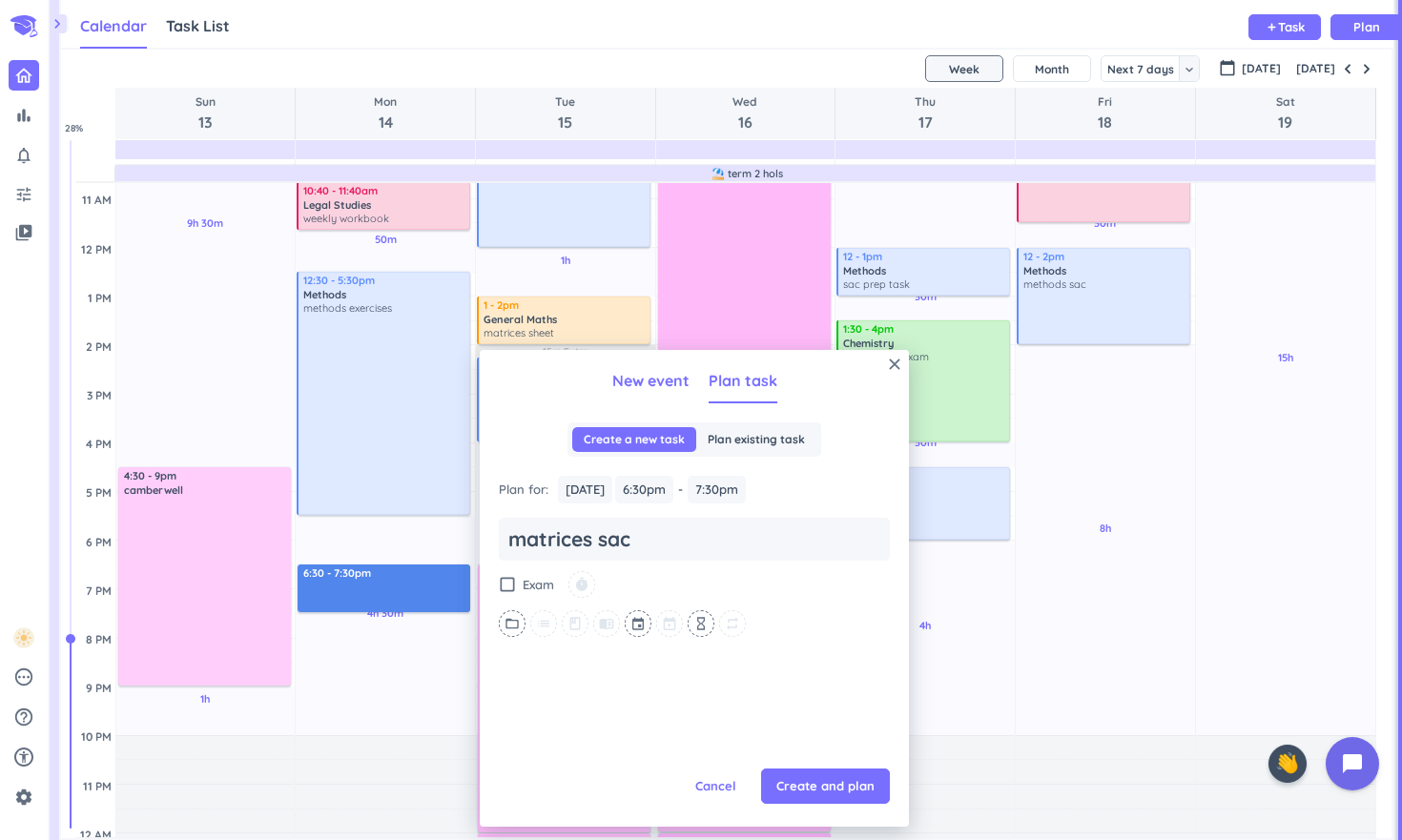click on "New event" at bounding box center [650, 380] 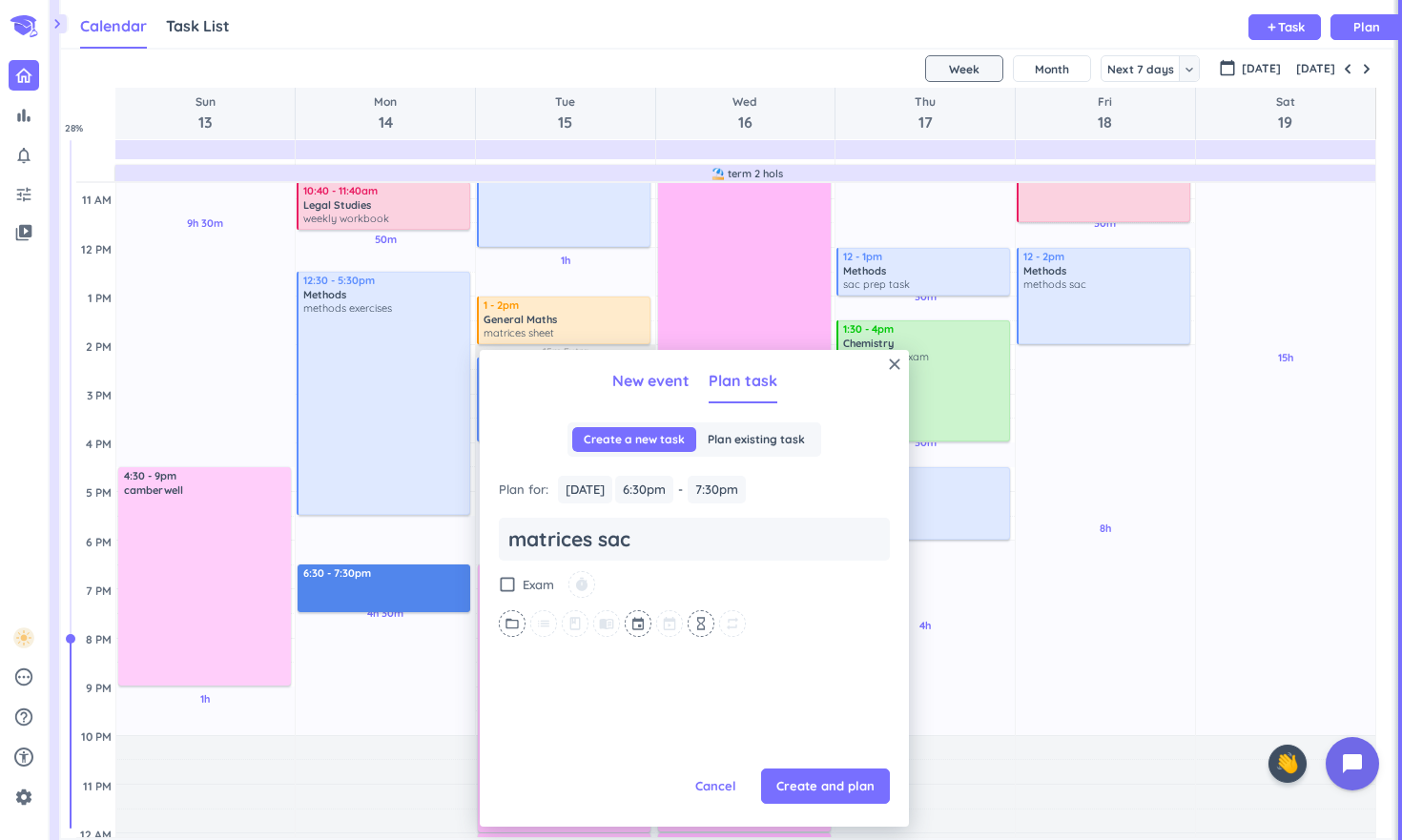 scroll, scrollTop: 0, scrollLeft: 0, axis: both 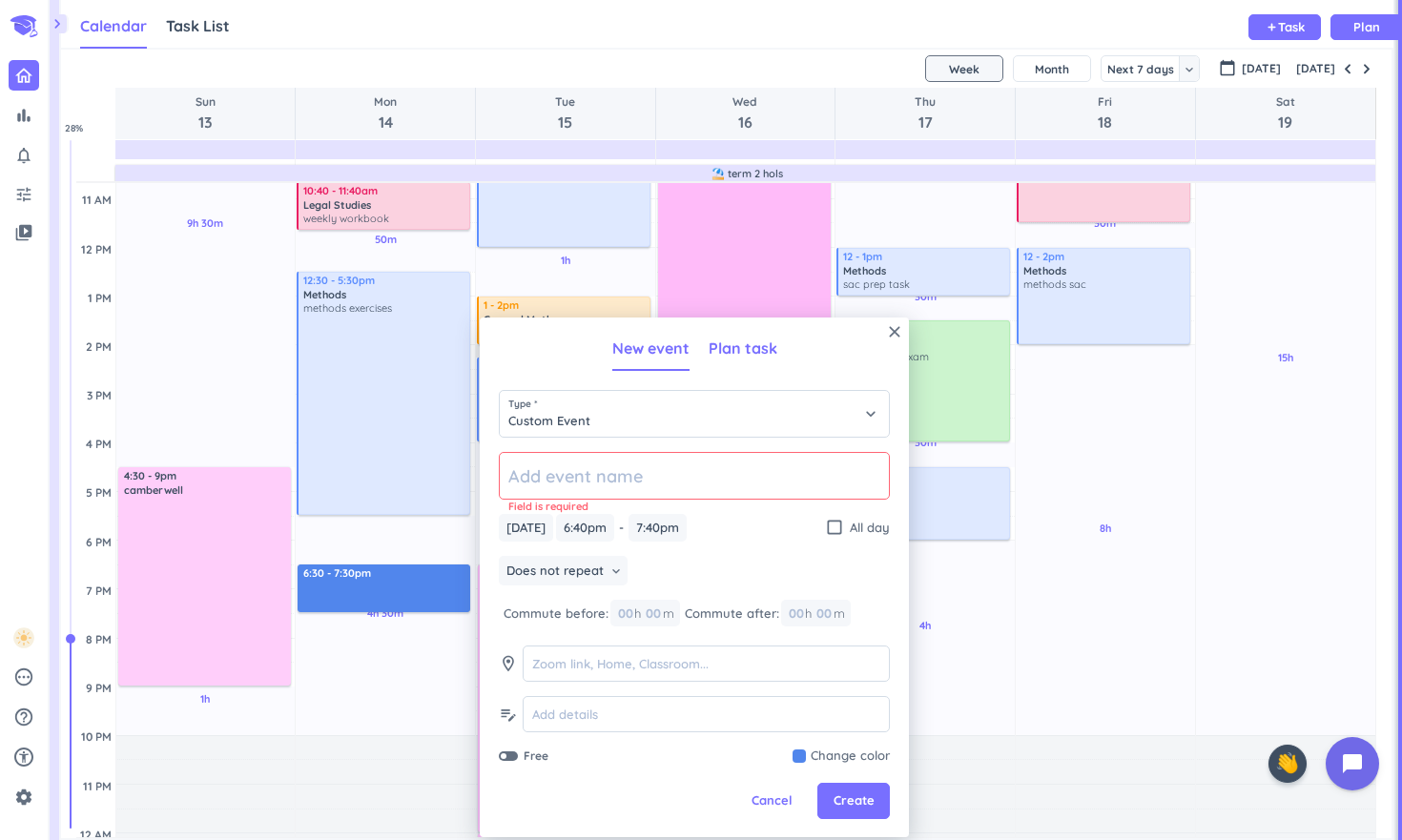 click on "Plan task" at bounding box center (743, 348) 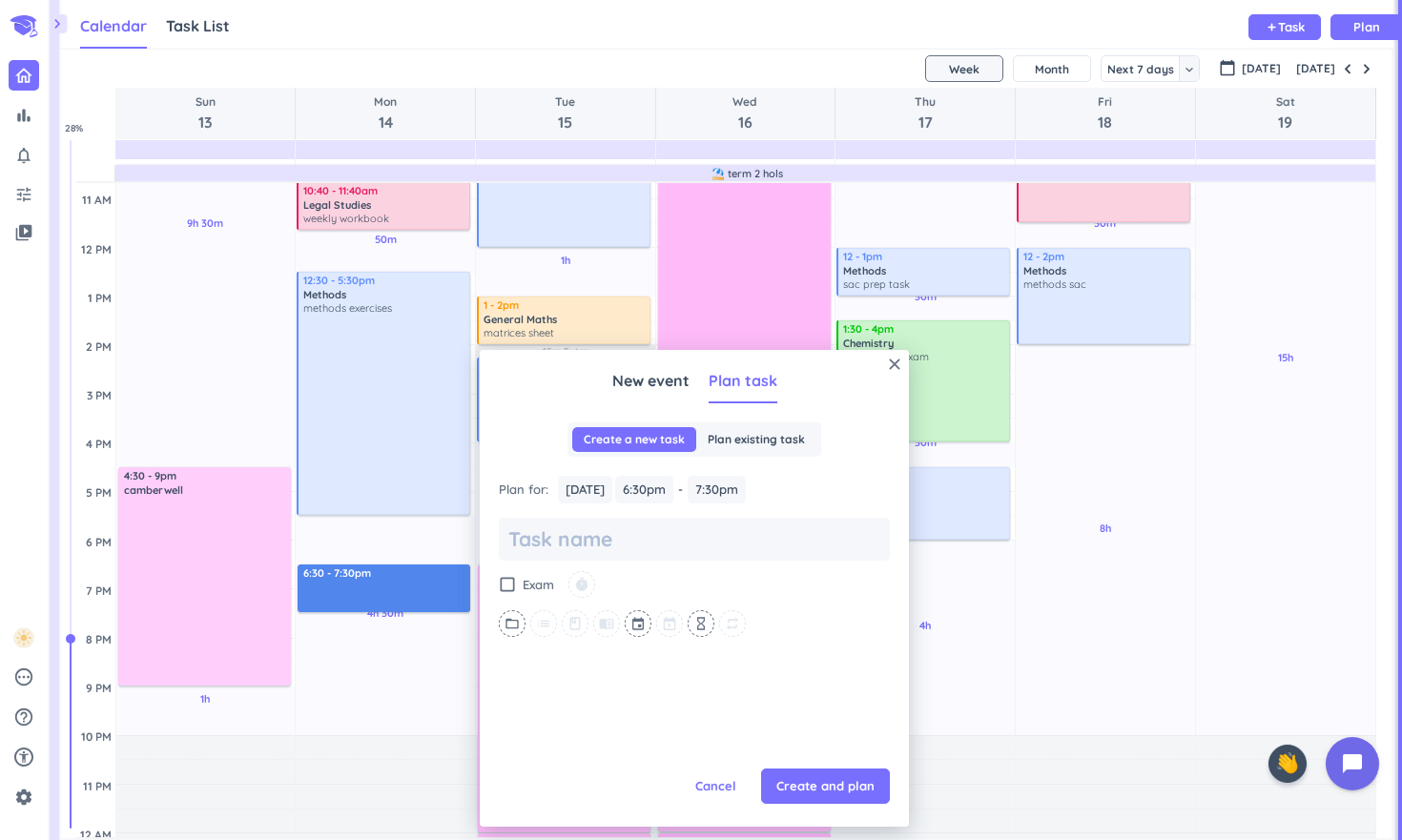 scroll, scrollTop: 0, scrollLeft: 0, axis: both 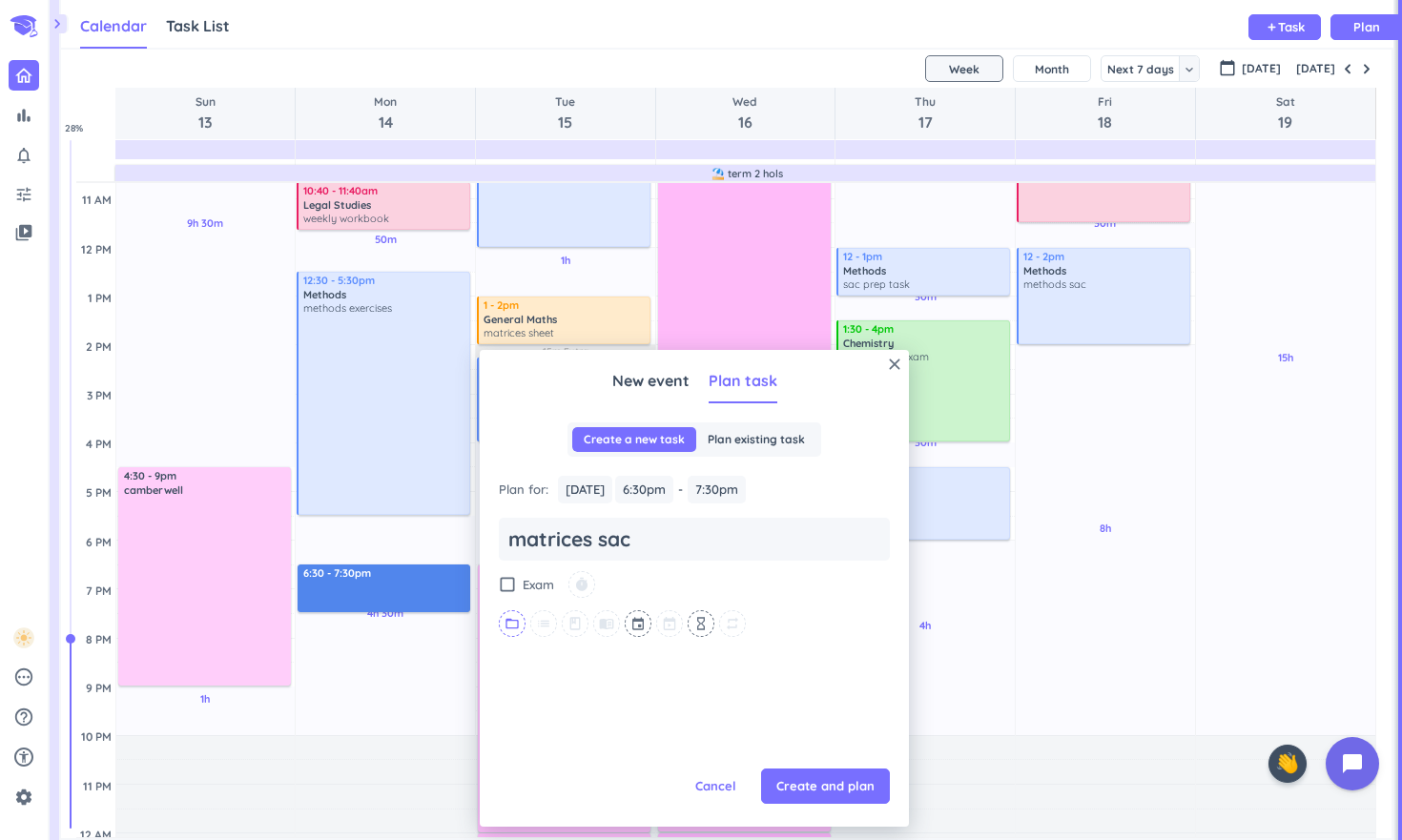 click on "folder_open" at bounding box center (512, 624) 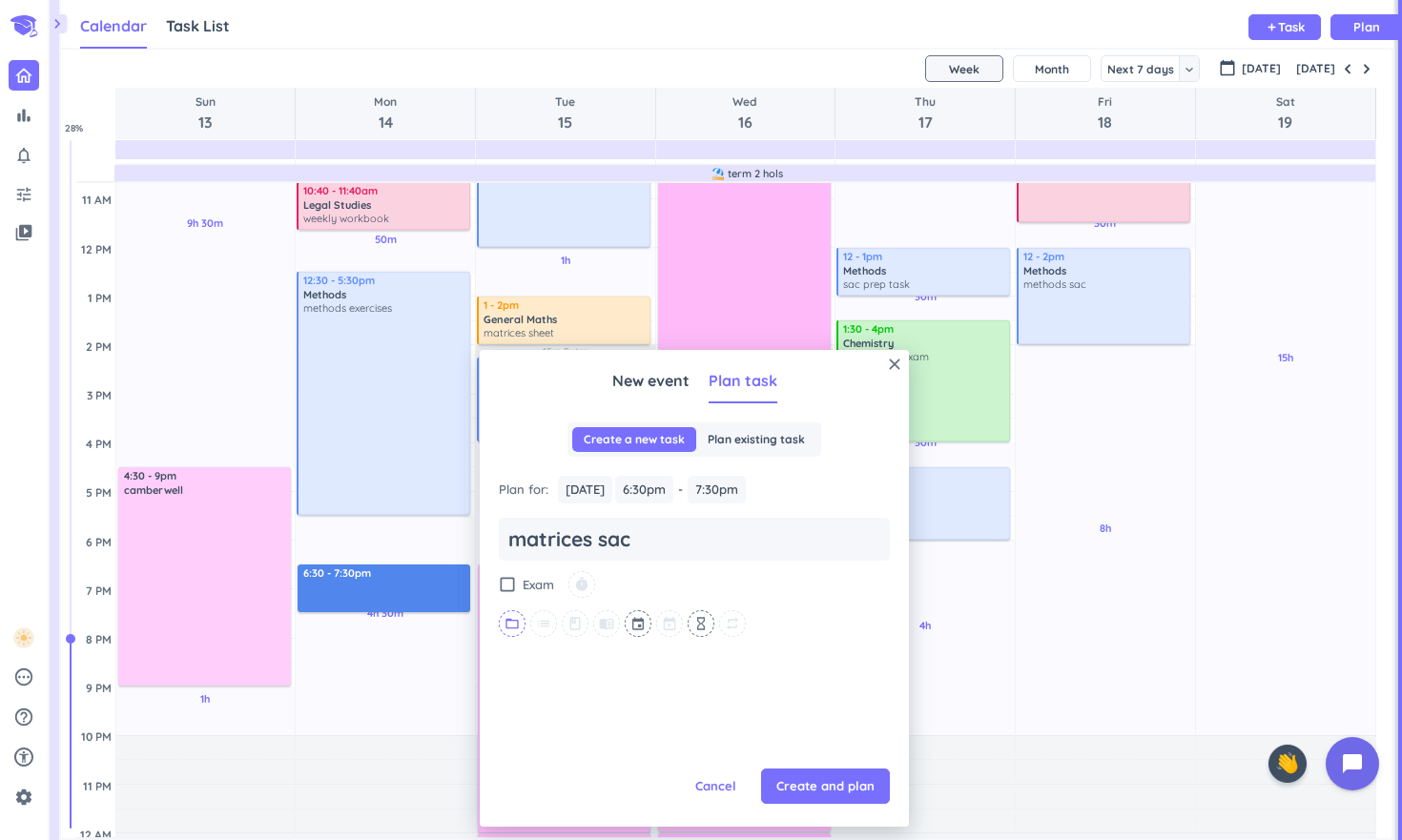 scroll, scrollTop: 0, scrollLeft: 0, axis: both 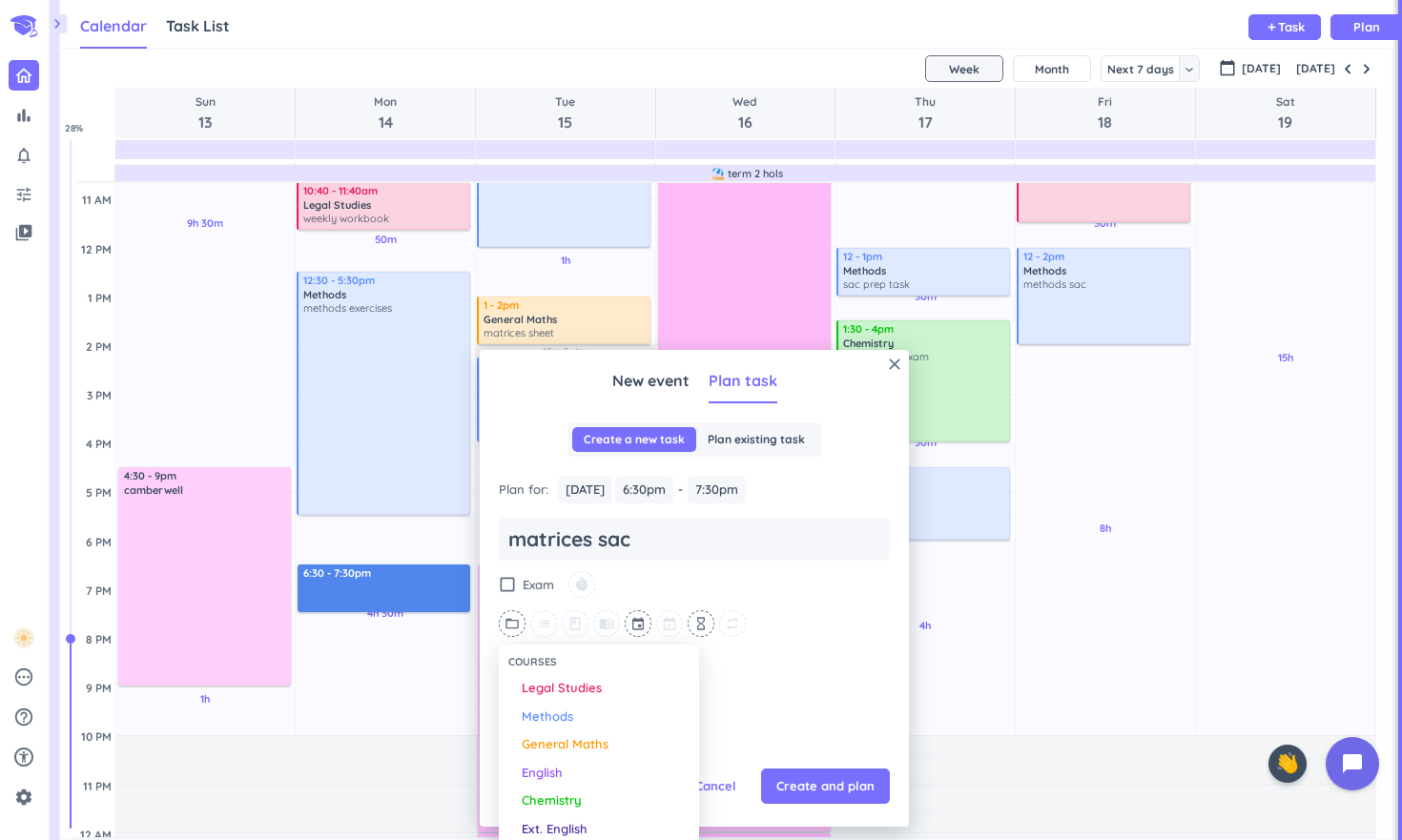 click on "General Maths" at bounding box center [565, 745] 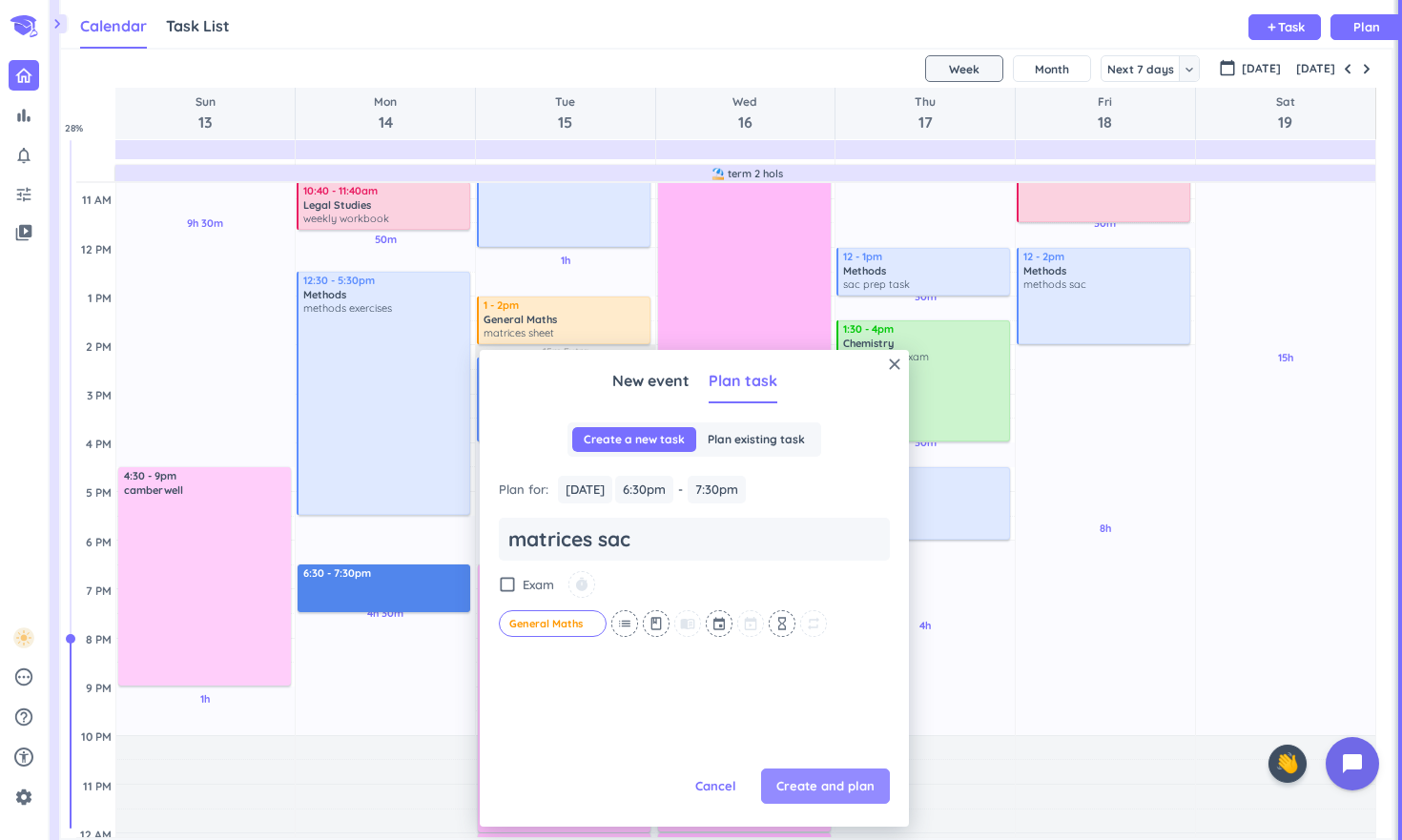 click on "Create and plan" at bounding box center (825, 787) 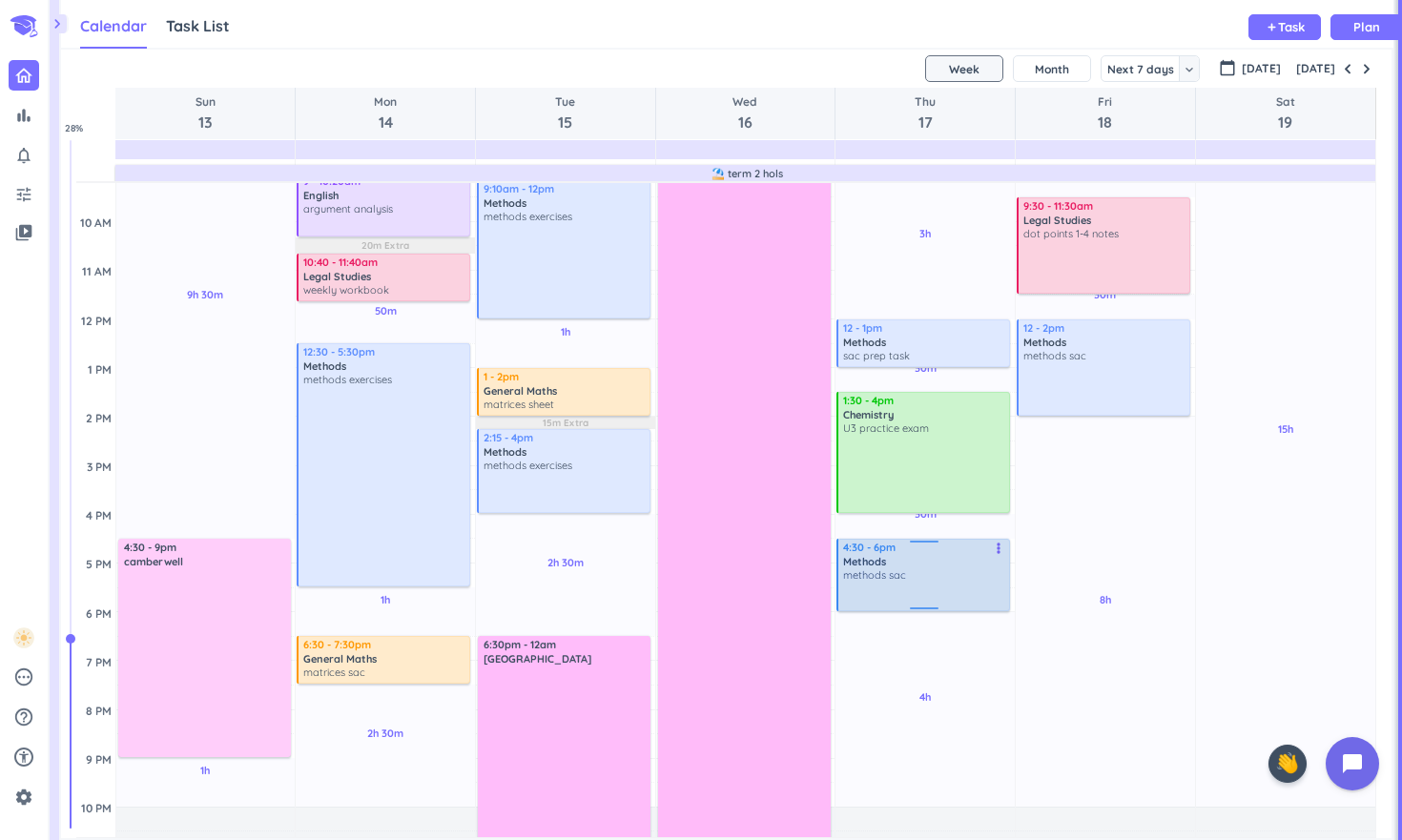scroll, scrollTop: 256, scrollLeft: 0, axis: vertical 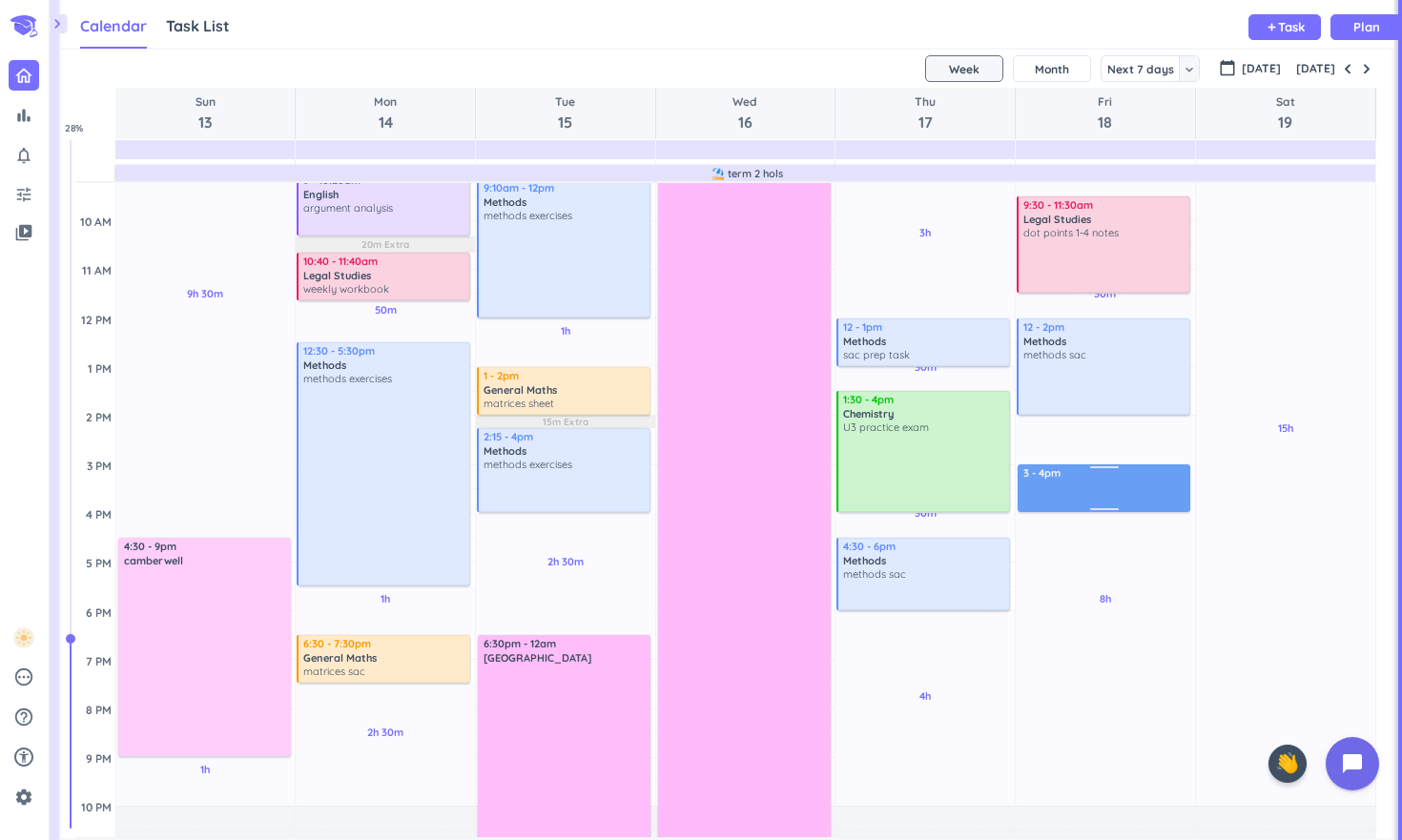 drag, startPoint x: 1073, startPoint y: 534, endPoint x: 1070, endPoint y: 504, distance: 30.149627 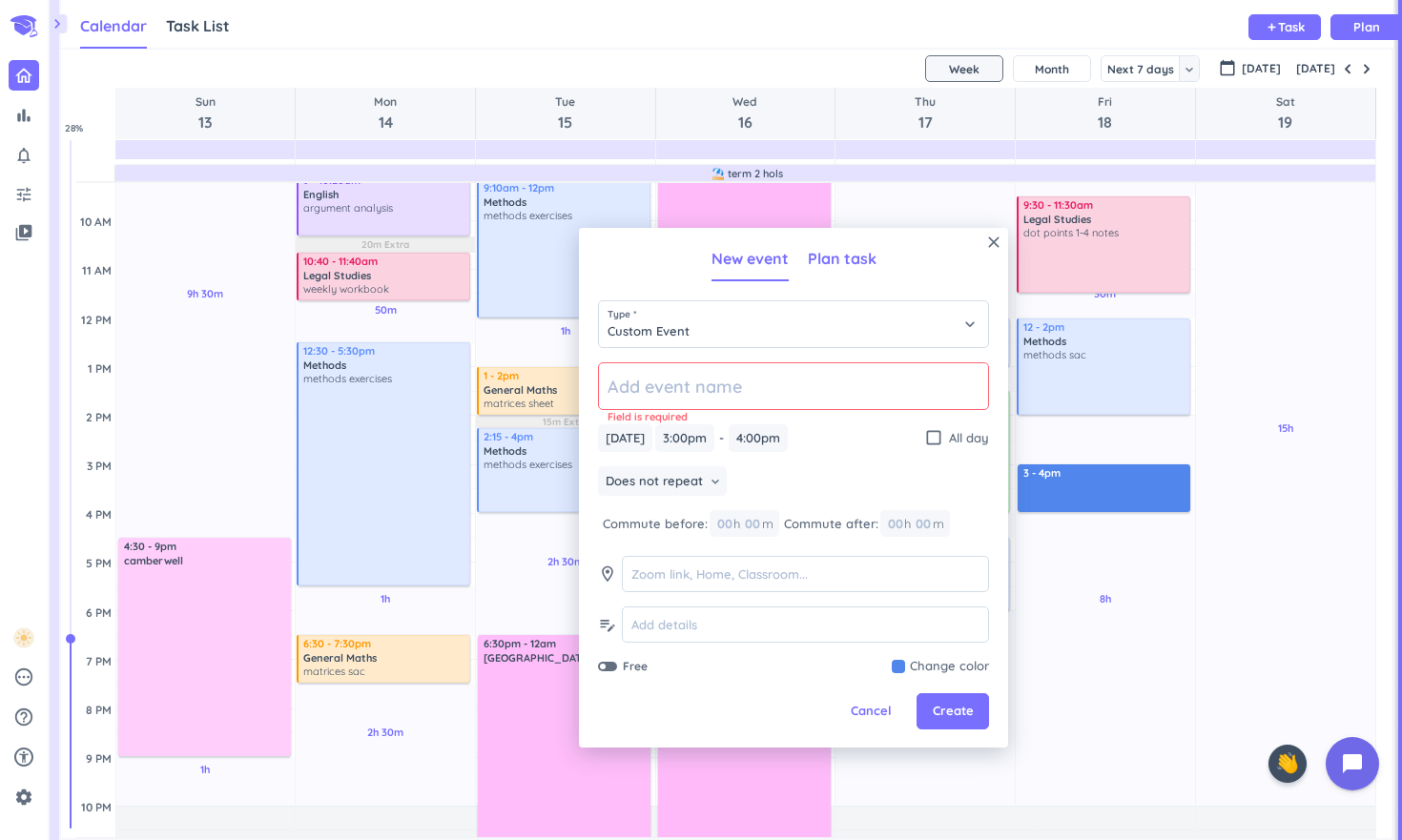click on "Plan task" at bounding box center [842, 258] 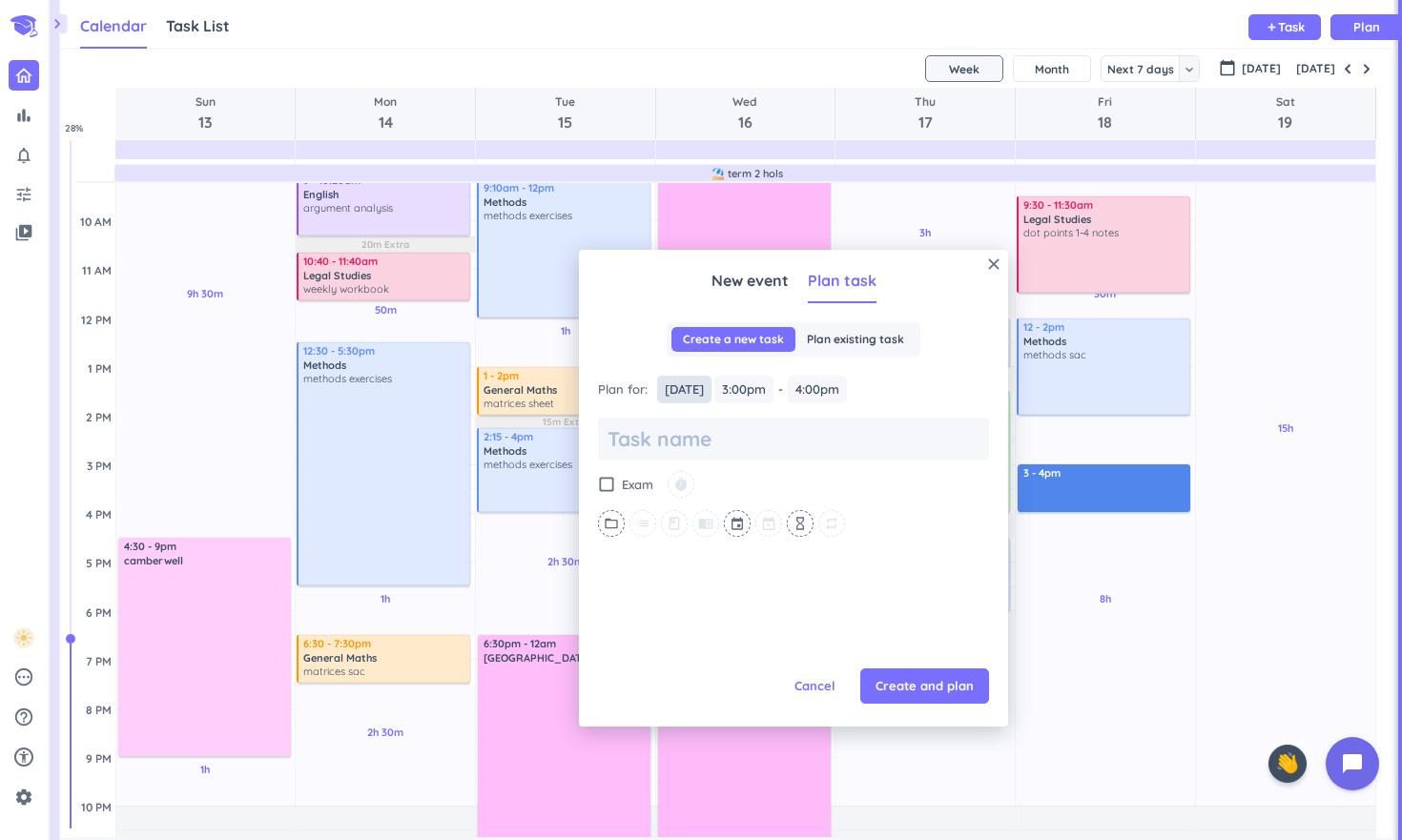 scroll, scrollTop: 0, scrollLeft: 0, axis: both 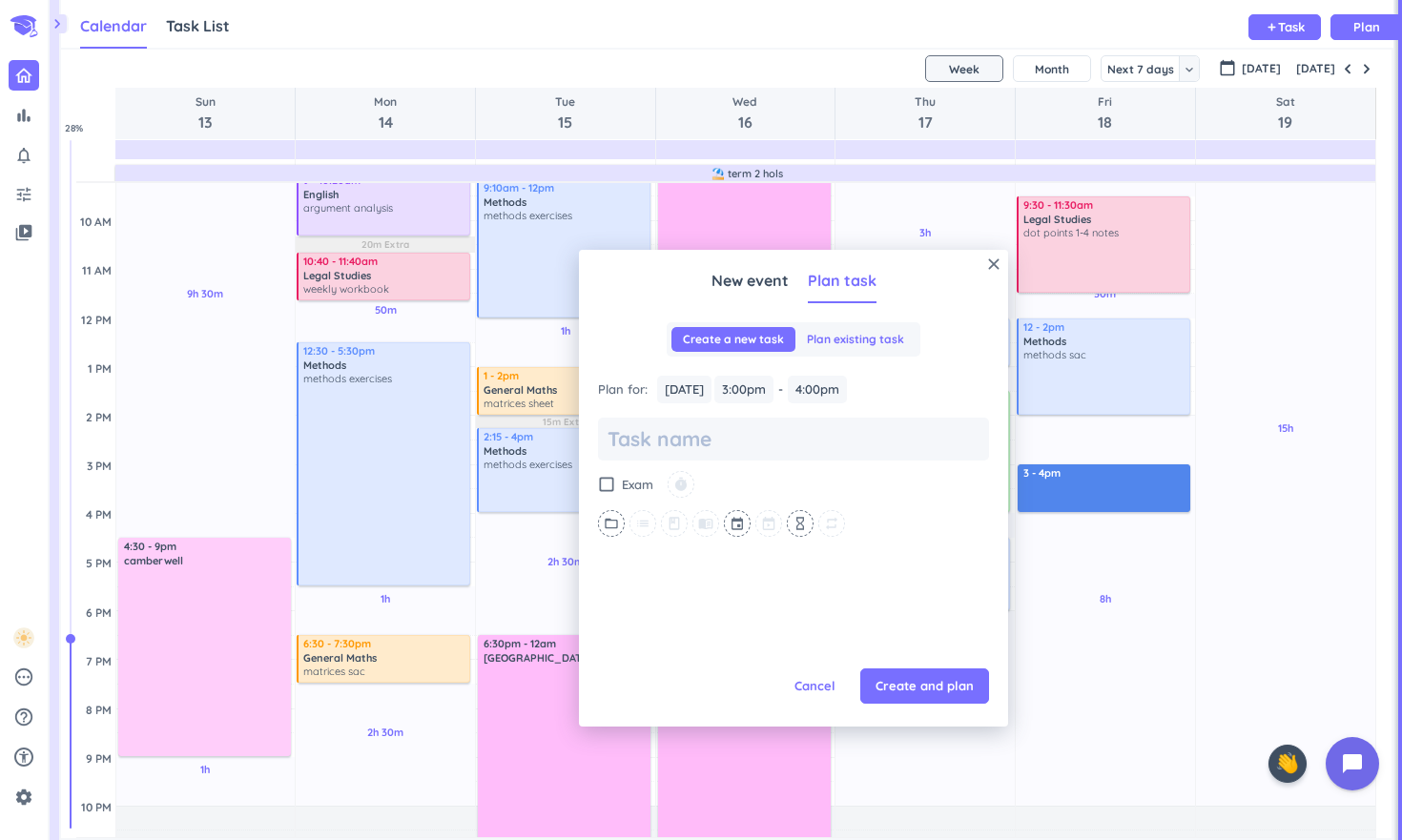 click on "Plan existing task" at bounding box center (856, 339) 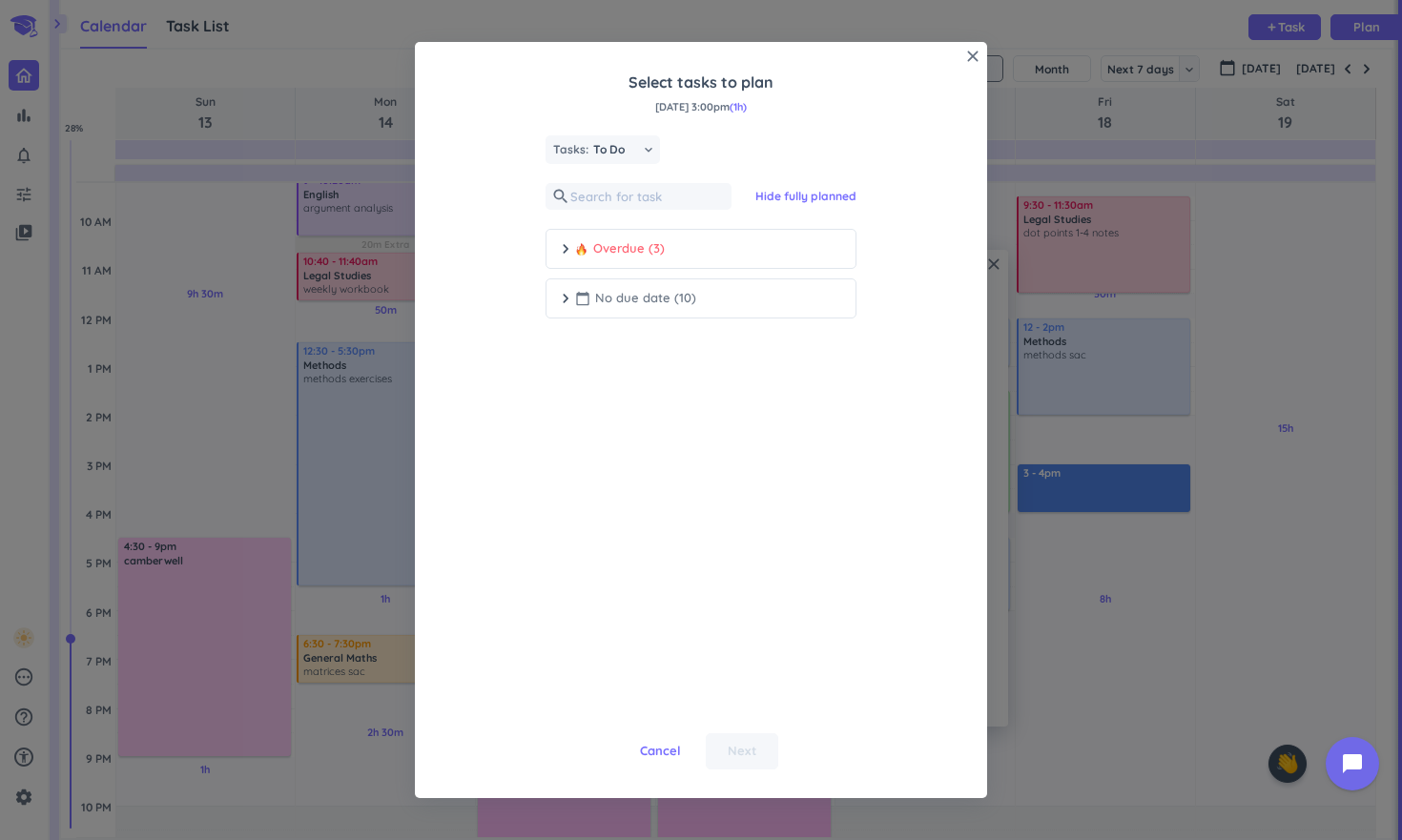 click on "chevron_right" at bounding box center (566, 298) 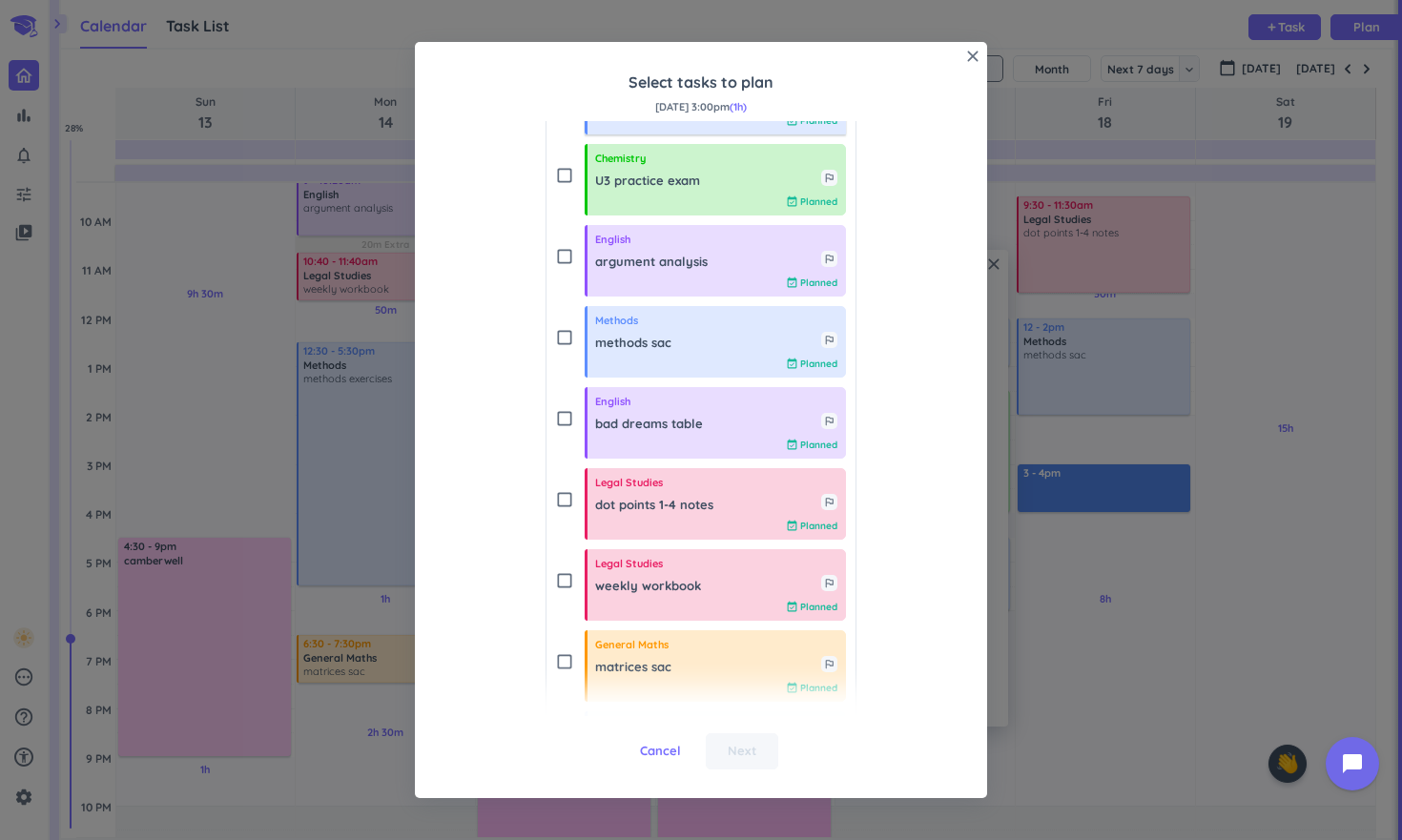 scroll, scrollTop: 432, scrollLeft: 0, axis: vertical 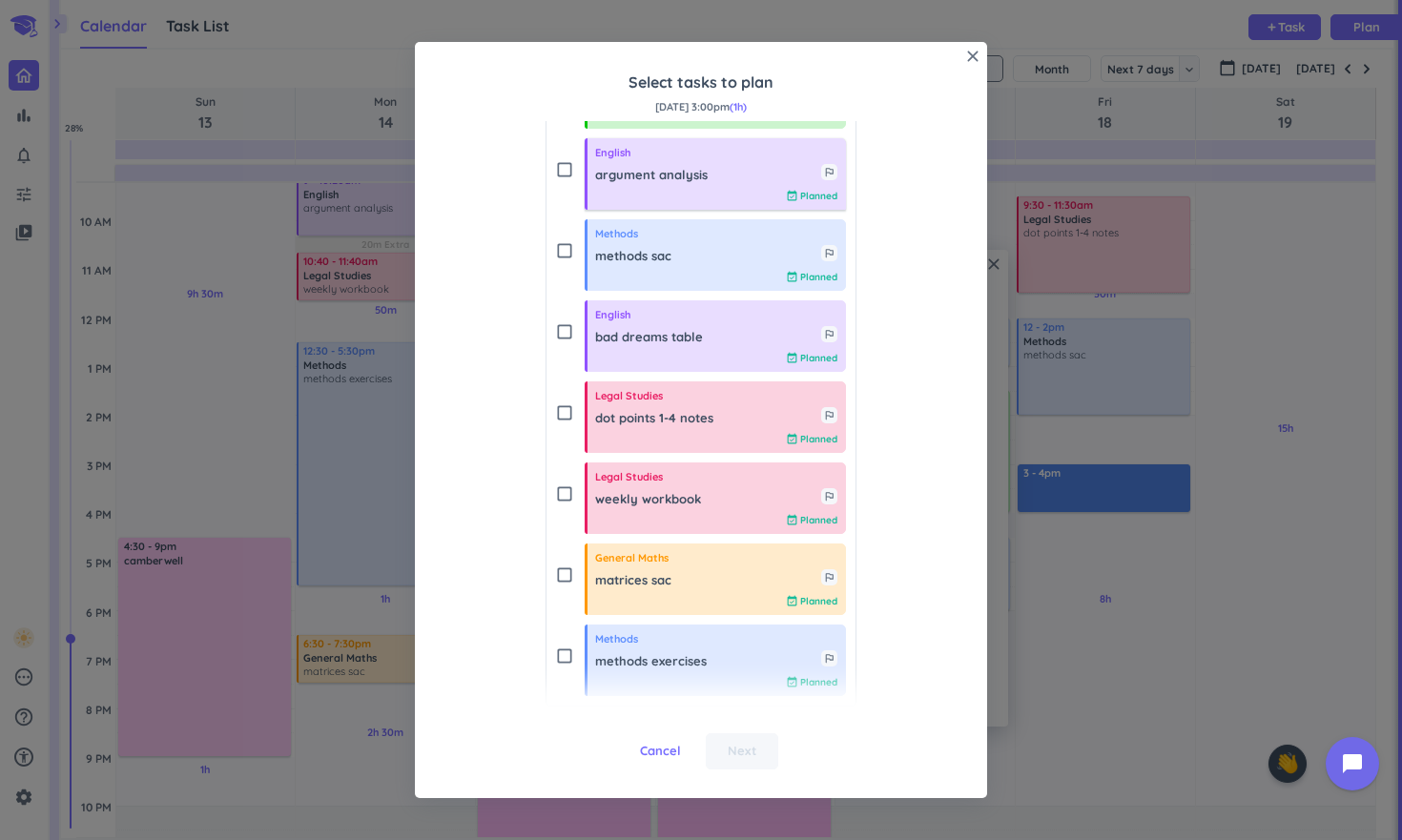 click on "argument analysis" at bounding box center [708, 175] 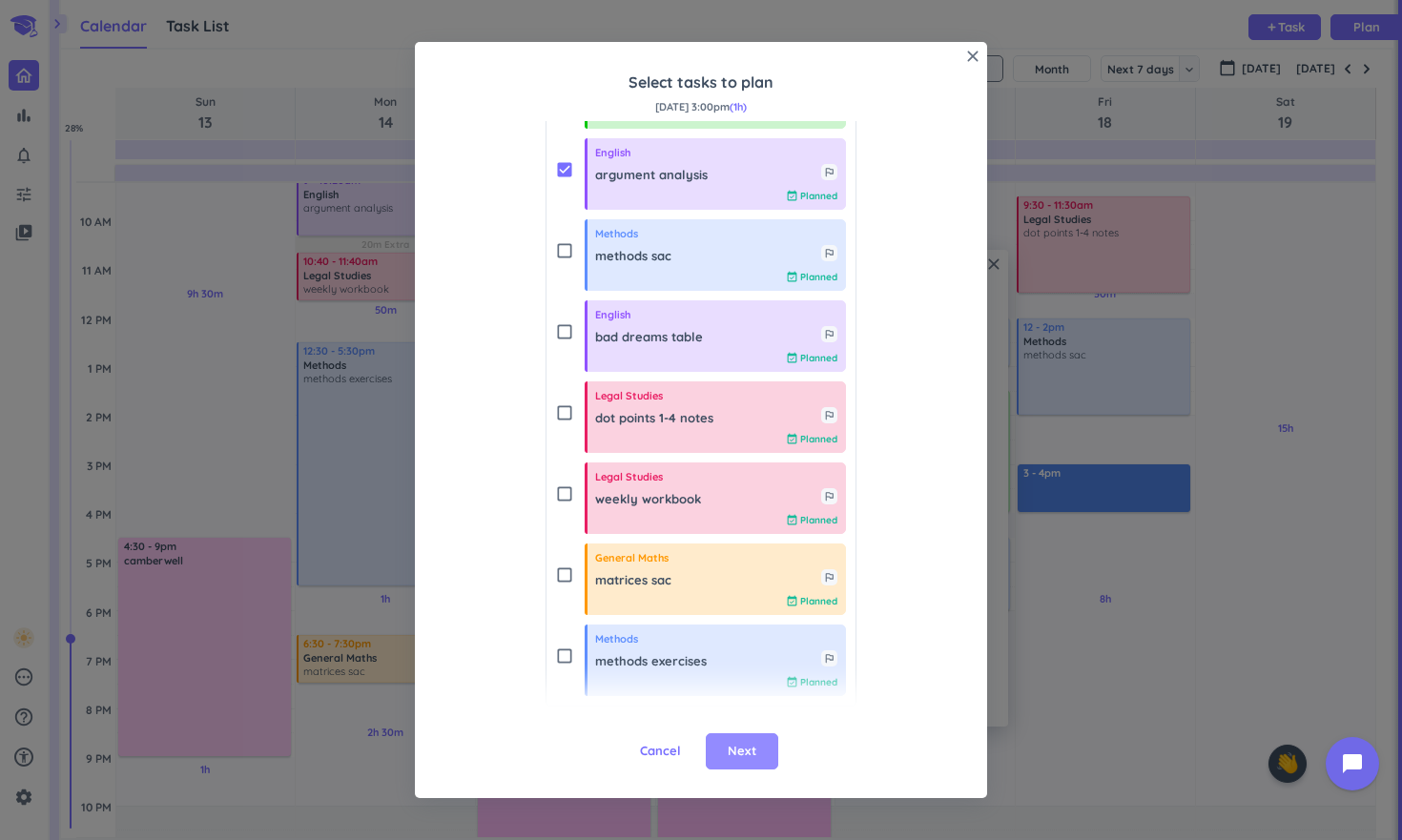 click on "Next" at bounding box center [742, 751] 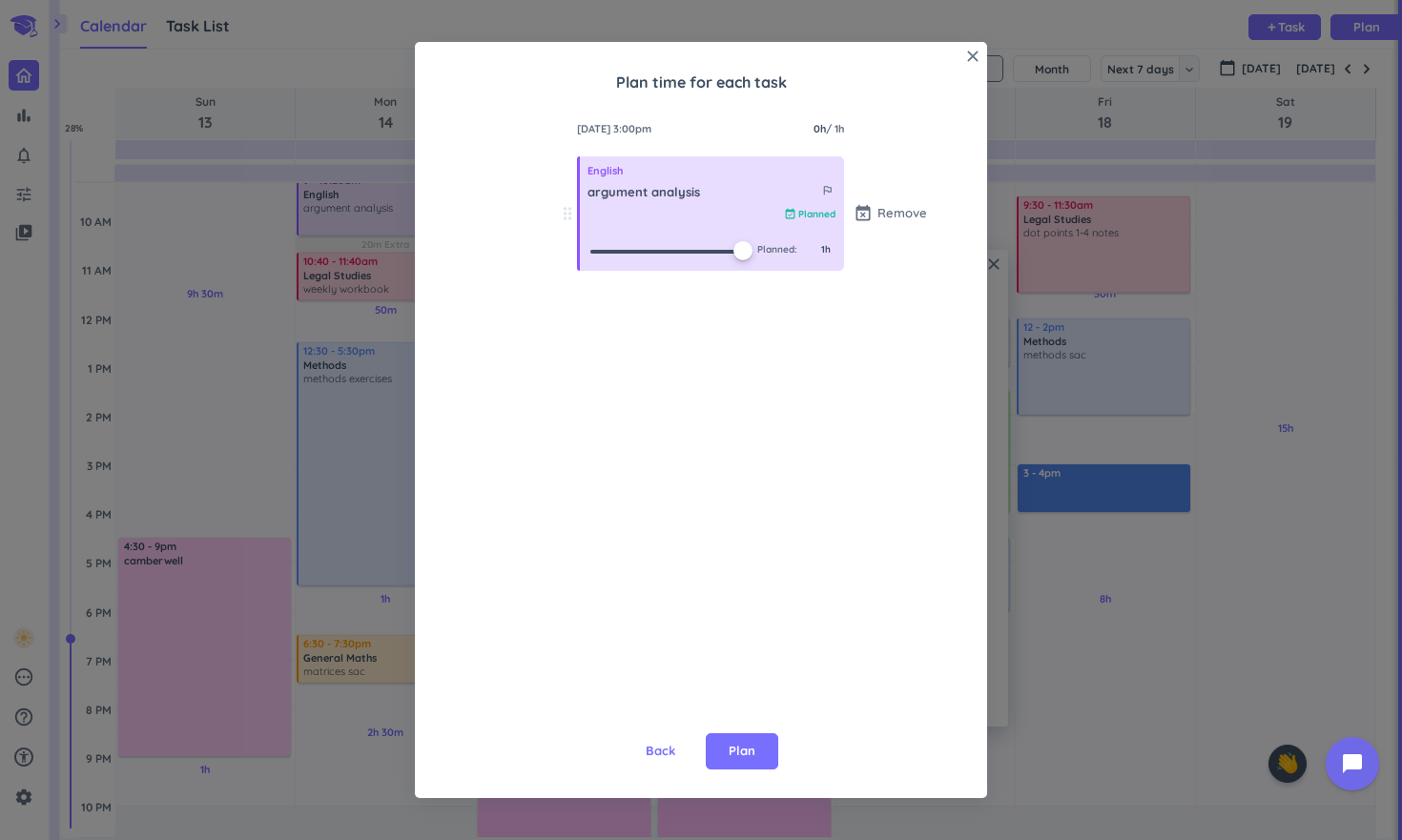 drag, startPoint x: 589, startPoint y: 248, endPoint x: 796, endPoint y: 271, distance: 208.27386 